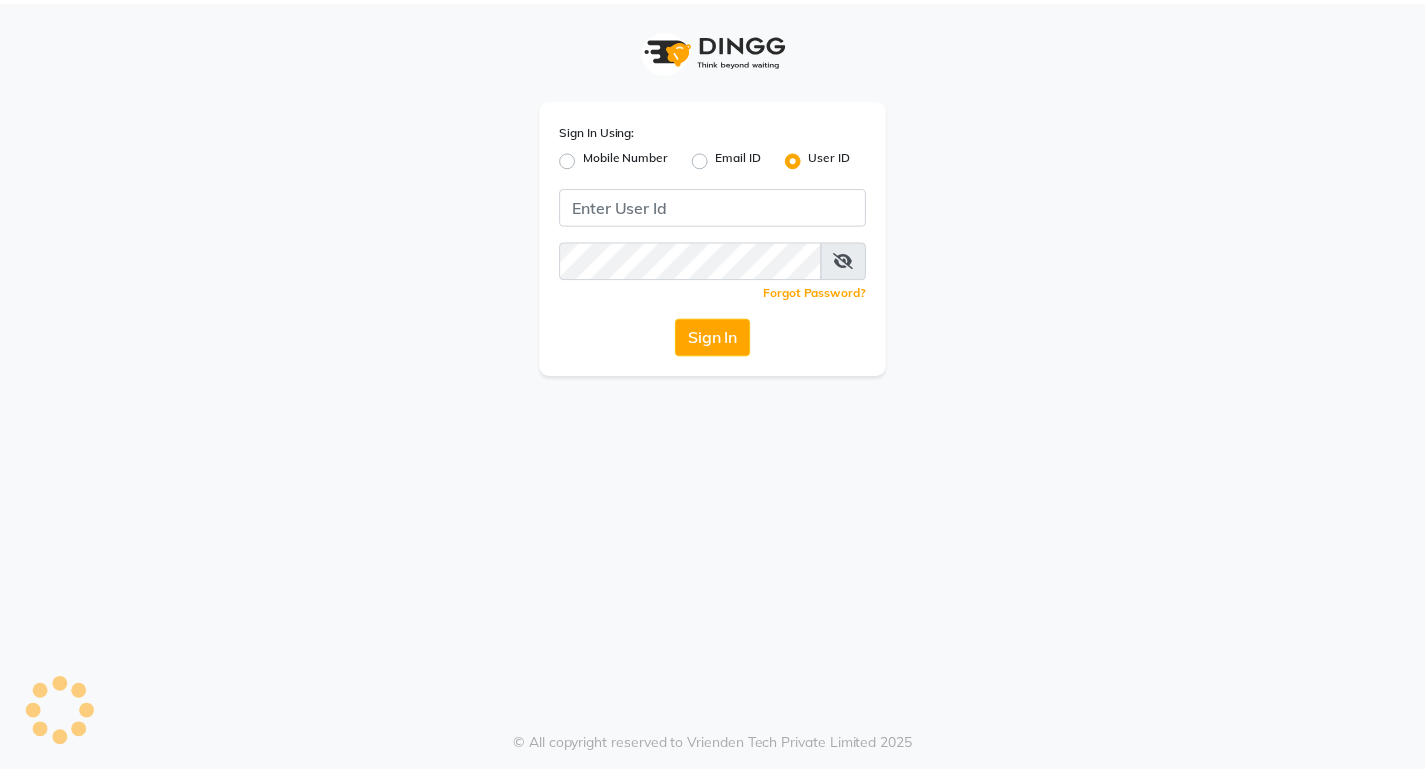 scroll, scrollTop: 0, scrollLeft: 0, axis: both 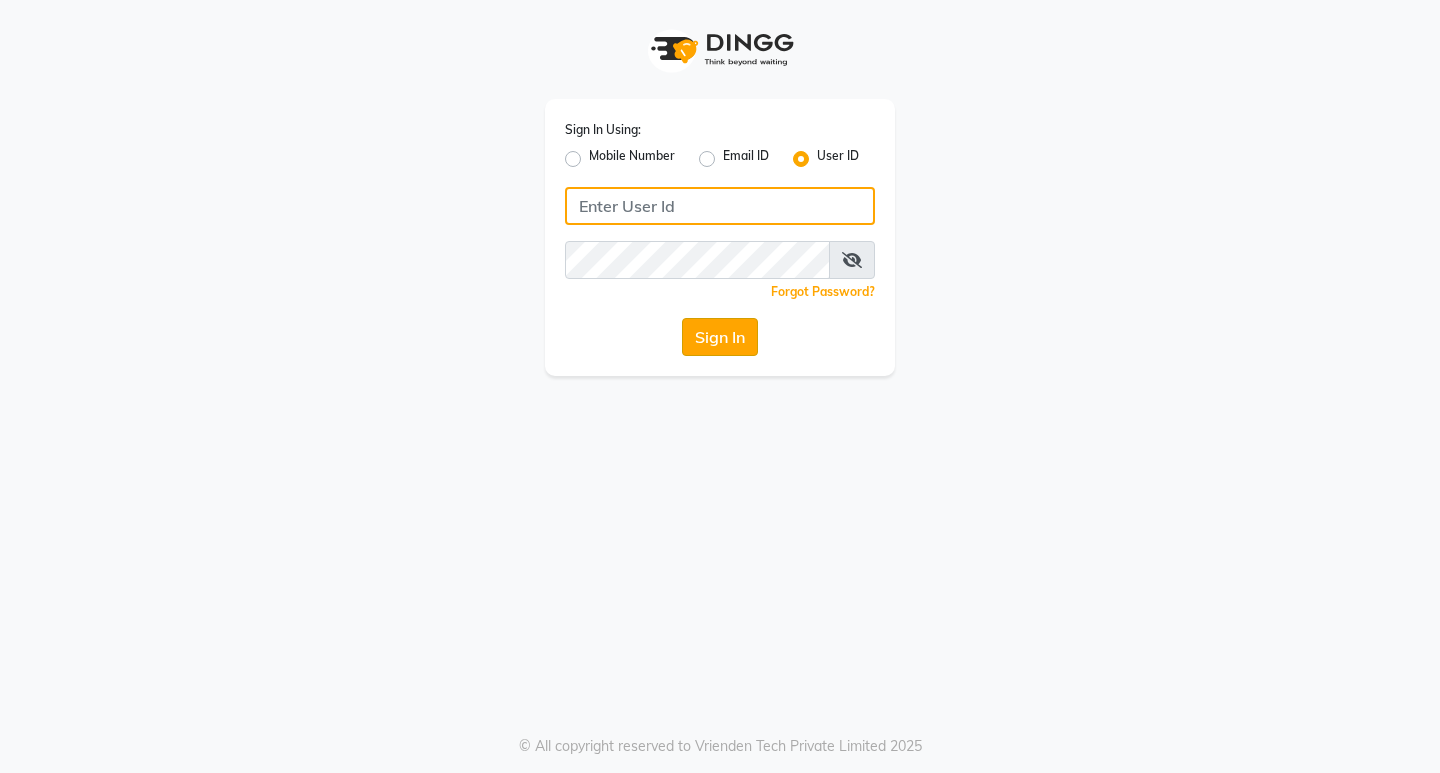 type on "e1884-49" 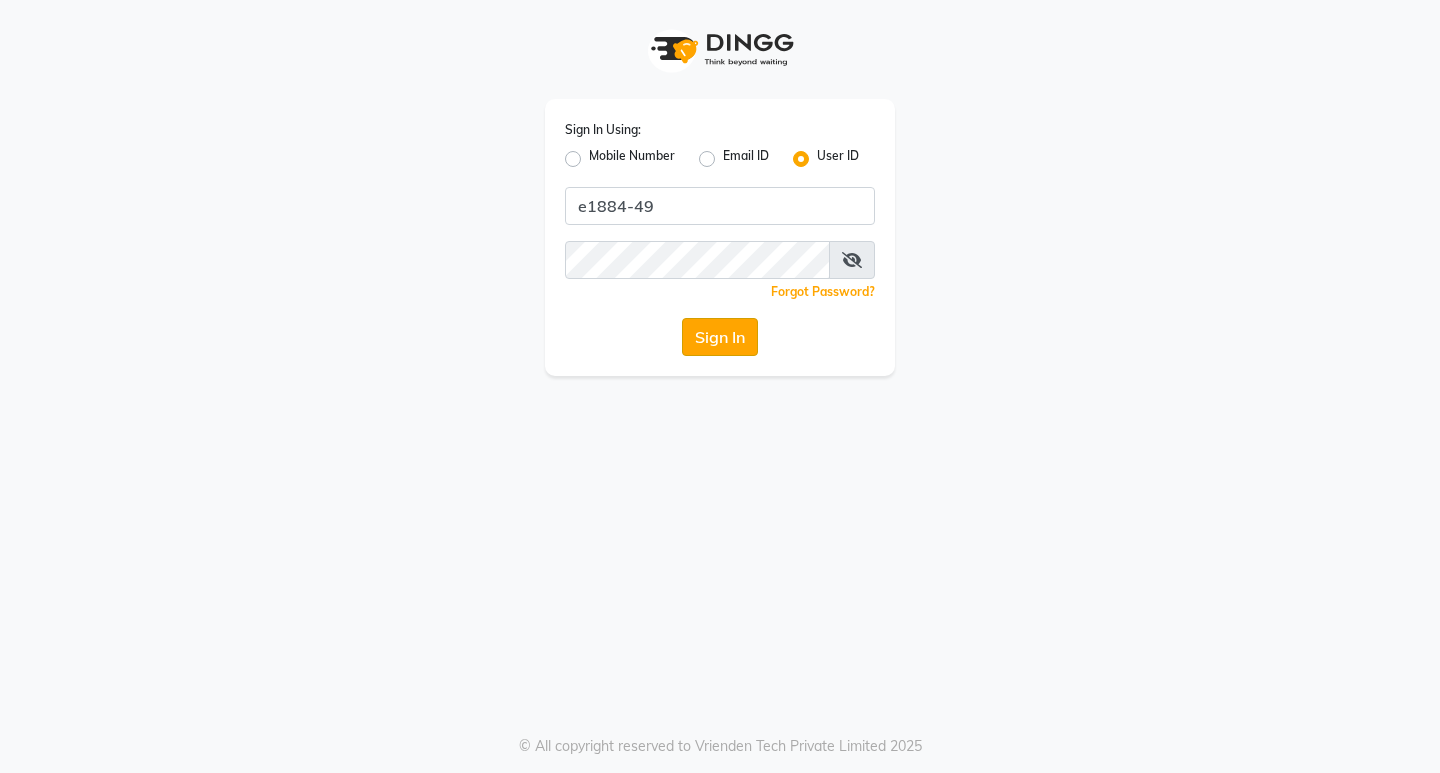 click on "Sign In" 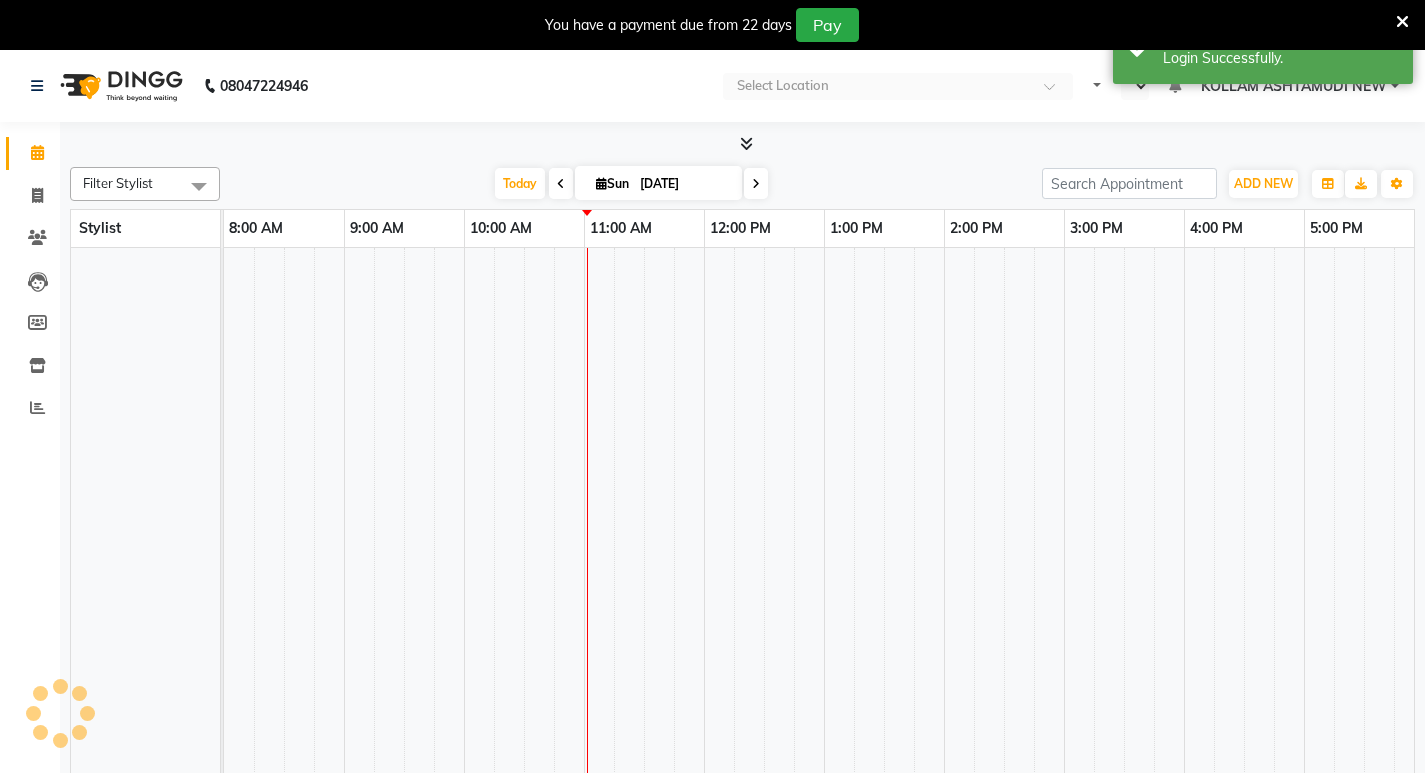 select on "en" 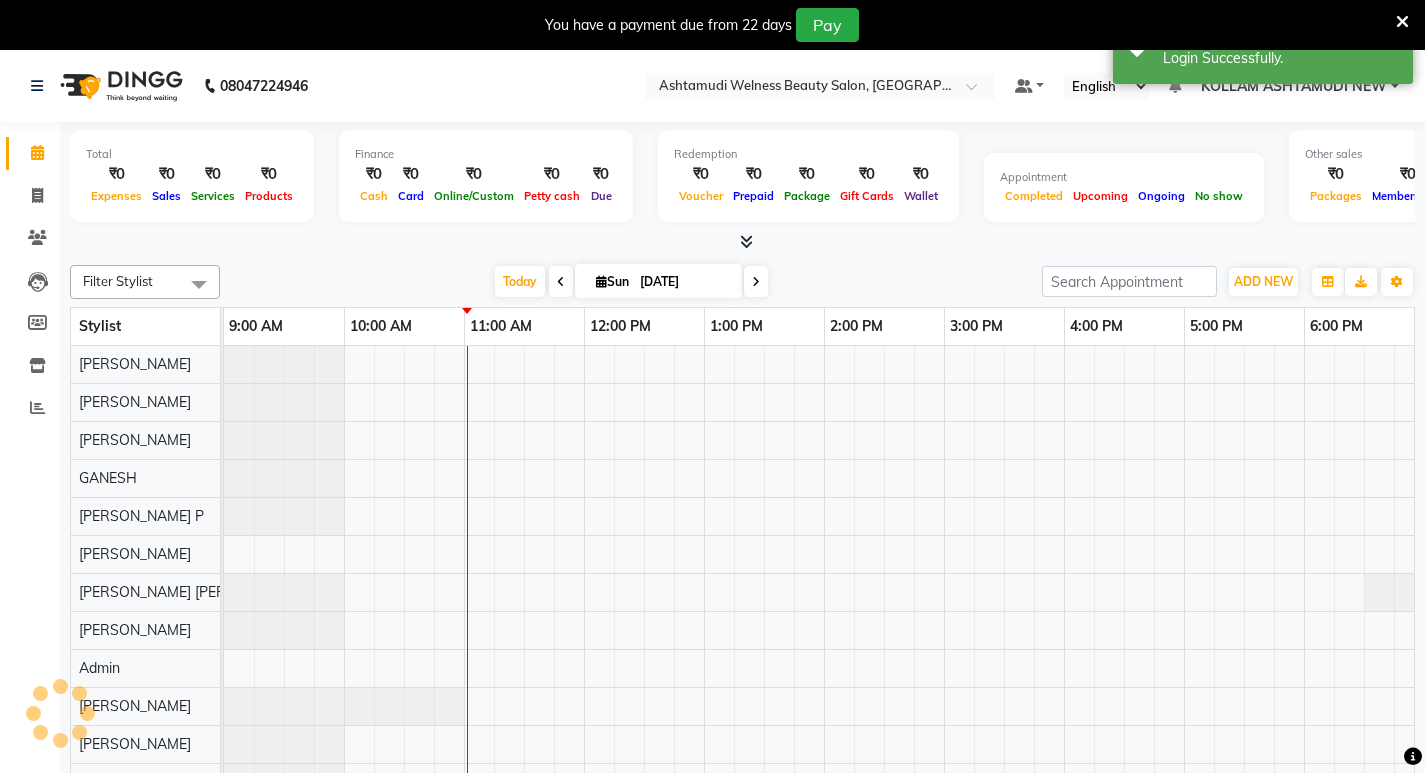 scroll, scrollTop: 0, scrollLeft: 0, axis: both 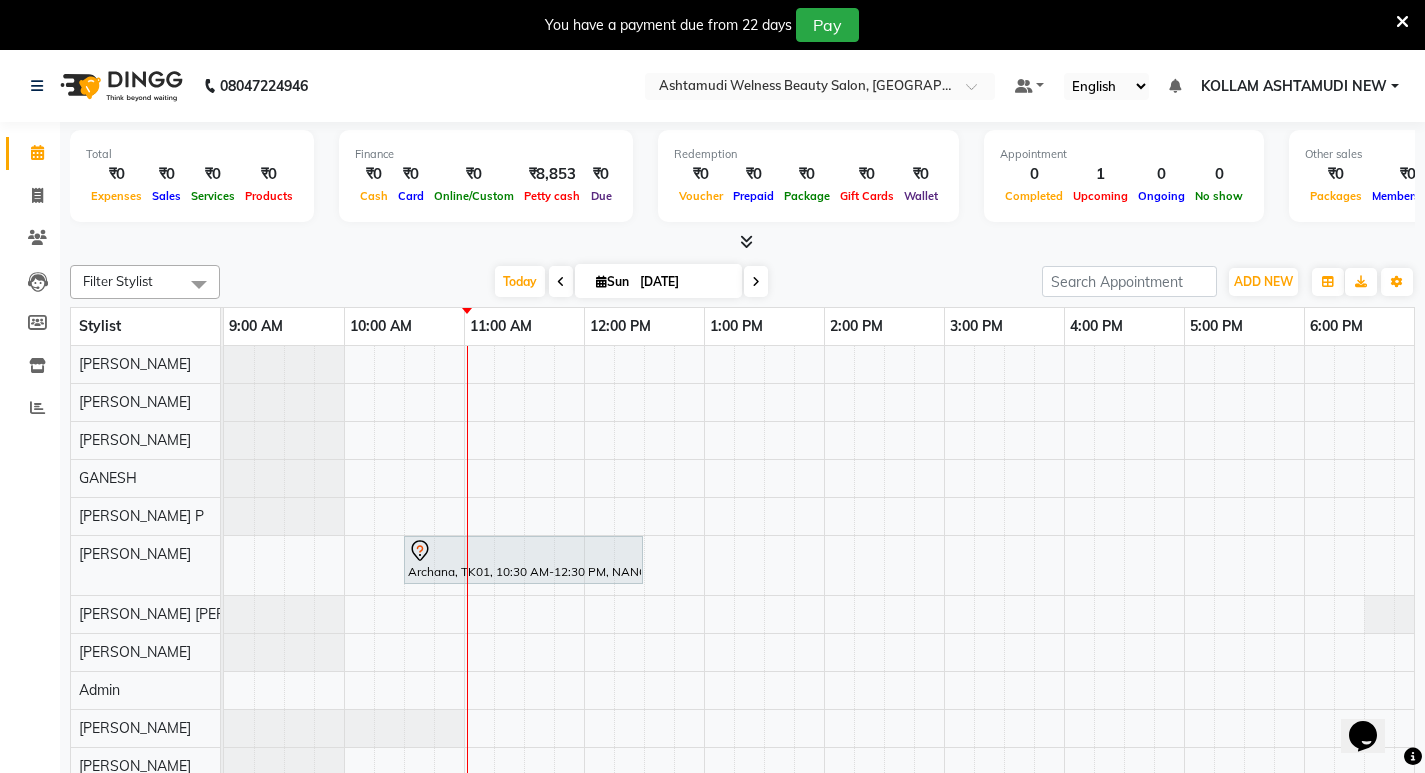 click at bounding box center (1402, 22) 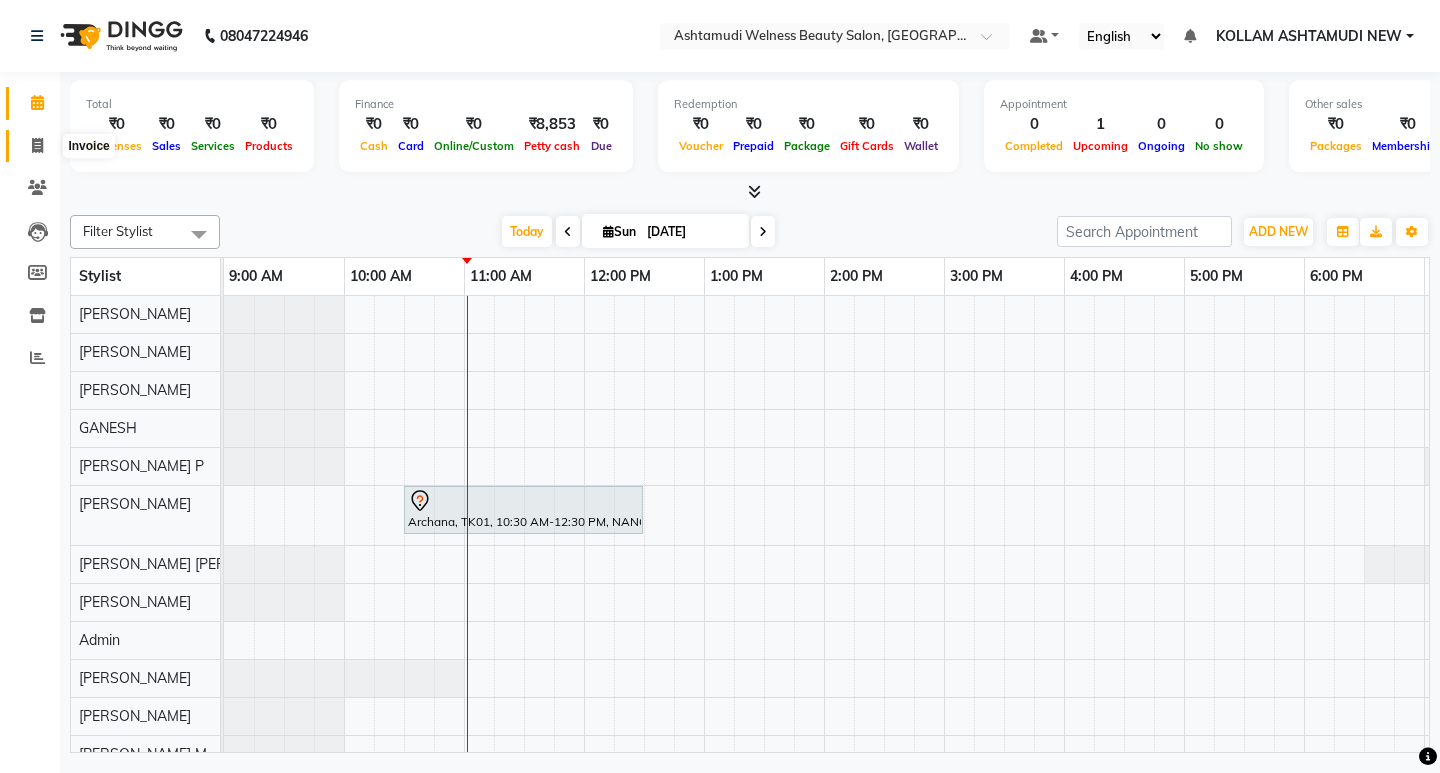 click 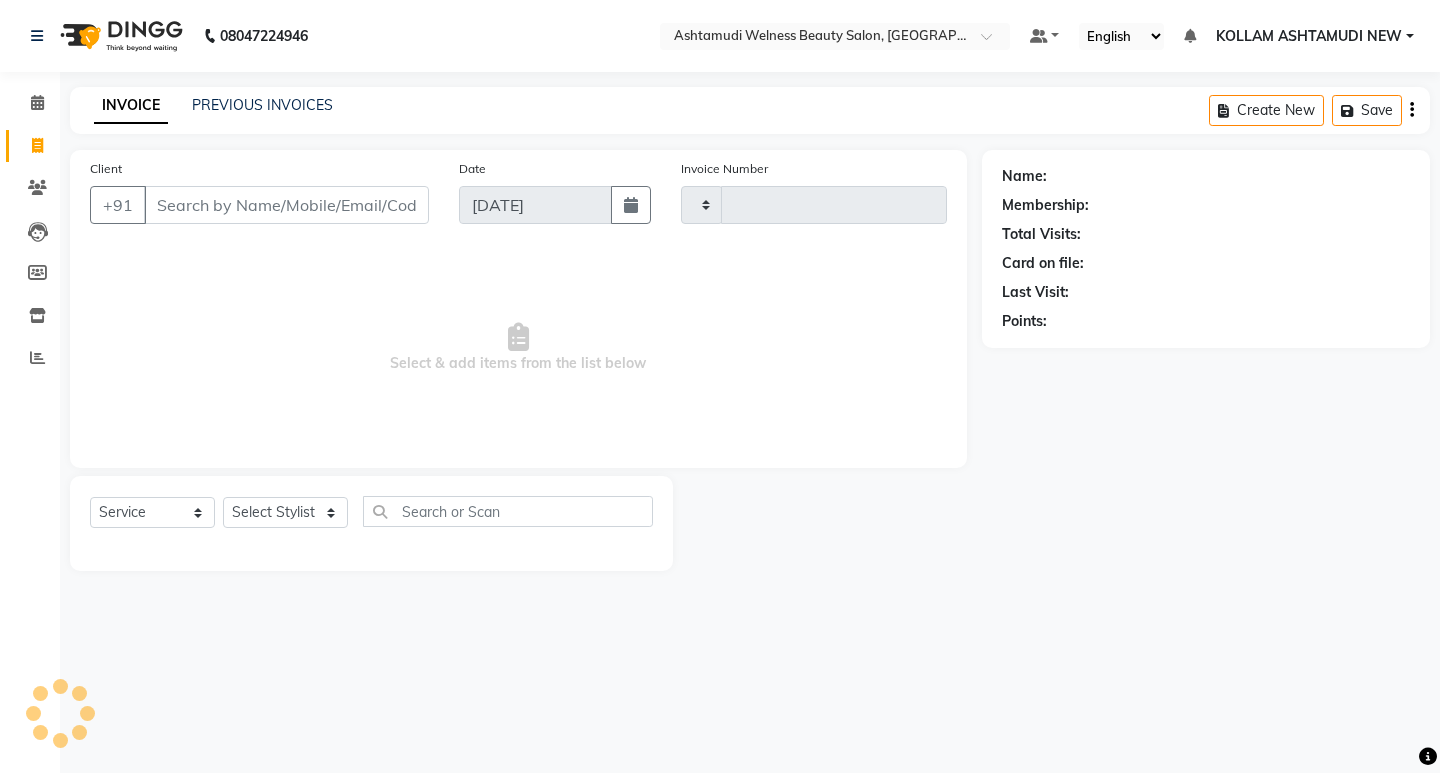 type on "4838" 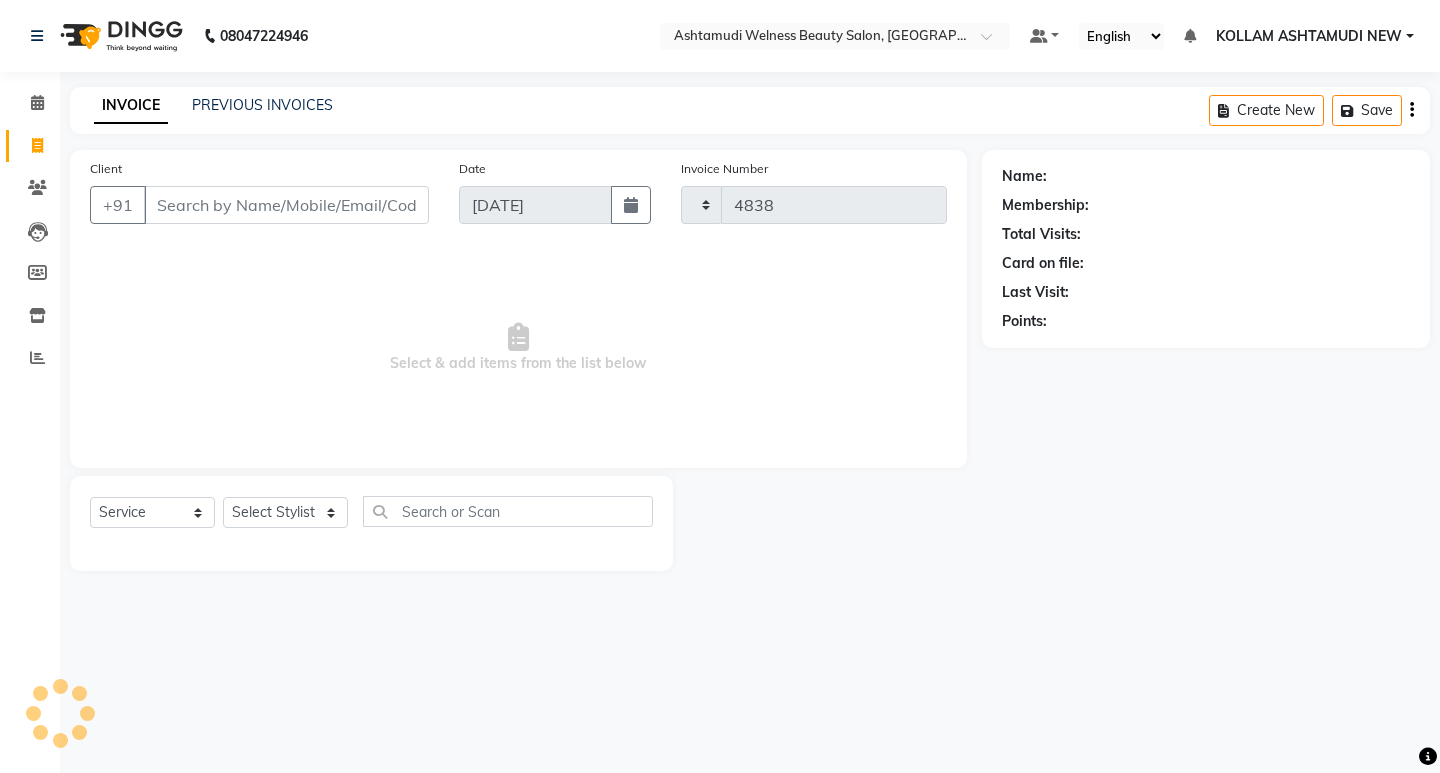 select on "4529" 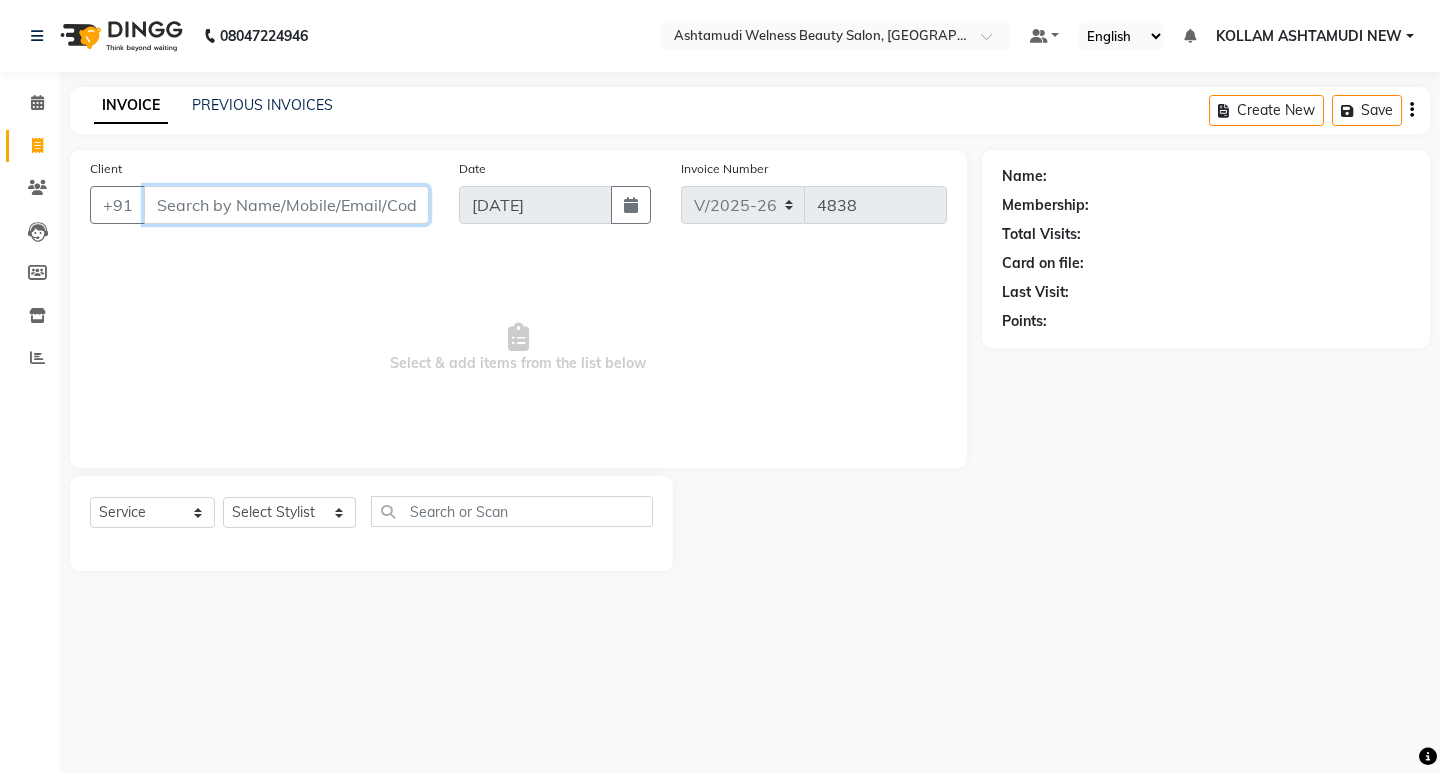 click on "Client" at bounding box center (286, 205) 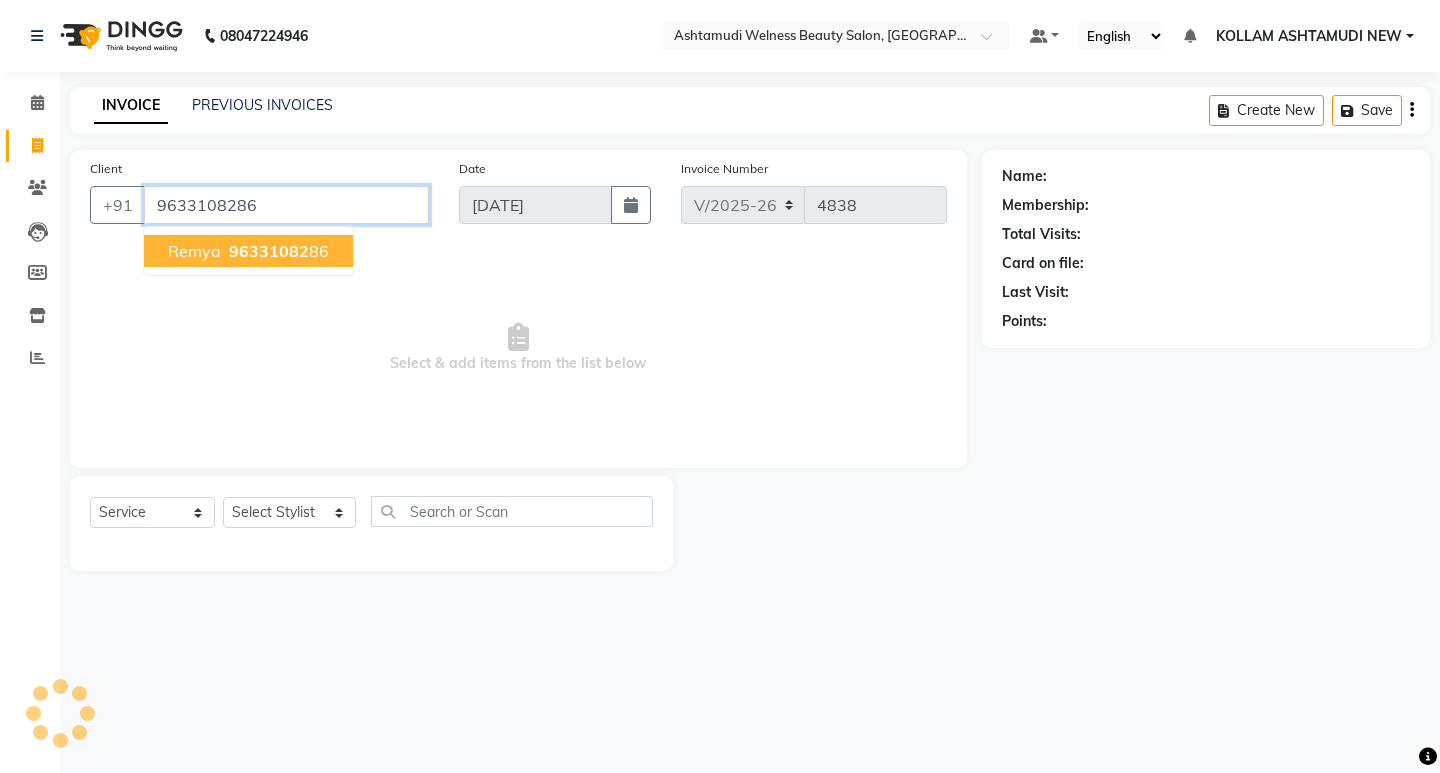 type on "9633108286" 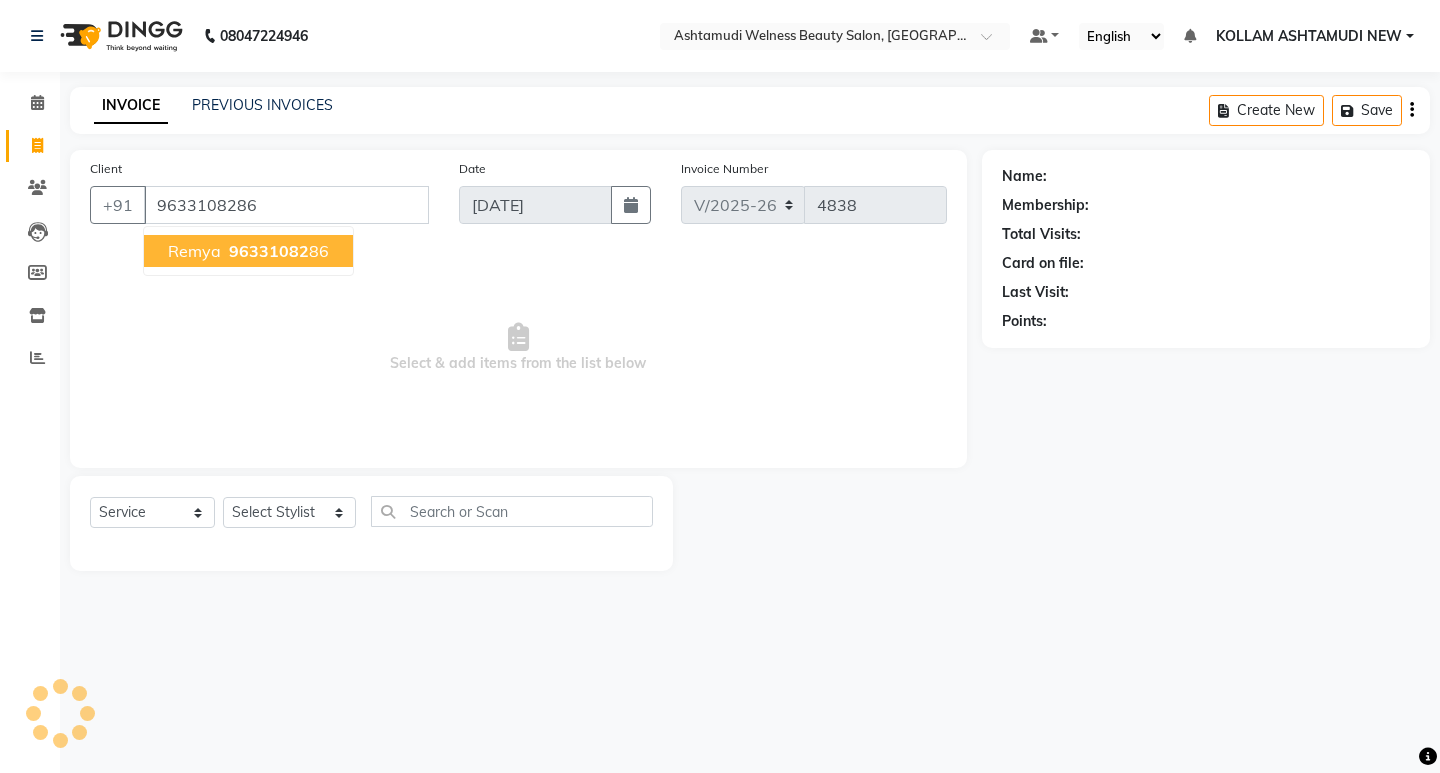 select on "1: Object" 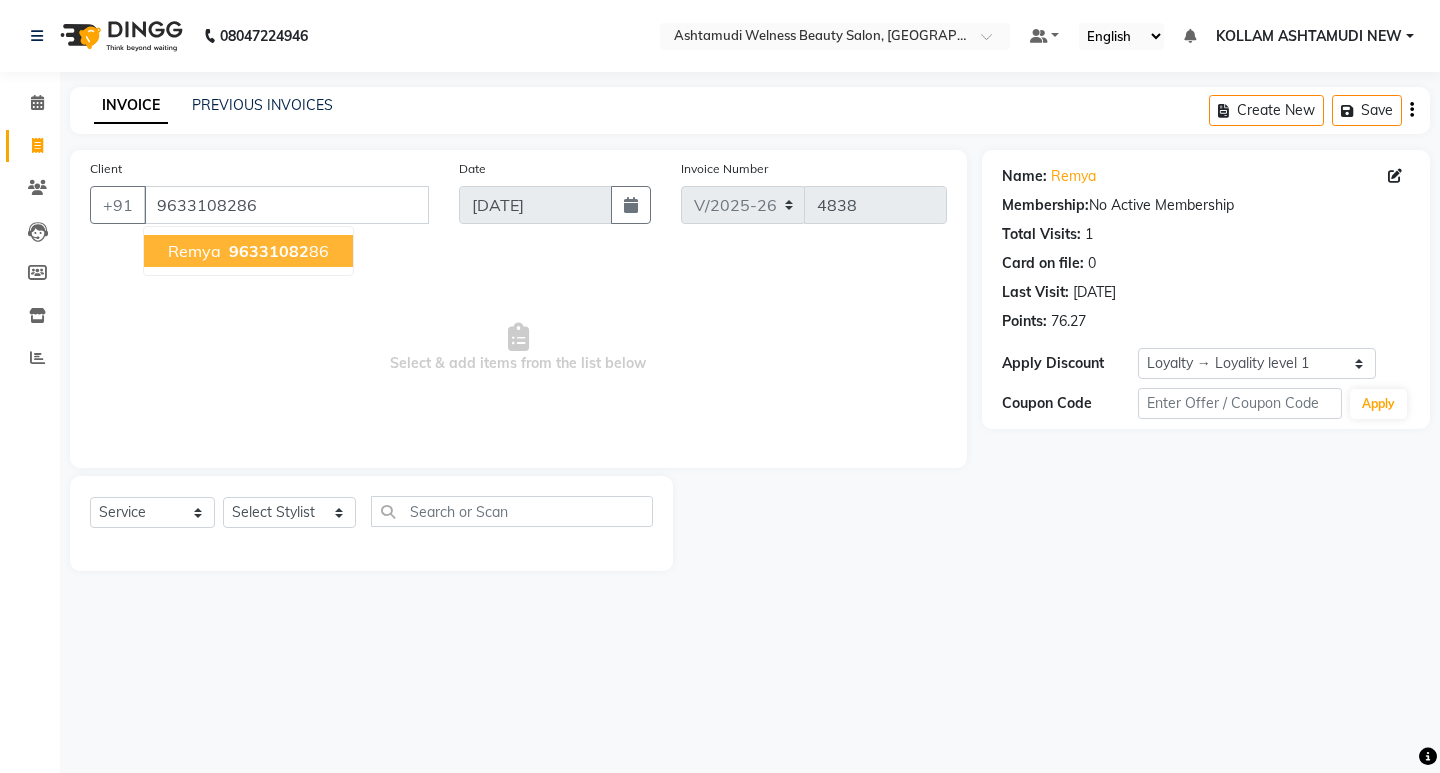 click on "remya   96331082 86" at bounding box center [248, 251] 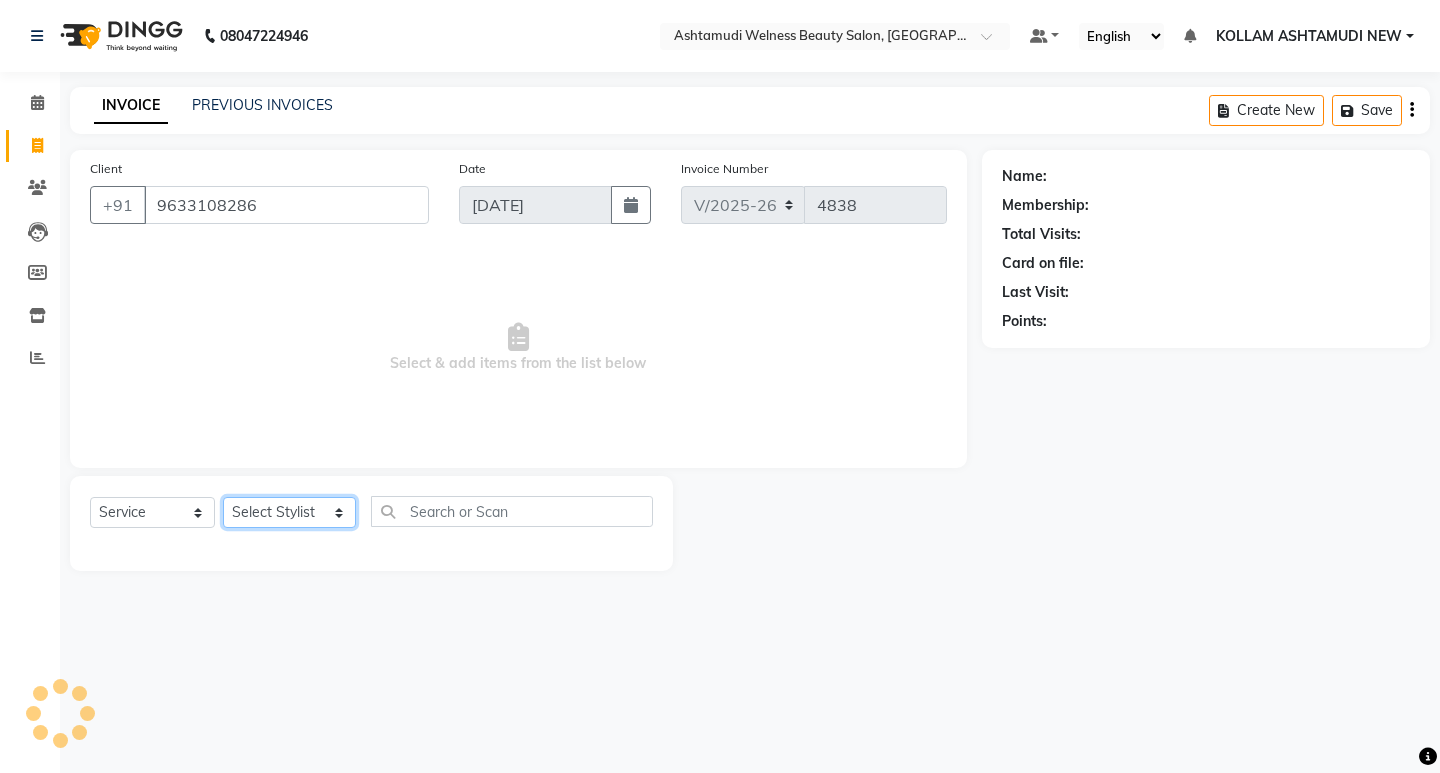 select on "1: Object" 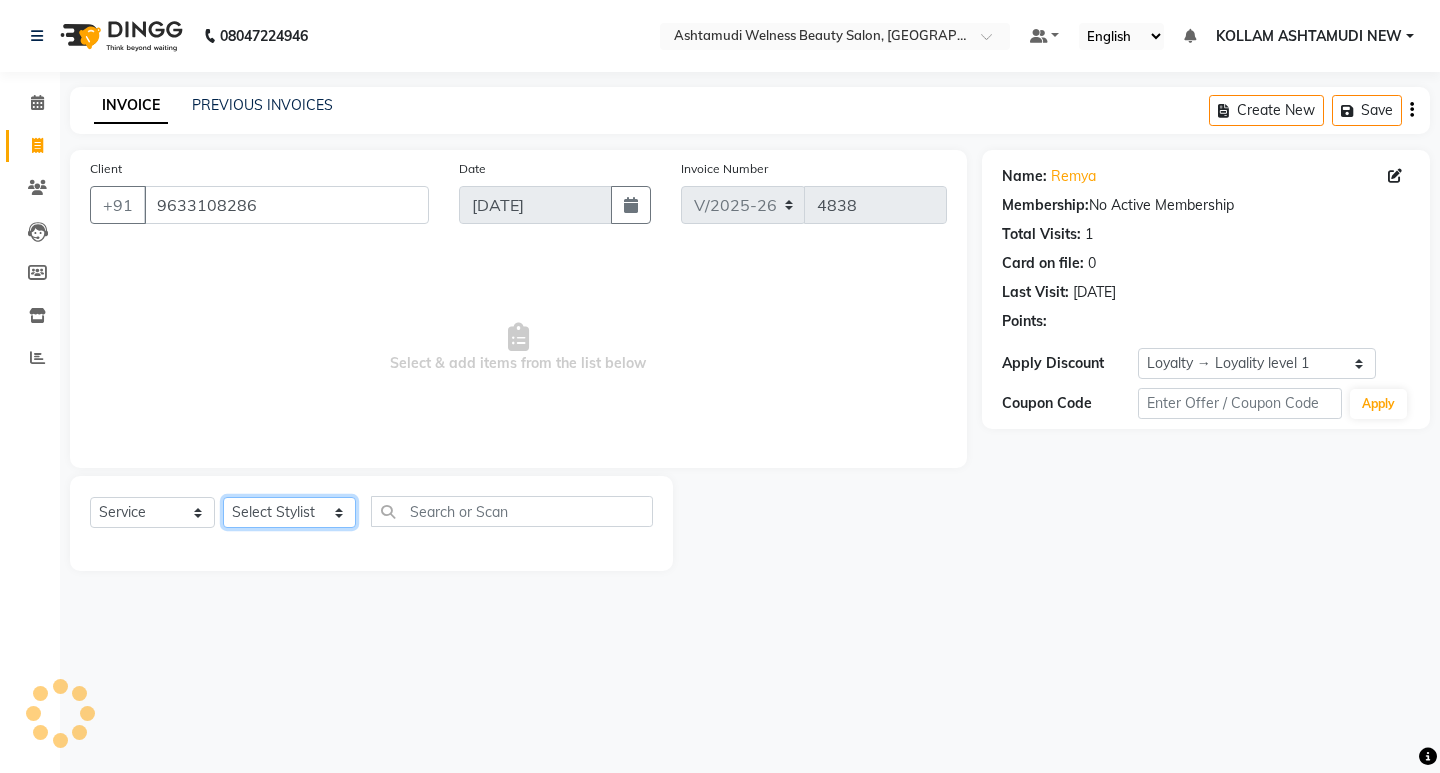 click on "Select Stylist [PERSON_NAME] Admin [PERSON_NAME]  [PERSON_NAME] [PERSON_NAME] [PERSON_NAME]  M [PERSON_NAME]  [PERSON_NAME]  P [PERSON_NAME] KOLLAM ASHTAMUDI NEW  [PERSON_NAME] [PERSON_NAME] [PERSON_NAME]  [PERSON_NAME] [PERSON_NAME] [PERSON_NAME] [PERSON_NAME] [PERSON_NAME] M [PERSON_NAME] SARIGA [PERSON_NAME] [PERSON_NAME] [PERSON_NAME] SIBI [PERSON_NAME] [PERSON_NAME] S" 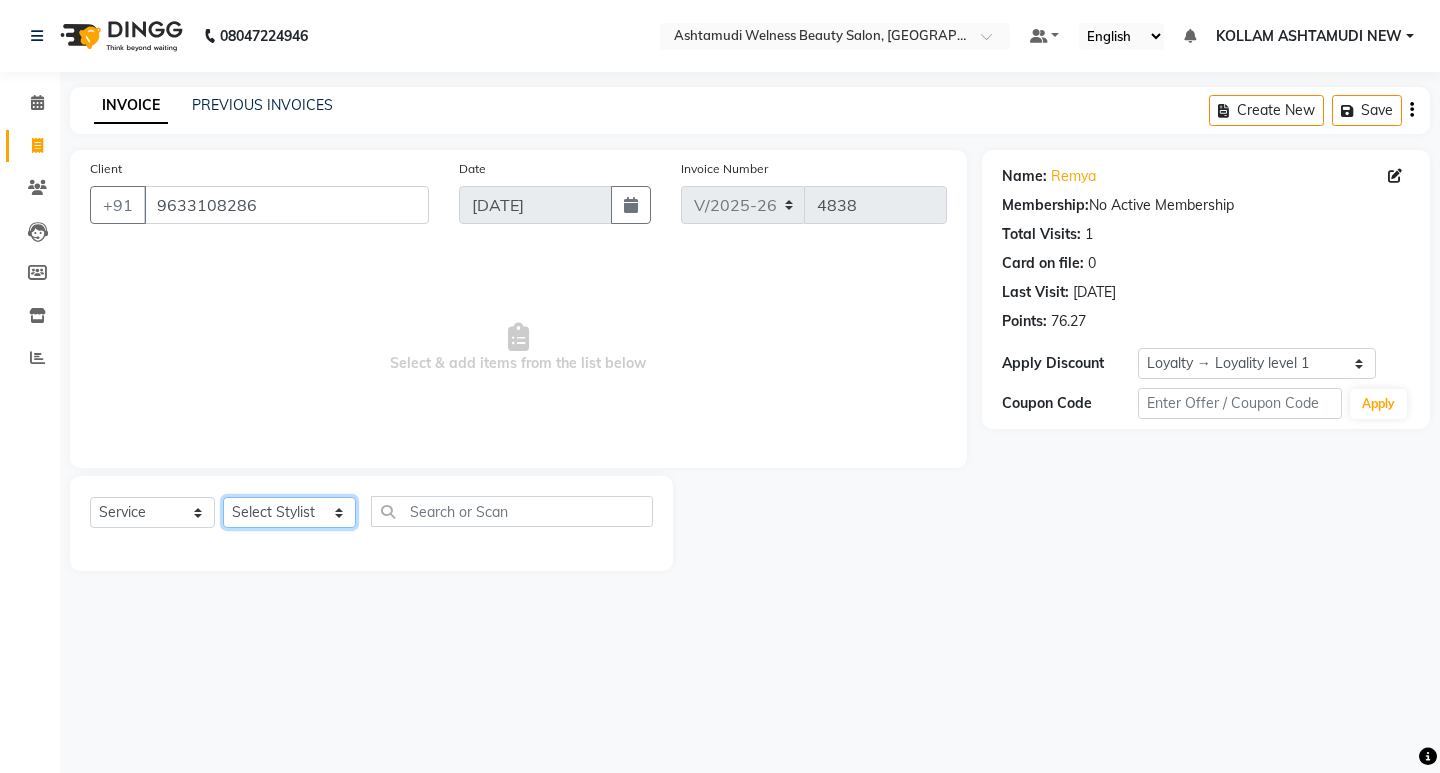 select on "69782" 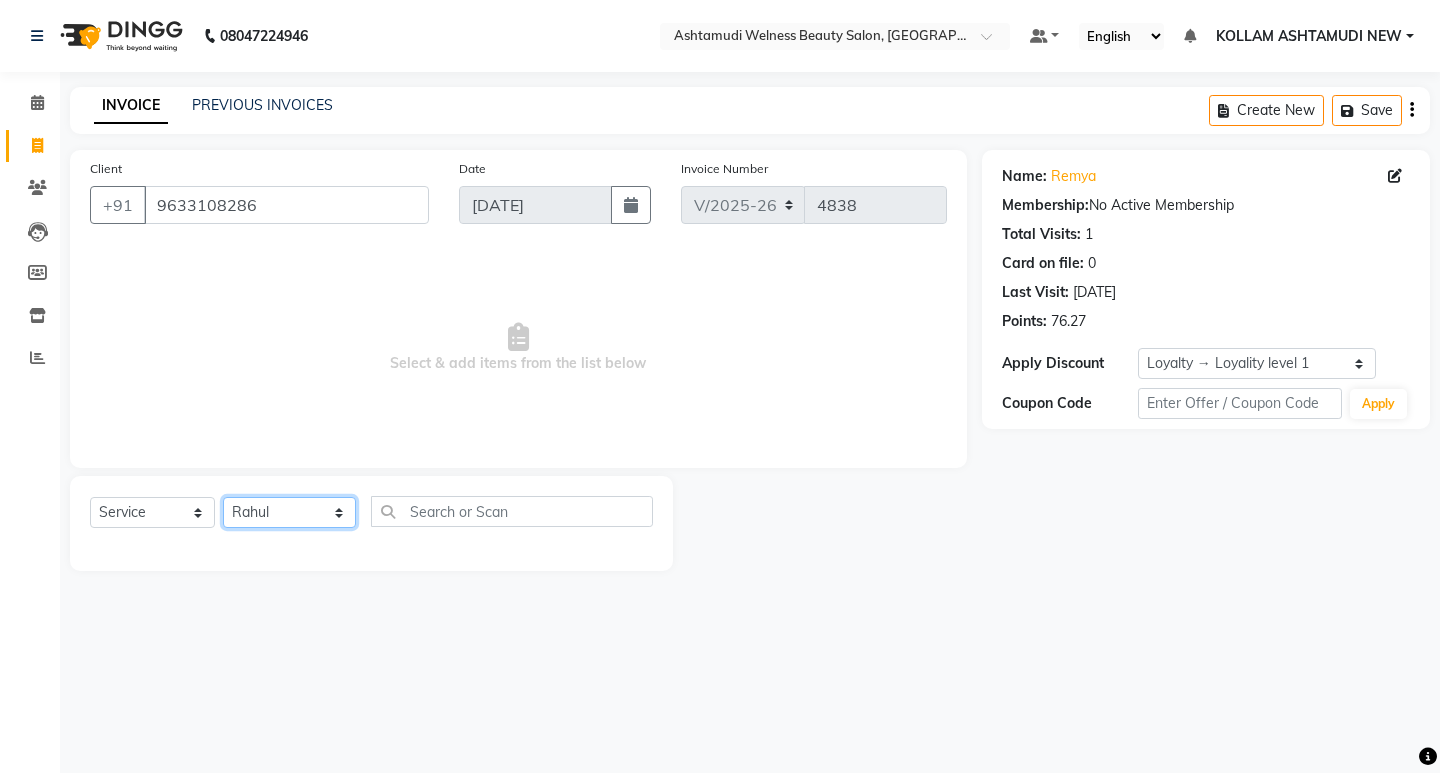 click on "Select Stylist [PERSON_NAME] Admin [PERSON_NAME]  [PERSON_NAME] [PERSON_NAME] [PERSON_NAME]  M [PERSON_NAME]  [PERSON_NAME]  P [PERSON_NAME] KOLLAM ASHTAMUDI NEW  [PERSON_NAME] [PERSON_NAME] [PERSON_NAME]  [PERSON_NAME] [PERSON_NAME] [PERSON_NAME] [PERSON_NAME] [PERSON_NAME] M [PERSON_NAME] SARIGA [PERSON_NAME] [PERSON_NAME] [PERSON_NAME] SIBI [PERSON_NAME] [PERSON_NAME] S" 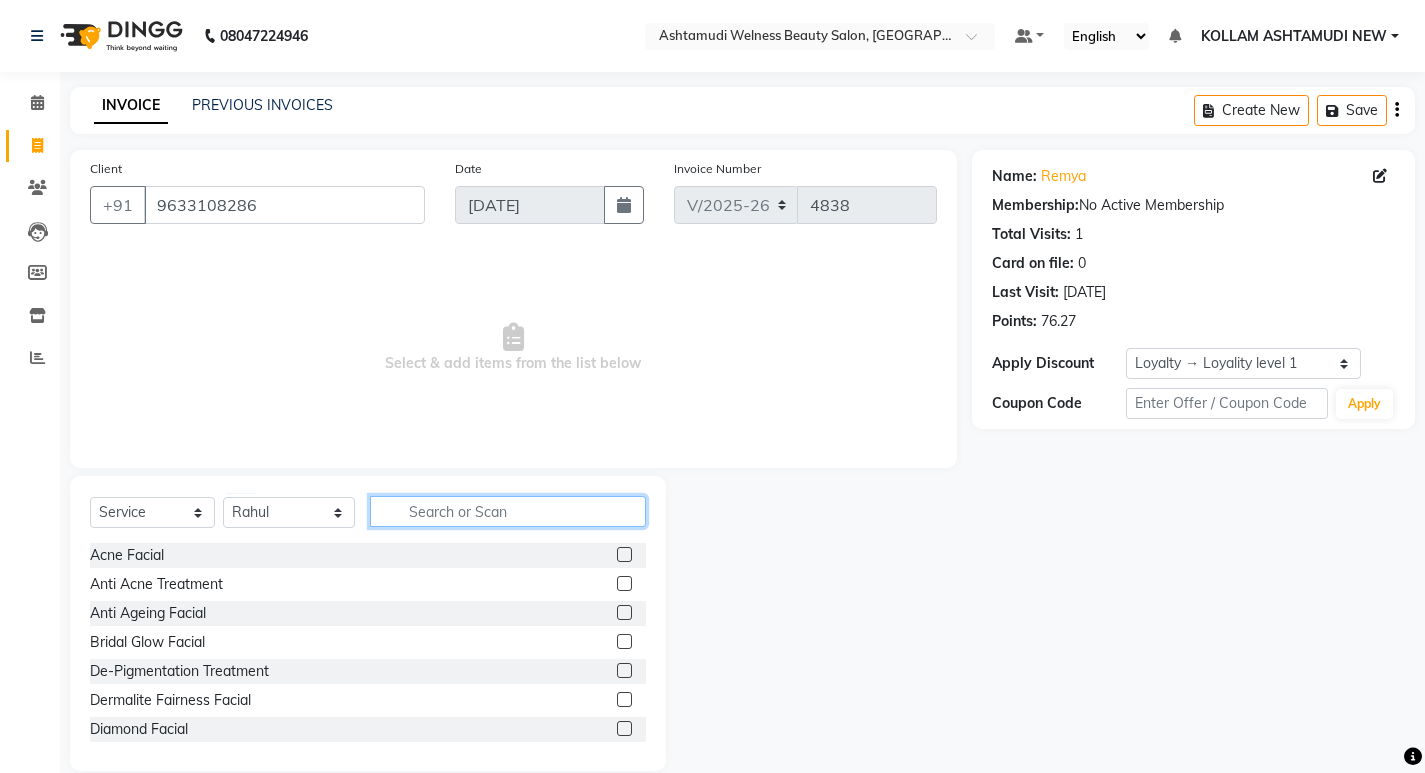 click 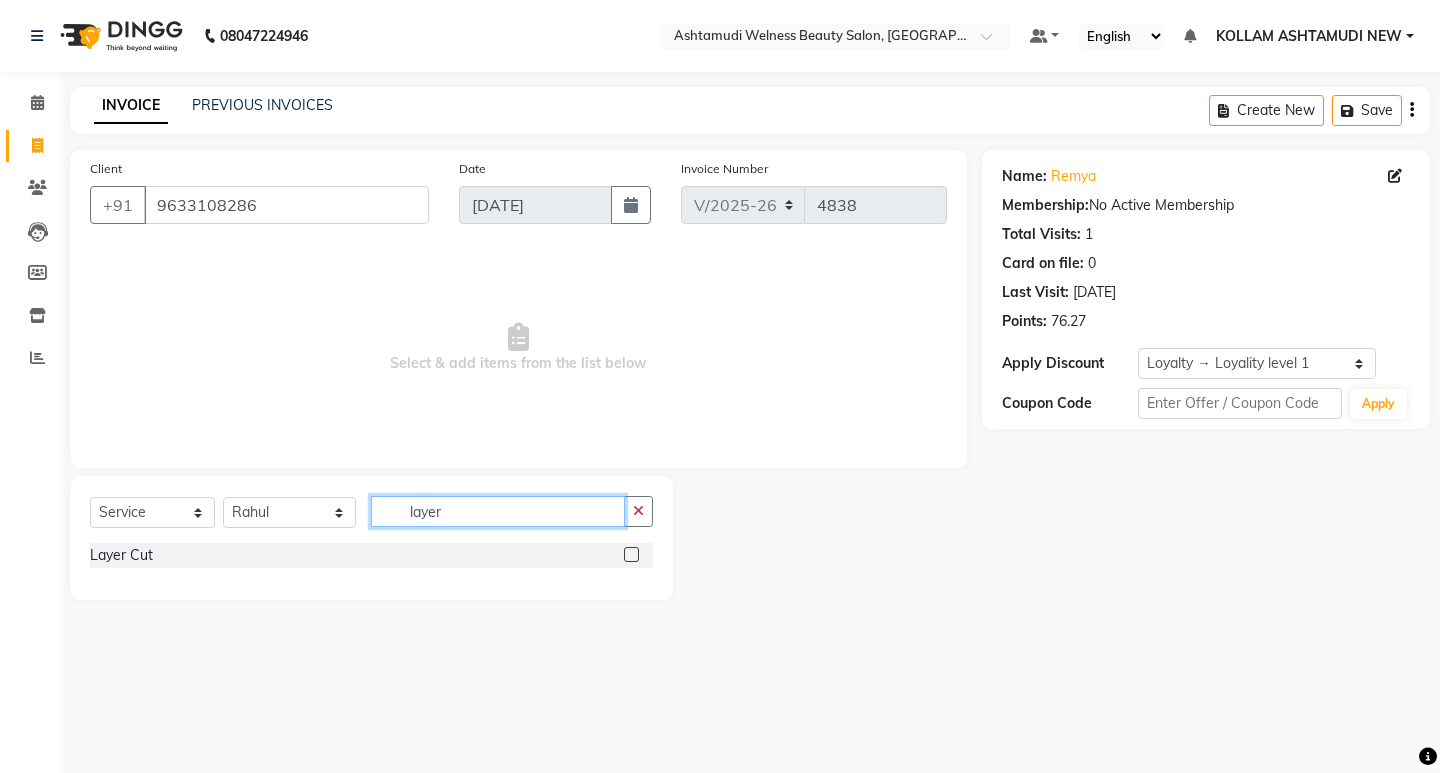 type on "layer" 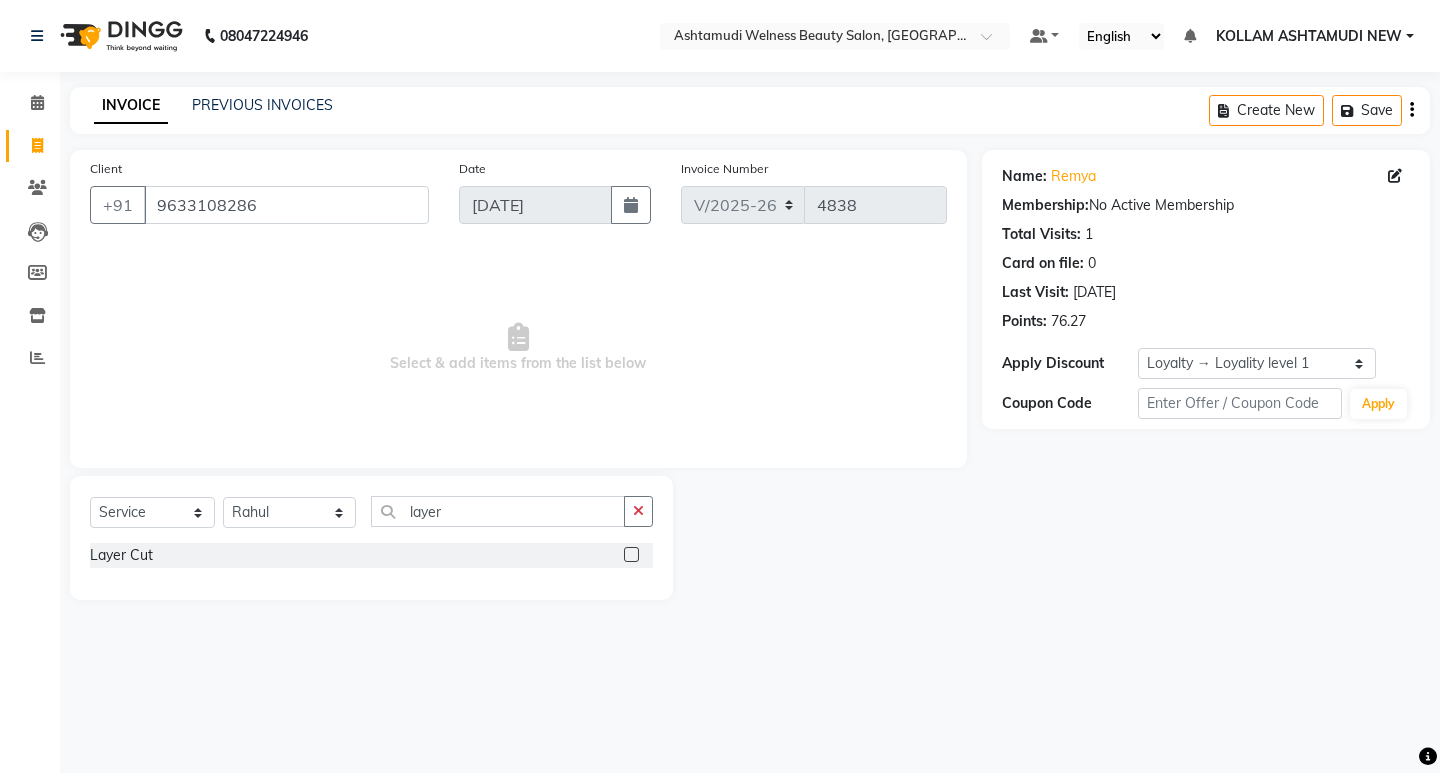 click 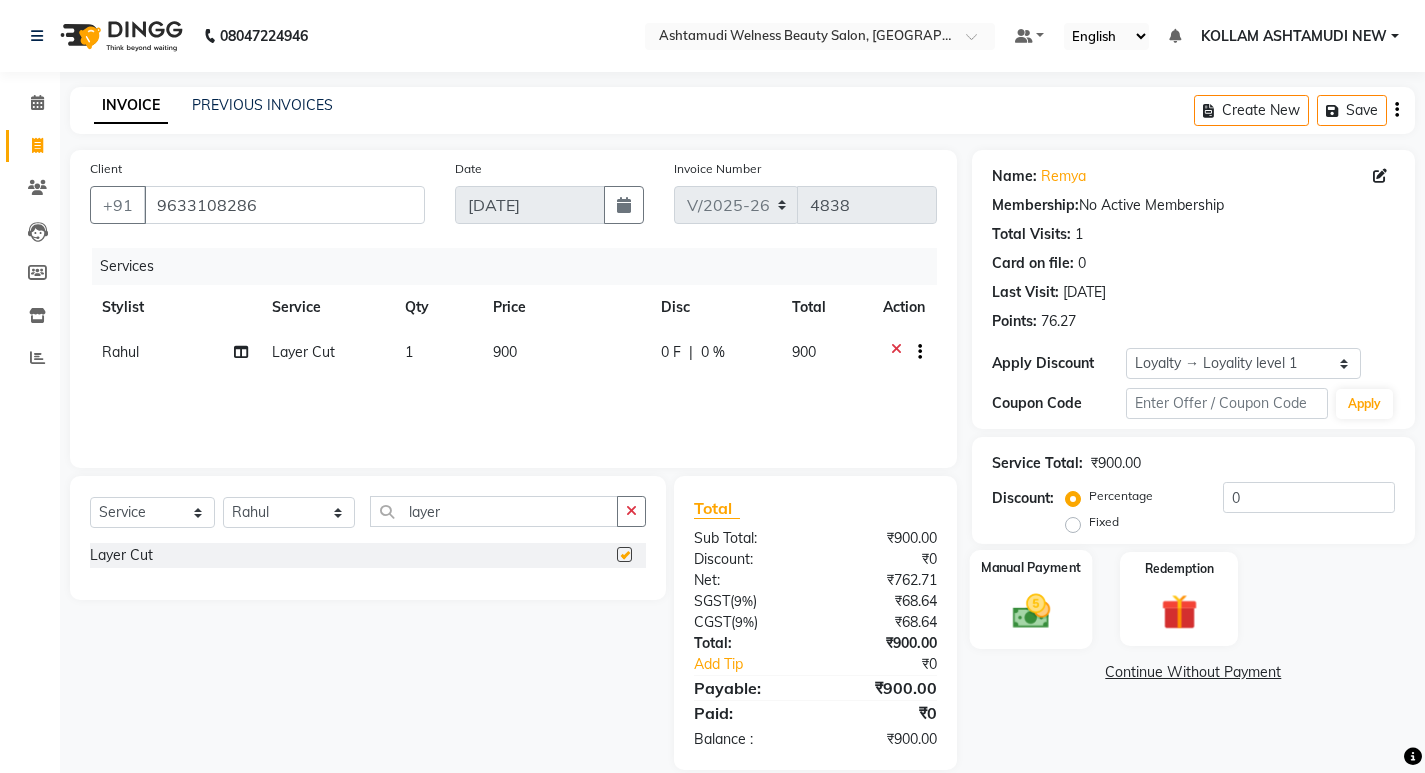 checkbox on "false" 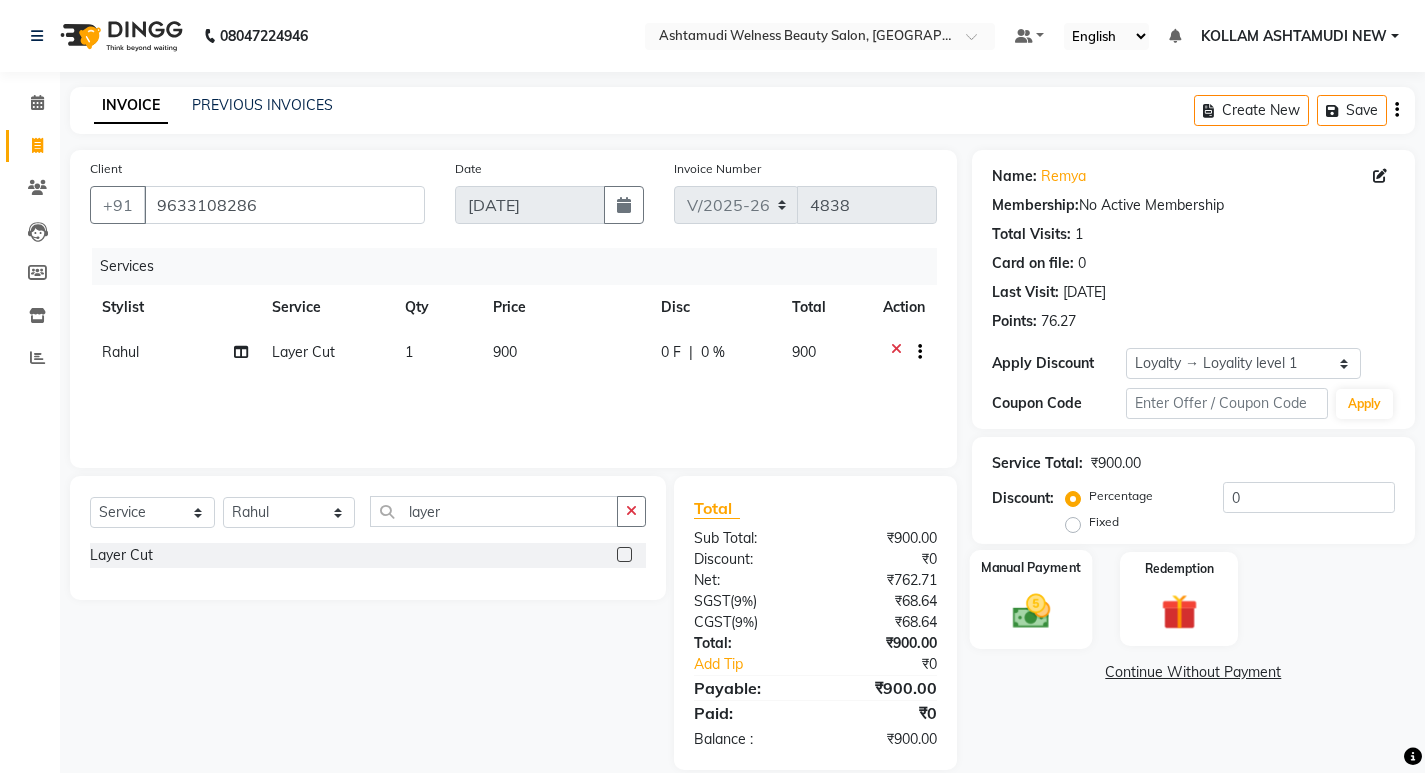 click 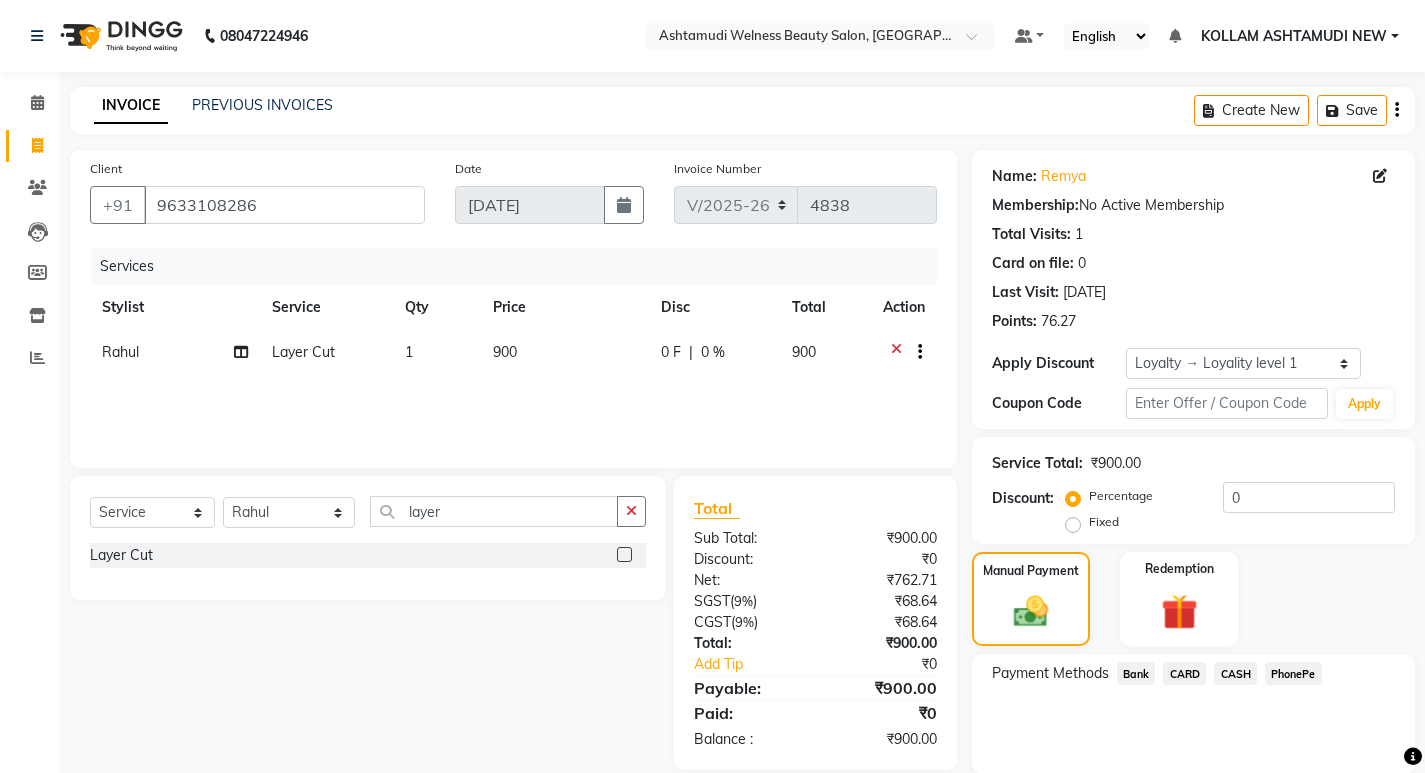 click on "Rahul" 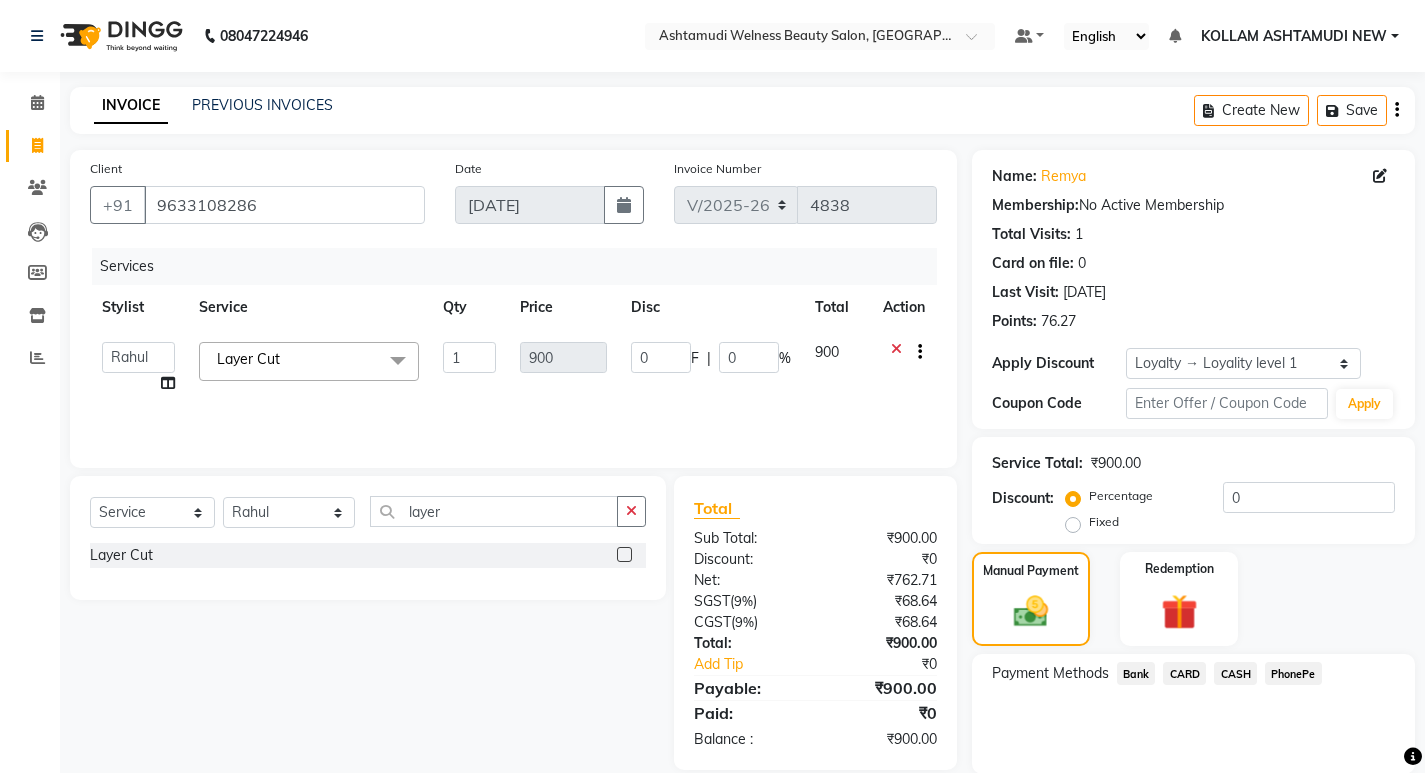 click on "[PERSON_NAME]   Admin   [PERSON_NAME]    [PERSON_NAME]   [PERSON_NAME] [PERSON_NAME]  M [PERSON_NAME]    [PERSON_NAME]  P   [PERSON_NAME]   KOLLAM ASHTAMUDI   KOLLAM ASHTAMUDI NEW    [PERSON_NAME] [PERSON_NAME]   [PERSON_NAME]  [PERSON_NAME]   [PERSON_NAME]   [PERSON_NAME]   [PERSON_NAME] [PERSON_NAME] M   [PERSON_NAME]   SARIGA [PERSON_NAME]   [PERSON_NAME]   [PERSON_NAME]   SIBI   [PERSON_NAME]   [PERSON_NAME] S" 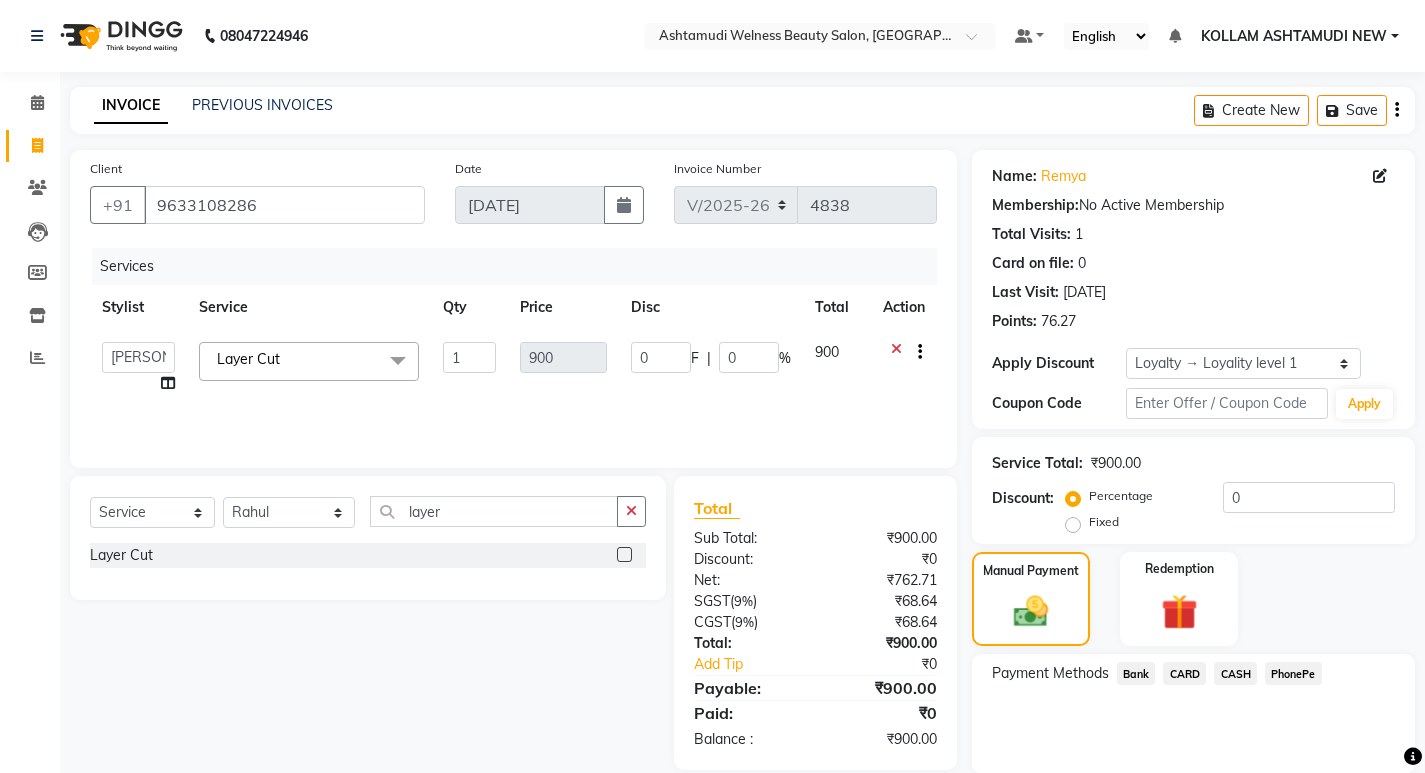 click on "Layer Cut  x Acne Facial Anti Acne Treatment Anti Ageing Facial Bridal Glow Facial De-Pigmentation Treatment Dermalite Fairness Facial Diamond Facial D-Tan Cleanup D-Tan Facial D-Tan Pack Fruit Facial Fyc Bamboo Charcoal Facial Fyc Bio Marine Facial Fyc Fruit Fusion Facial Fyc Luster Gold Facial Fyc Pure Vit-C Facial Fyc Red Wine Facial [DEMOGRAPHIC_DATA] Bridal Glow Facial [DEMOGRAPHIC_DATA] Dermalite Fairness Facial [DEMOGRAPHIC_DATA] Diamond Facial [DEMOGRAPHIC_DATA] D-Tan Cleanup [DEMOGRAPHIC_DATA] D-Tan Facial [DEMOGRAPHIC_DATA] Fruit Facial [DEMOGRAPHIC_DATA] Fyc Bamboo Charcoal Facial [DEMOGRAPHIC_DATA] Fyc Bio Marine Facial [DEMOGRAPHIC_DATA] Fyc Fruit Fusion Facial [DEMOGRAPHIC_DATA] Fyc Luster Gold Facial [DEMOGRAPHIC_DATA] Fyc Pure Vit C Facial [DEMOGRAPHIC_DATA] Fyc Red Wine Facial [DEMOGRAPHIC_DATA] Glovite Facial [DEMOGRAPHIC_DATA] Gold Facial [DEMOGRAPHIC_DATA] Hydra Brightening Facial [DEMOGRAPHIC_DATA] Hydra Facial [DEMOGRAPHIC_DATA] Hydramoist Facial [DEMOGRAPHIC_DATA] [MEDICAL_DATA] Treatment [DEMOGRAPHIC_DATA] Normal Cleanup [DEMOGRAPHIC_DATA] O2C2 Facial [DEMOGRAPHIC_DATA] Oxy Blast Facial [DEMOGRAPHIC_DATA] Pearl Facial [DEMOGRAPHIC_DATA] Sensi Glow Facial [DEMOGRAPHIC_DATA] Skin Glow Facial [DEMOGRAPHIC_DATA] [MEDICAL_DATA] Facial [DEMOGRAPHIC_DATA] [MEDICAL_DATA] Facial [DEMOGRAPHIC_DATA] Stemcell Fairness Facial O2C2 Facial" 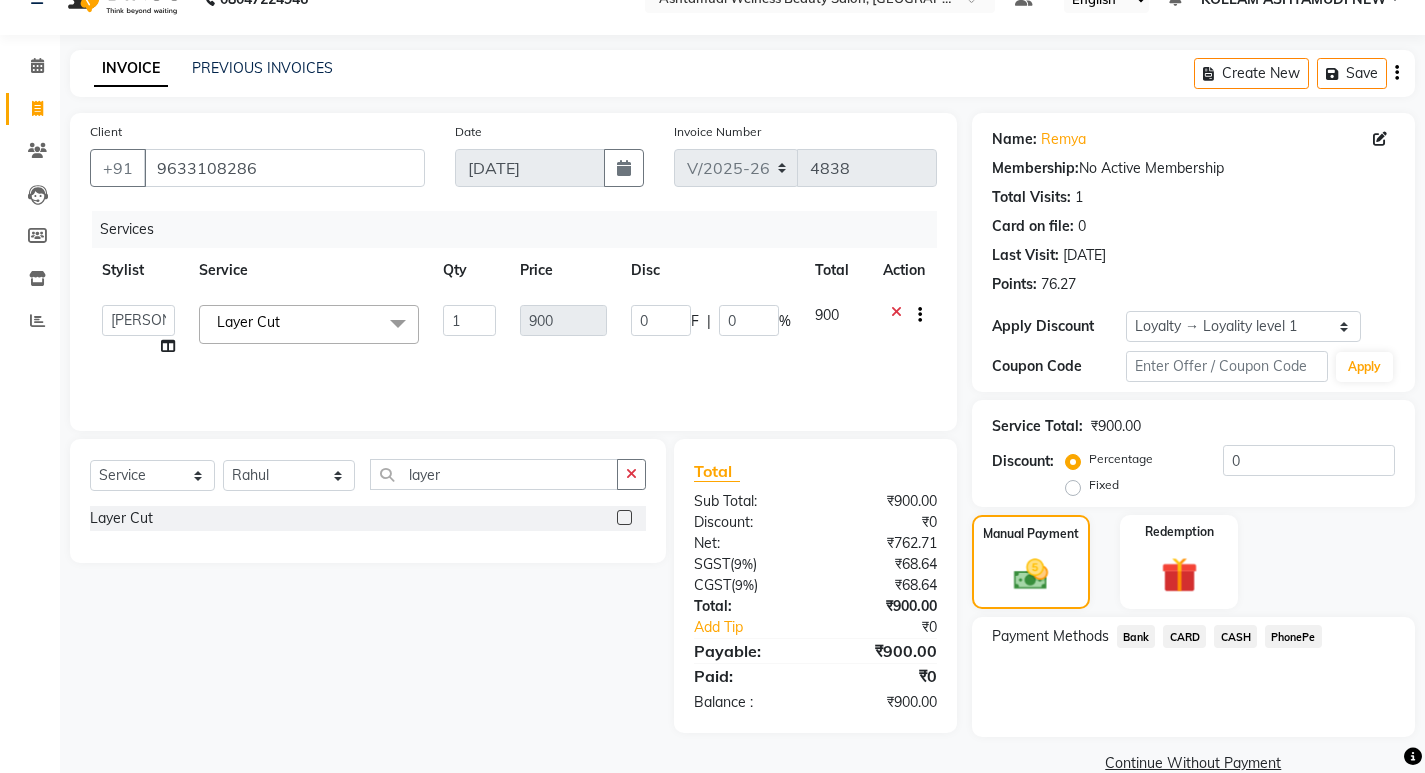 scroll, scrollTop: 72, scrollLeft: 0, axis: vertical 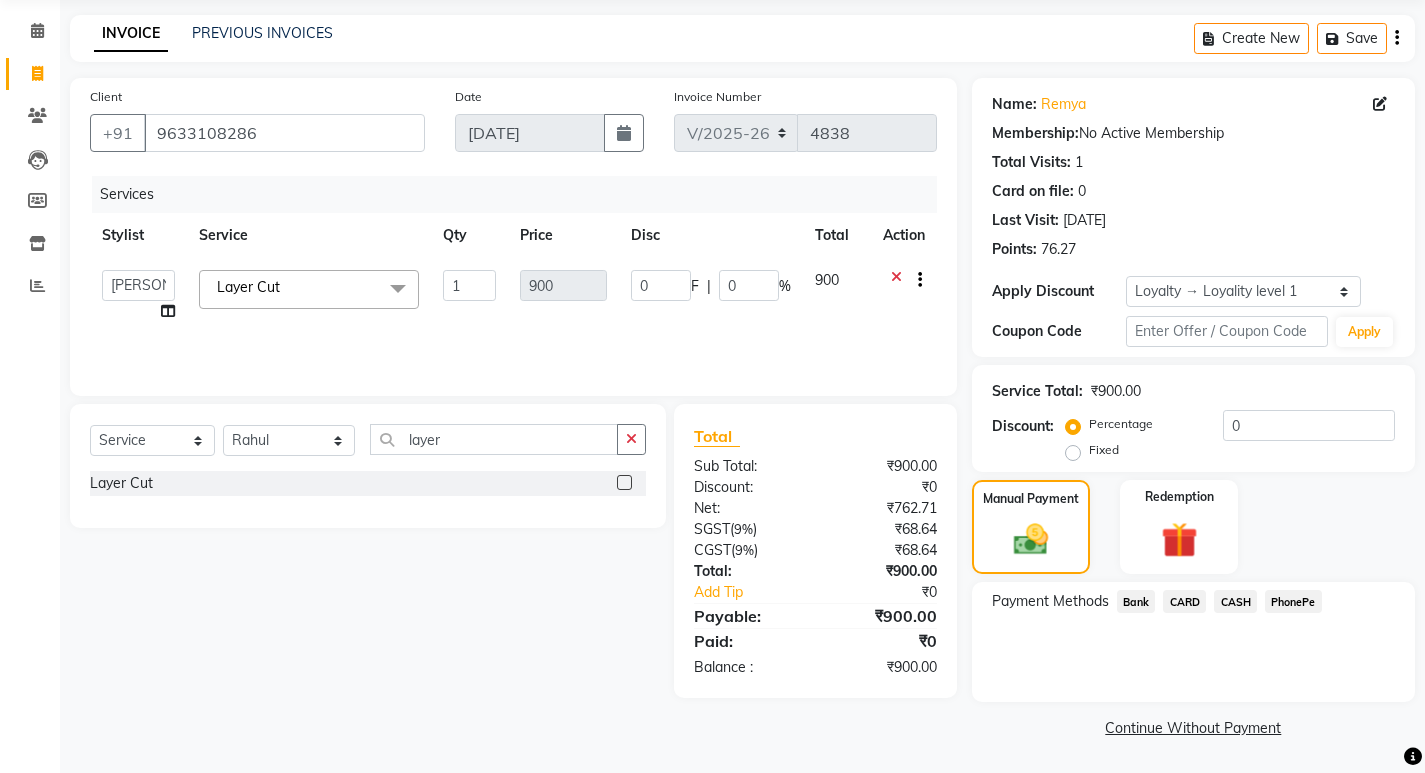 click on "PhonePe" 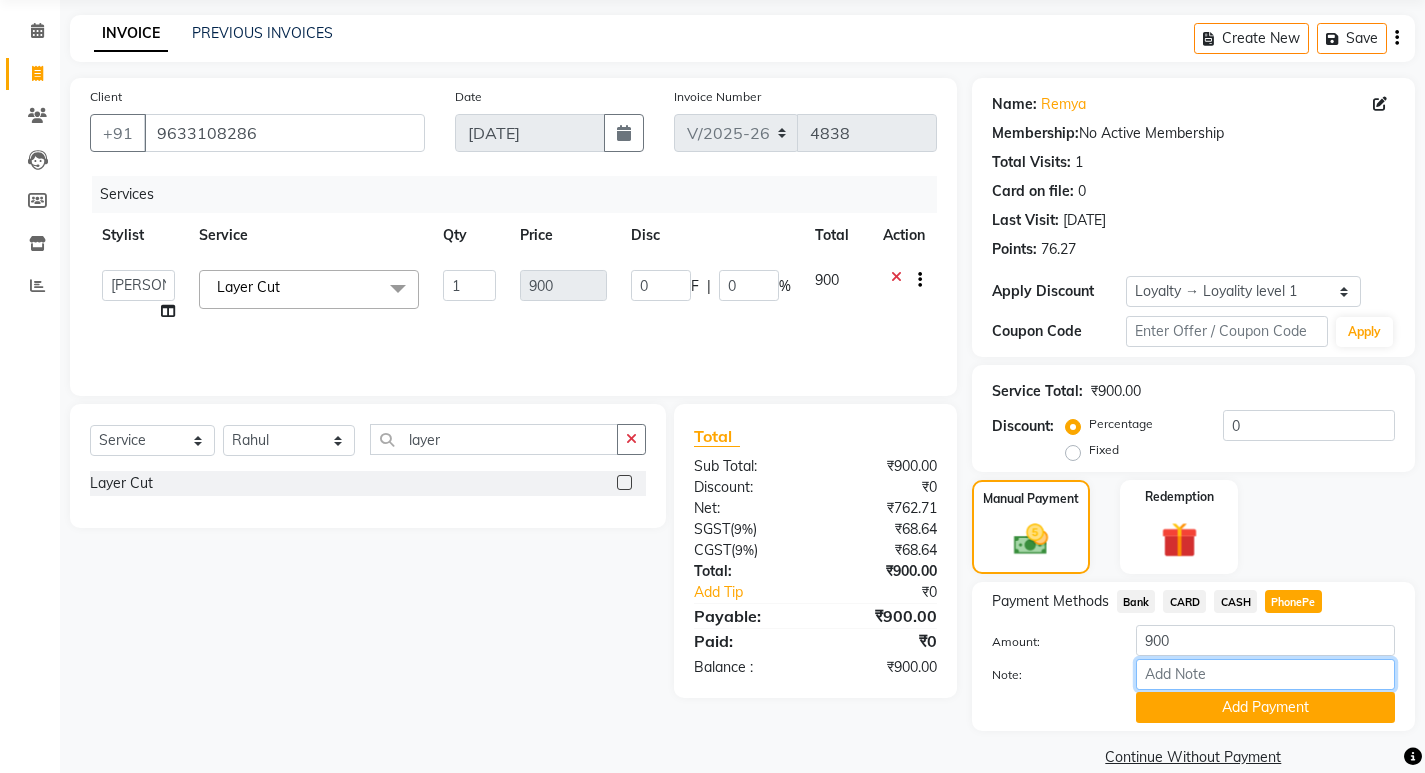 click on "Note:" at bounding box center [1265, 674] 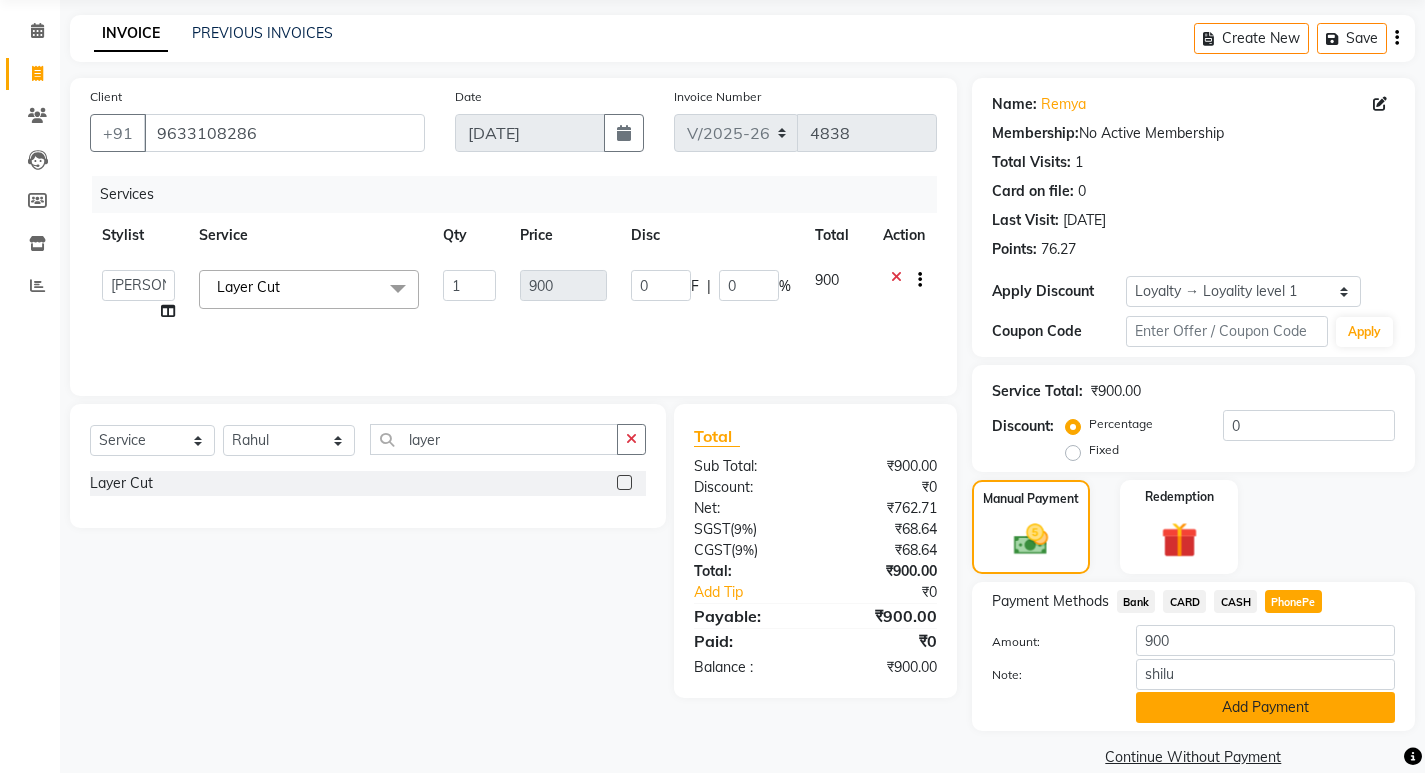 click on "Add Payment" 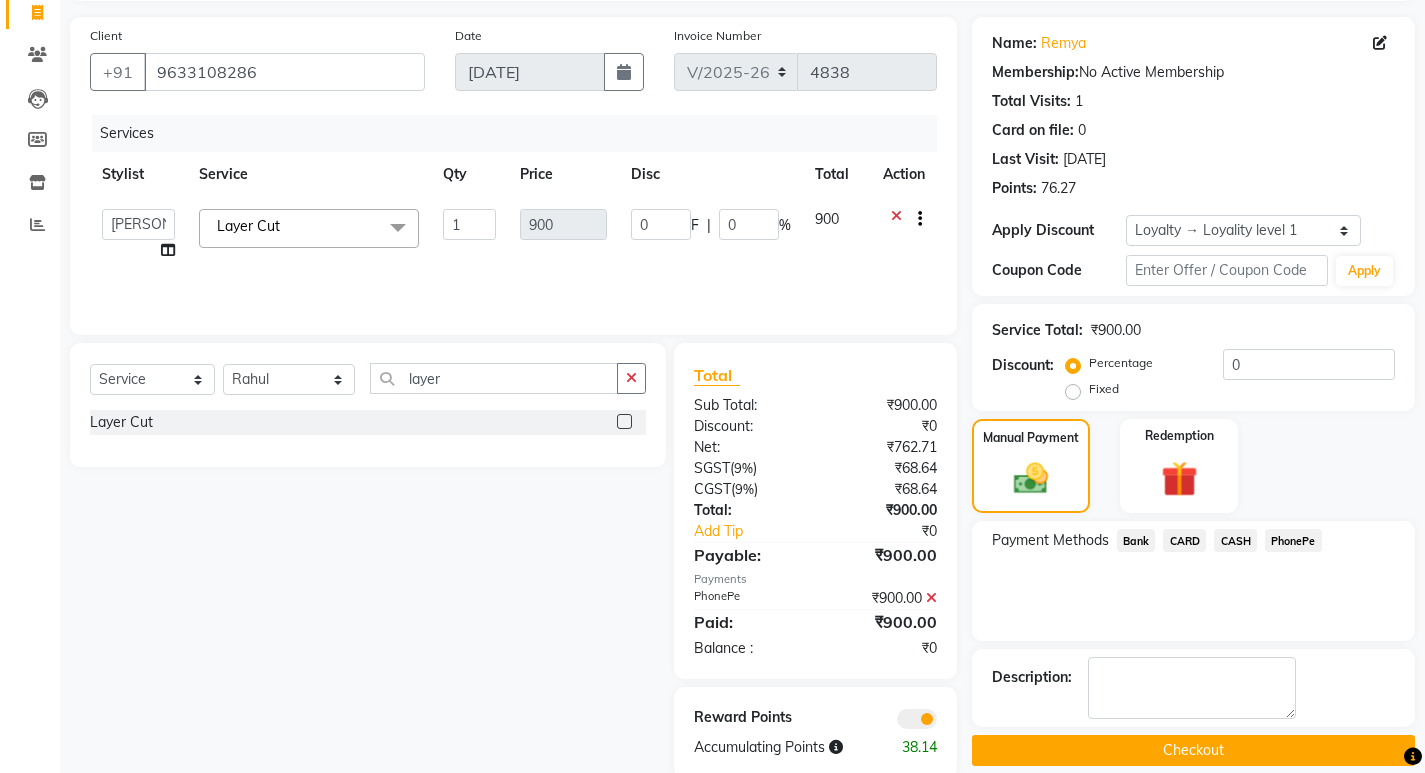 scroll, scrollTop: 168, scrollLeft: 0, axis: vertical 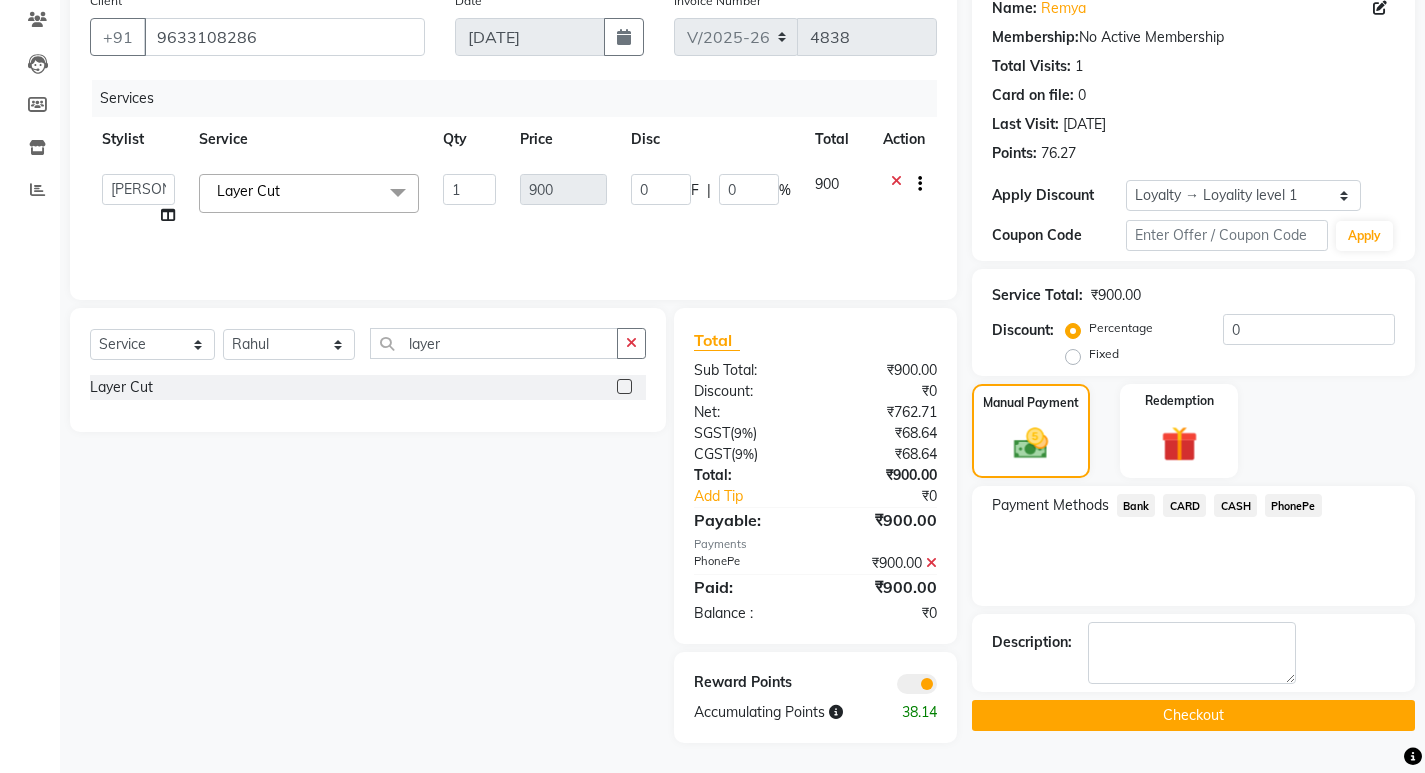 click on "Checkout" 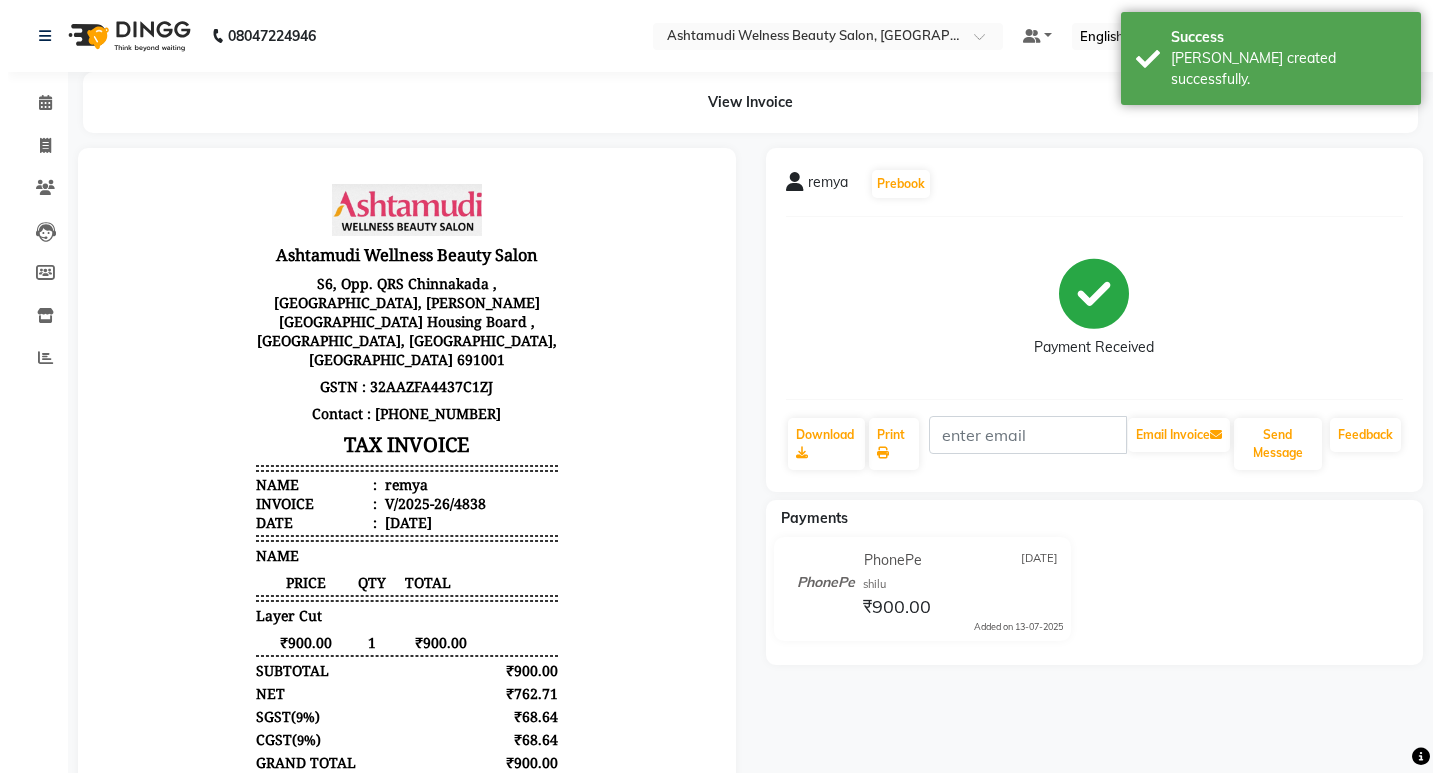 scroll, scrollTop: 0, scrollLeft: 0, axis: both 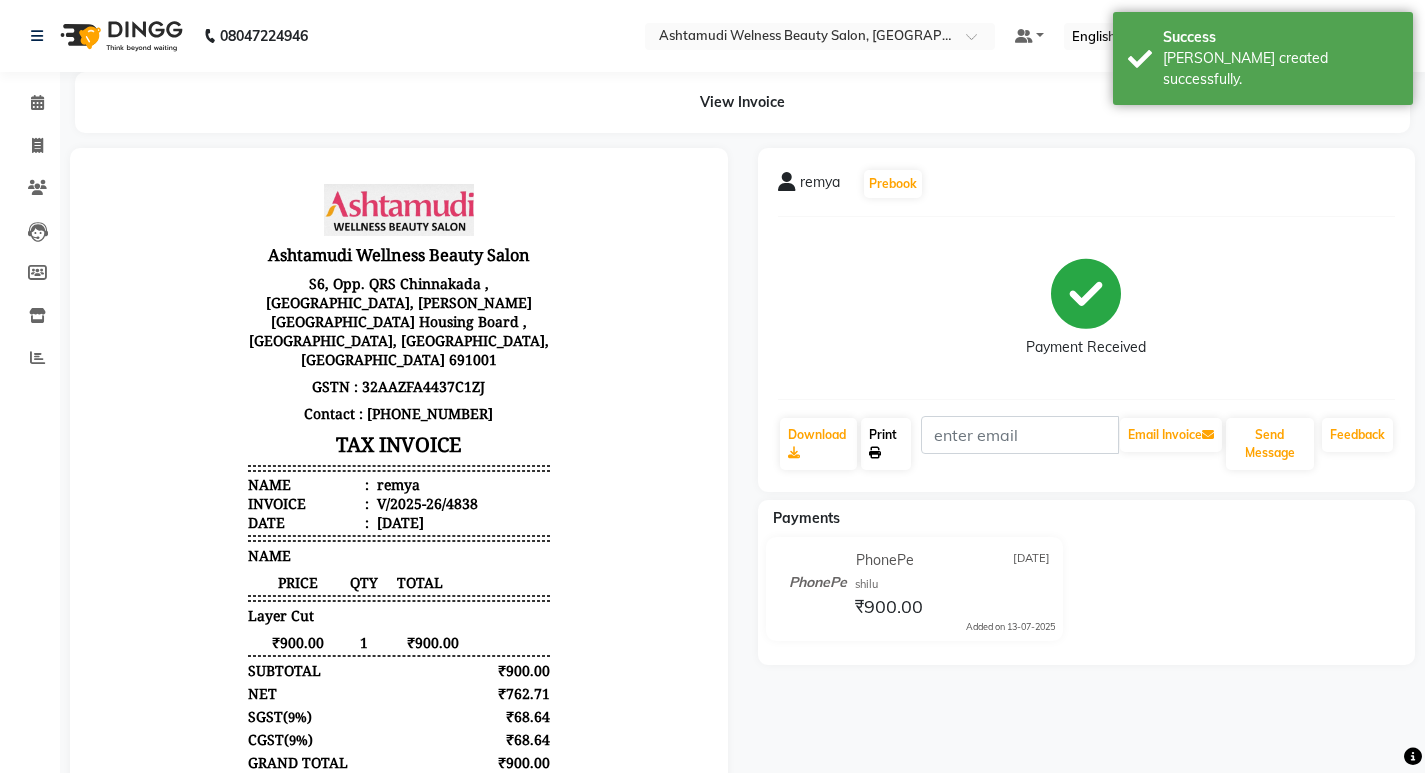 click on "Print" 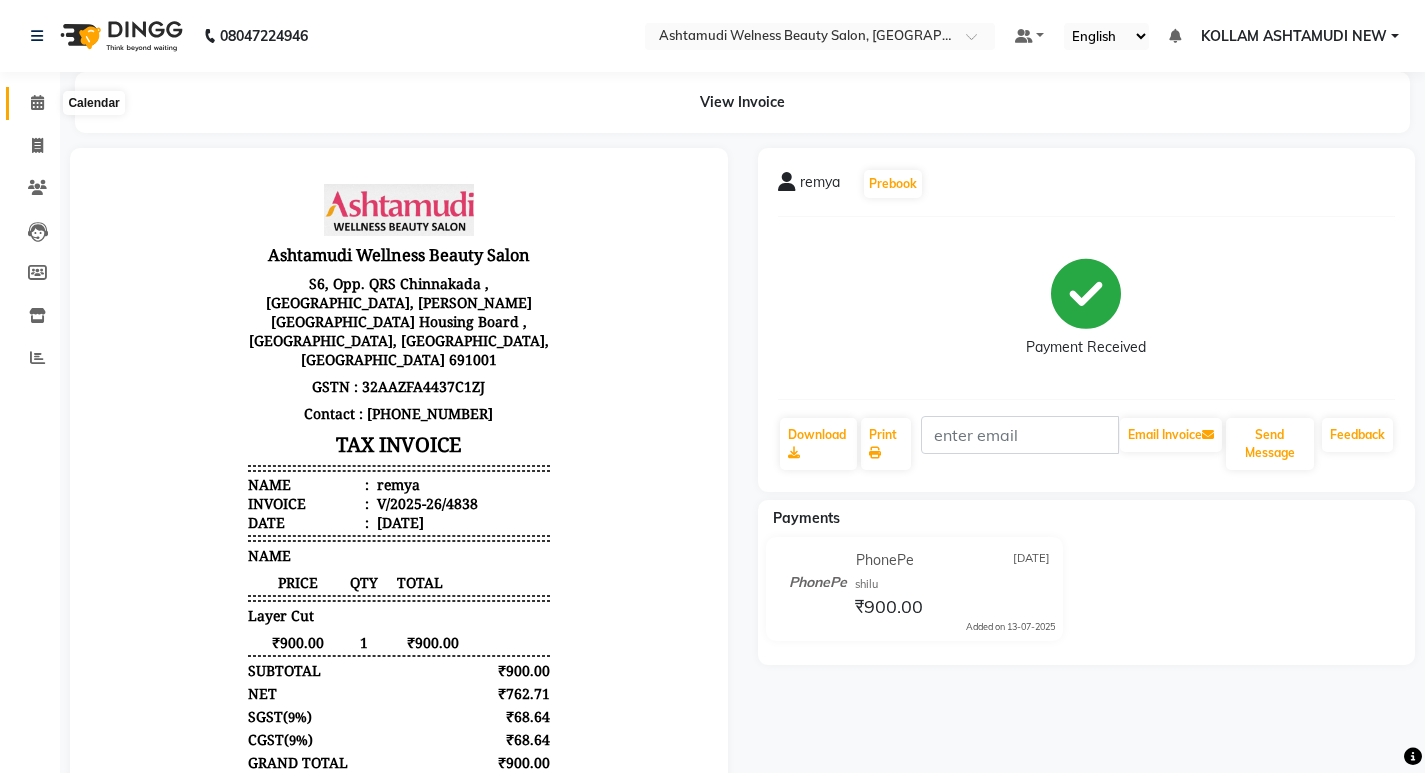 click 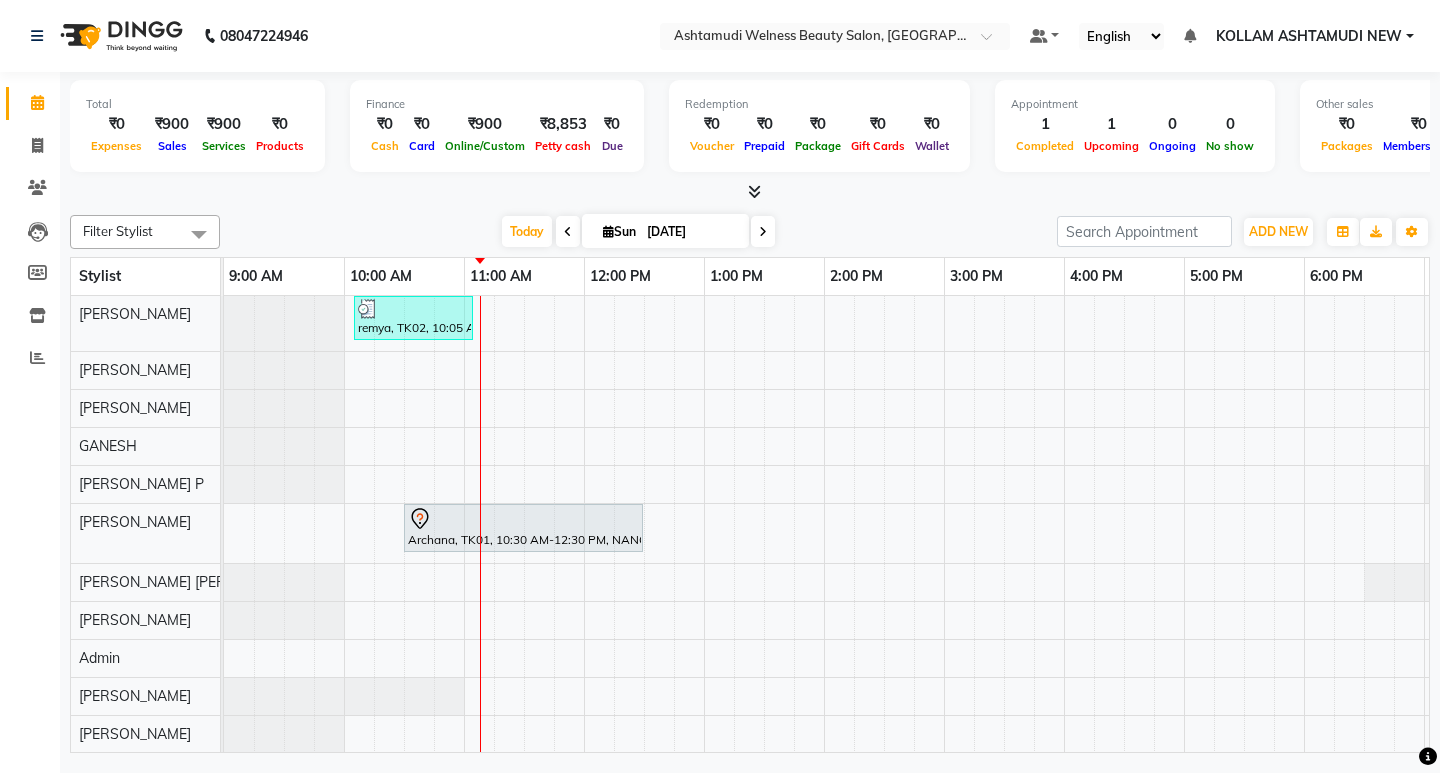 scroll, scrollTop: 0, scrollLeft: 250, axis: horizontal 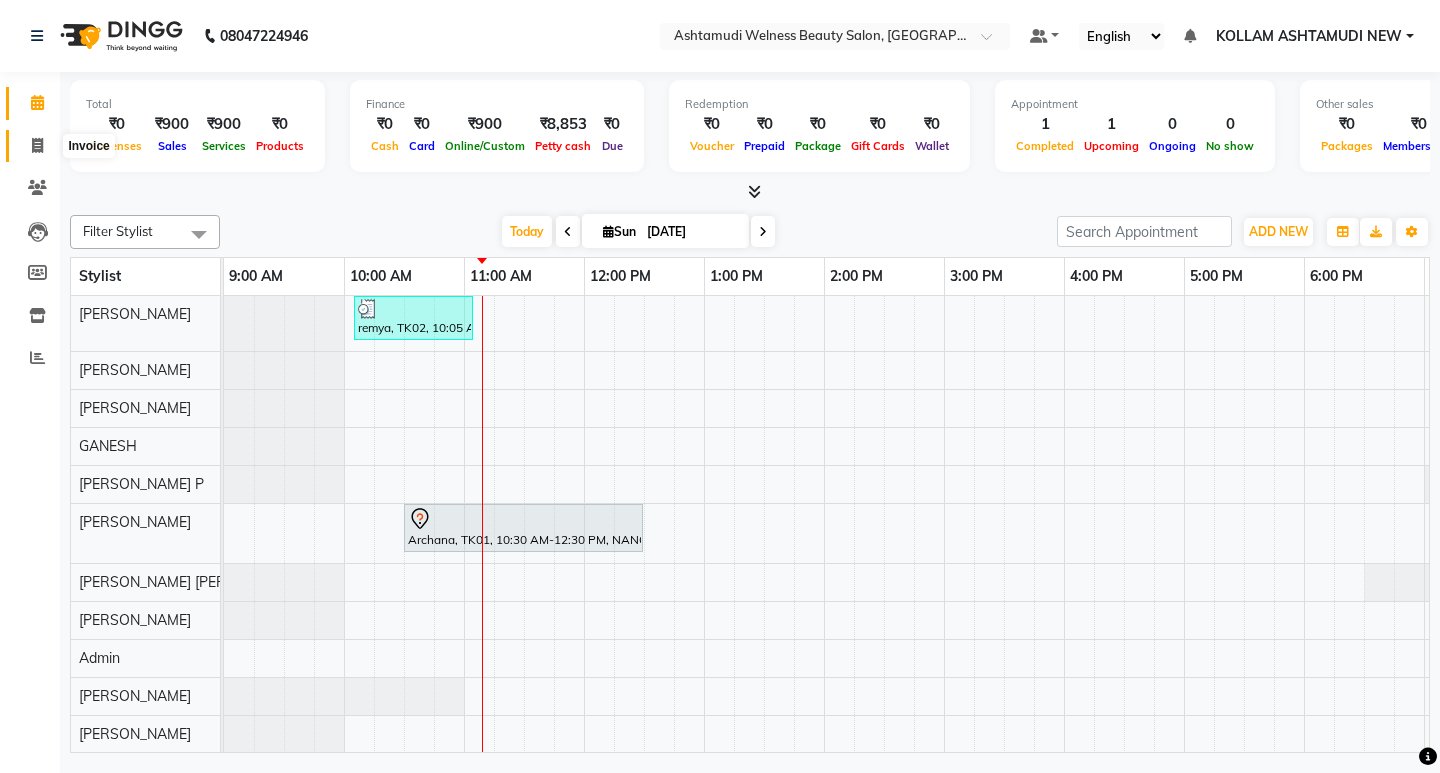 click 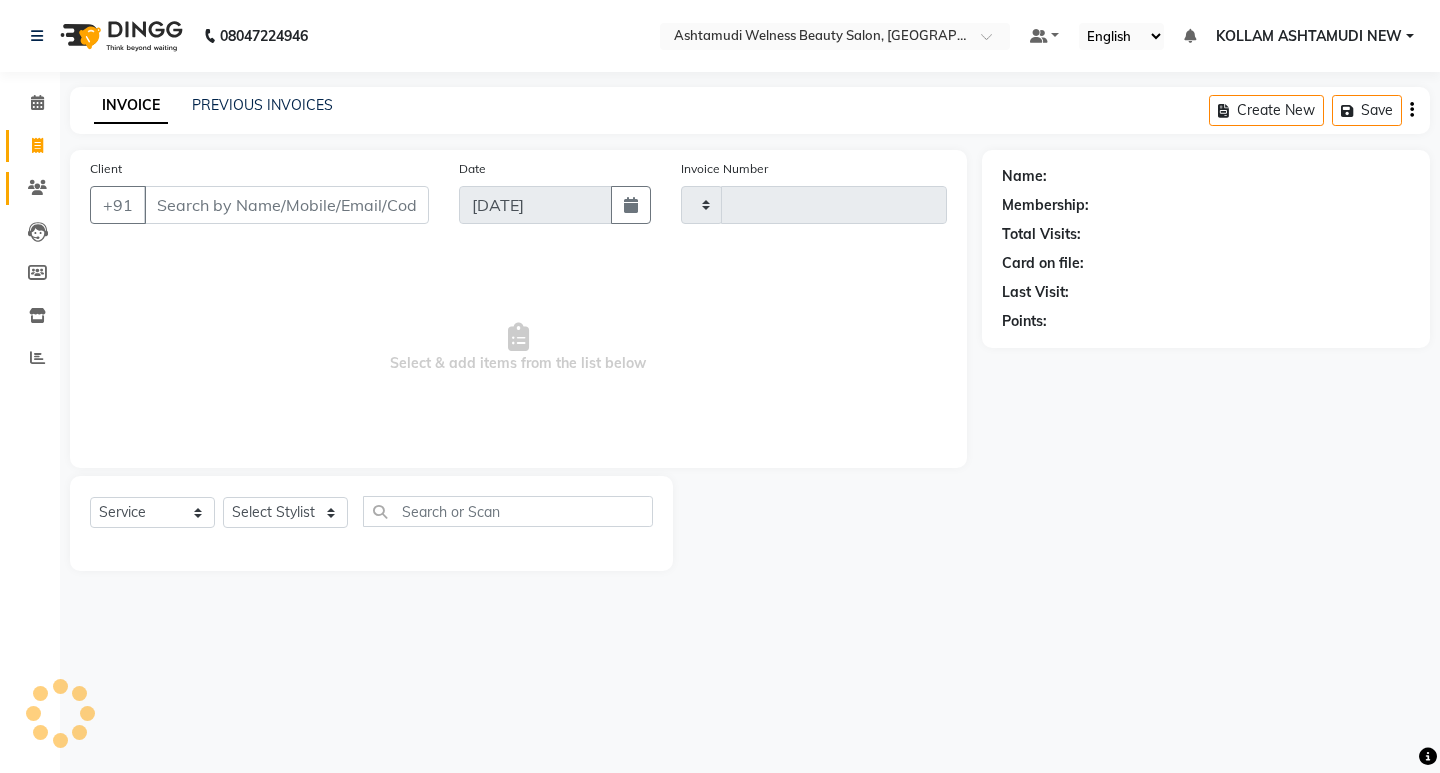 type on "4839" 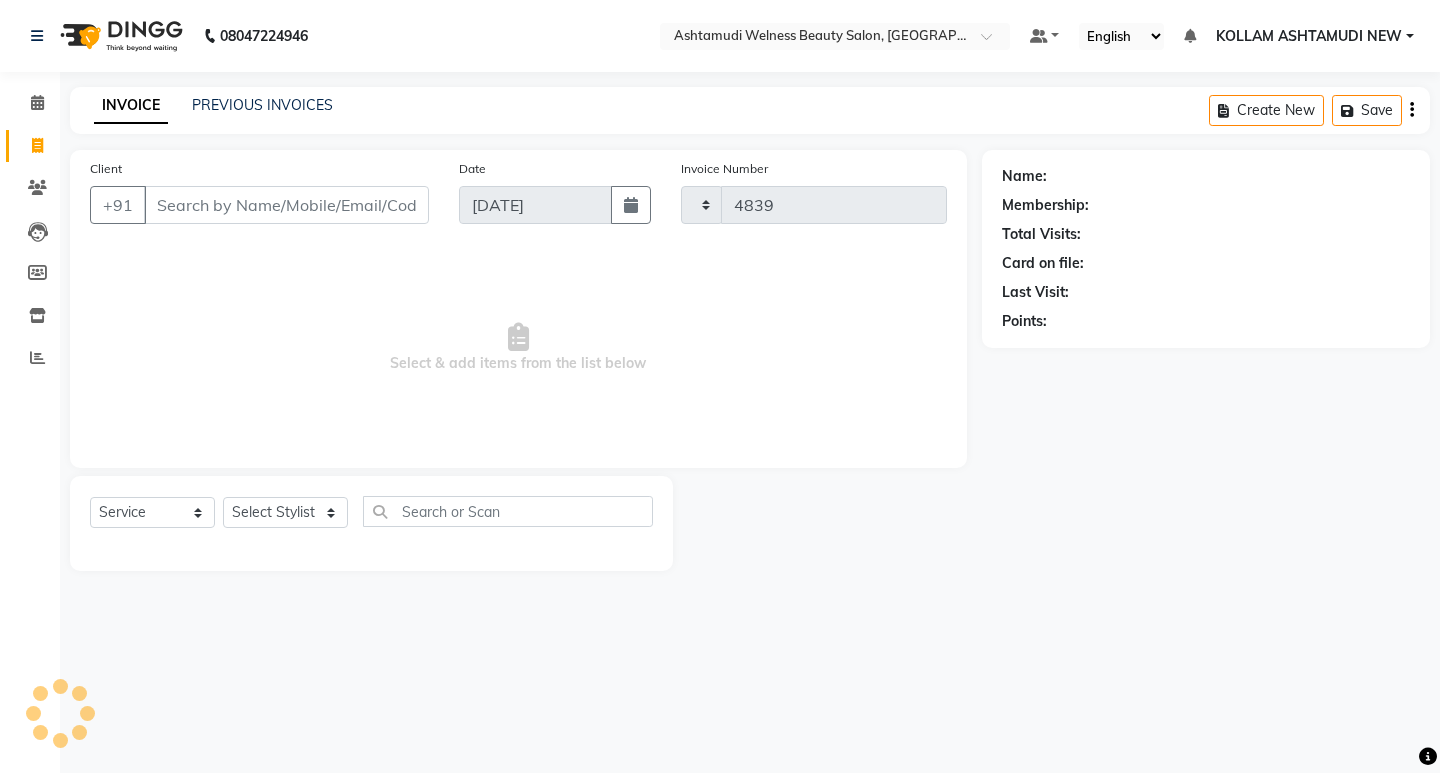 select on "4529" 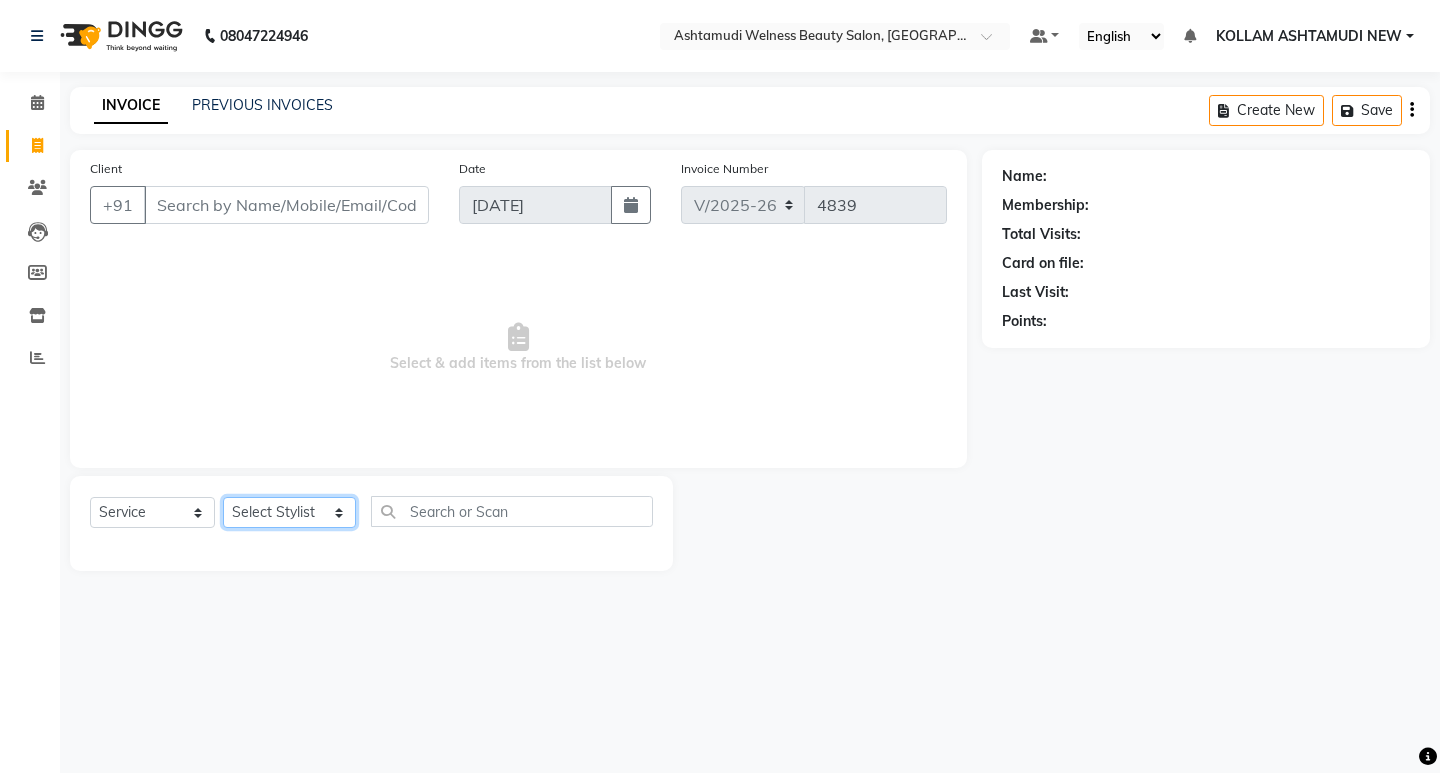 click on "Select Stylist [PERSON_NAME] Admin [PERSON_NAME]  [PERSON_NAME] [PERSON_NAME] [PERSON_NAME]  M [PERSON_NAME]  [PERSON_NAME]  P [PERSON_NAME] KOLLAM ASHTAMUDI NEW  [PERSON_NAME] [PERSON_NAME] [PERSON_NAME]  [PERSON_NAME] [PERSON_NAME] [PERSON_NAME] [PERSON_NAME] [PERSON_NAME] M [PERSON_NAME] SARIGA [PERSON_NAME] [PERSON_NAME] [PERSON_NAME] SIBI [PERSON_NAME] [PERSON_NAME] S" 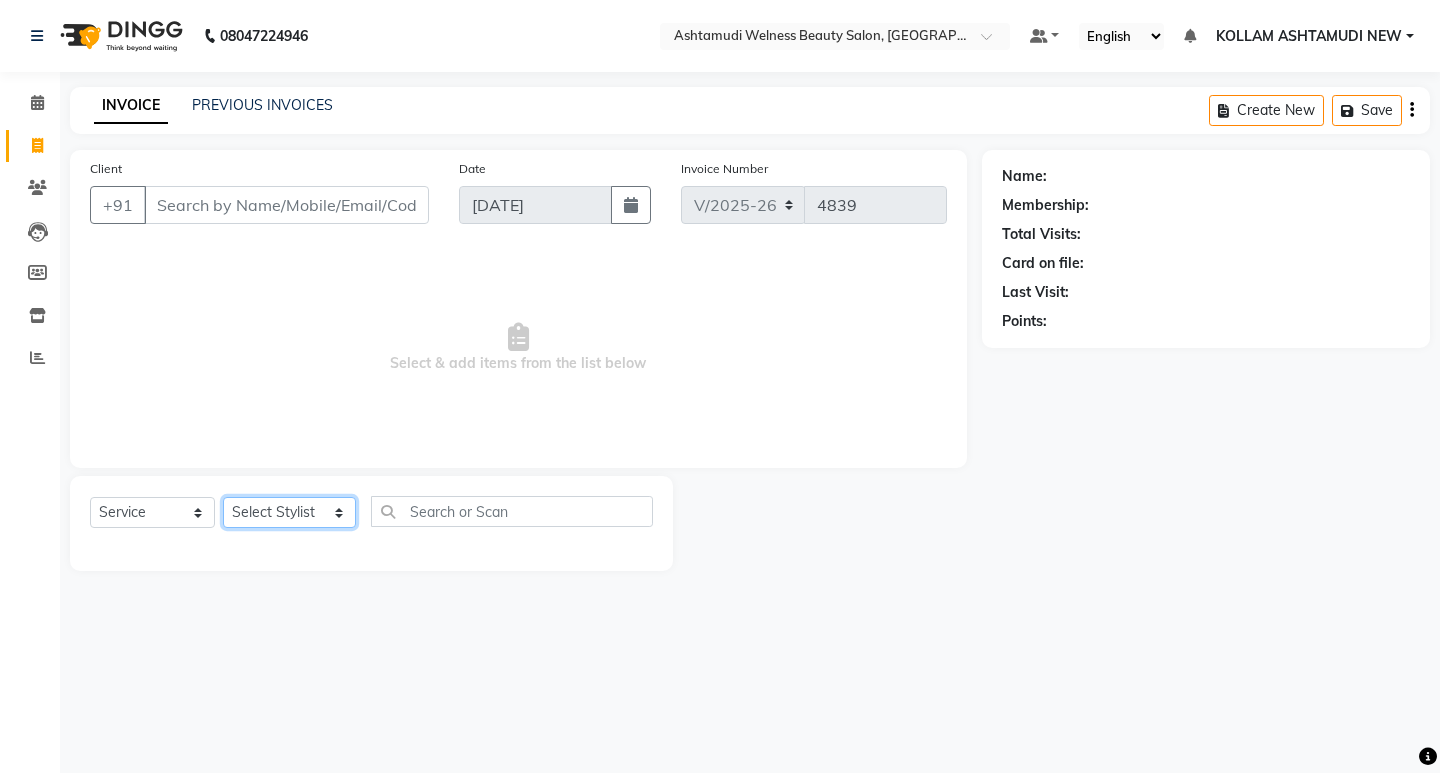 select on "30859" 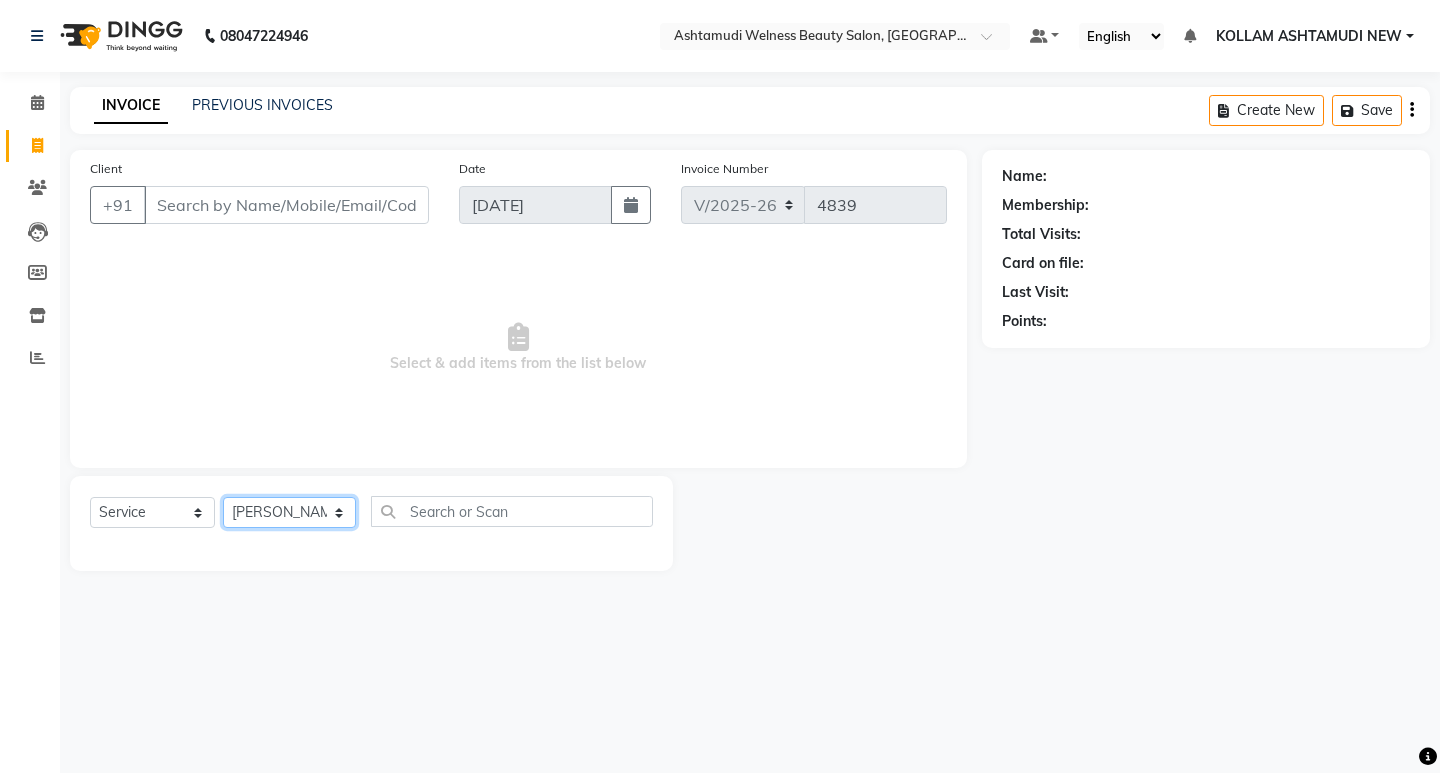 click on "Select Stylist [PERSON_NAME] Admin [PERSON_NAME]  [PERSON_NAME] [PERSON_NAME] [PERSON_NAME]  M [PERSON_NAME]  [PERSON_NAME]  P [PERSON_NAME] KOLLAM ASHTAMUDI NEW  [PERSON_NAME] [PERSON_NAME] [PERSON_NAME]  [PERSON_NAME] [PERSON_NAME] [PERSON_NAME] [PERSON_NAME] [PERSON_NAME] M [PERSON_NAME] SARIGA [PERSON_NAME] [PERSON_NAME] [PERSON_NAME] SIBI [PERSON_NAME] [PERSON_NAME] S" 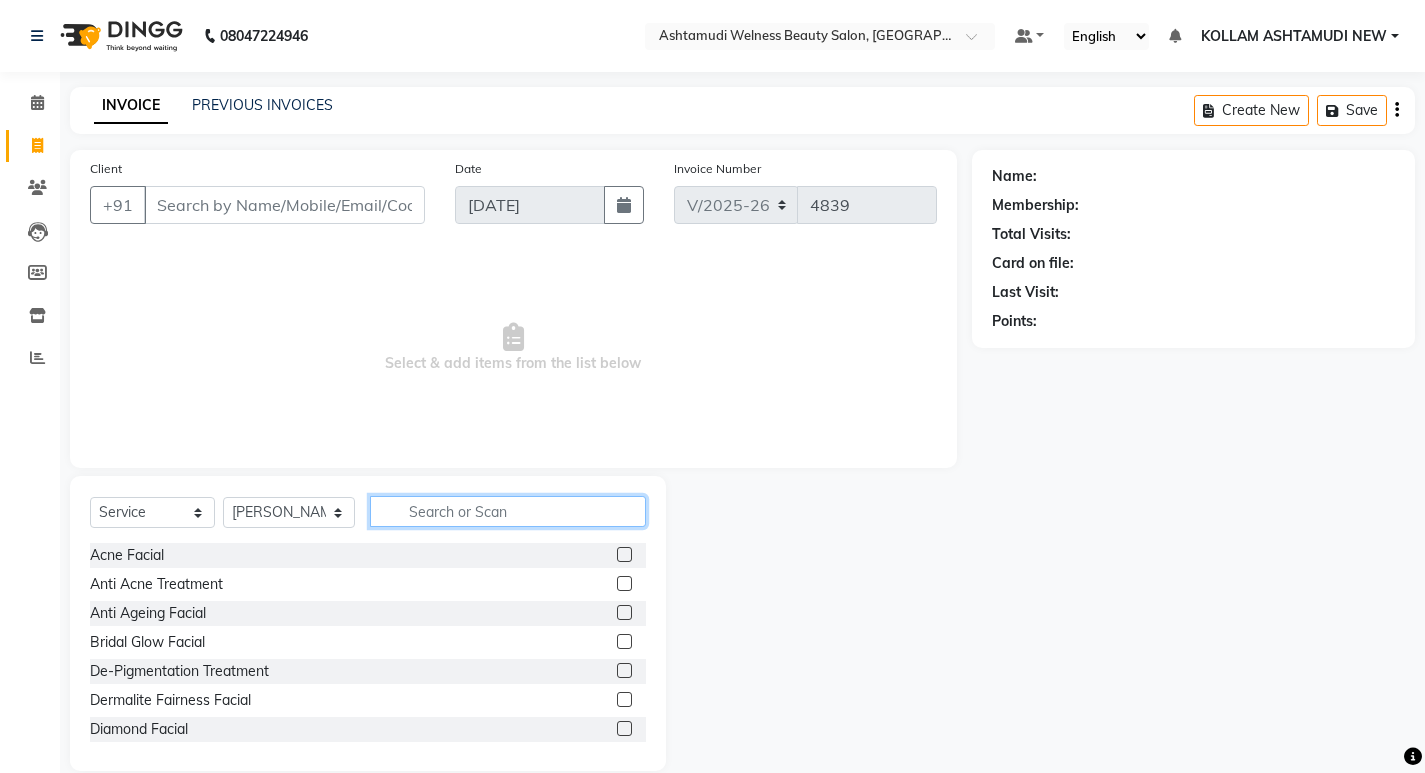 click 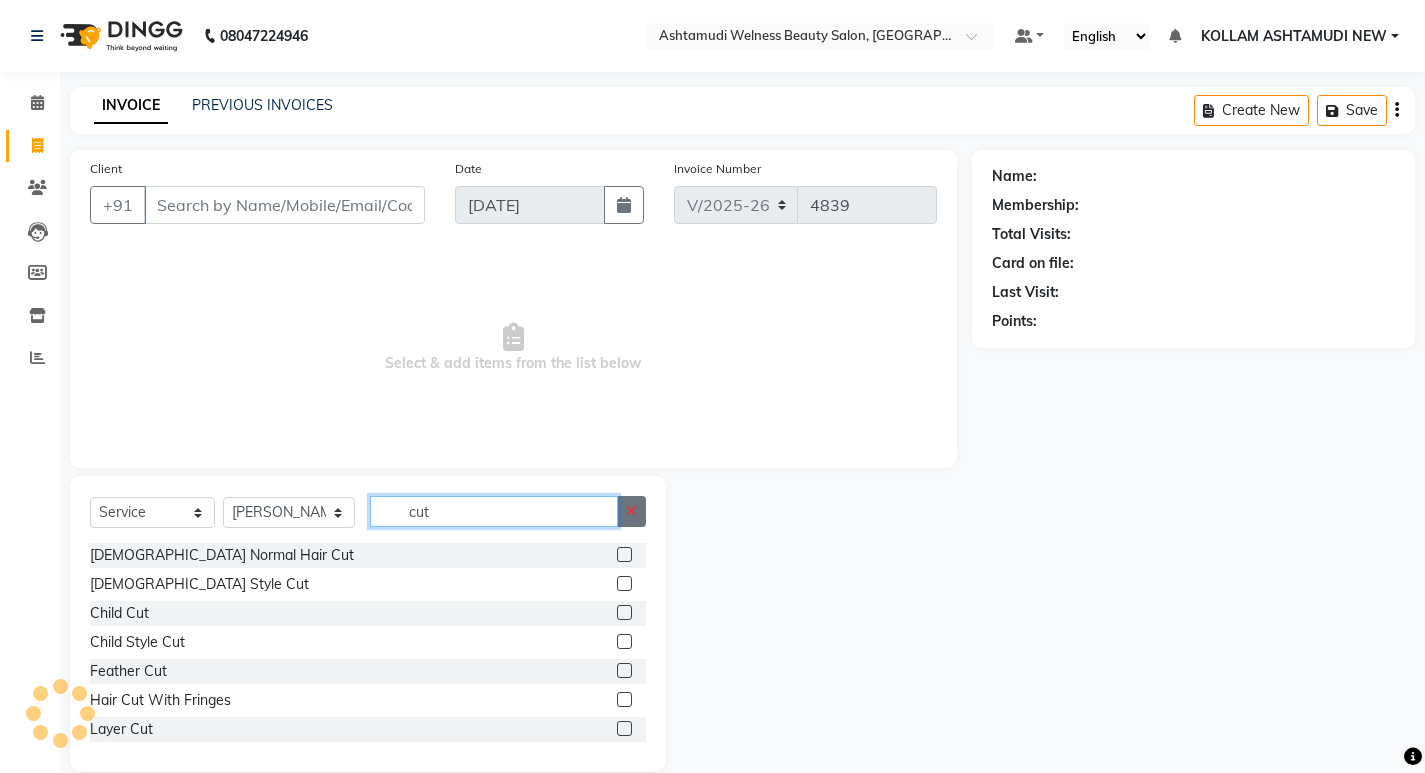type on "cut" 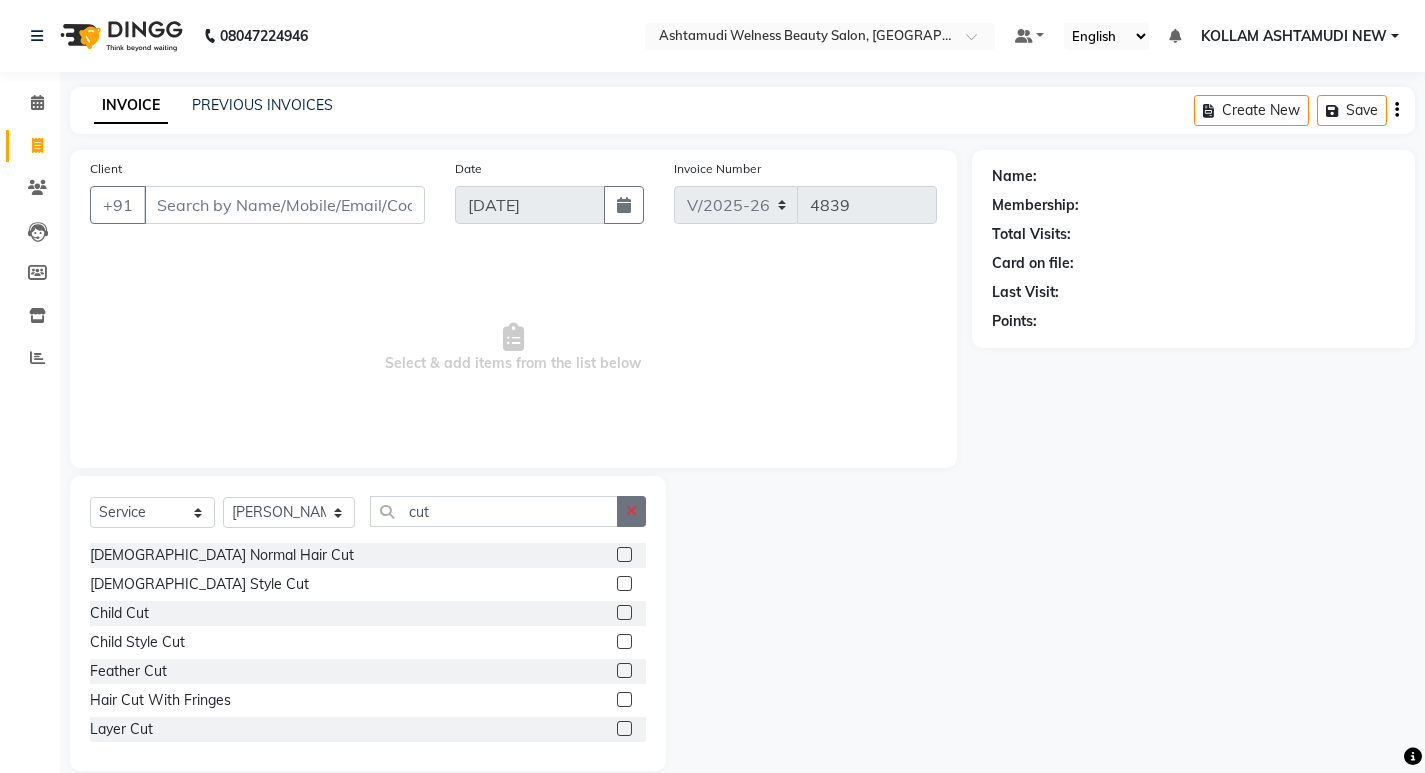 click 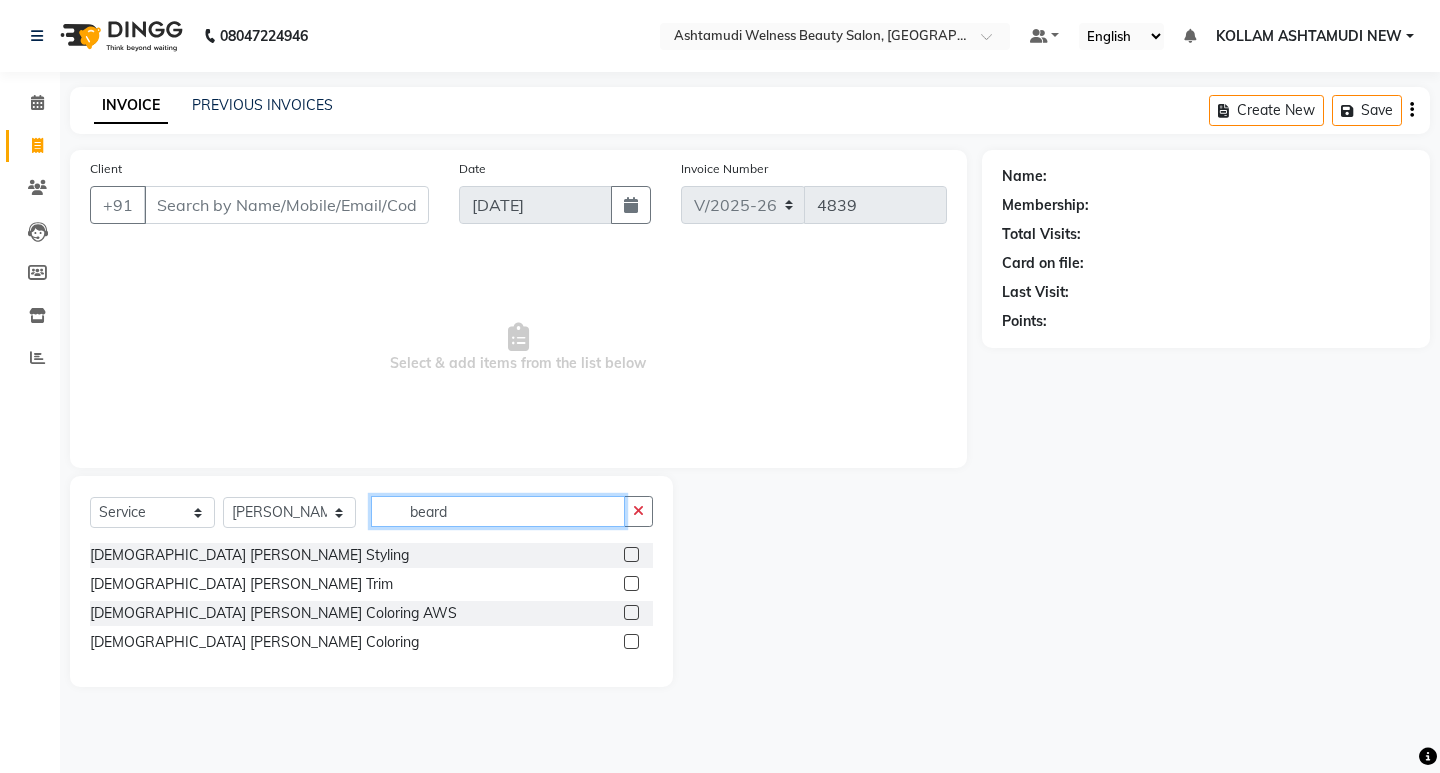 type on "beard" 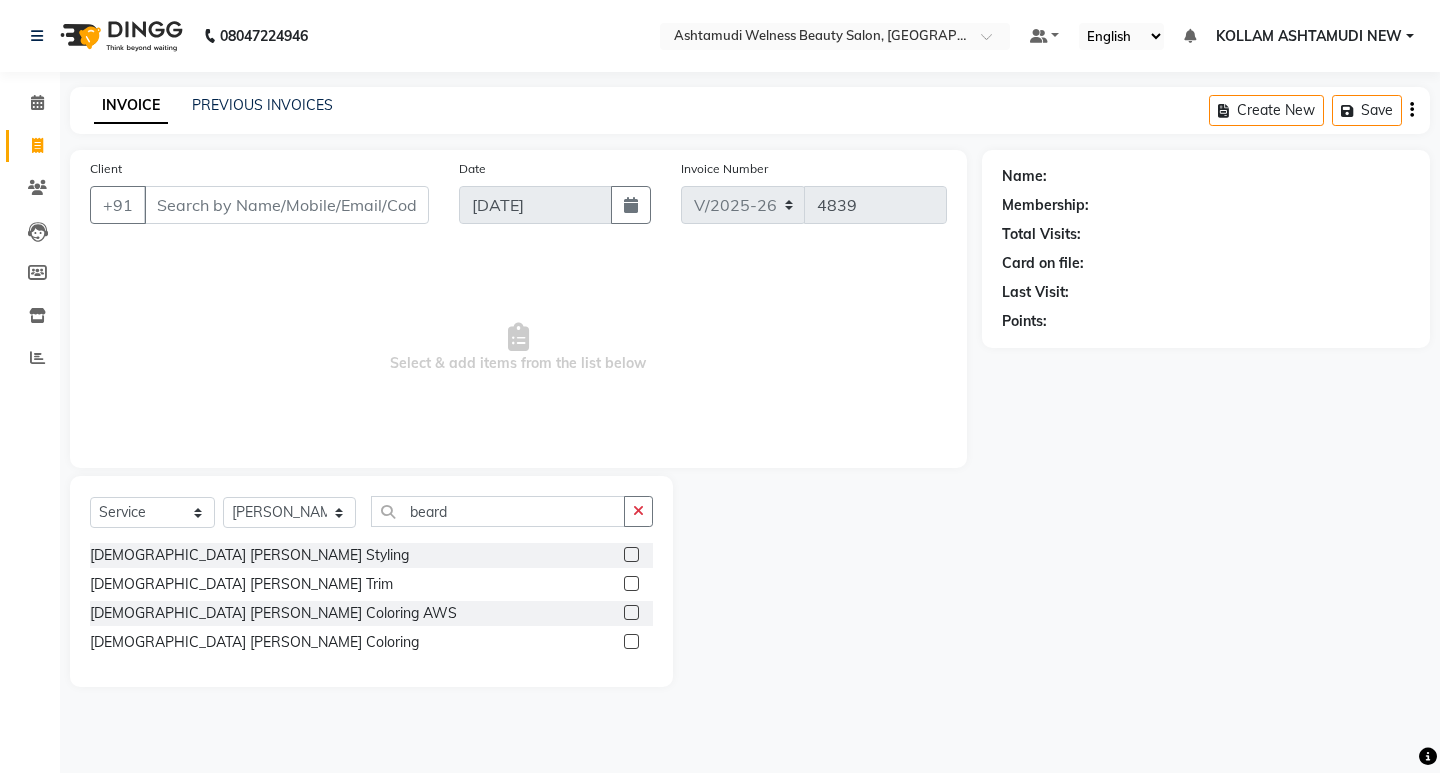 click 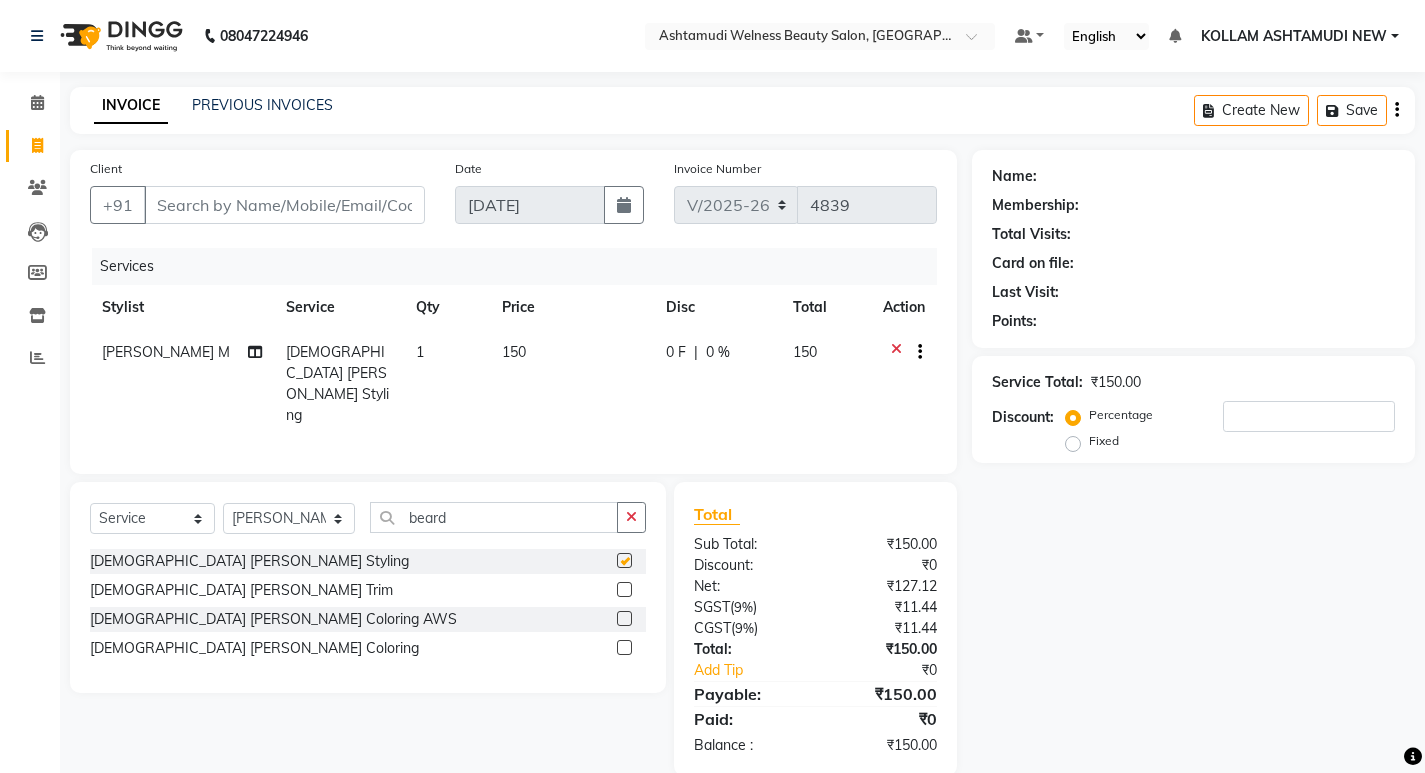 checkbox on "false" 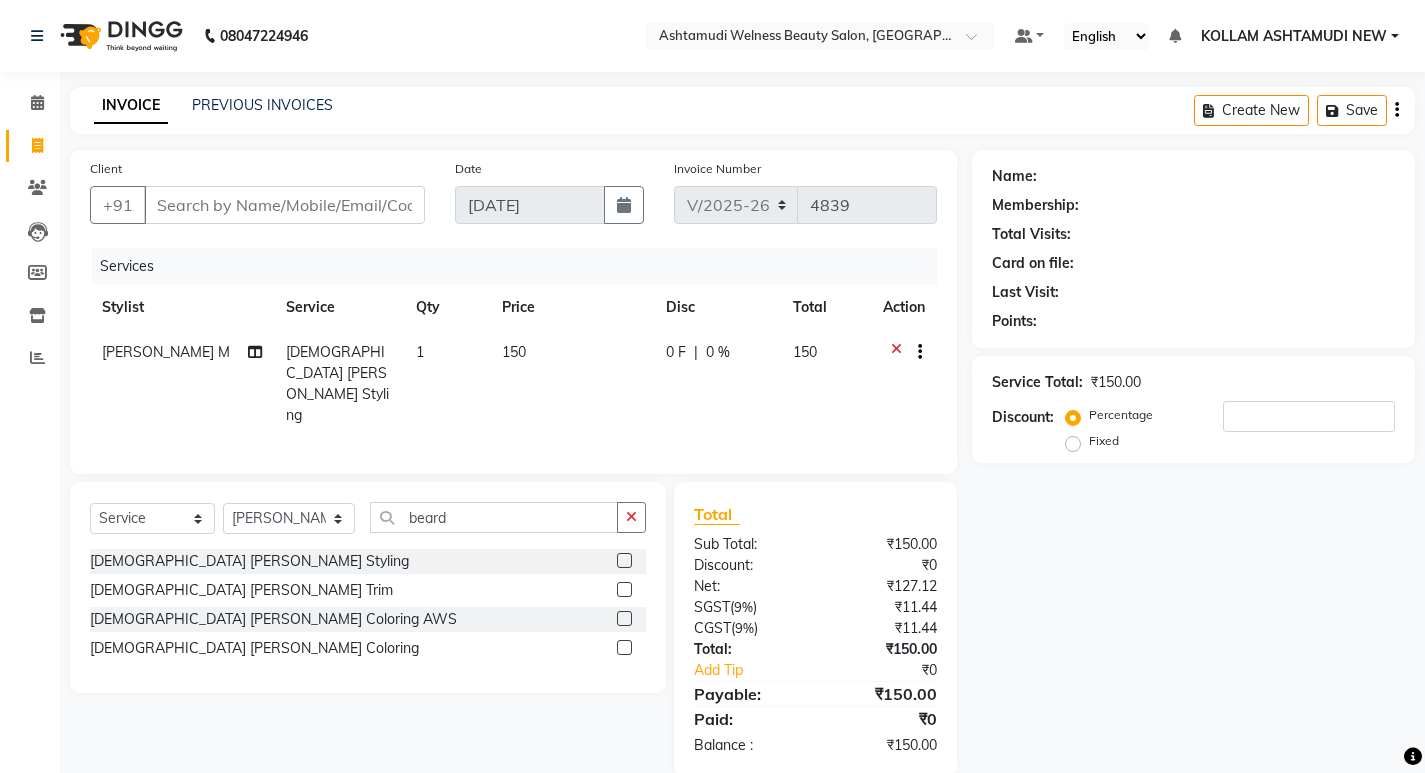 click 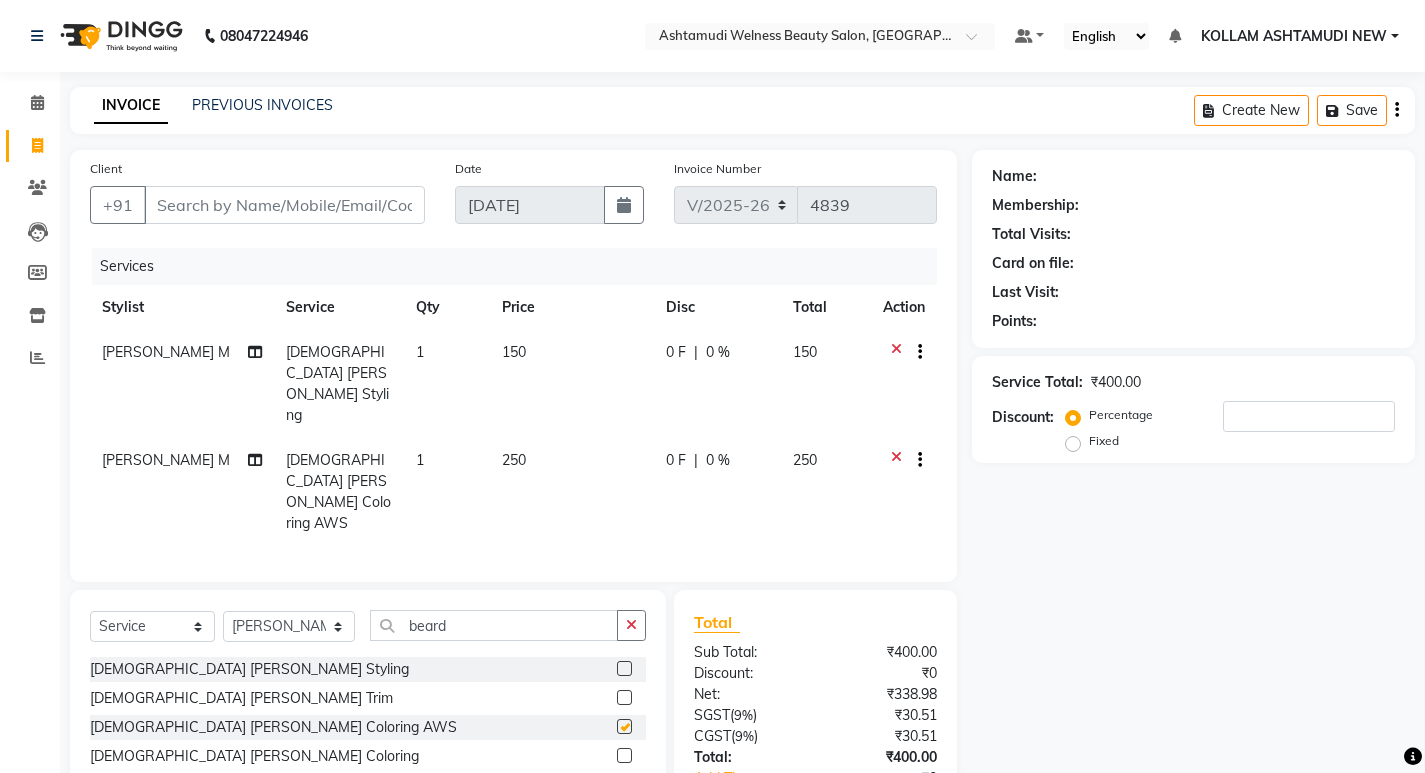 checkbox on "false" 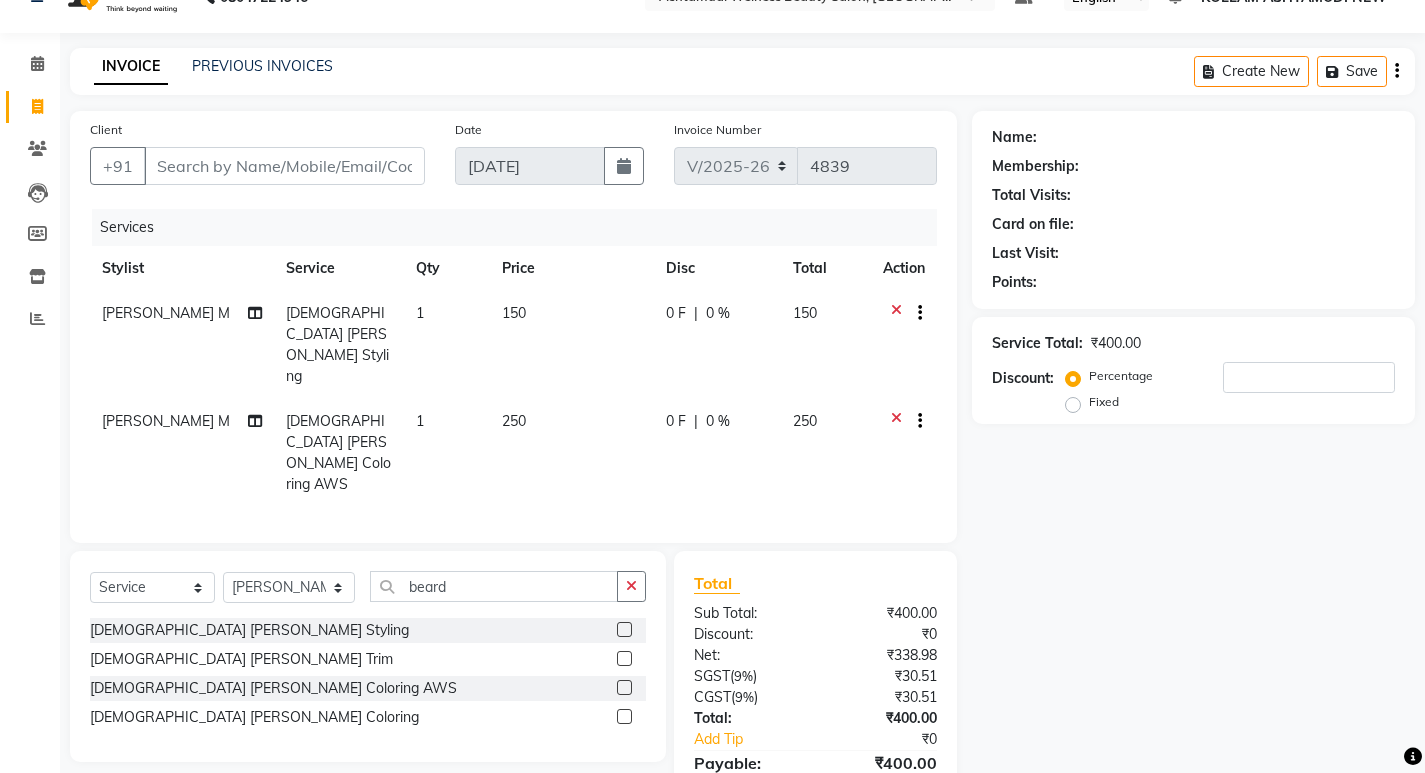 scroll, scrollTop: 72, scrollLeft: 0, axis: vertical 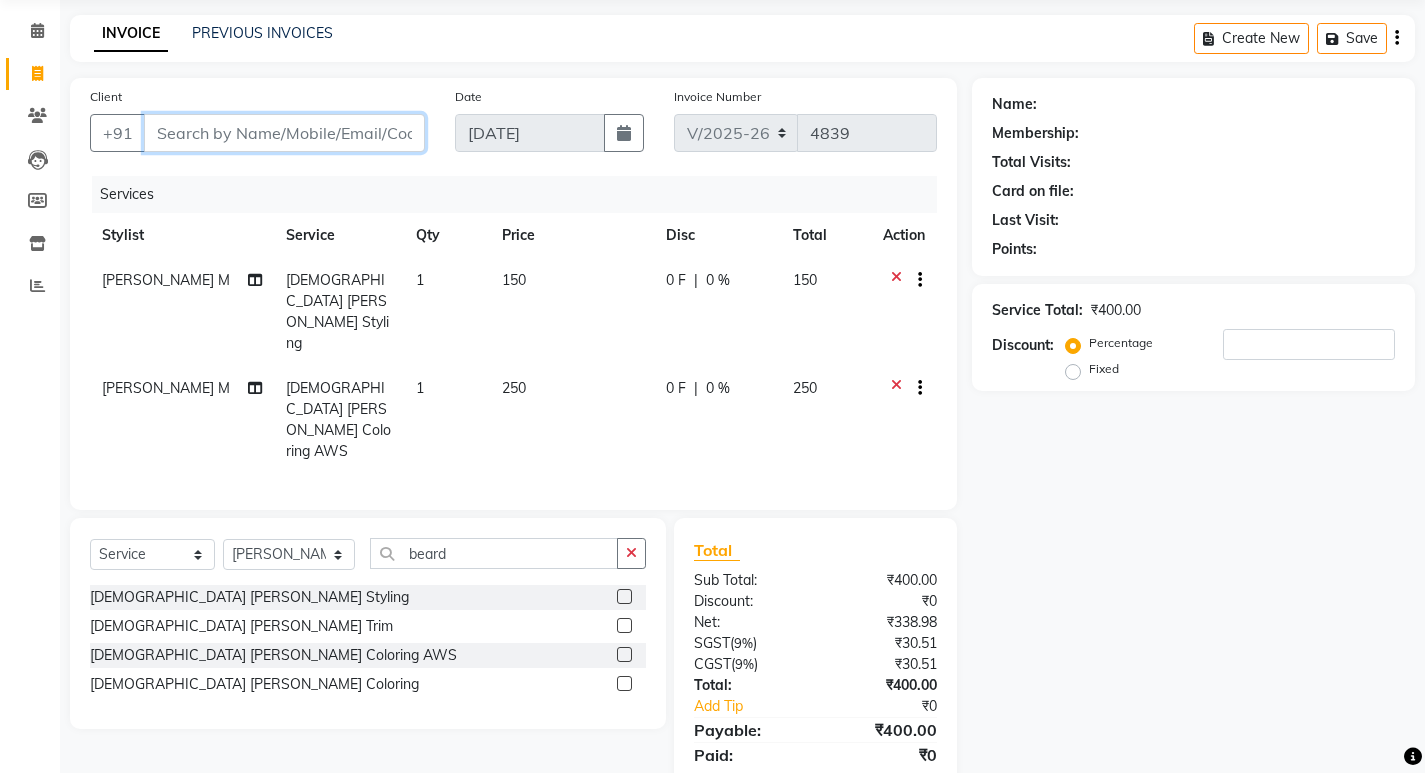 click on "Client" at bounding box center [284, 133] 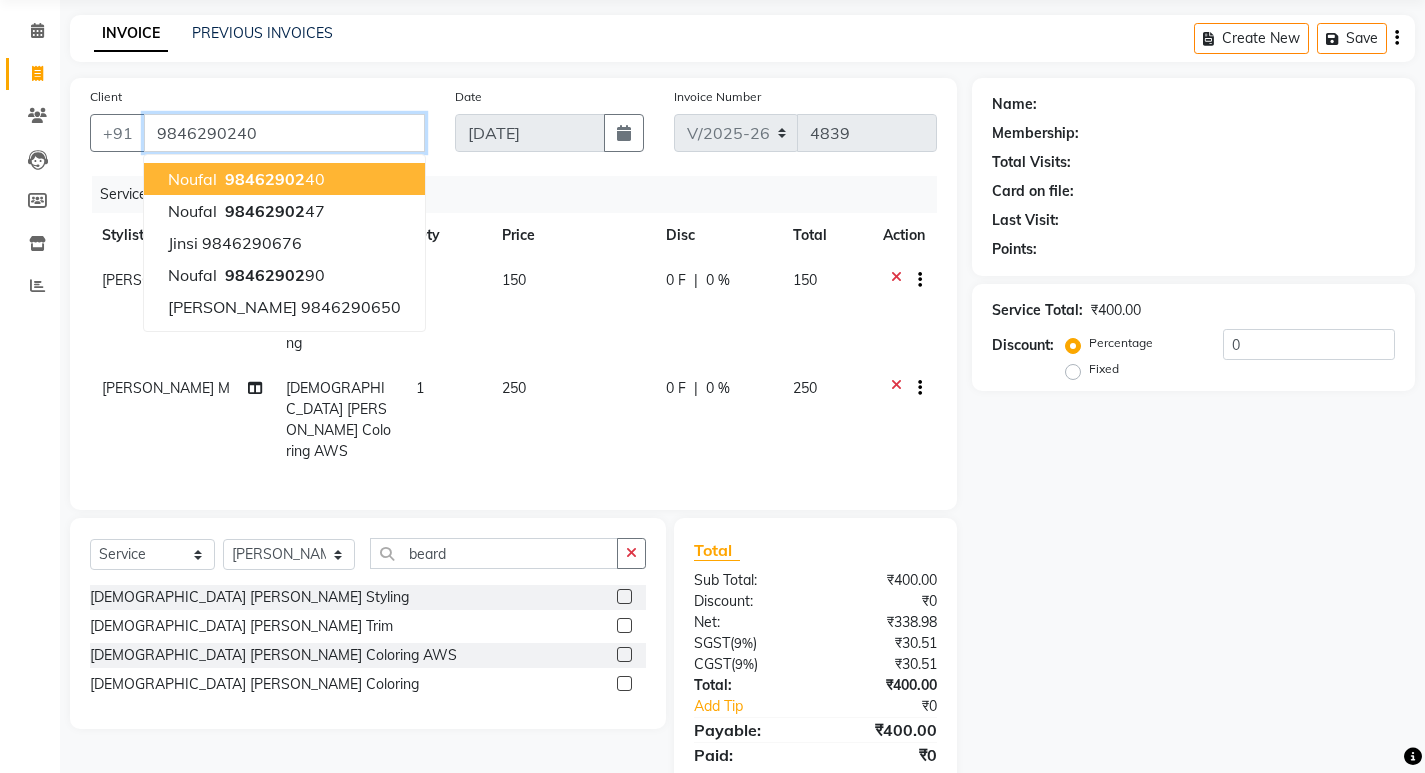 type on "9846290240" 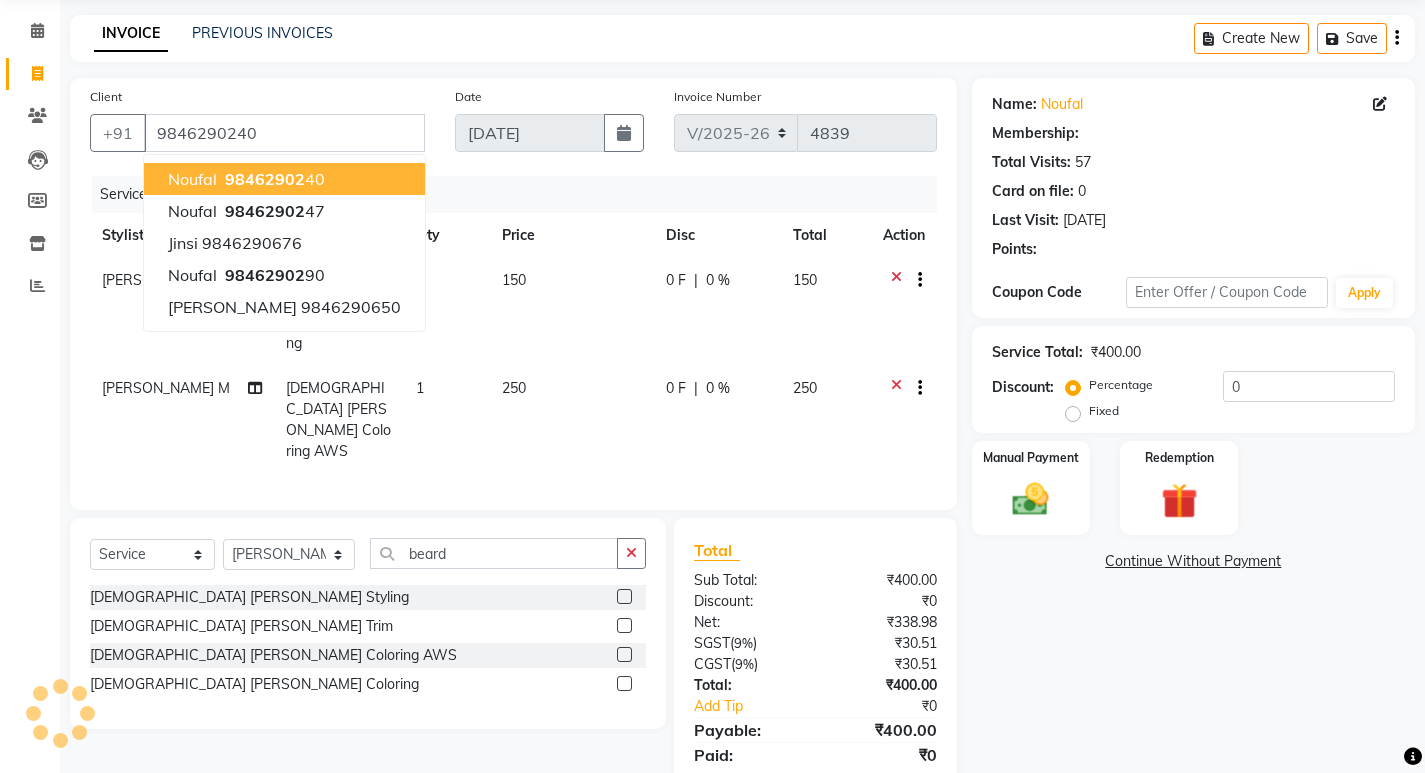 select on "2: Object" 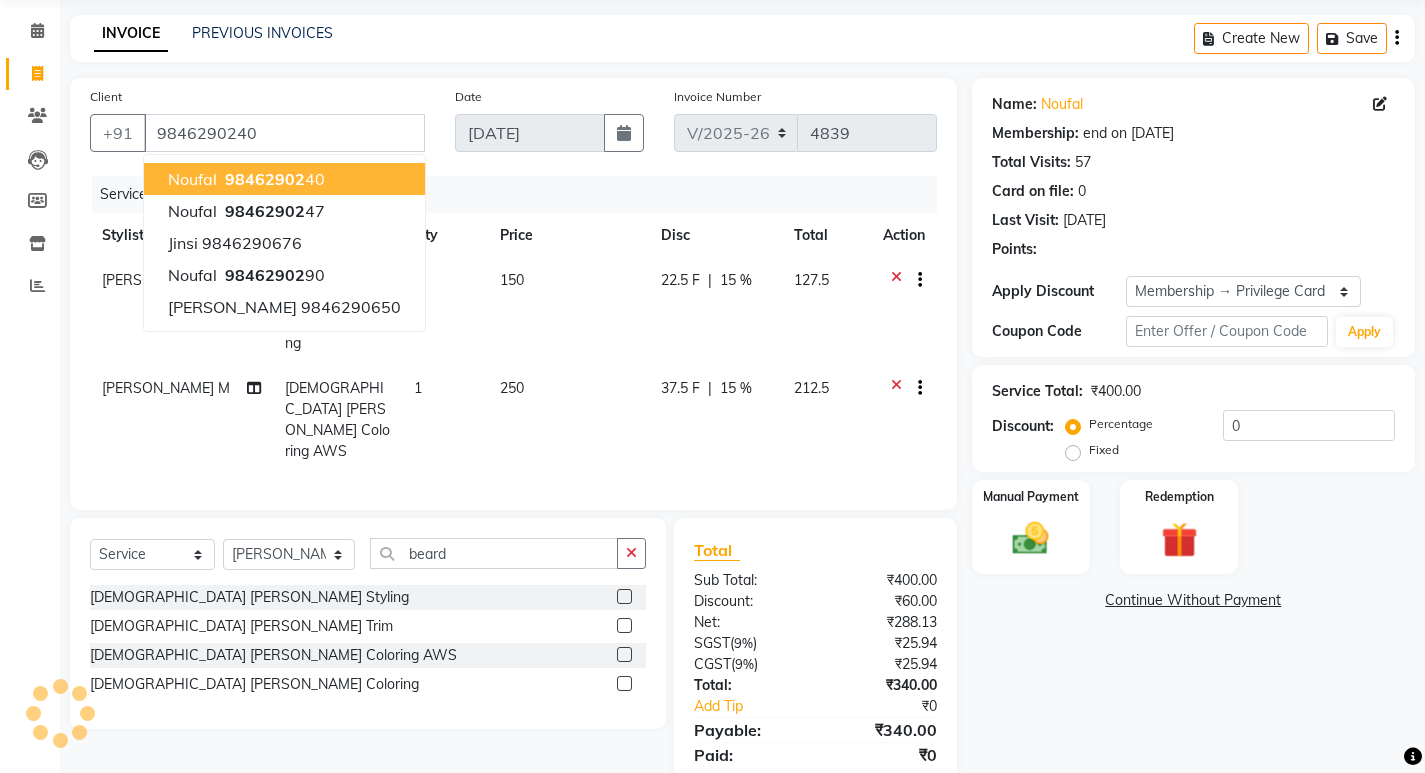 type on "15" 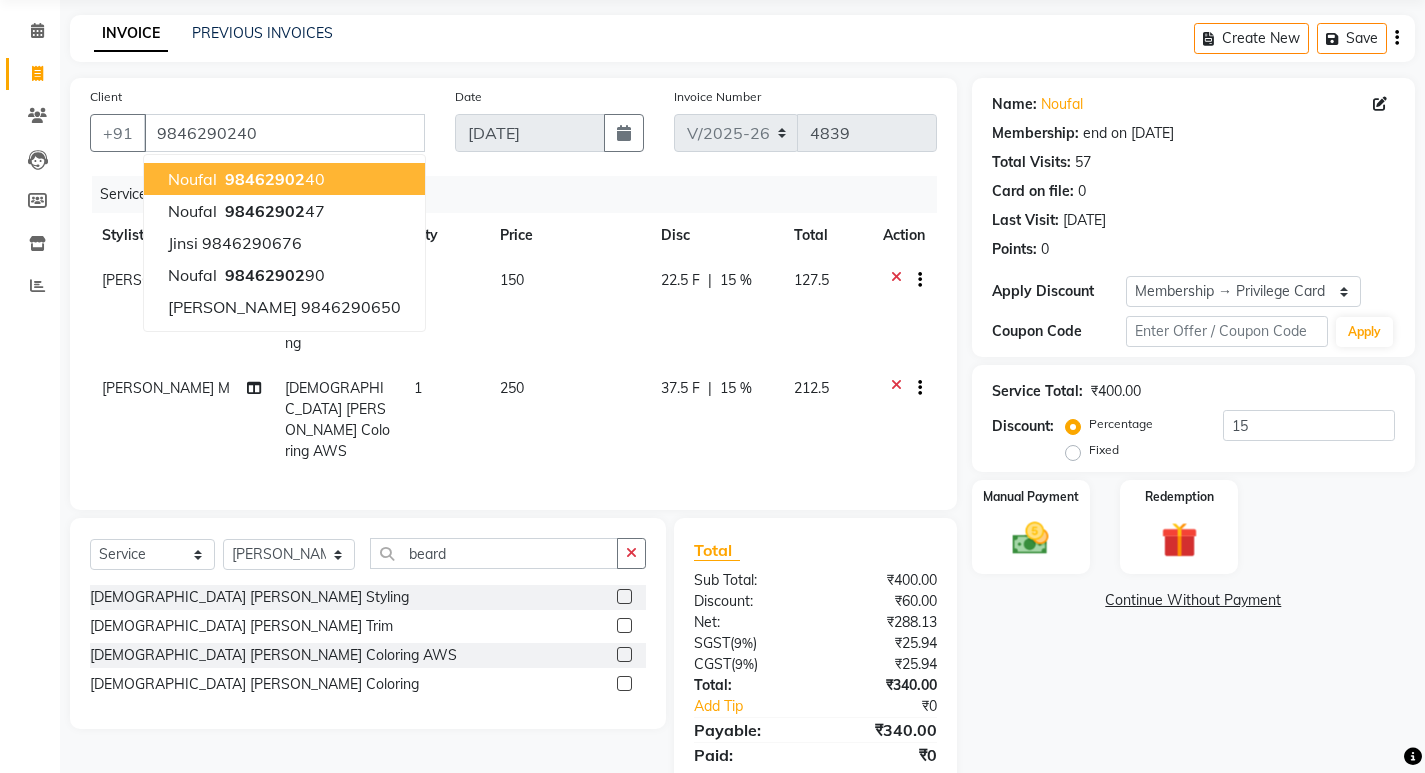 click on "Services" 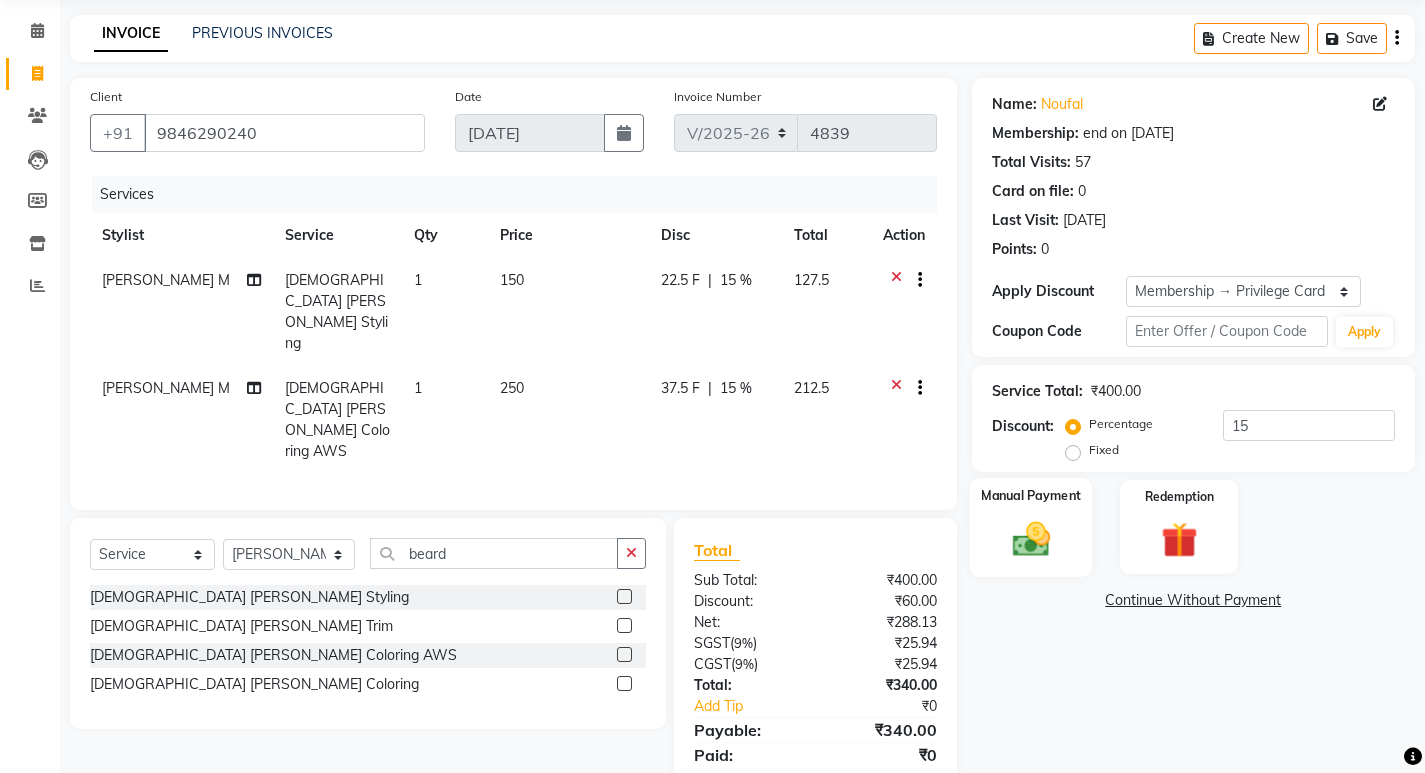 click 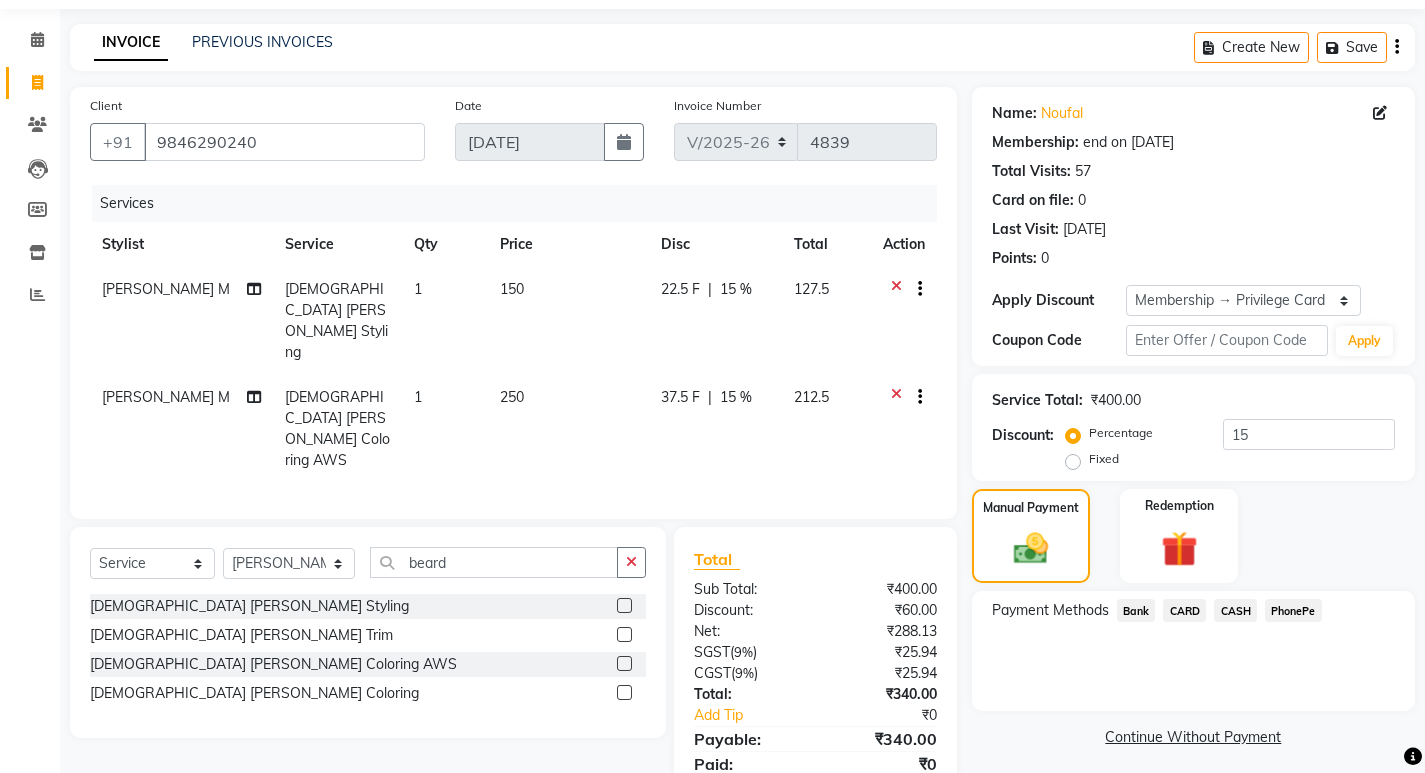 scroll, scrollTop: 72, scrollLeft: 0, axis: vertical 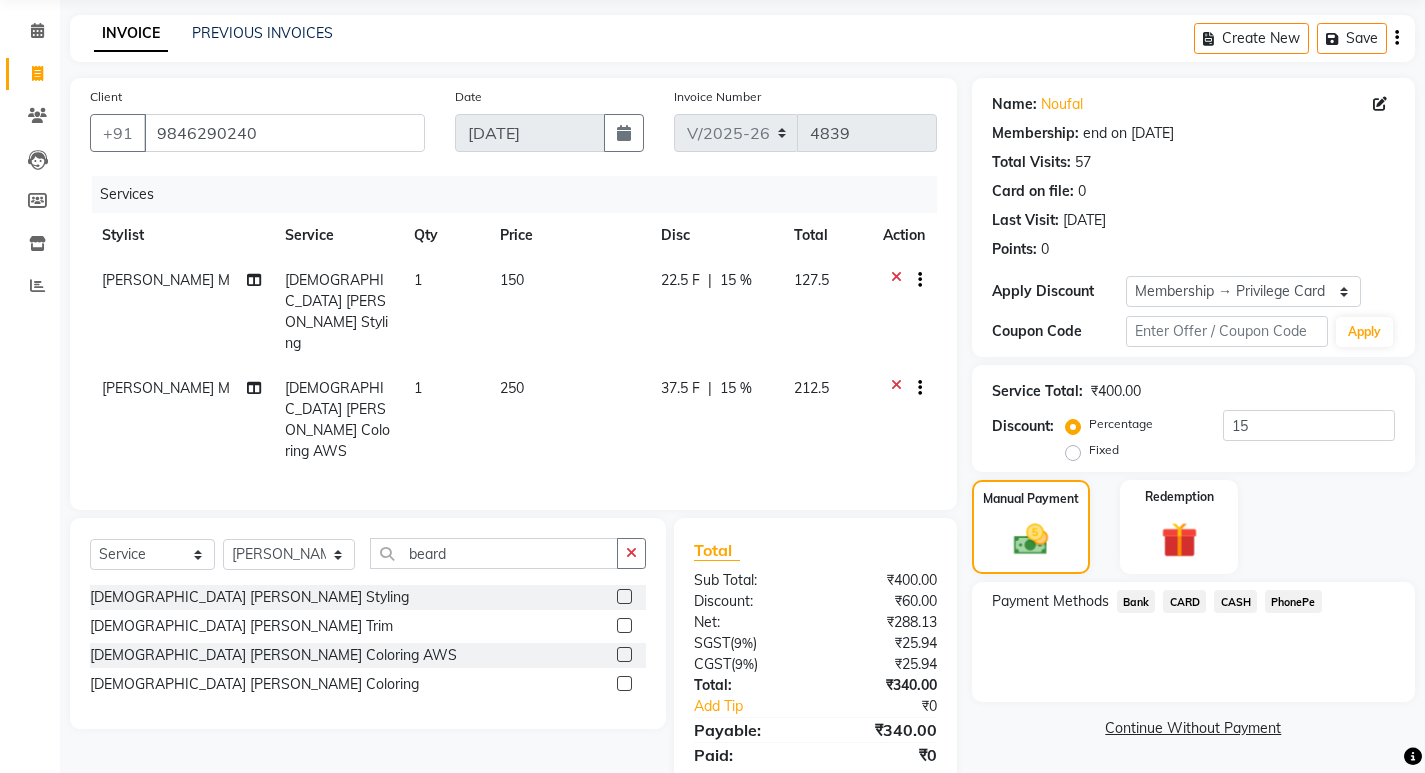 click on "PhonePe" 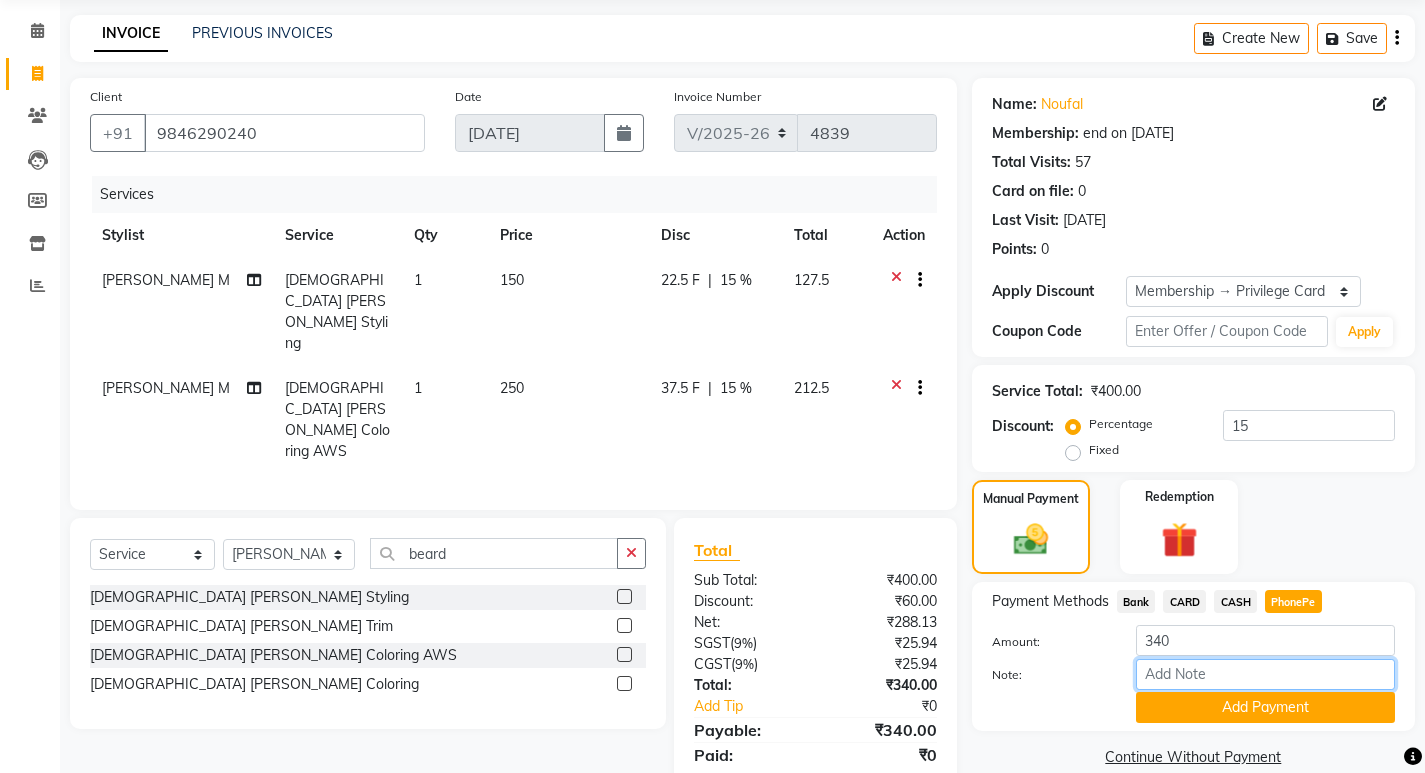 click on "Note:" at bounding box center (1265, 674) 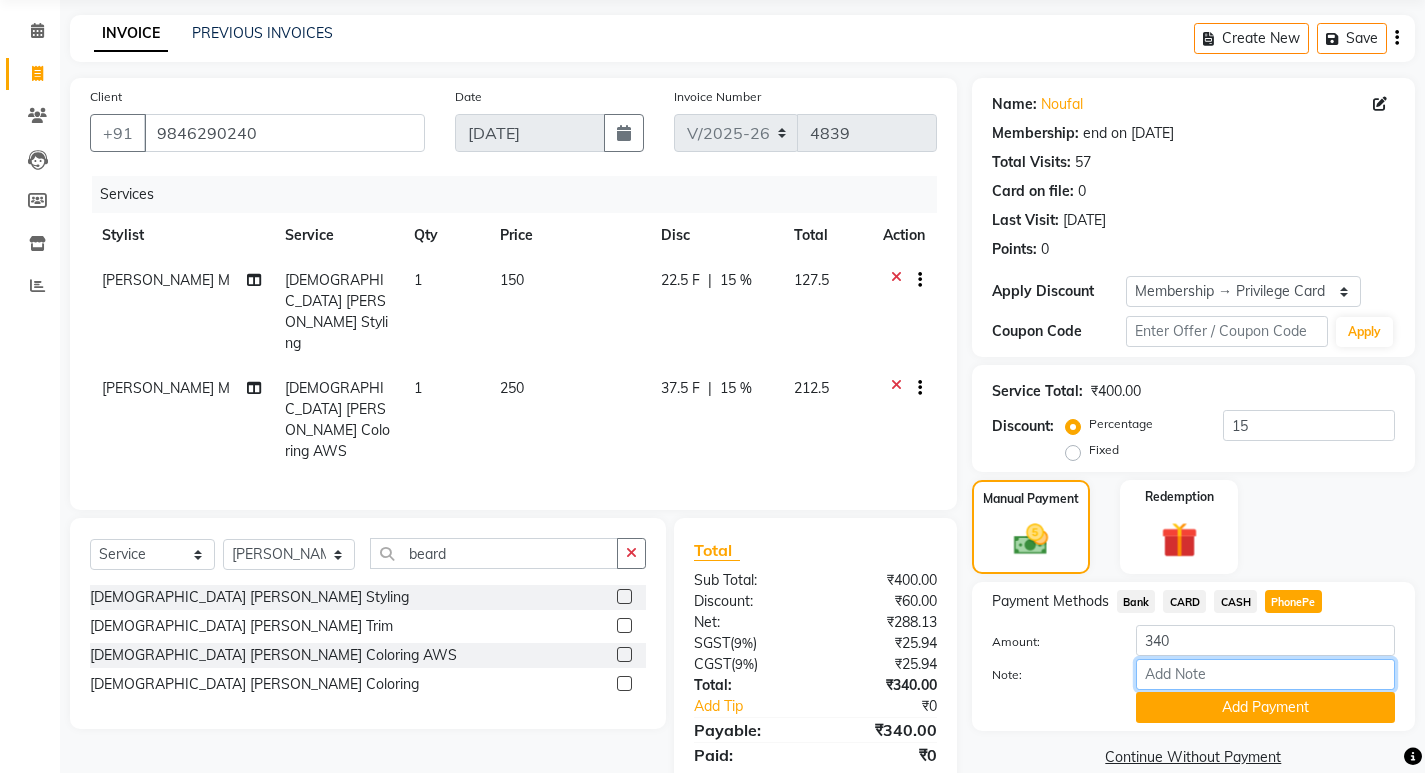 type on "SHILU" 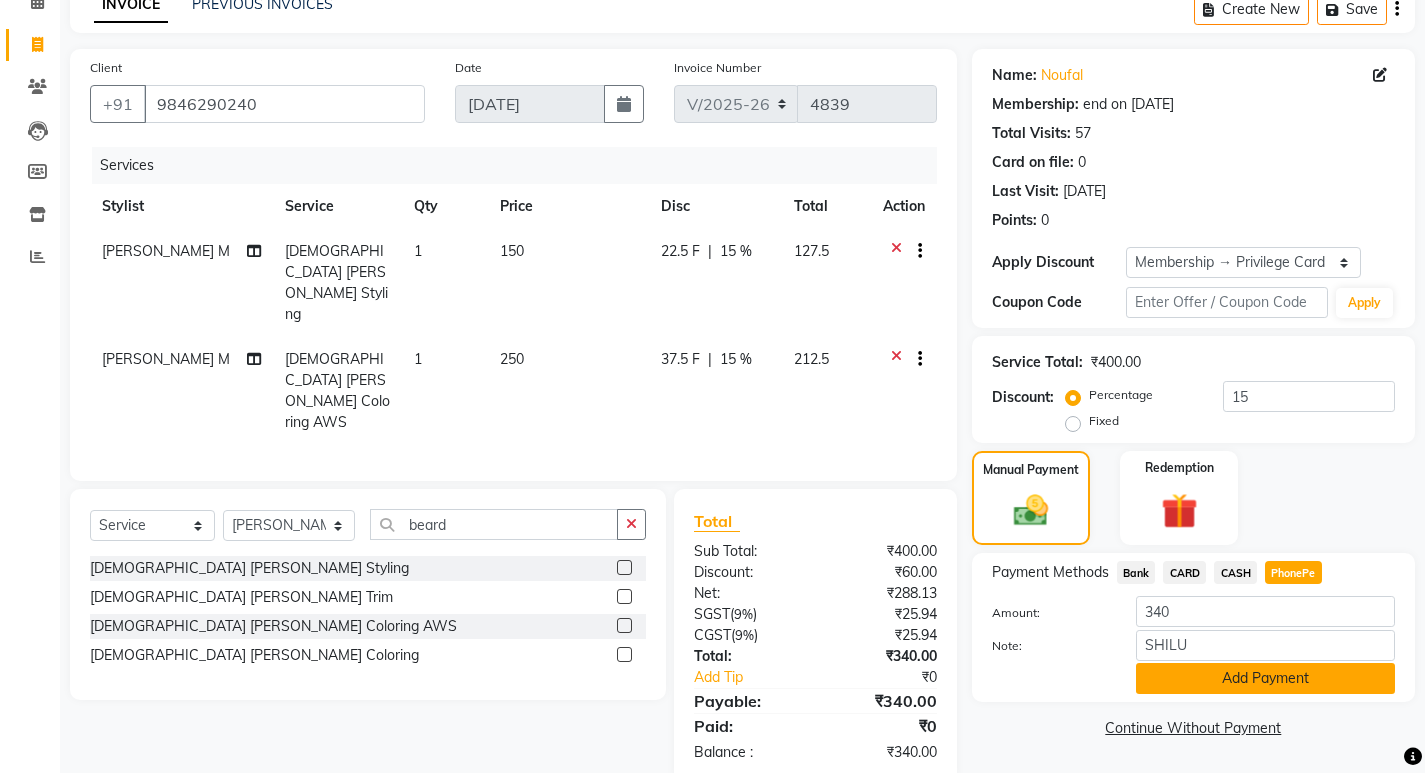 click on "Add Payment" 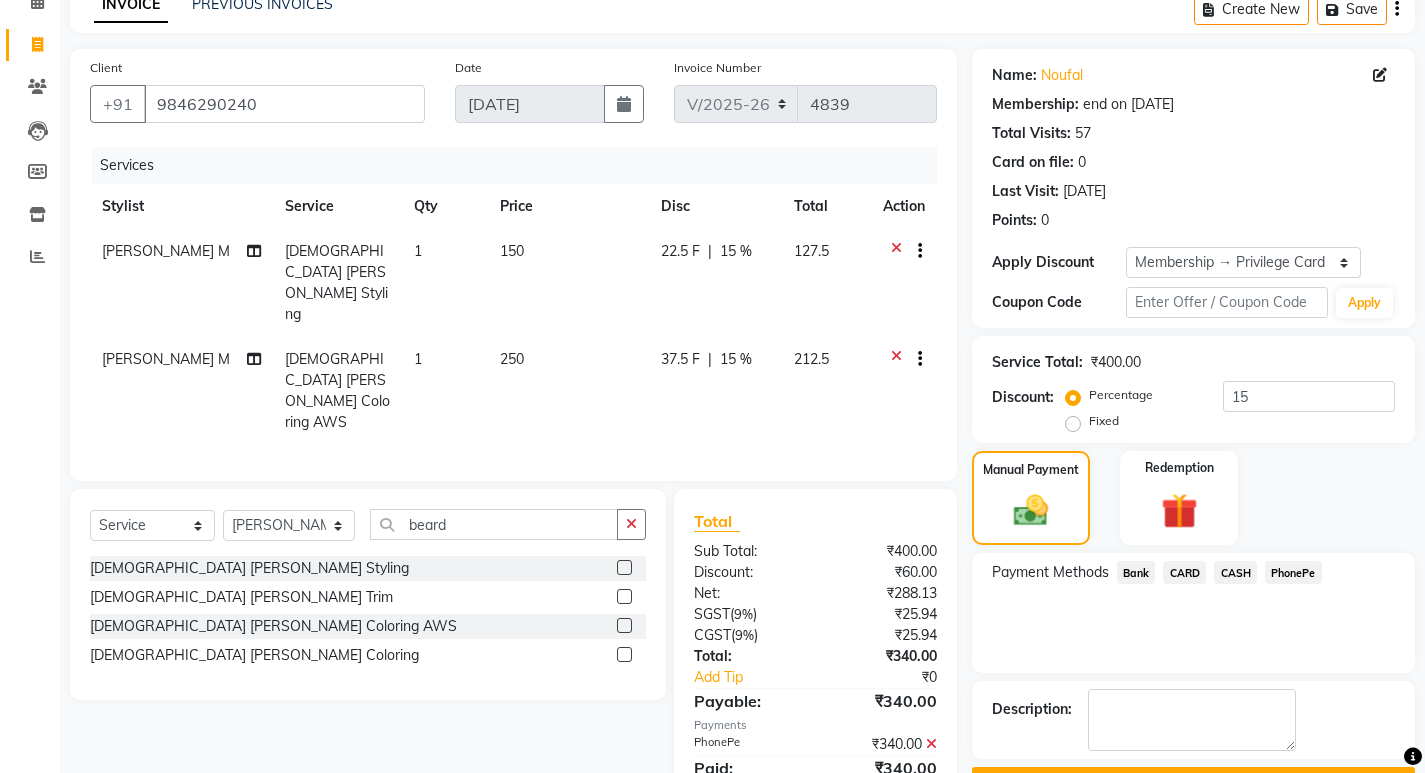 scroll, scrollTop: 184, scrollLeft: 0, axis: vertical 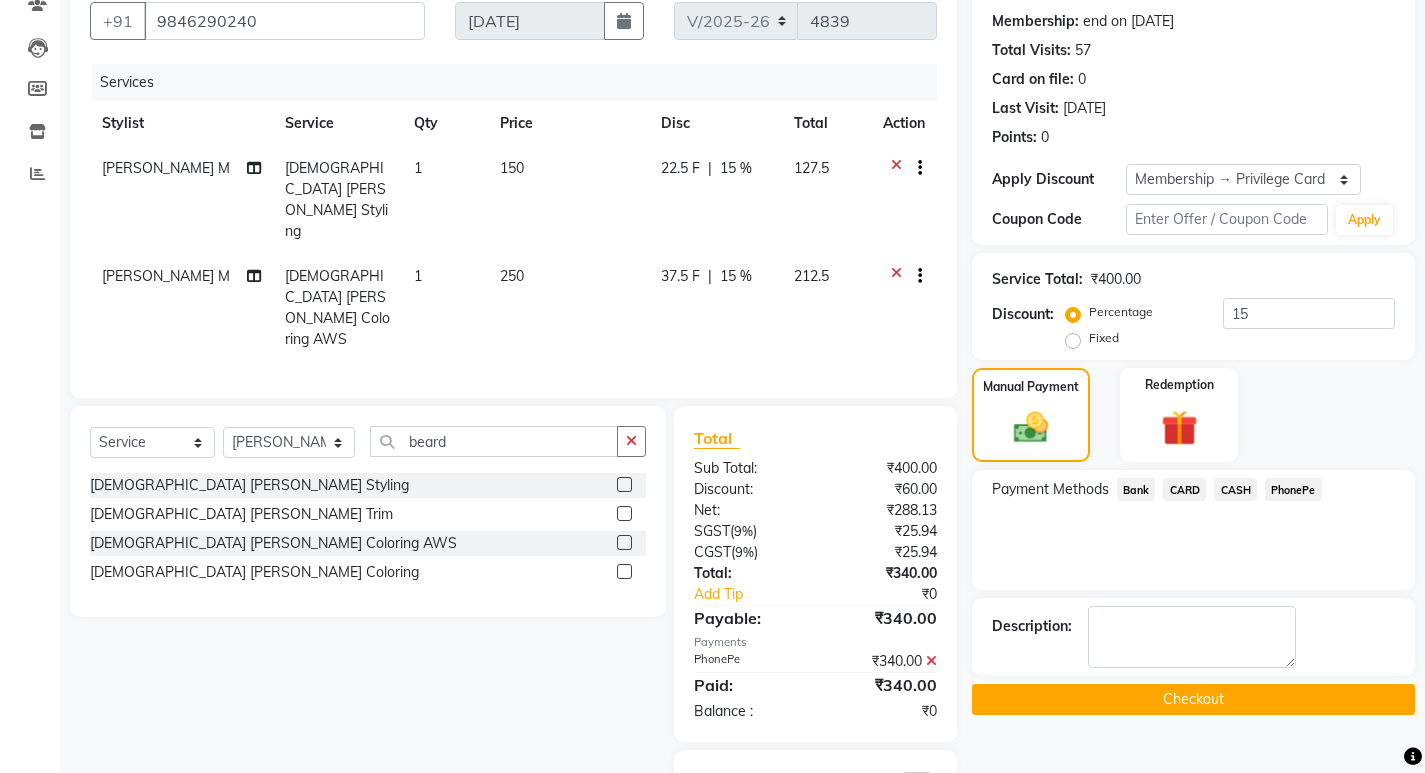 click on "Checkout" 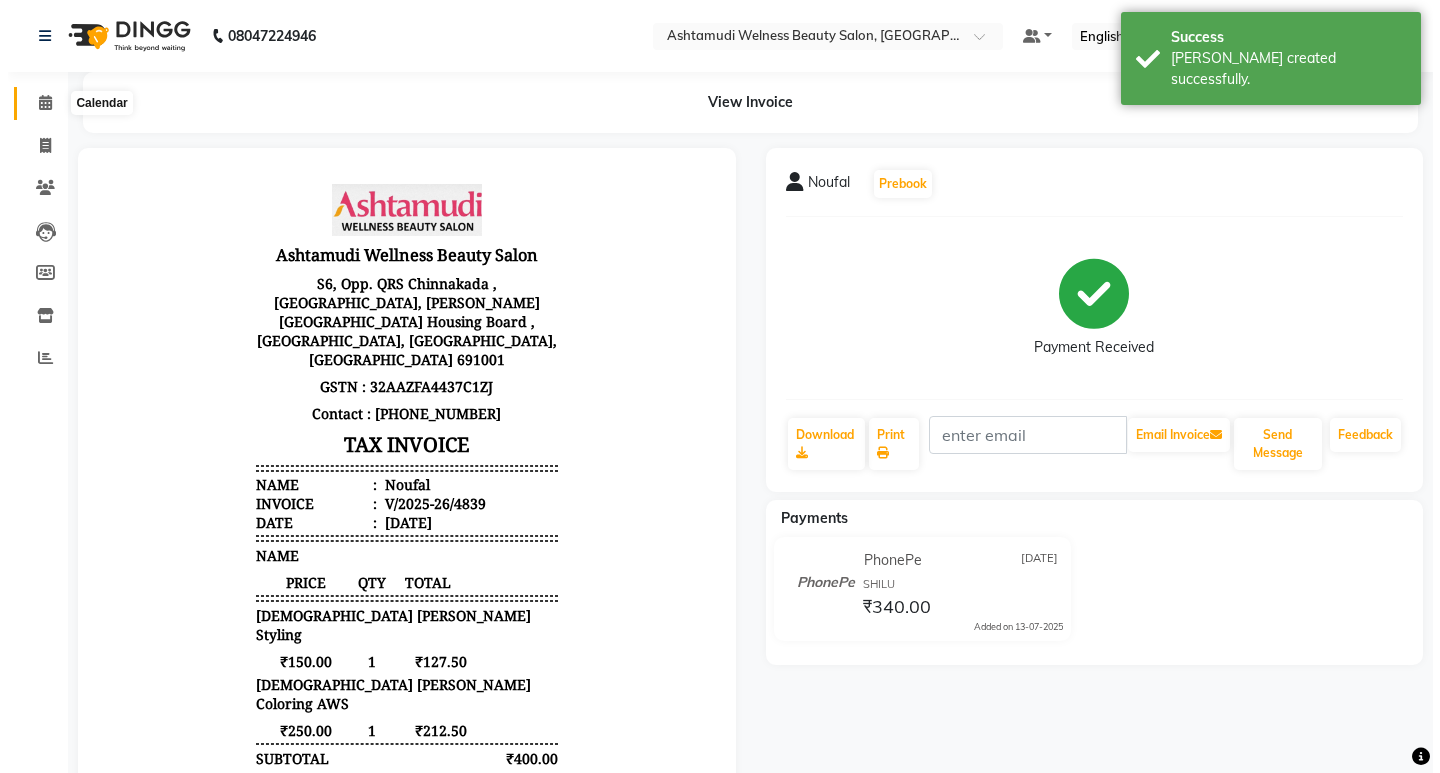 scroll, scrollTop: 0, scrollLeft: 0, axis: both 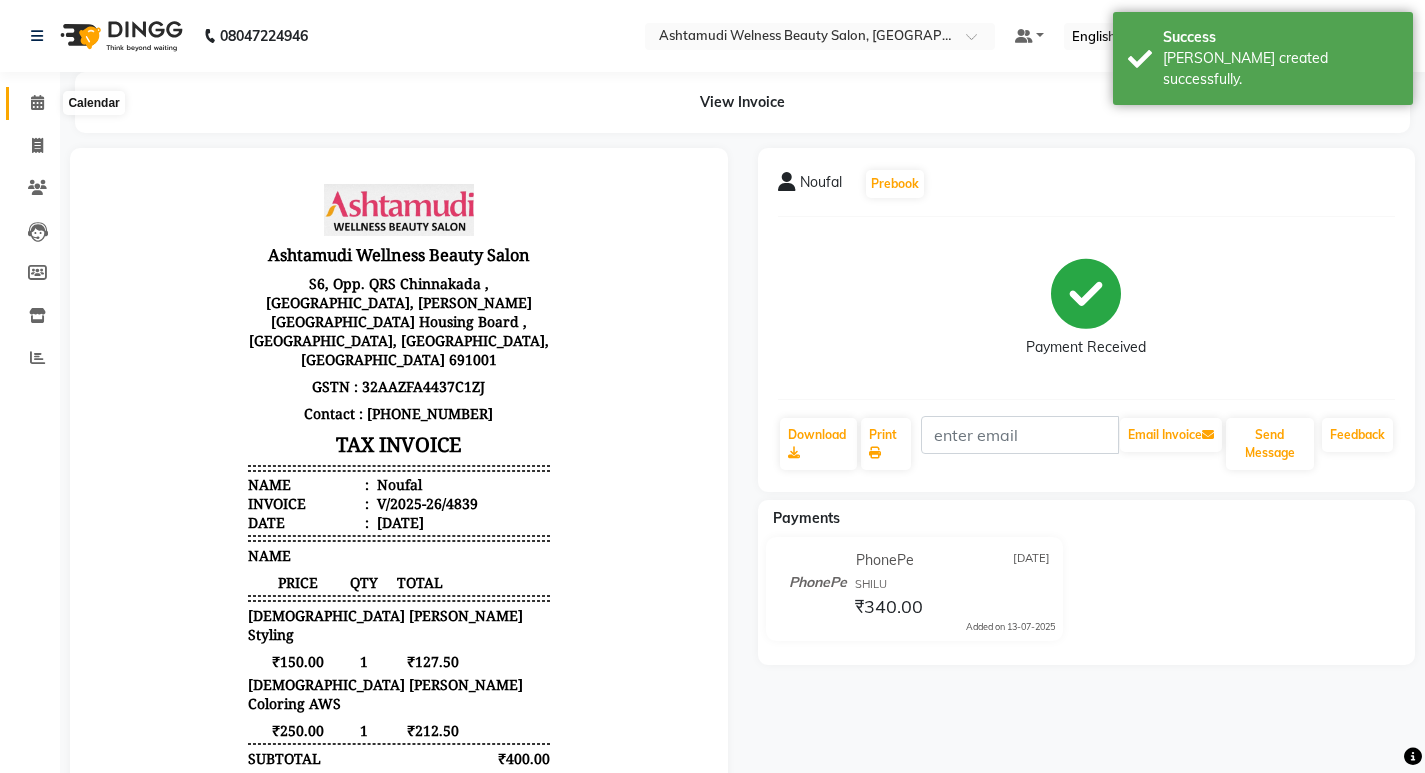click 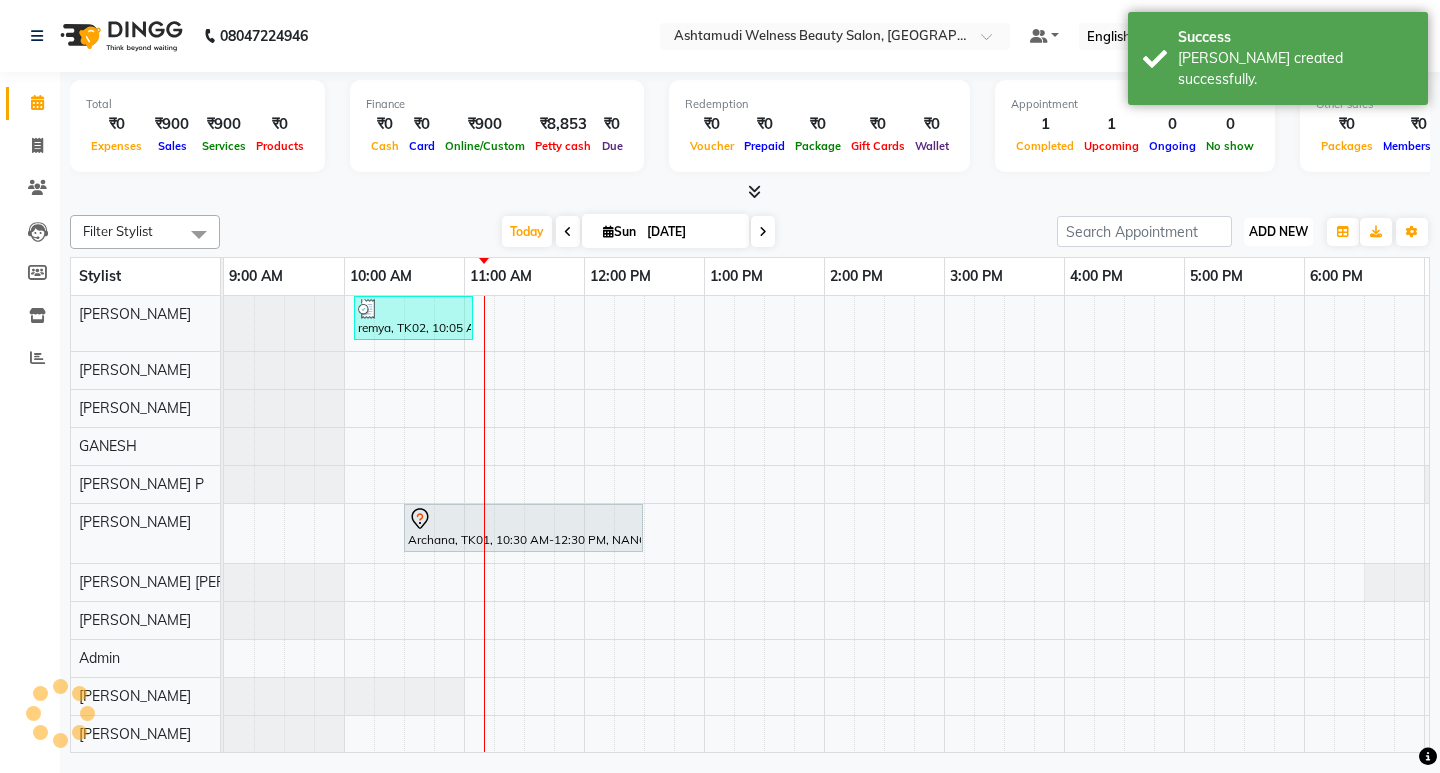 click on "ADD NEW" at bounding box center [1278, 231] 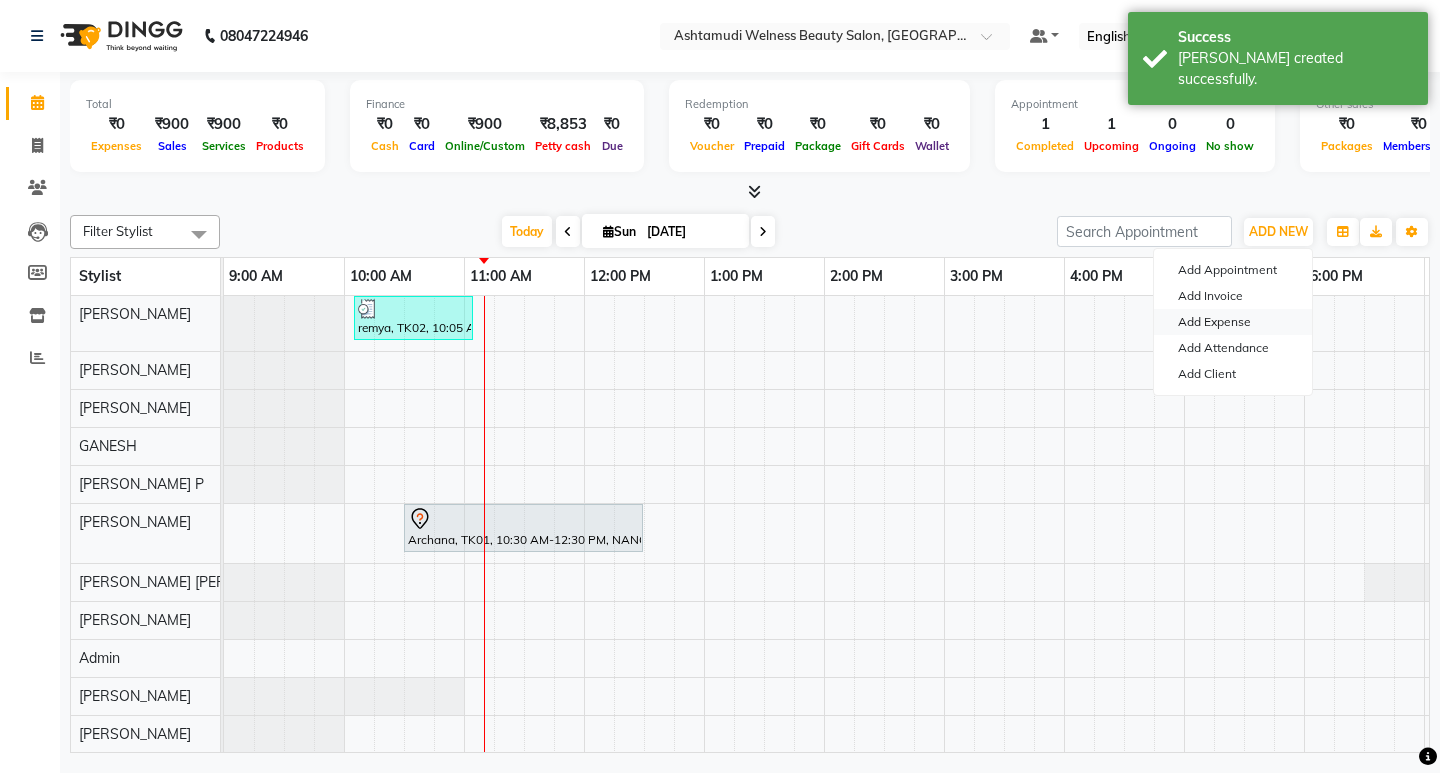 click on "Add Expense" at bounding box center (1233, 322) 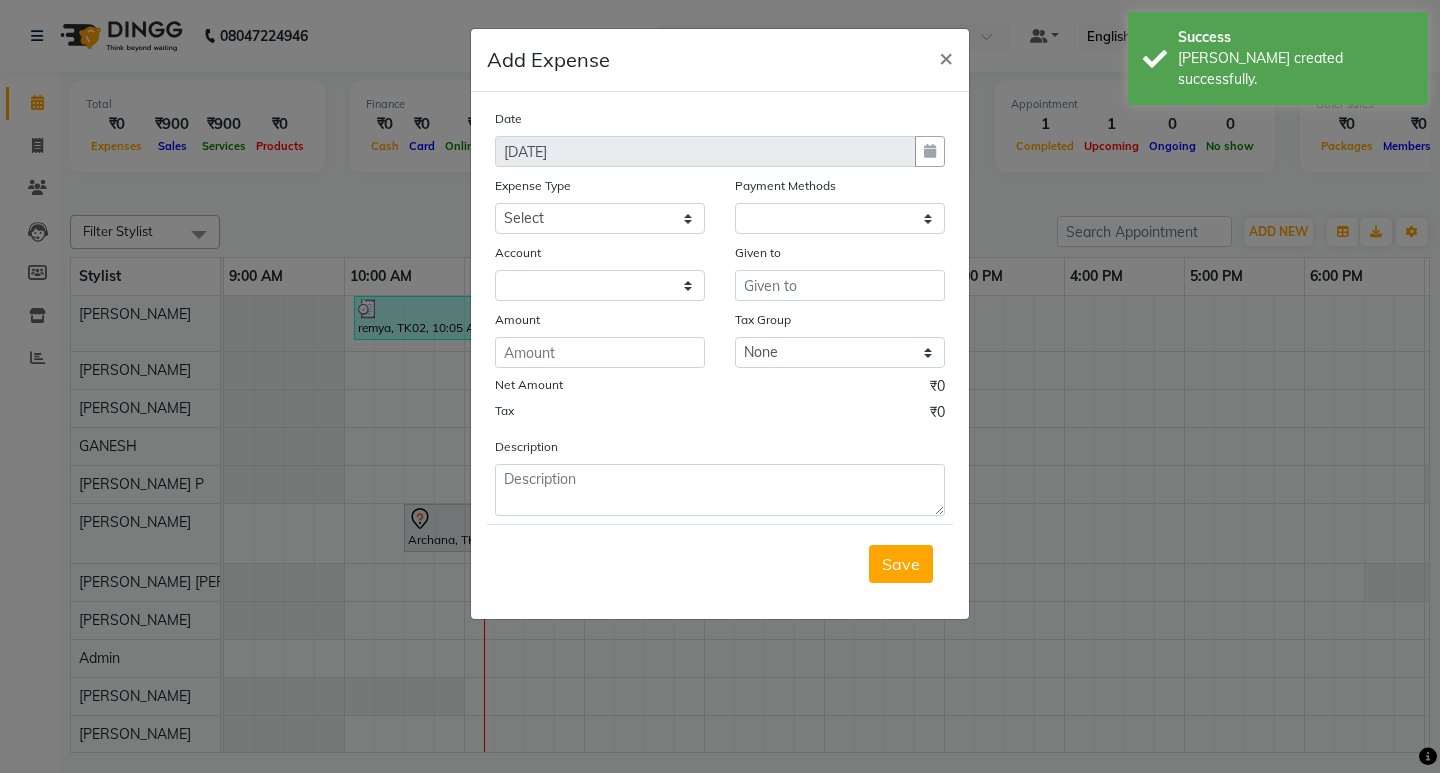 select on "1" 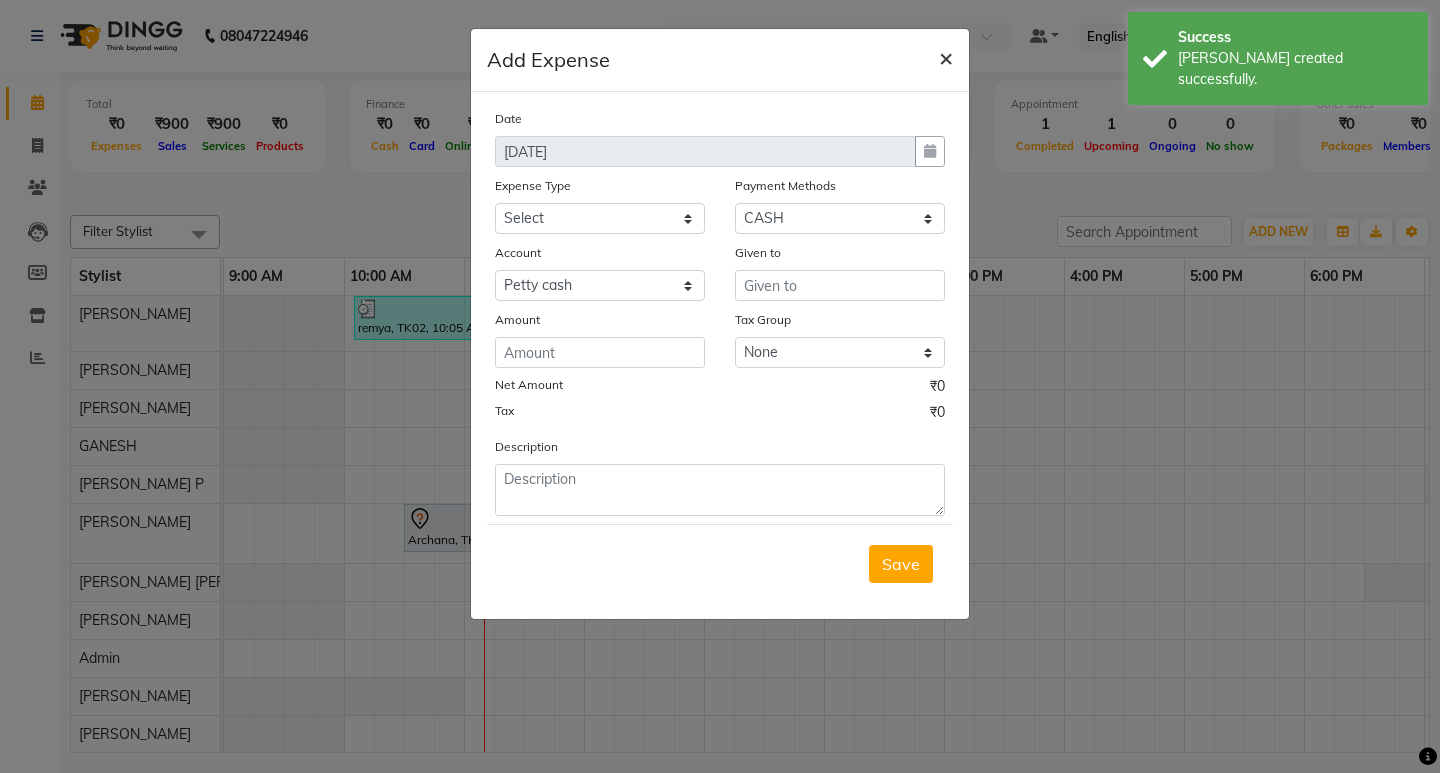 click on "×" 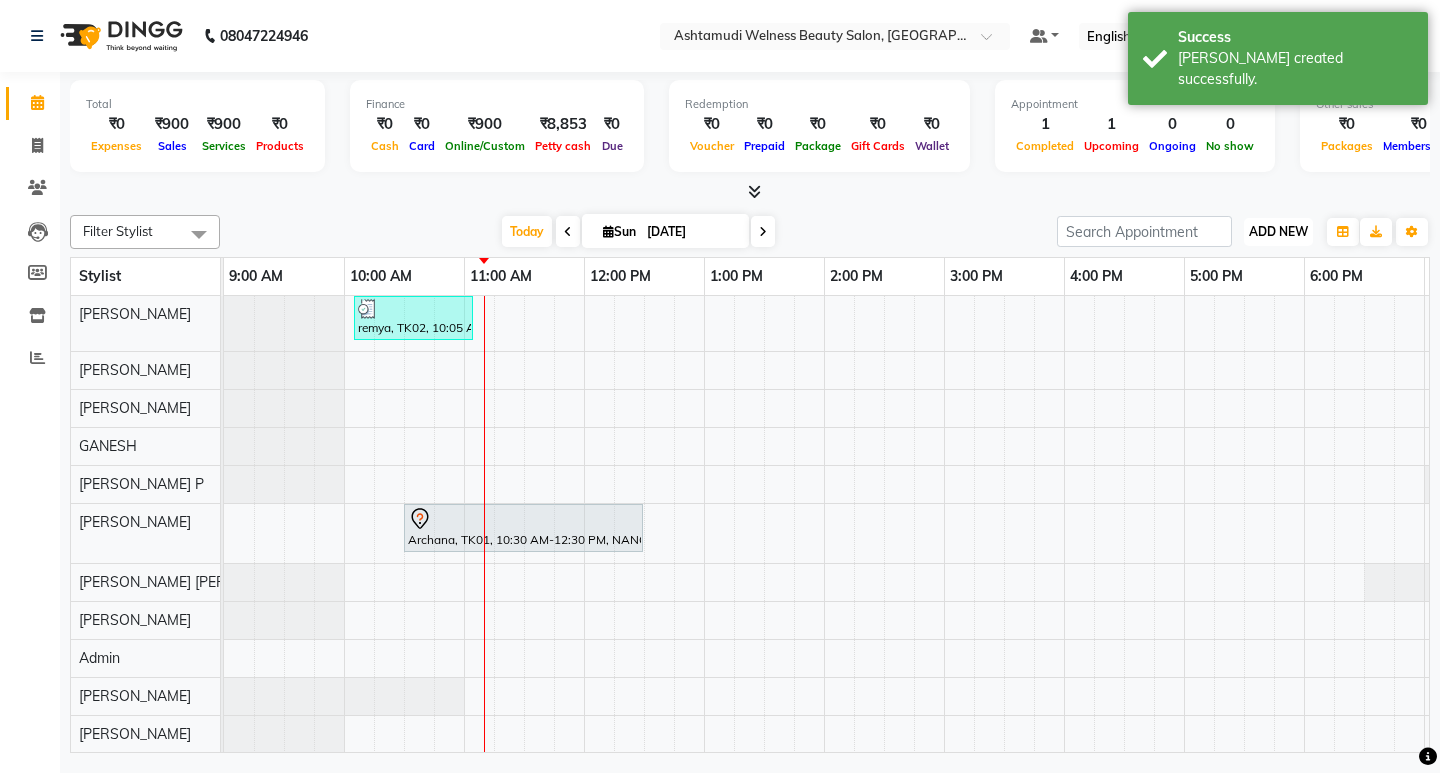 click on "ADD NEW" at bounding box center [1278, 231] 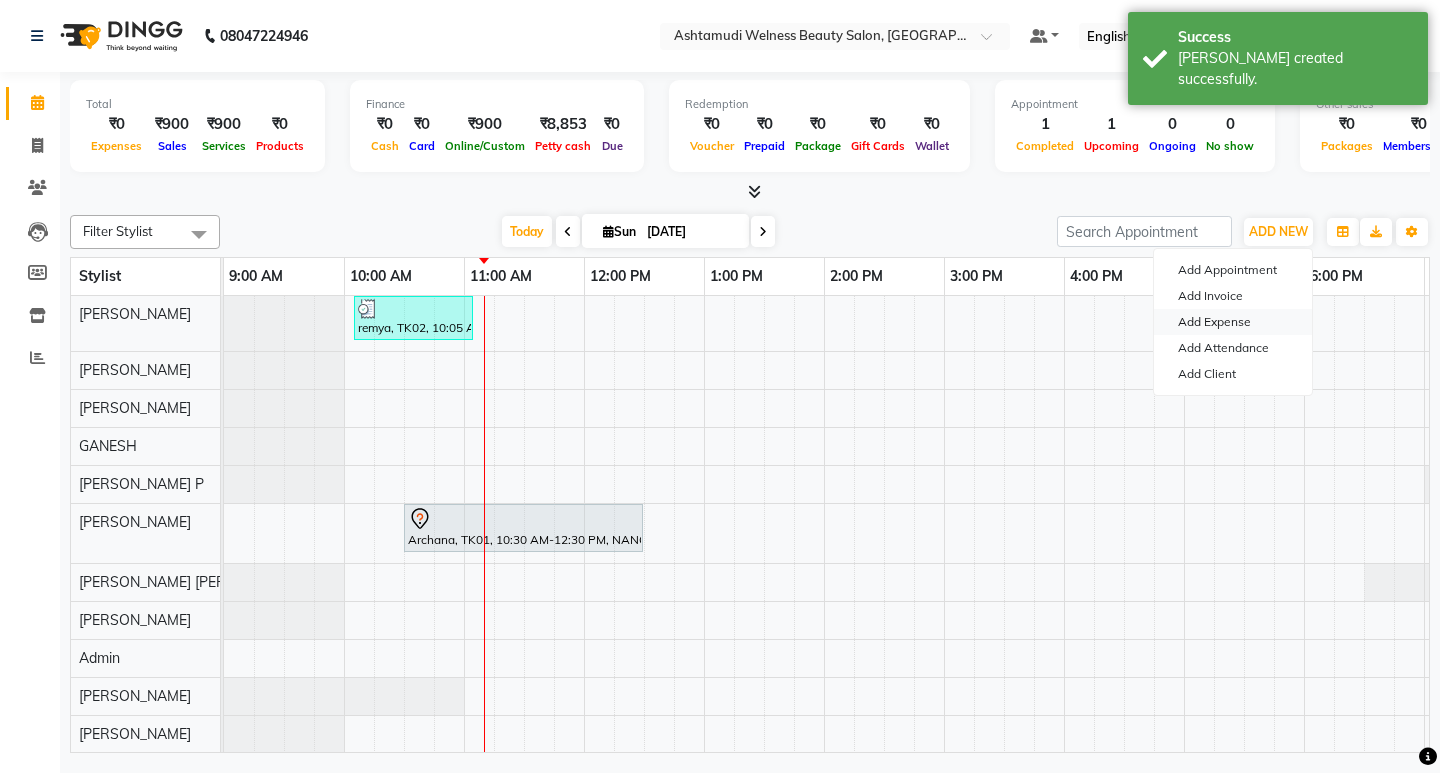click on "Add Expense" at bounding box center [1233, 322] 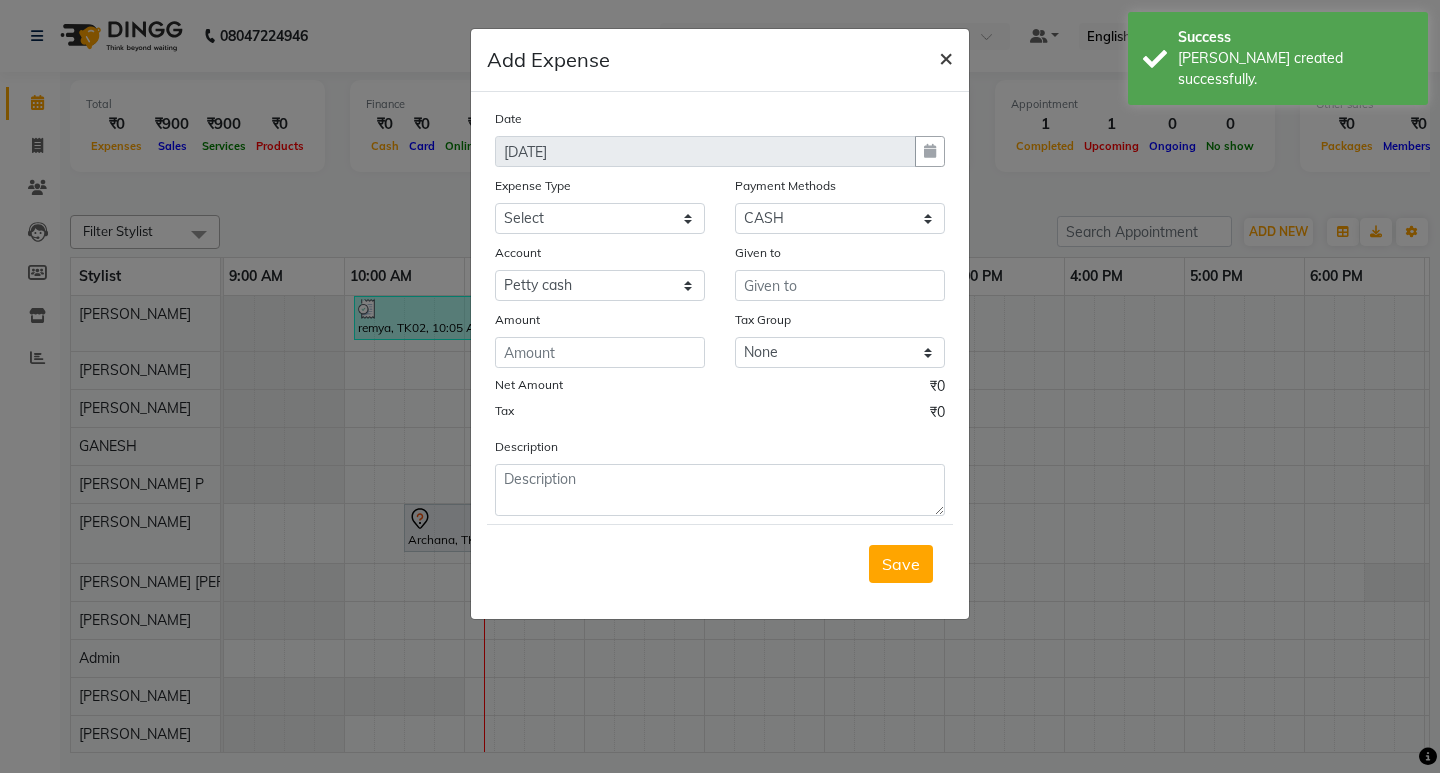click on "×" 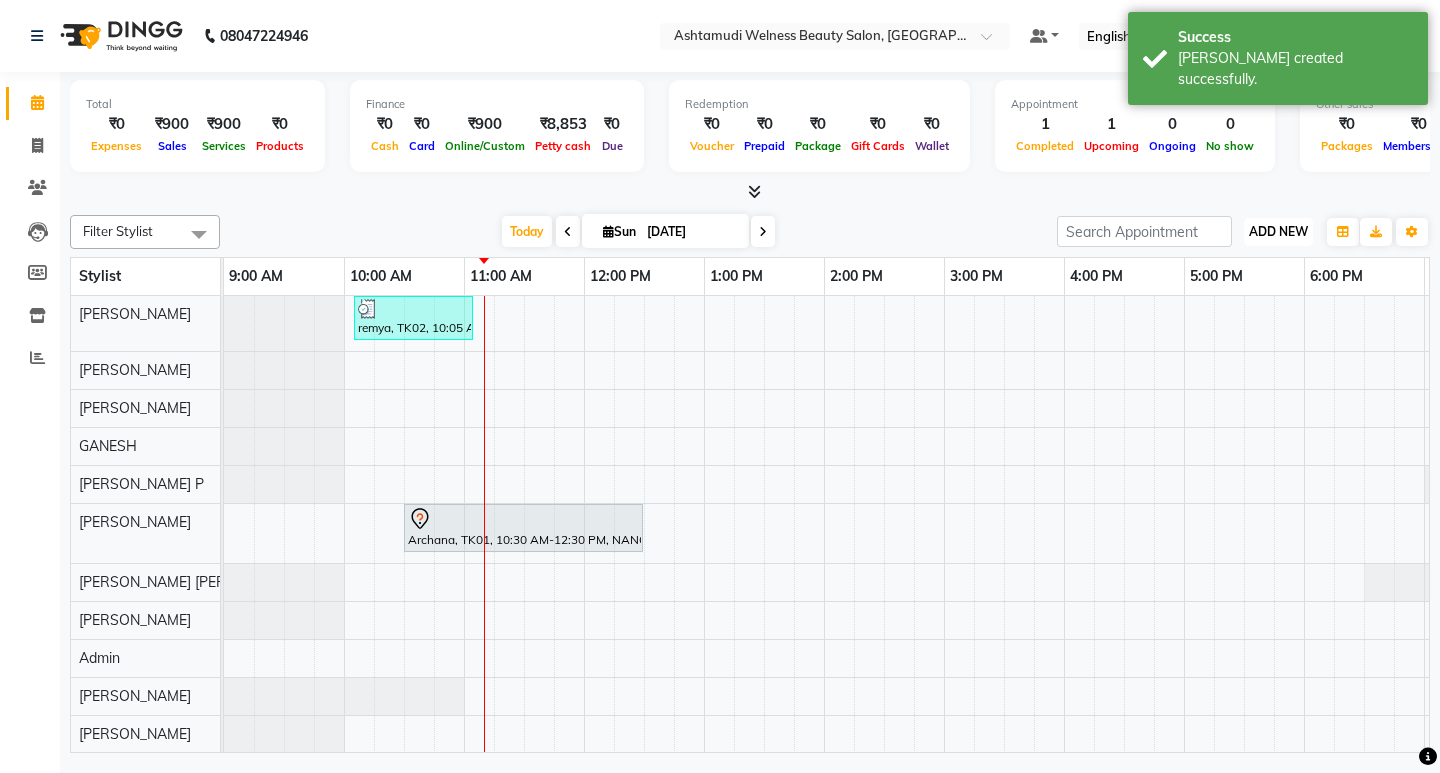 click on "ADD NEW" at bounding box center (1278, 231) 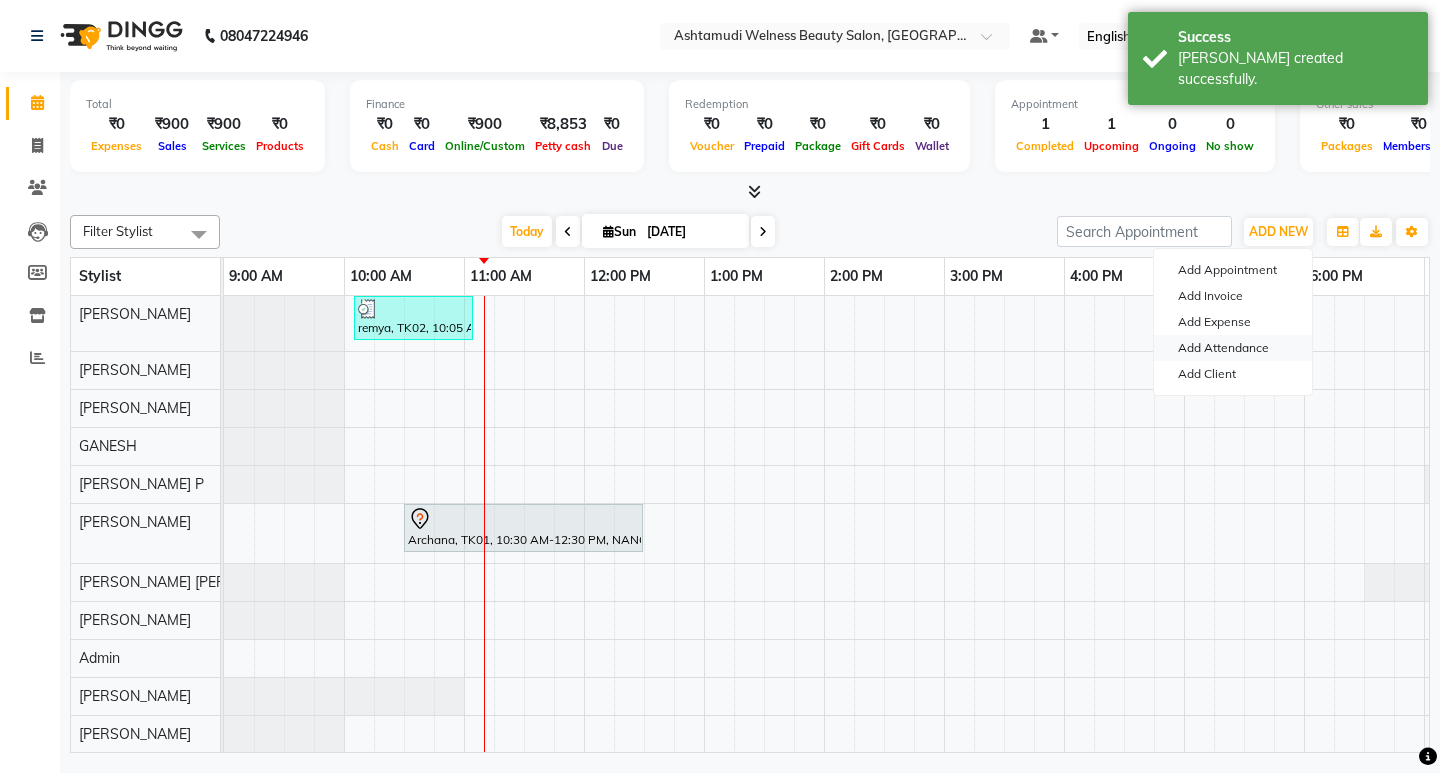 click on "Add Attendance" at bounding box center [1233, 348] 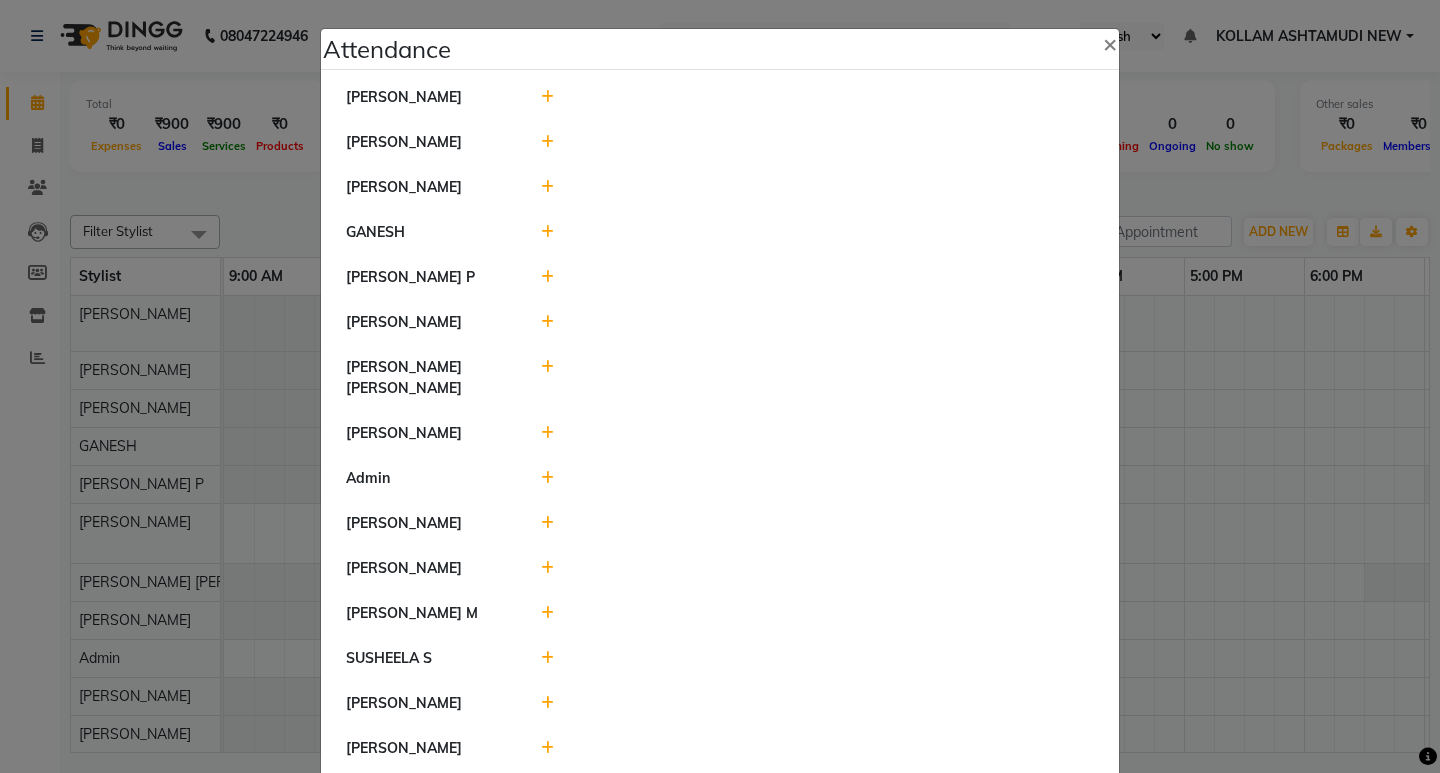 click 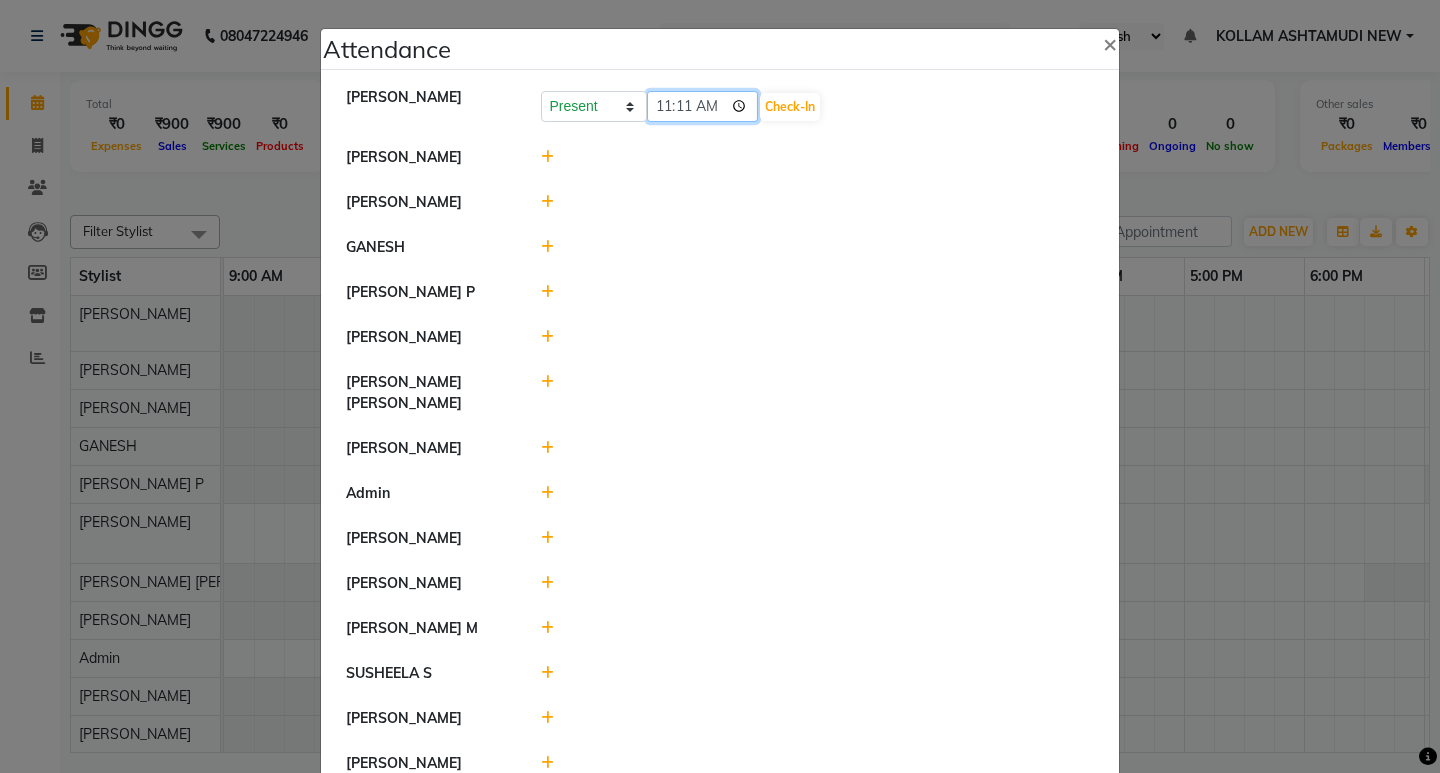 click on "11:11" 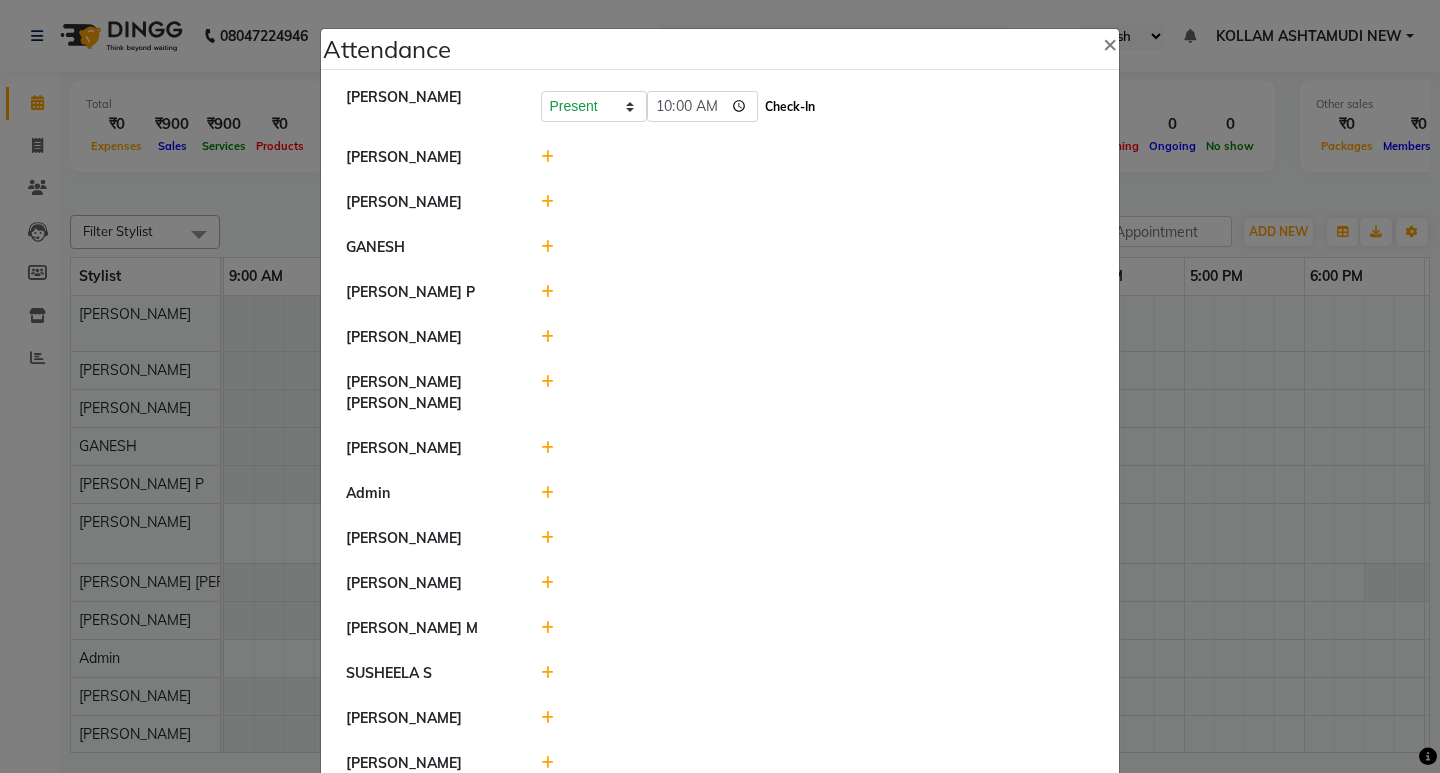 type on "10:00" 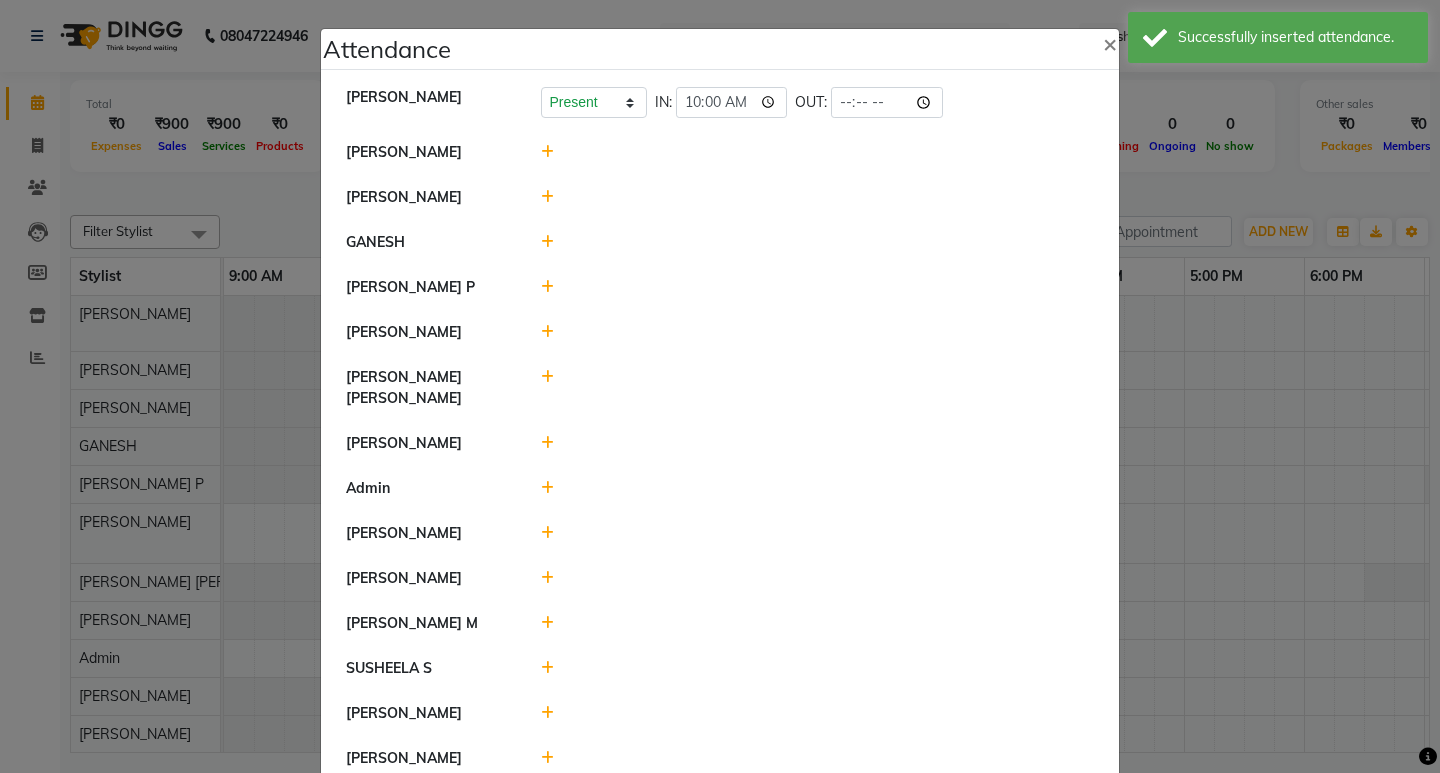click 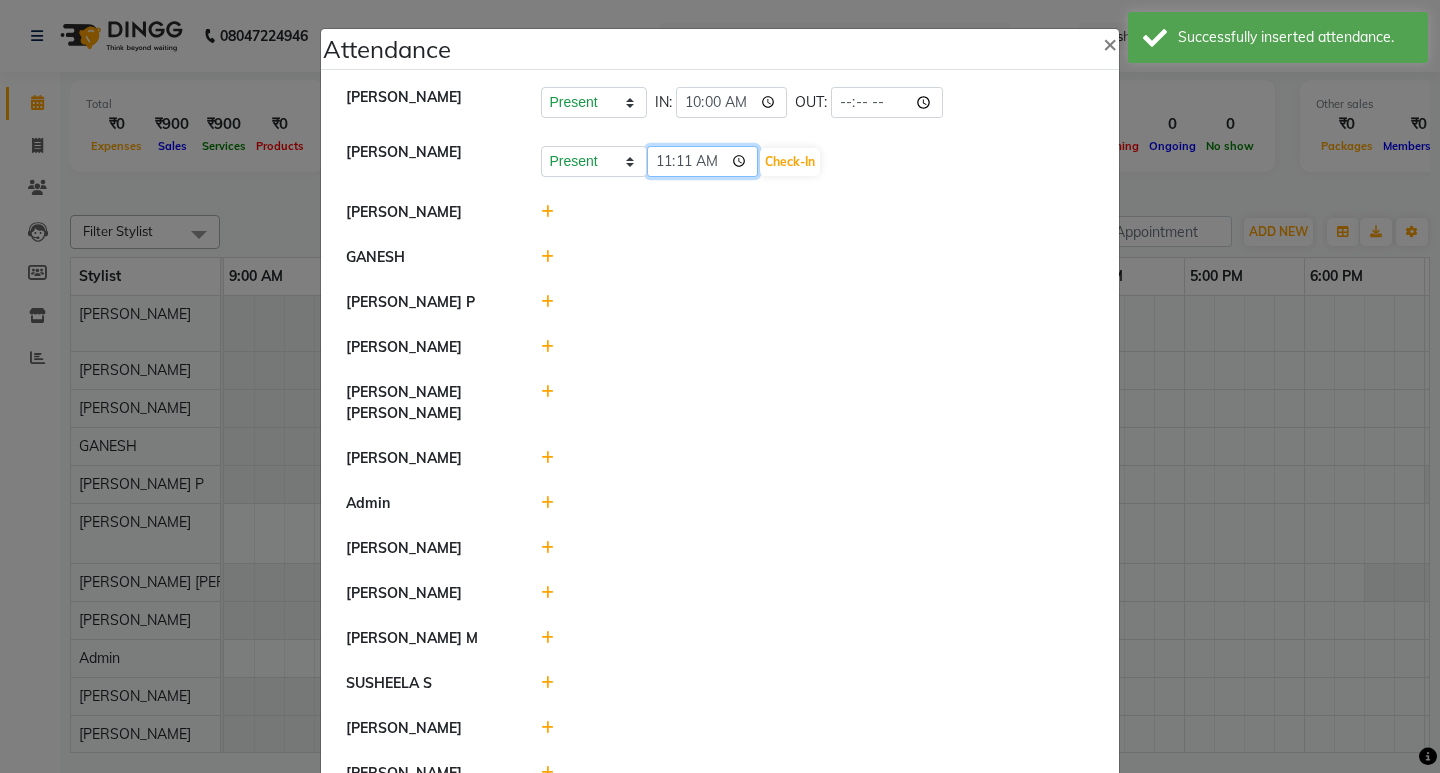 click on "11:11" 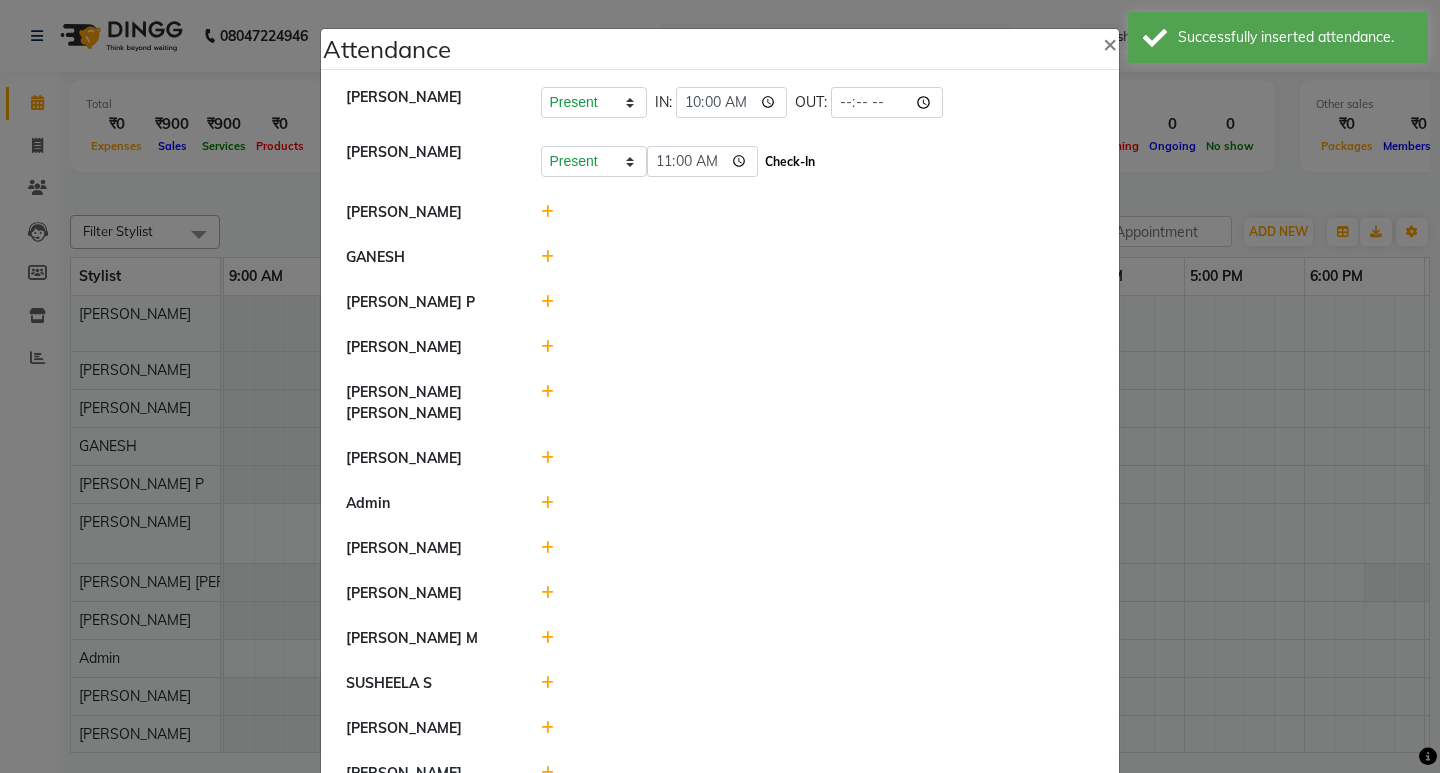 type on "11:00" 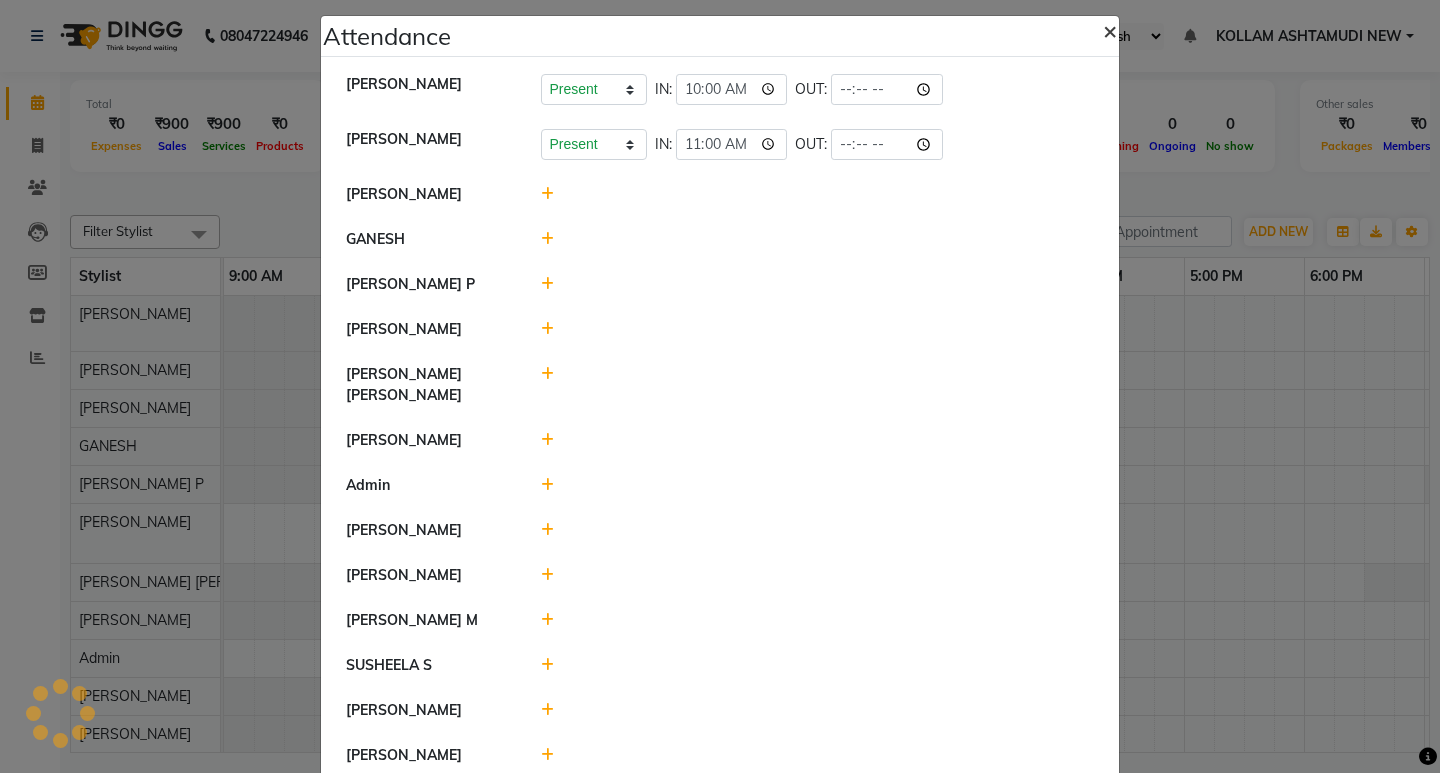 scroll, scrollTop: 0, scrollLeft: 0, axis: both 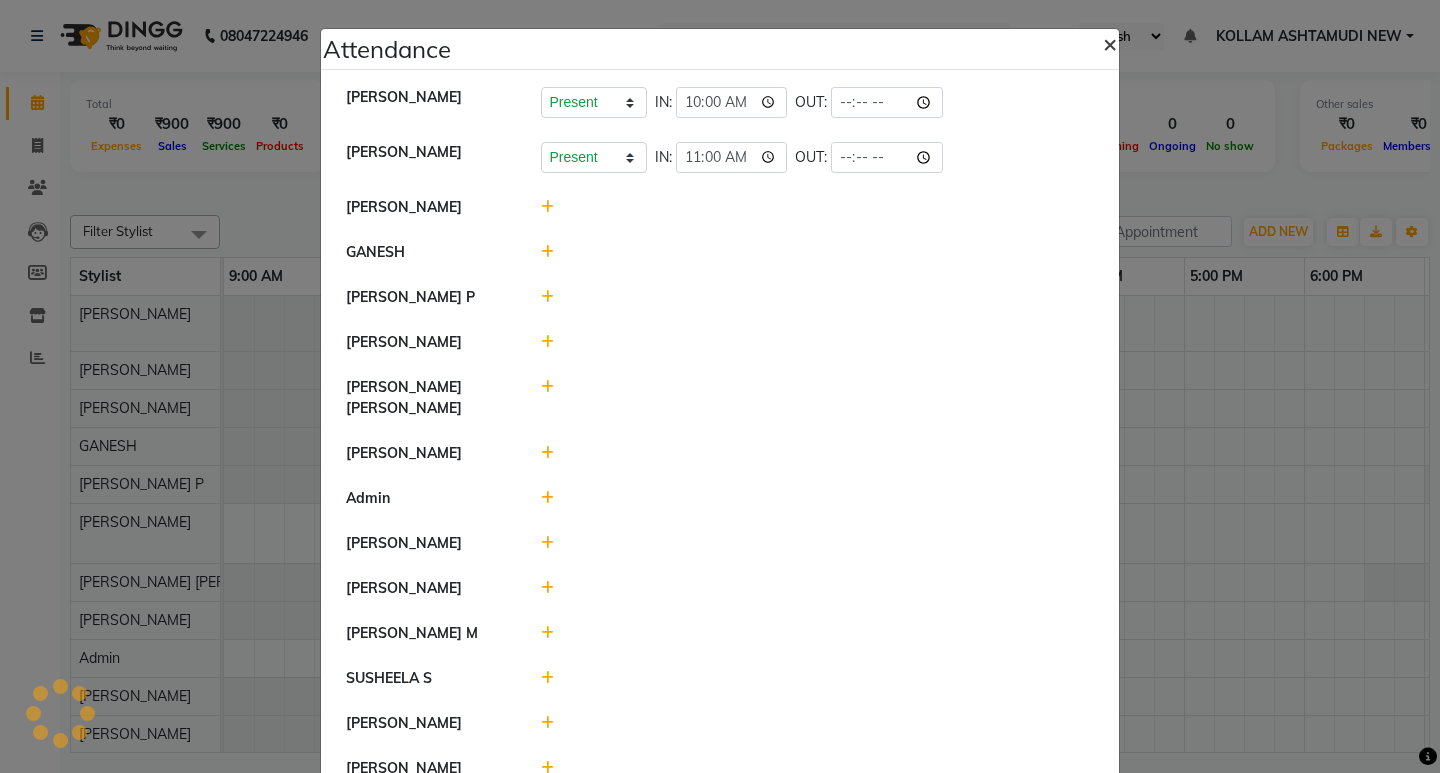 click on "×" 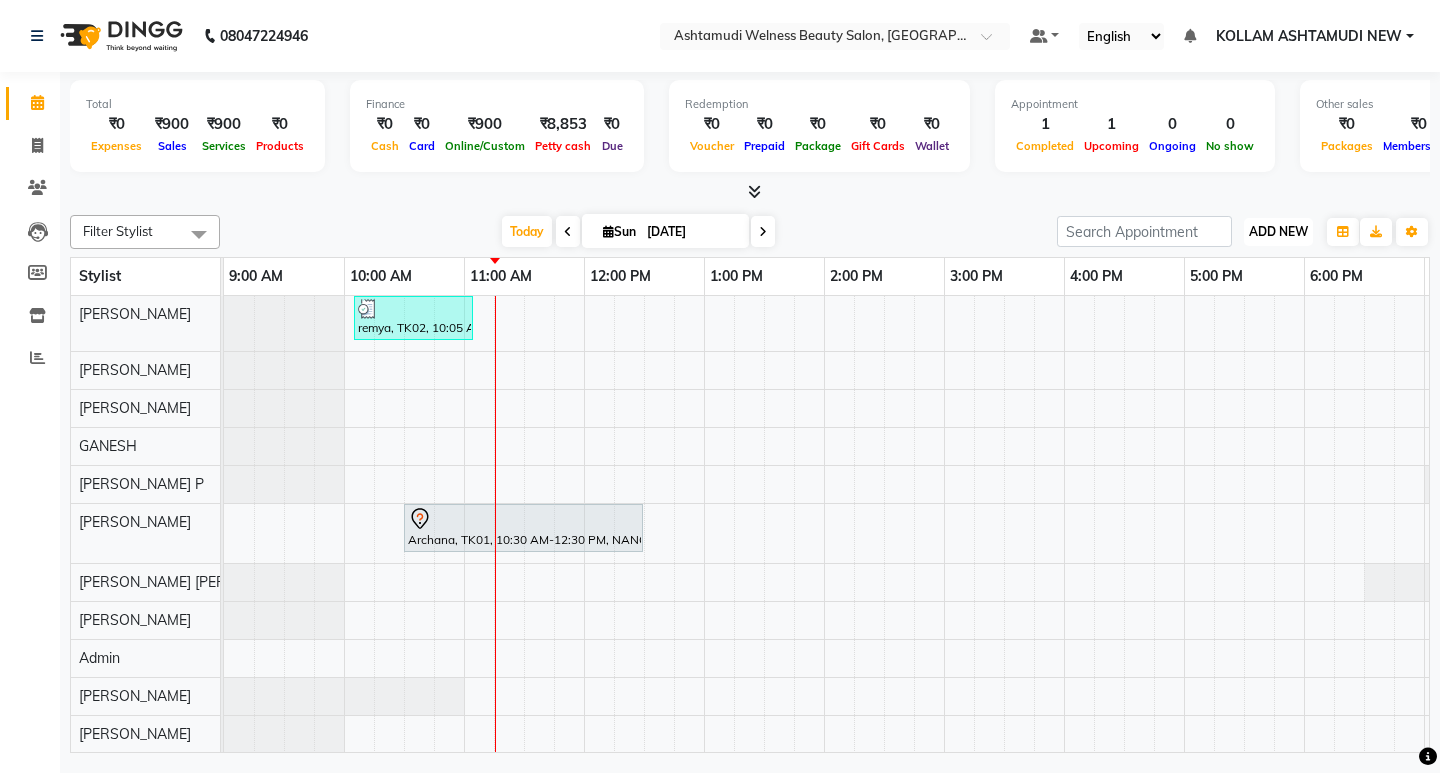 drag, startPoint x: 1300, startPoint y: 226, endPoint x: 1290, endPoint y: 242, distance: 18.867962 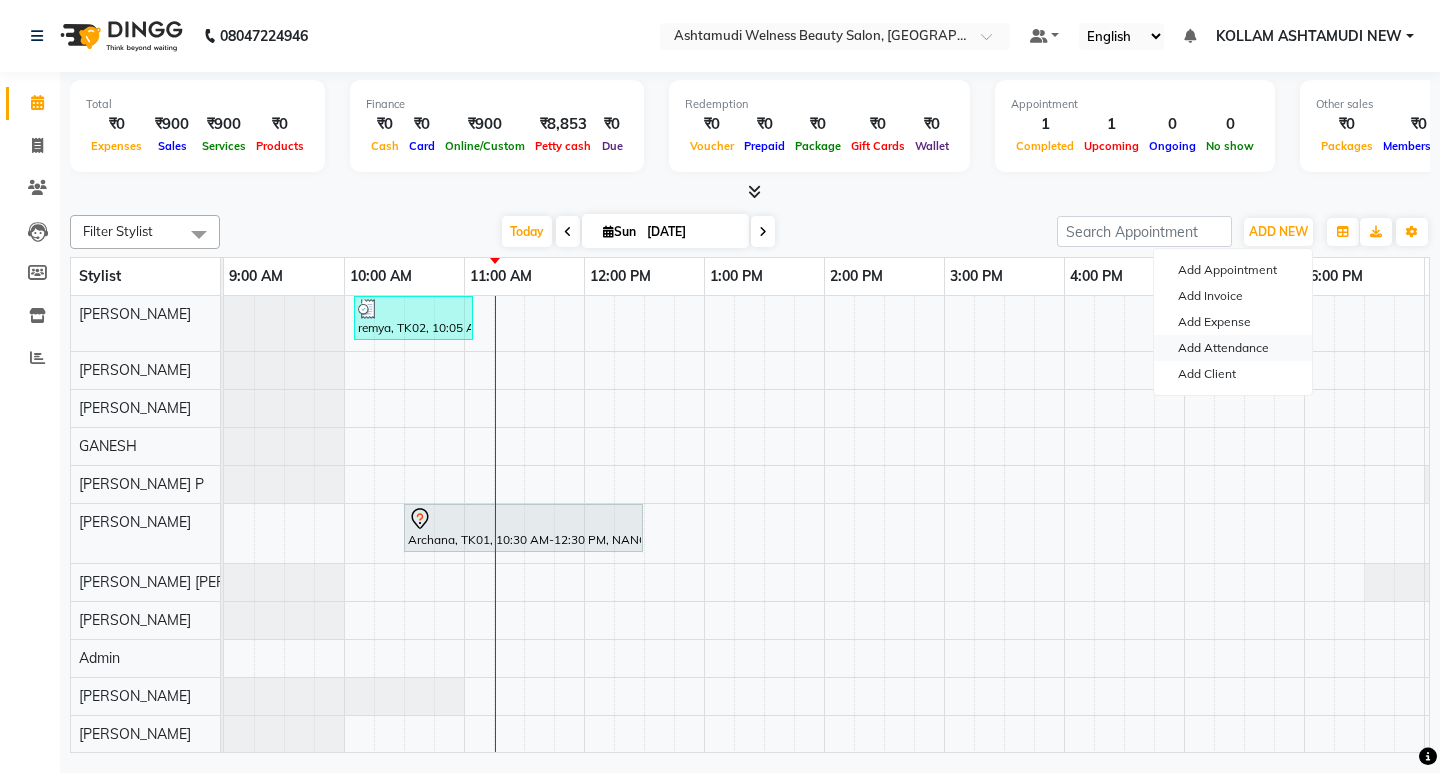 click on "Add Attendance" at bounding box center (1233, 348) 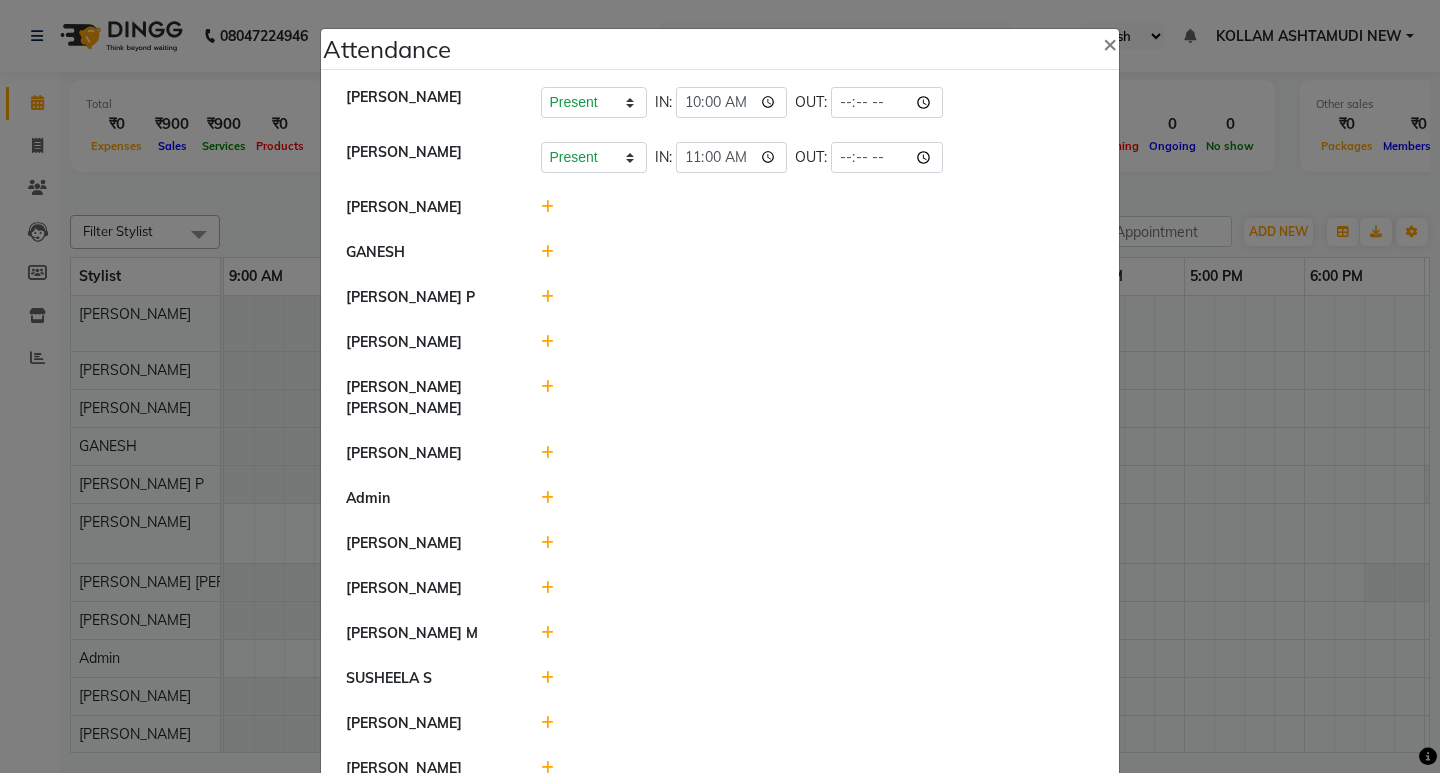click 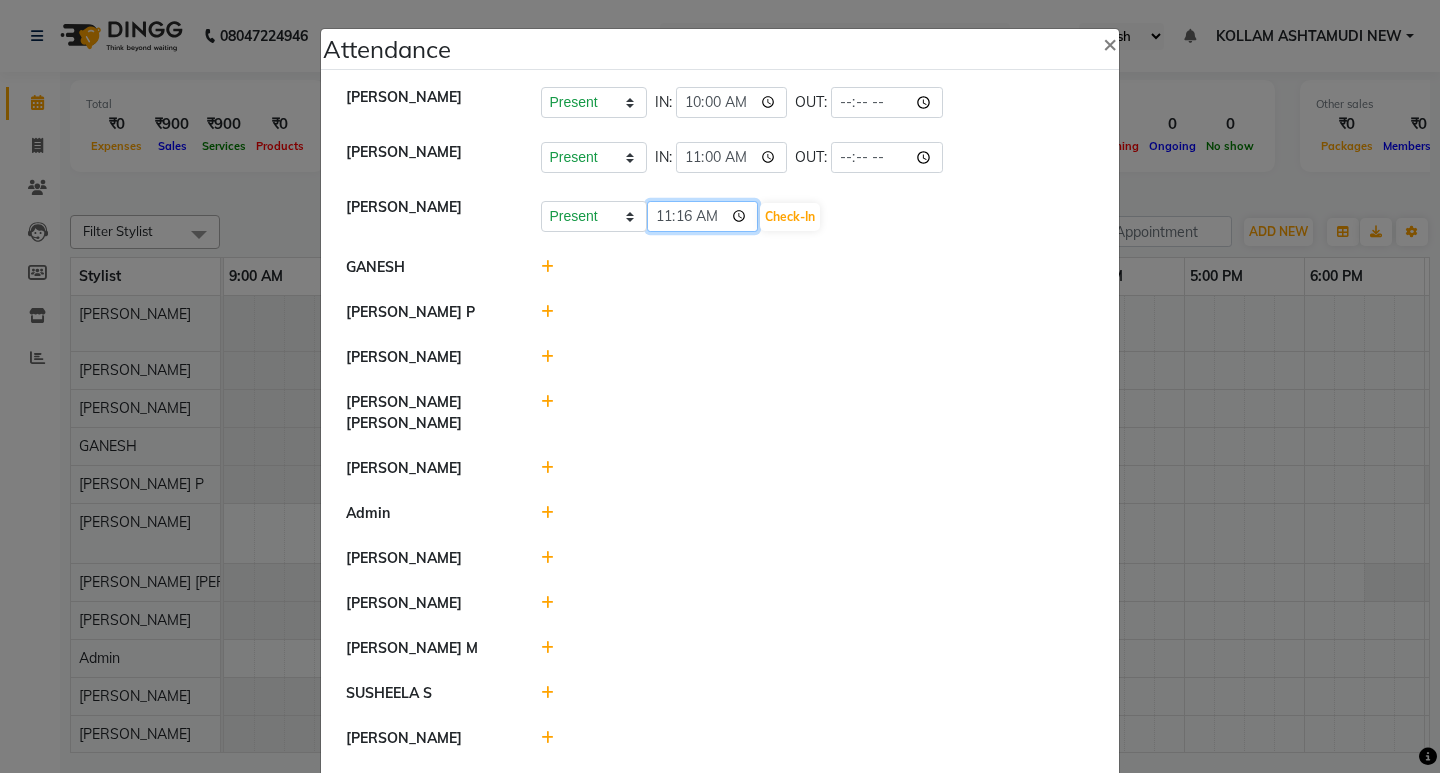 click on "11:16" 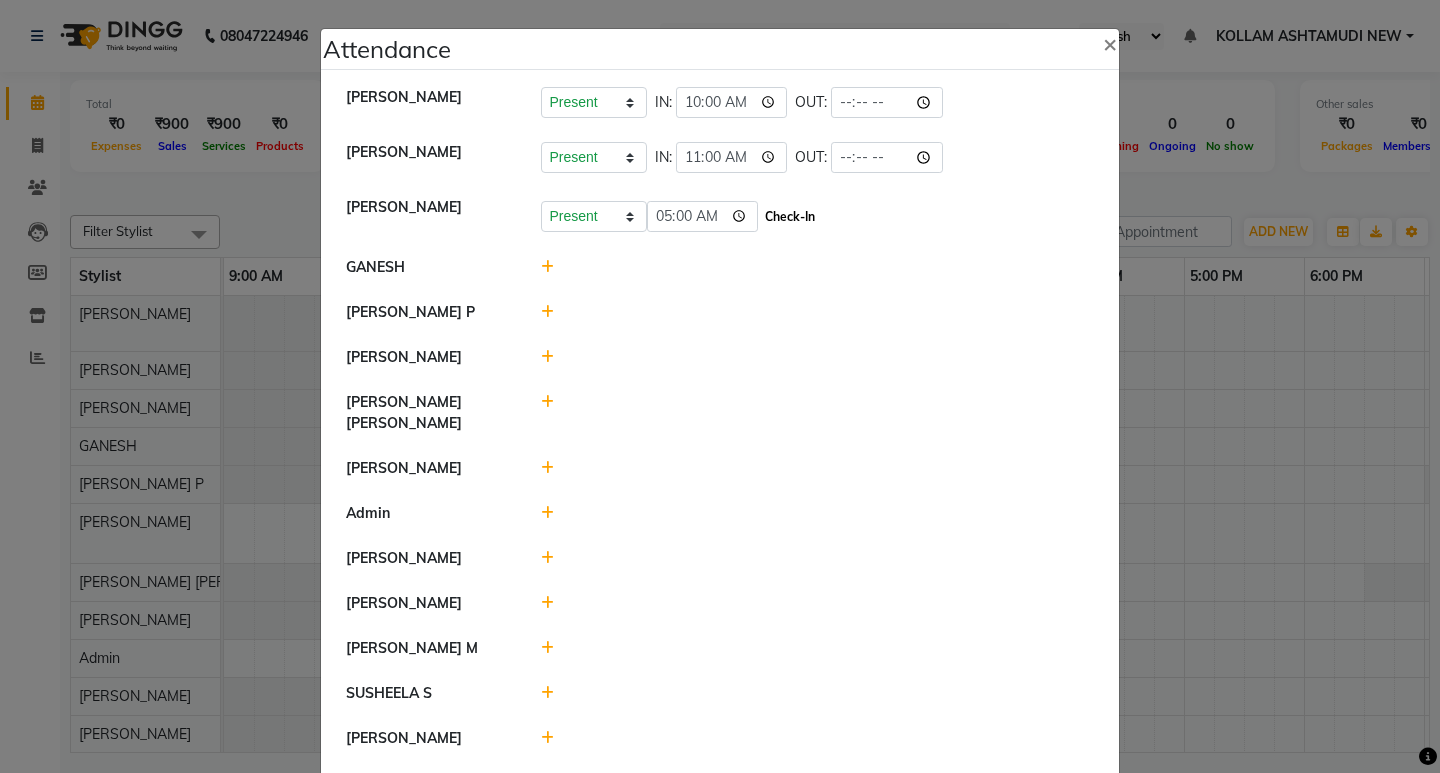 type on "05:00" 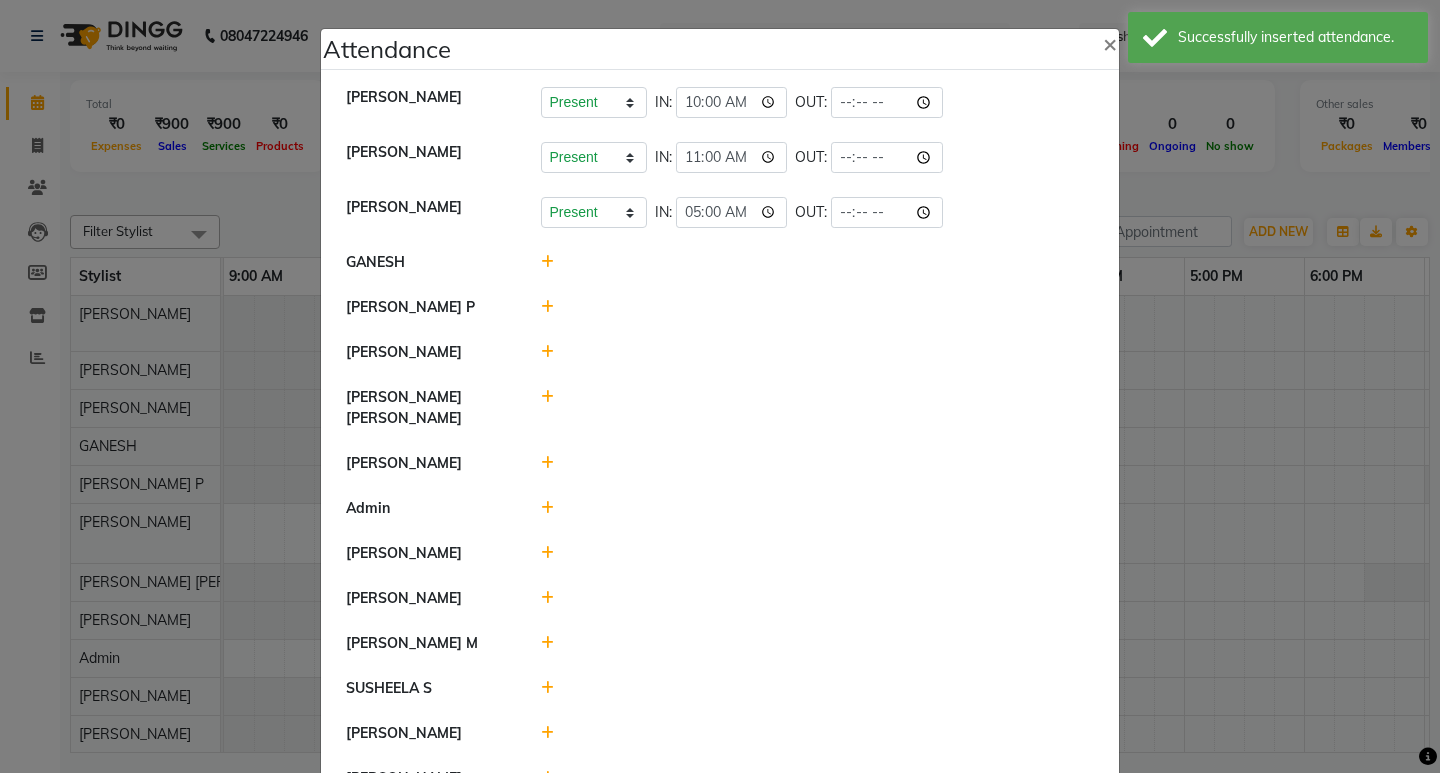click 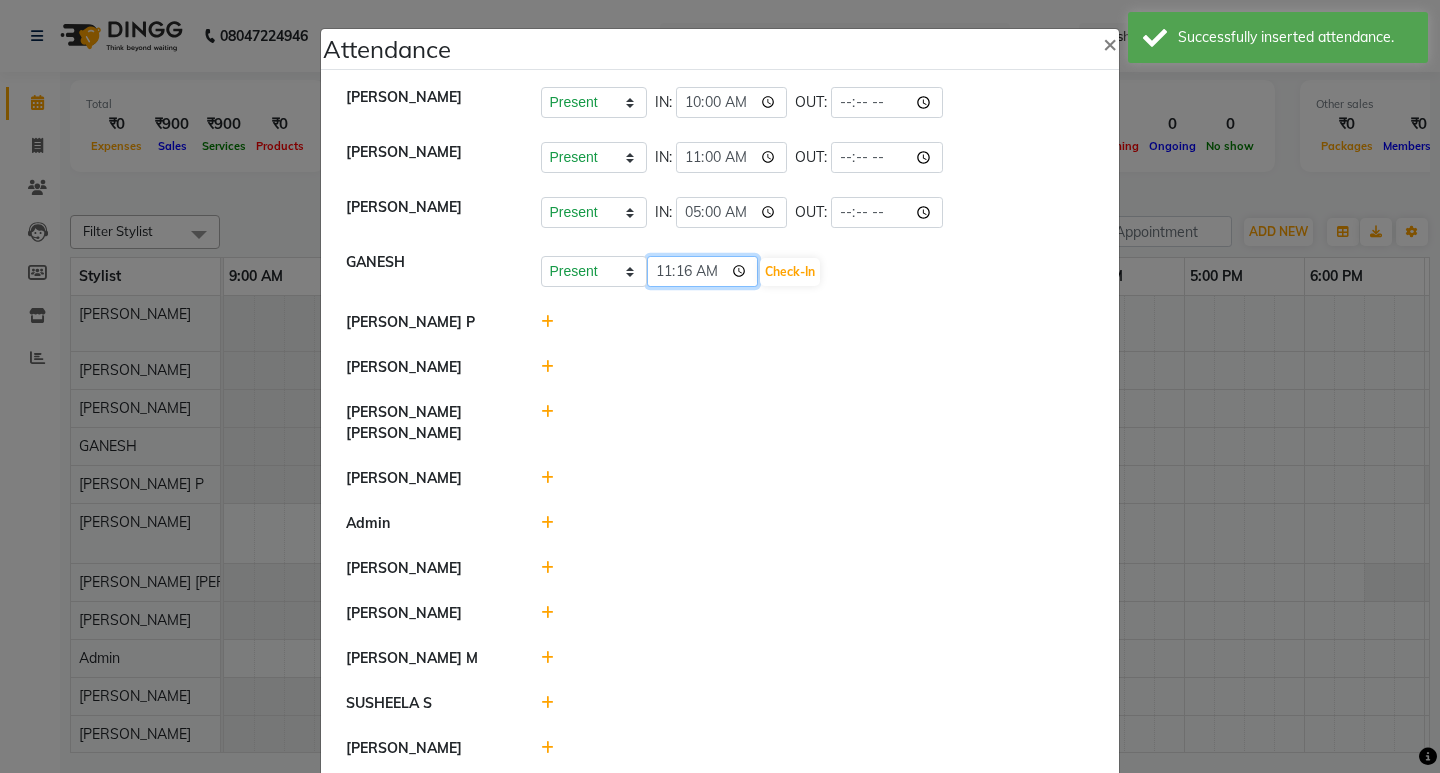 click on "11:16" 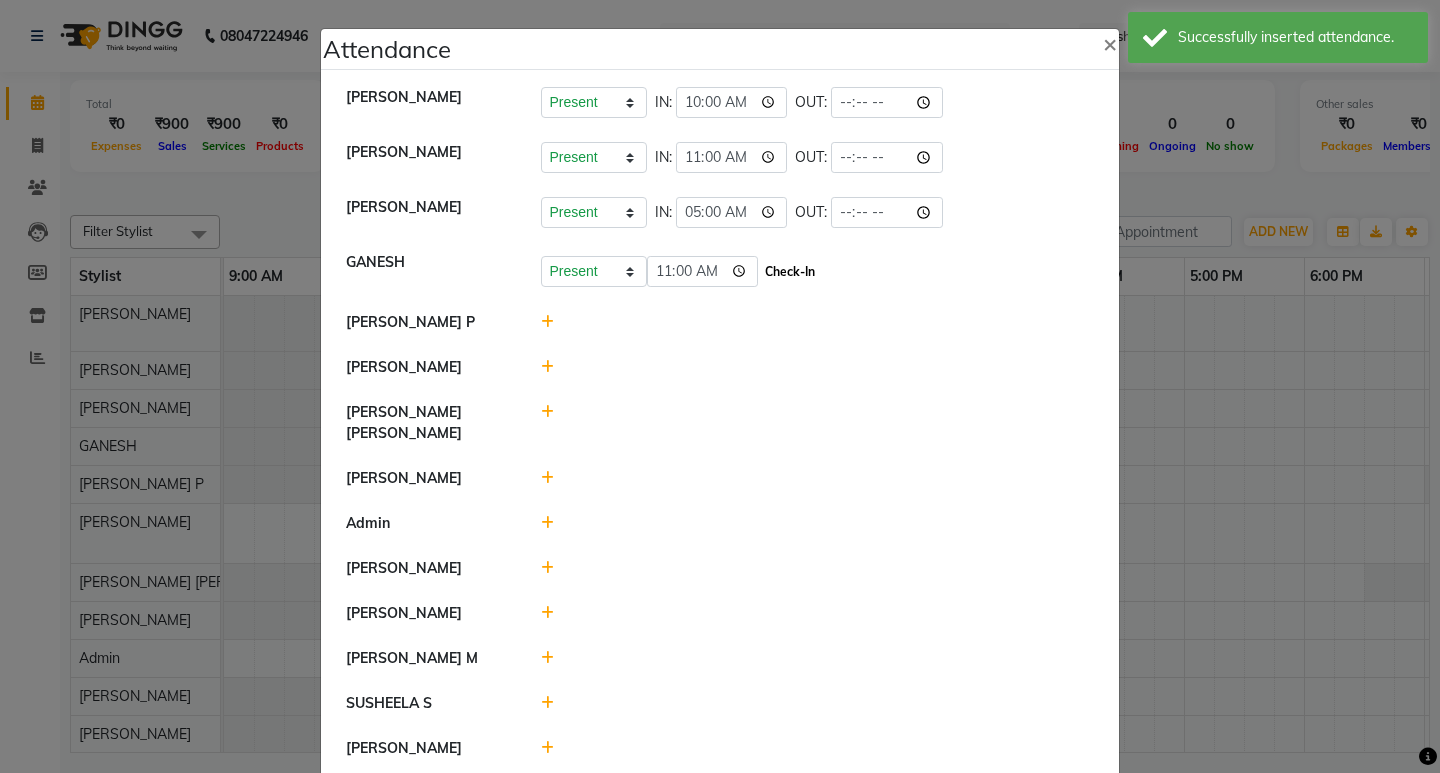 type on "11:00" 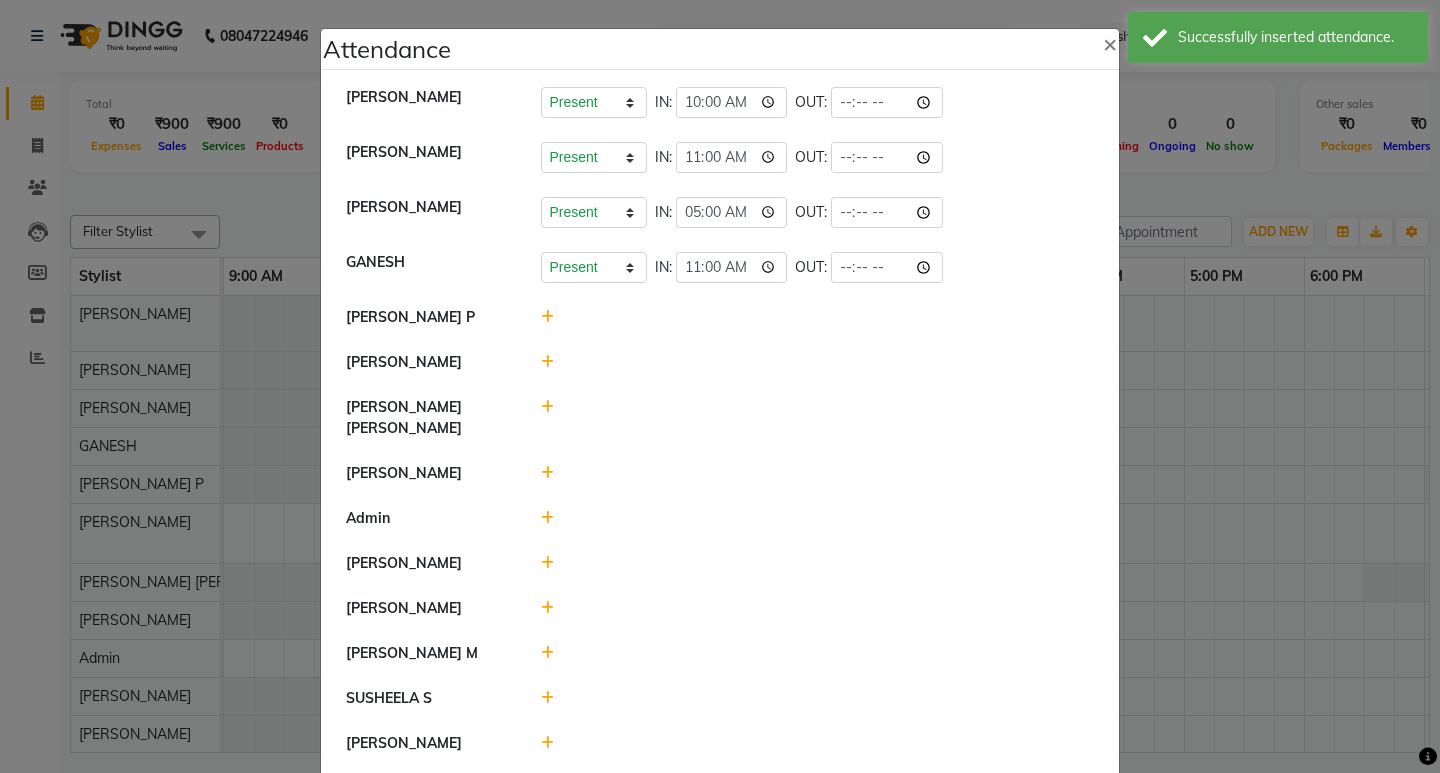 click 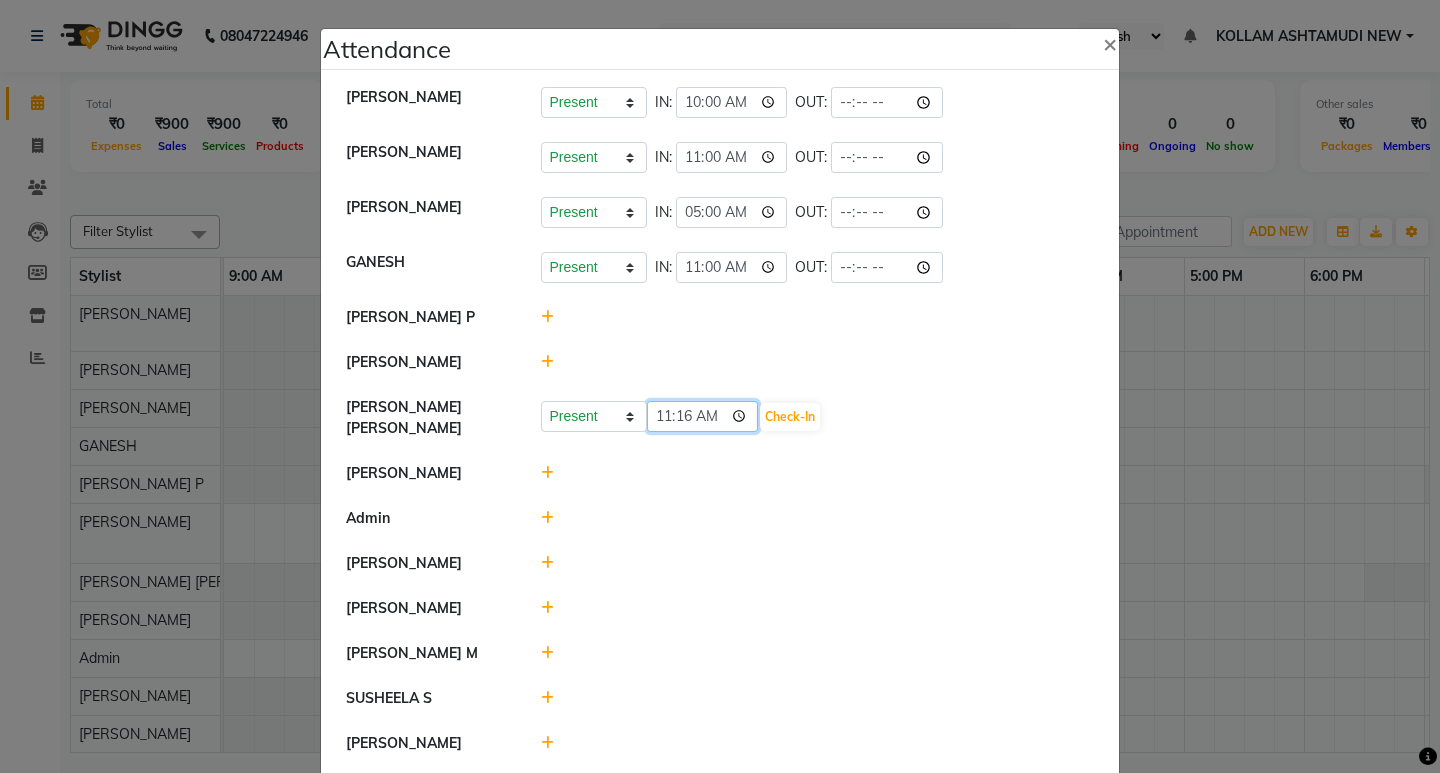 click on "11:16" 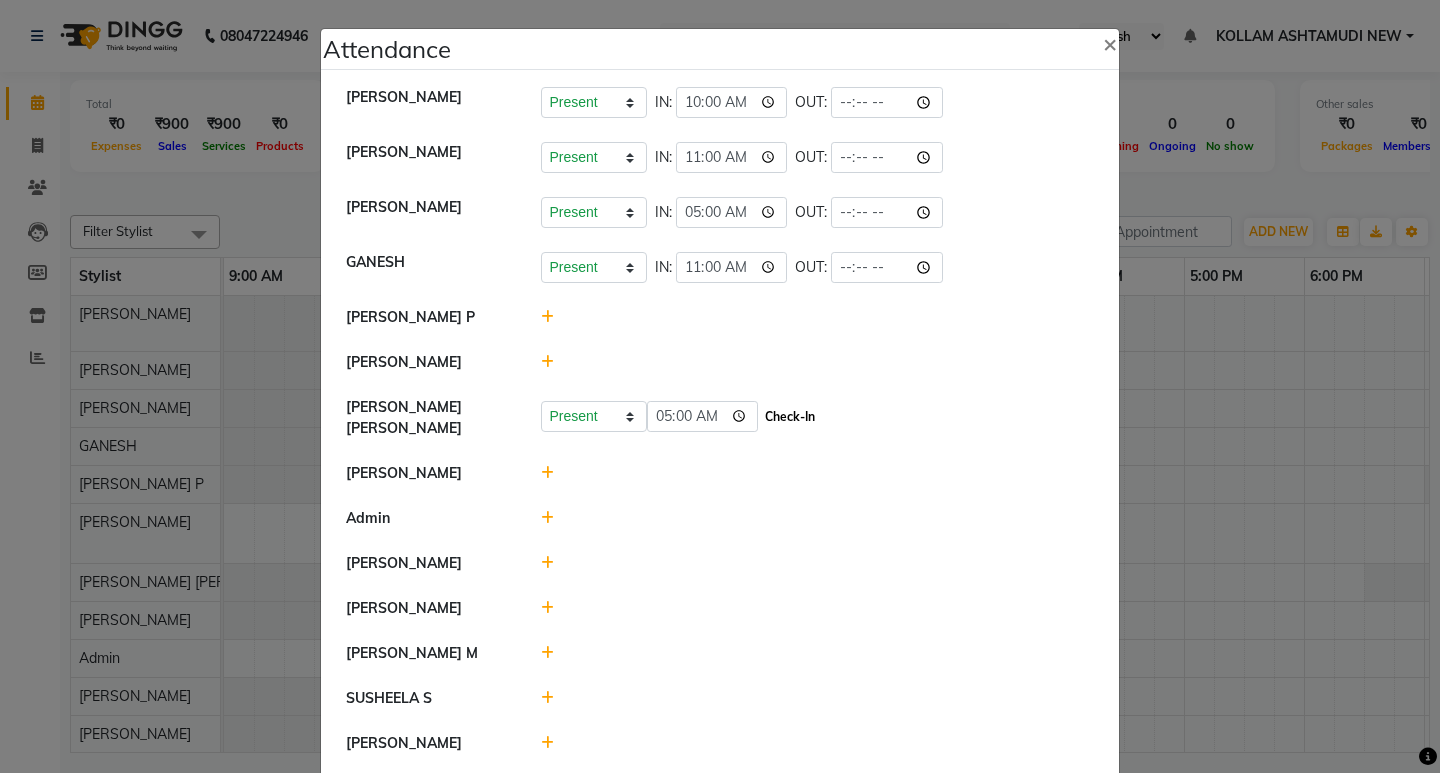 type on "05:00" 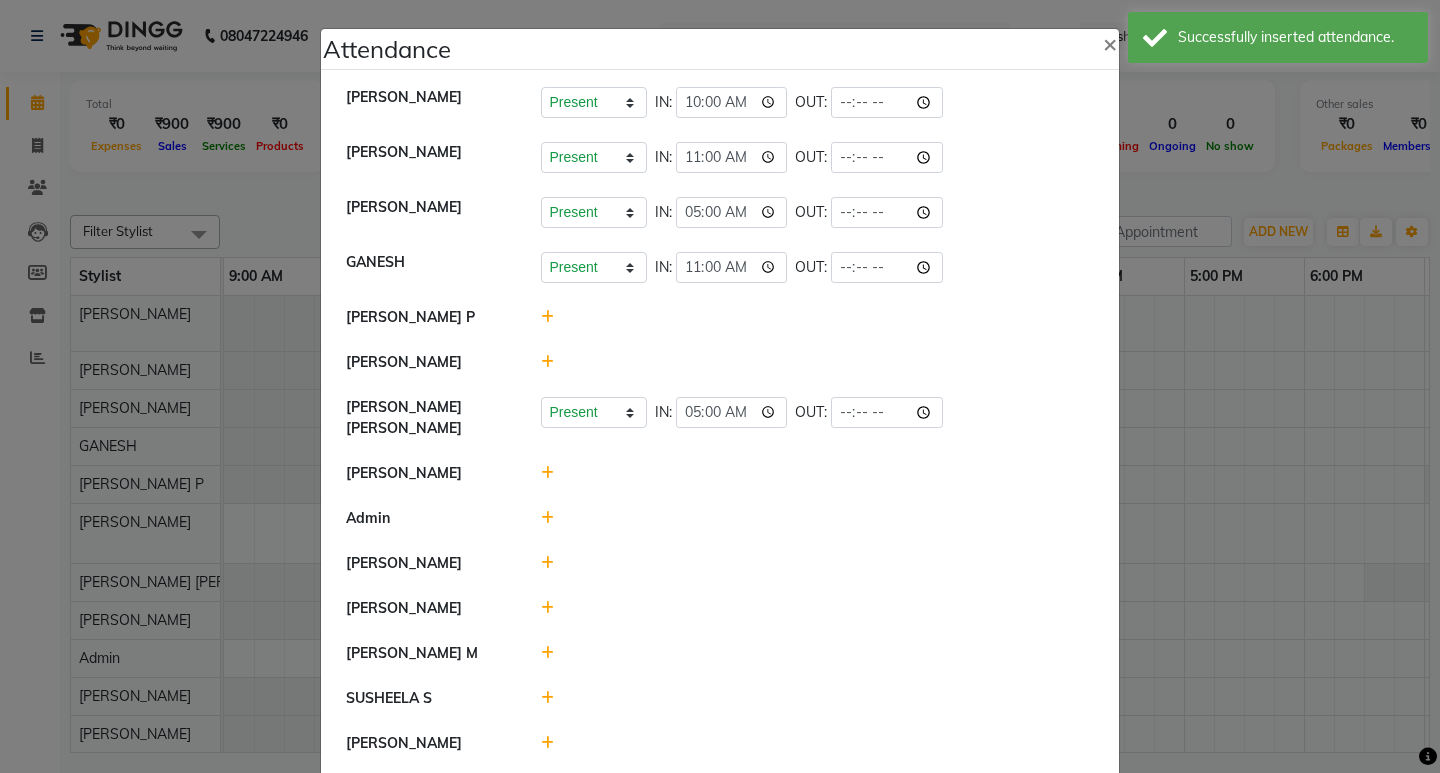 click 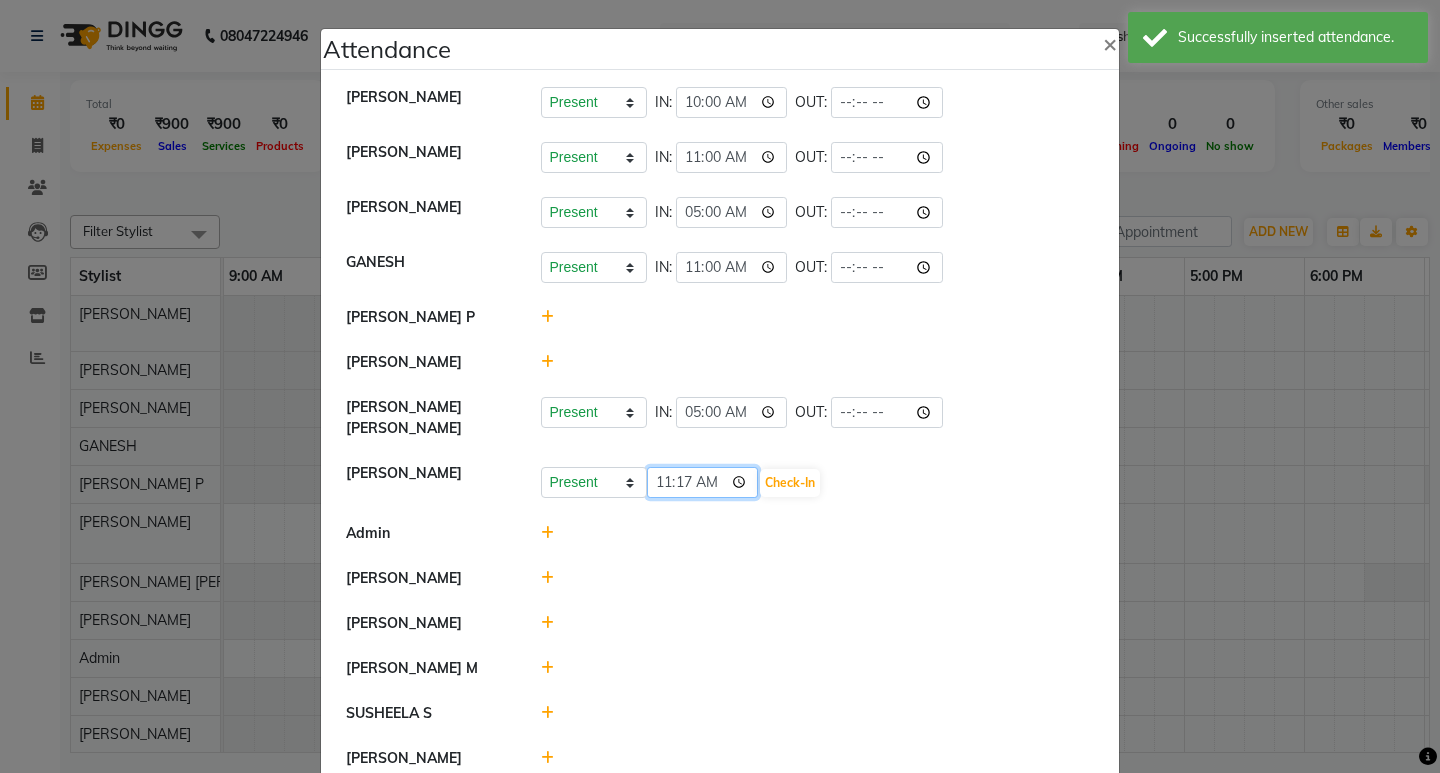 click on "11:17" 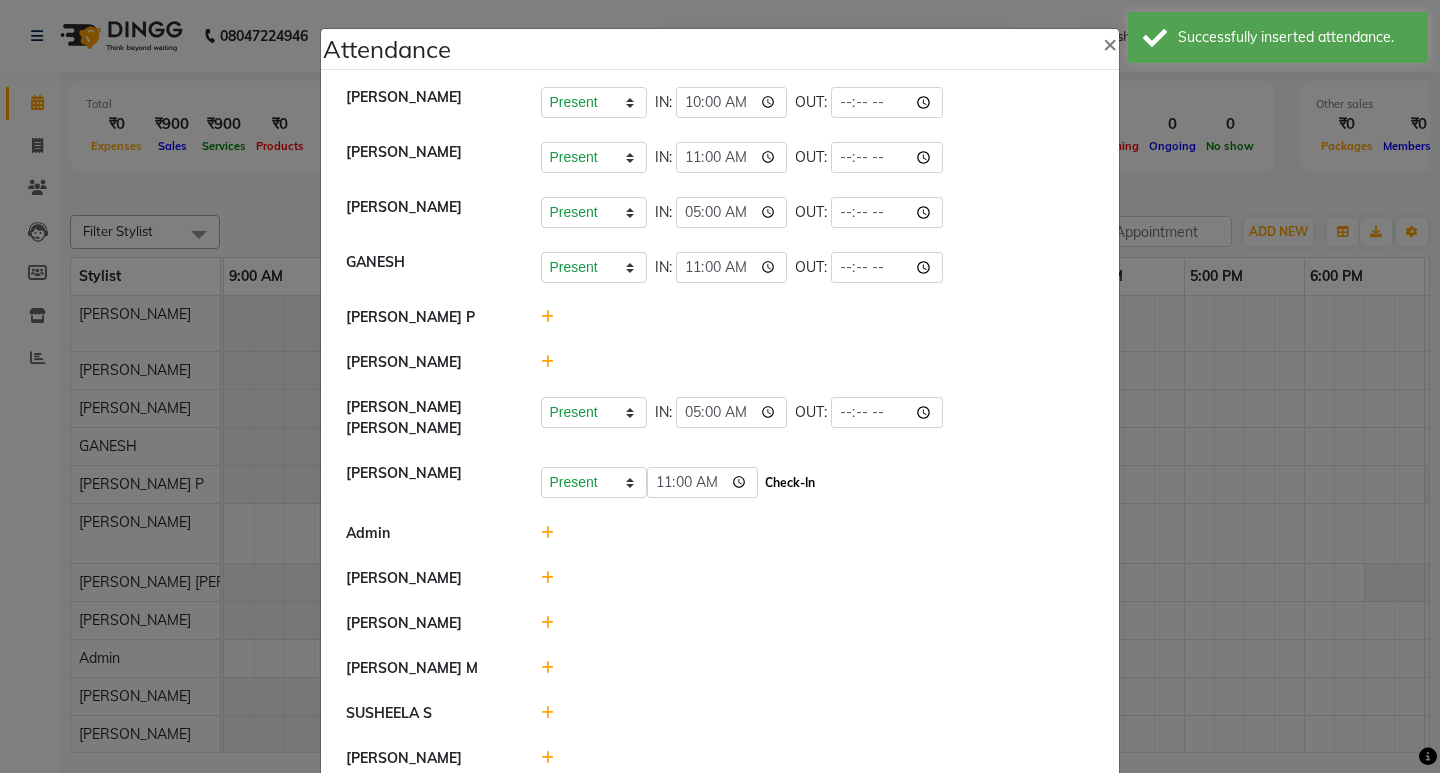 type on "11:00" 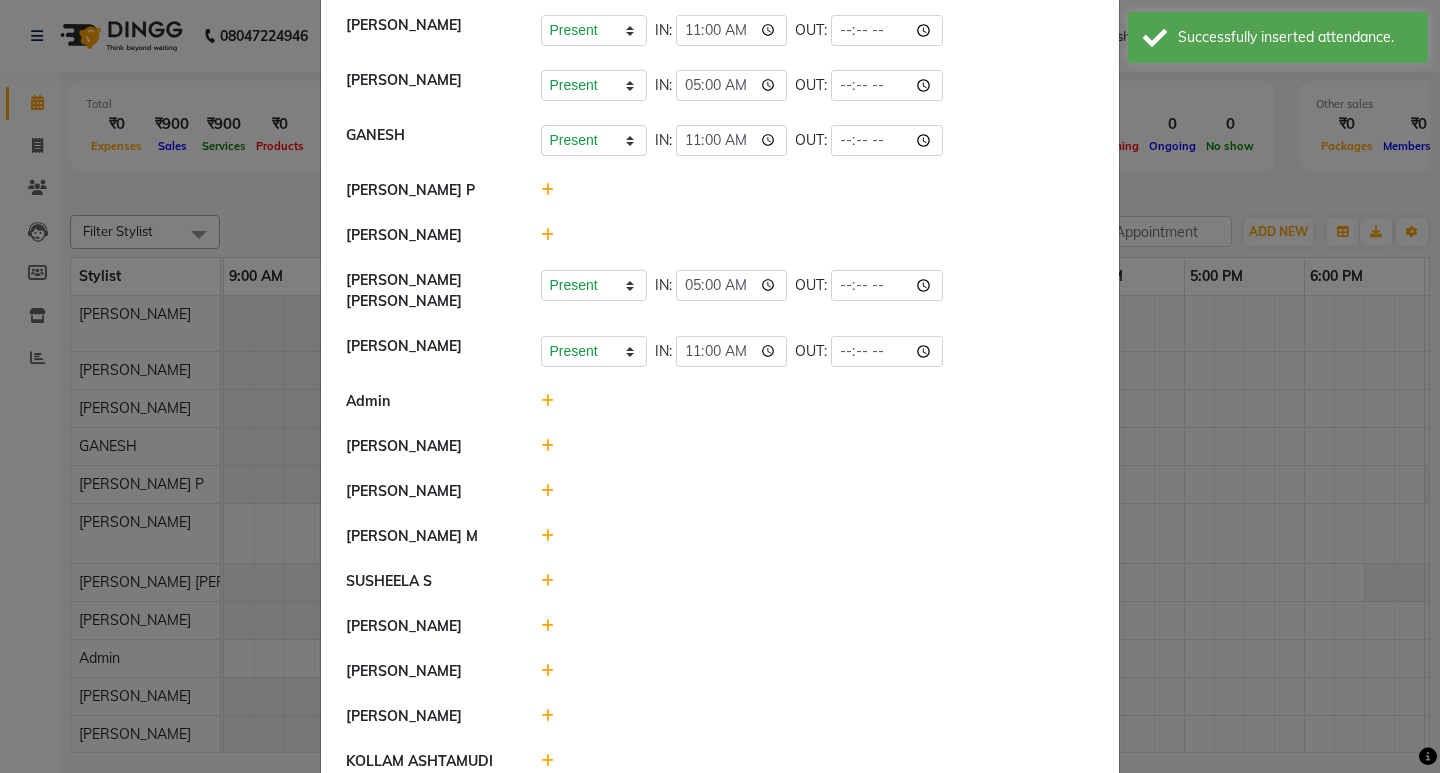 scroll, scrollTop: 200, scrollLeft: 0, axis: vertical 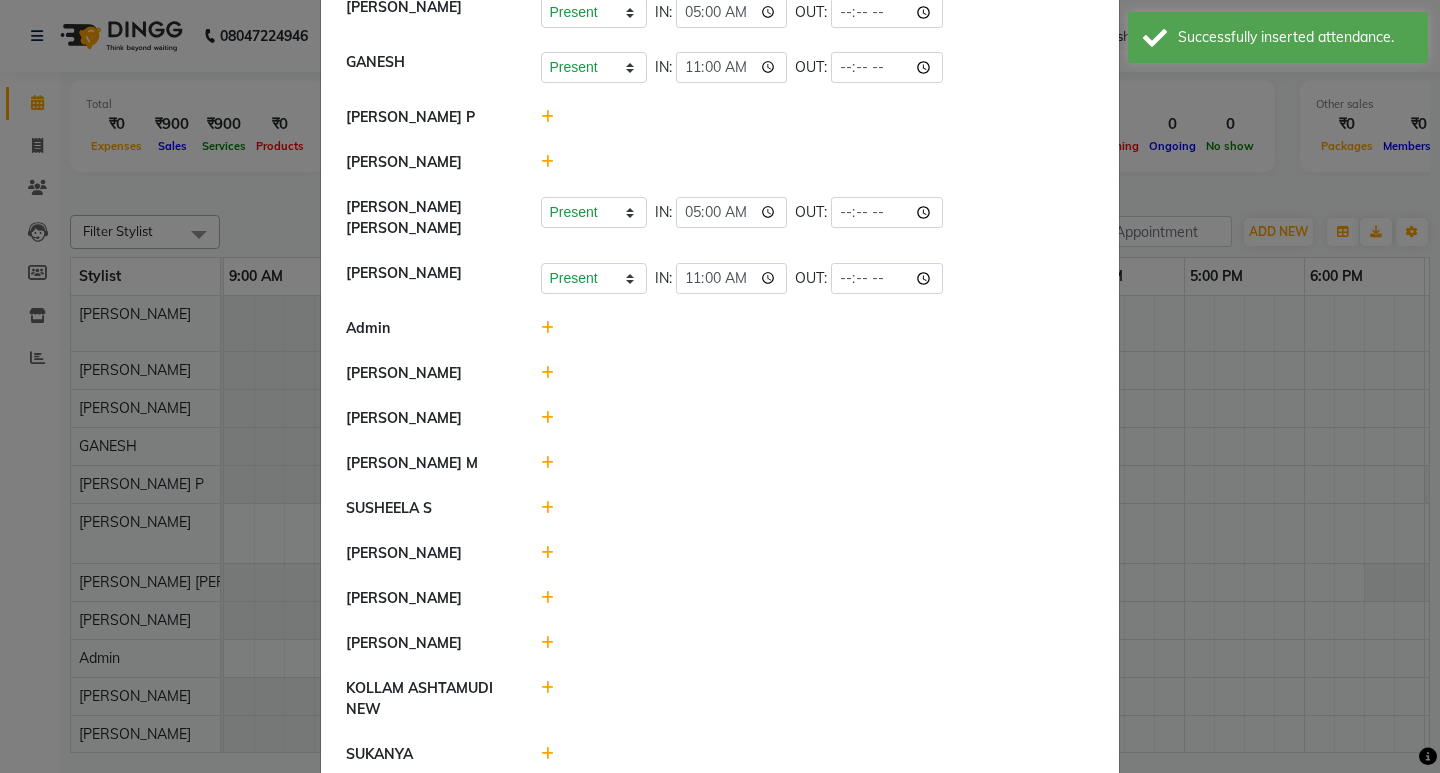 click 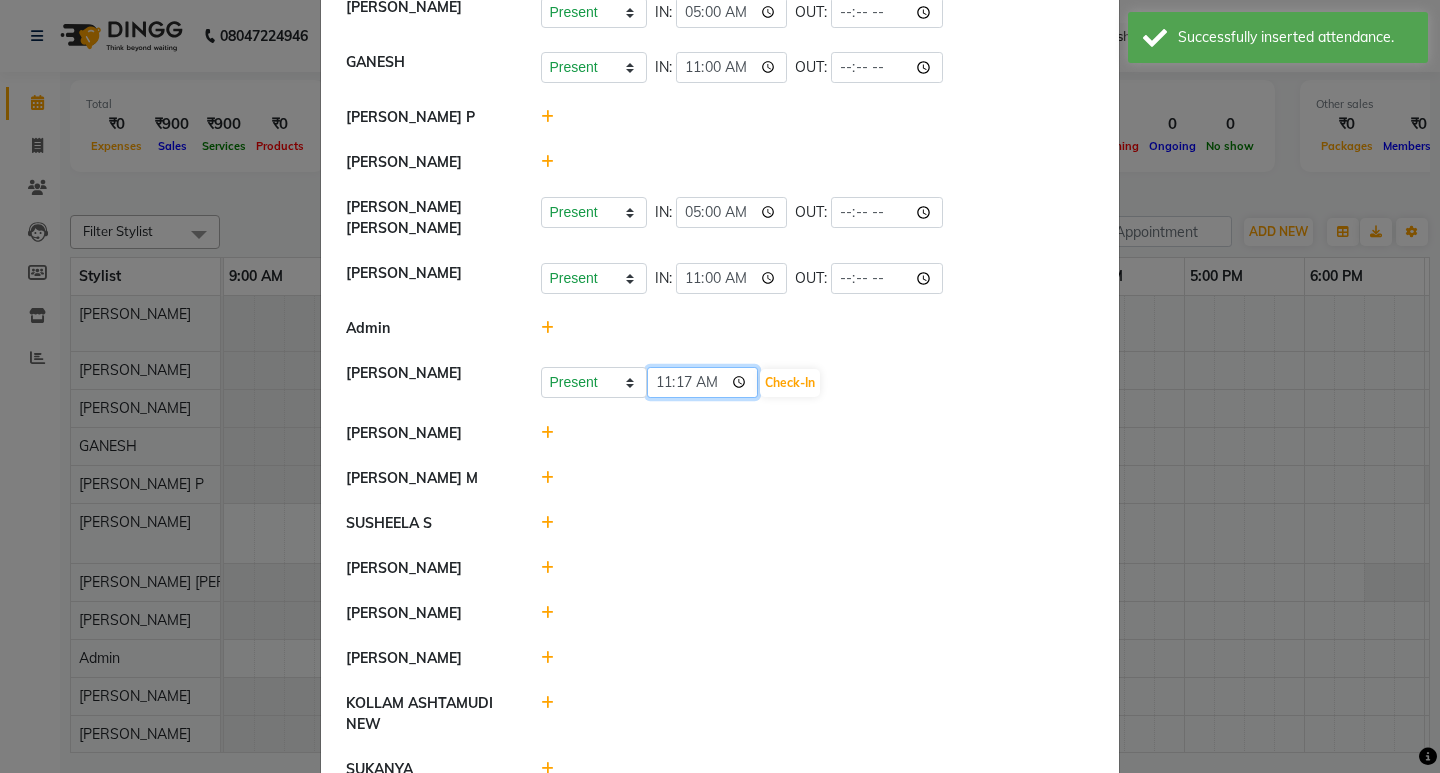 click on "11:17" 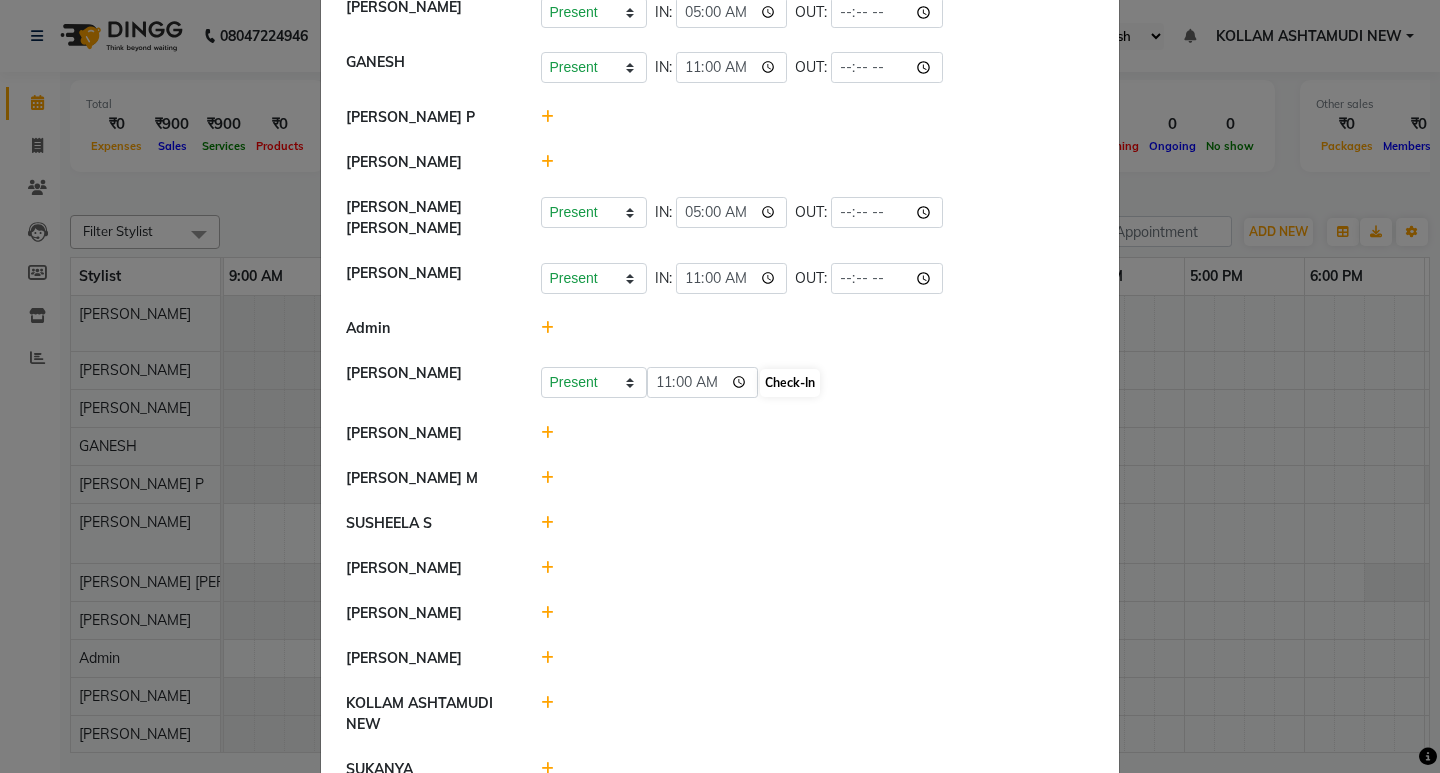 type on "11:00" 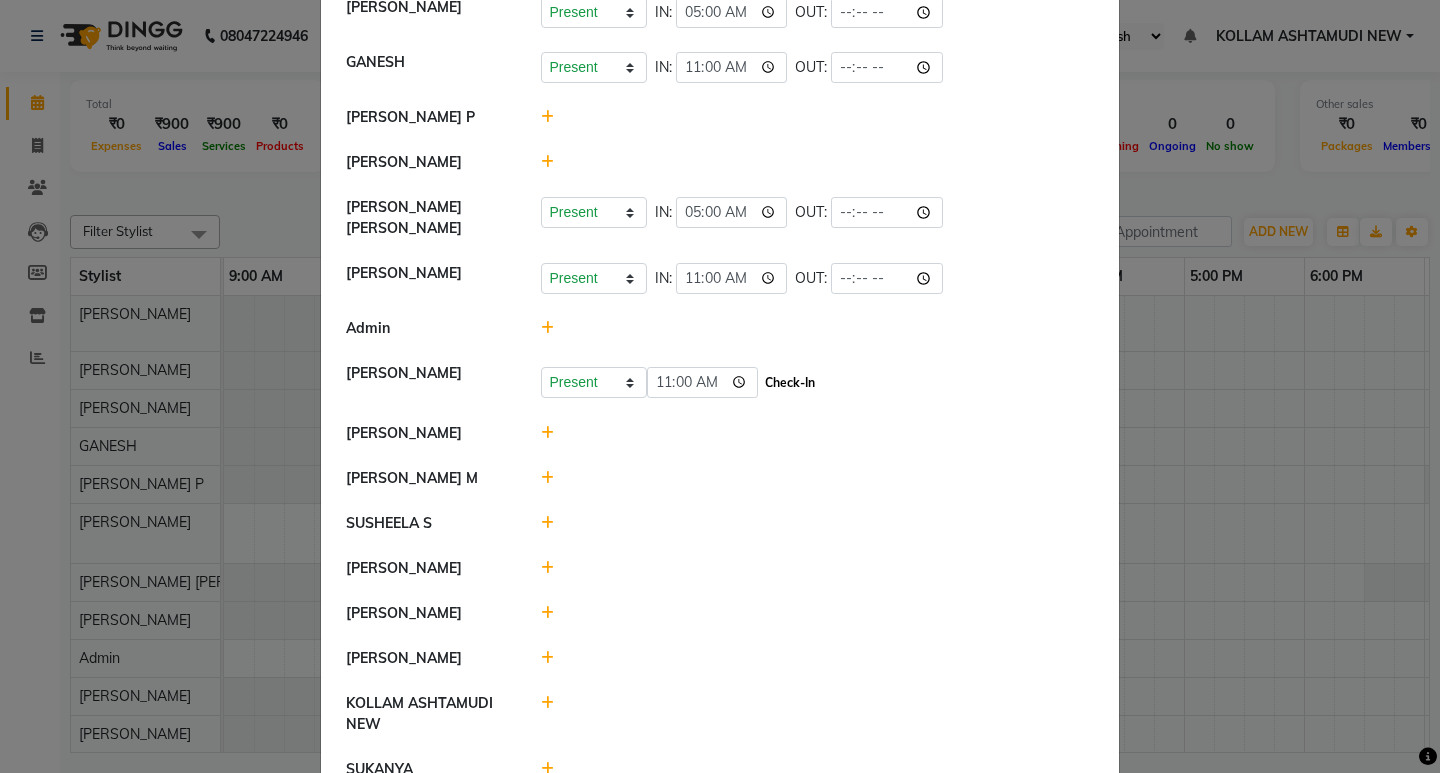 click on "Check-In" 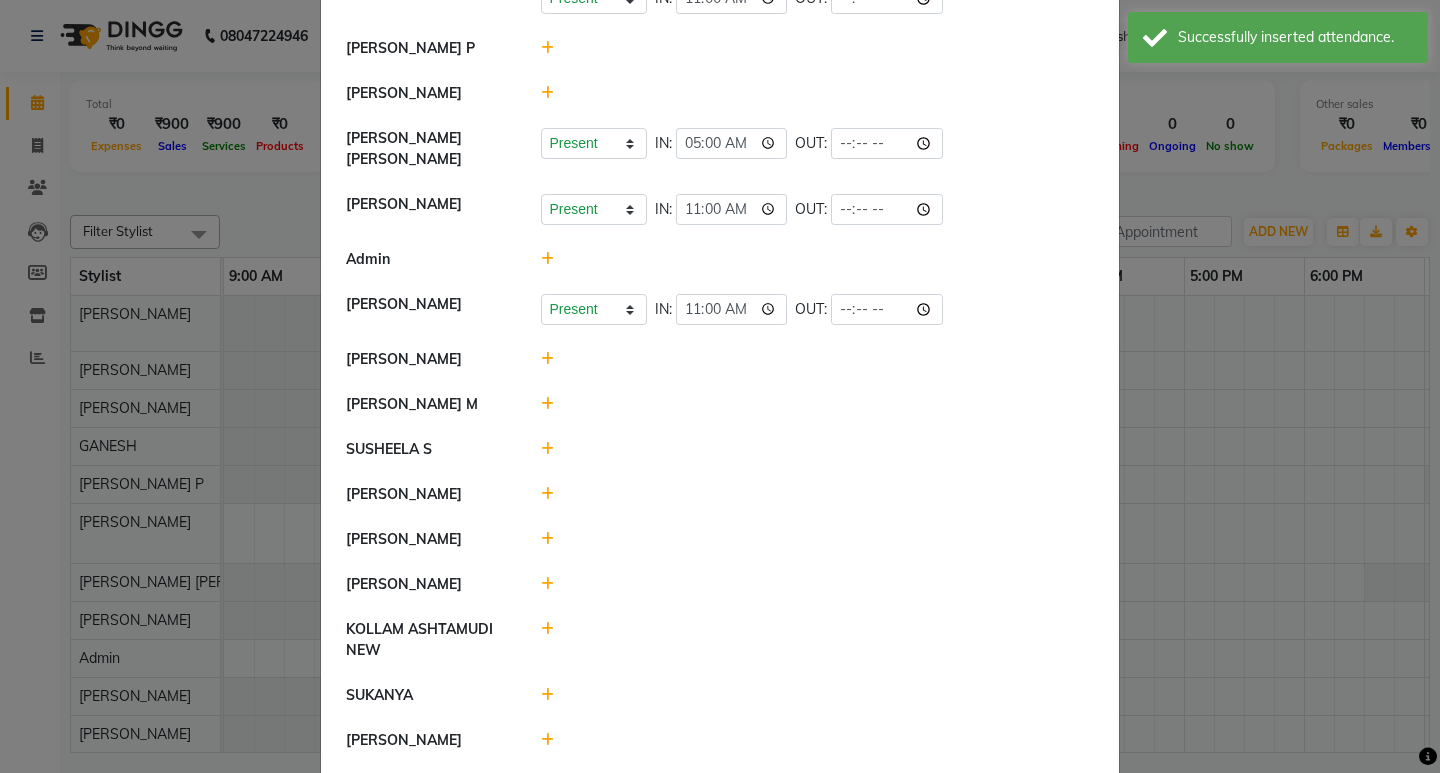 scroll, scrollTop: 300, scrollLeft: 0, axis: vertical 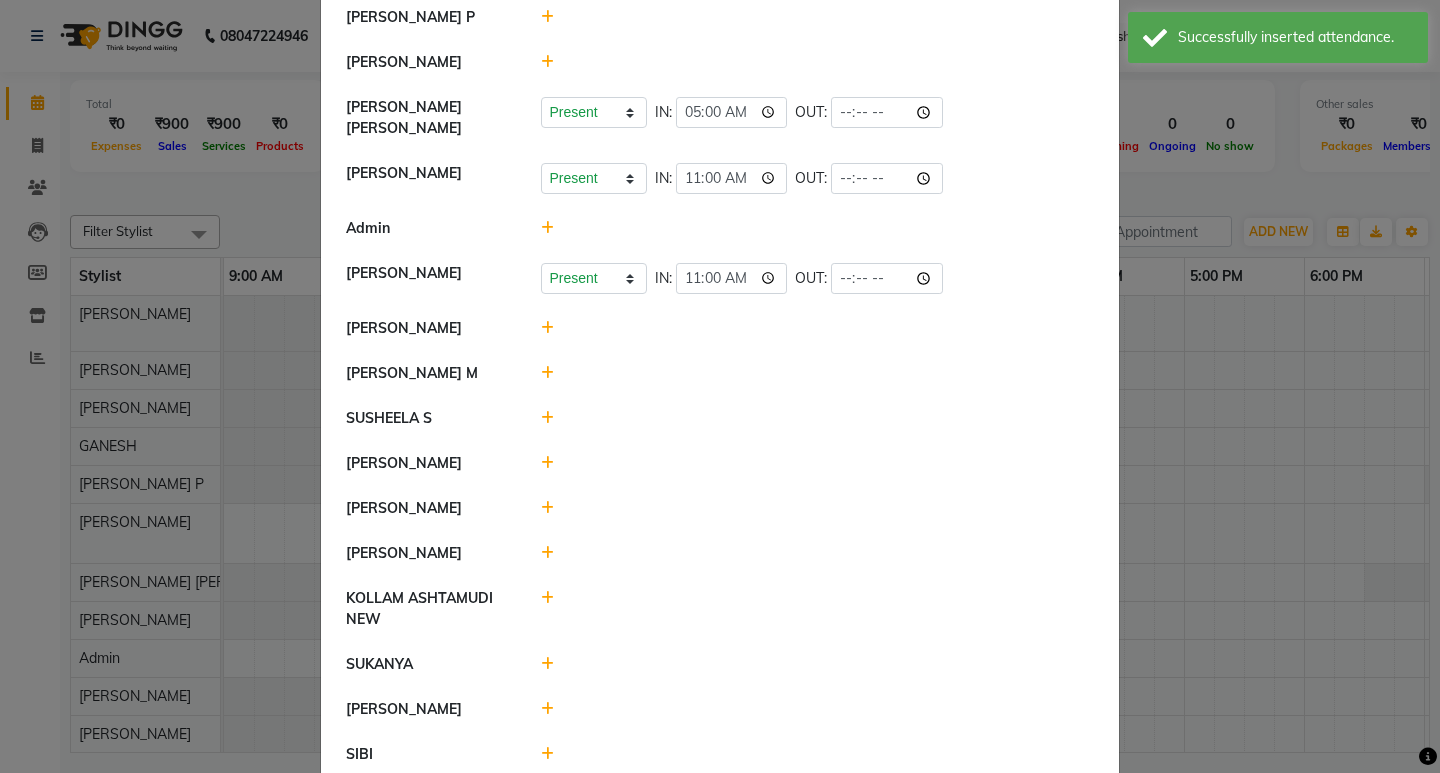click 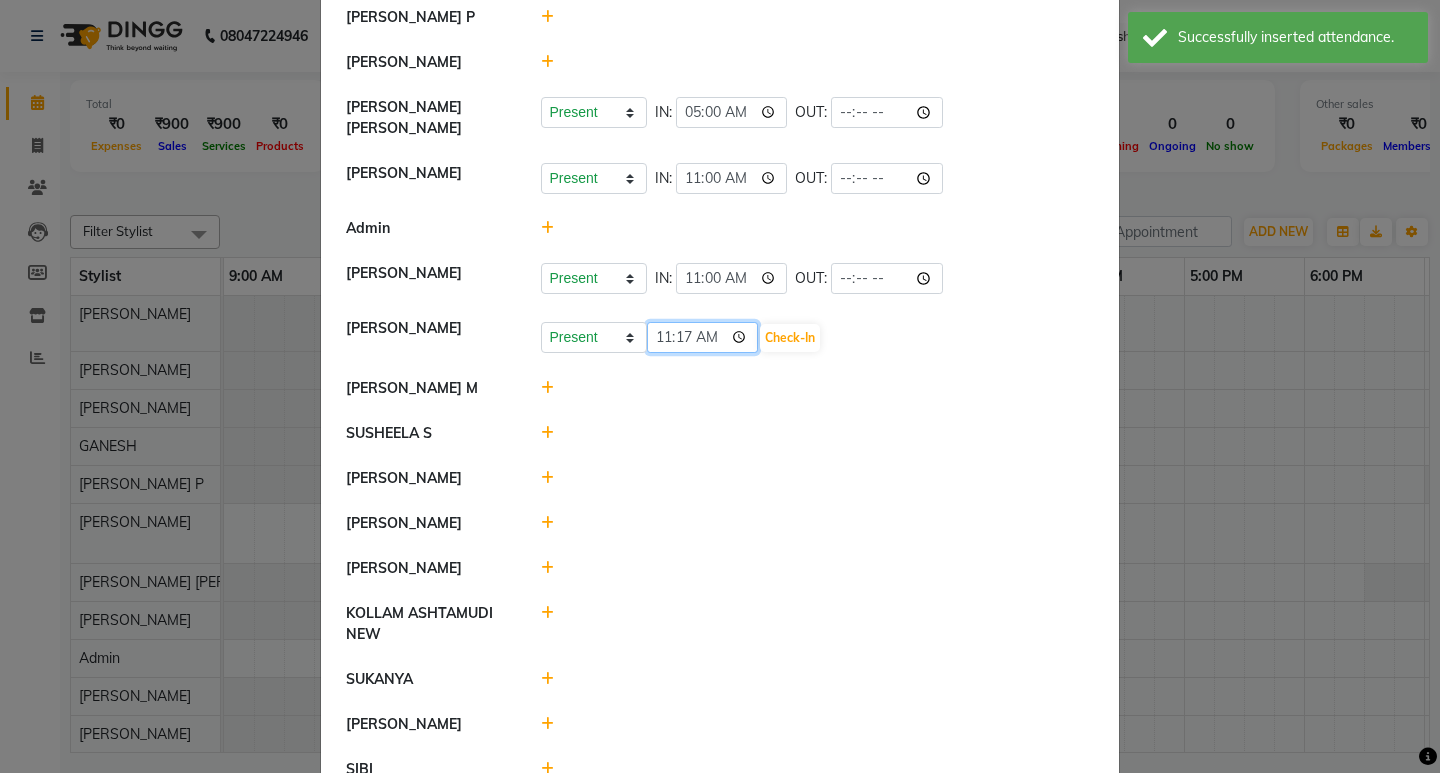 click on "11:17" 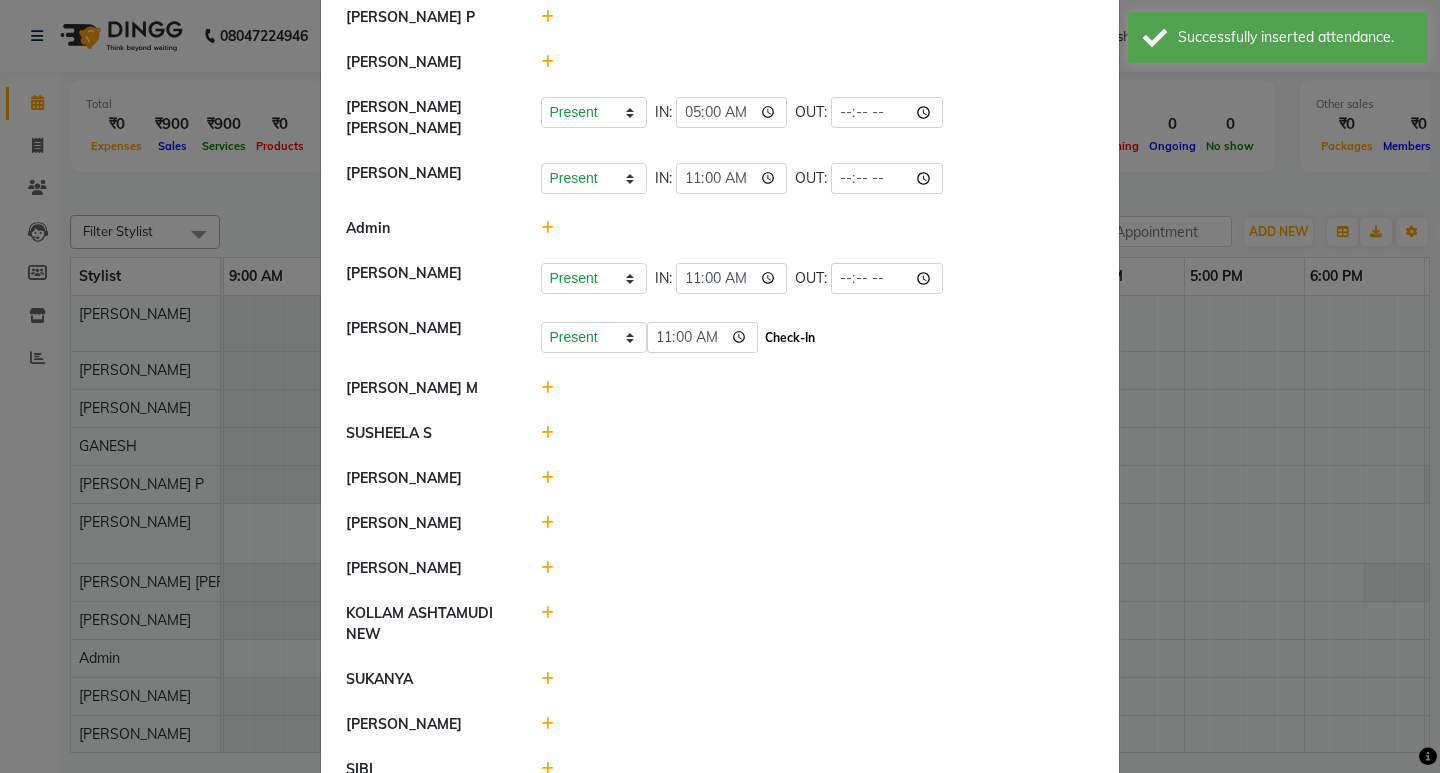 type on "11:00" 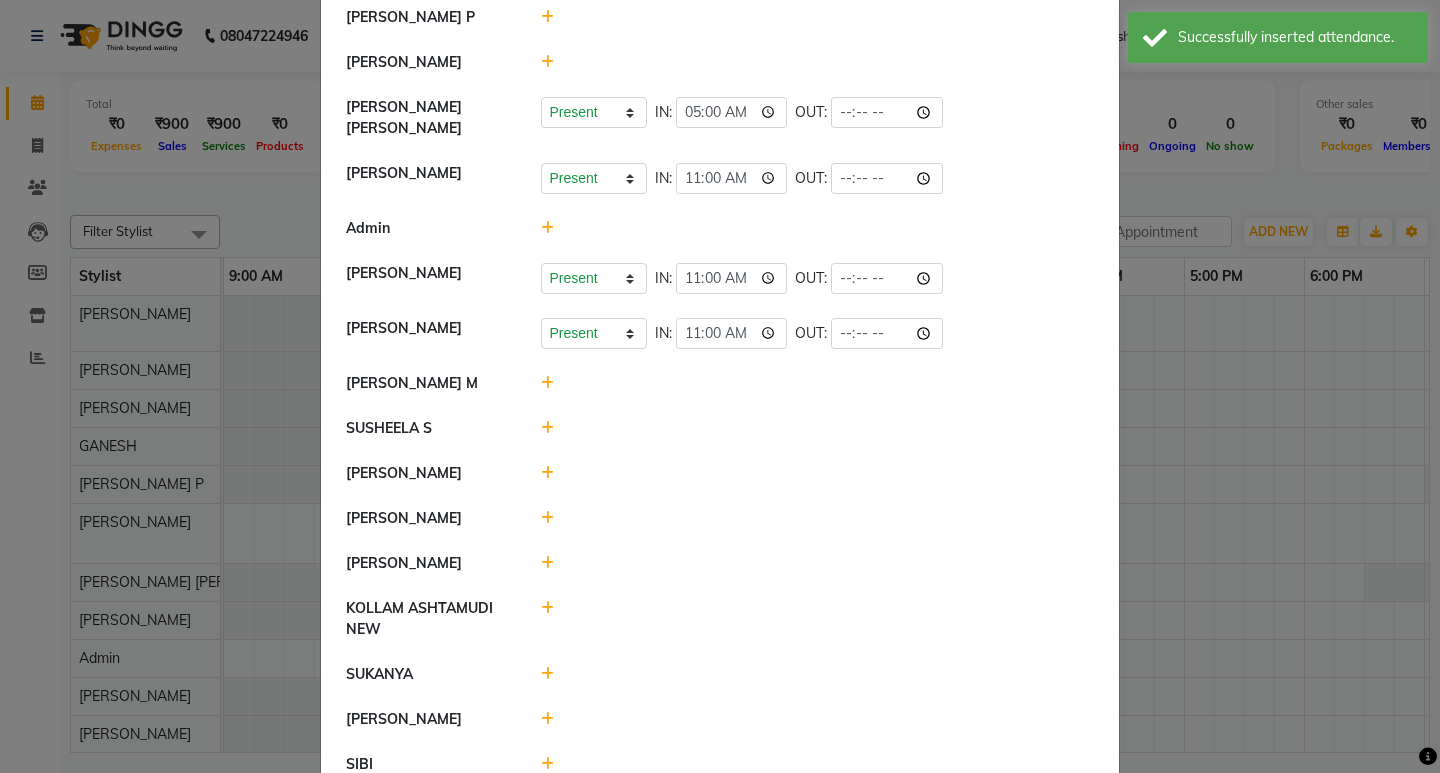 click 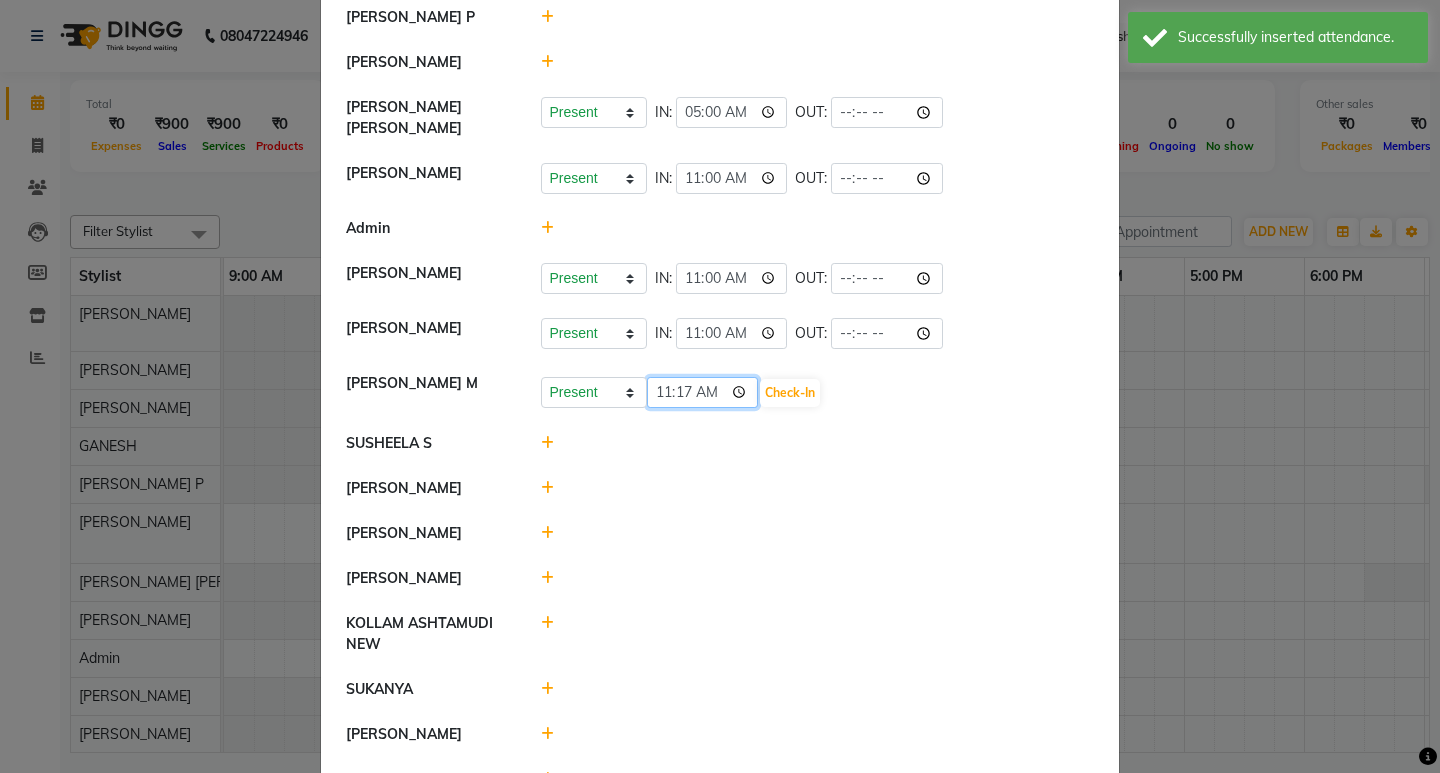 click on "11:17" 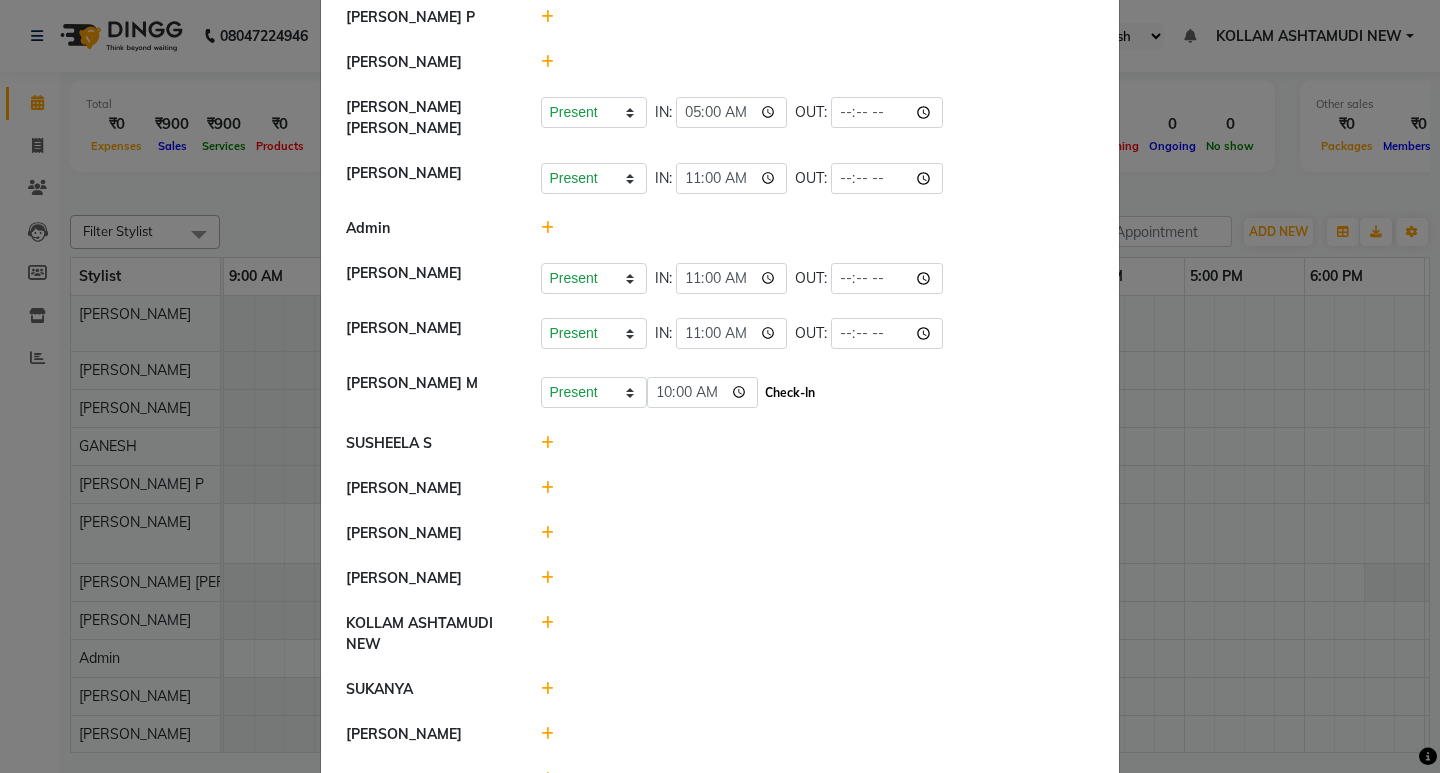 type on "10:00" 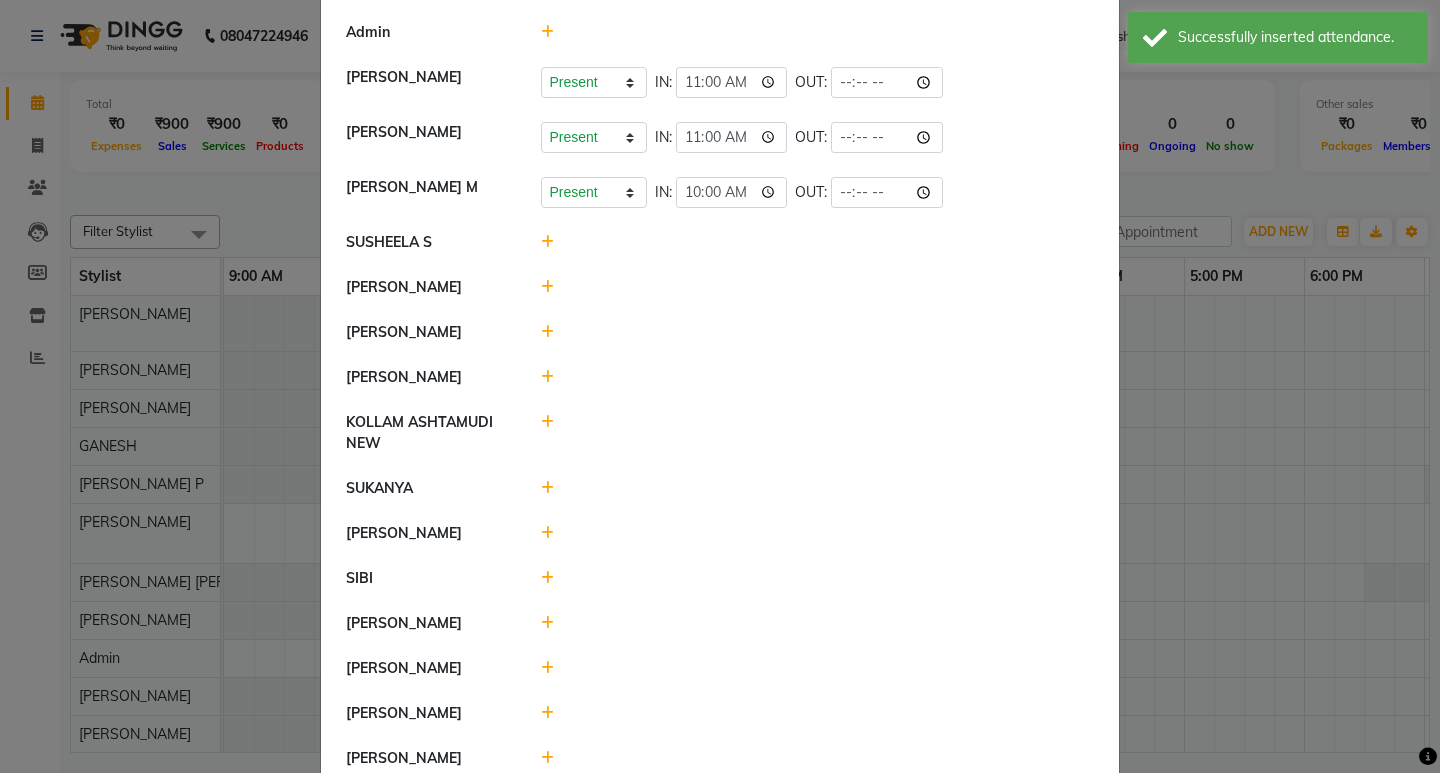 scroll, scrollTop: 500, scrollLeft: 0, axis: vertical 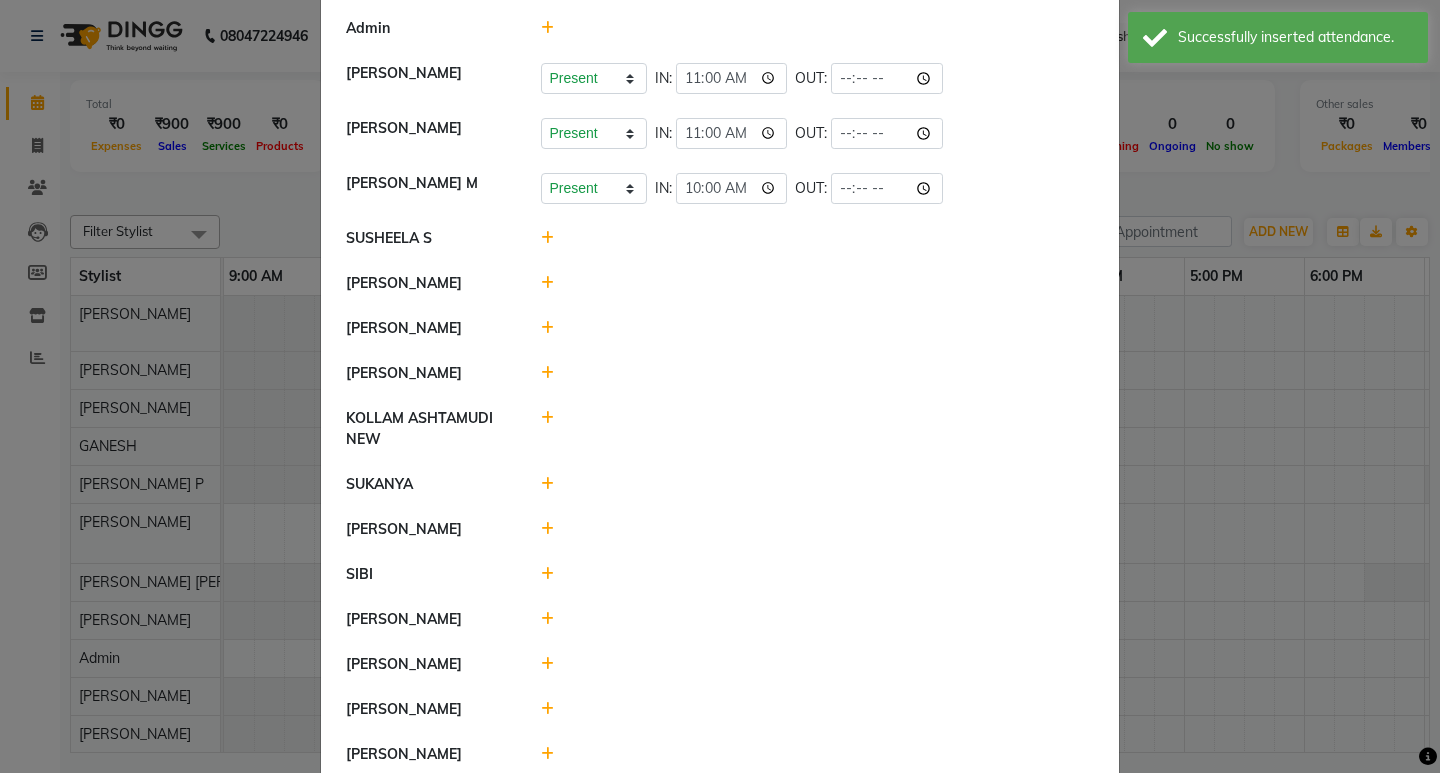 click 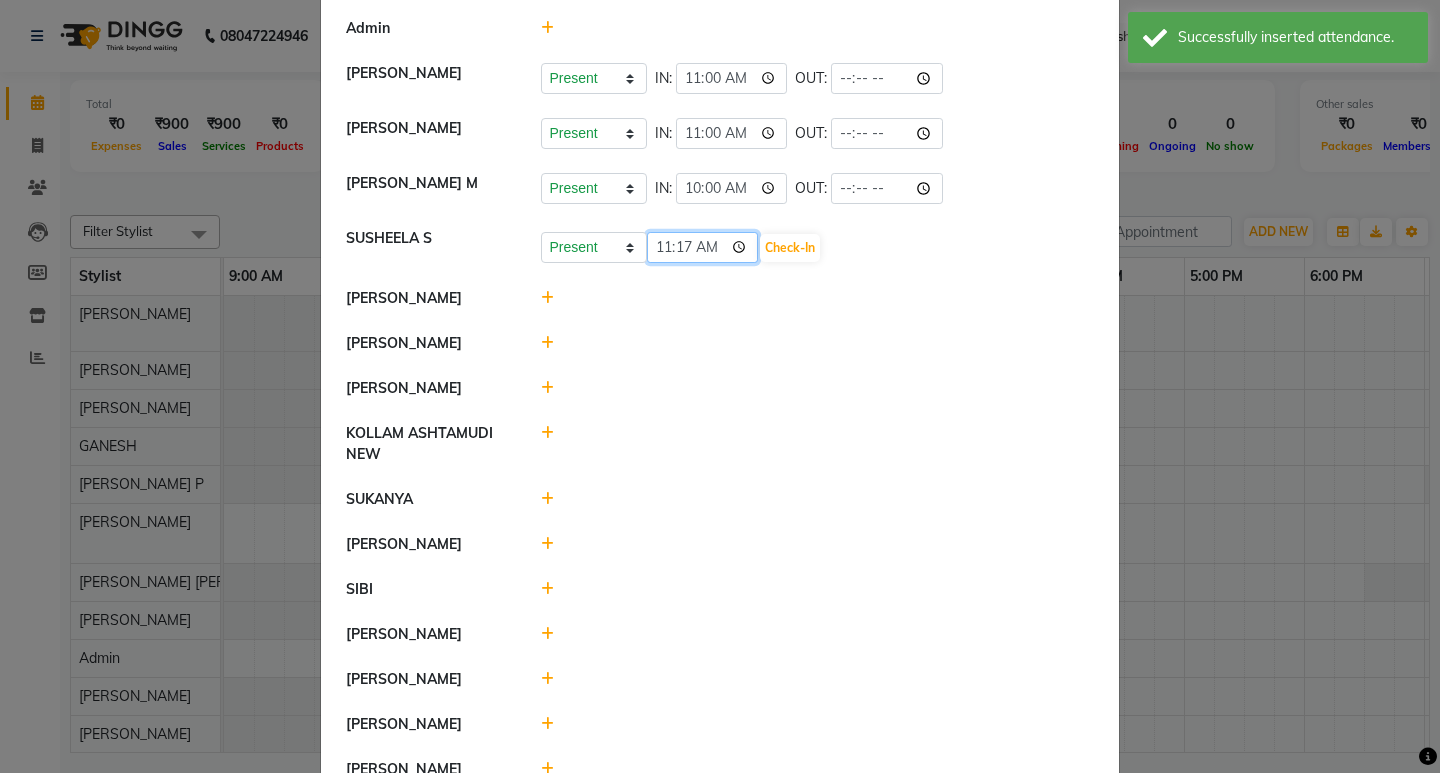 click on "11:17" 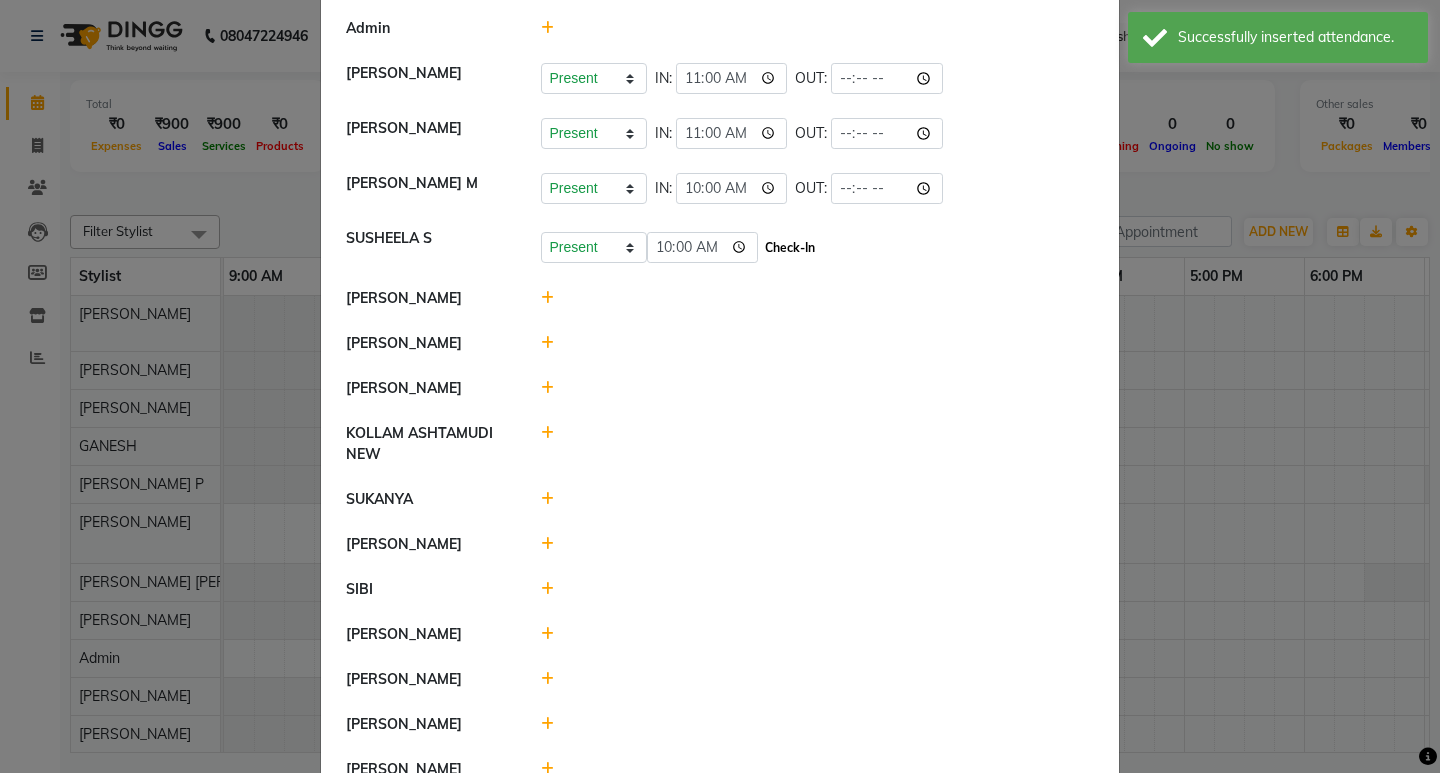 type on "10:00" 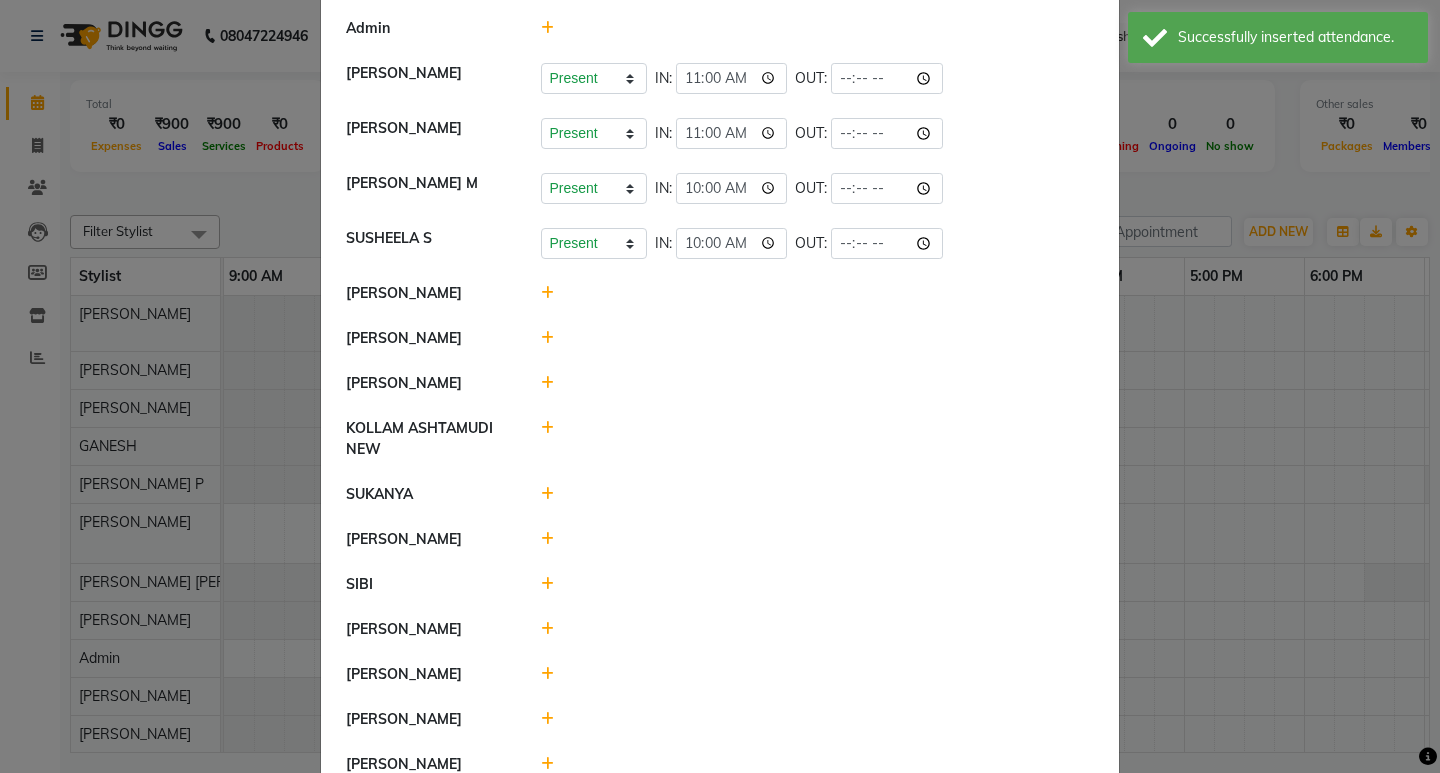 click 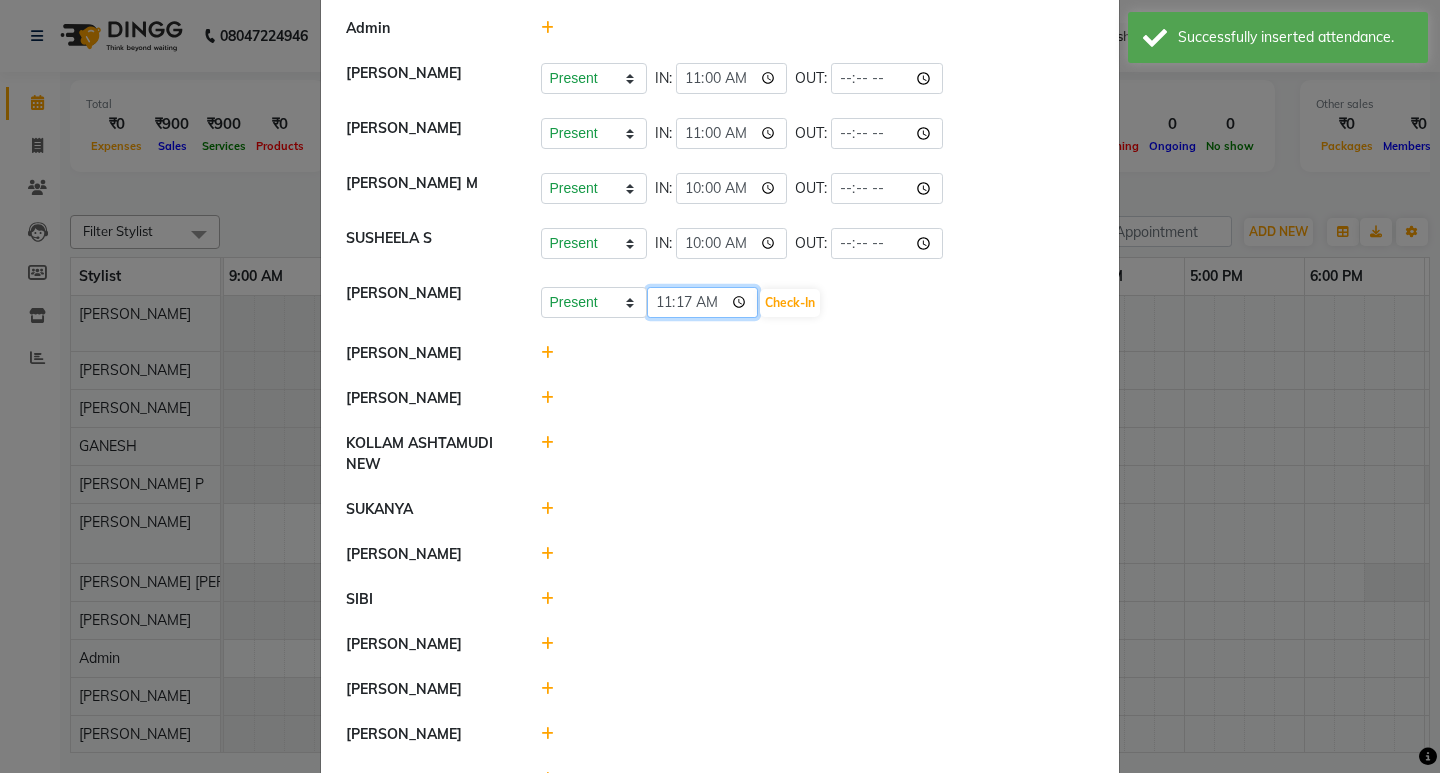 click on "11:17" 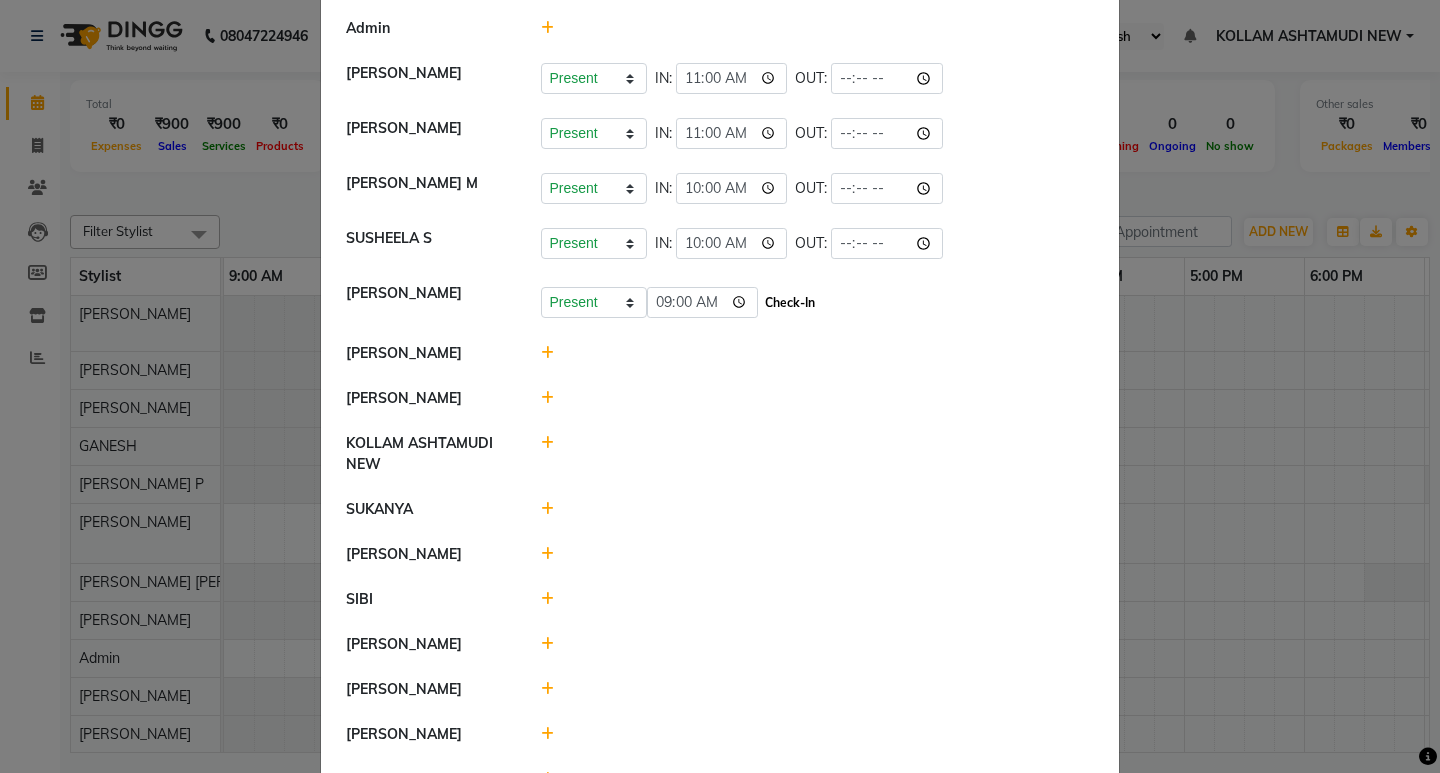 type on "09:00" 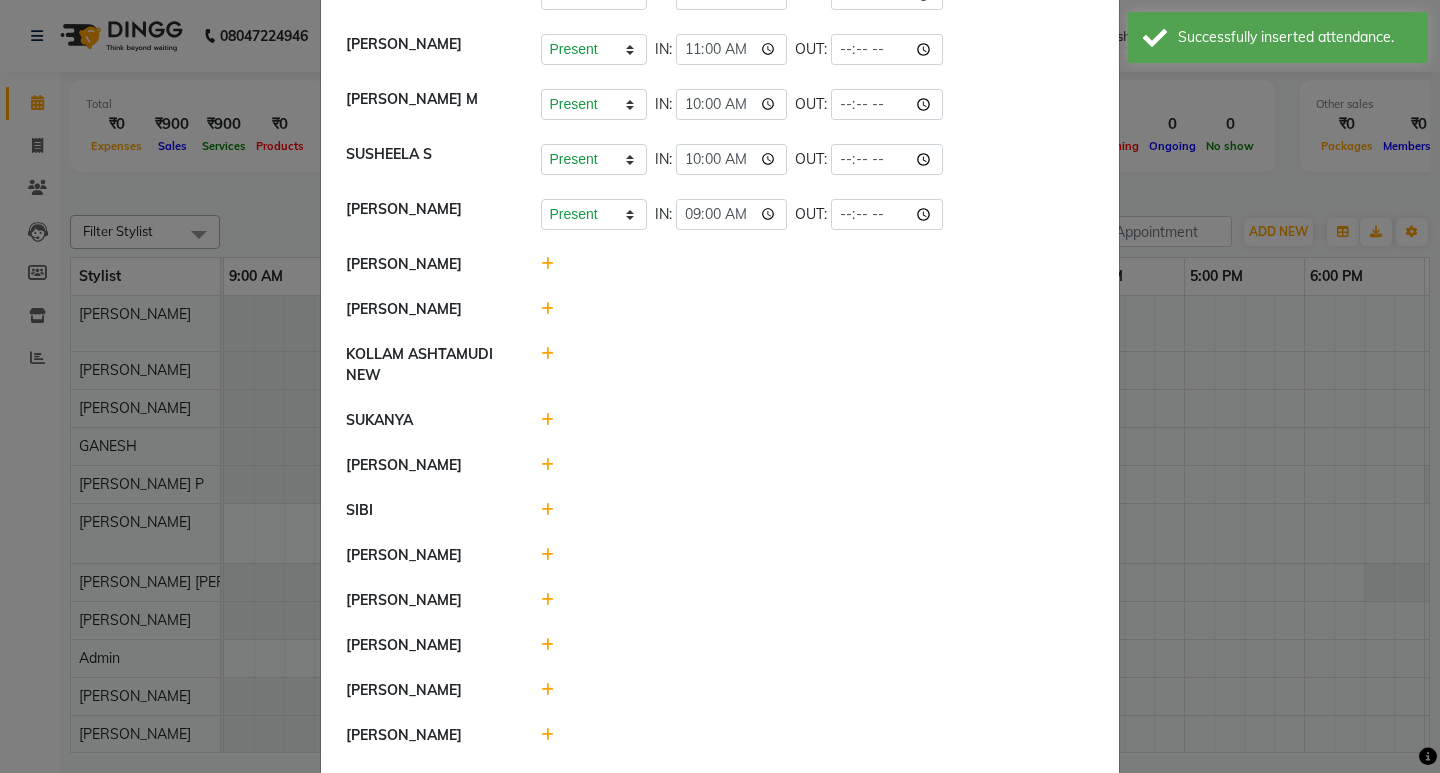 scroll, scrollTop: 600, scrollLeft: 0, axis: vertical 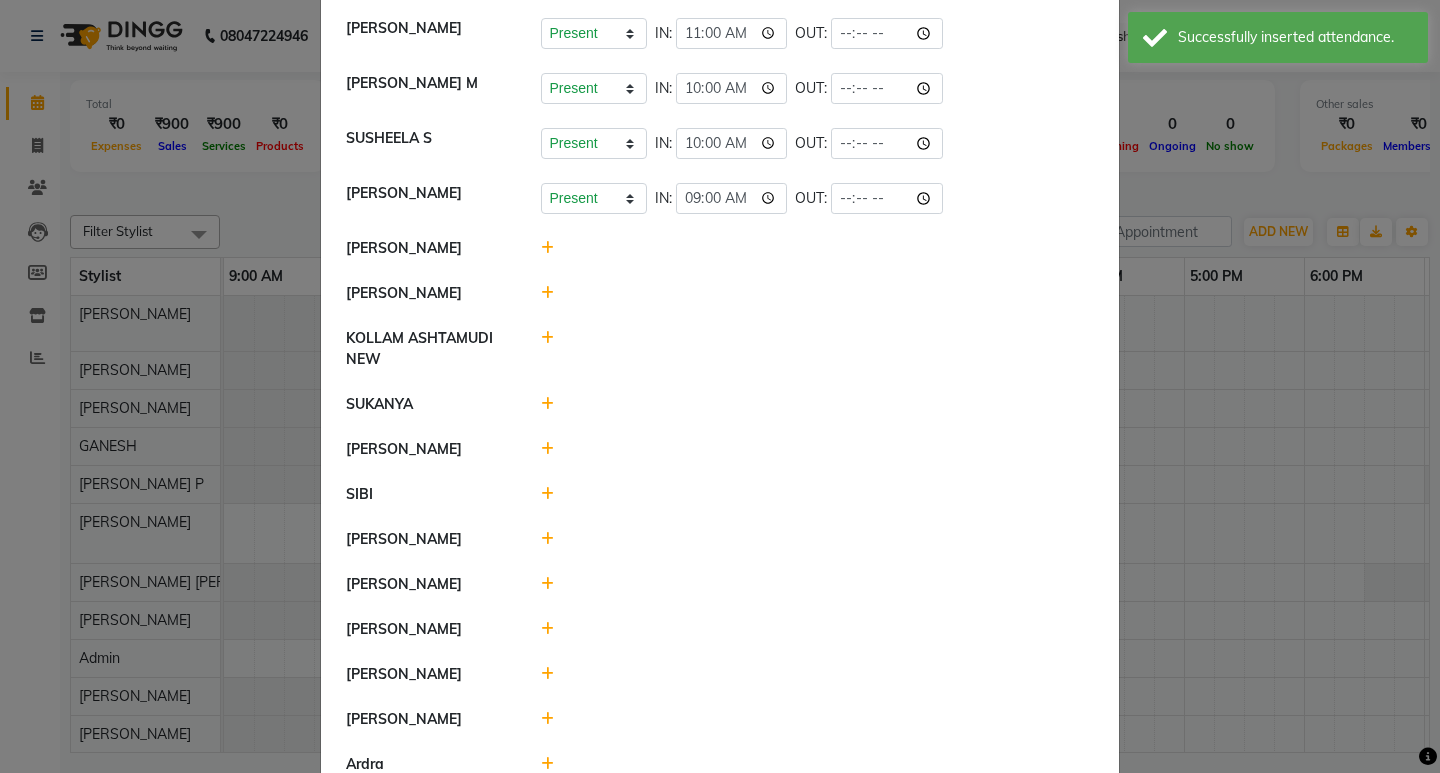 click 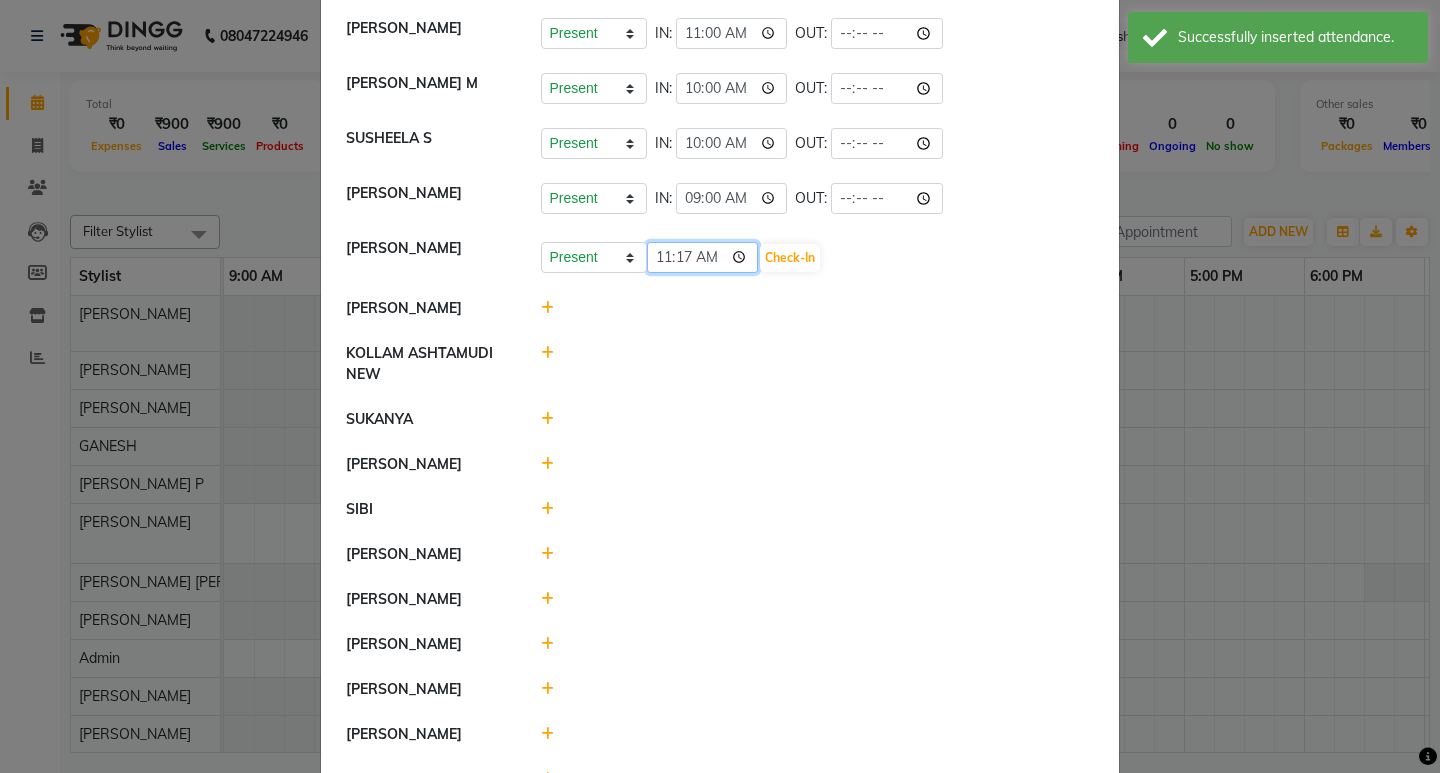 click on "11:17" 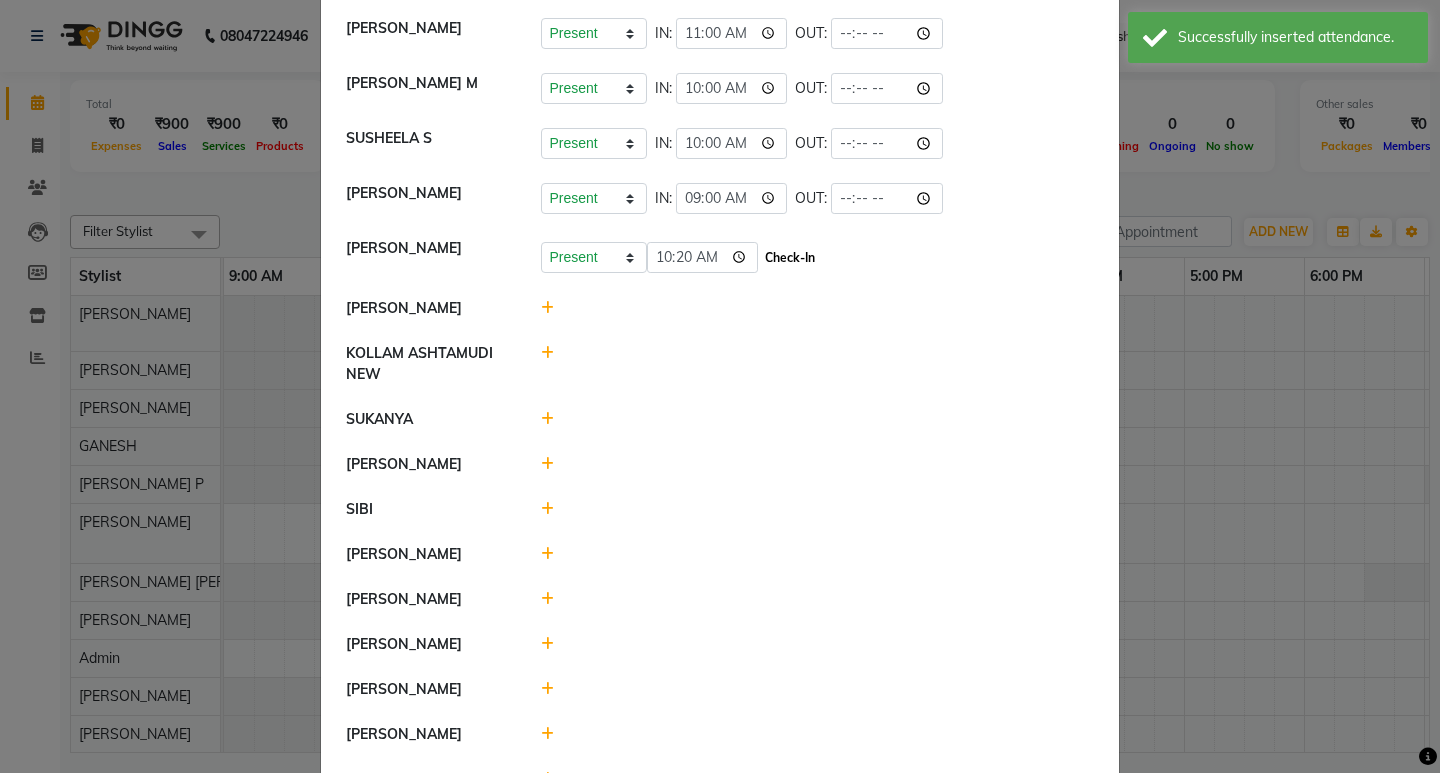 type on "10:20" 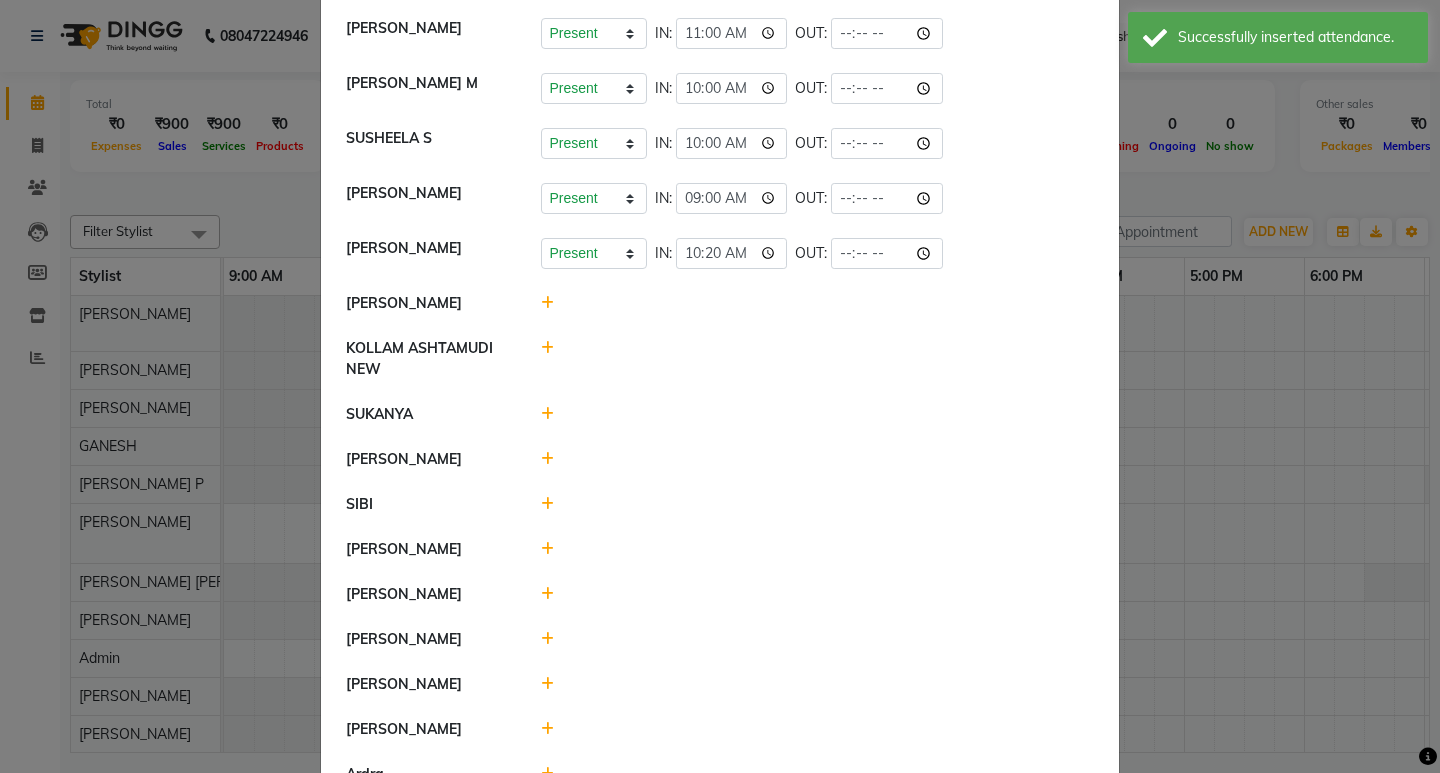 click 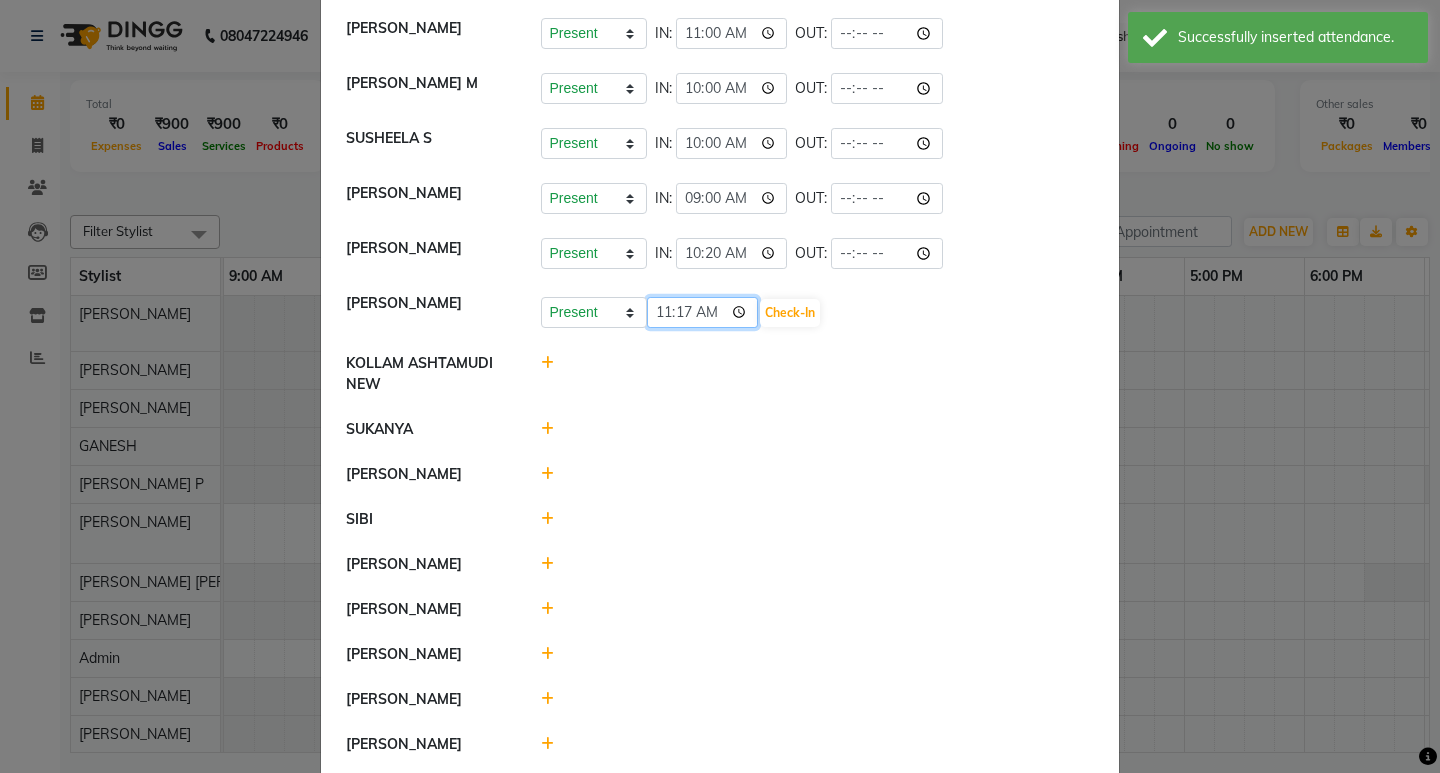click on "11:17" 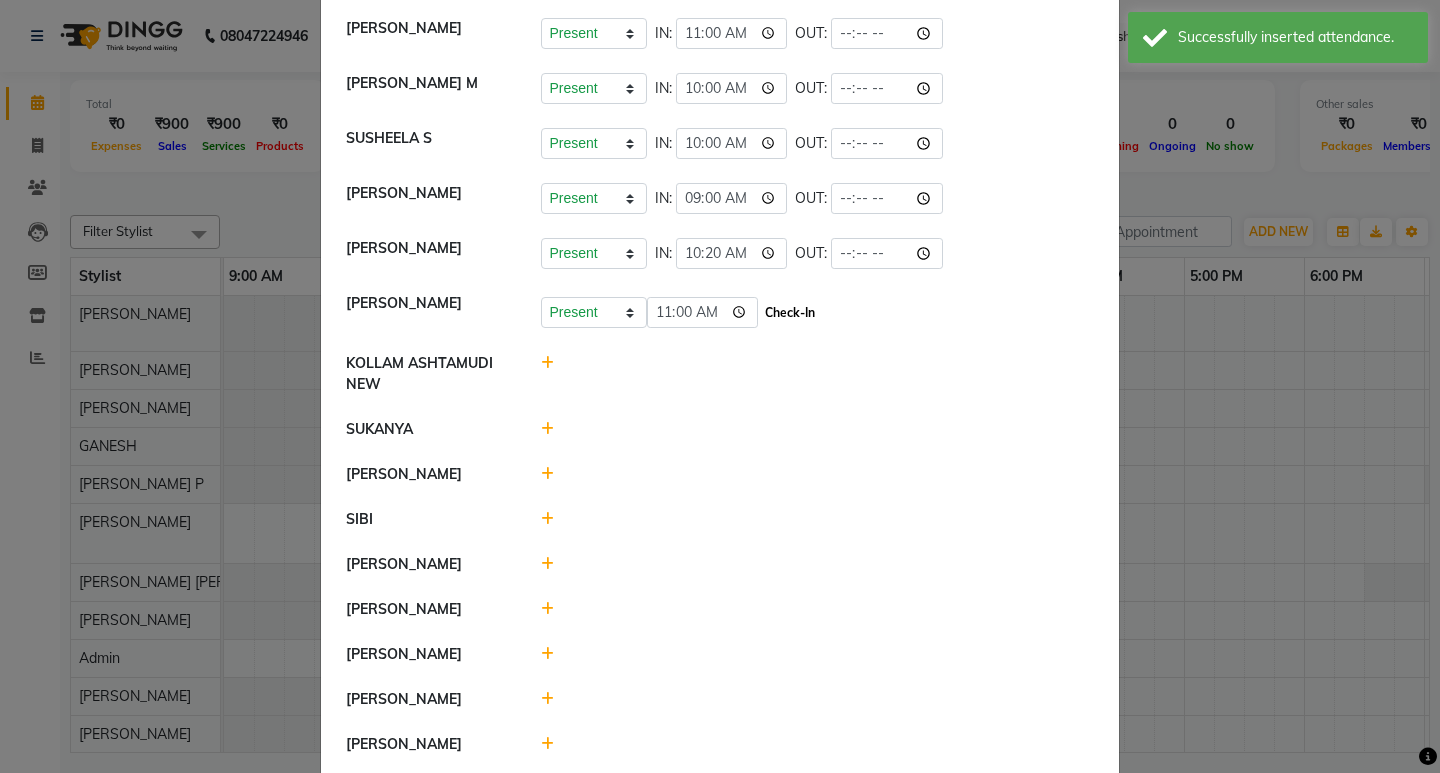 type on "11:00" 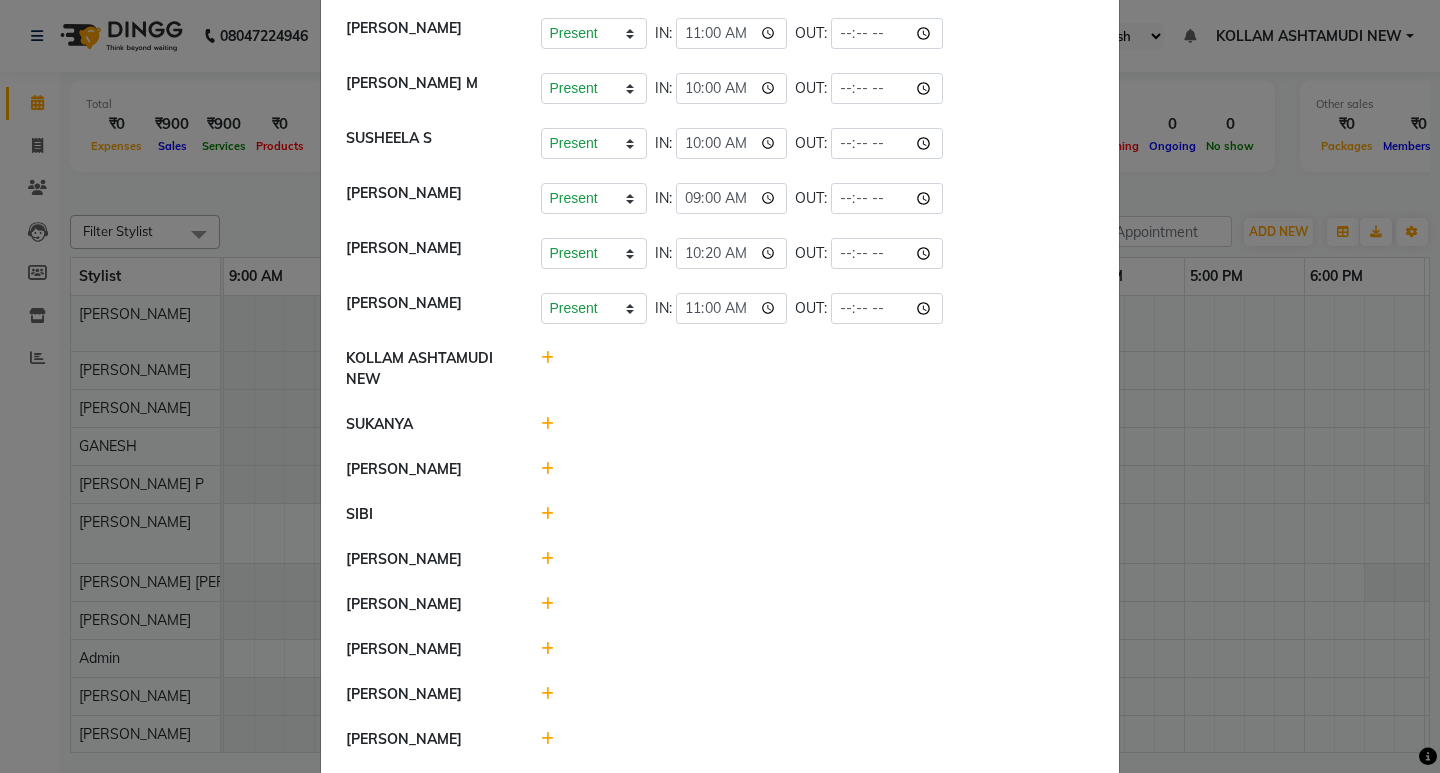 click 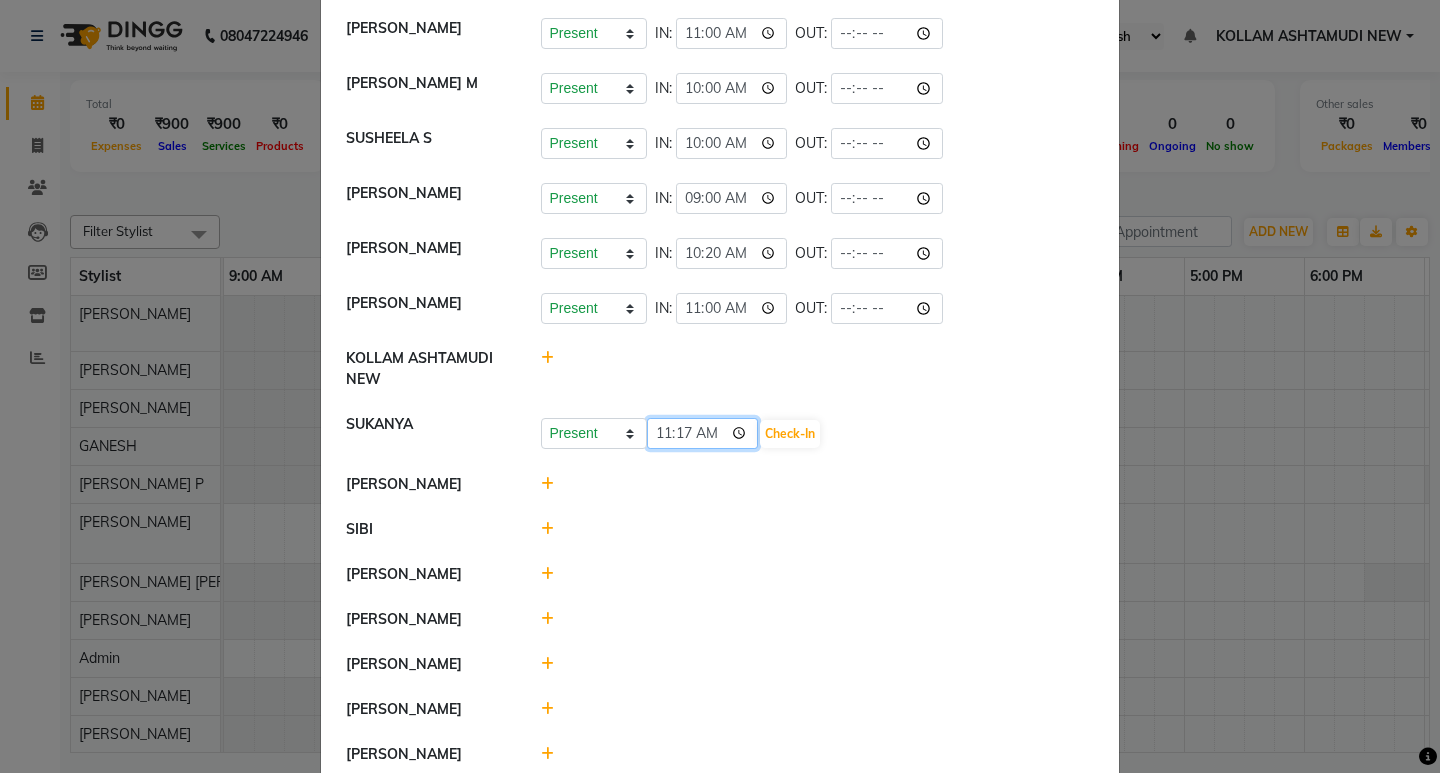 click on "11:17" 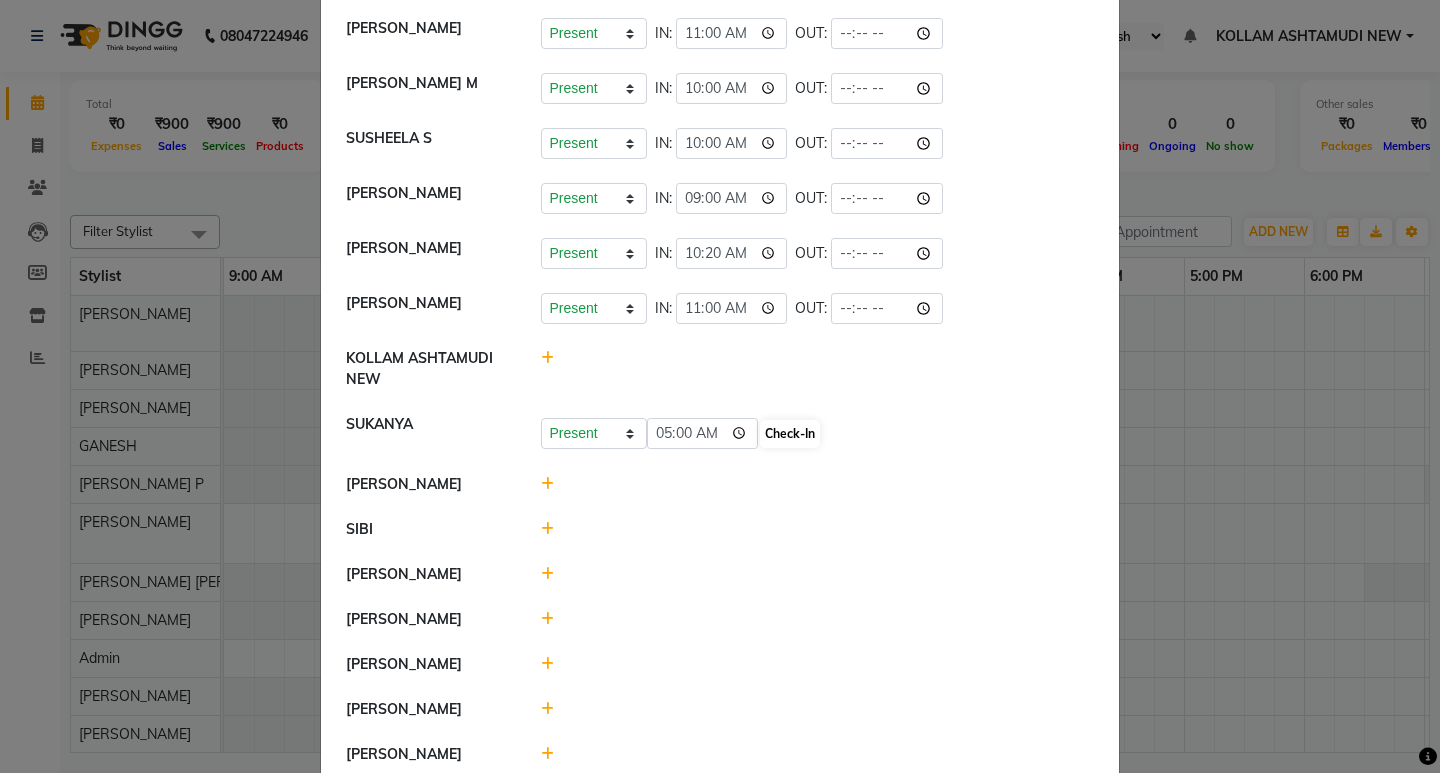 type on "05:00" 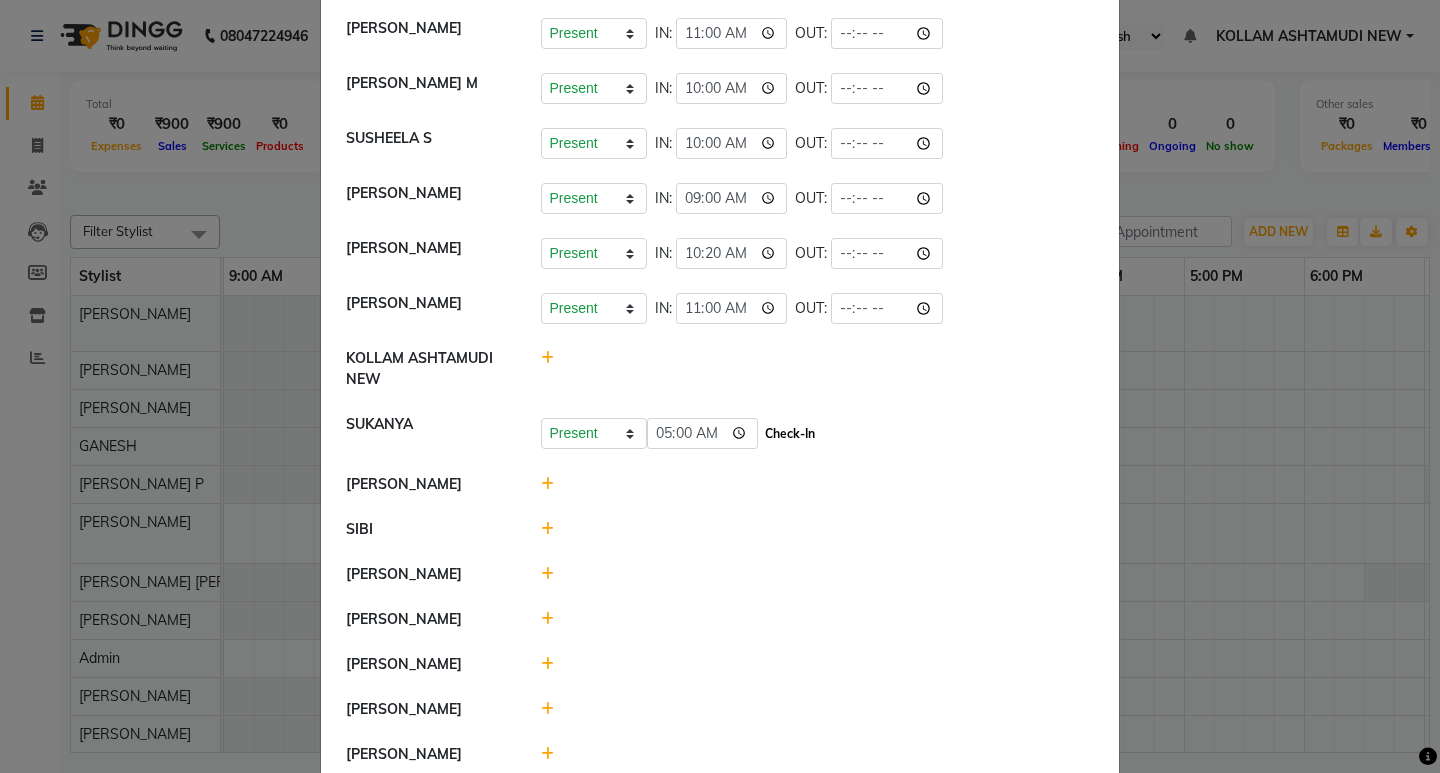 click on "Check-In" 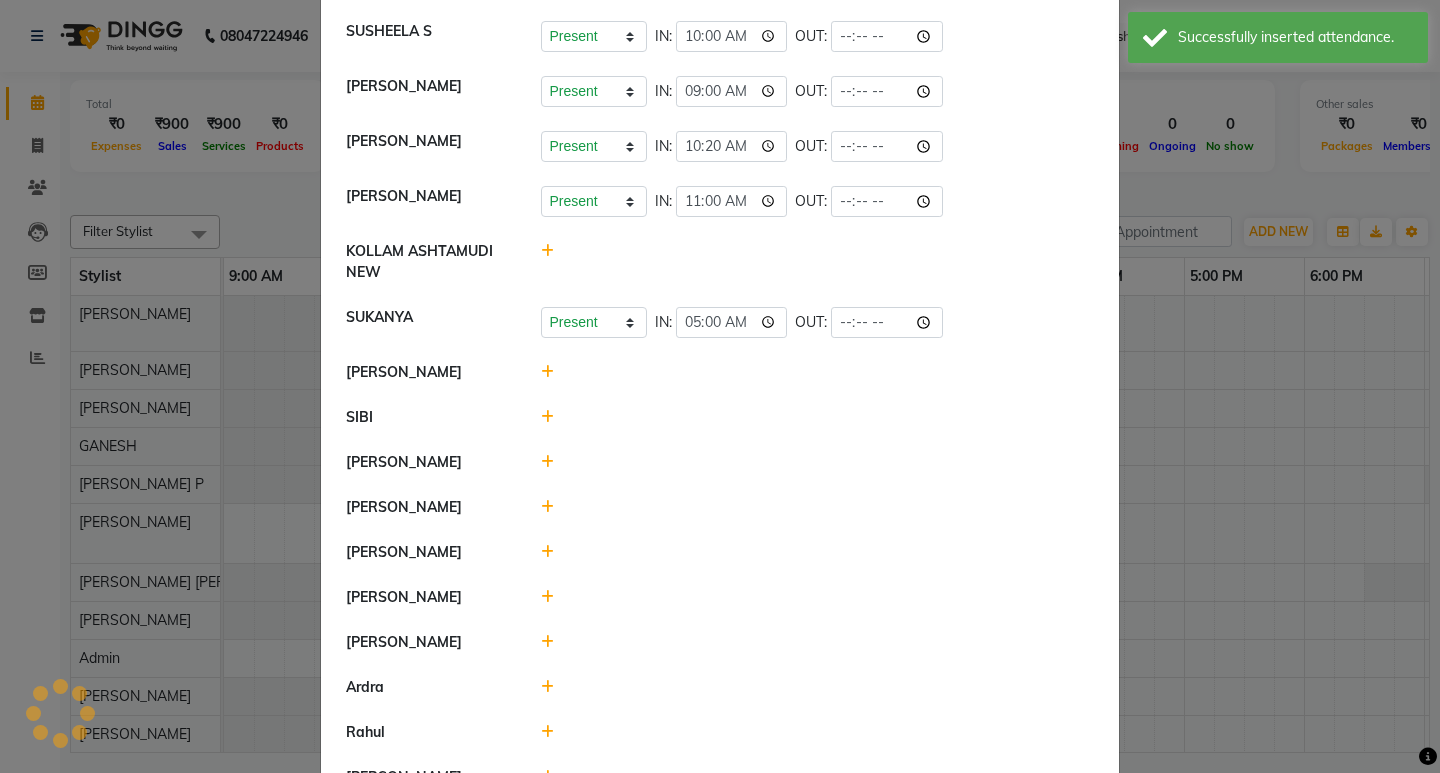 scroll, scrollTop: 800, scrollLeft: 0, axis: vertical 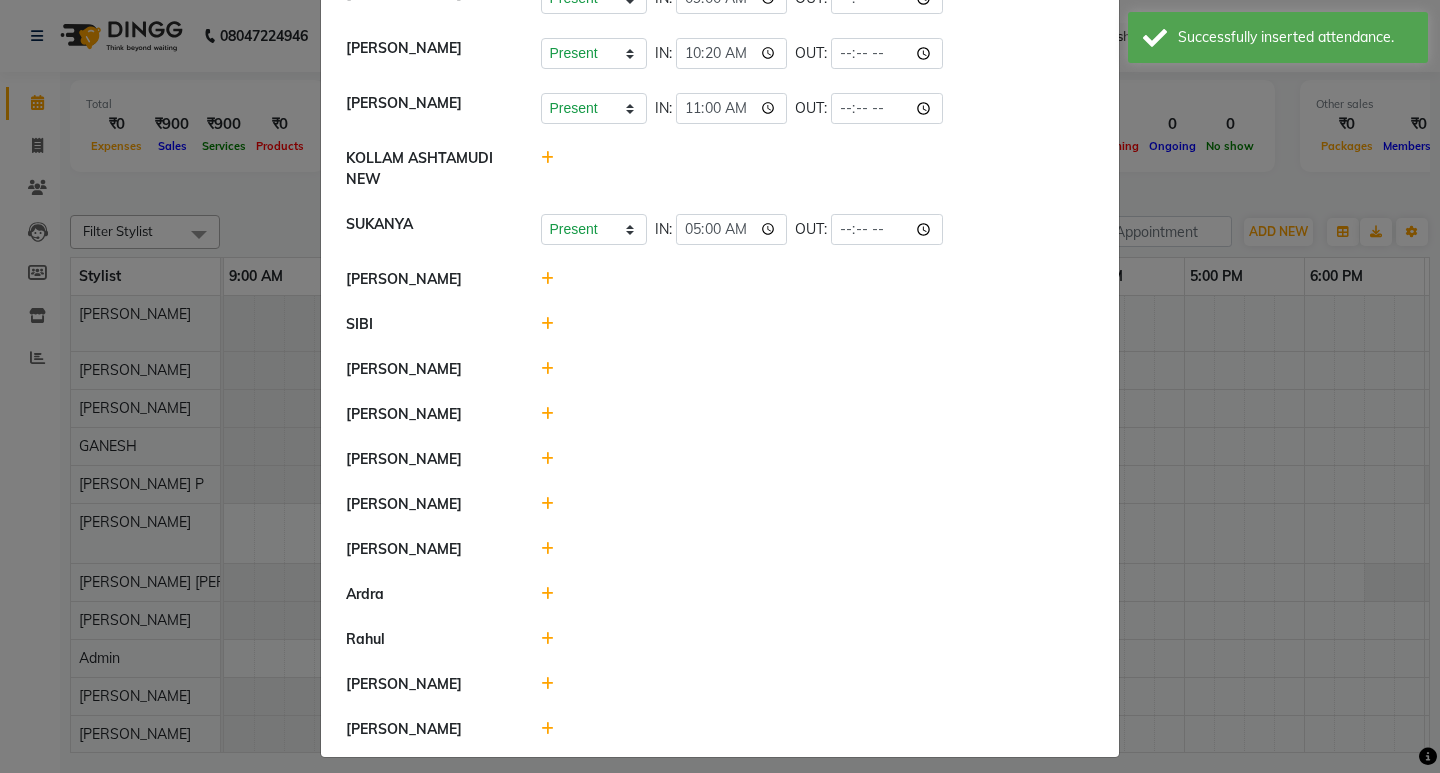 click 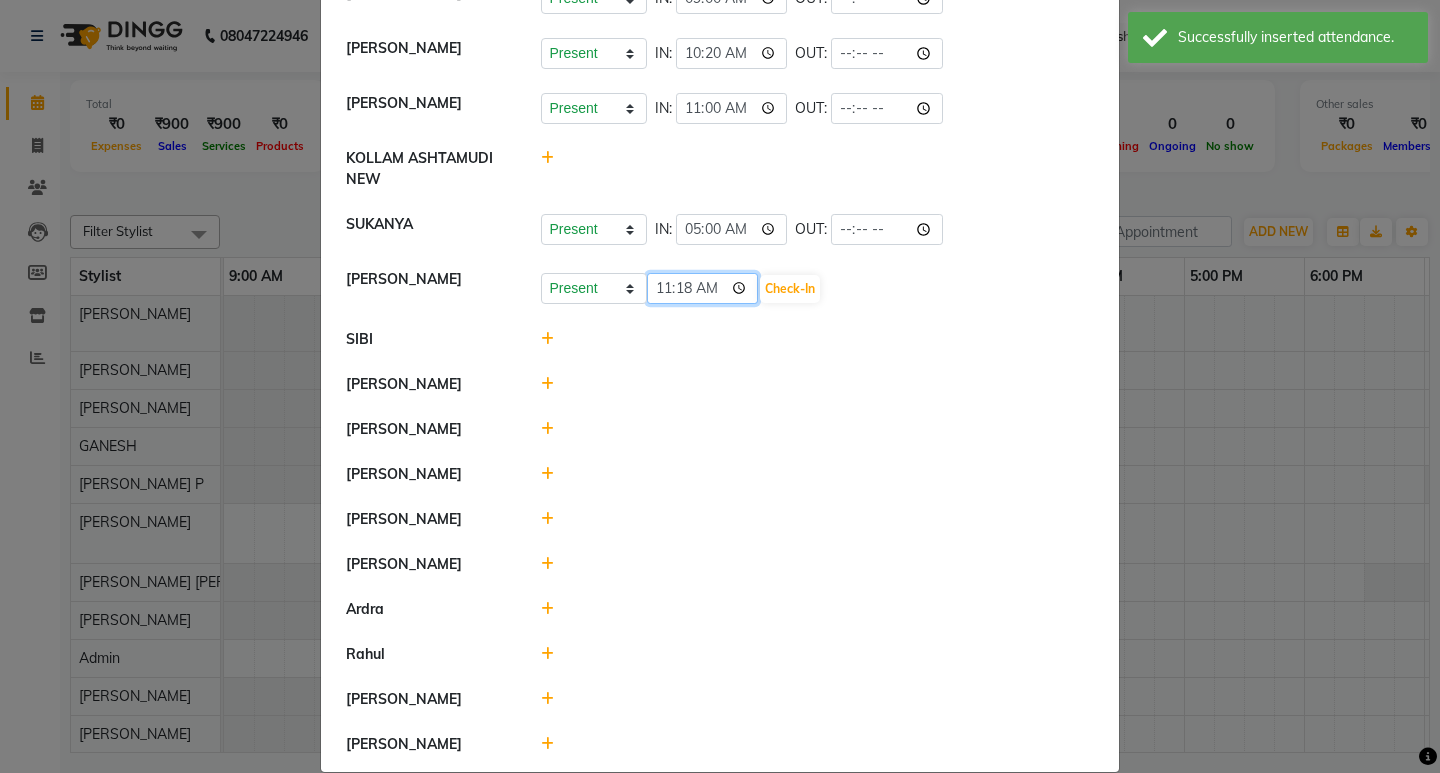 click on "11:18" 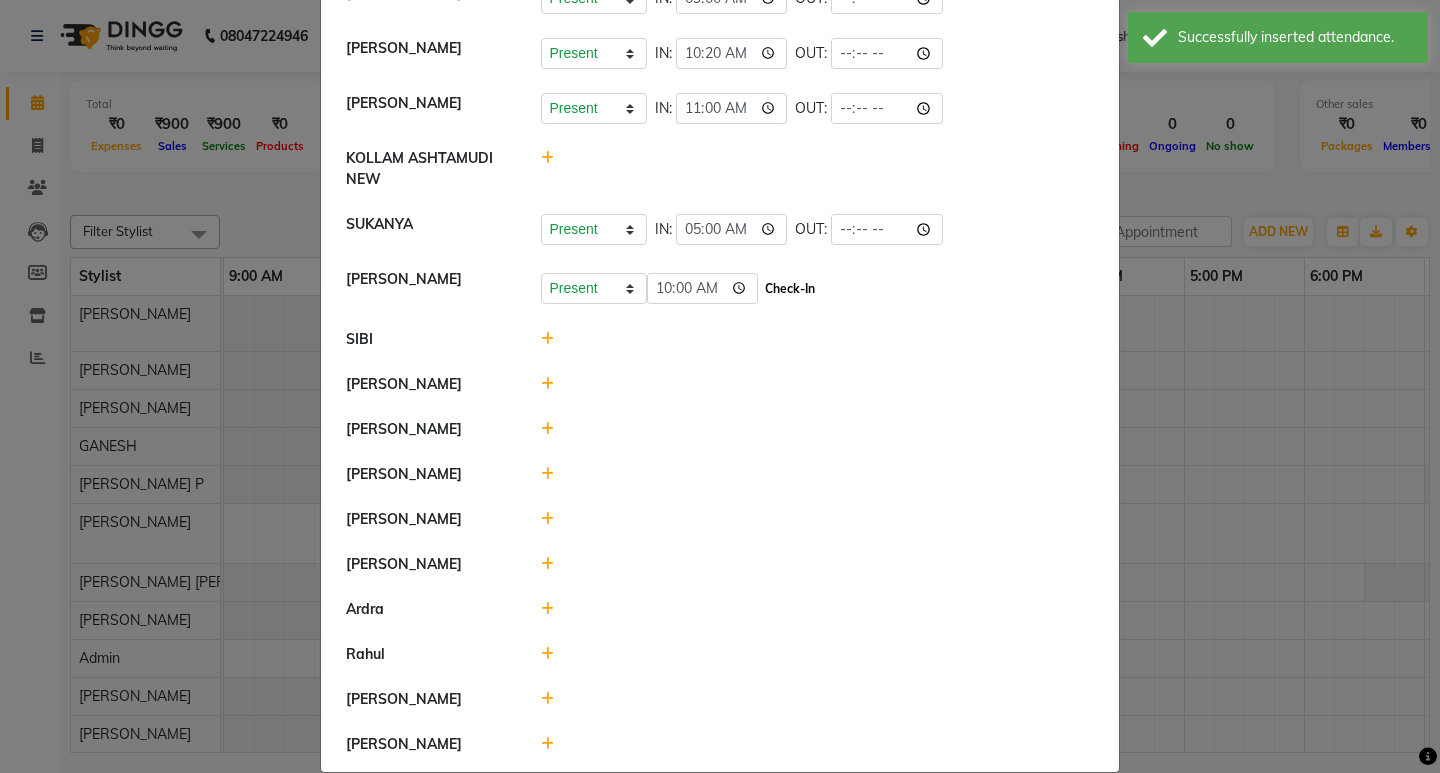 type on "10:00" 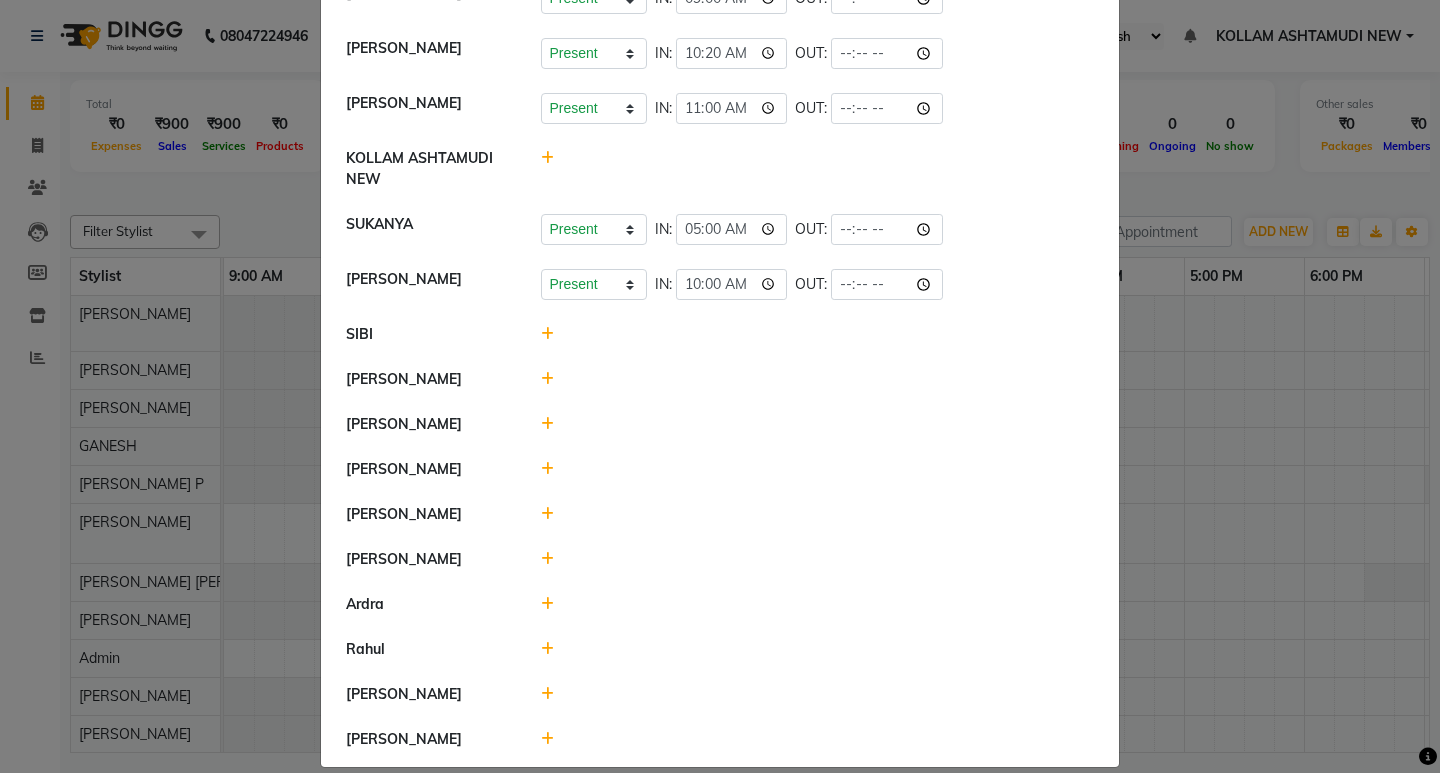 click 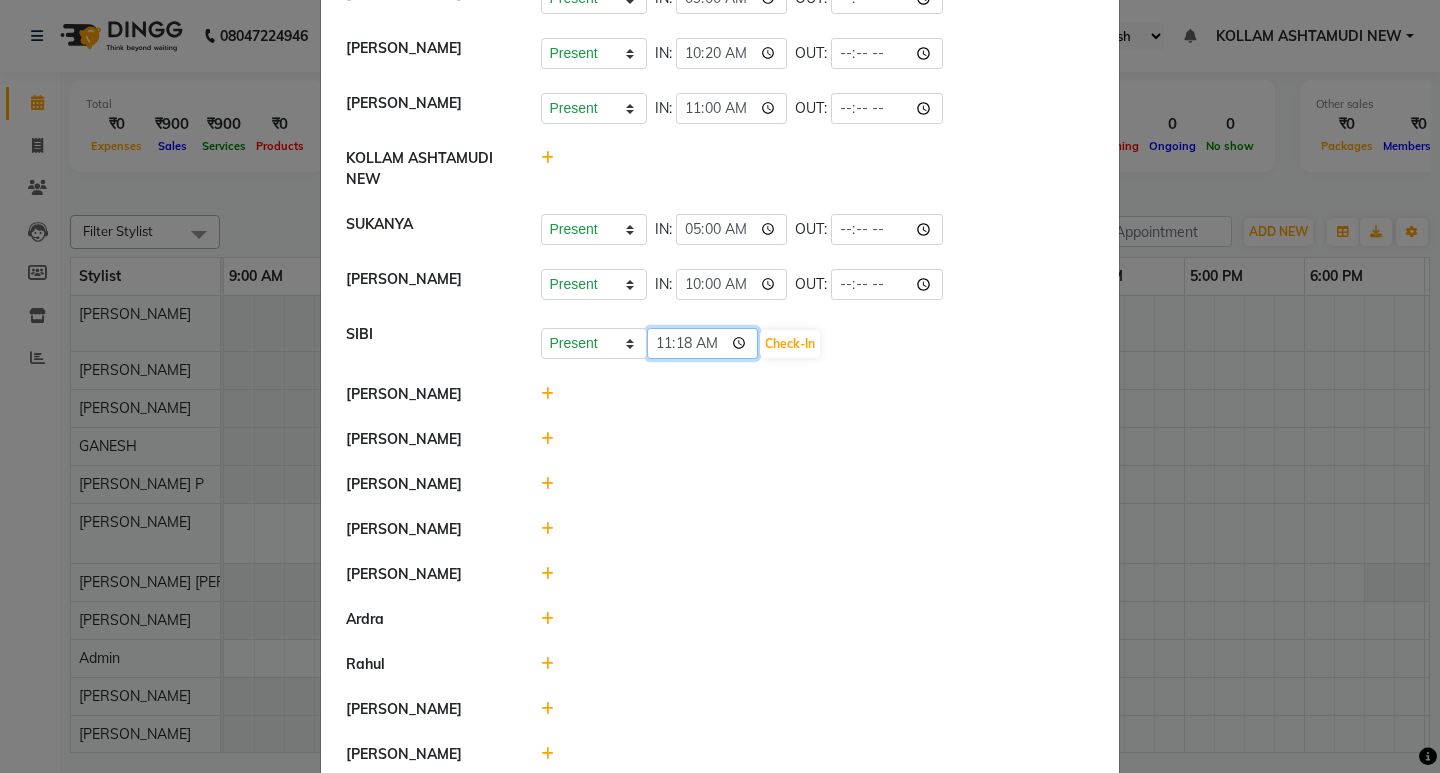 click on "11:18" 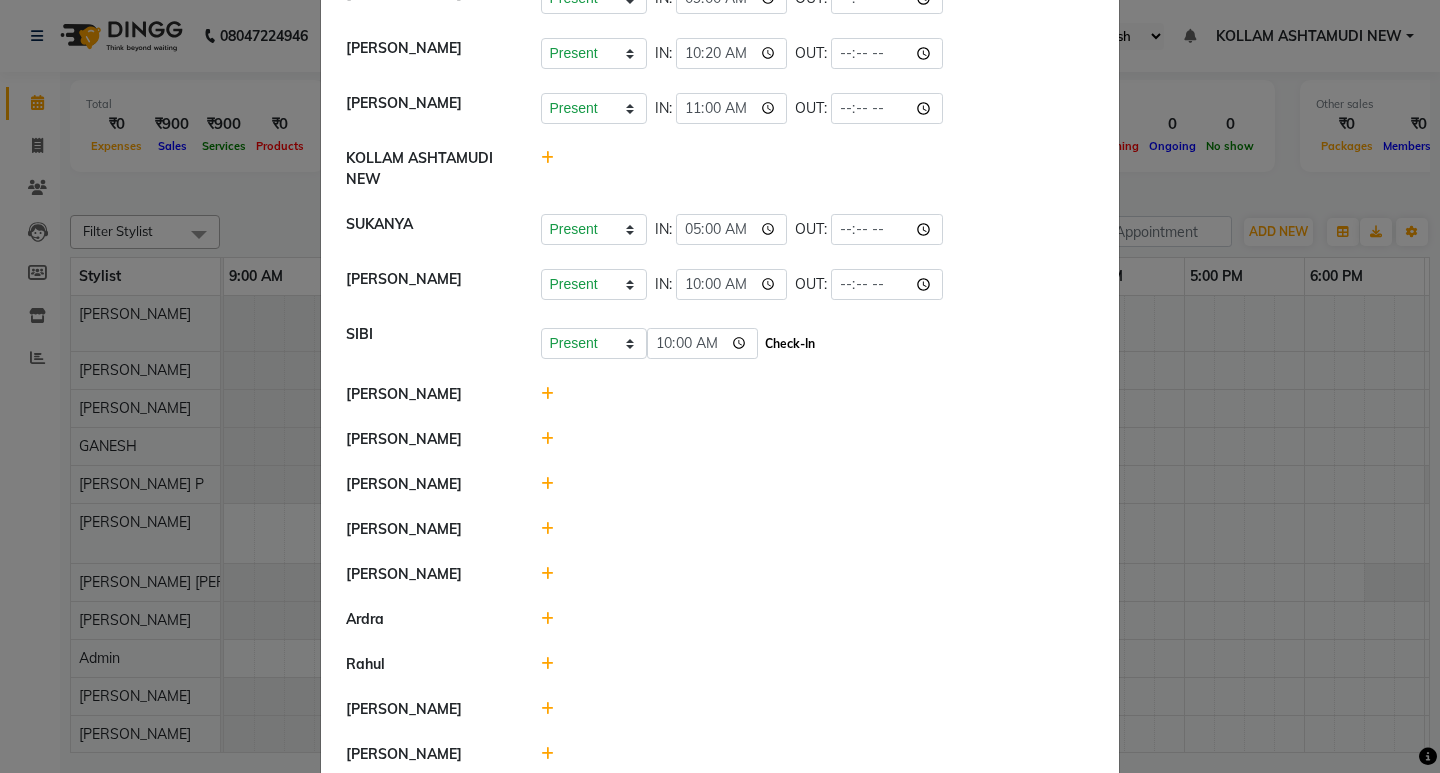 type on "10:00" 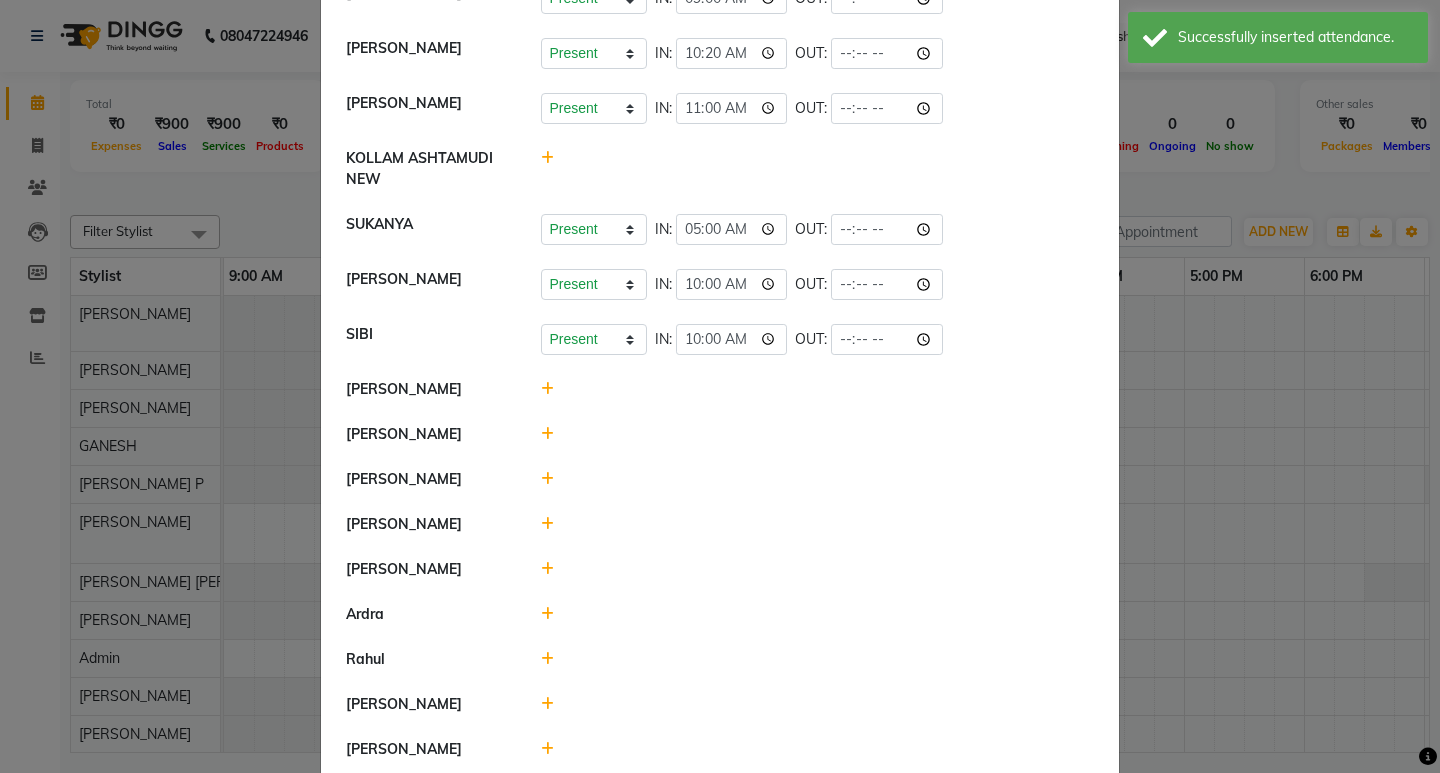 click 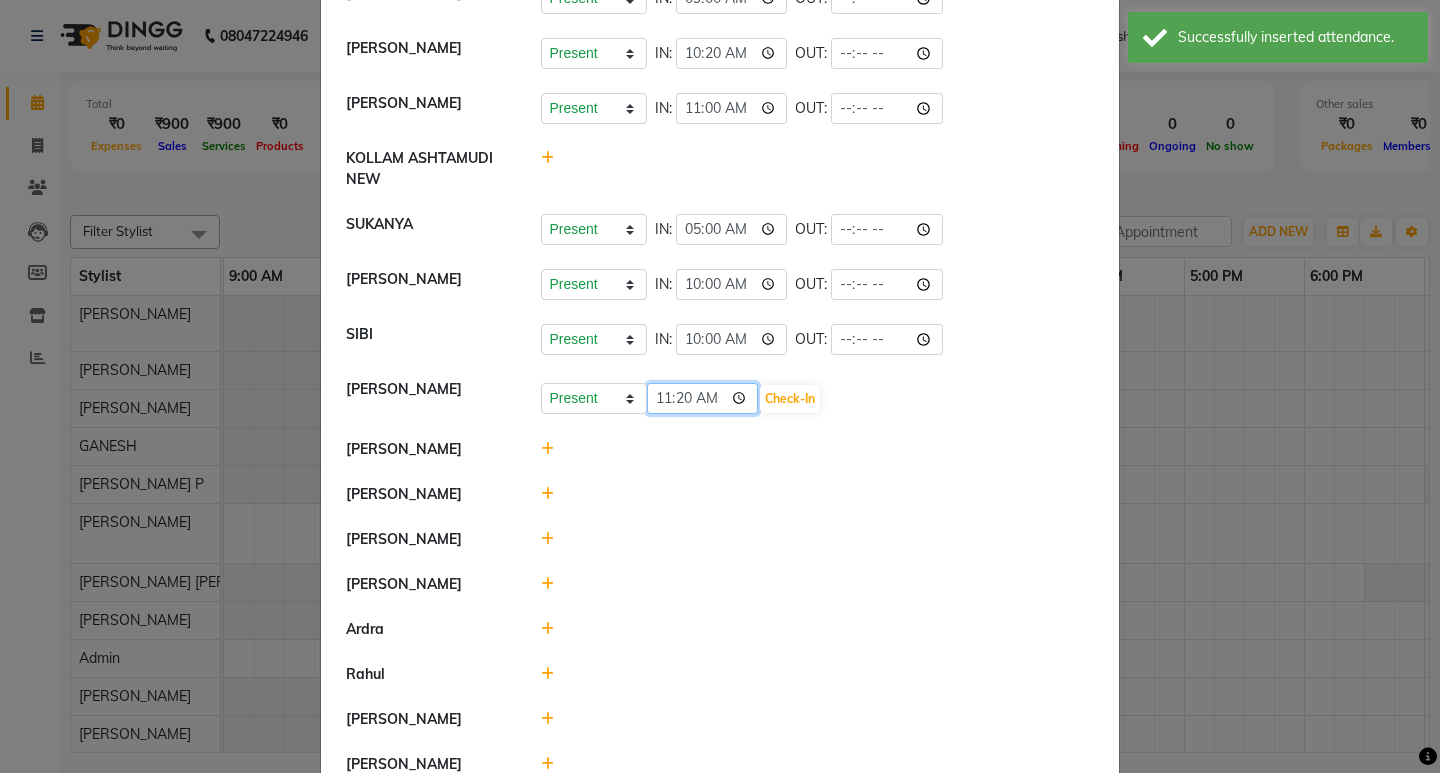 click on "11:20" 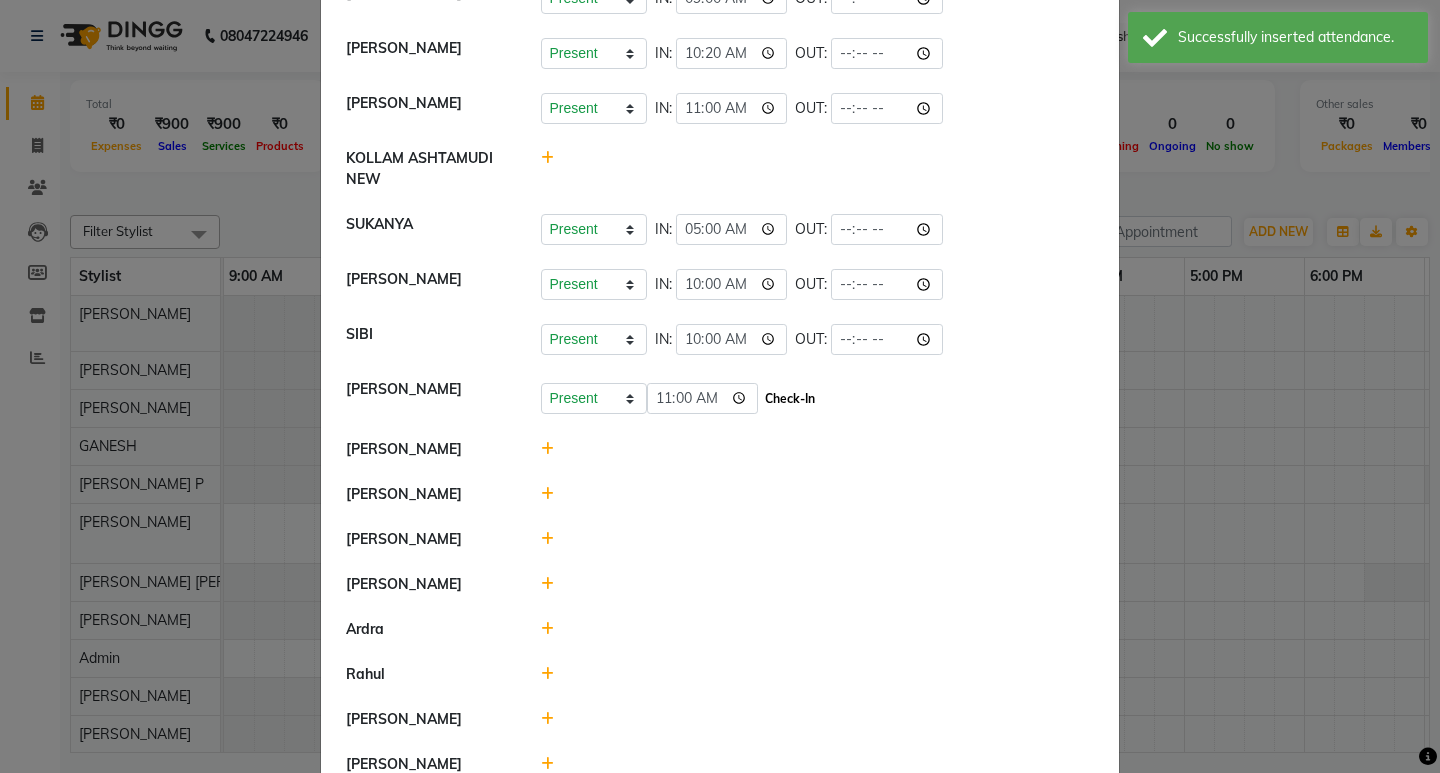 type on "11:00" 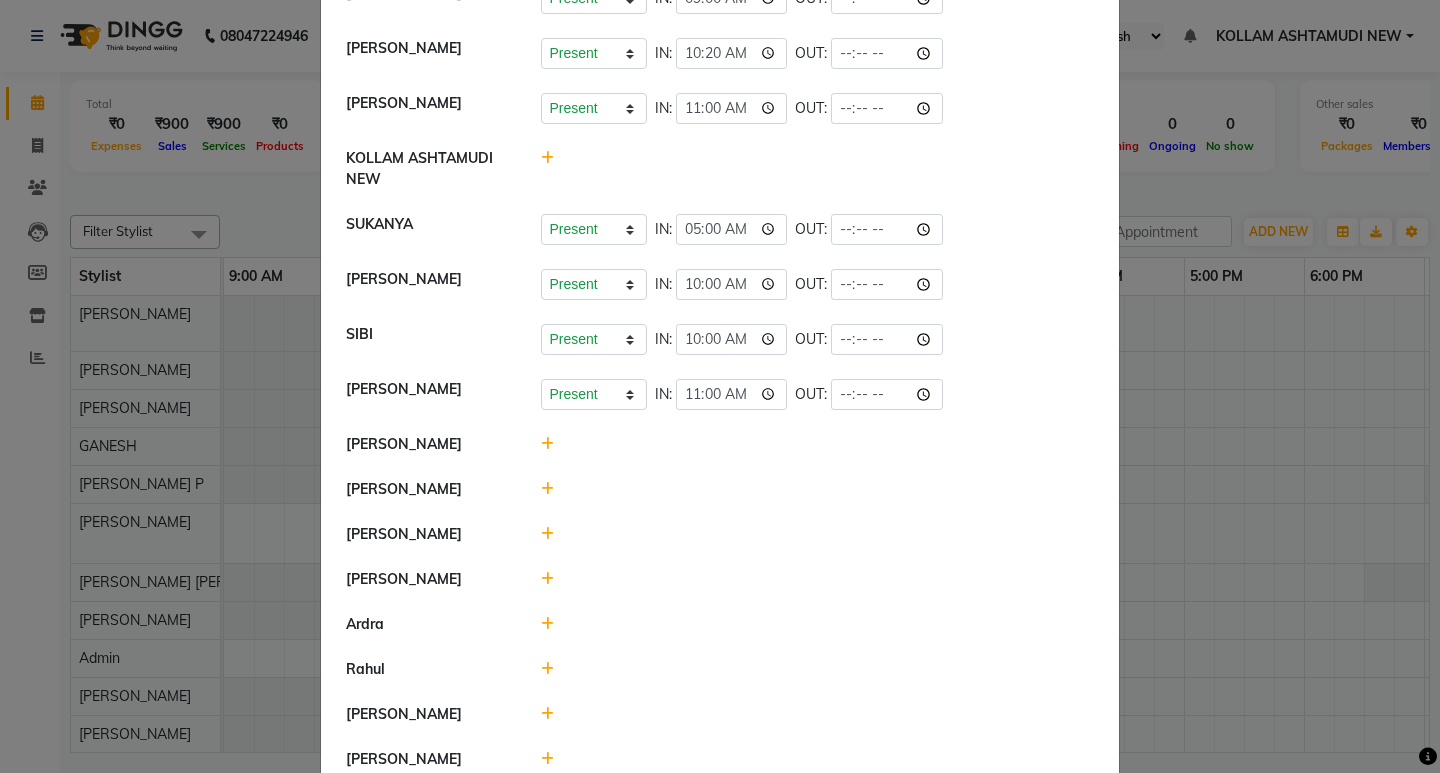 click 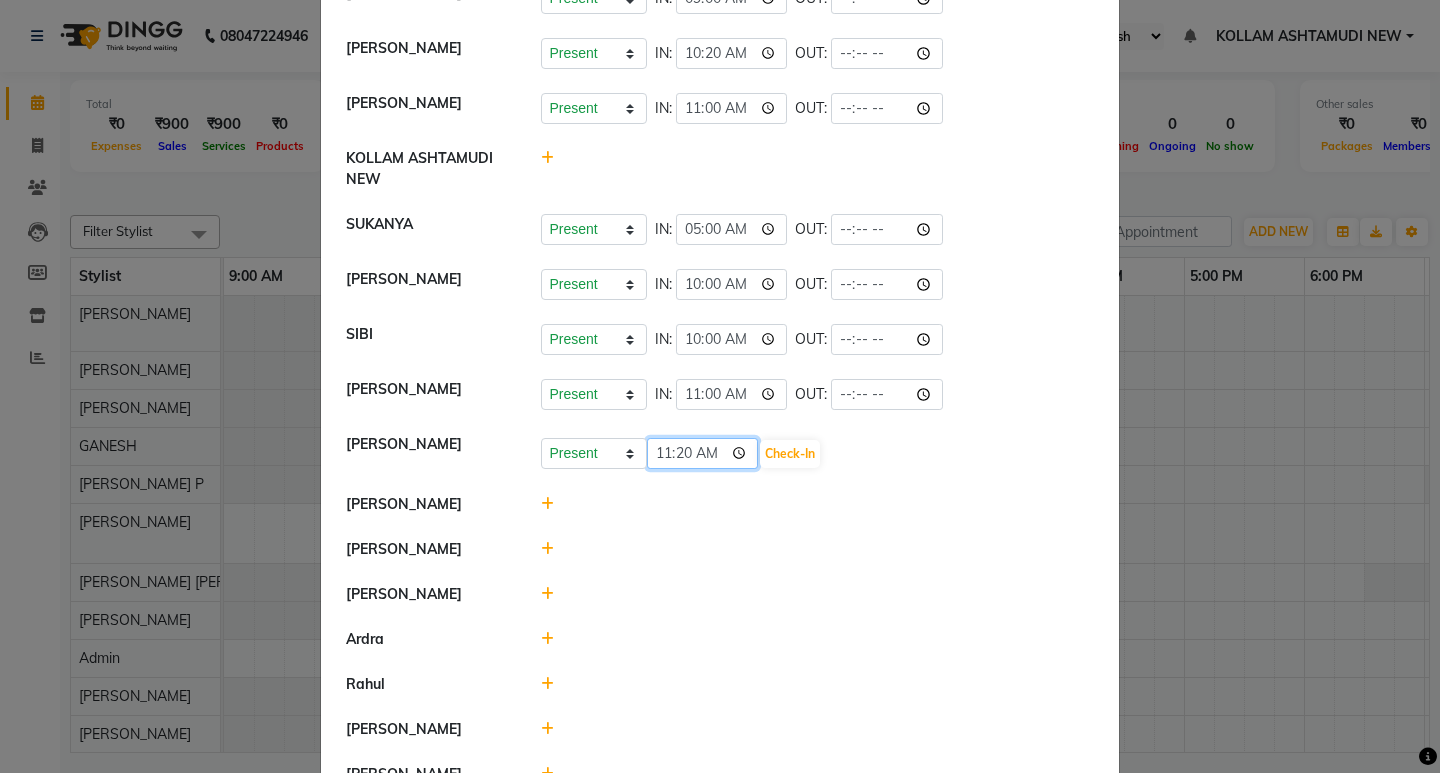 click on "11:20" 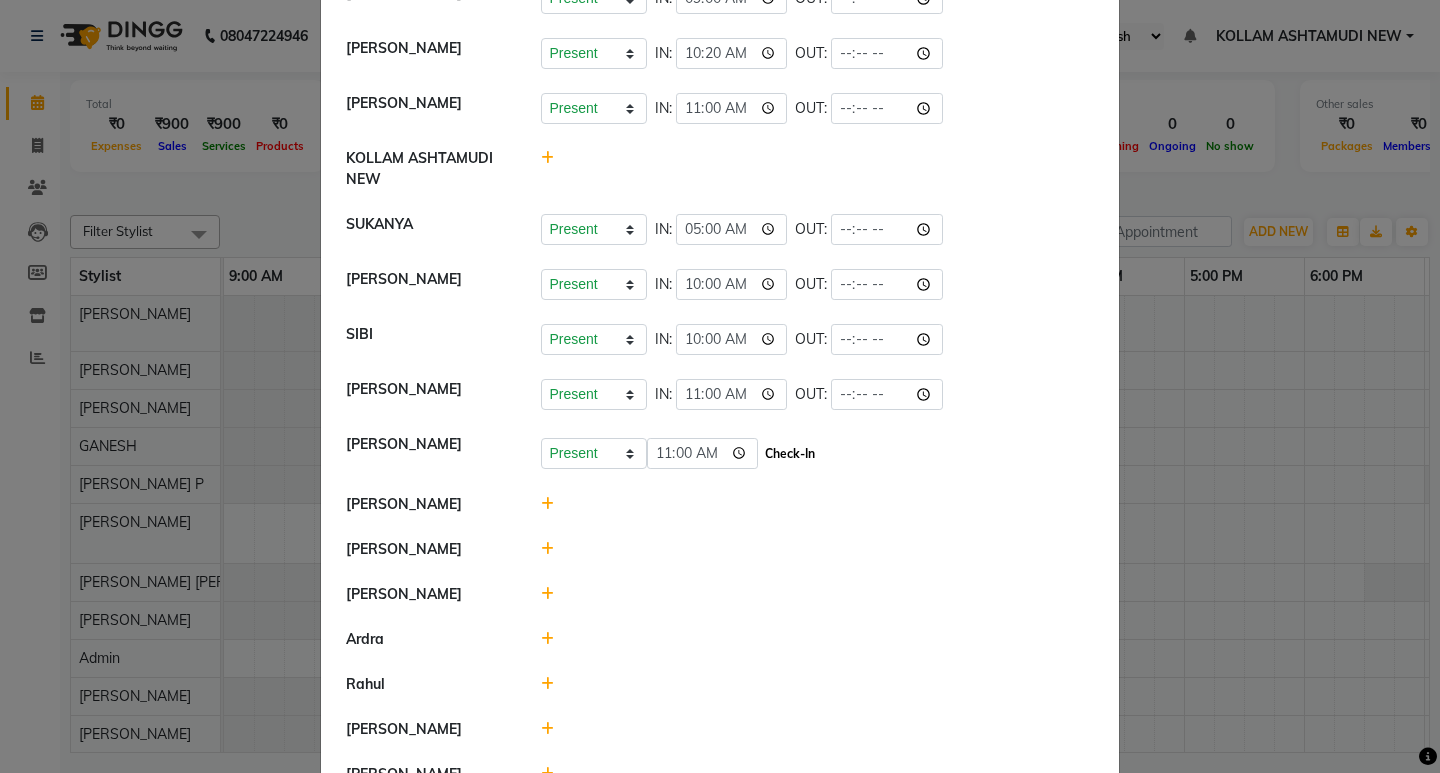 type on "11:00" 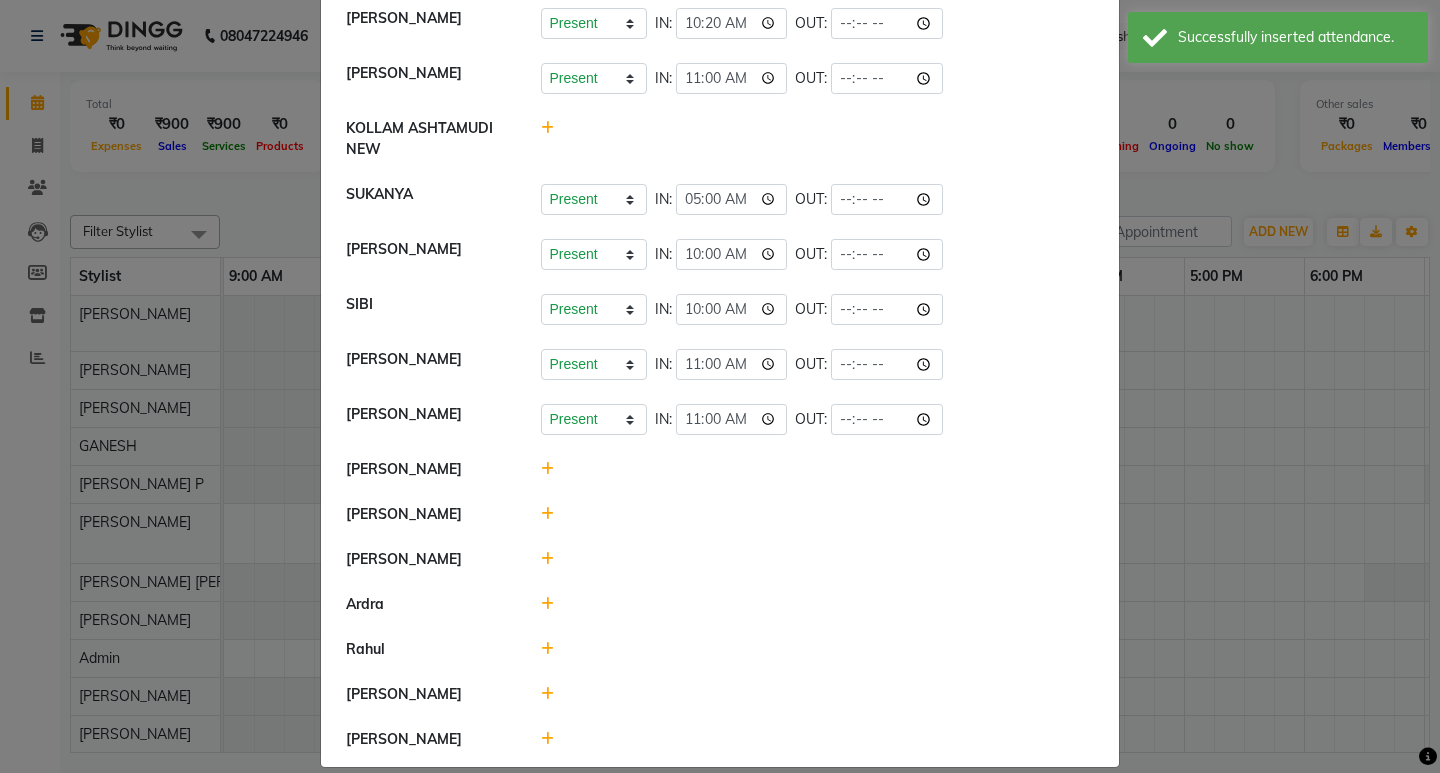 scroll, scrollTop: 842, scrollLeft: 0, axis: vertical 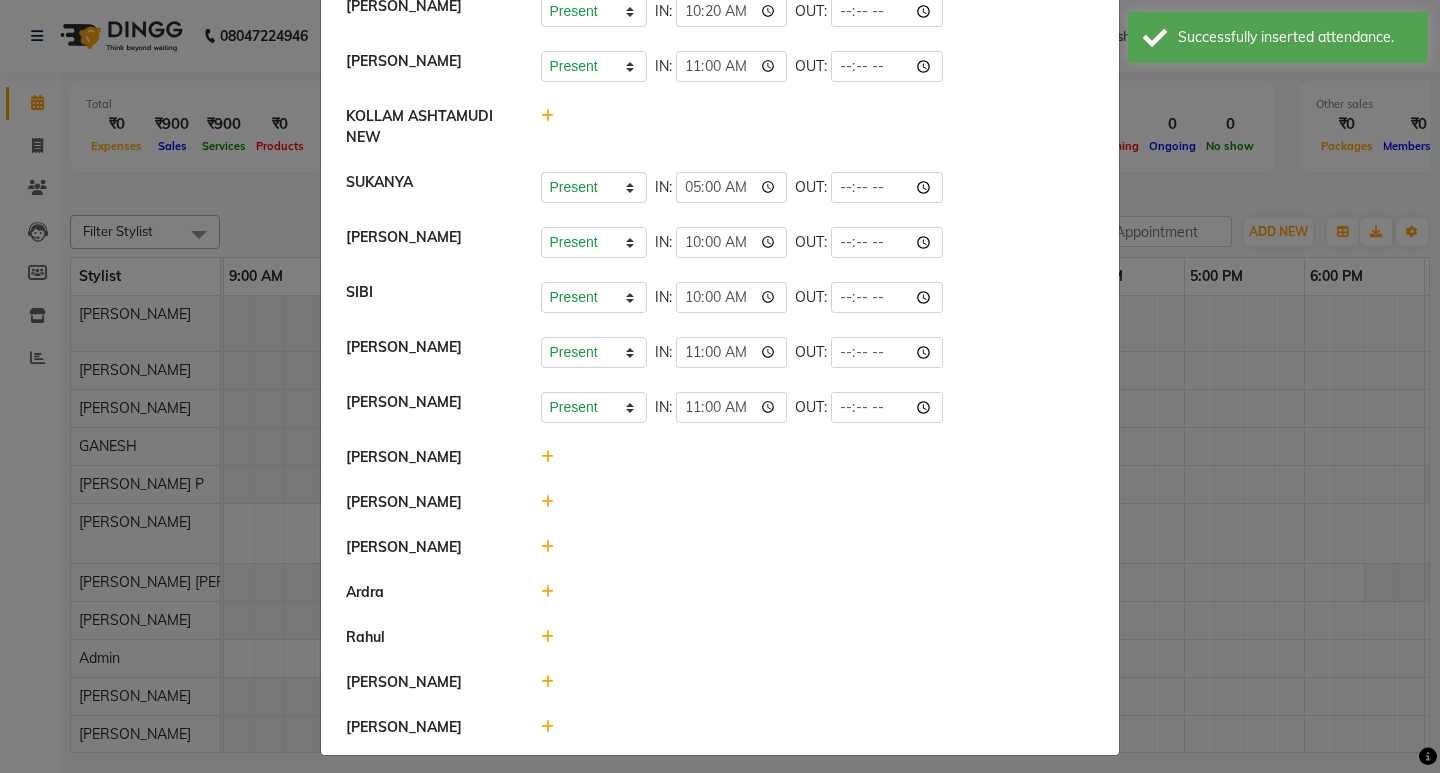 click on "[PERSON_NAME]" 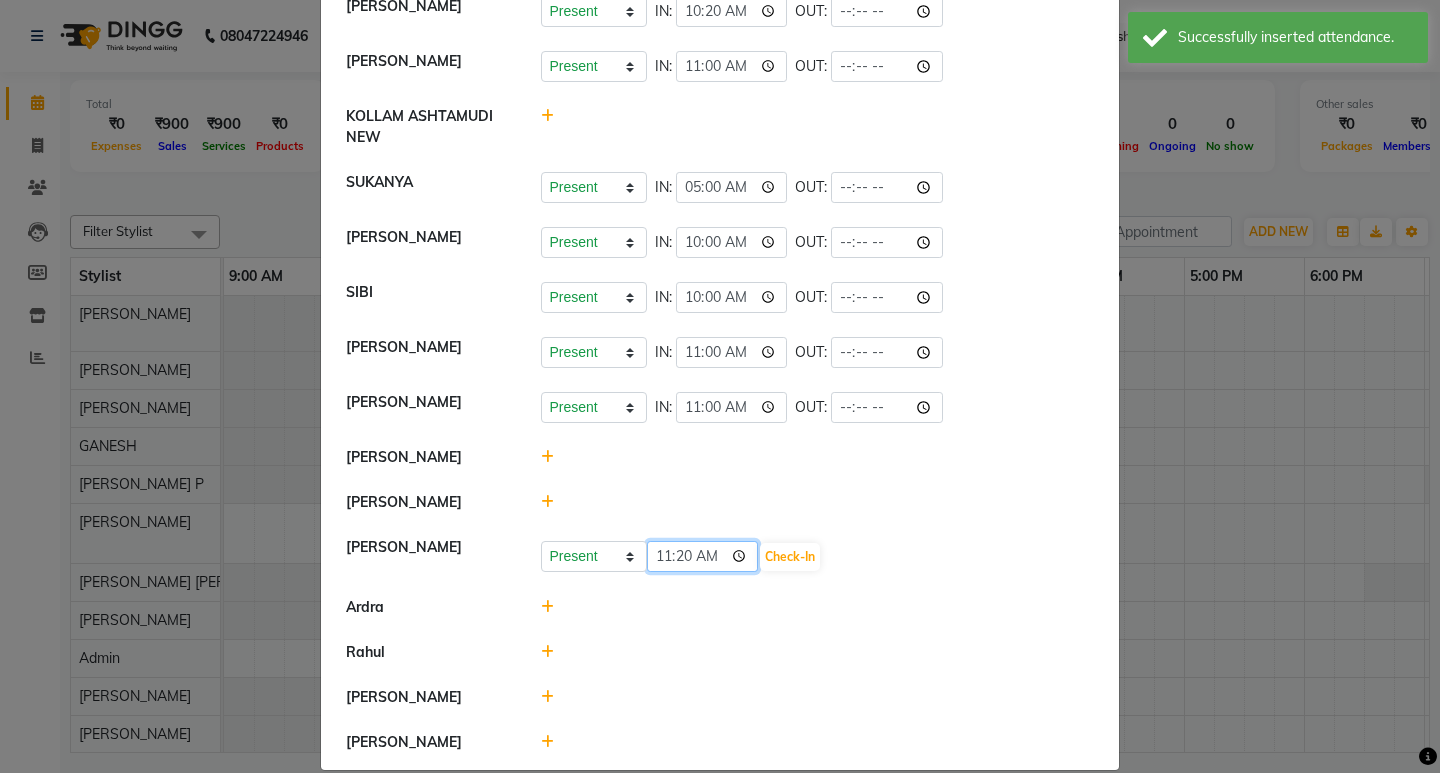 click on "11:20" 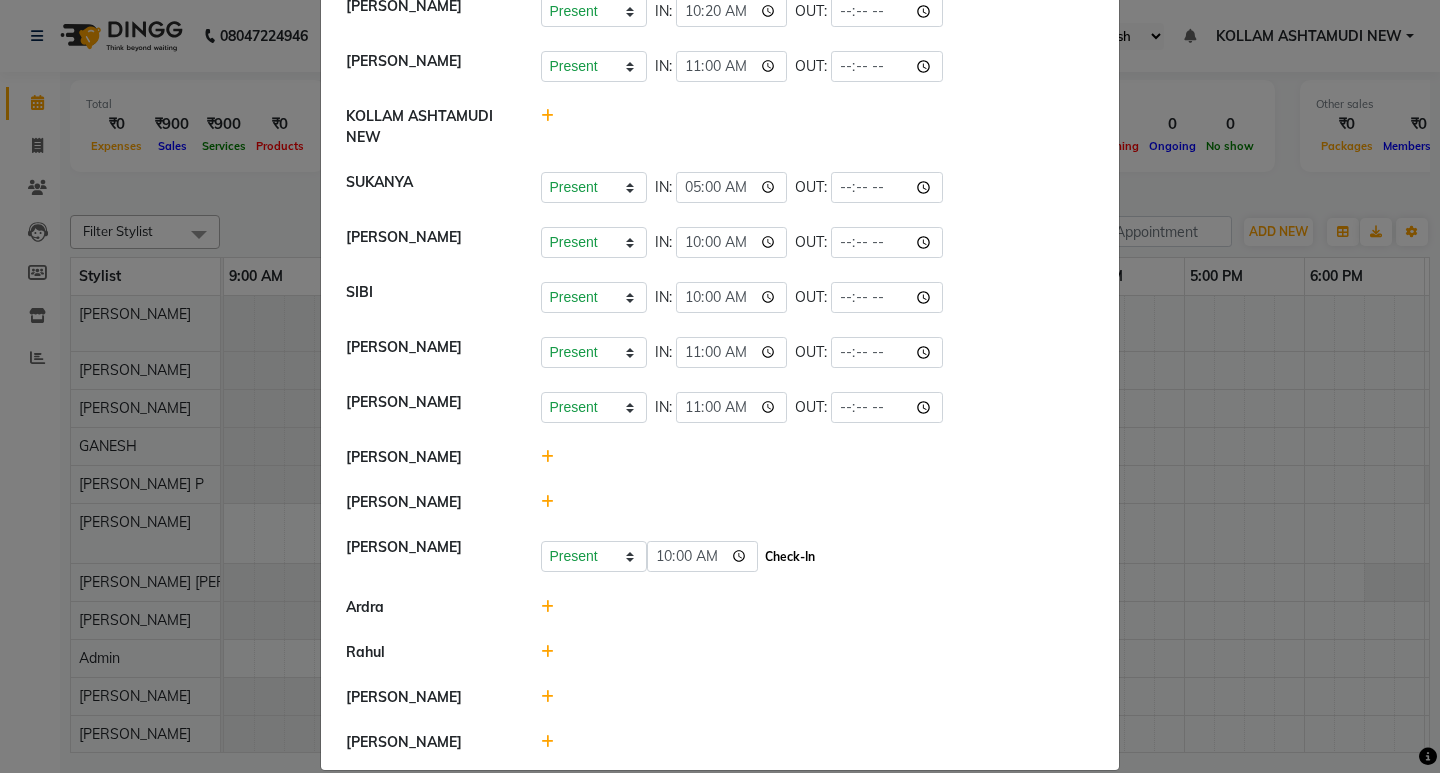 type on "10:00" 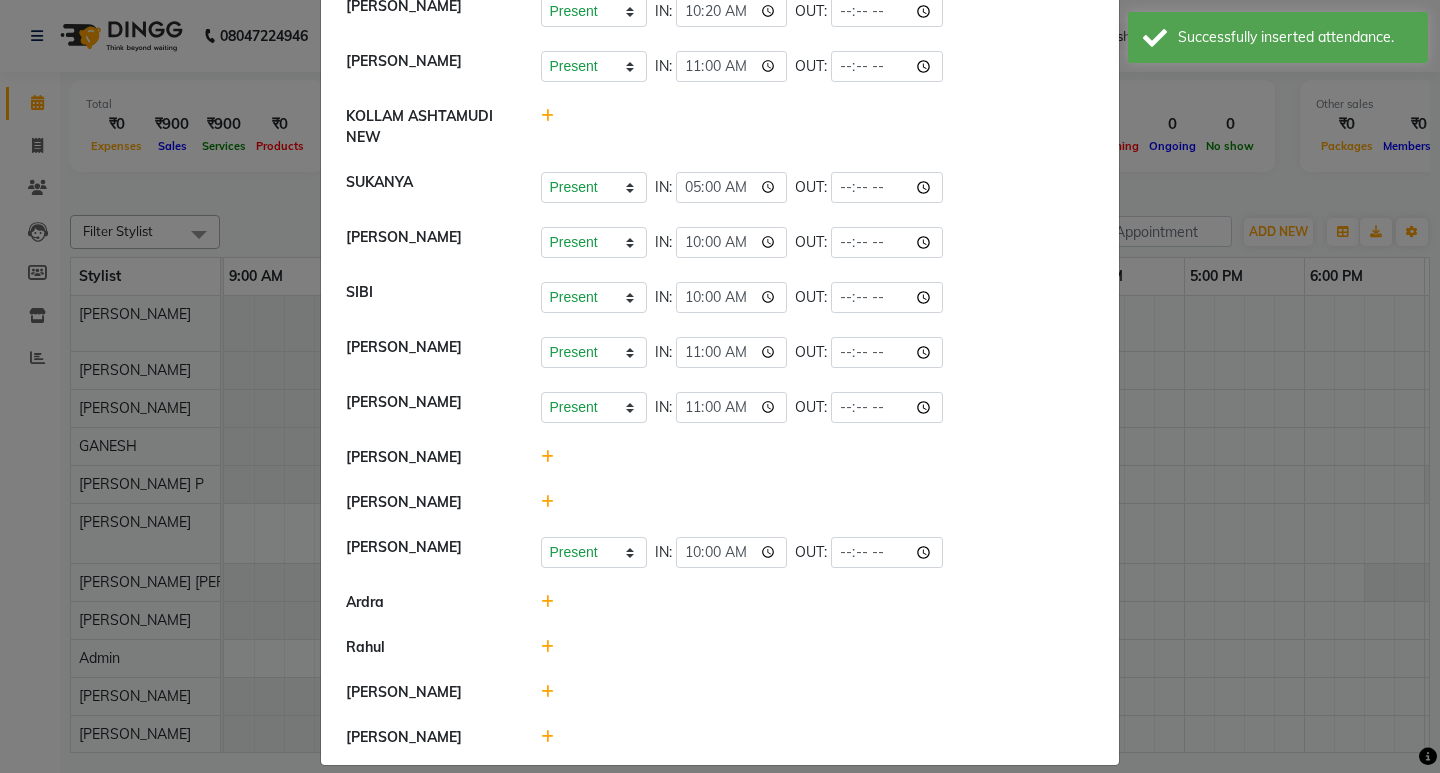 click 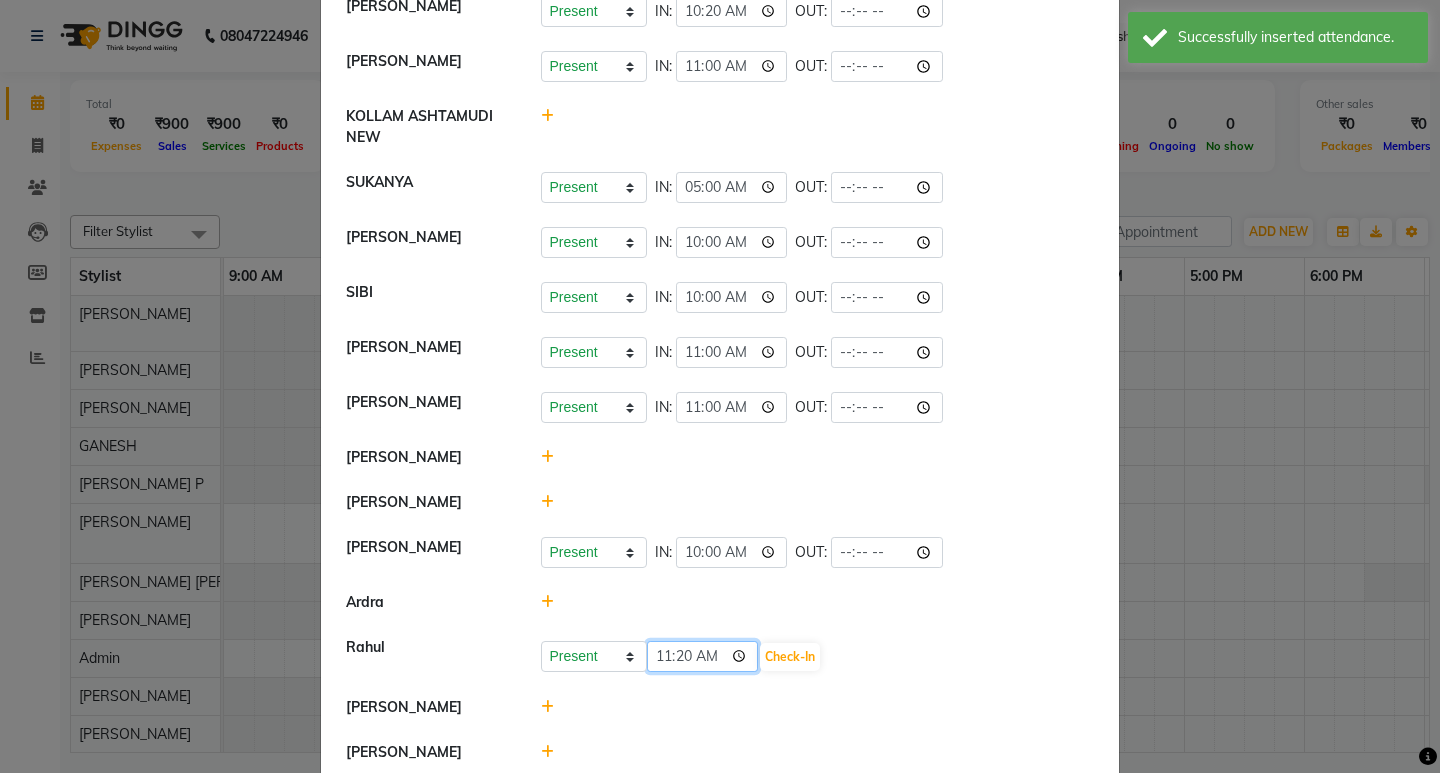 click on "11:20" 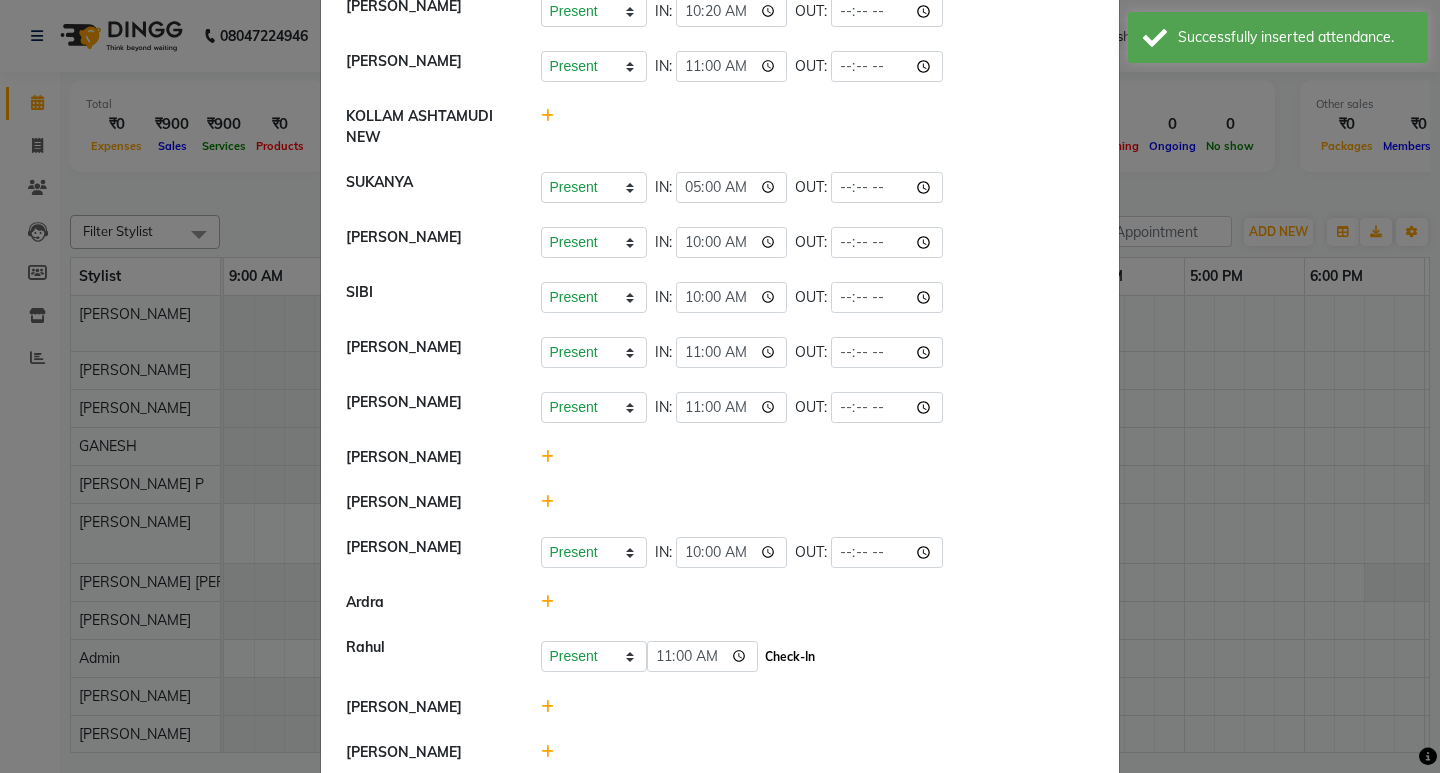 type on "11:00" 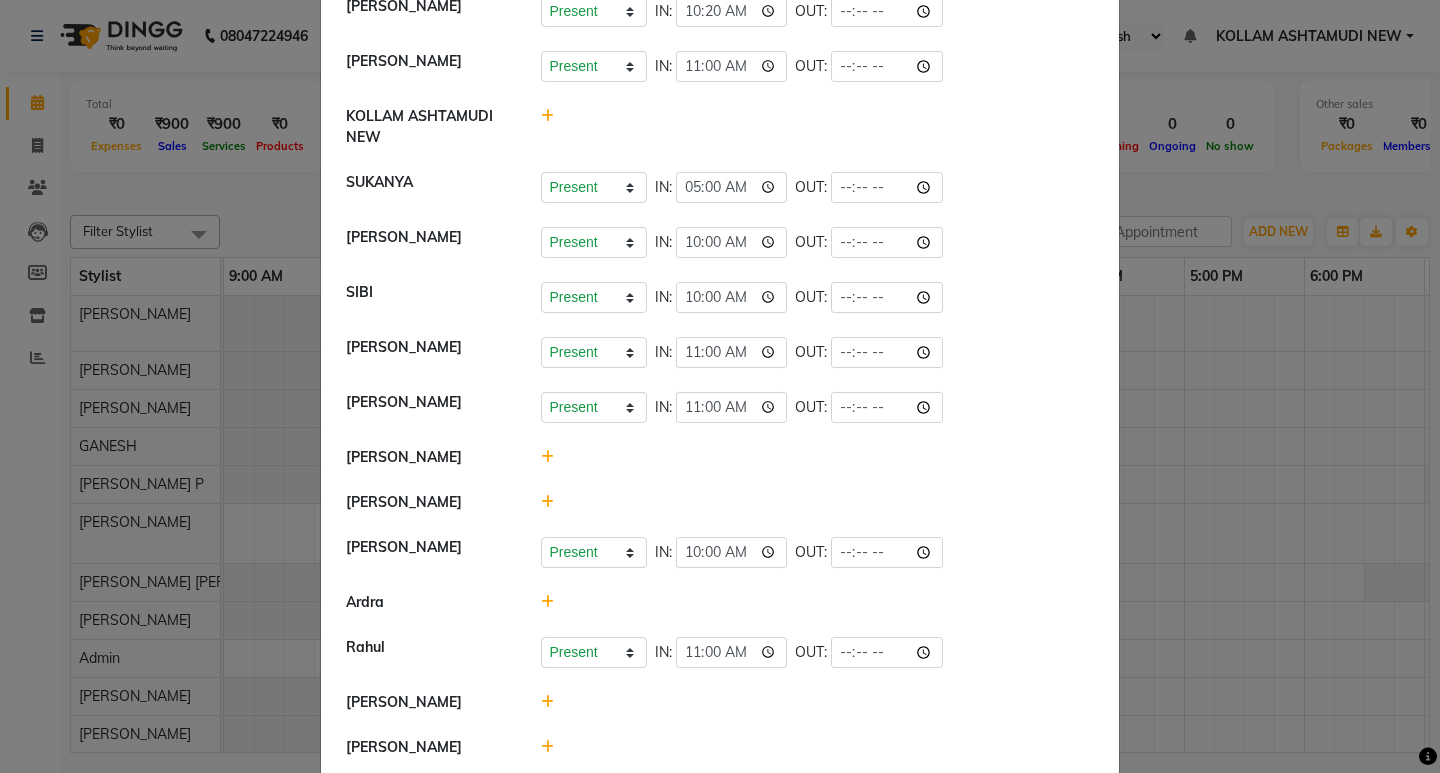 click 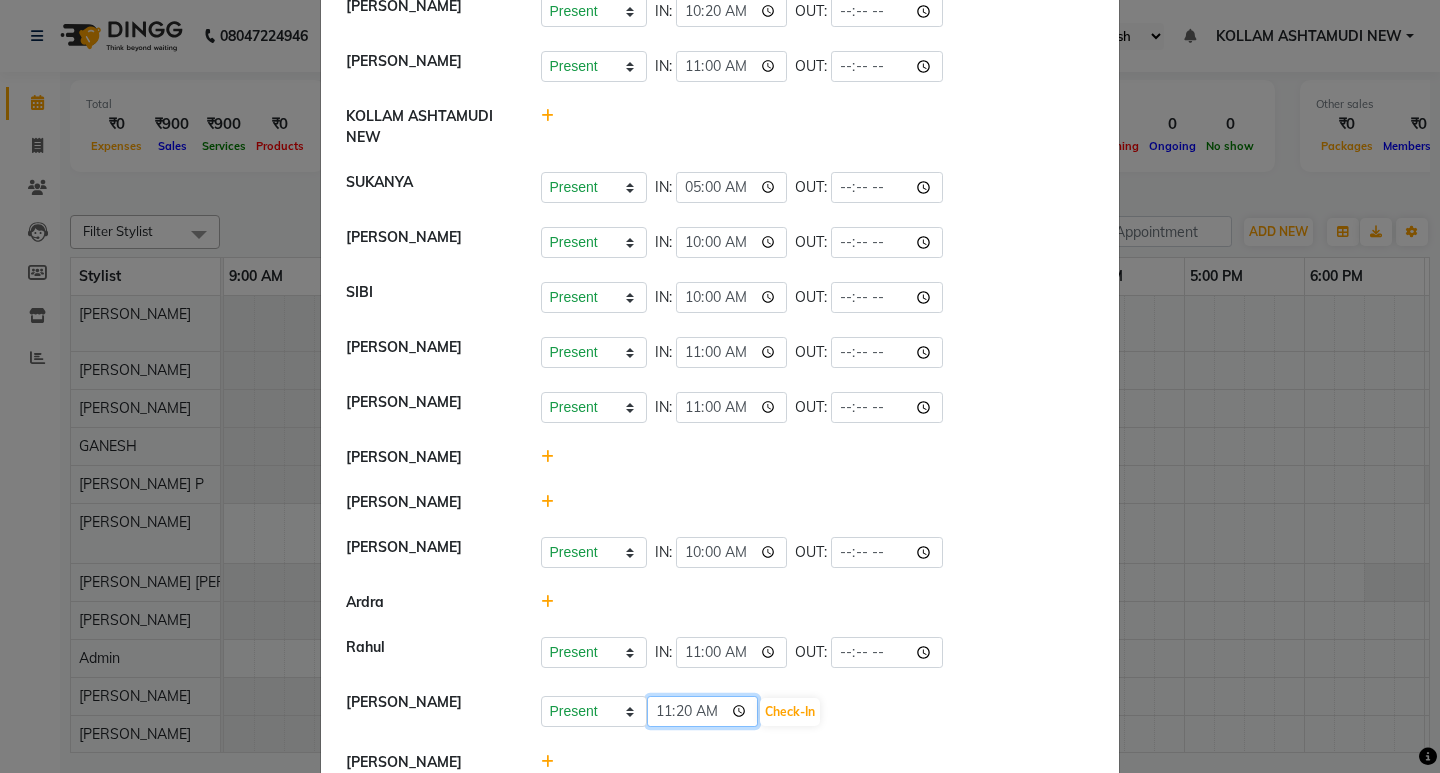 click on "11:20" 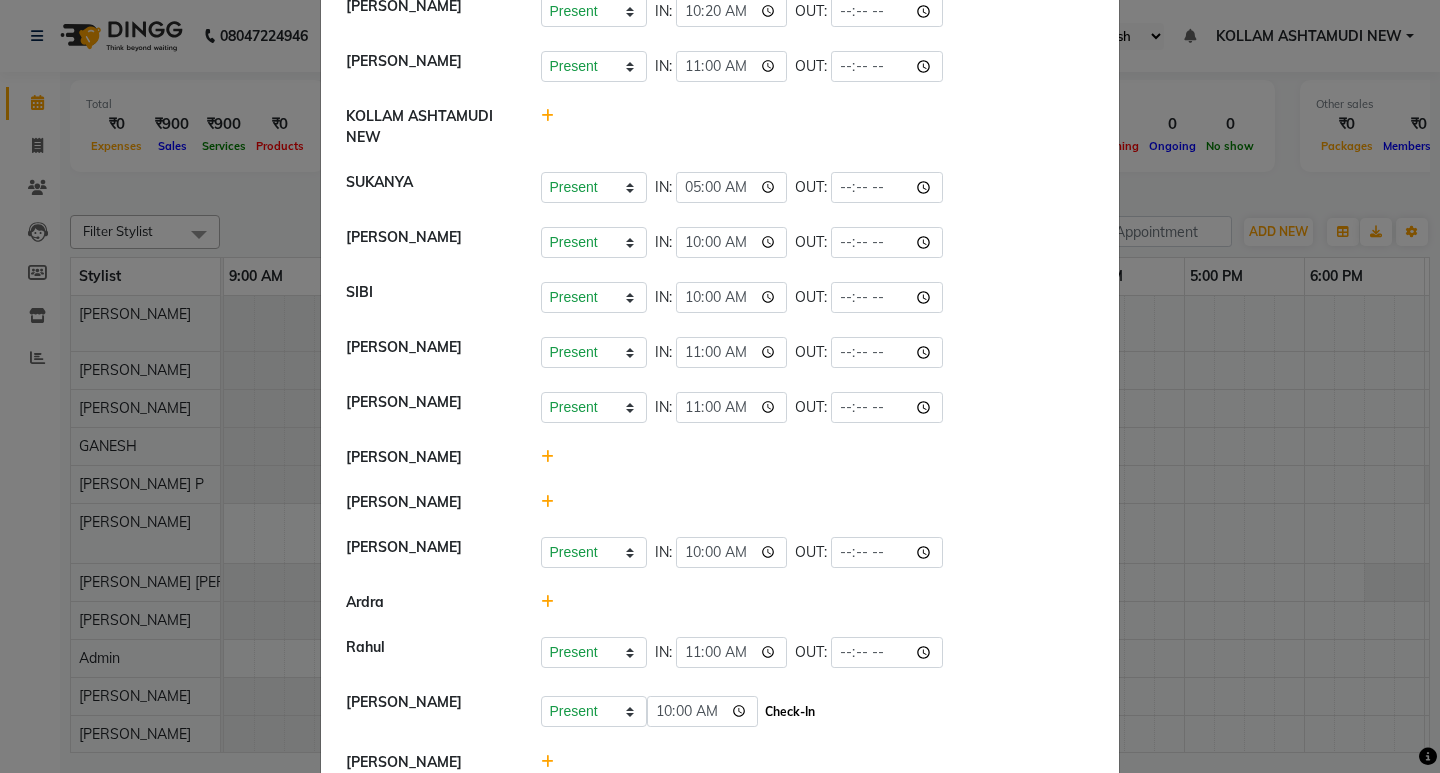 type on "10:00" 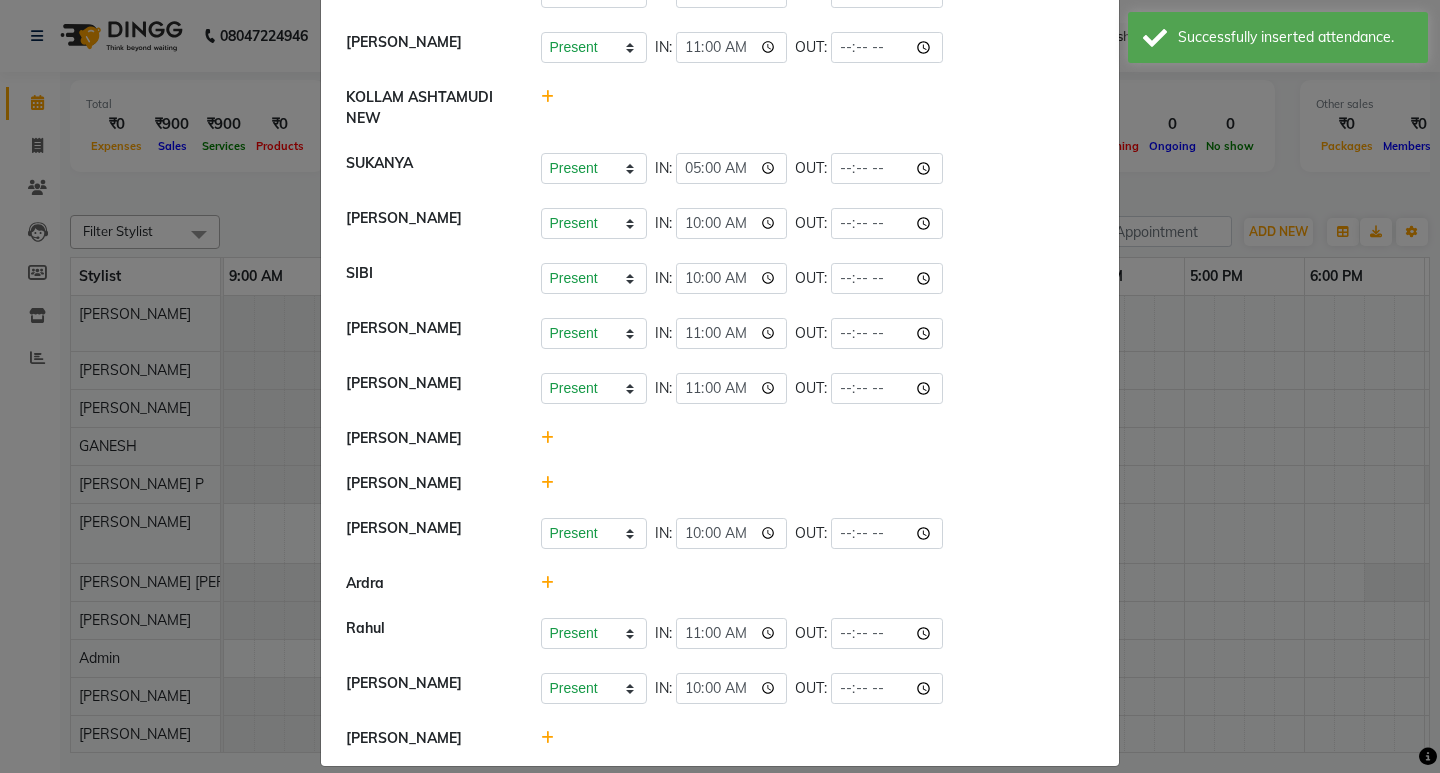 scroll, scrollTop: 872, scrollLeft: 0, axis: vertical 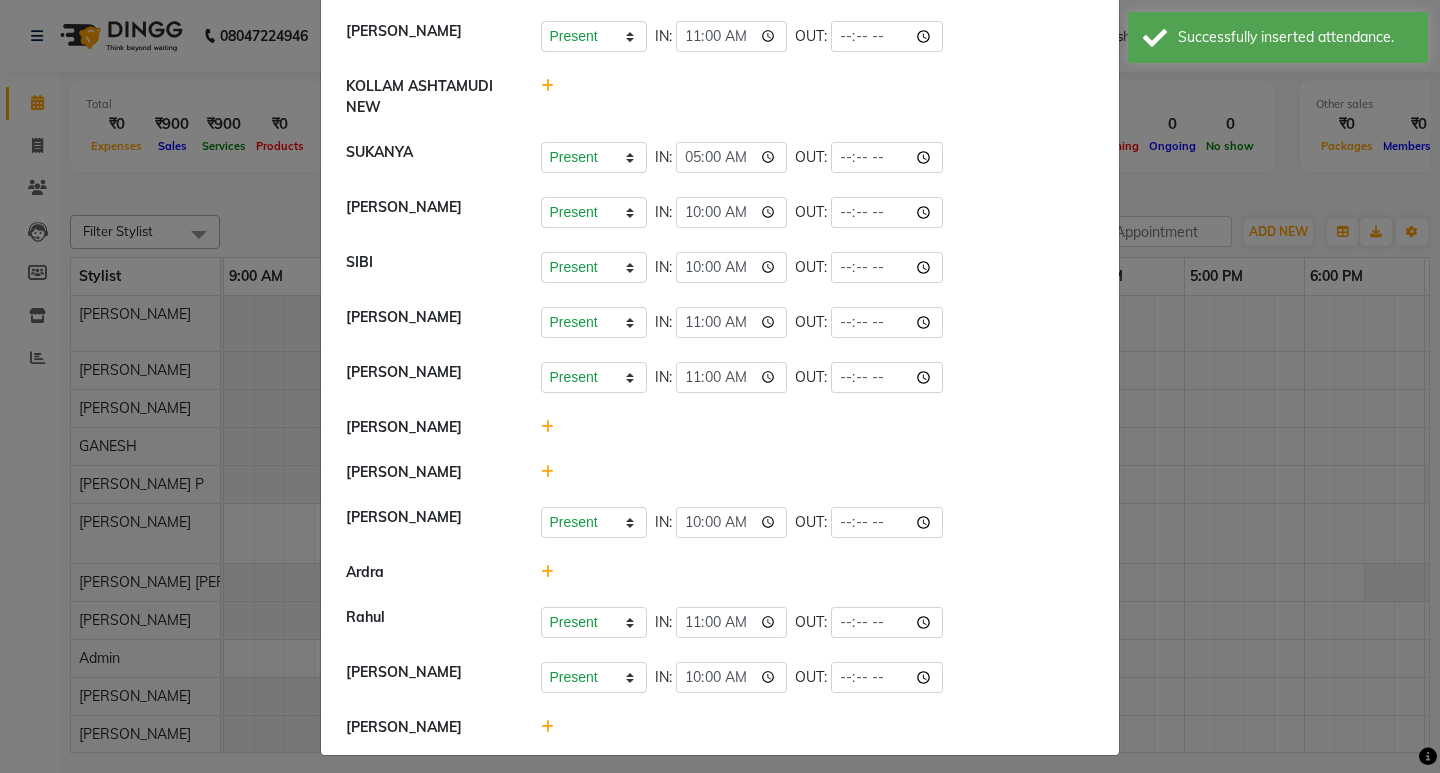 click 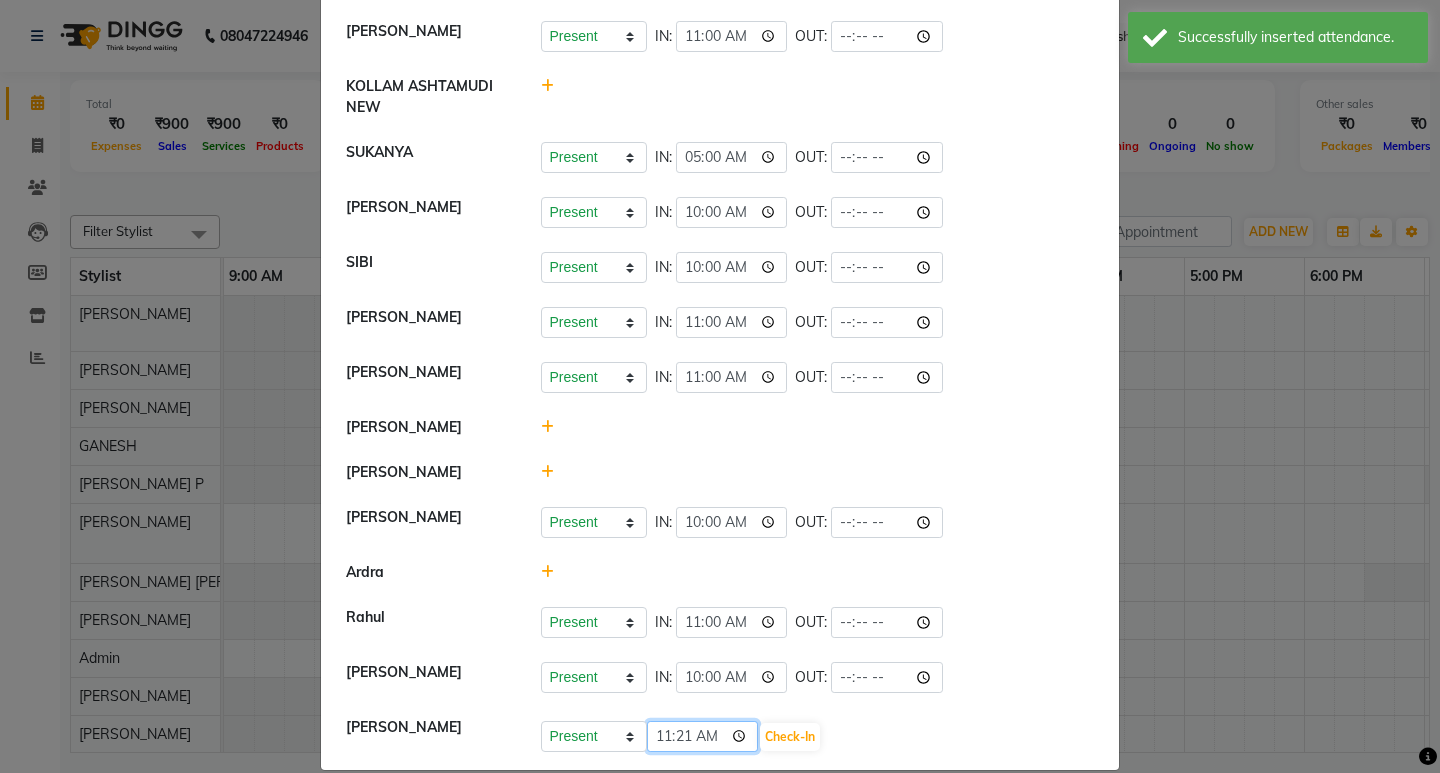 click on "11:21" 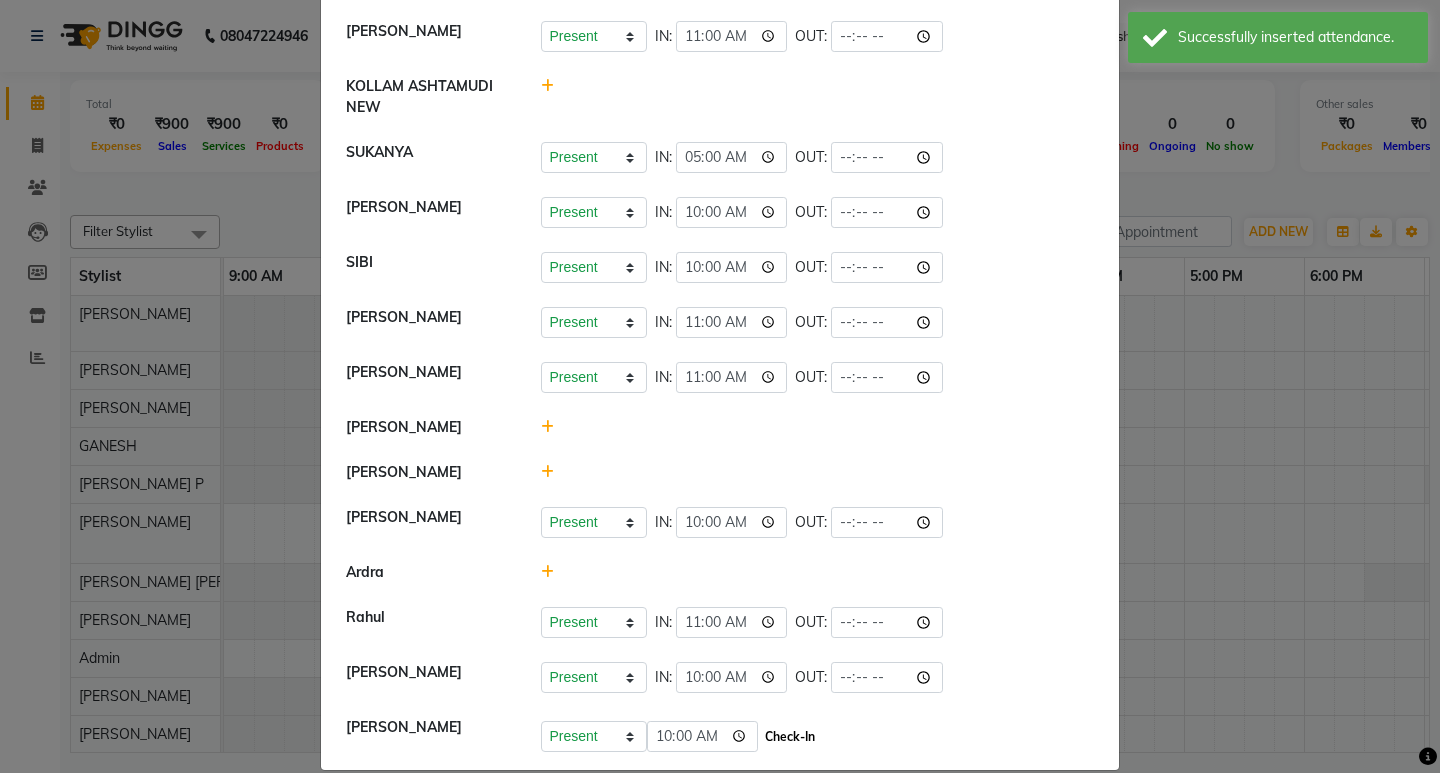 type on "10:00" 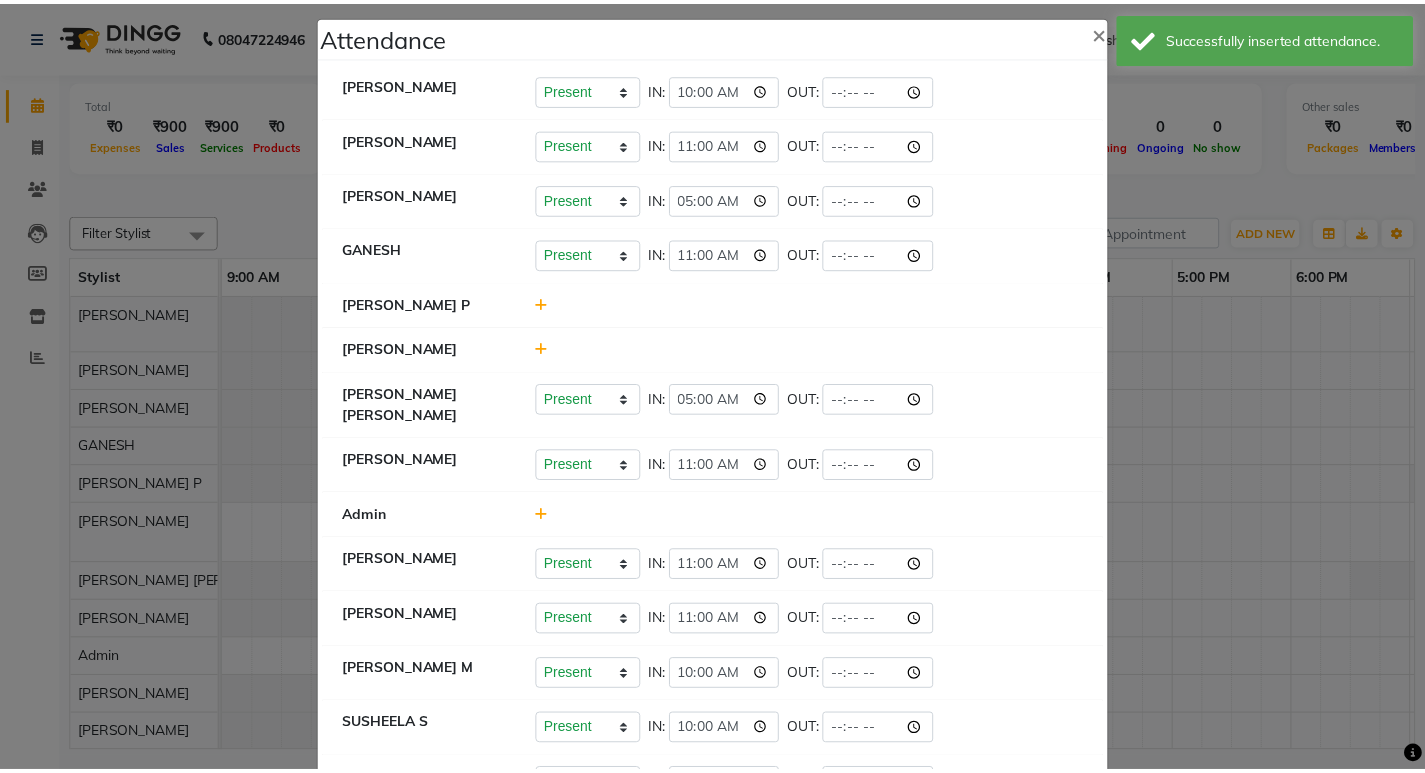 scroll, scrollTop: 0, scrollLeft: 0, axis: both 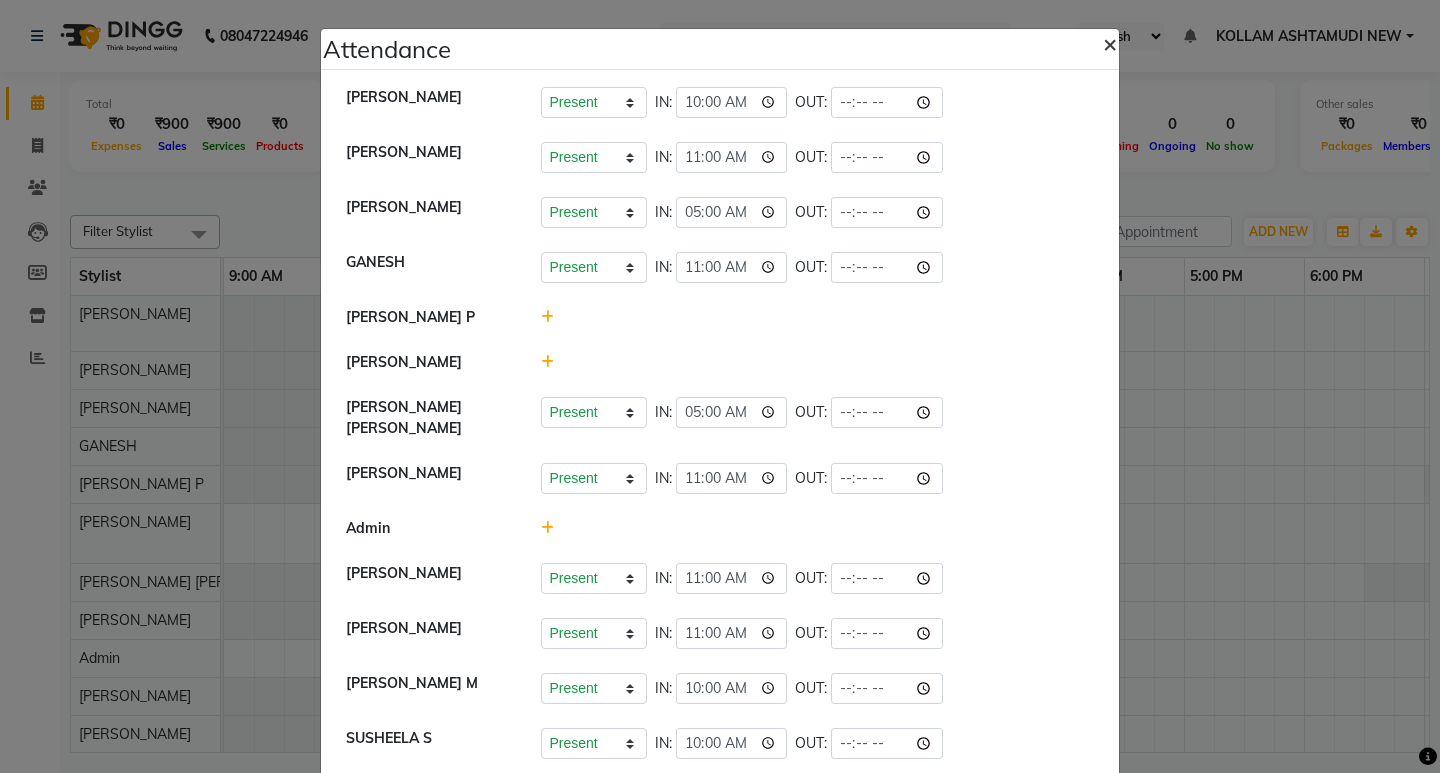 click on "×" 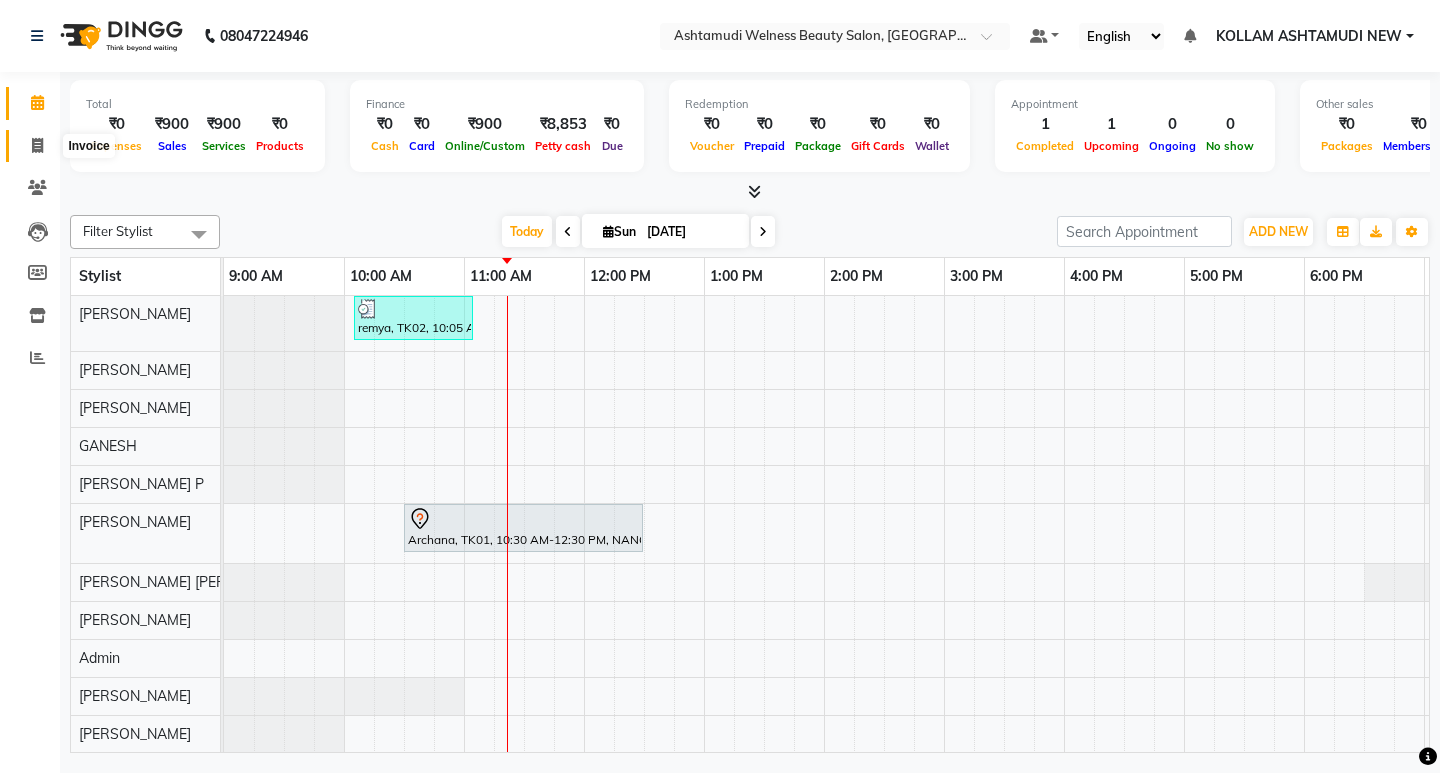 click 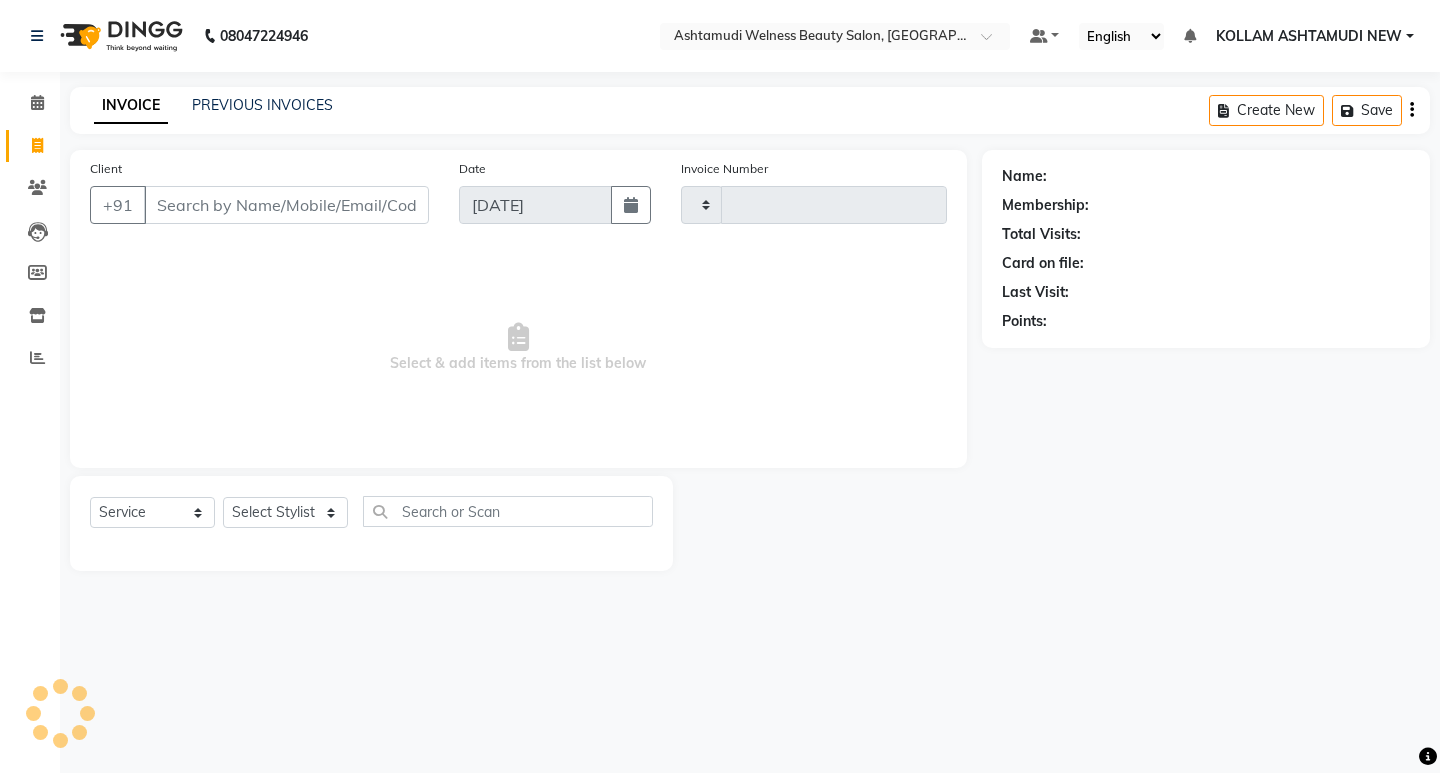 type on "4840" 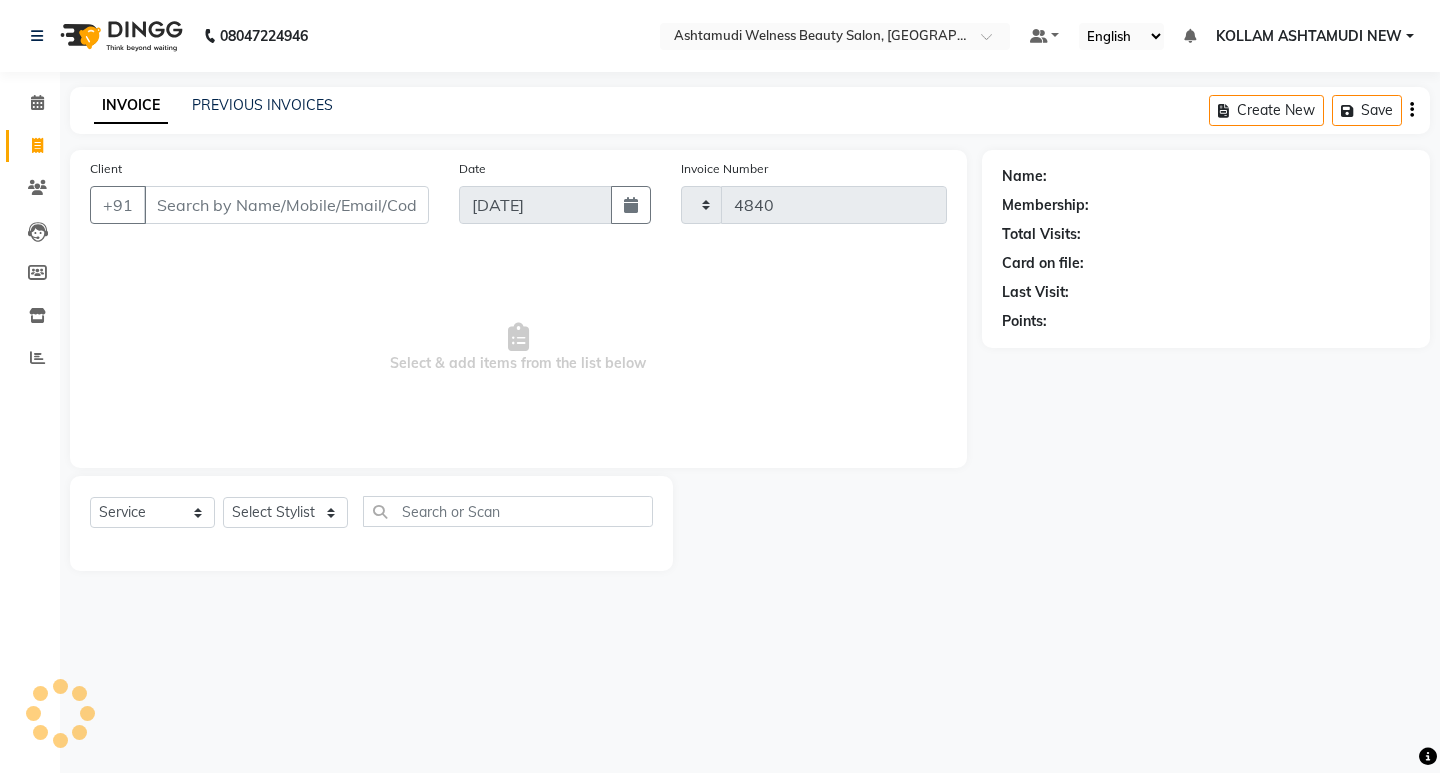 select on "4529" 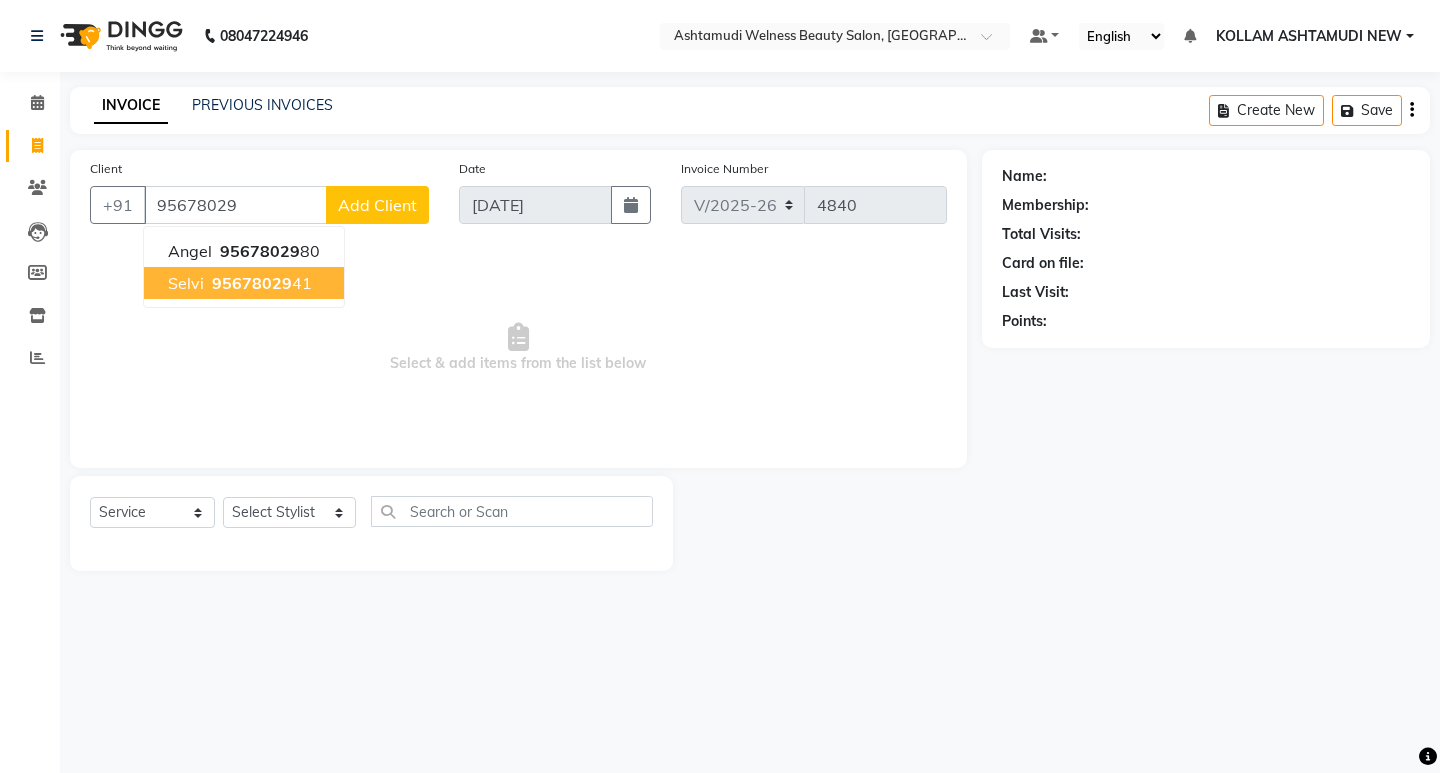 click on "95678029 41" at bounding box center [260, 283] 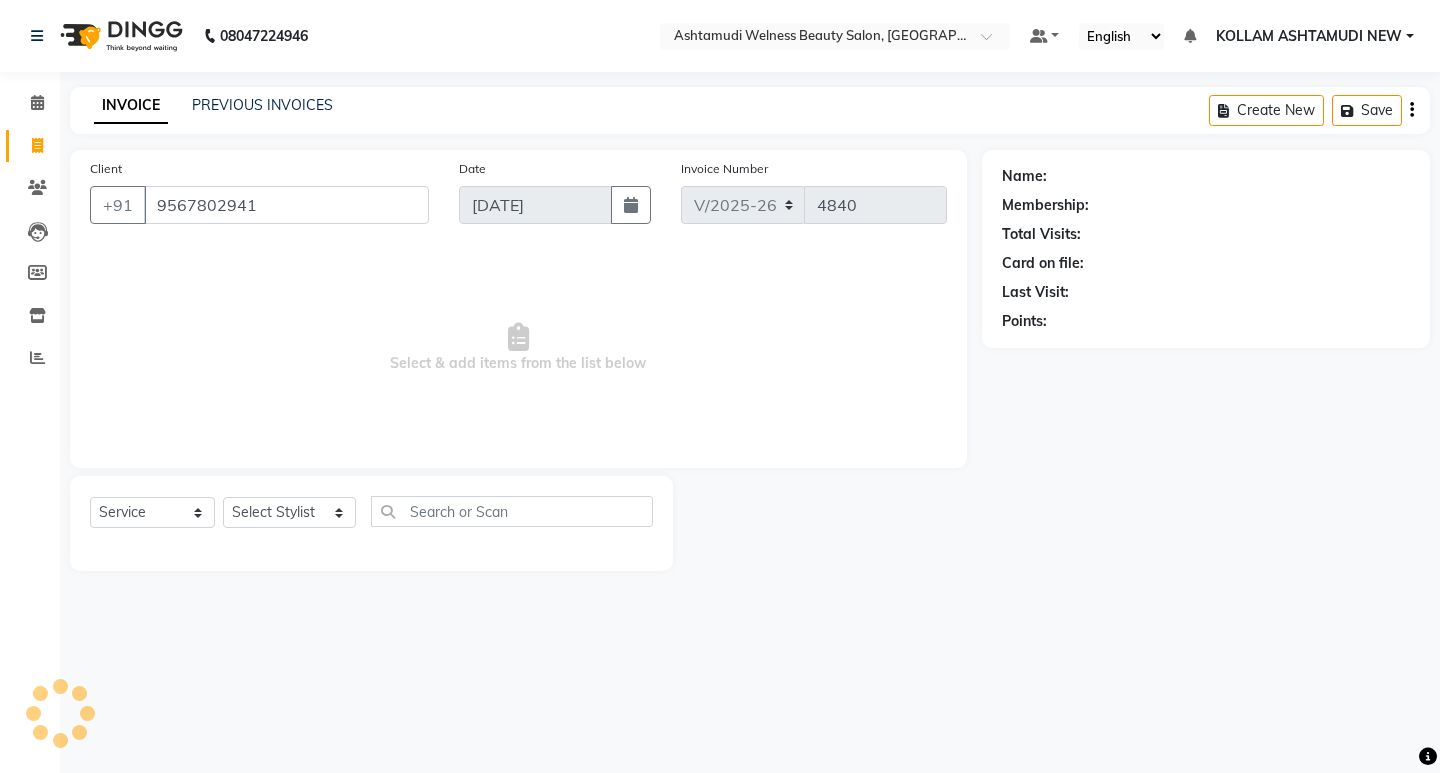 type on "9567802941" 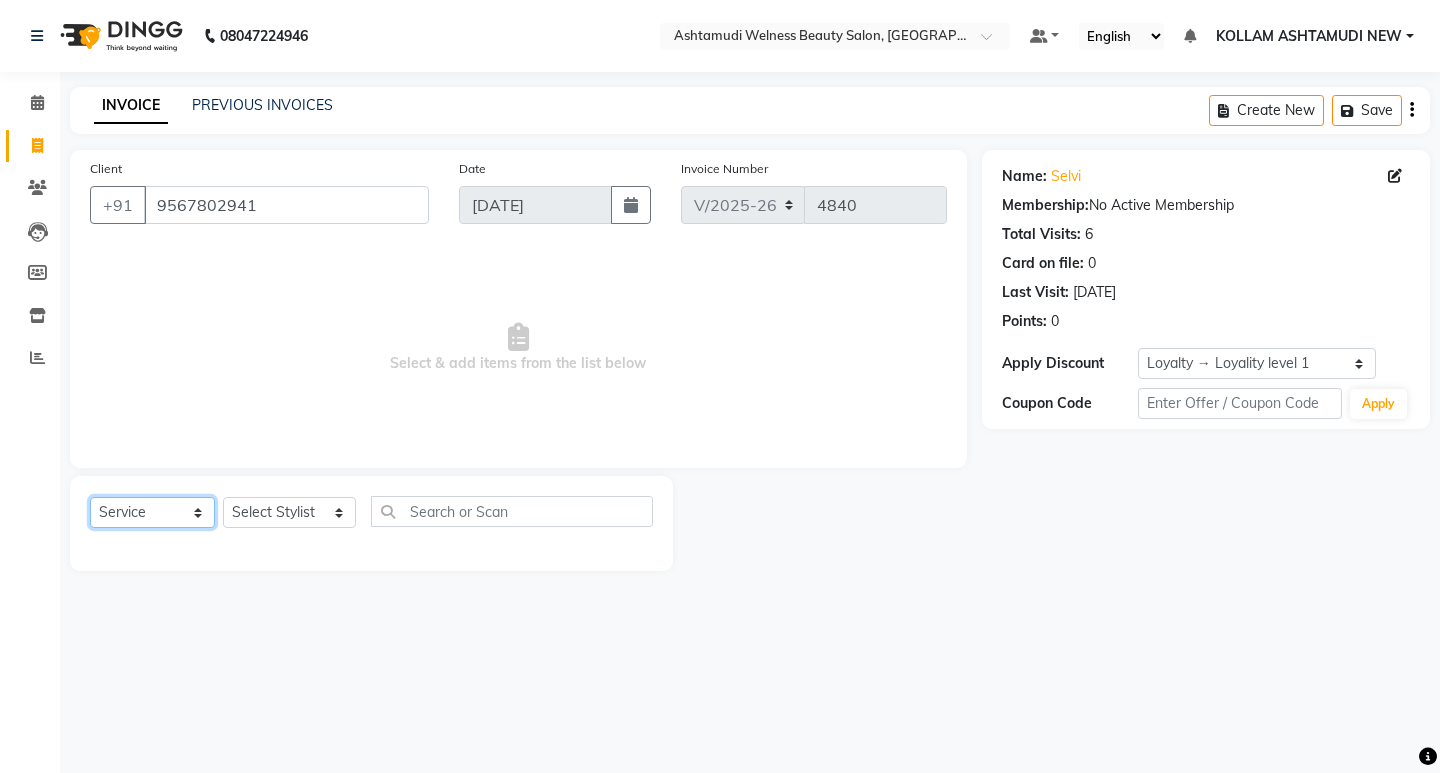 click on "Select  Service  Product  Membership  Package Voucher Prepaid Gift Card" 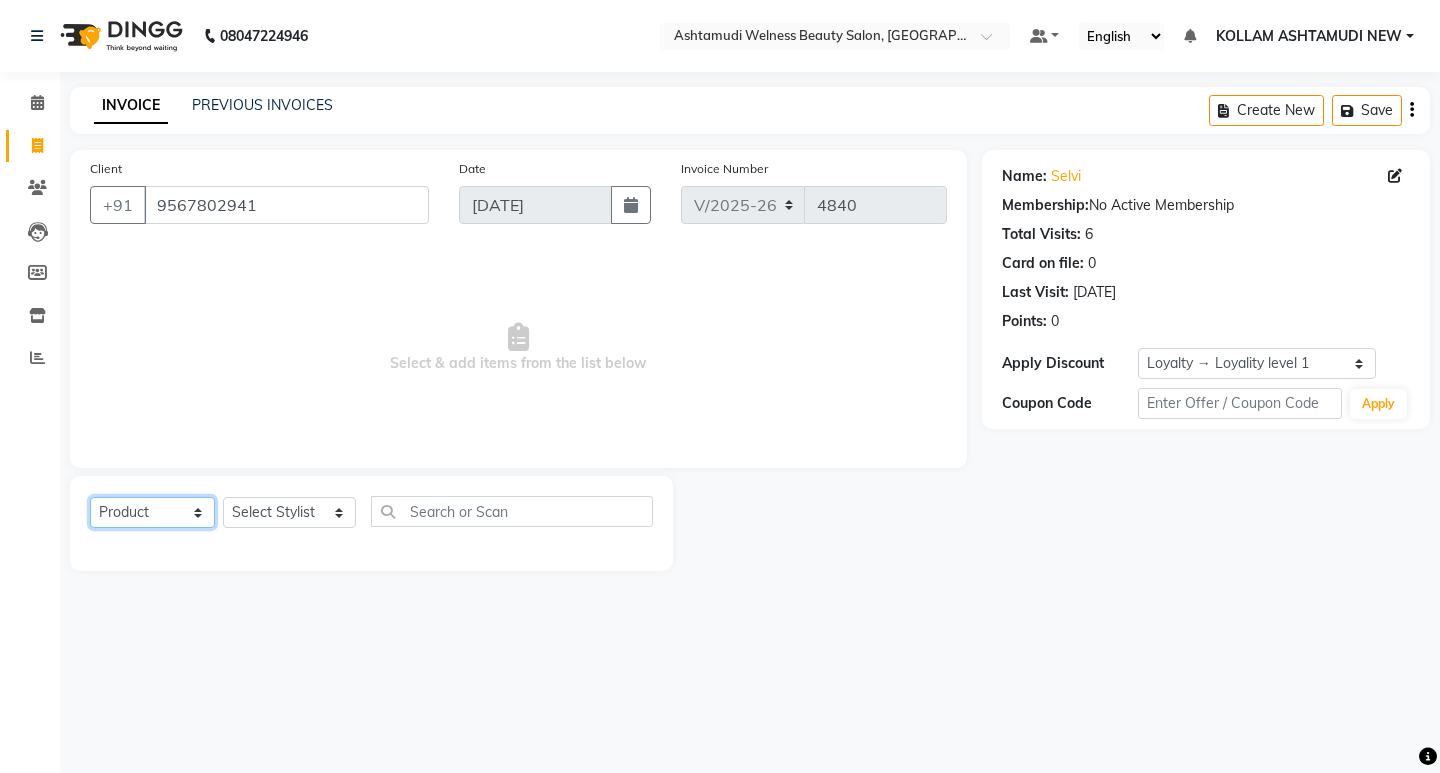 click on "Select  Service  Product  Membership  Package Voucher Prepaid Gift Card" 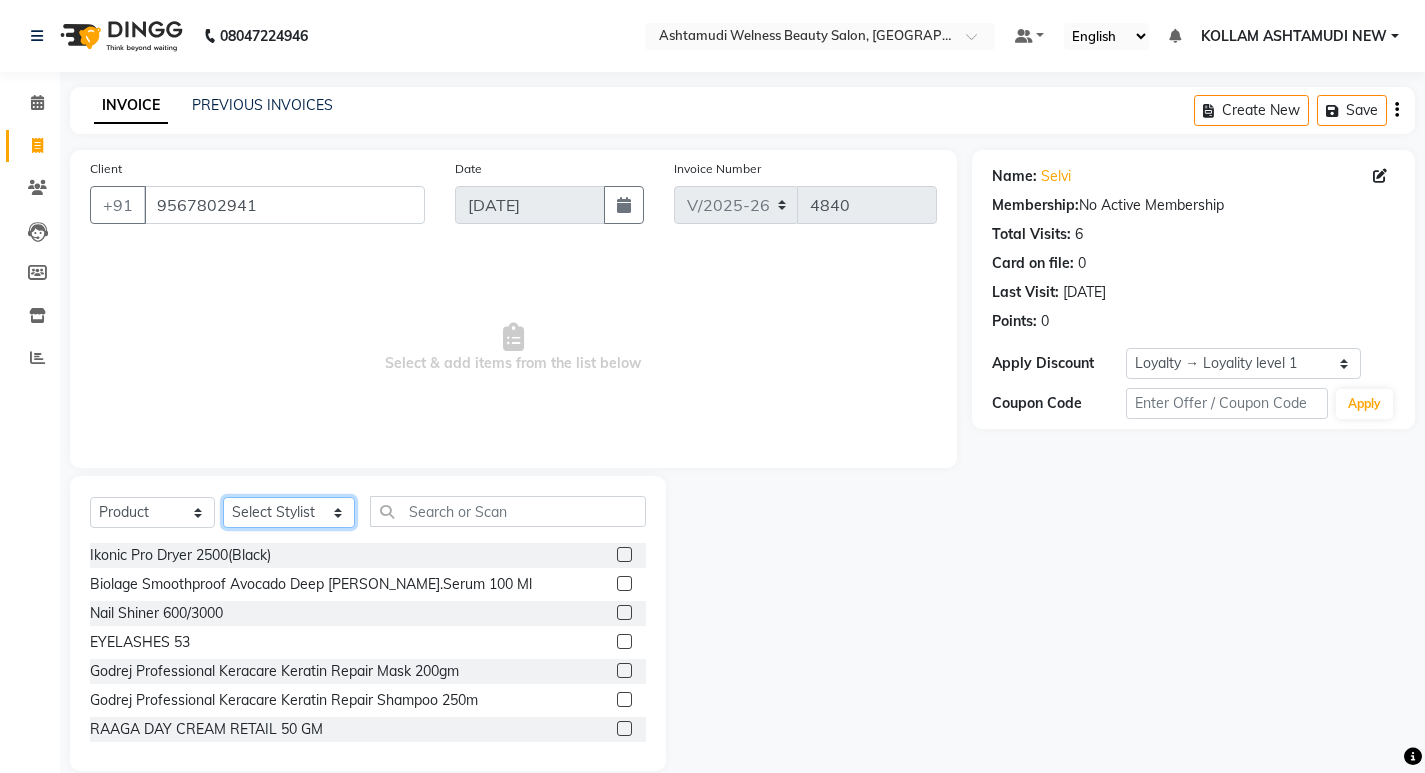 click on "Select Stylist [PERSON_NAME] Admin [PERSON_NAME]  [PERSON_NAME] [PERSON_NAME] [PERSON_NAME]  M [PERSON_NAME]  [PERSON_NAME]  P [PERSON_NAME] KOLLAM ASHTAMUDI NEW  [PERSON_NAME] [PERSON_NAME] [PERSON_NAME]  [PERSON_NAME] [PERSON_NAME] [PERSON_NAME] [PERSON_NAME] [PERSON_NAME] M [PERSON_NAME] SARIGA [PERSON_NAME] [PERSON_NAME] [PERSON_NAME] SIBI [PERSON_NAME] [PERSON_NAME] S" 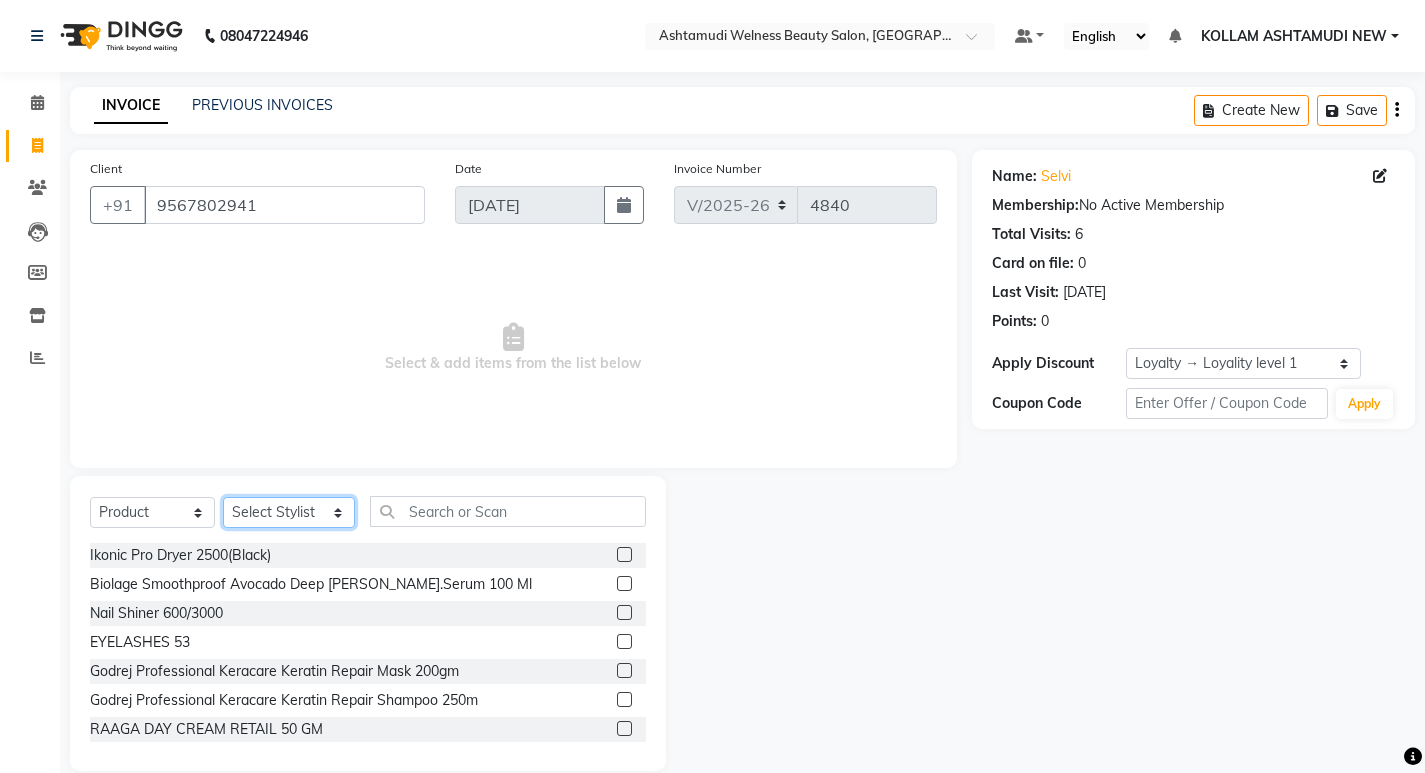 select on "39754" 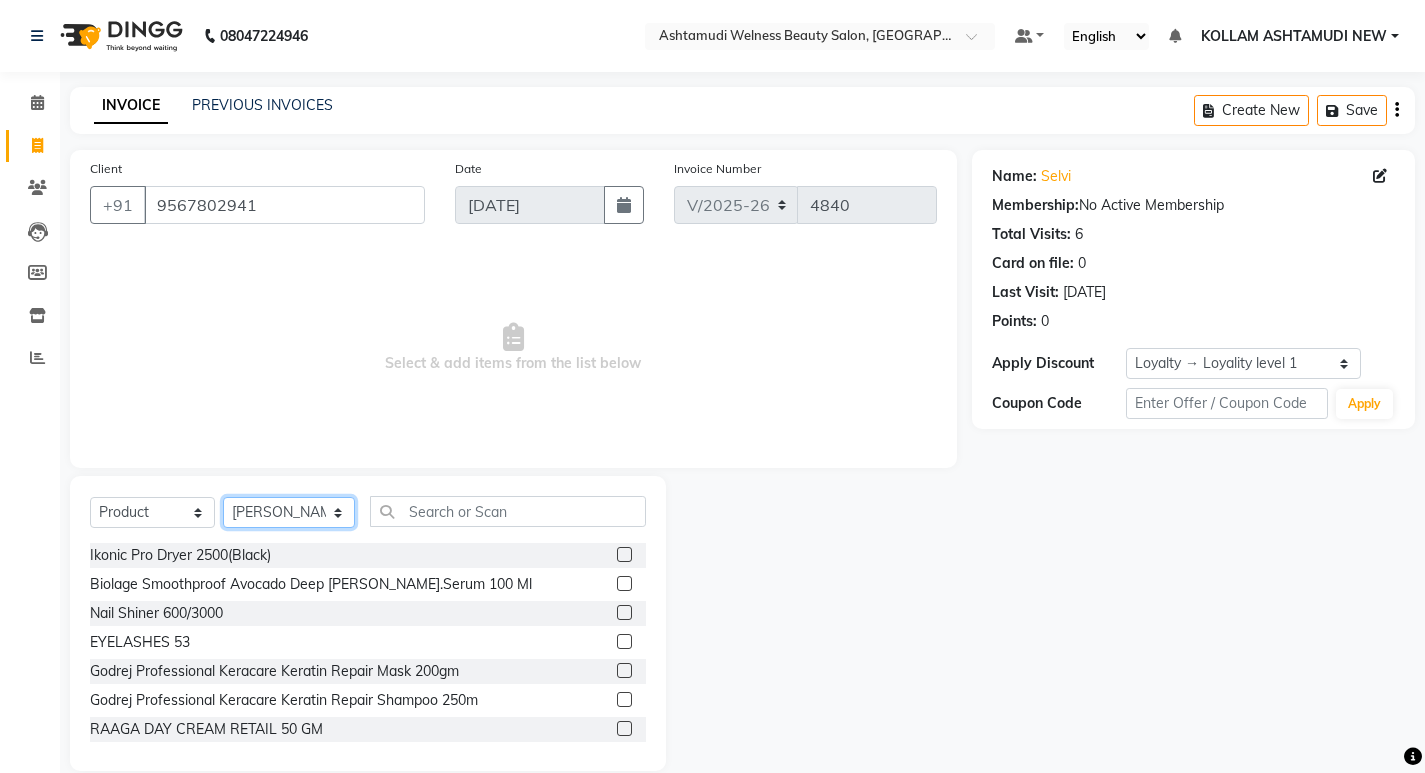 click on "Select Stylist [PERSON_NAME] Admin [PERSON_NAME]  [PERSON_NAME] [PERSON_NAME] [PERSON_NAME]  M [PERSON_NAME]  [PERSON_NAME]  P [PERSON_NAME] KOLLAM ASHTAMUDI NEW  [PERSON_NAME] [PERSON_NAME] [PERSON_NAME]  [PERSON_NAME] [PERSON_NAME] [PERSON_NAME] [PERSON_NAME] [PERSON_NAME] M [PERSON_NAME] SARIGA [PERSON_NAME] [PERSON_NAME] [PERSON_NAME] SIBI [PERSON_NAME] [PERSON_NAME] S" 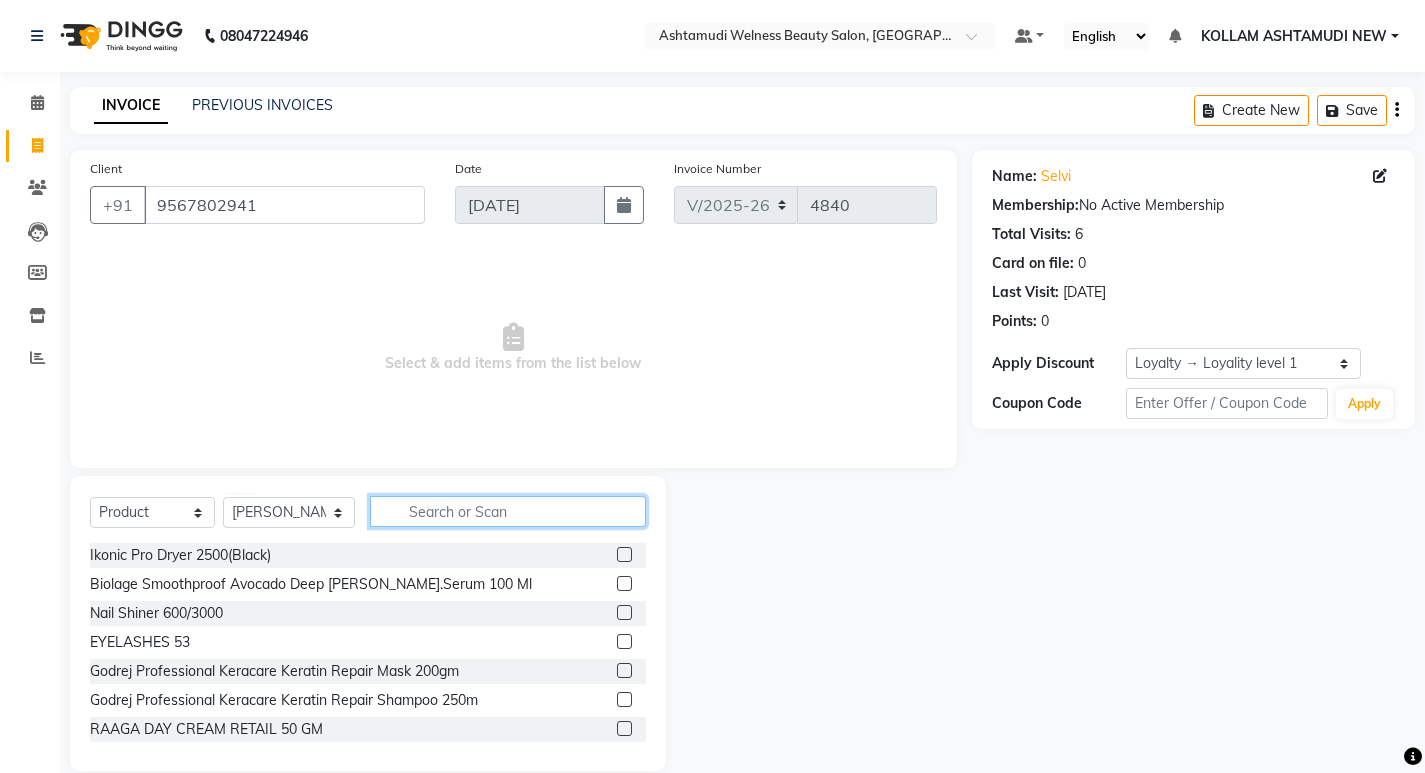 click 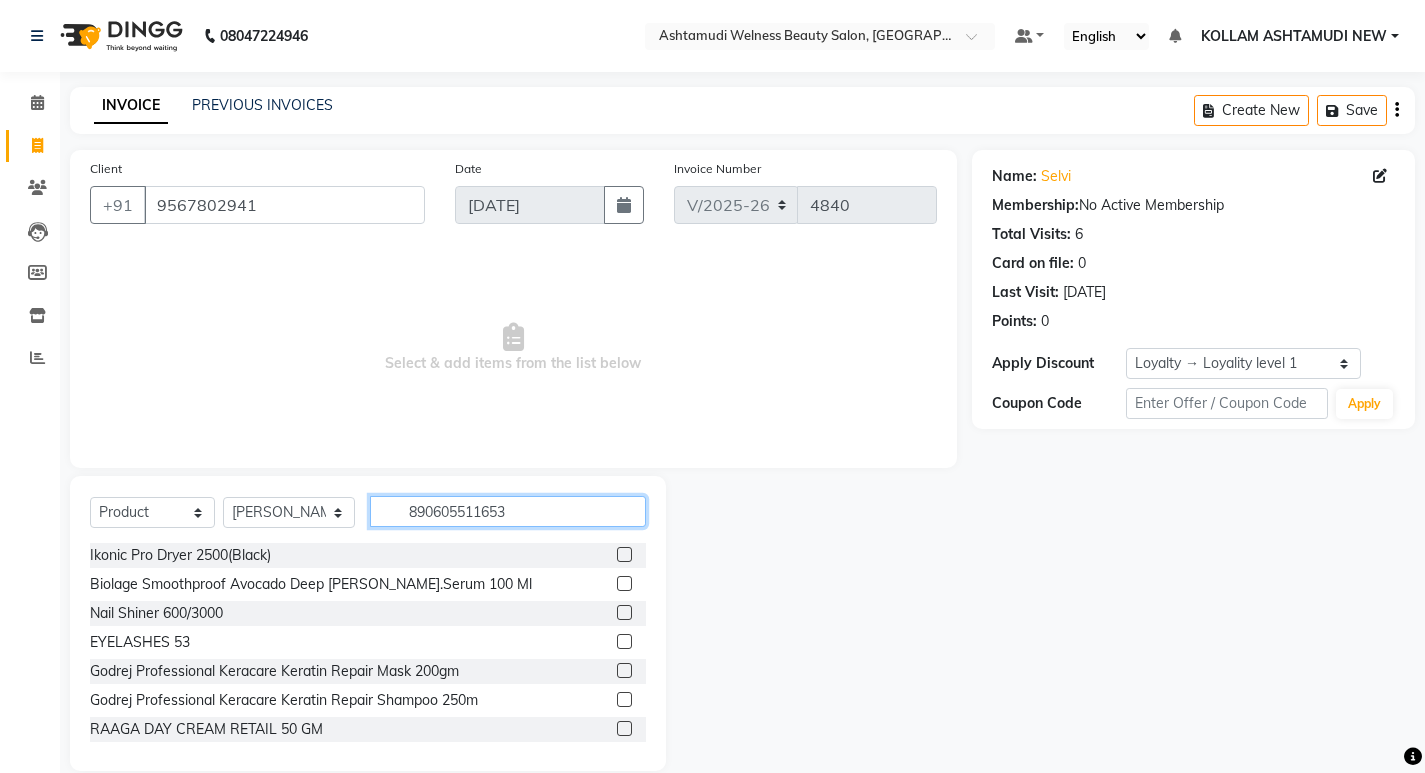 type on "8906055116531" 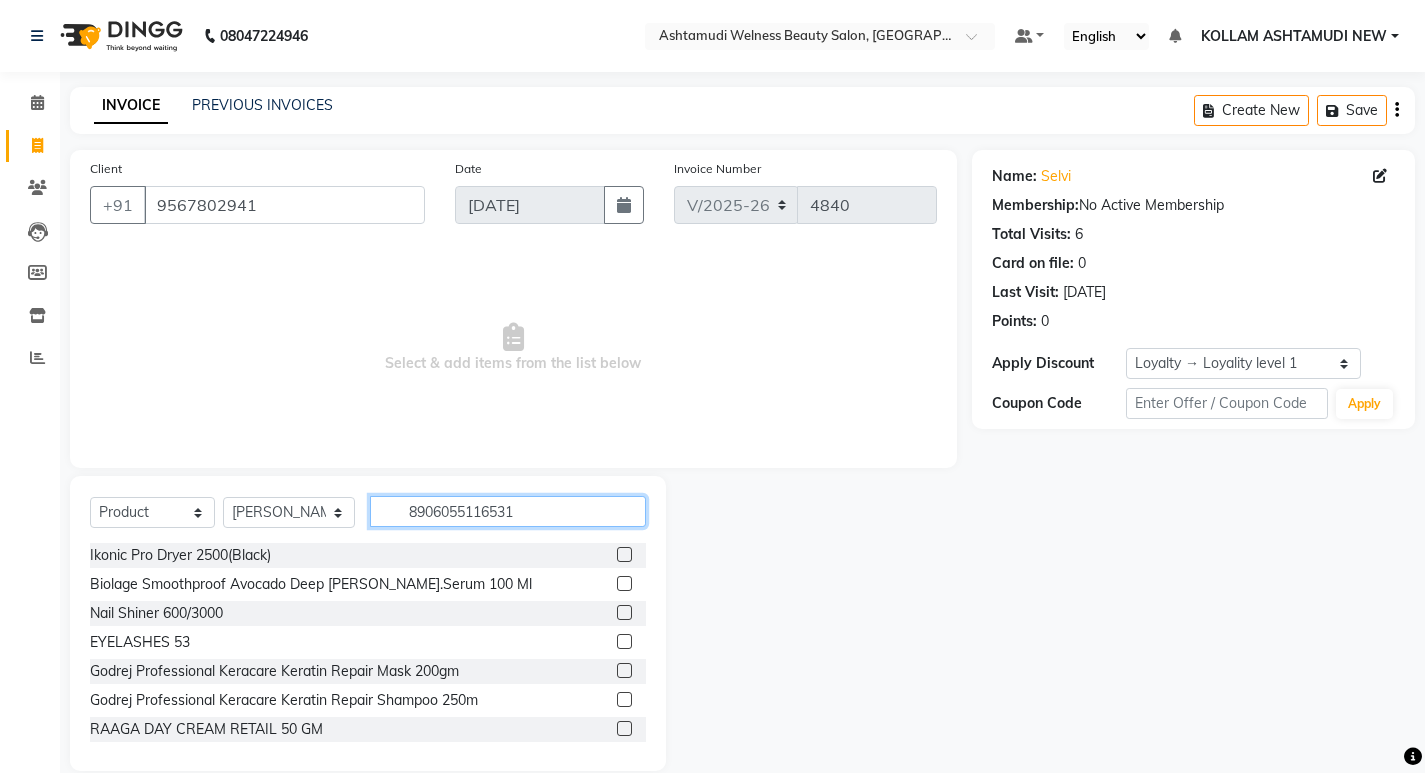 type 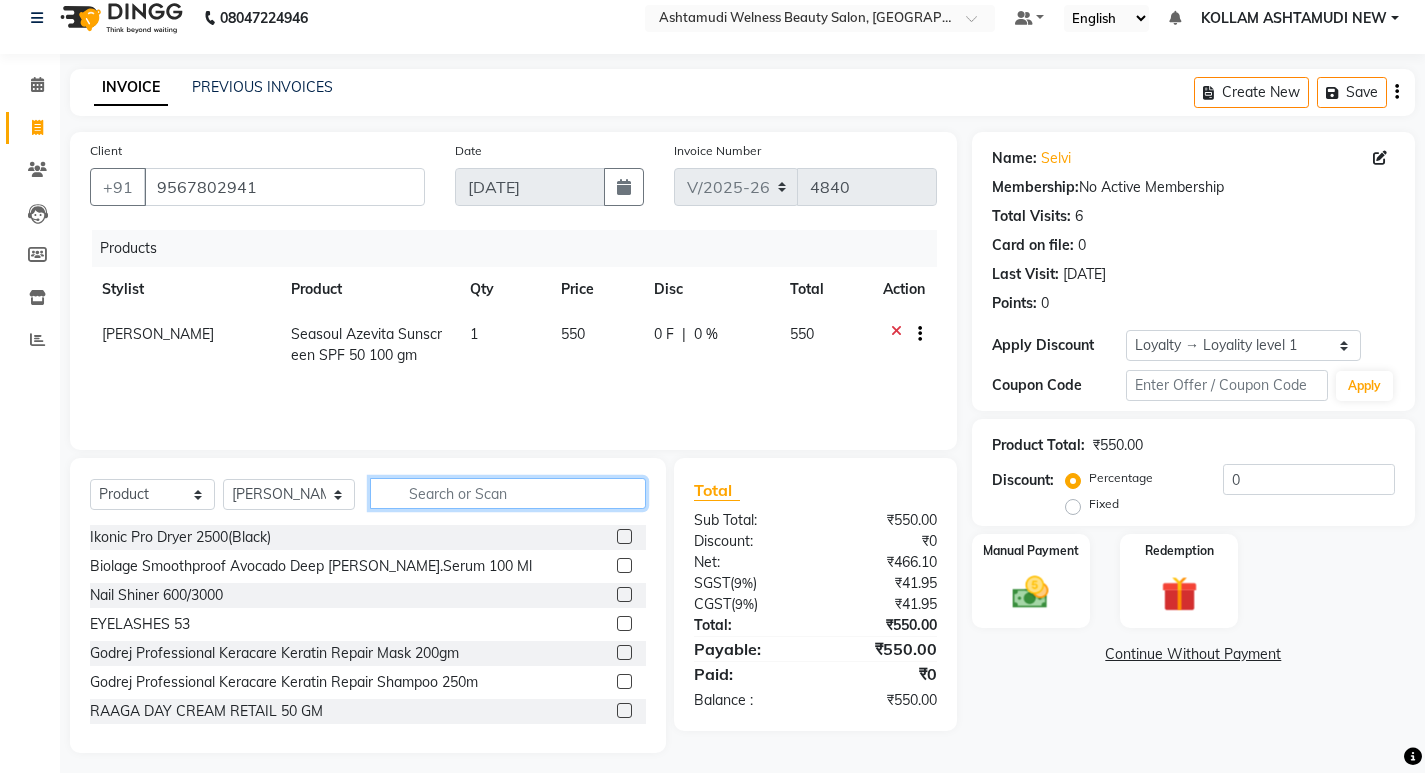 scroll, scrollTop: 28, scrollLeft: 0, axis: vertical 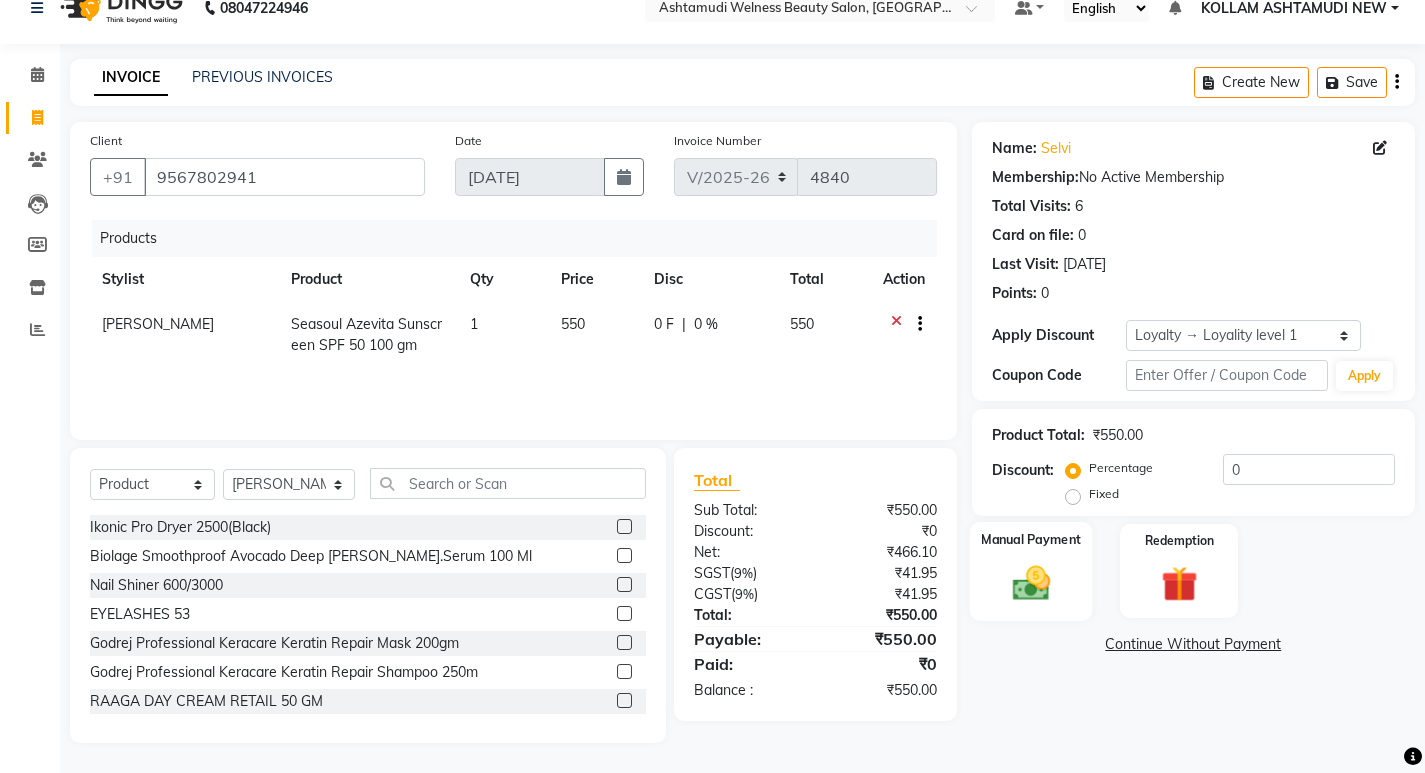 click 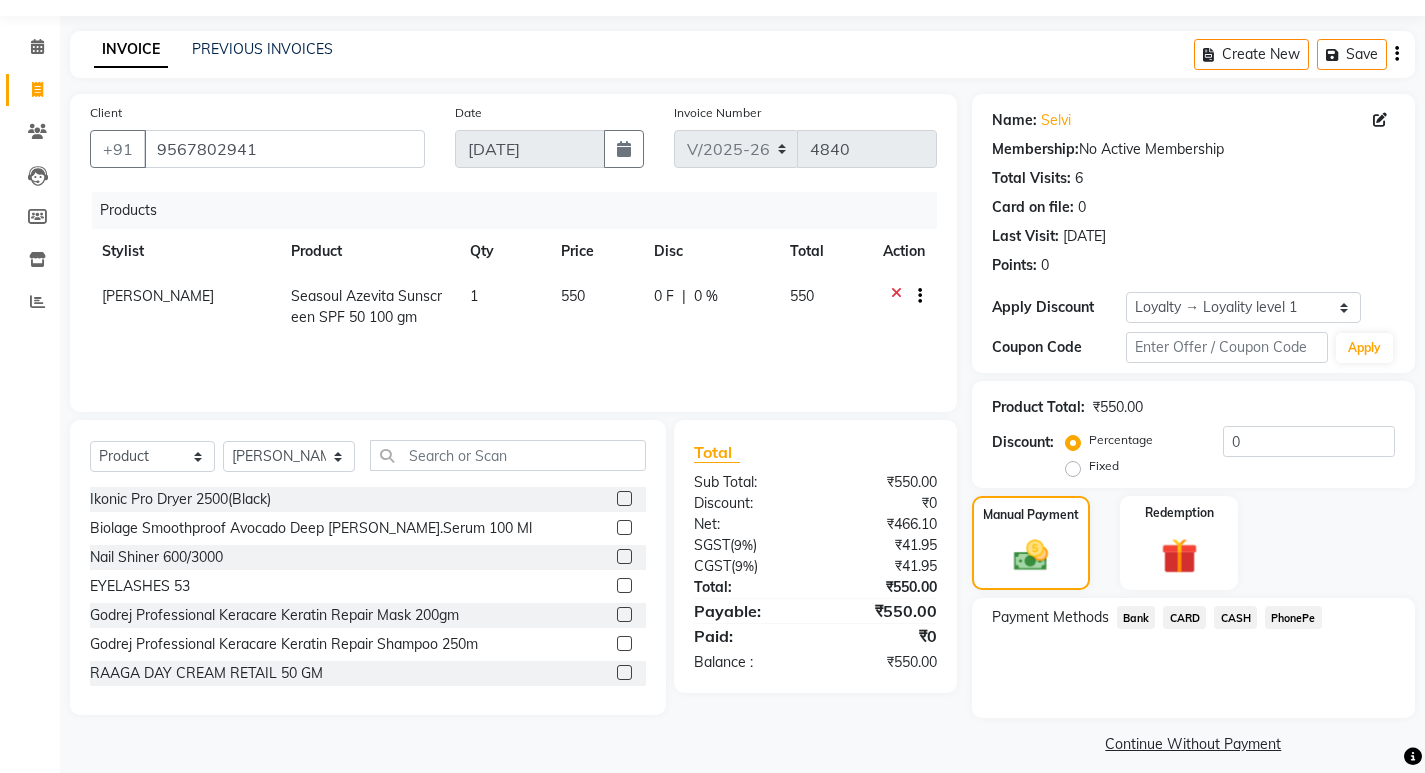 scroll, scrollTop: 72, scrollLeft: 0, axis: vertical 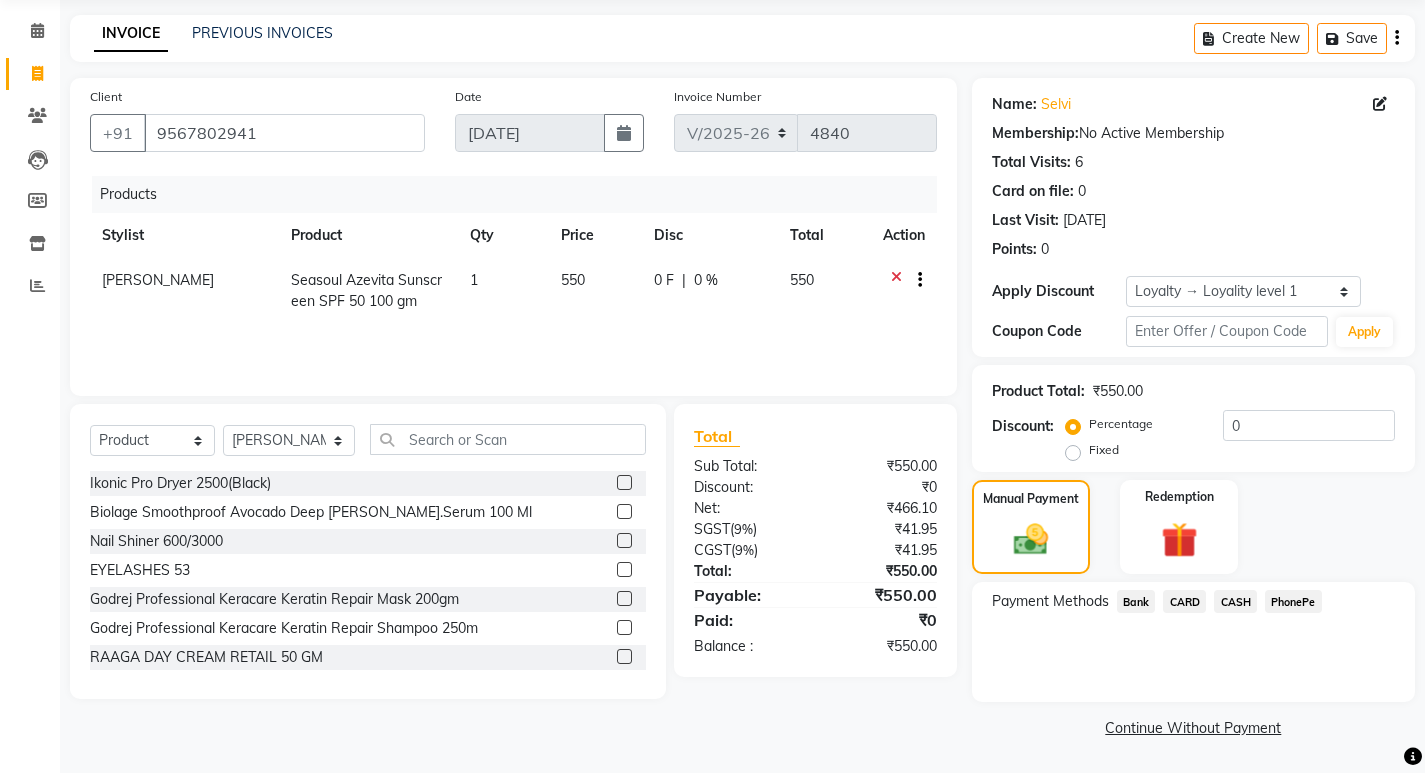 click on "CASH" 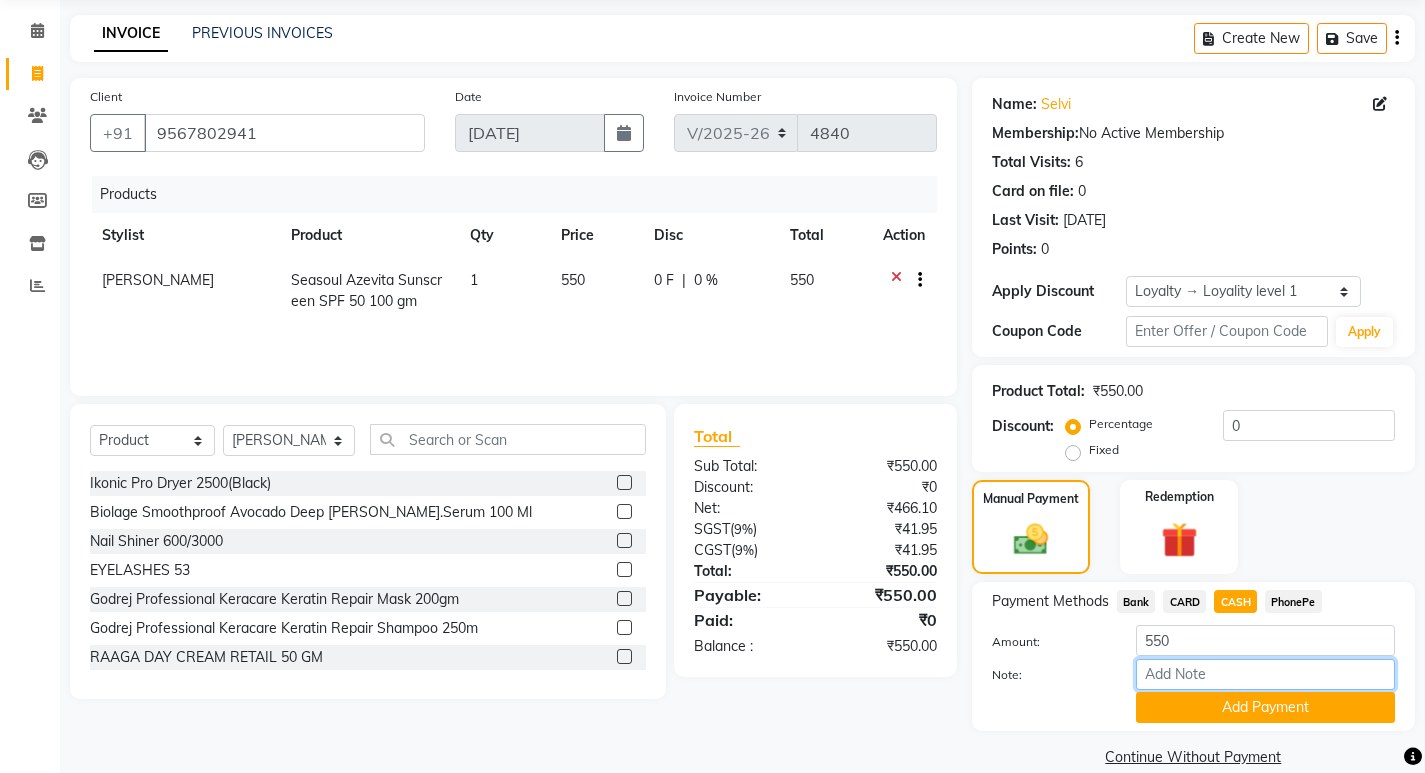 drag, startPoint x: 1222, startPoint y: 676, endPoint x: 1229, endPoint y: 659, distance: 18.384777 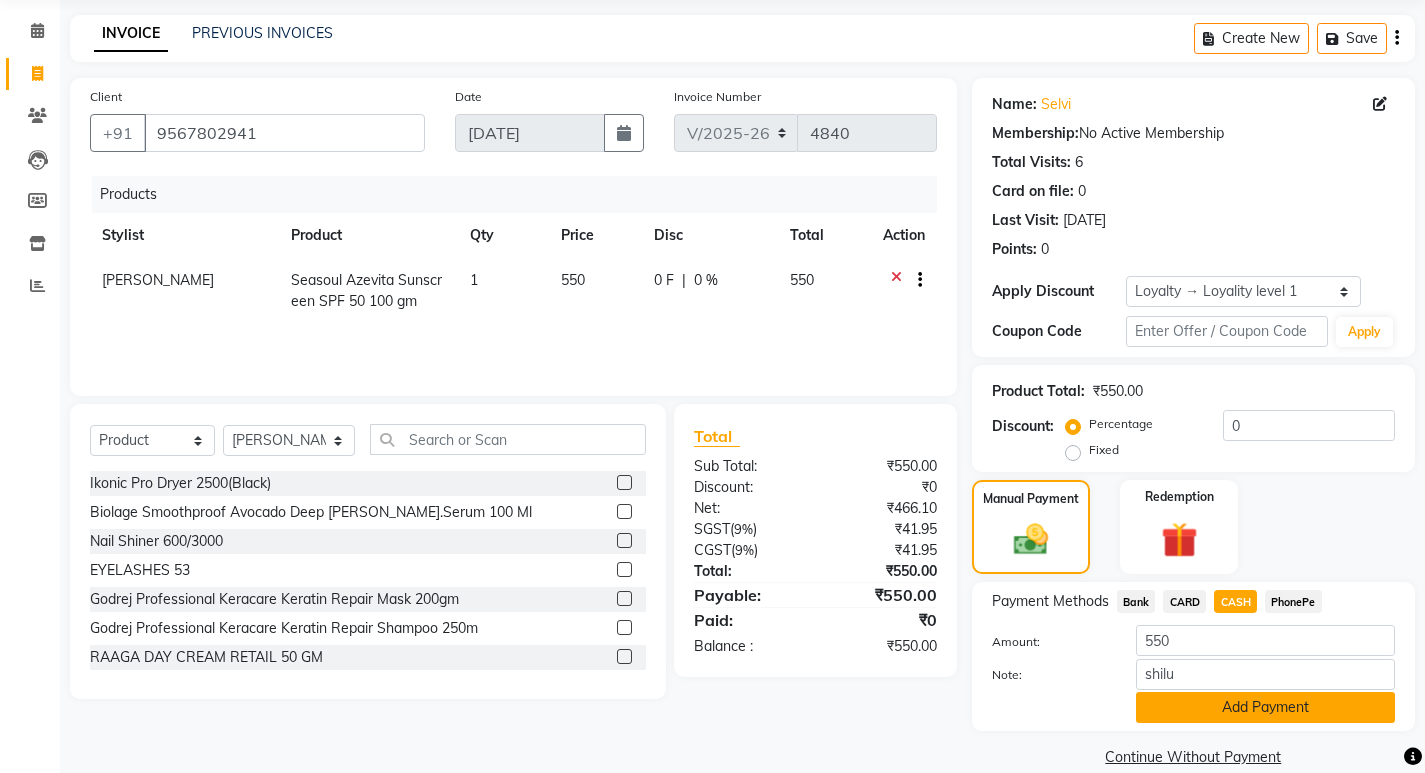 click on "Add Payment" 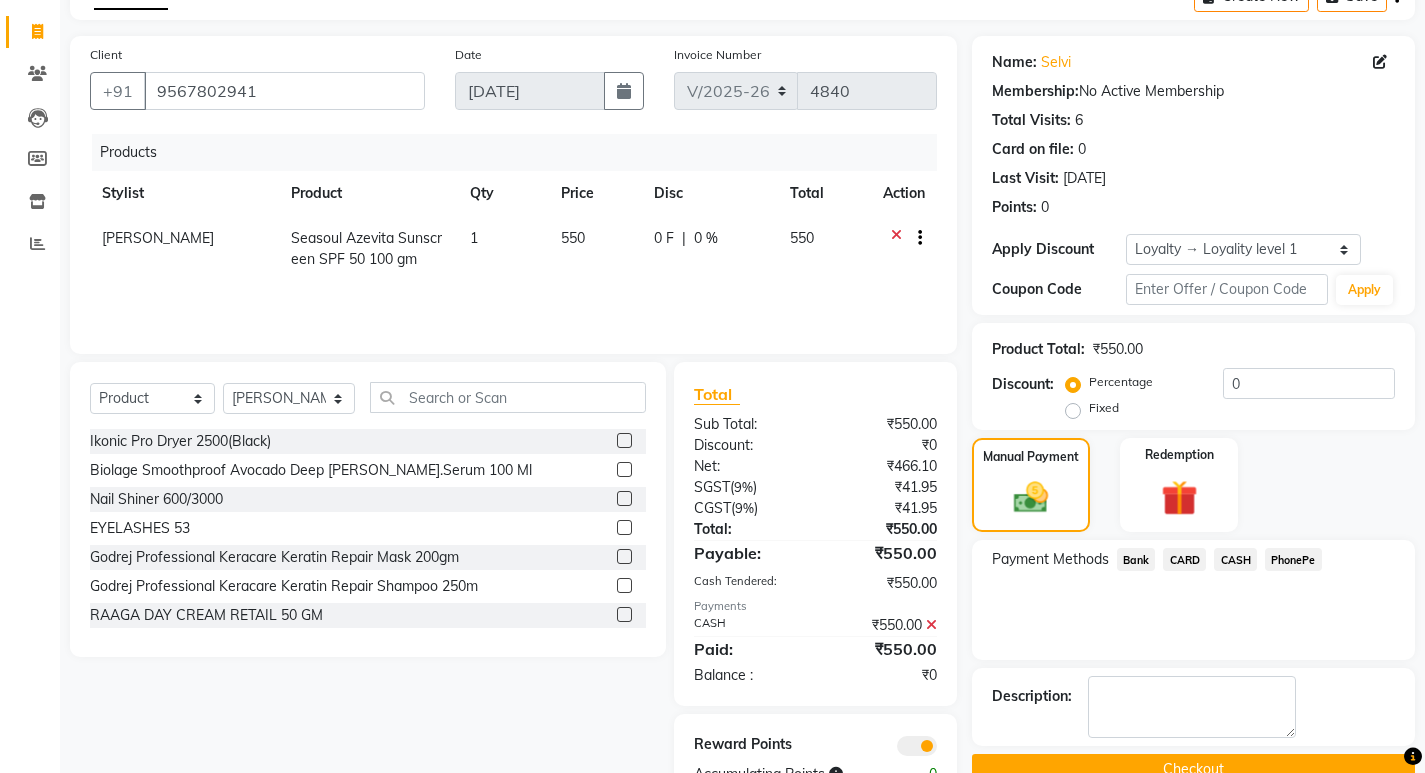 scroll, scrollTop: 176, scrollLeft: 0, axis: vertical 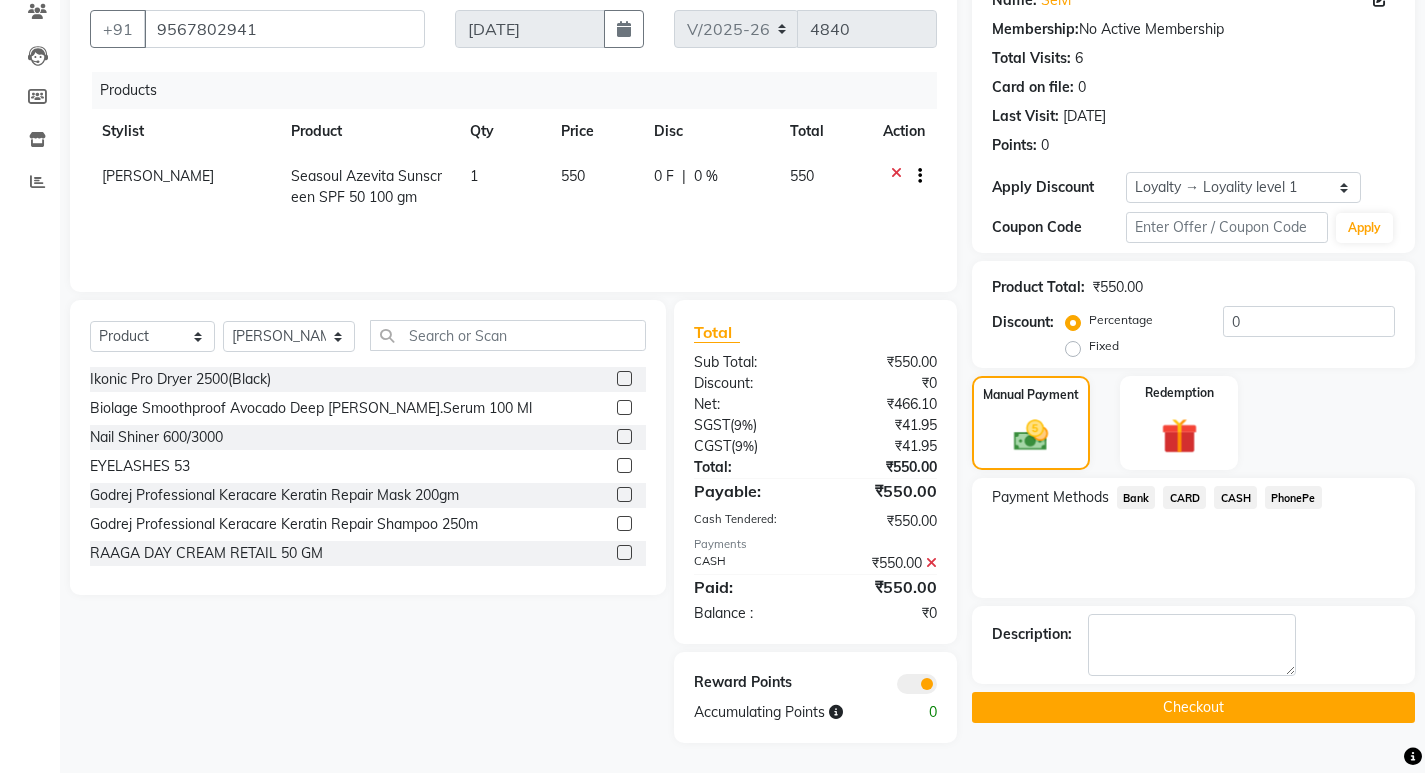 click on "Checkout" 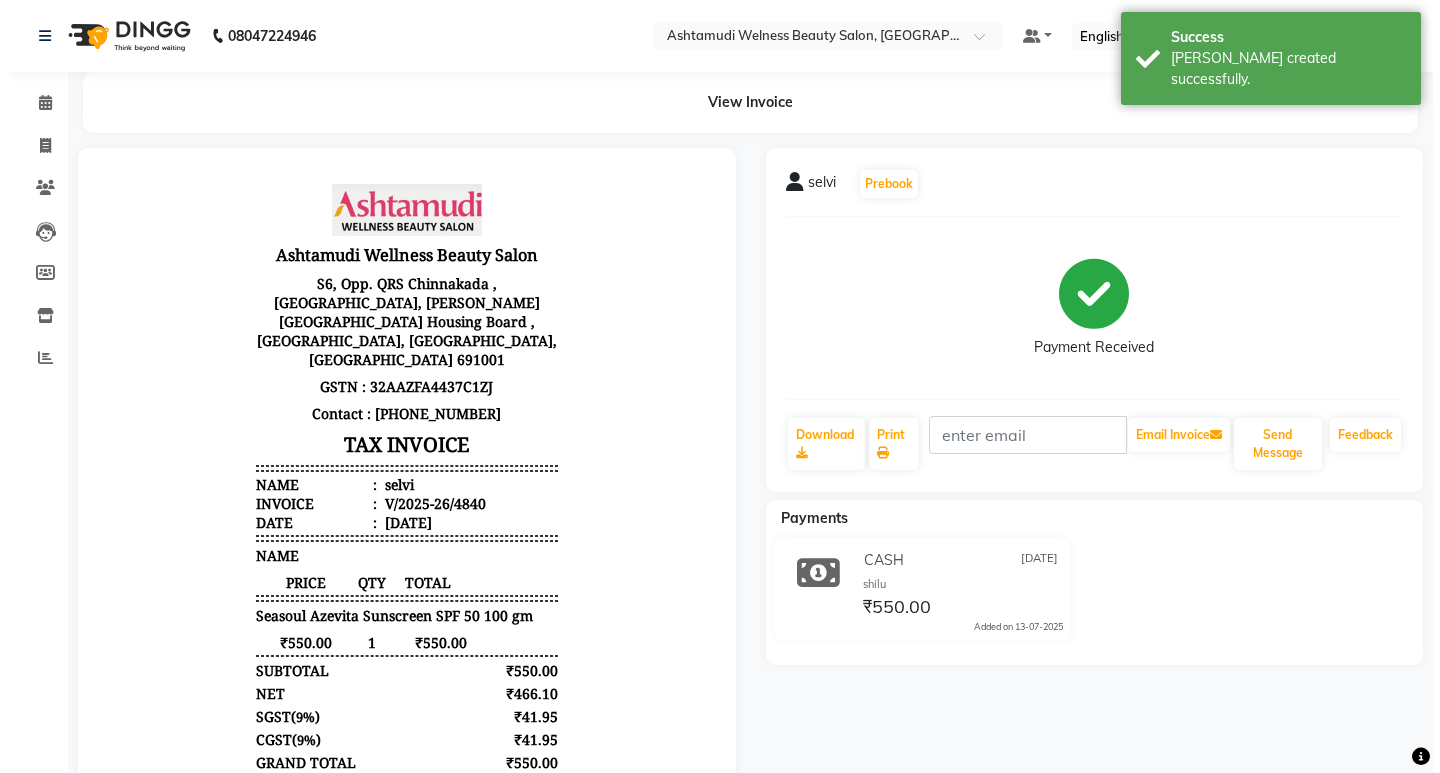 scroll, scrollTop: 0, scrollLeft: 0, axis: both 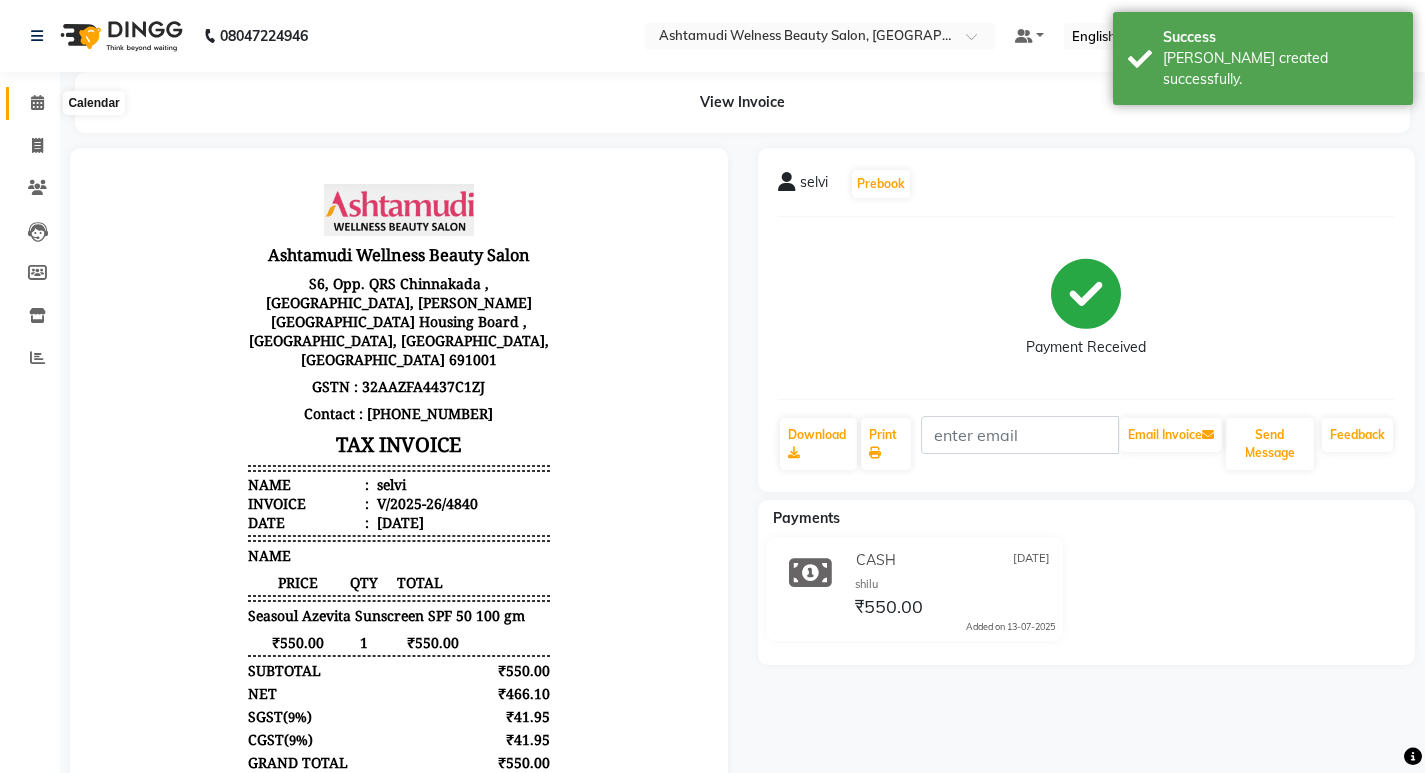 click 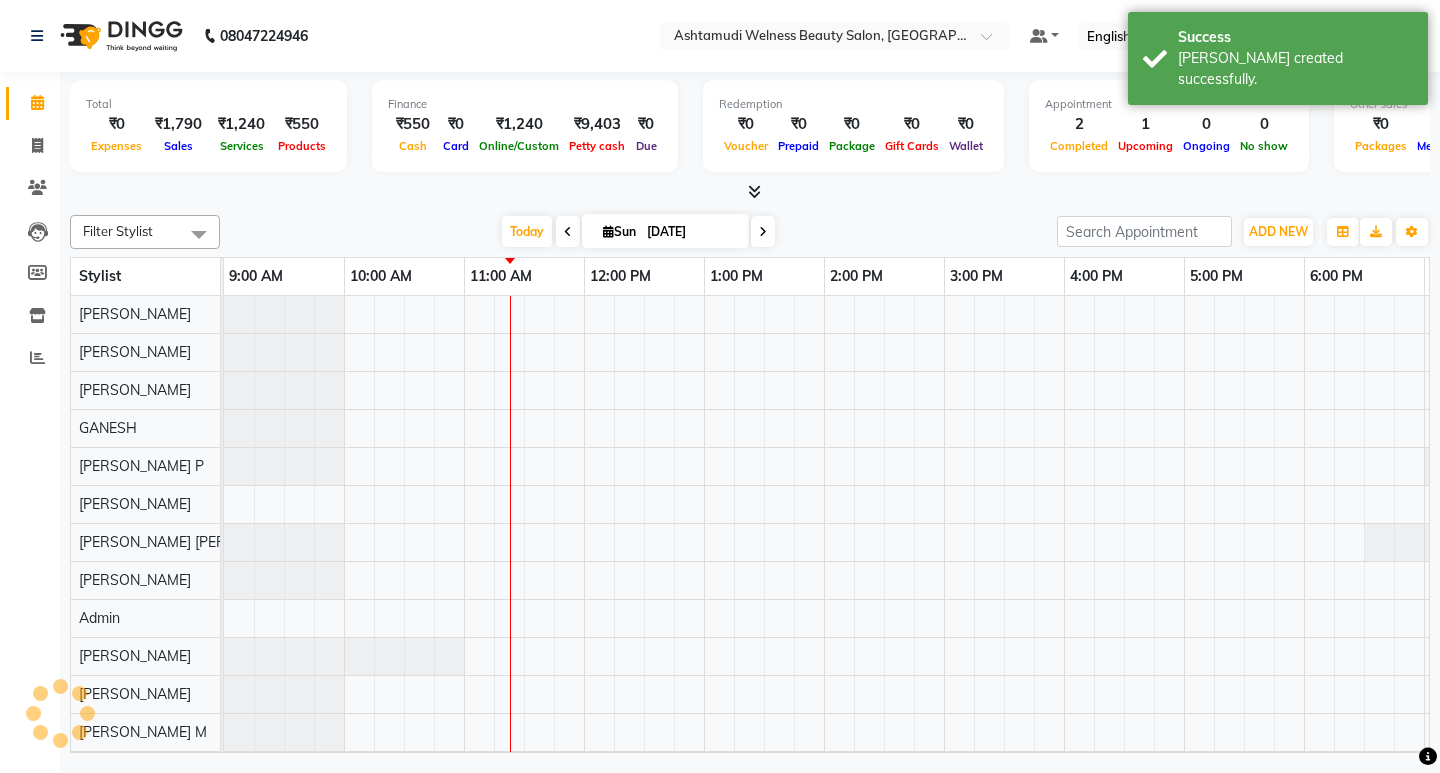 scroll, scrollTop: 0, scrollLeft: 0, axis: both 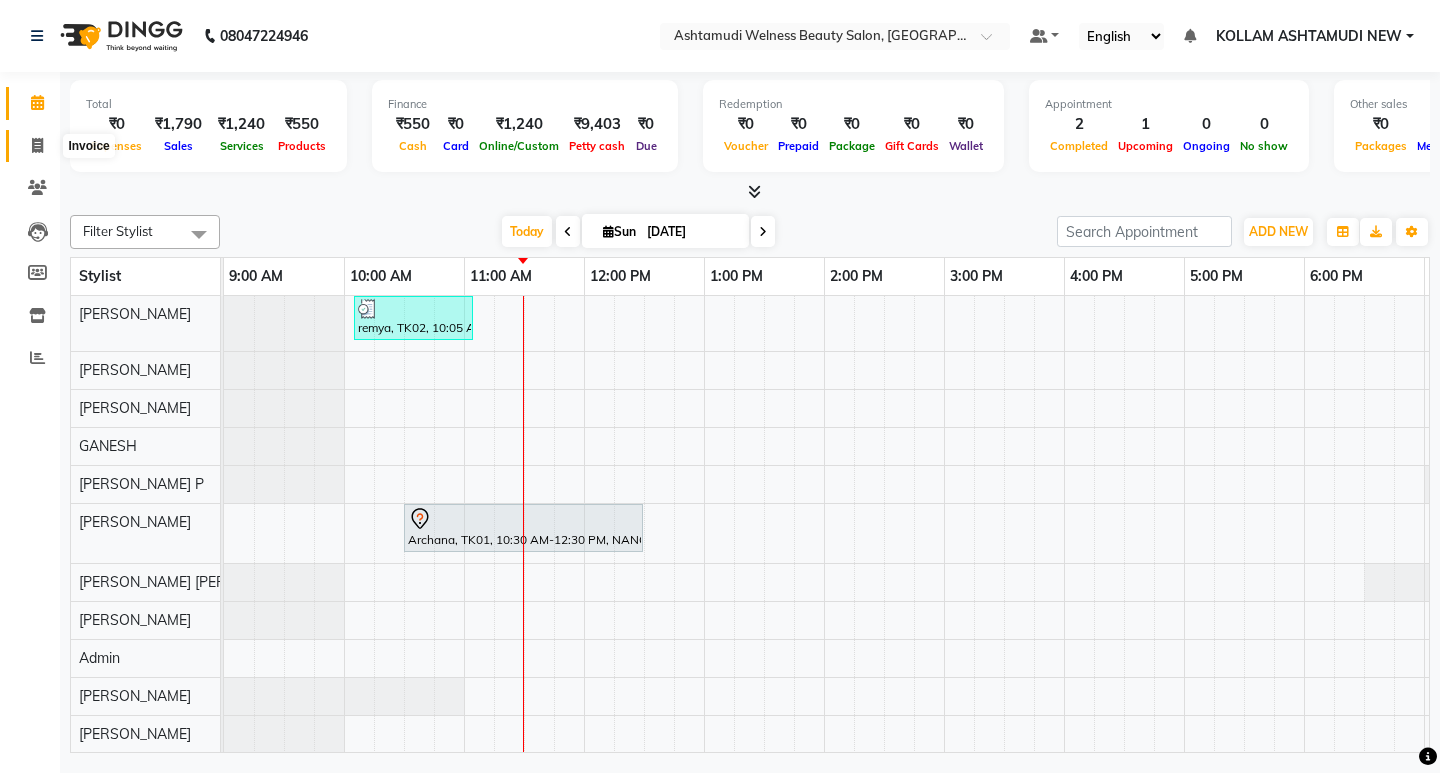 click 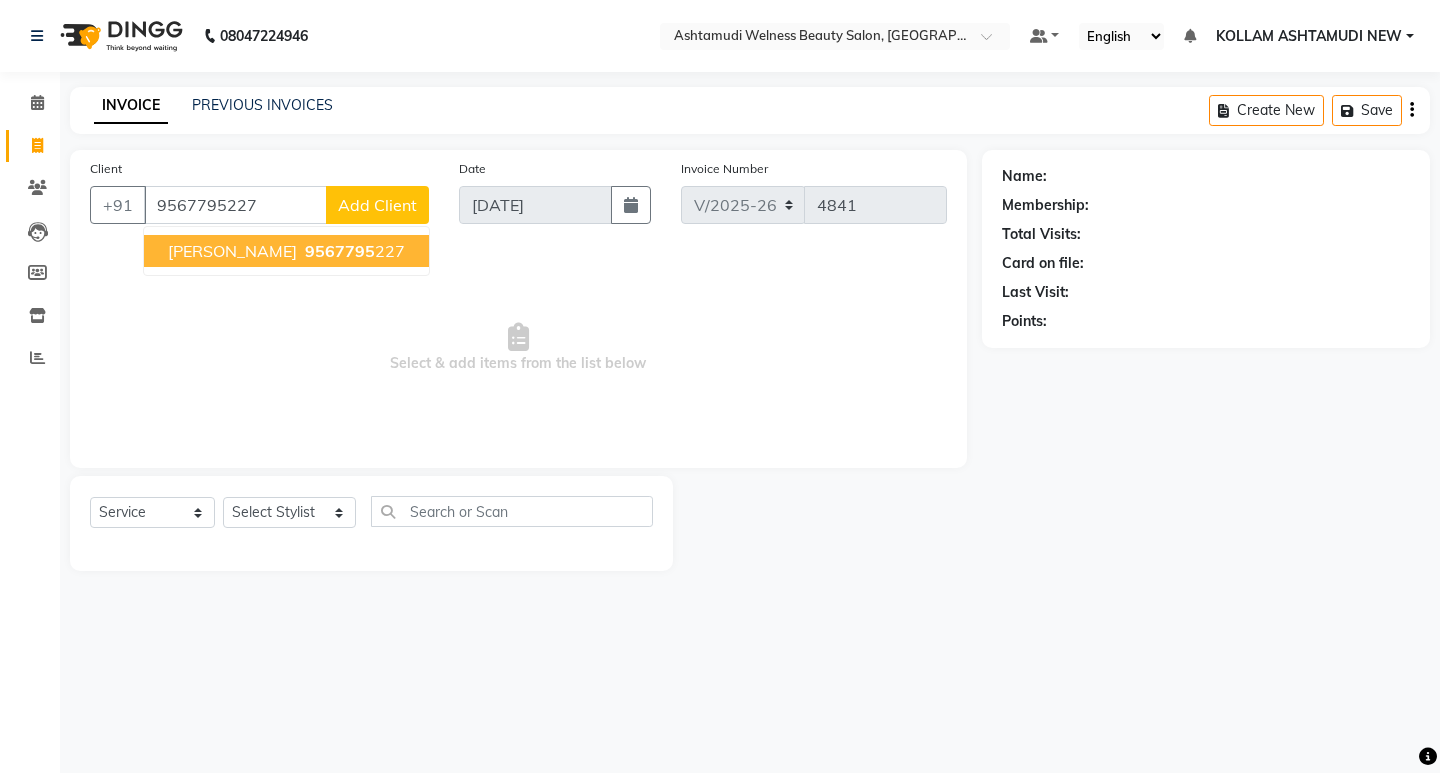 type on "9567795227" 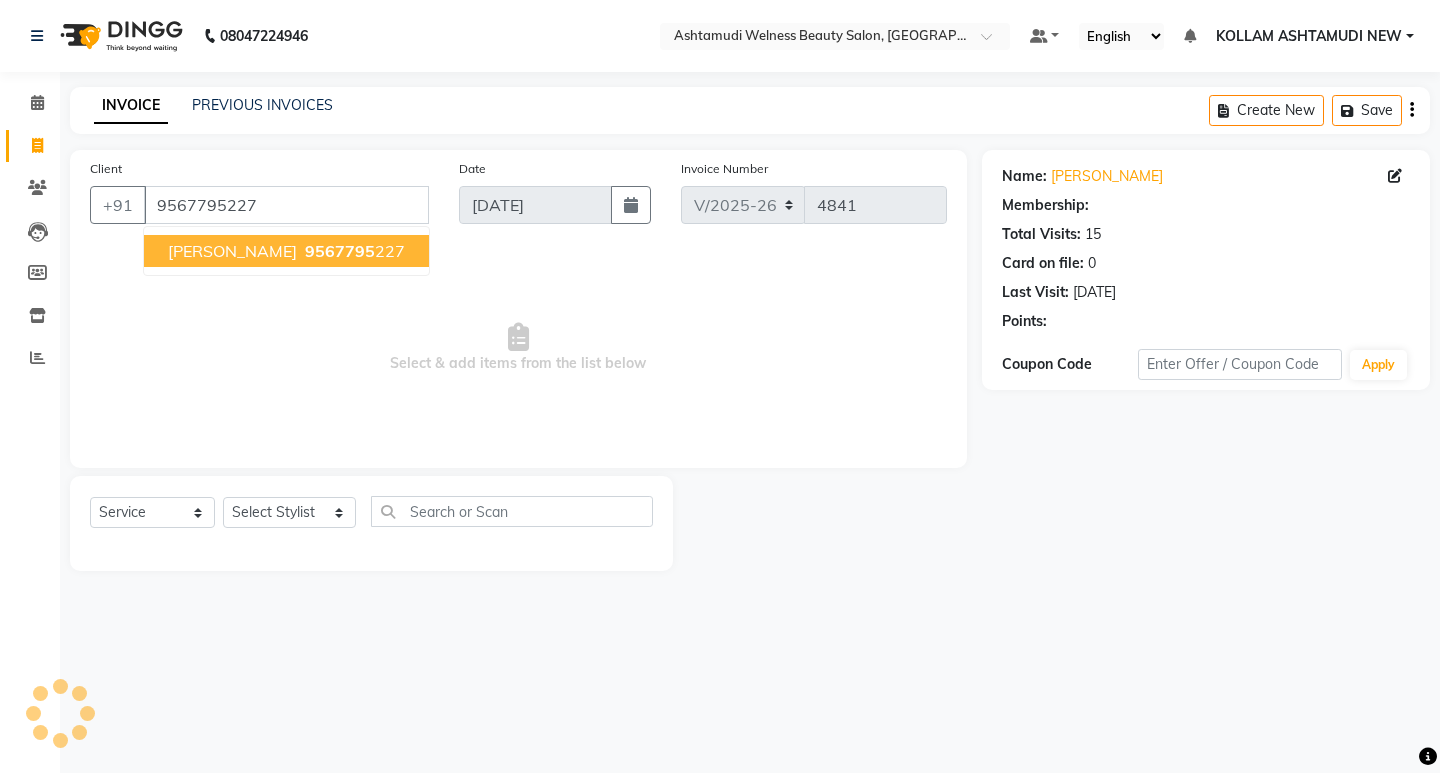 select on "2: Object" 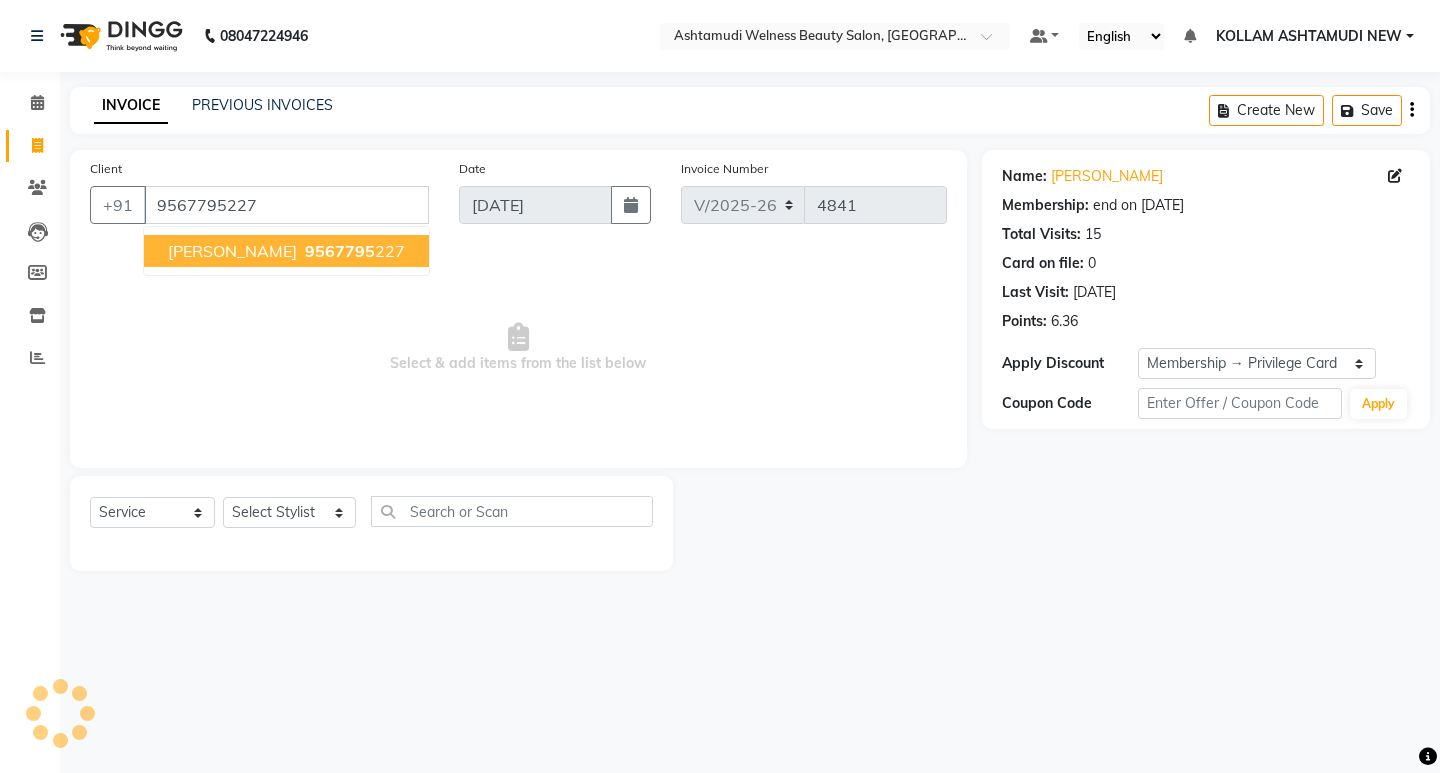 click on "Select & add items from the list below" at bounding box center [518, 348] 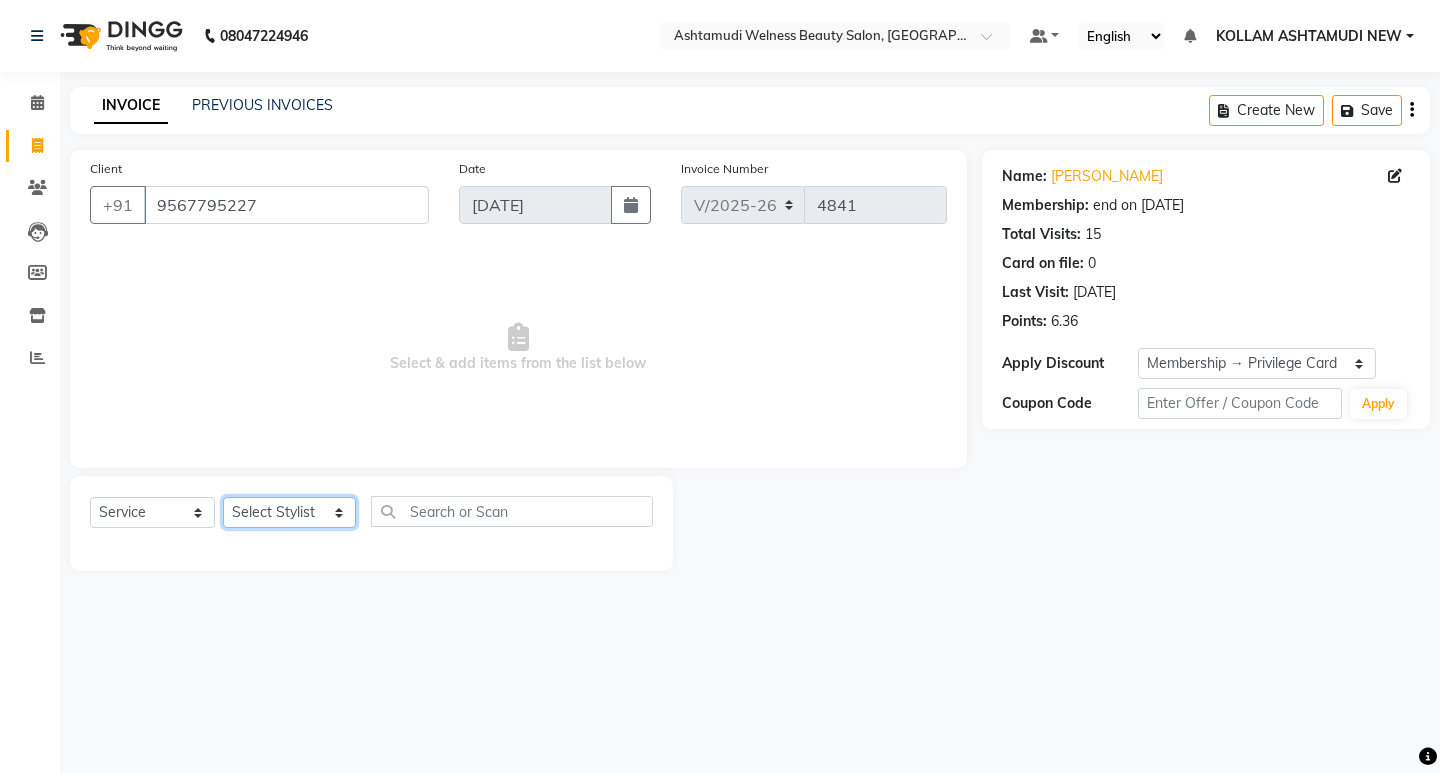 click on "Select Stylist [PERSON_NAME] Admin [PERSON_NAME]  [PERSON_NAME] [PERSON_NAME] [PERSON_NAME]  M [PERSON_NAME]  [PERSON_NAME]  P [PERSON_NAME] KOLLAM ASHTAMUDI NEW  [PERSON_NAME] [PERSON_NAME] [PERSON_NAME]  [PERSON_NAME] [PERSON_NAME] [PERSON_NAME] [PERSON_NAME] [PERSON_NAME] M [PERSON_NAME] SARIGA [PERSON_NAME] [PERSON_NAME] [PERSON_NAME] SIBI [PERSON_NAME] [PERSON_NAME] S" 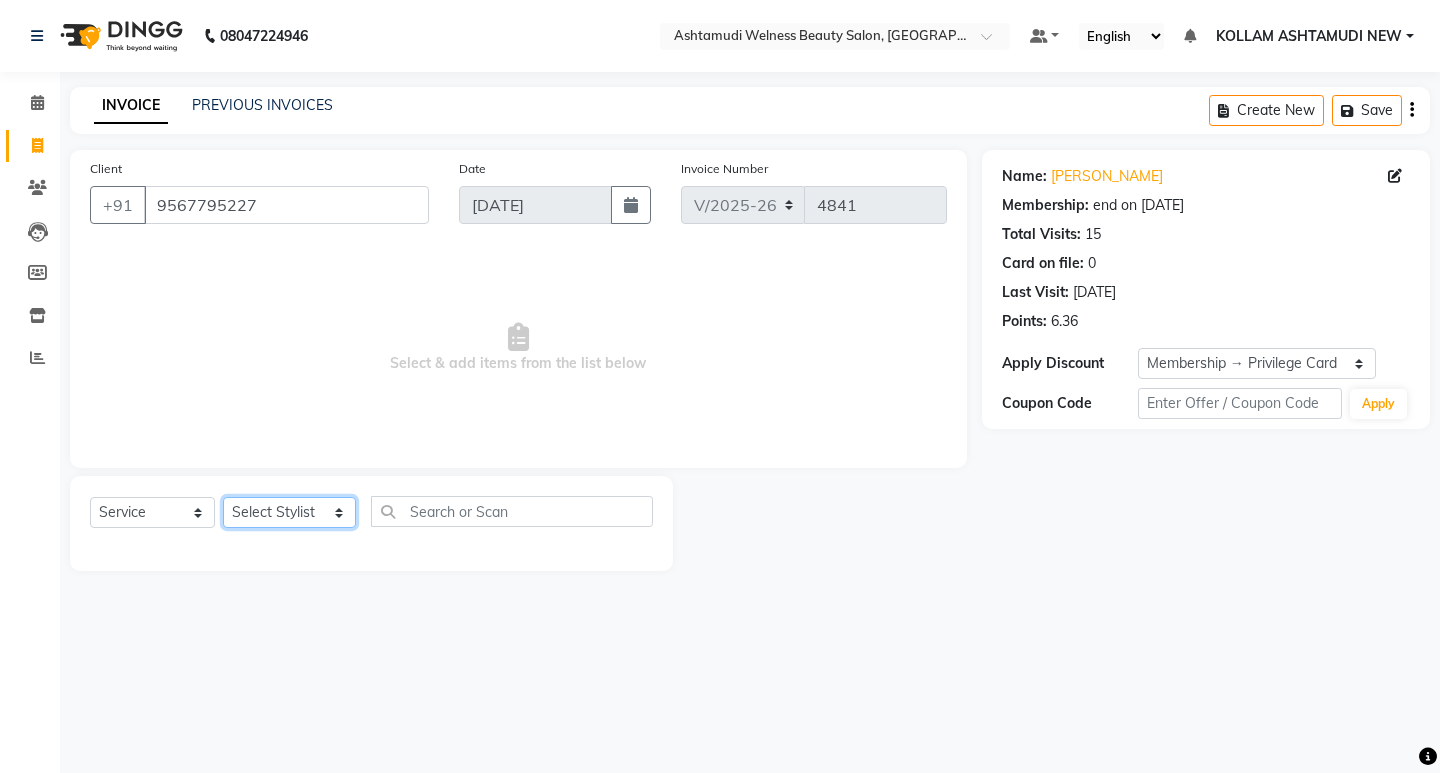 select on "30859" 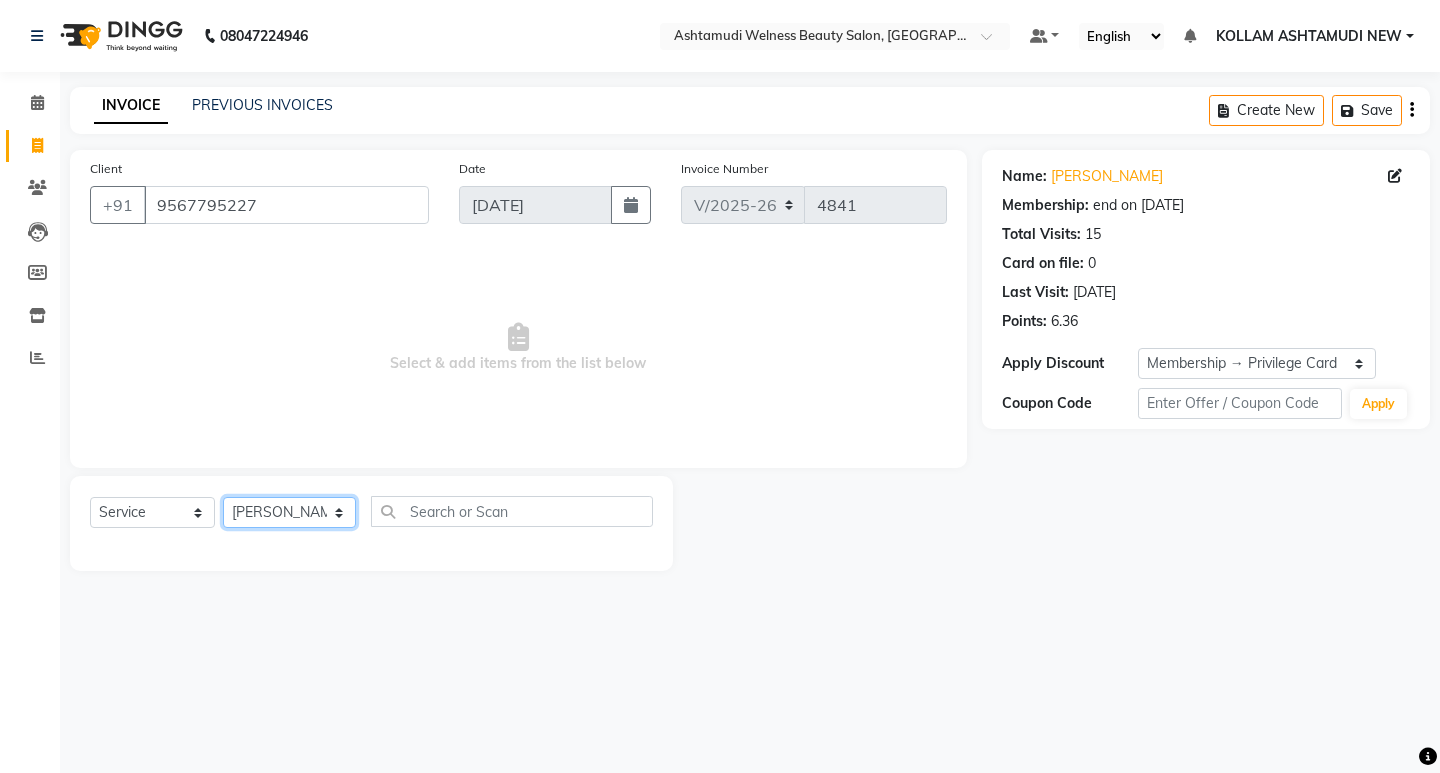 click on "Select Stylist [PERSON_NAME] Admin [PERSON_NAME]  [PERSON_NAME] [PERSON_NAME] [PERSON_NAME]  M [PERSON_NAME]  [PERSON_NAME]  P [PERSON_NAME] KOLLAM ASHTAMUDI NEW  [PERSON_NAME] [PERSON_NAME] [PERSON_NAME]  [PERSON_NAME] [PERSON_NAME] [PERSON_NAME] [PERSON_NAME] [PERSON_NAME] M [PERSON_NAME] SARIGA [PERSON_NAME] [PERSON_NAME] [PERSON_NAME] SIBI [PERSON_NAME] [PERSON_NAME] S" 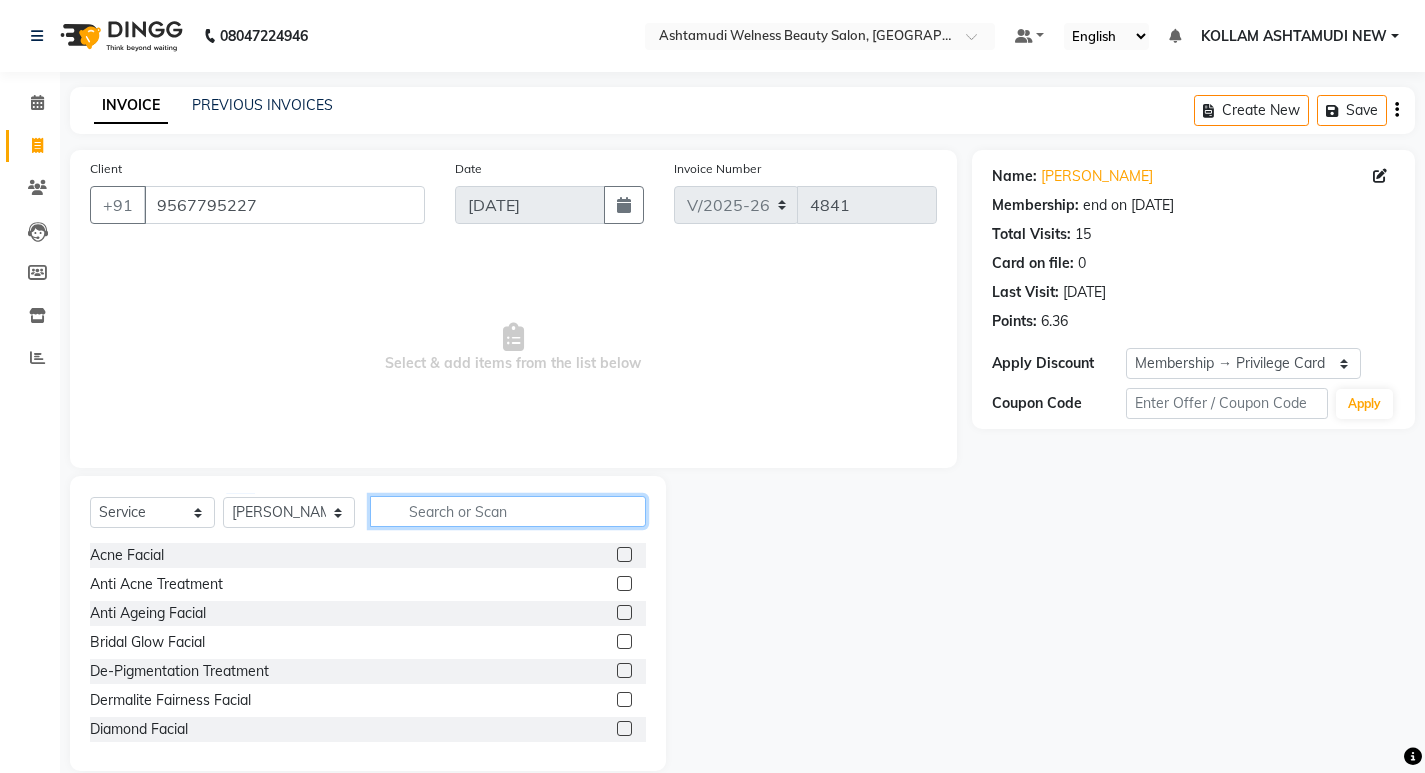 click 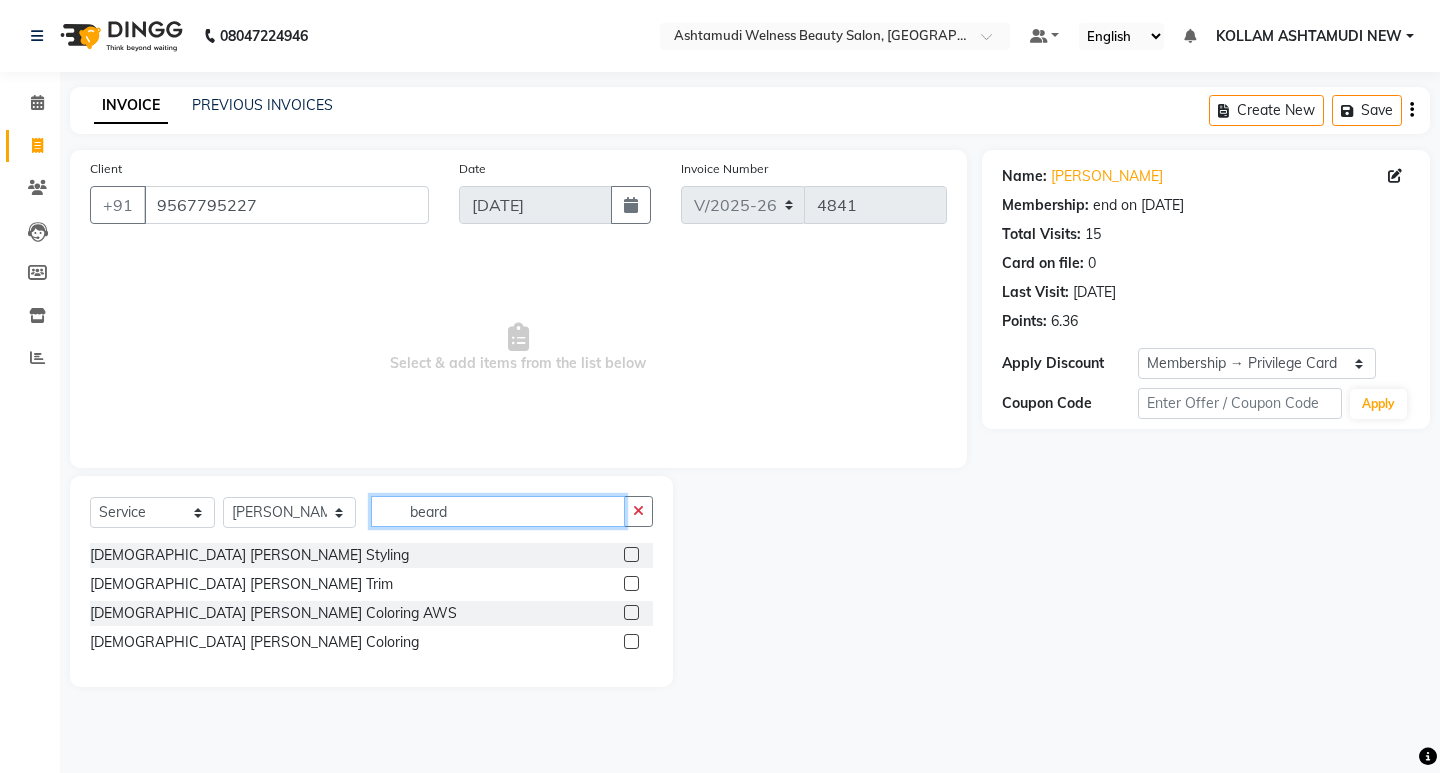 type on "beard" 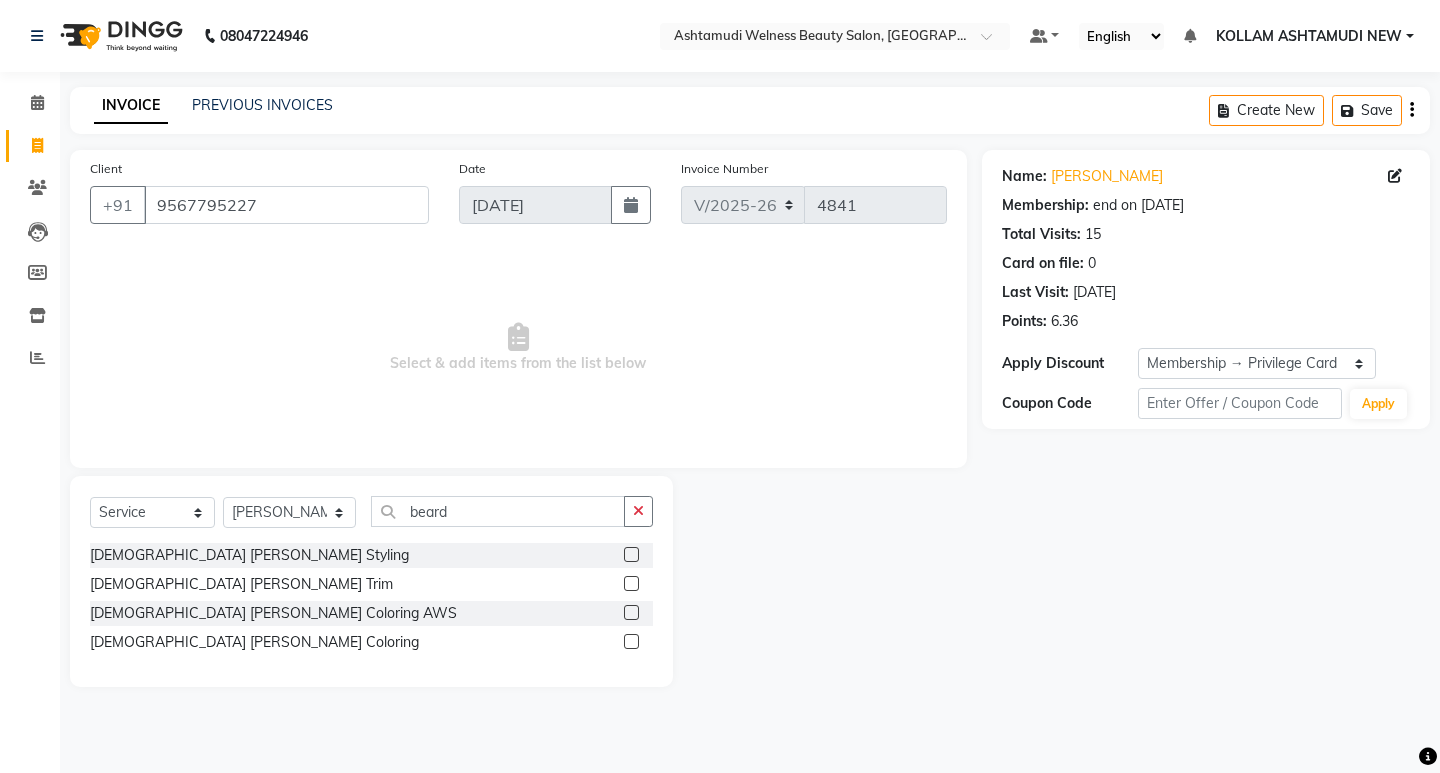 click 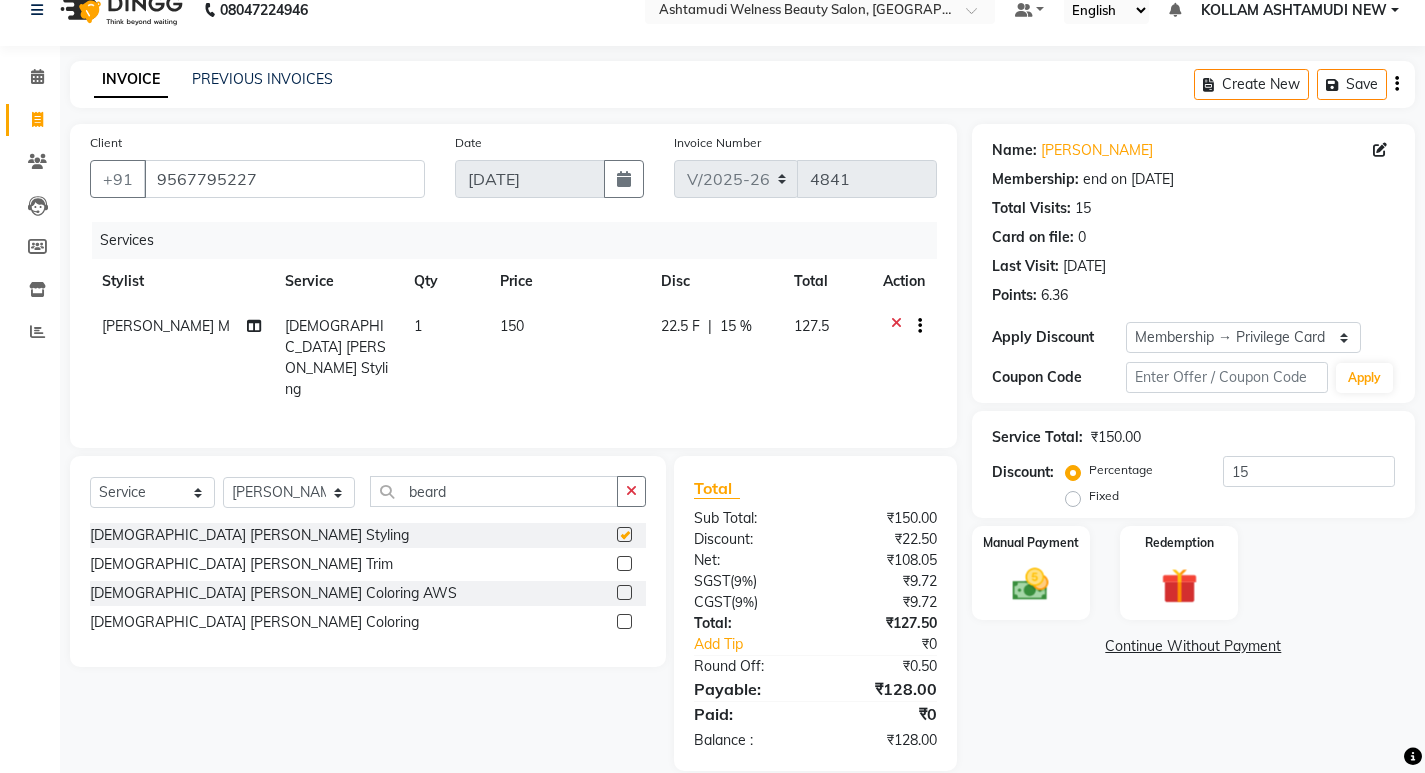 scroll, scrollTop: 48, scrollLeft: 0, axis: vertical 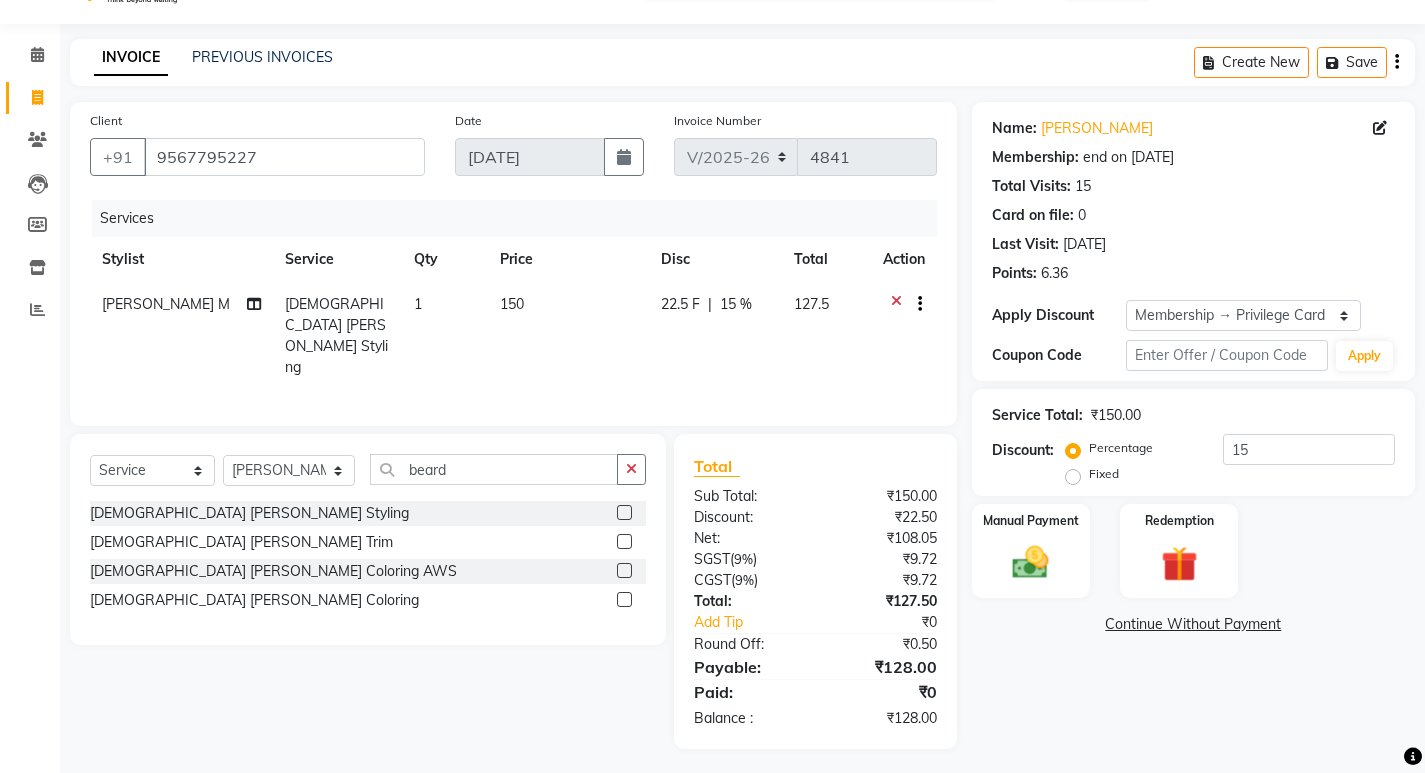 checkbox on "false" 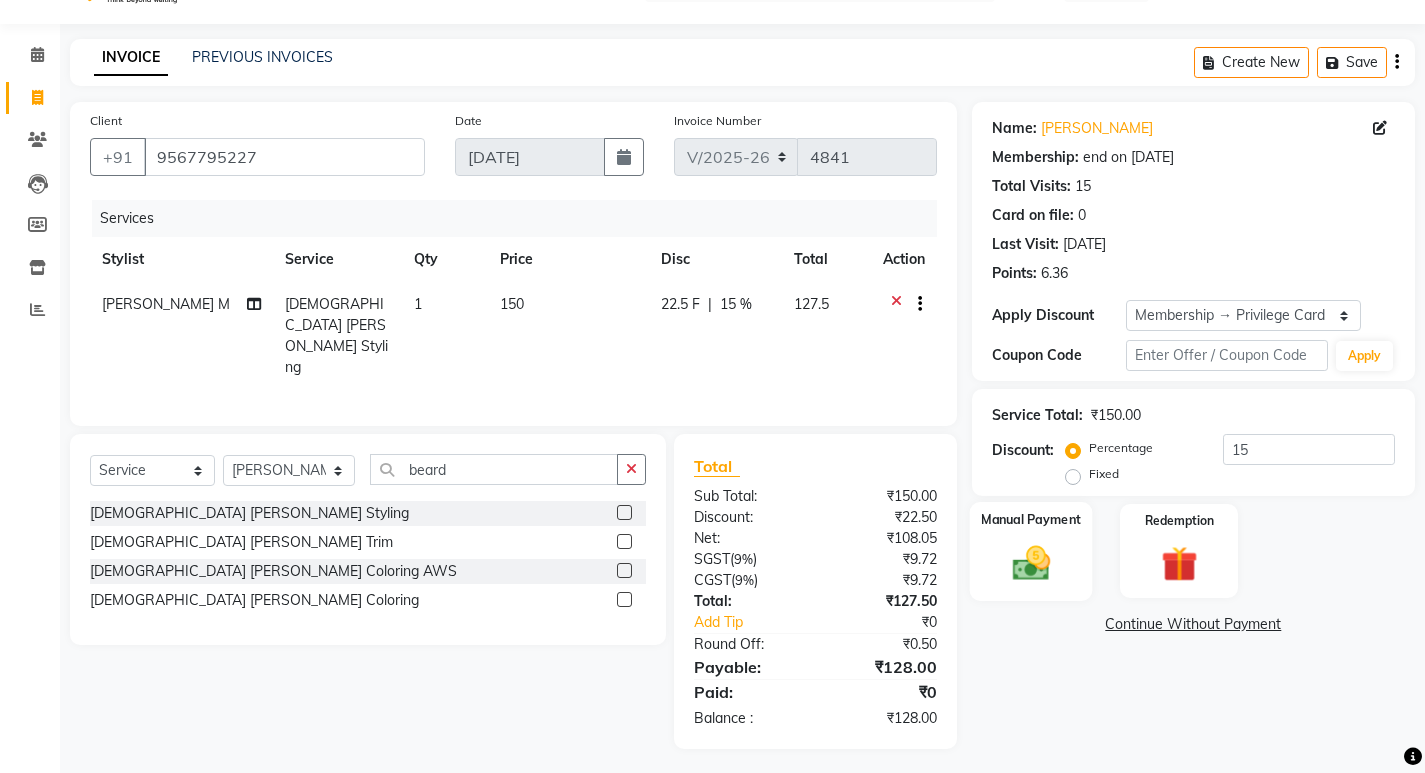 click 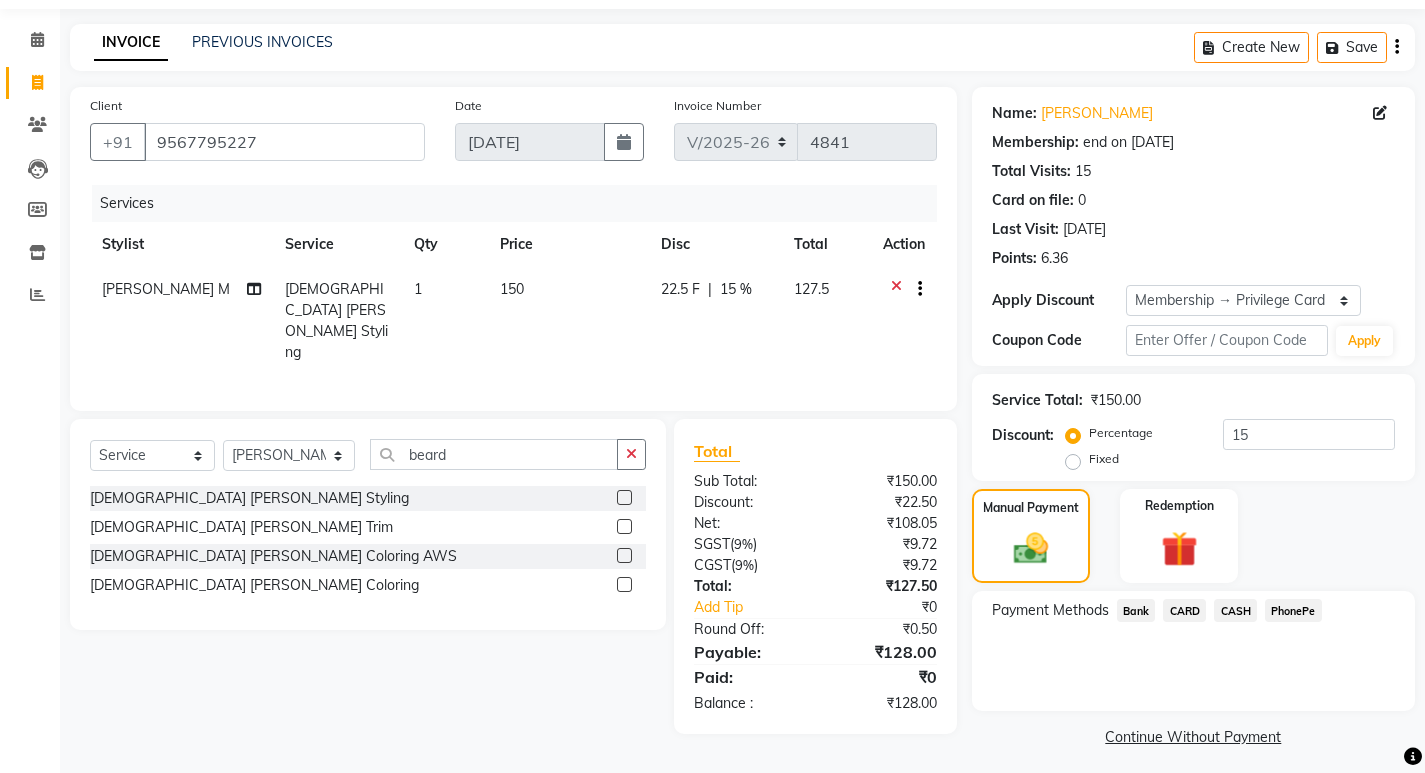 scroll, scrollTop: 72, scrollLeft: 0, axis: vertical 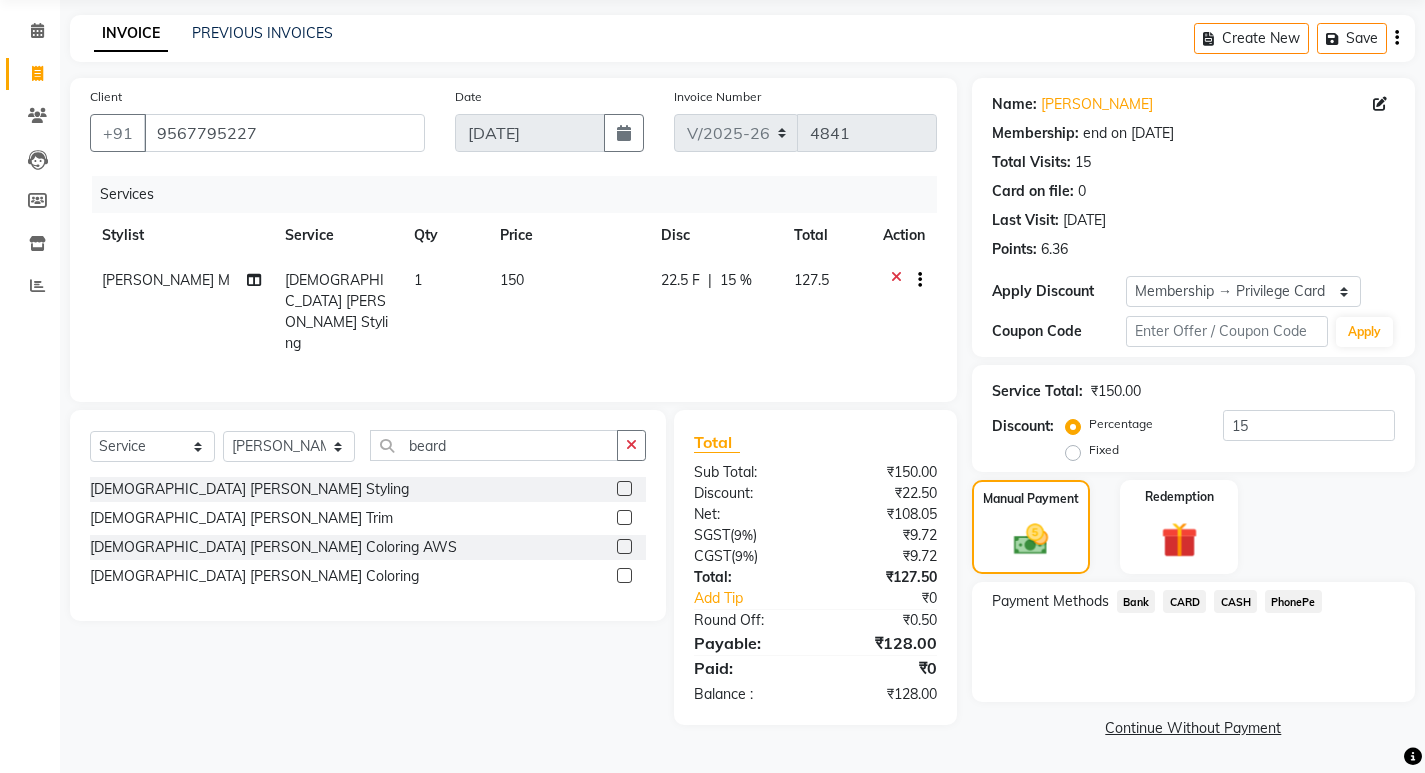 click on "CASH" 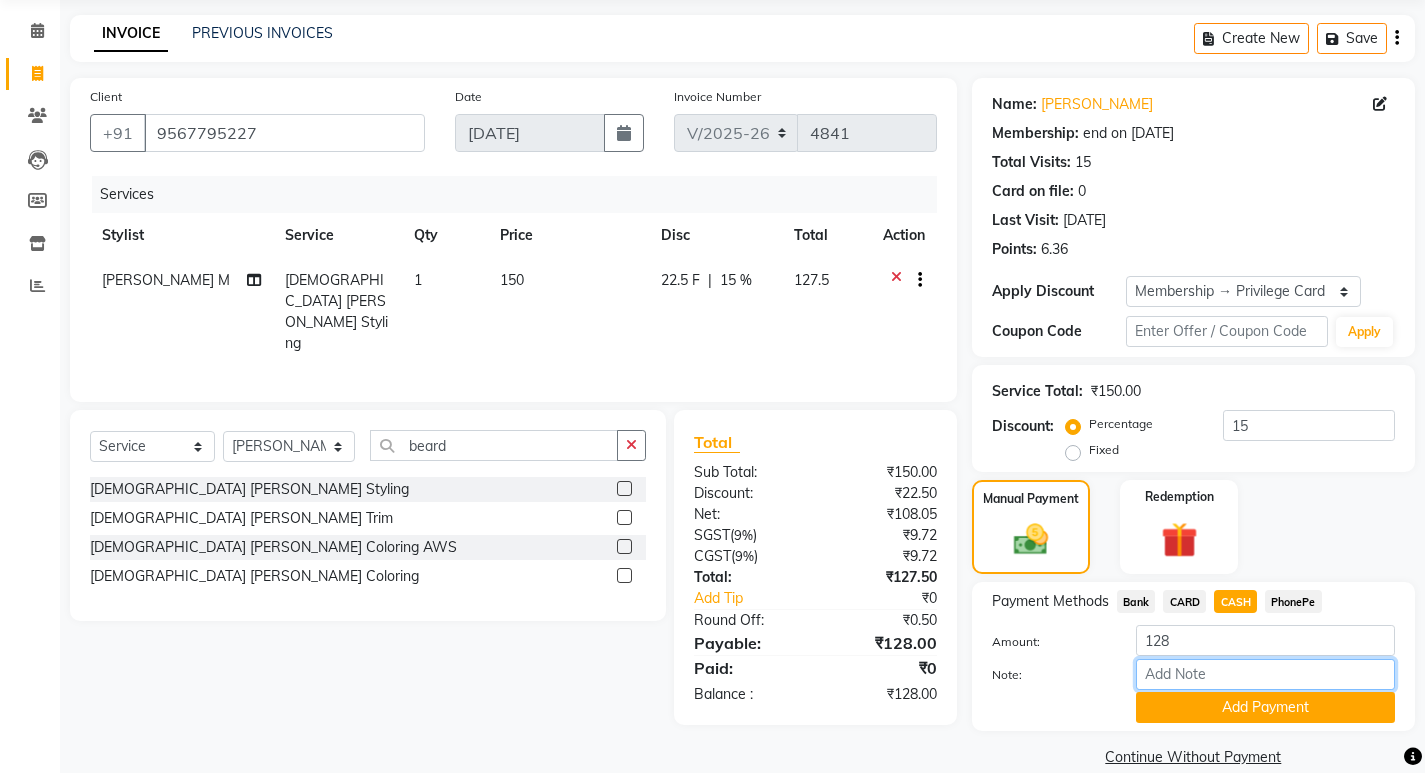 drag, startPoint x: 1199, startPoint y: 677, endPoint x: 1205, endPoint y: 664, distance: 14.3178215 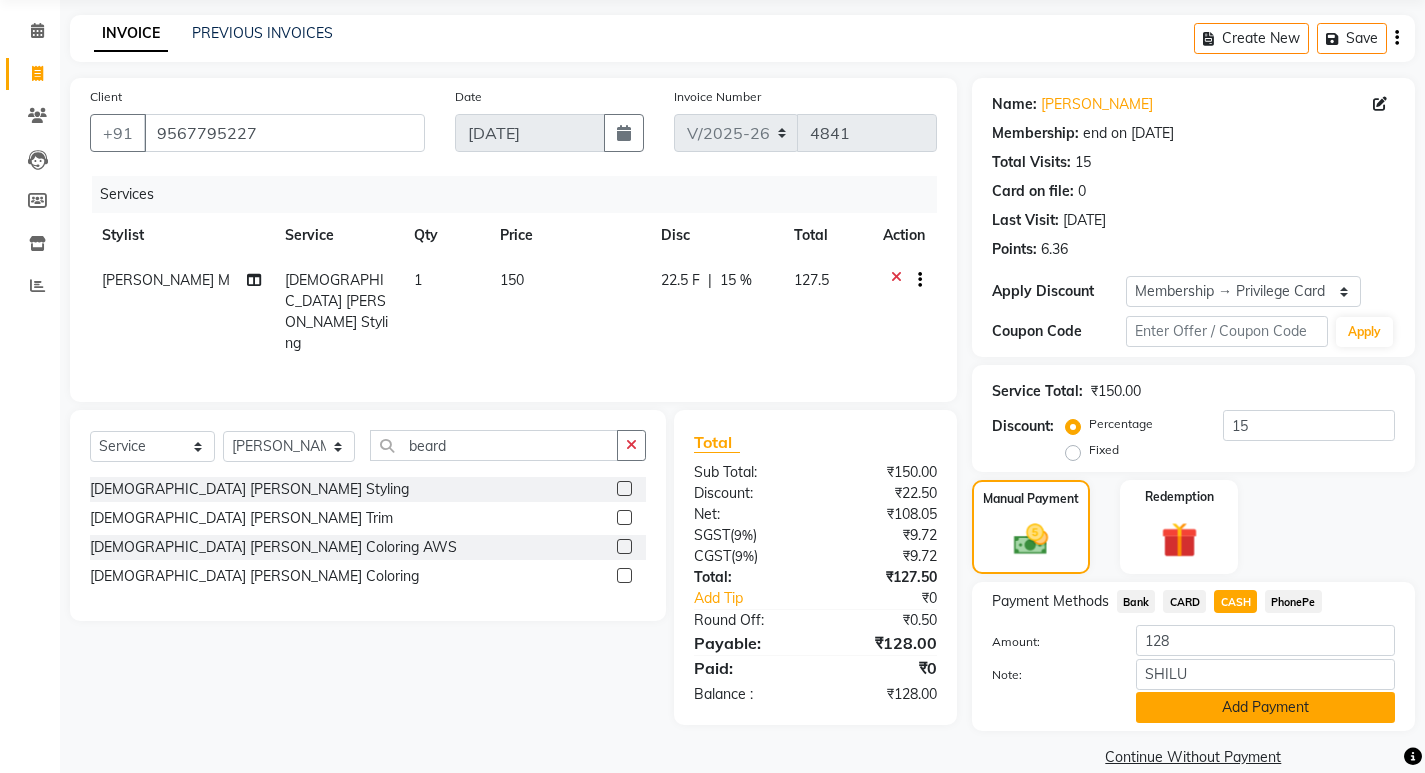click on "Add Payment" 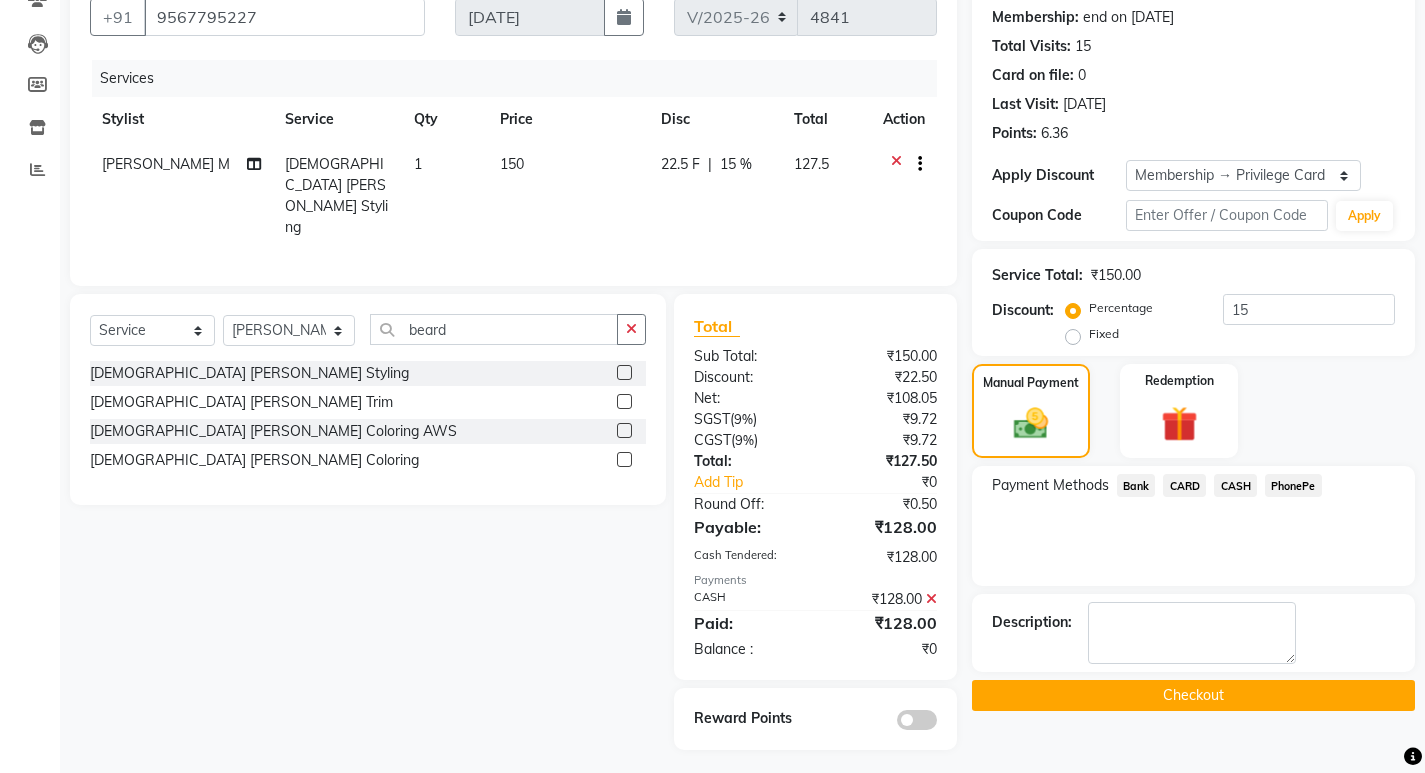 scroll, scrollTop: 189, scrollLeft: 0, axis: vertical 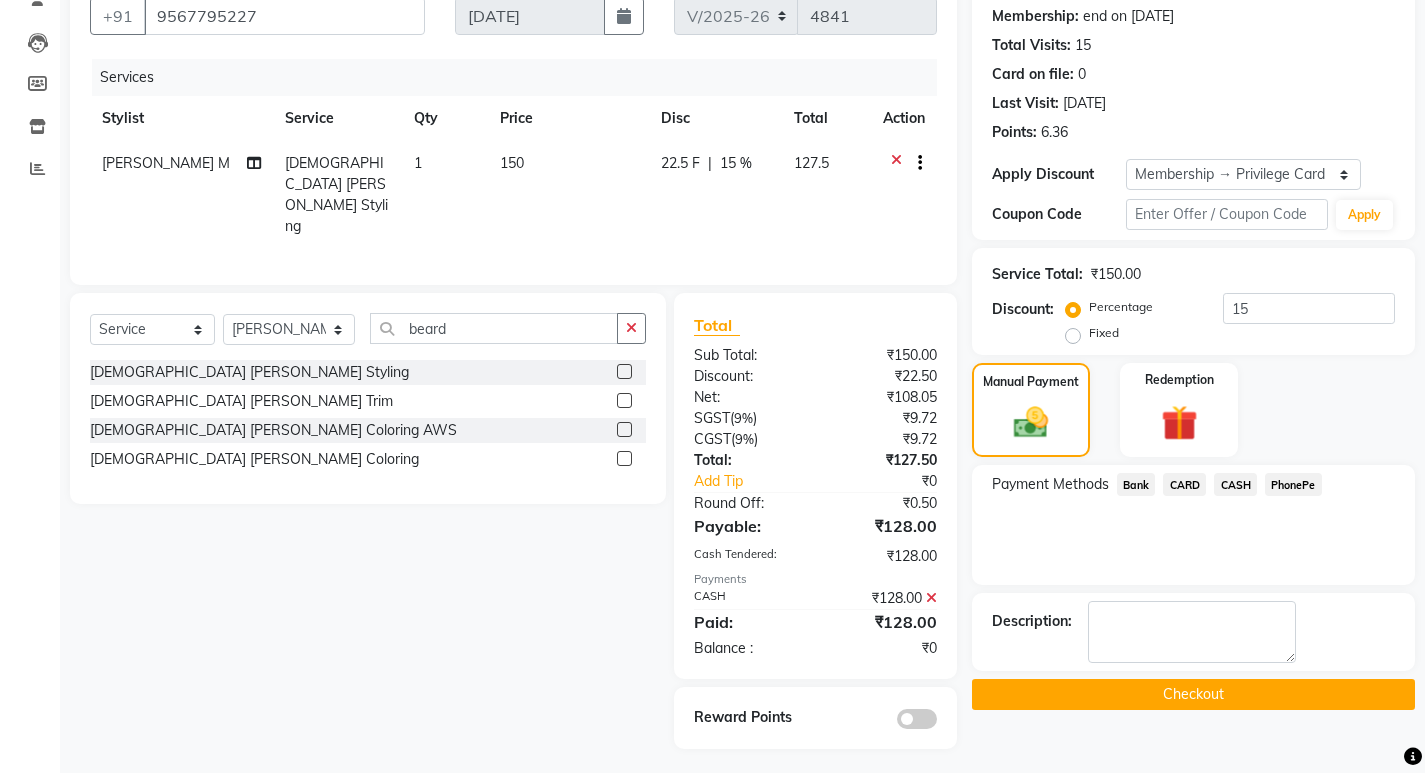 click on "Checkout" 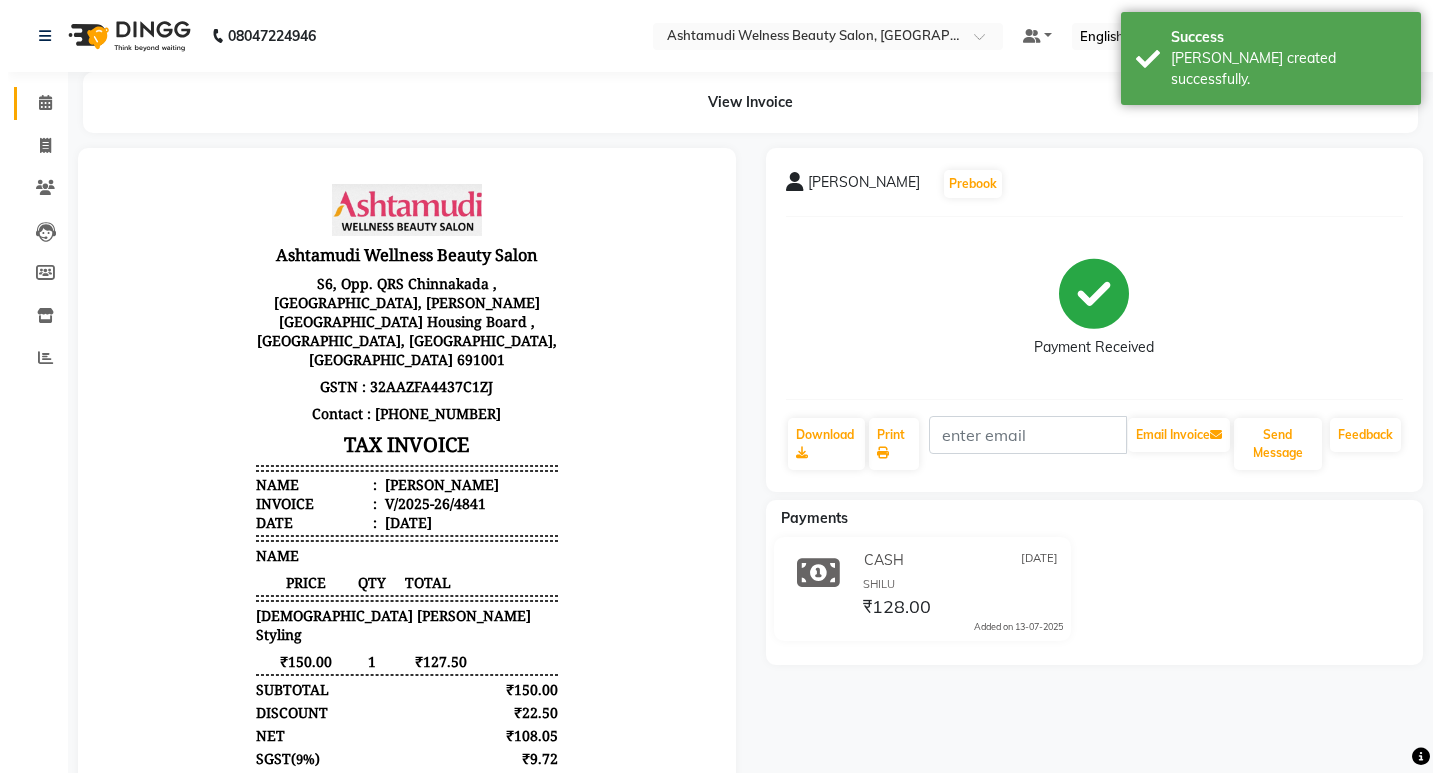scroll, scrollTop: 0, scrollLeft: 0, axis: both 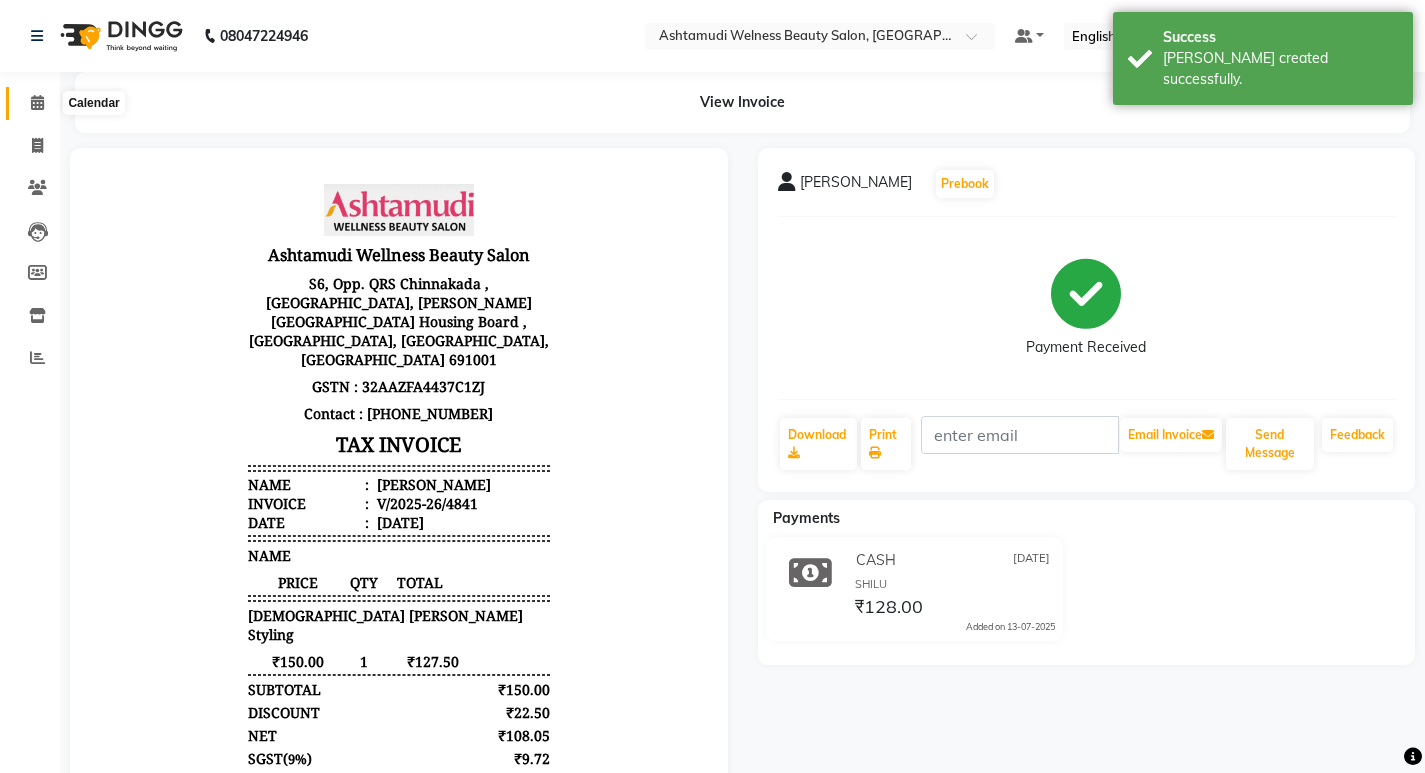 click 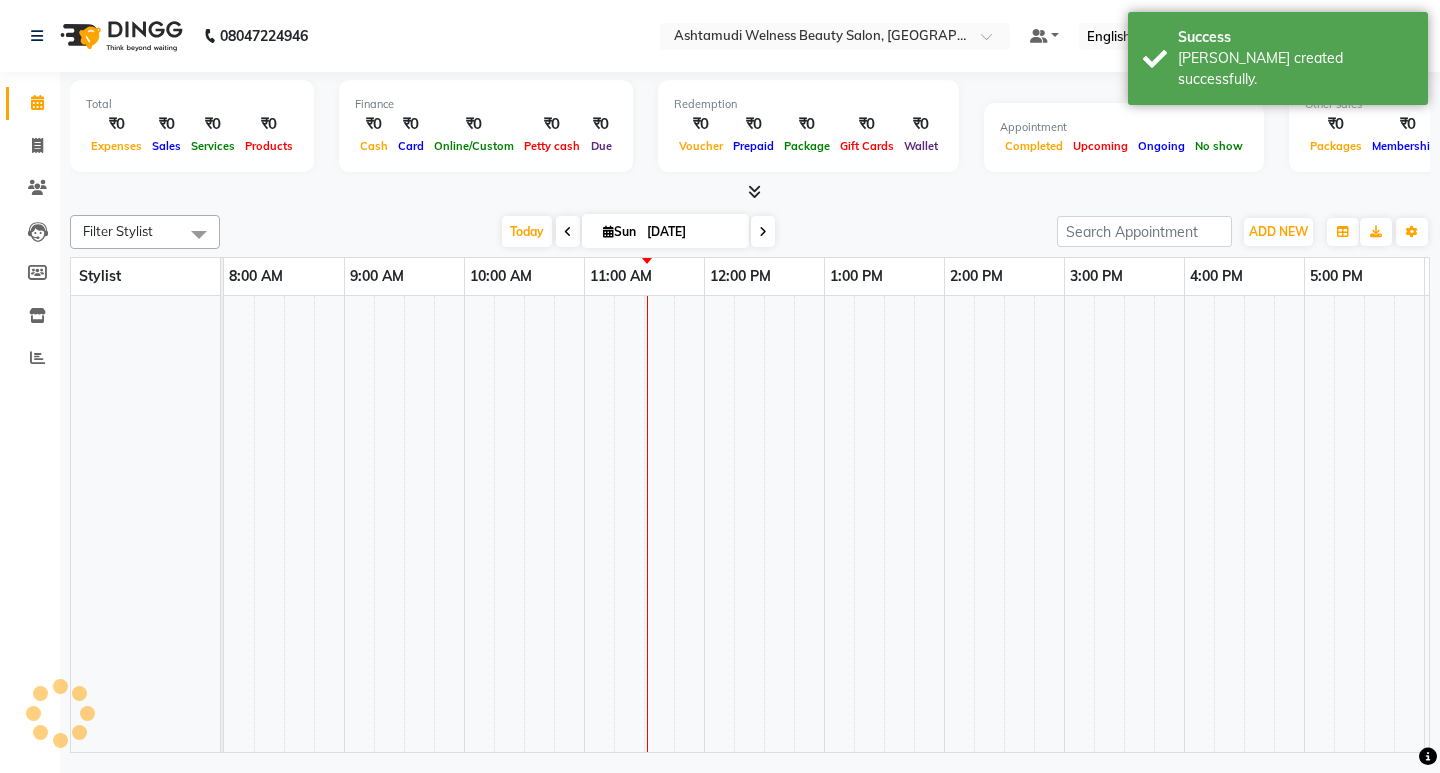 scroll, scrollTop: 0, scrollLeft: 0, axis: both 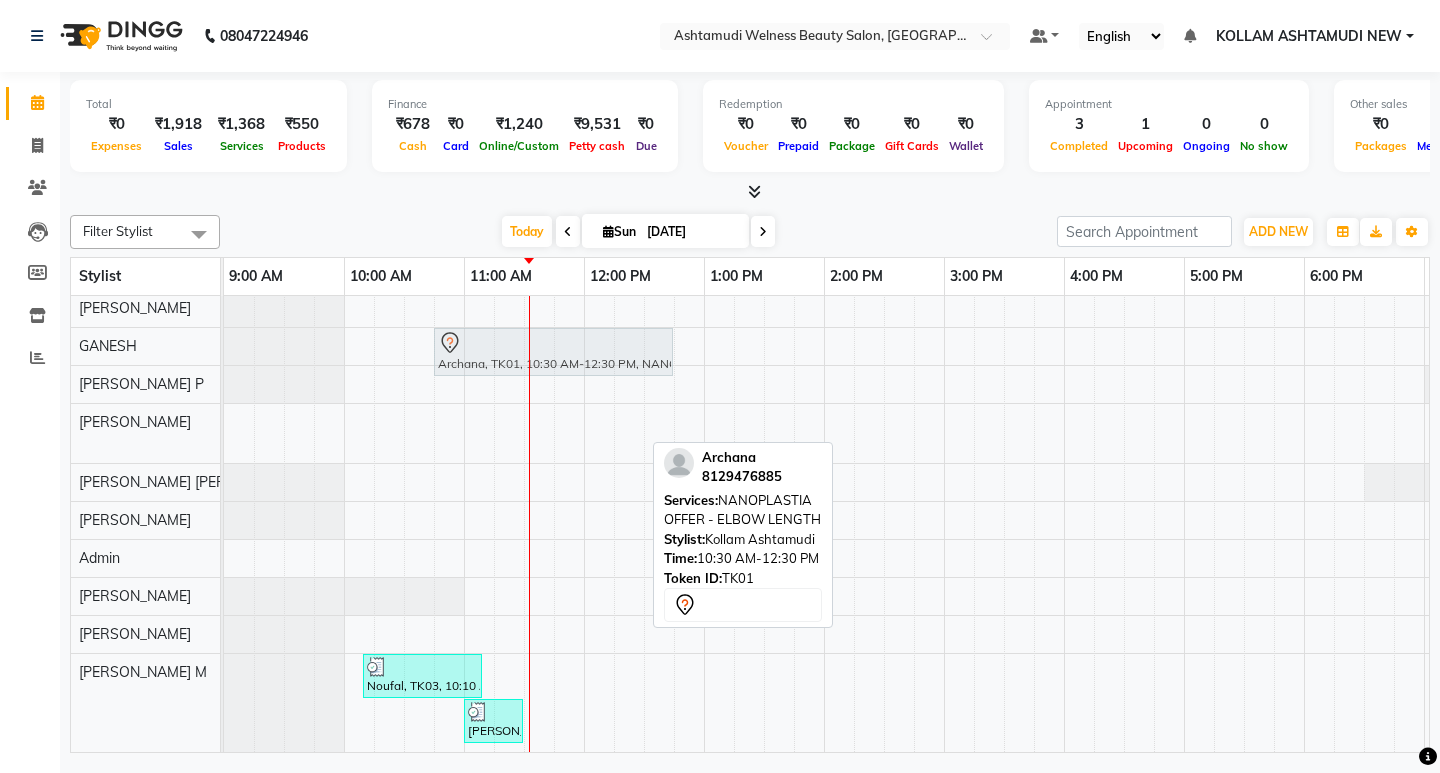 drag, startPoint x: 457, startPoint y: 422, endPoint x: 476, endPoint y: 349, distance: 75.43209 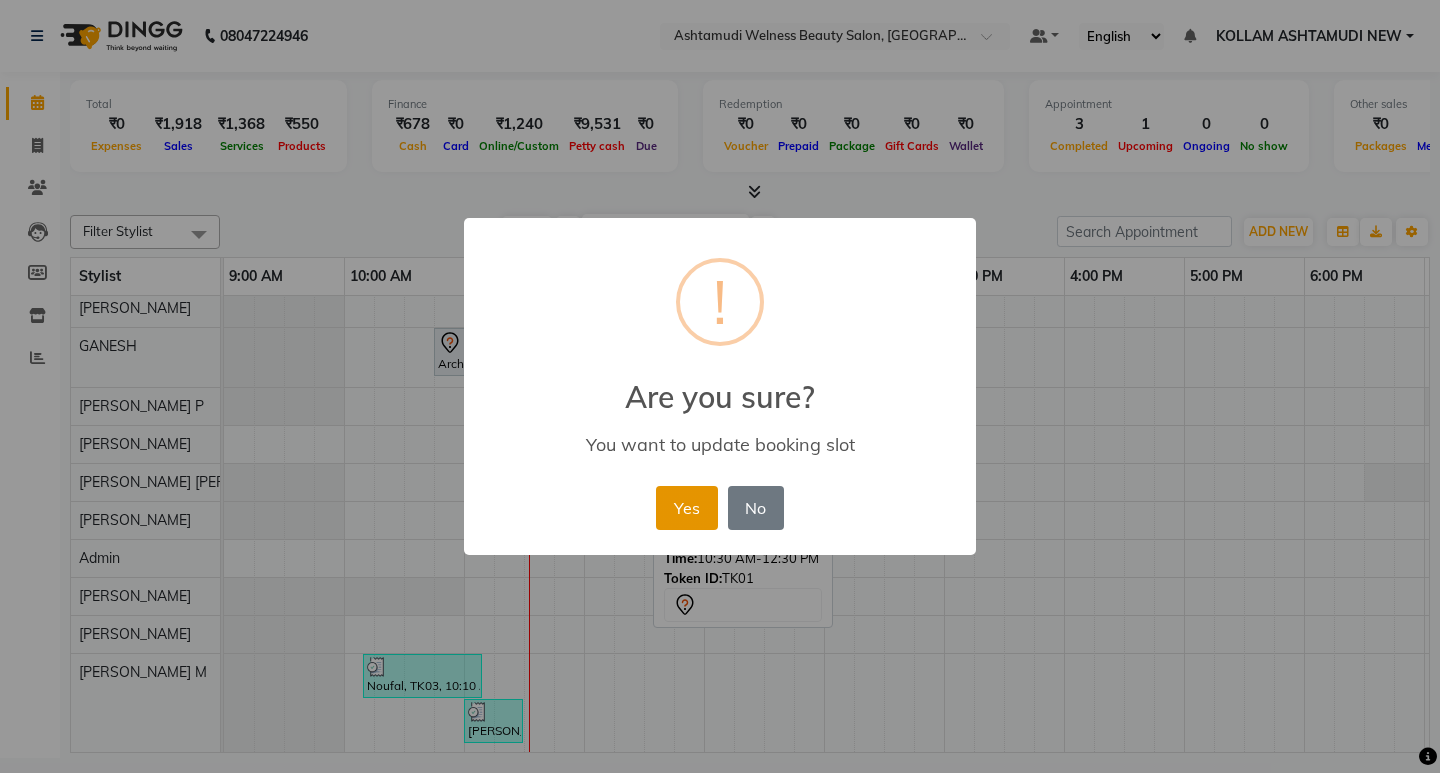 click on "Yes" at bounding box center (686, 508) 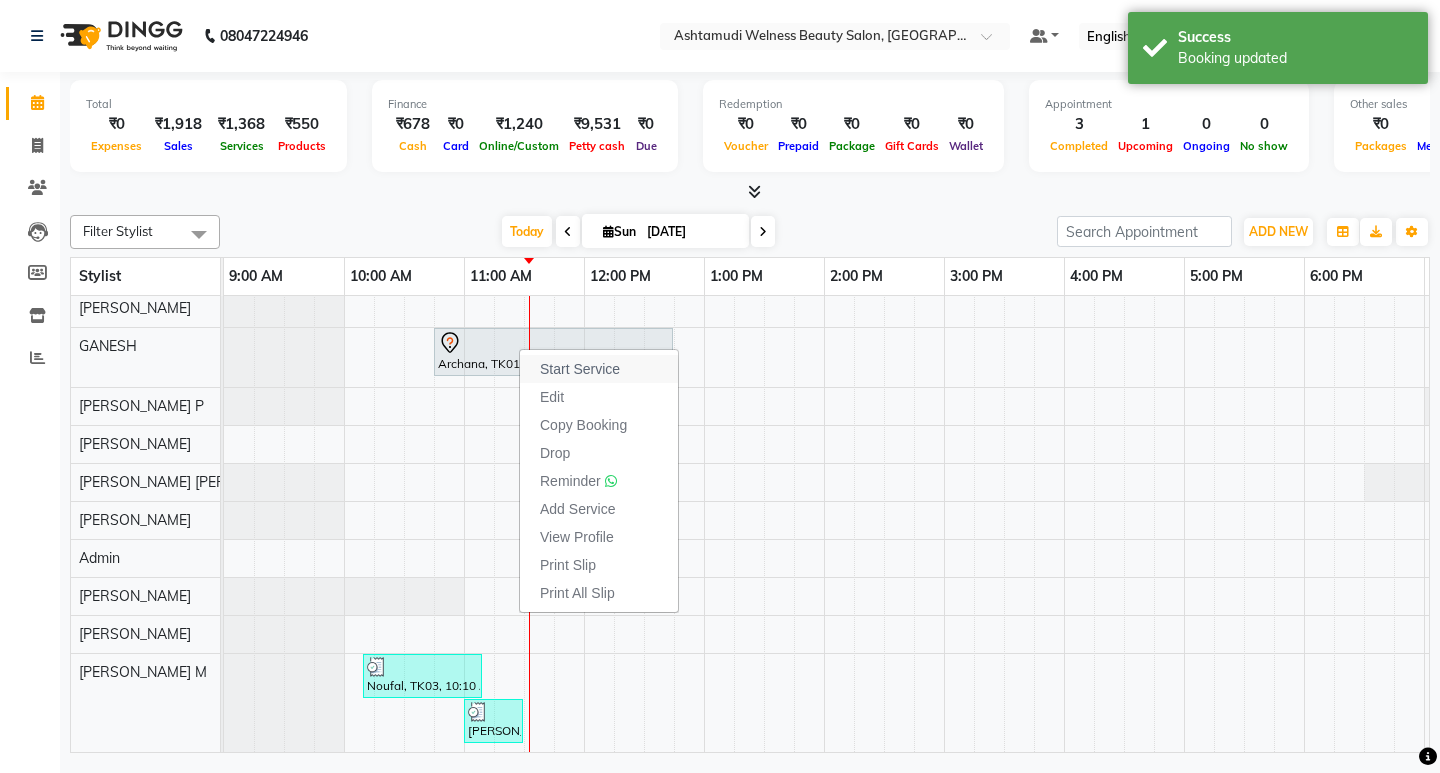 click on "Start Service" at bounding box center (580, 369) 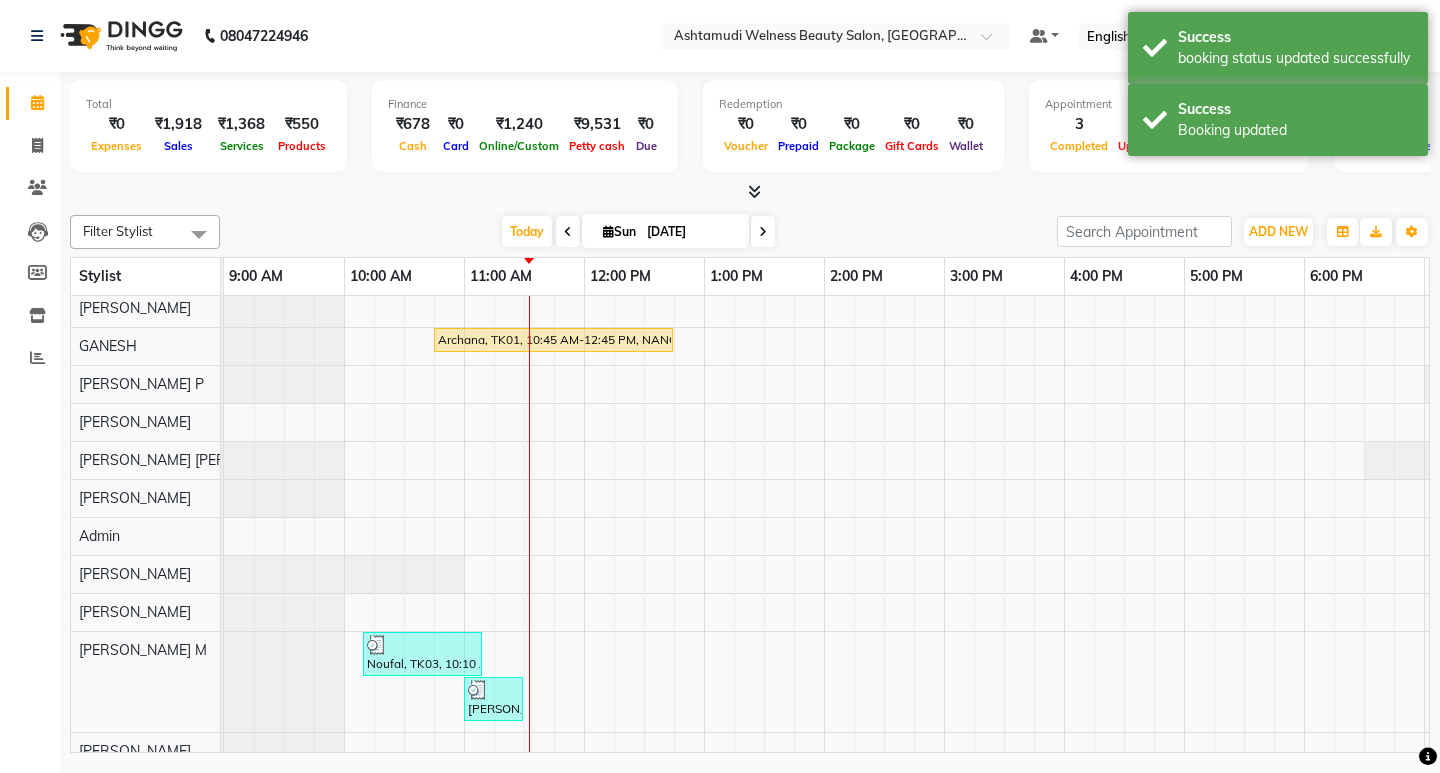 scroll, scrollTop: 31, scrollLeft: 0, axis: vertical 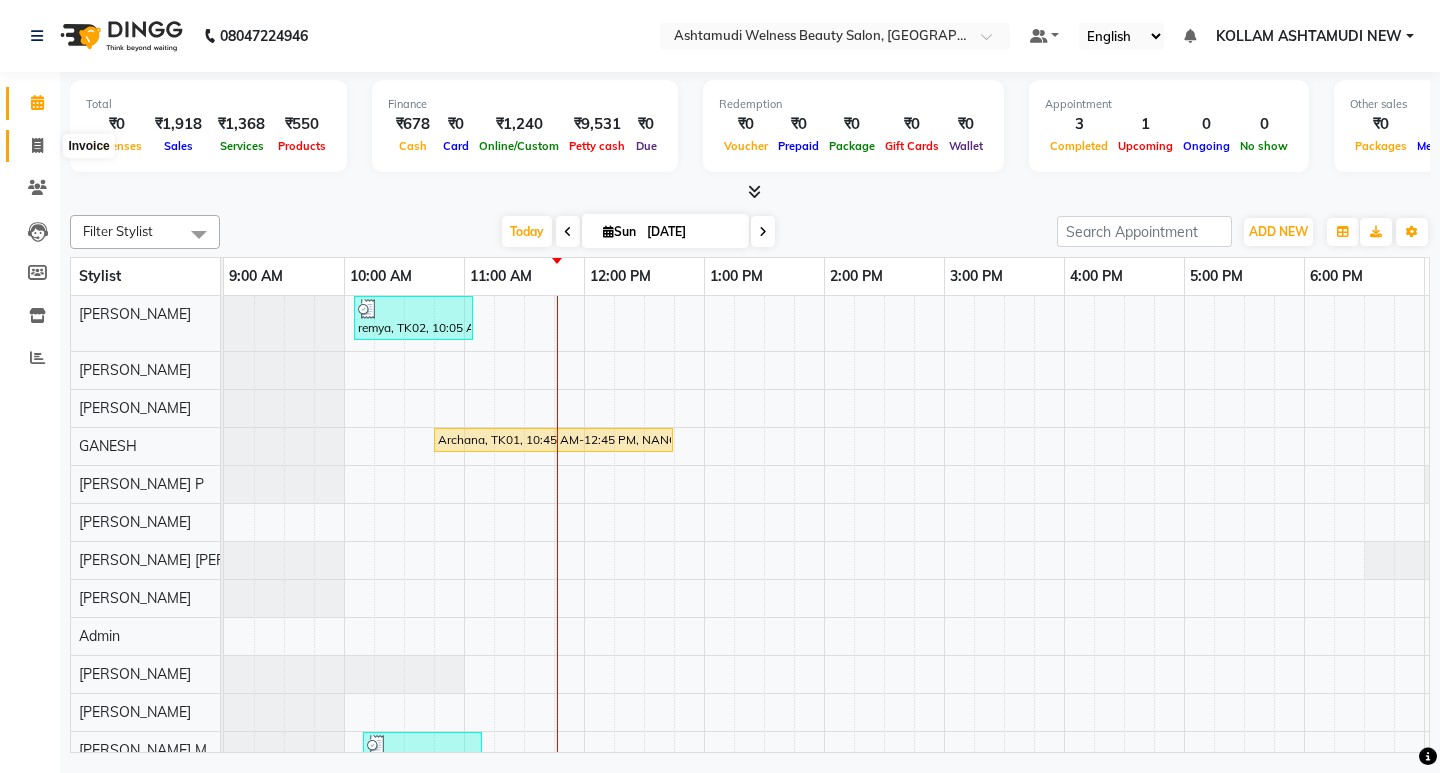 click 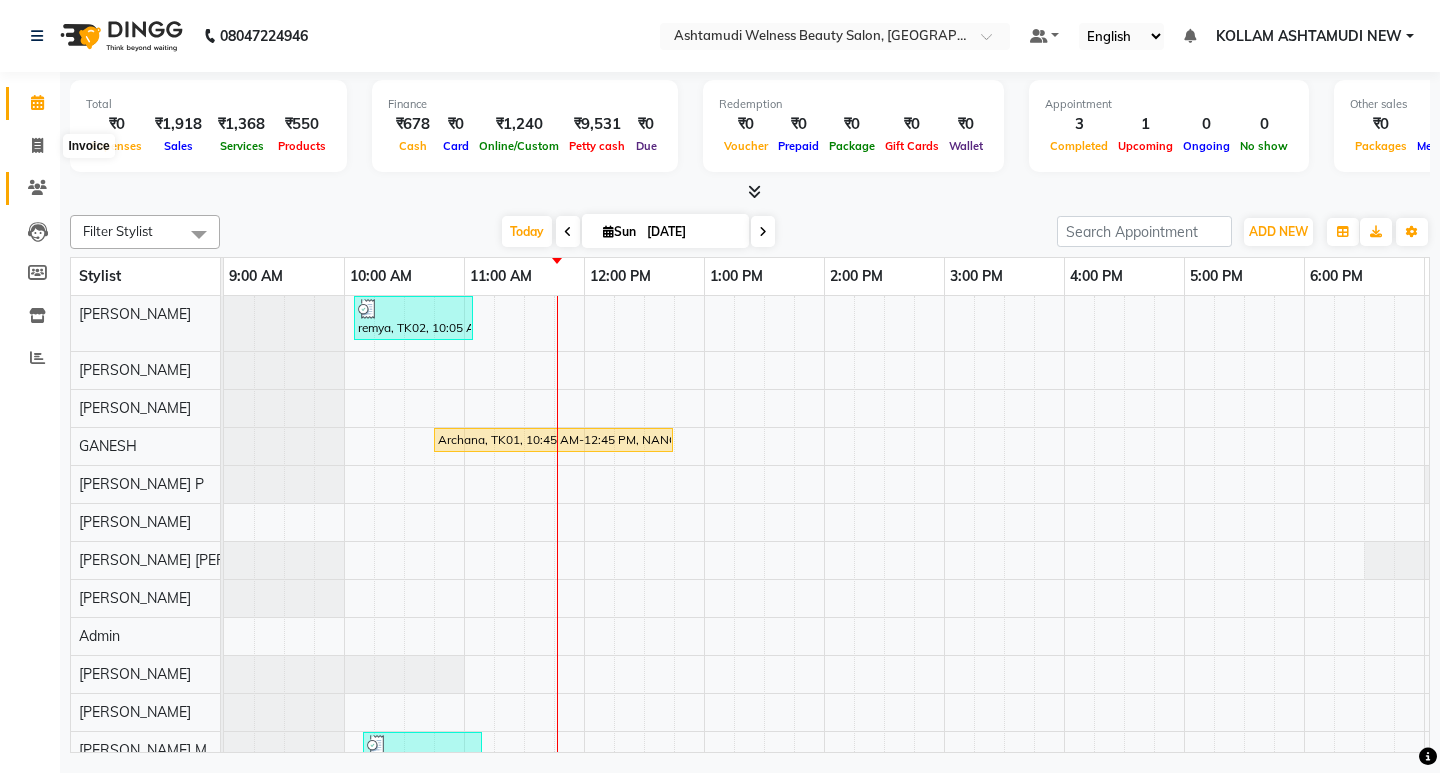 select on "4529" 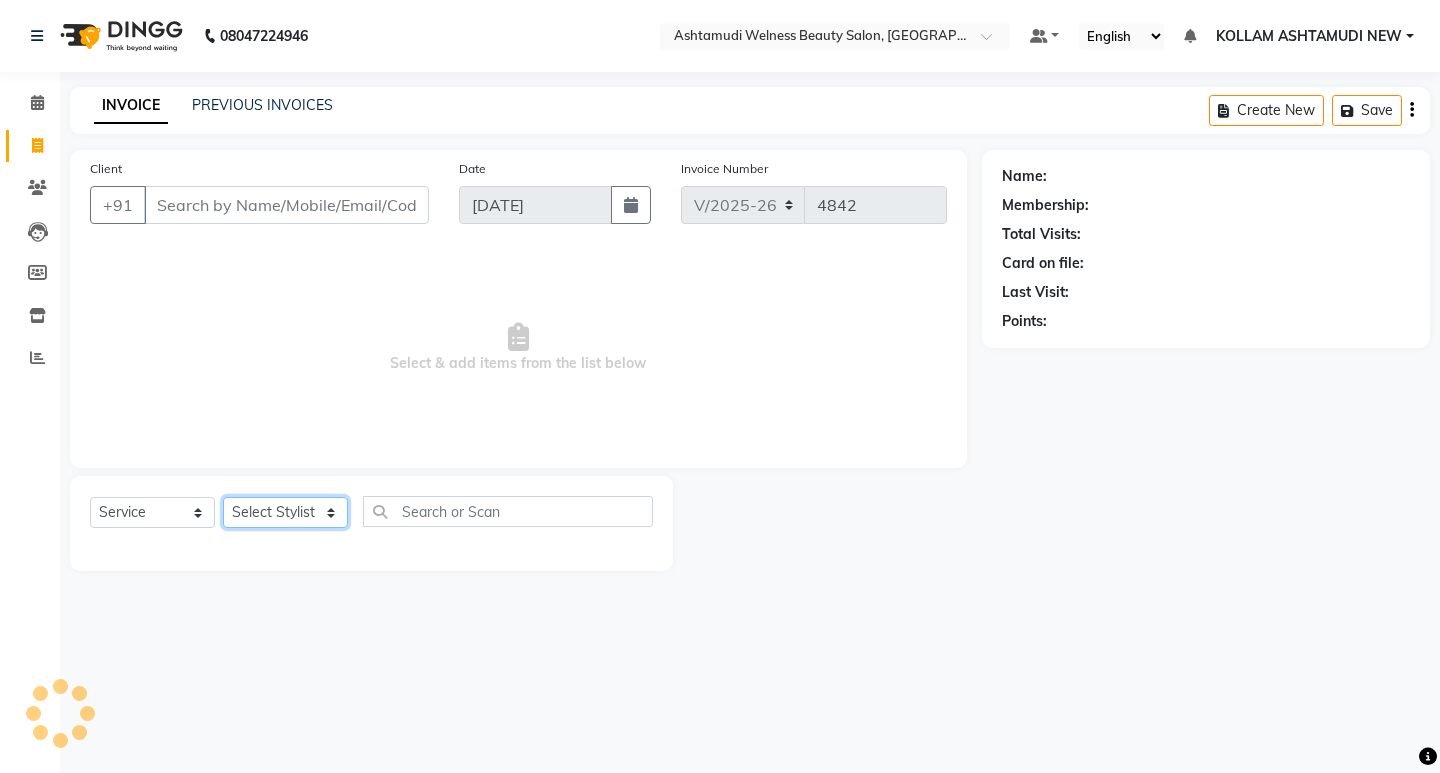 click on "Select Stylist" 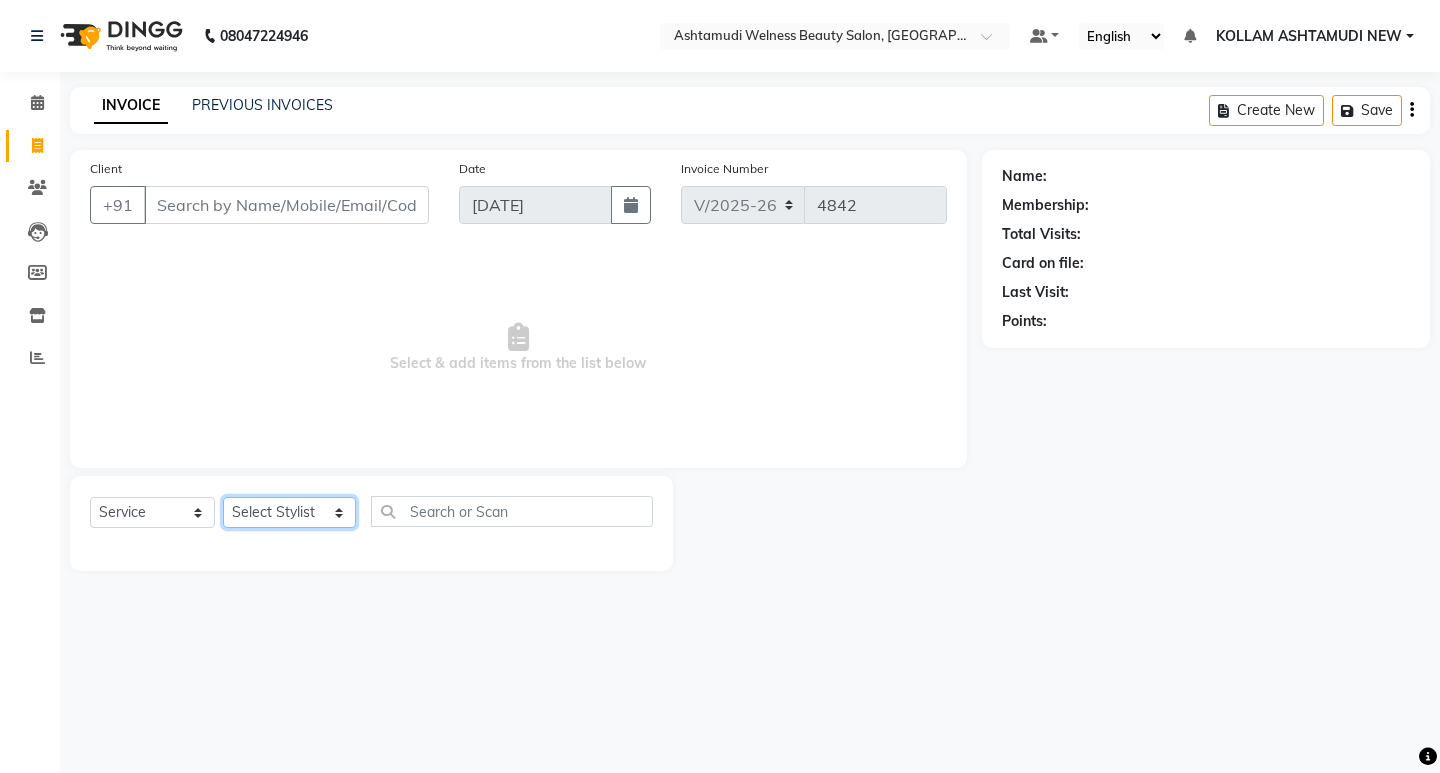 select on "25967" 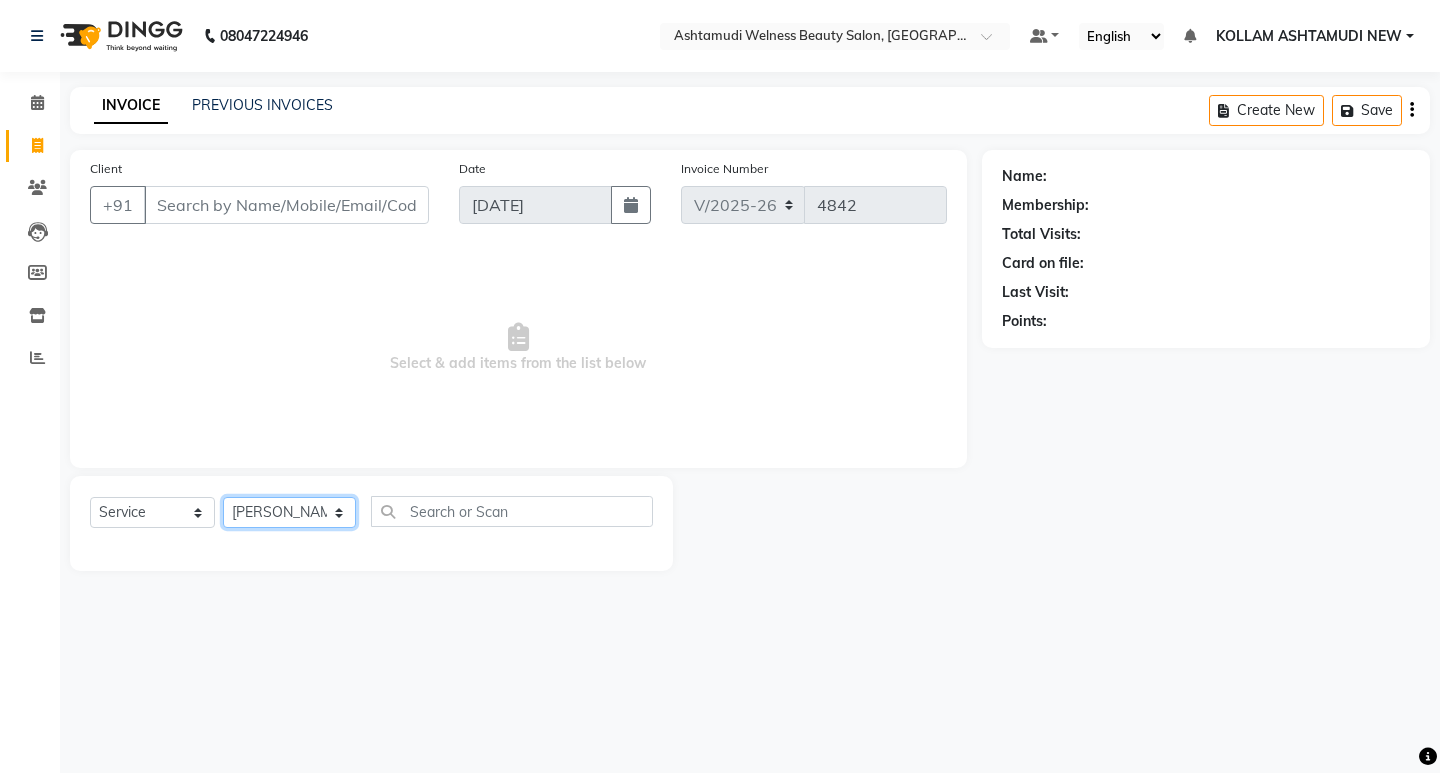 click on "Select Stylist [PERSON_NAME] Admin [PERSON_NAME]  [PERSON_NAME] [PERSON_NAME] [PERSON_NAME]  M [PERSON_NAME]  [PERSON_NAME]  P [PERSON_NAME] KOLLAM ASHTAMUDI NEW  [PERSON_NAME] [PERSON_NAME] [PERSON_NAME]  [PERSON_NAME] [PERSON_NAME] [PERSON_NAME] [PERSON_NAME] [PERSON_NAME] M [PERSON_NAME] SARIGA [PERSON_NAME] [PERSON_NAME] [PERSON_NAME] SIBI [PERSON_NAME] [PERSON_NAME] S" 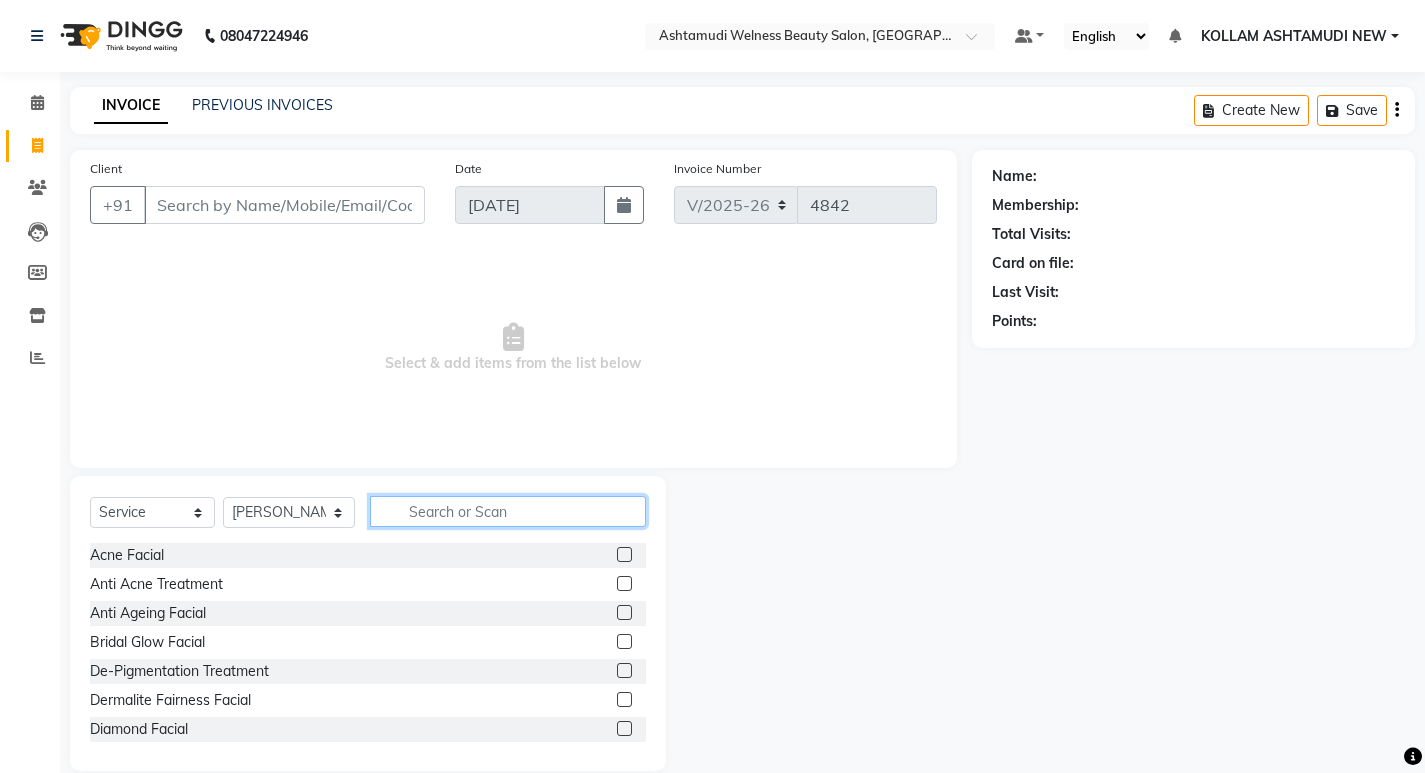 click 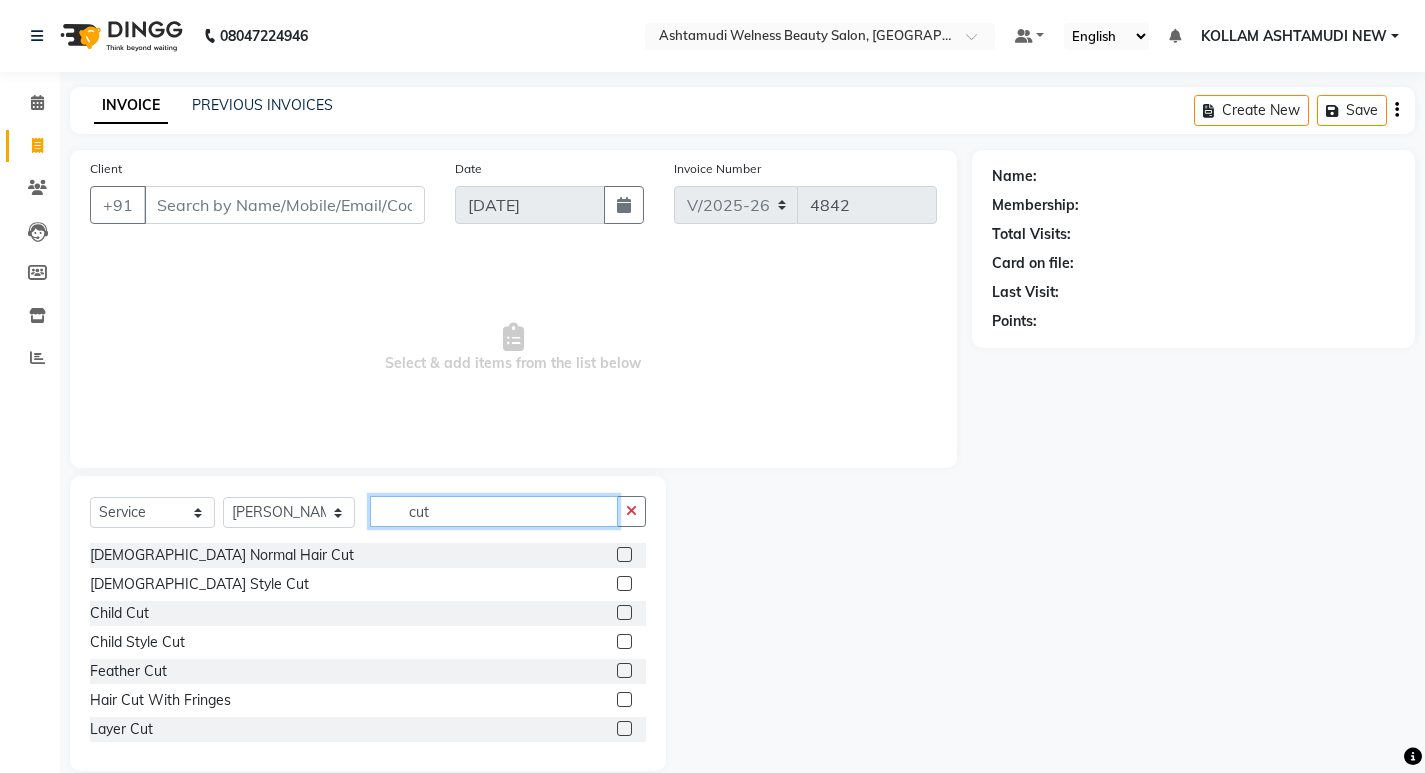 type on "cut" 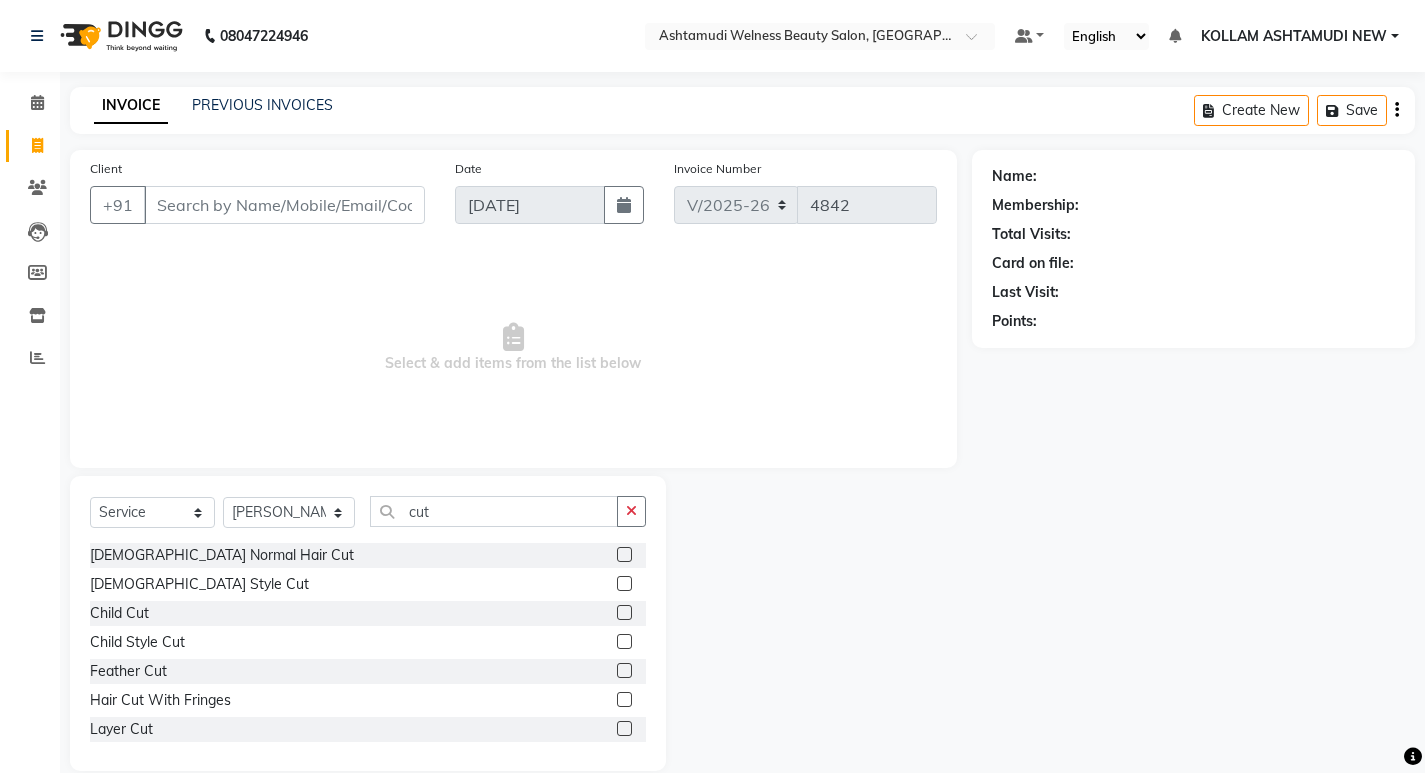 click 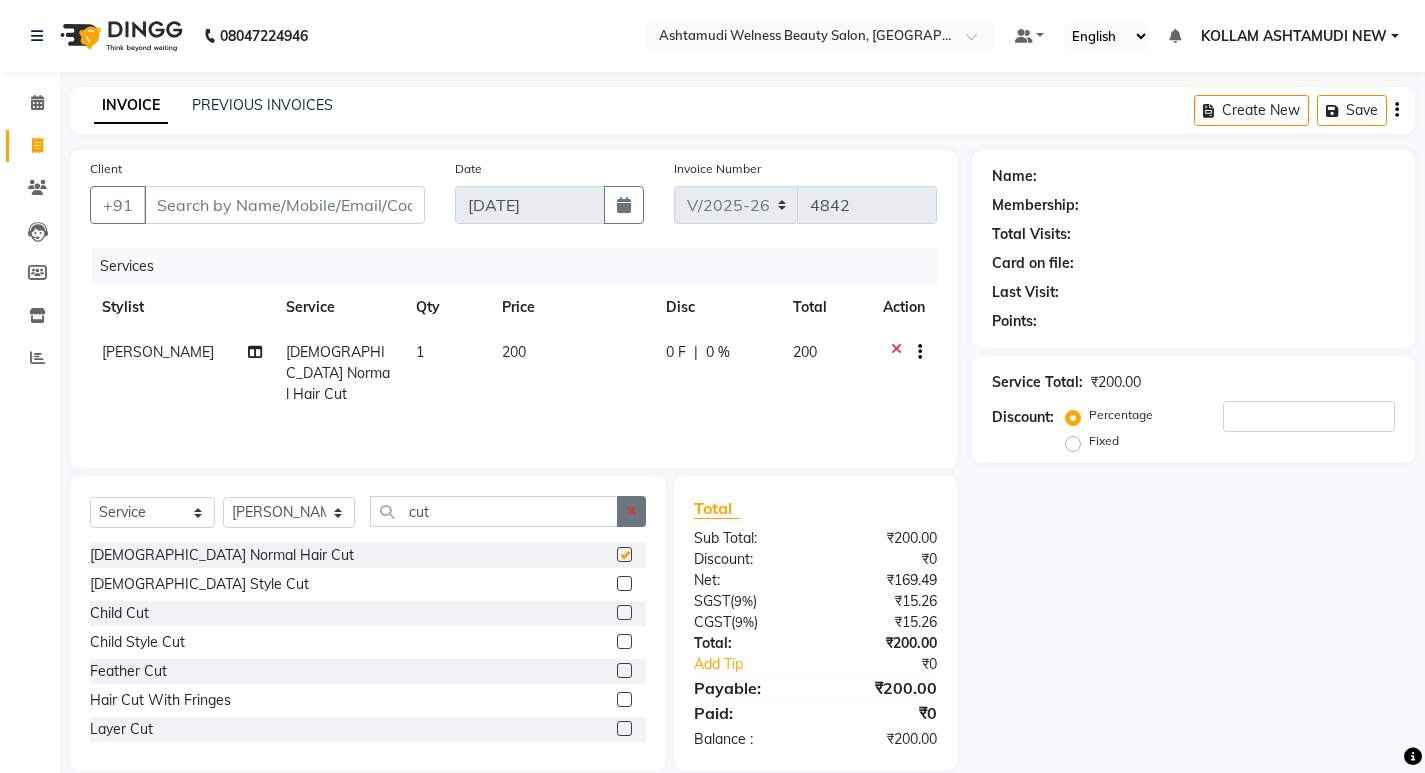 click 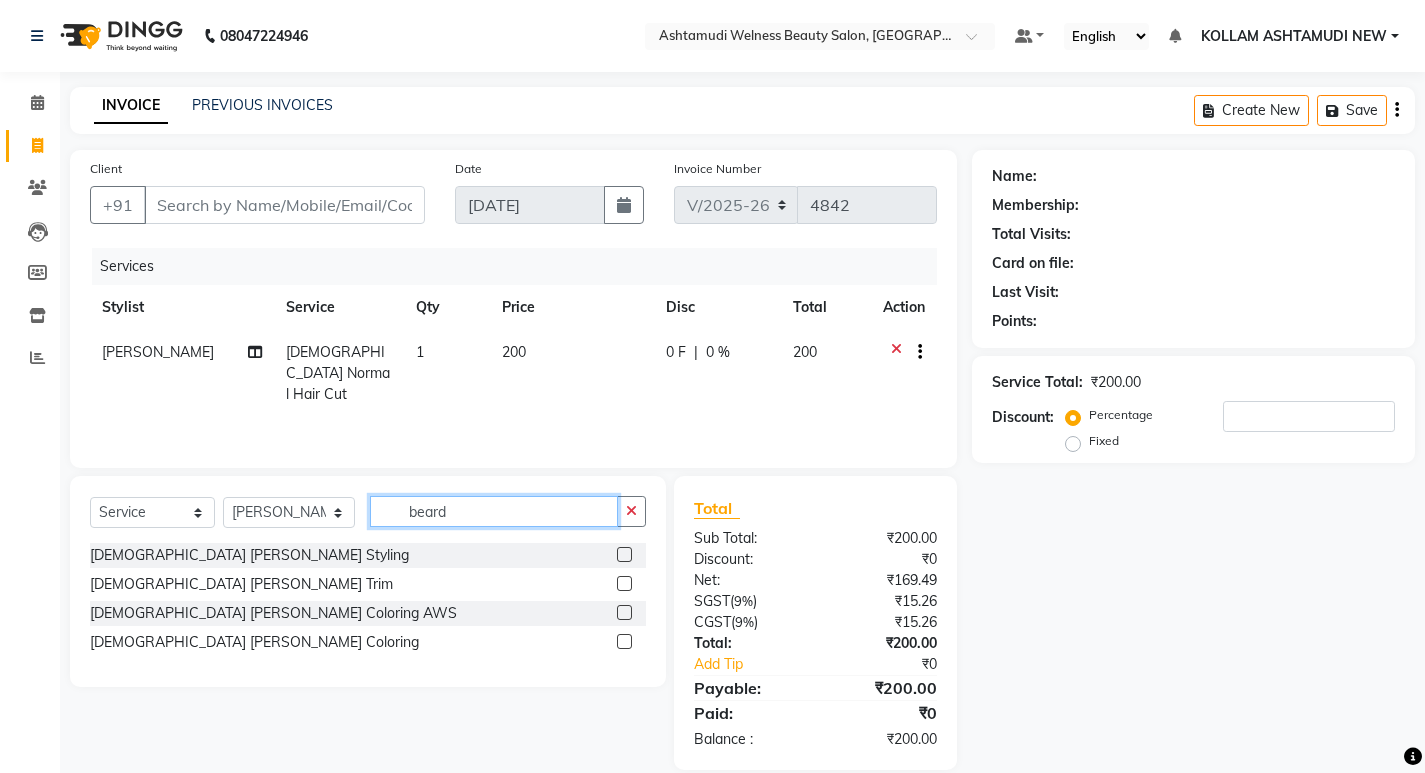 type on "beard" 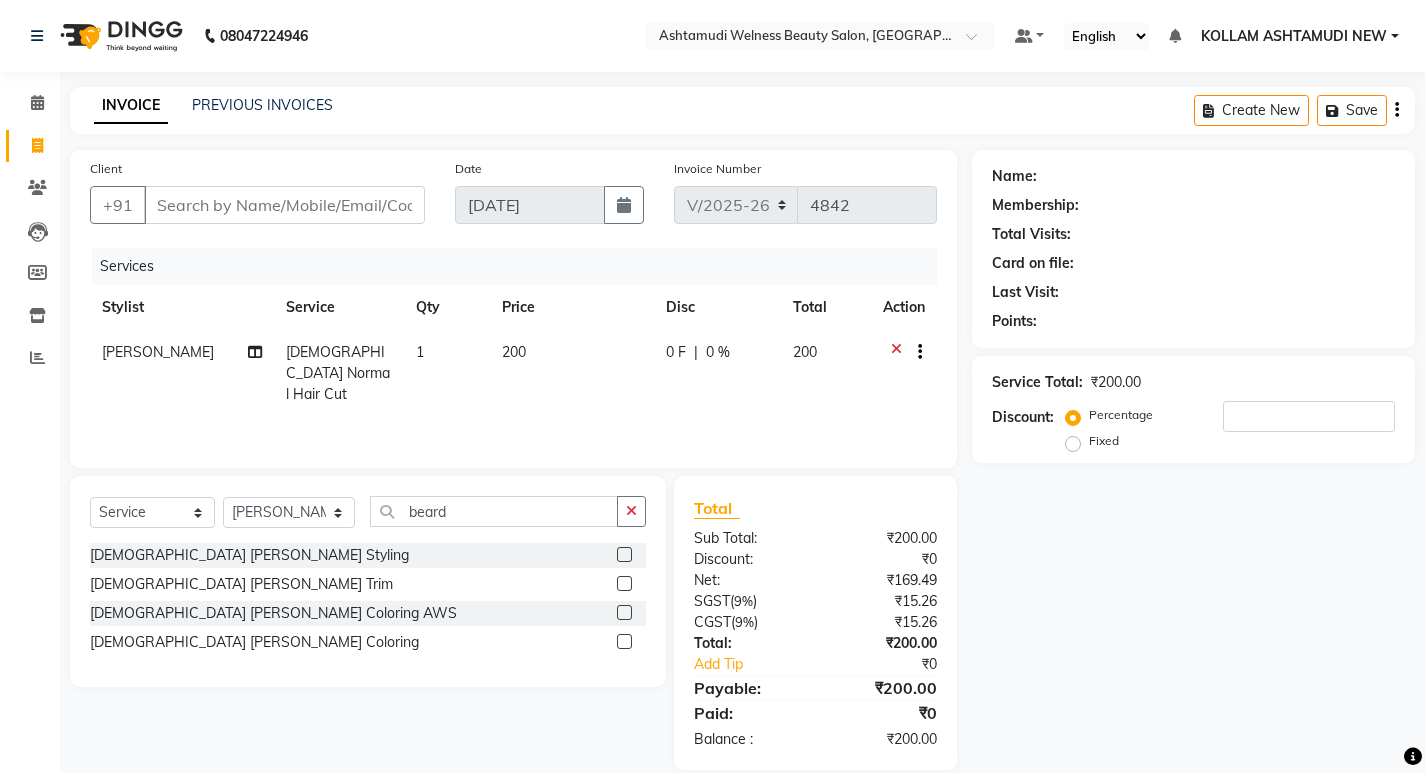 click 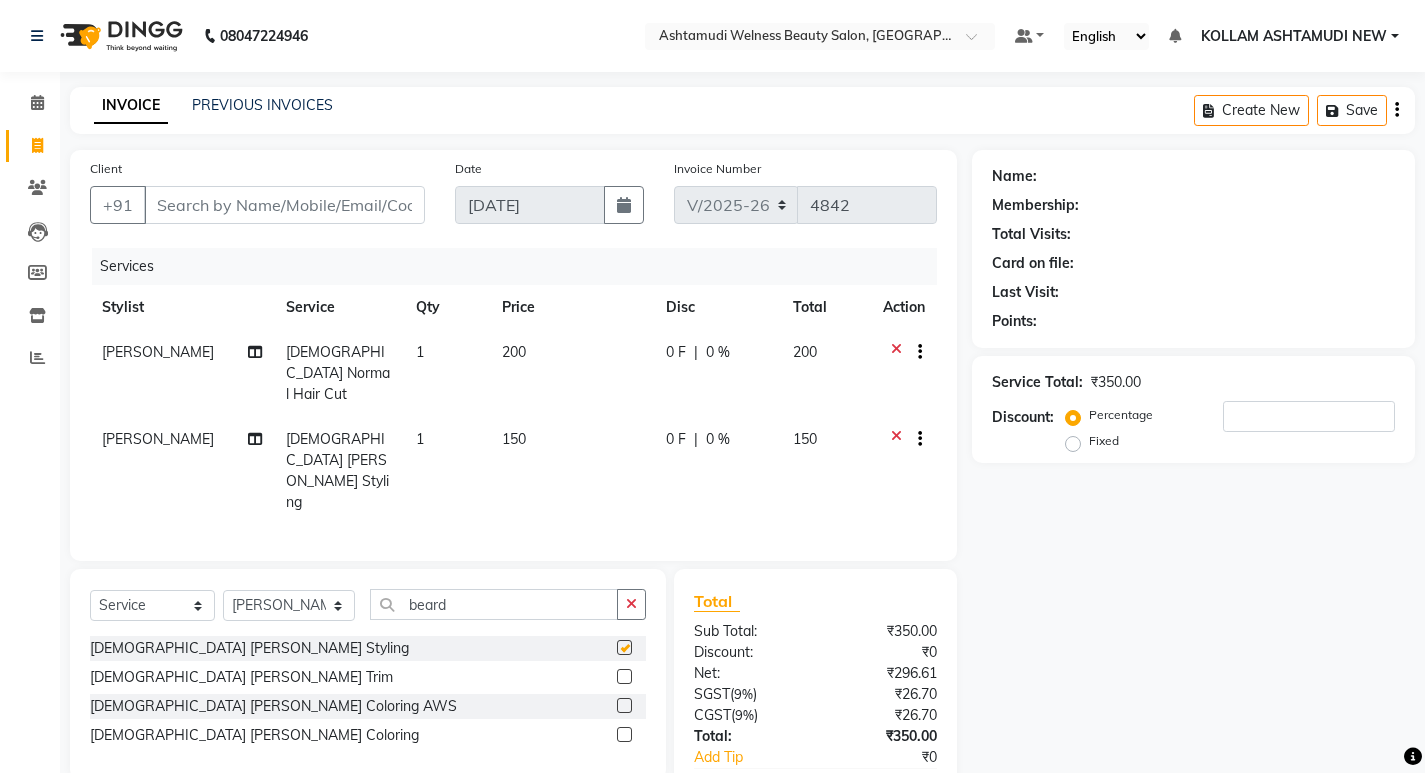 checkbox on "false" 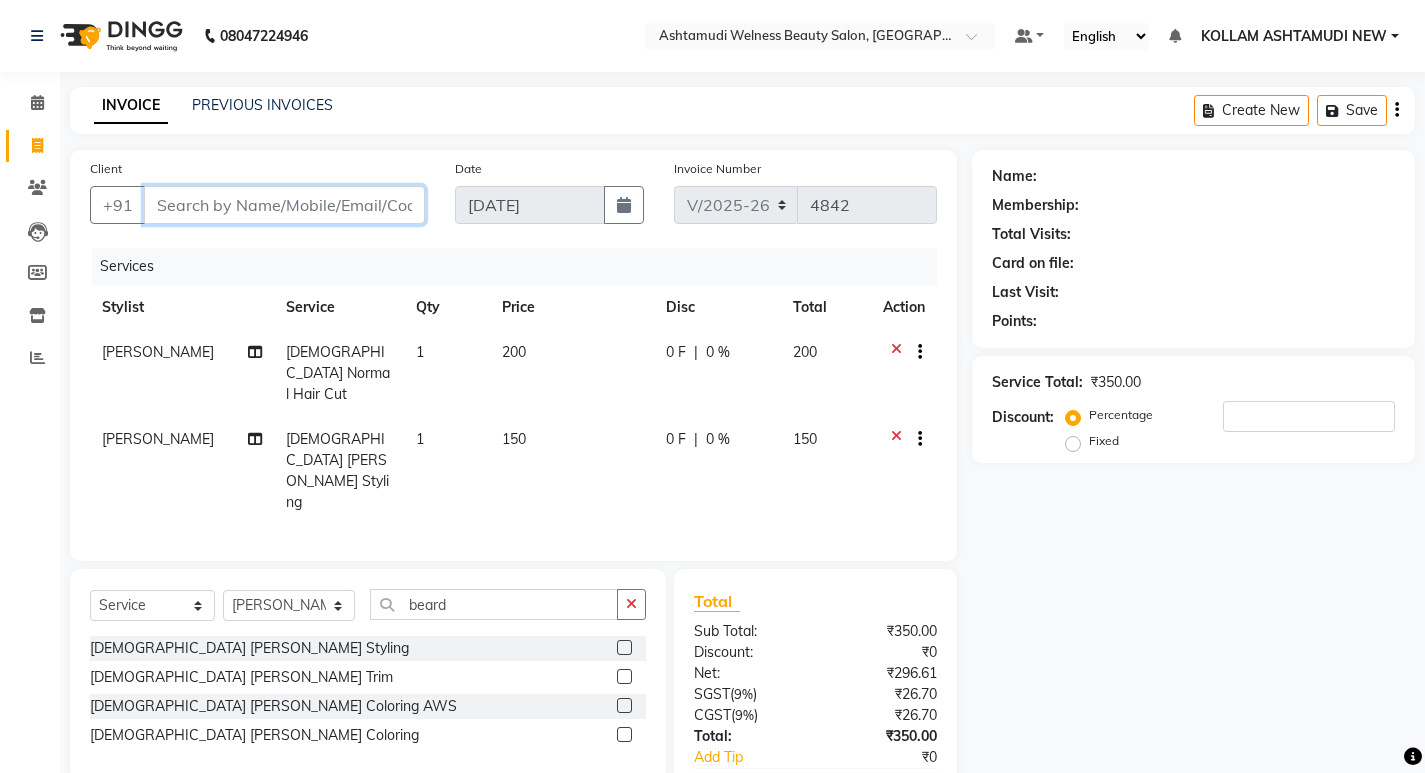 click on "Client" at bounding box center [284, 205] 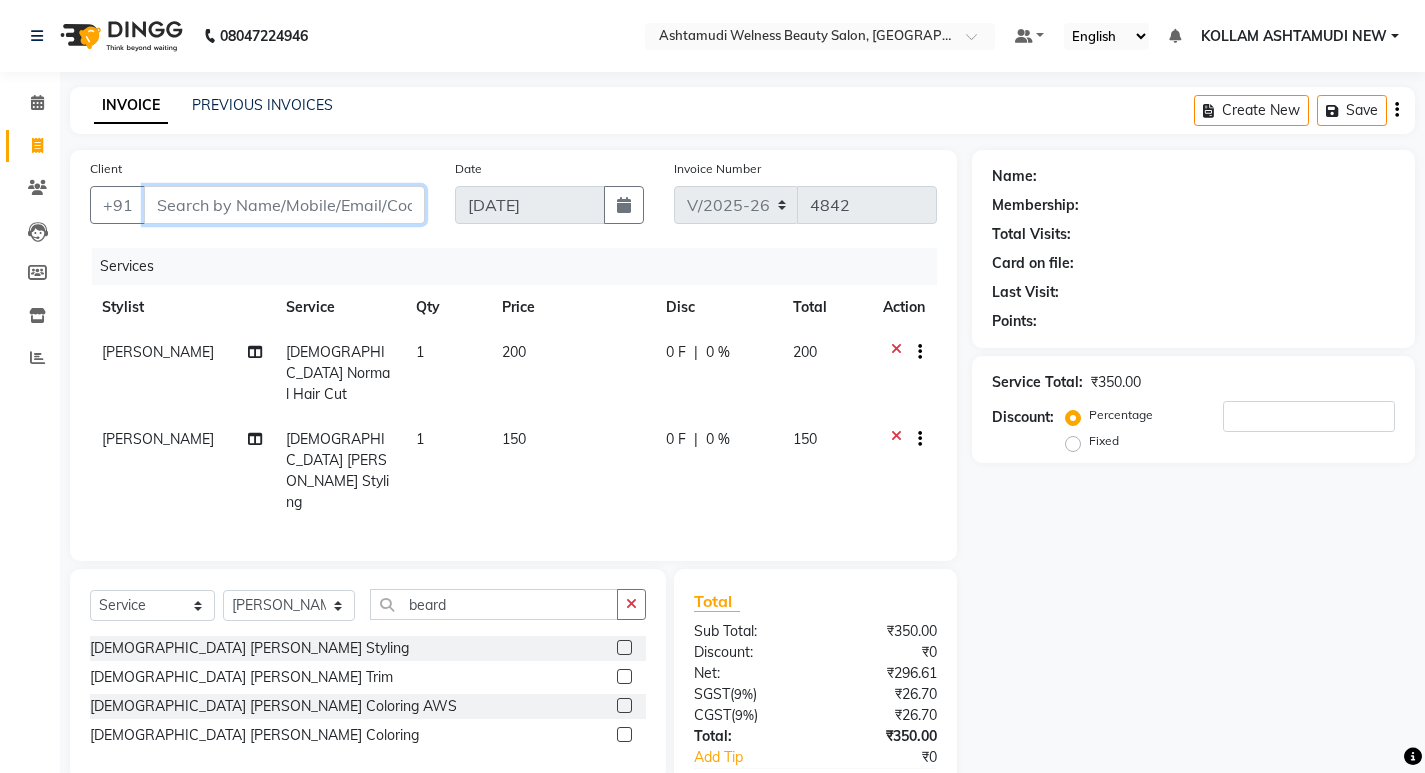 type on "9" 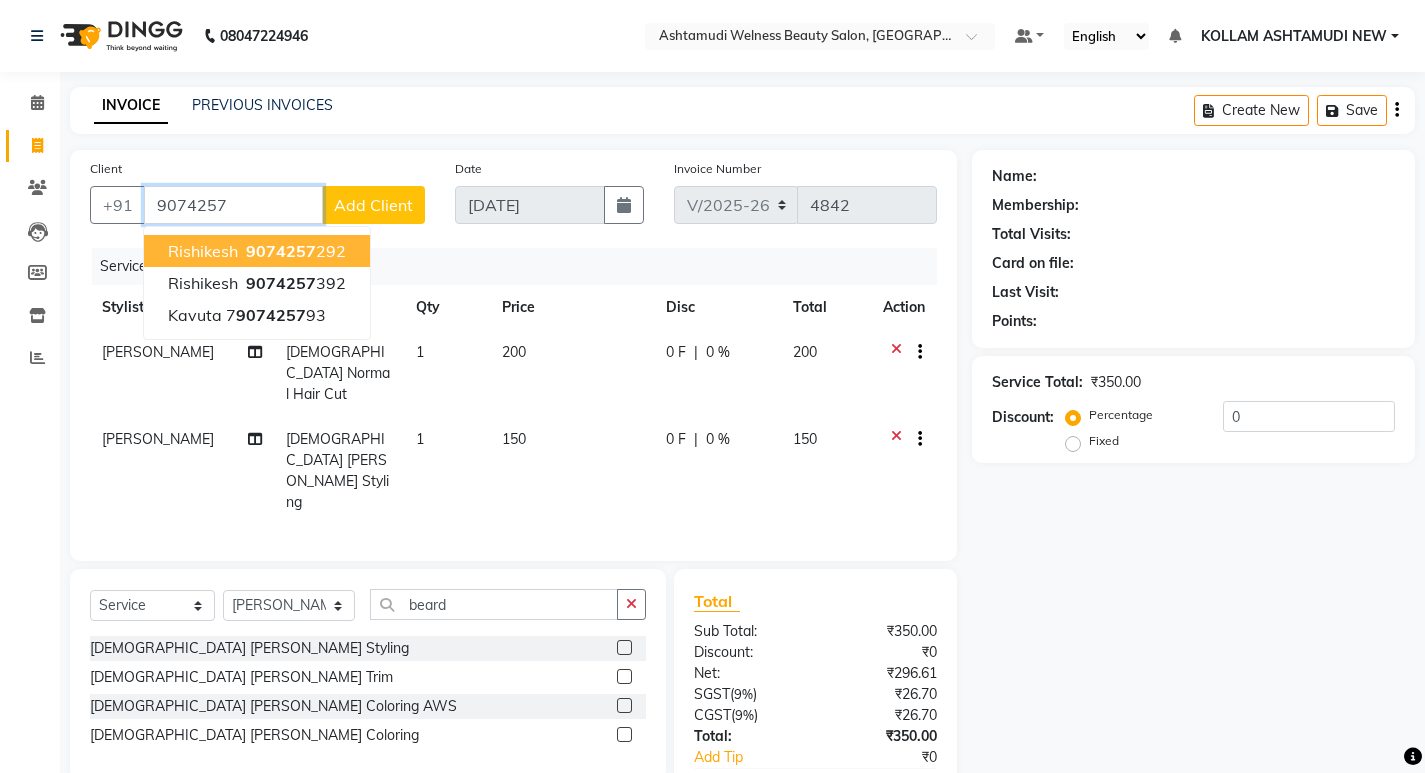 click on "Rishikesh   9074257 292" at bounding box center (257, 251) 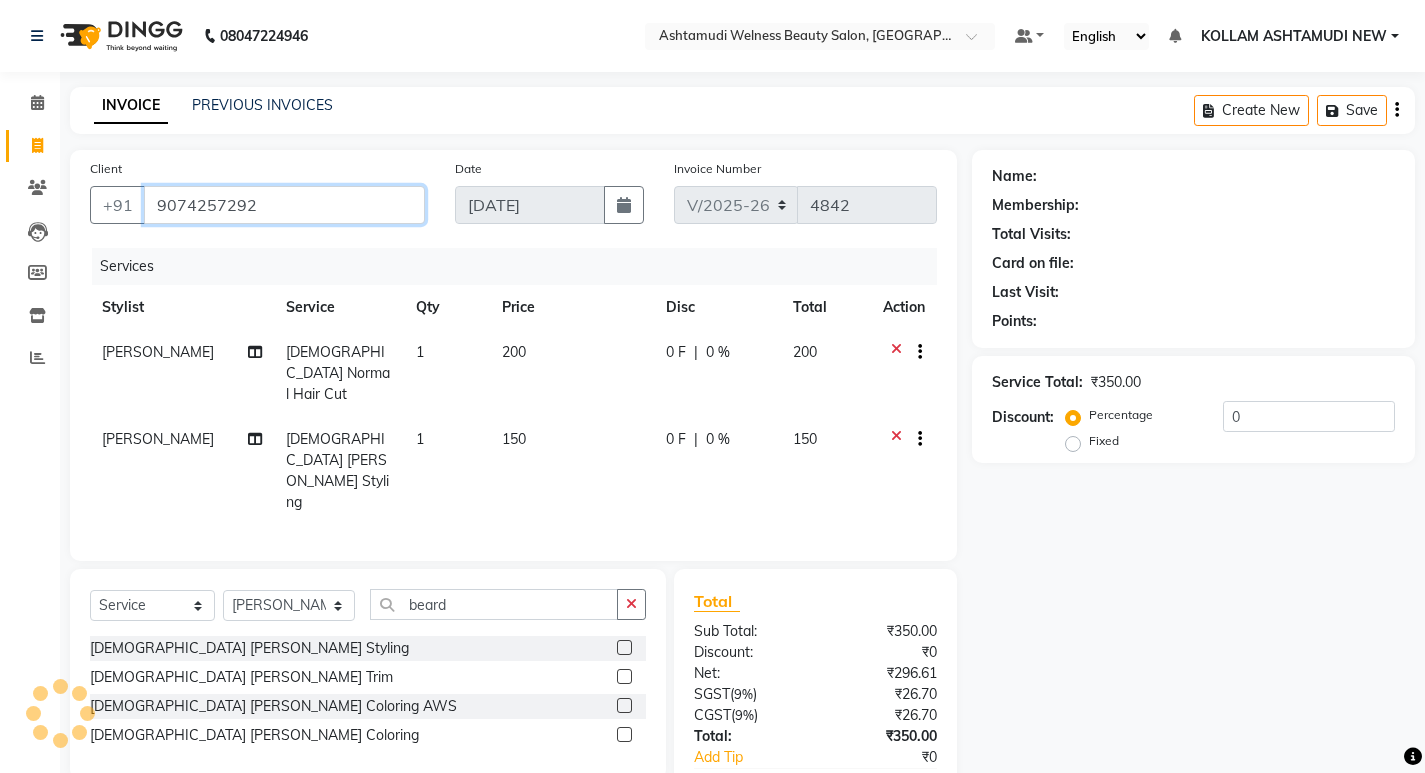 type on "9074257292" 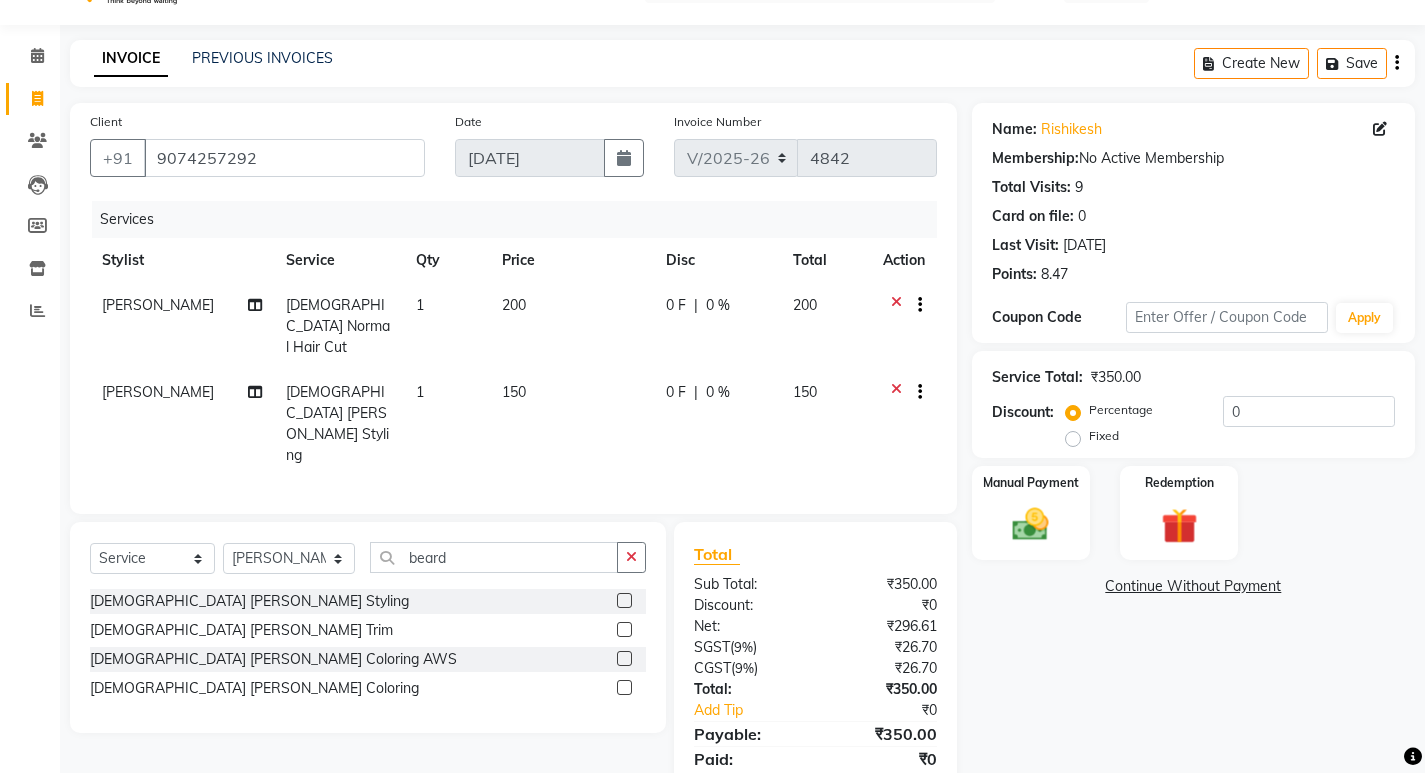 scroll, scrollTop: 72, scrollLeft: 0, axis: vertical 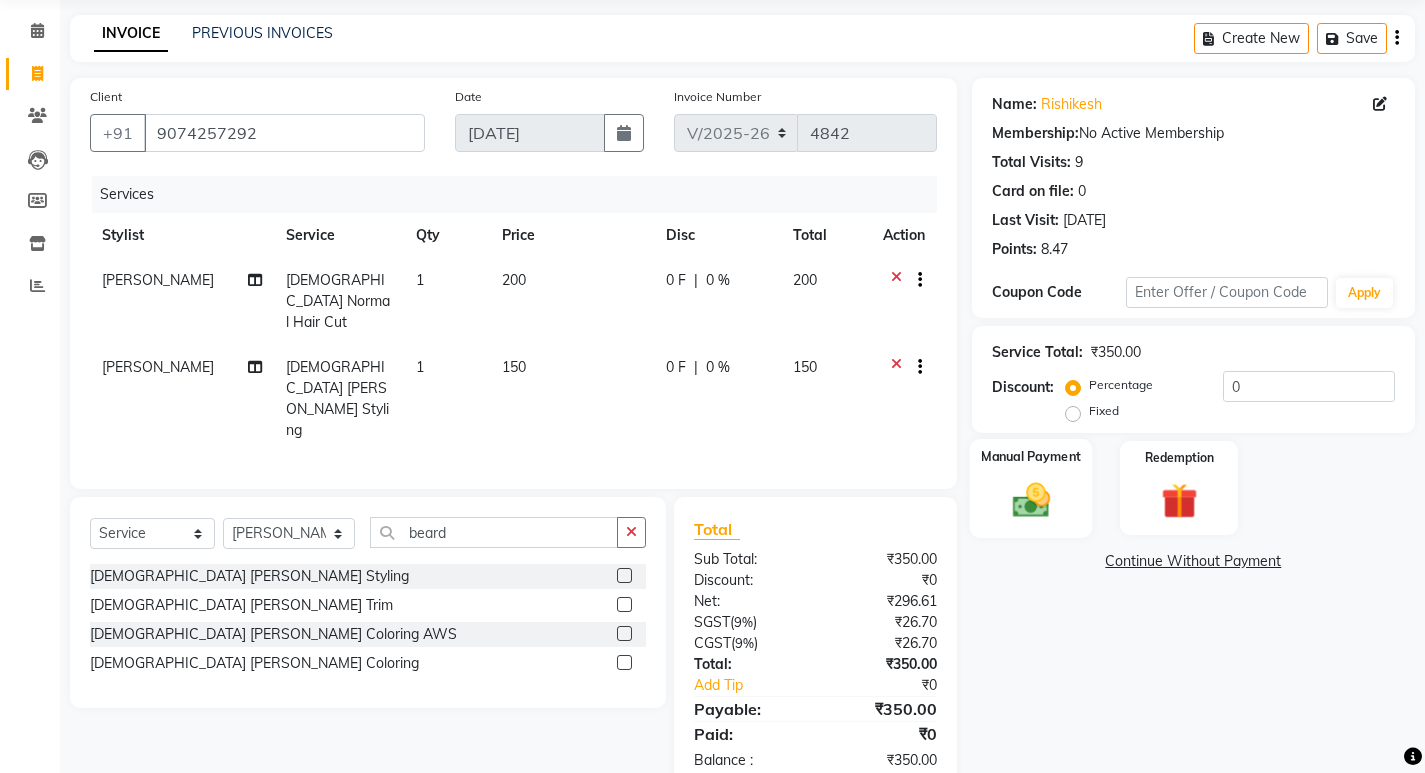 click 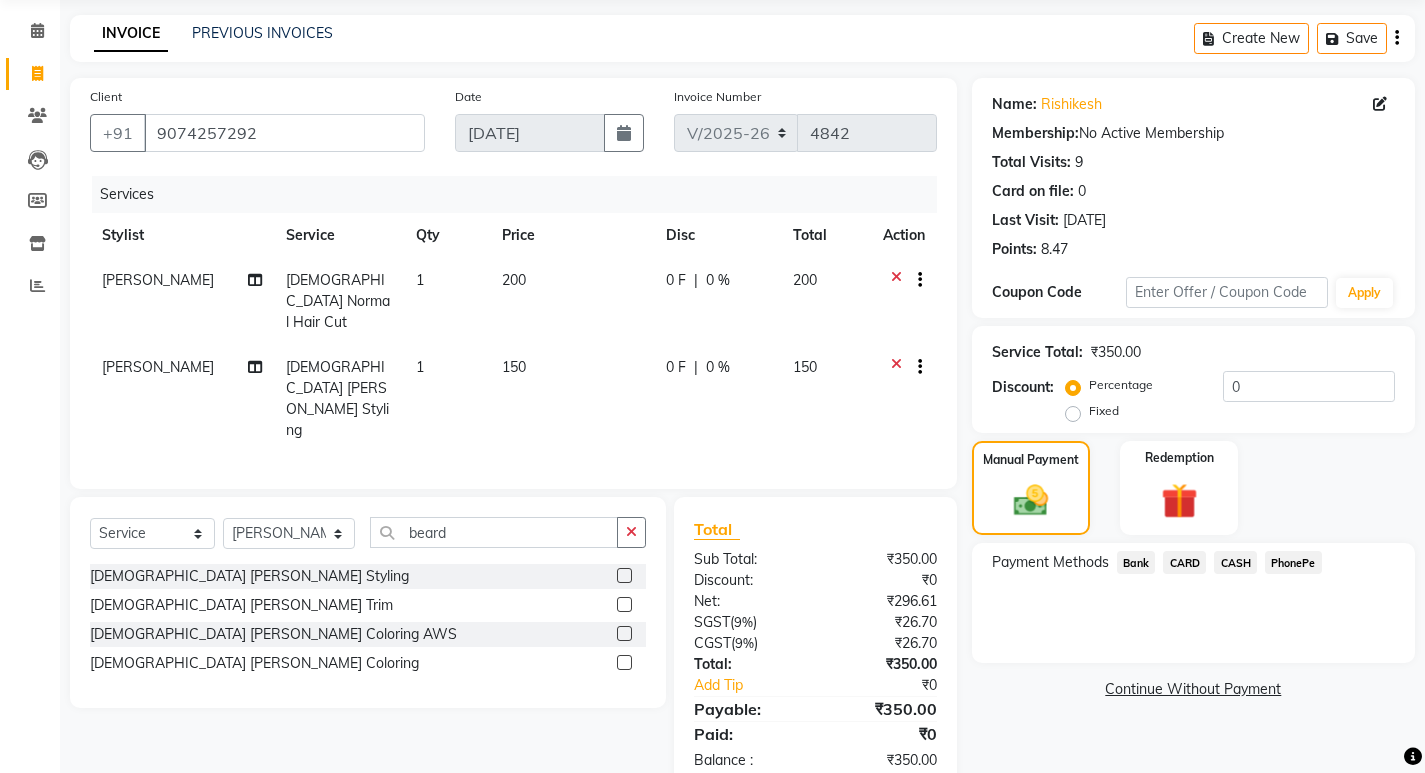 click on "PhonePe" 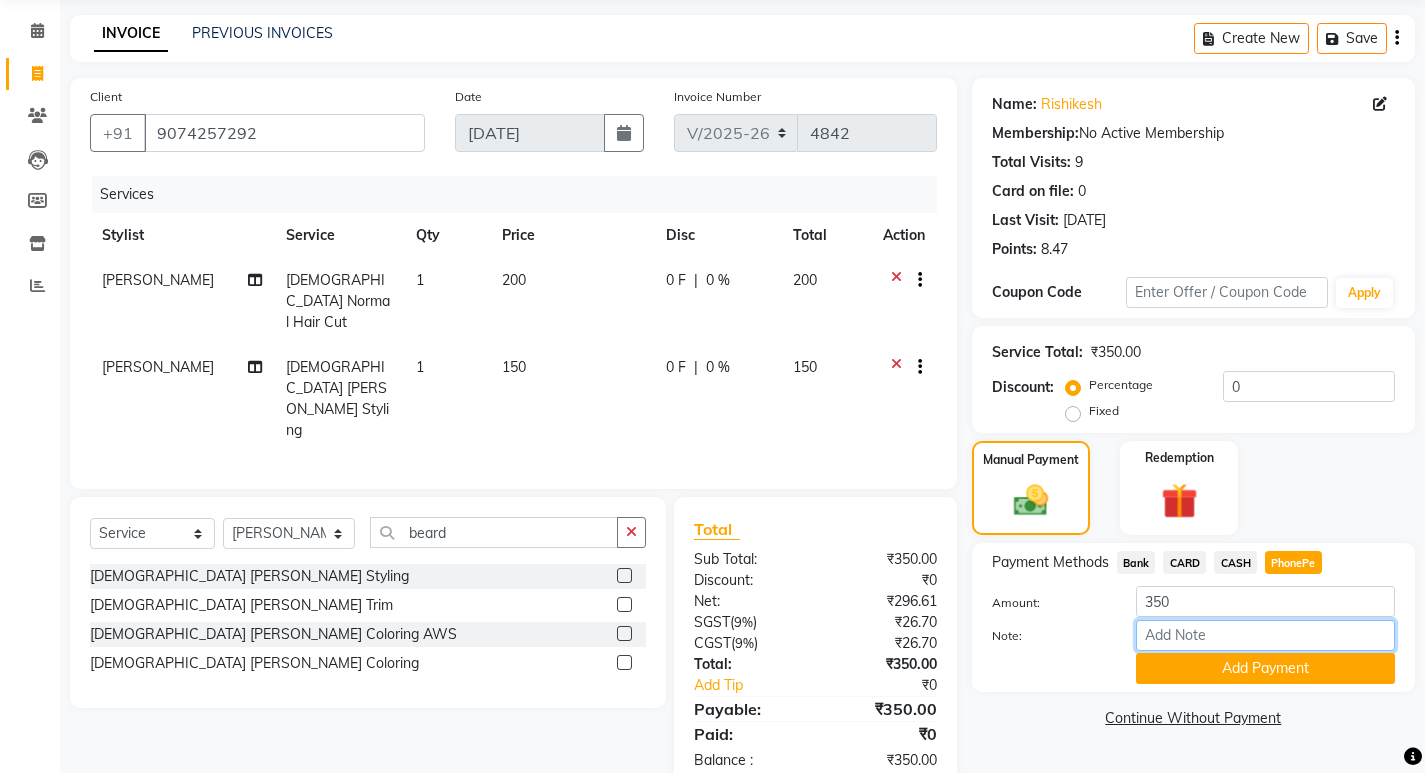 drag, startPoint x: 1251, startPoint y: 646, endPoint x: 1253, endPoint y: 624, distance: 22.090721 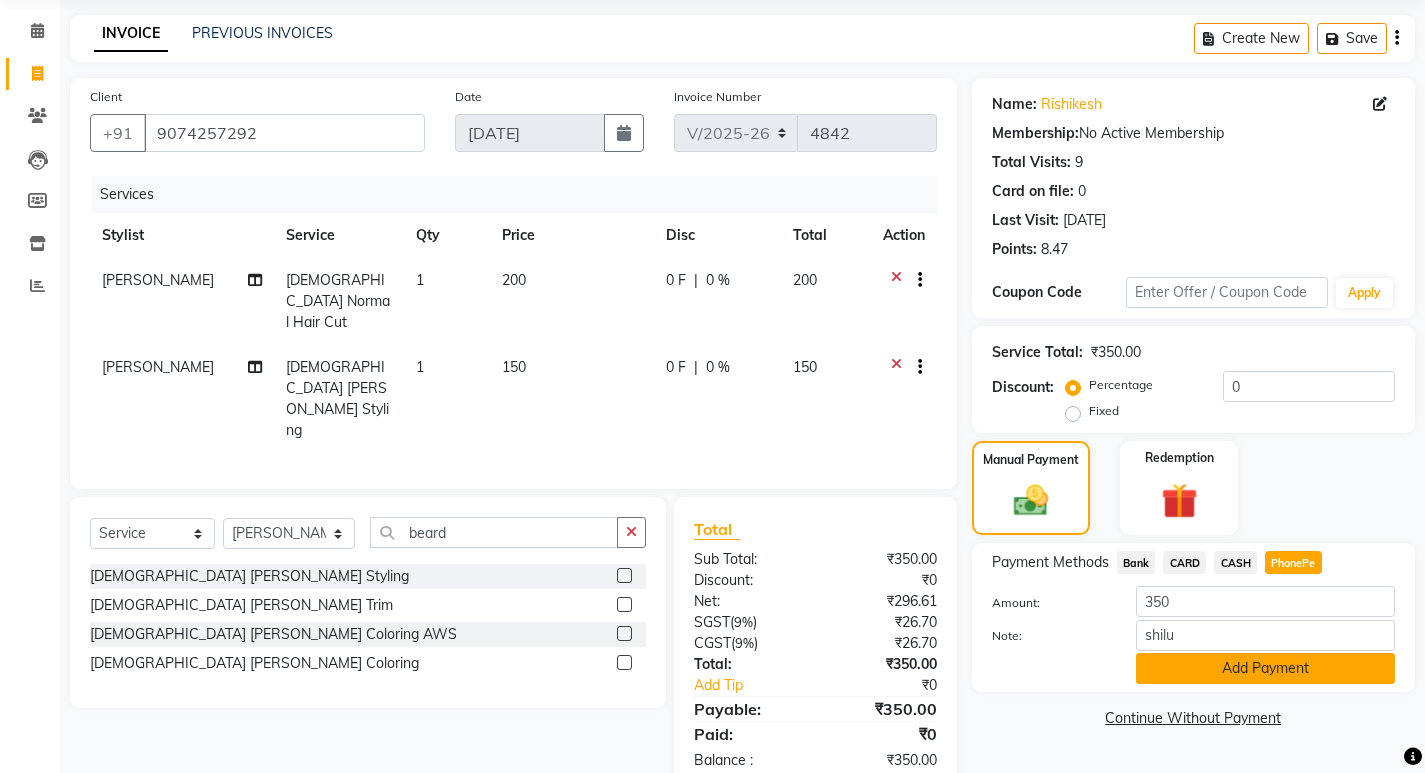 click on "Add Payment" 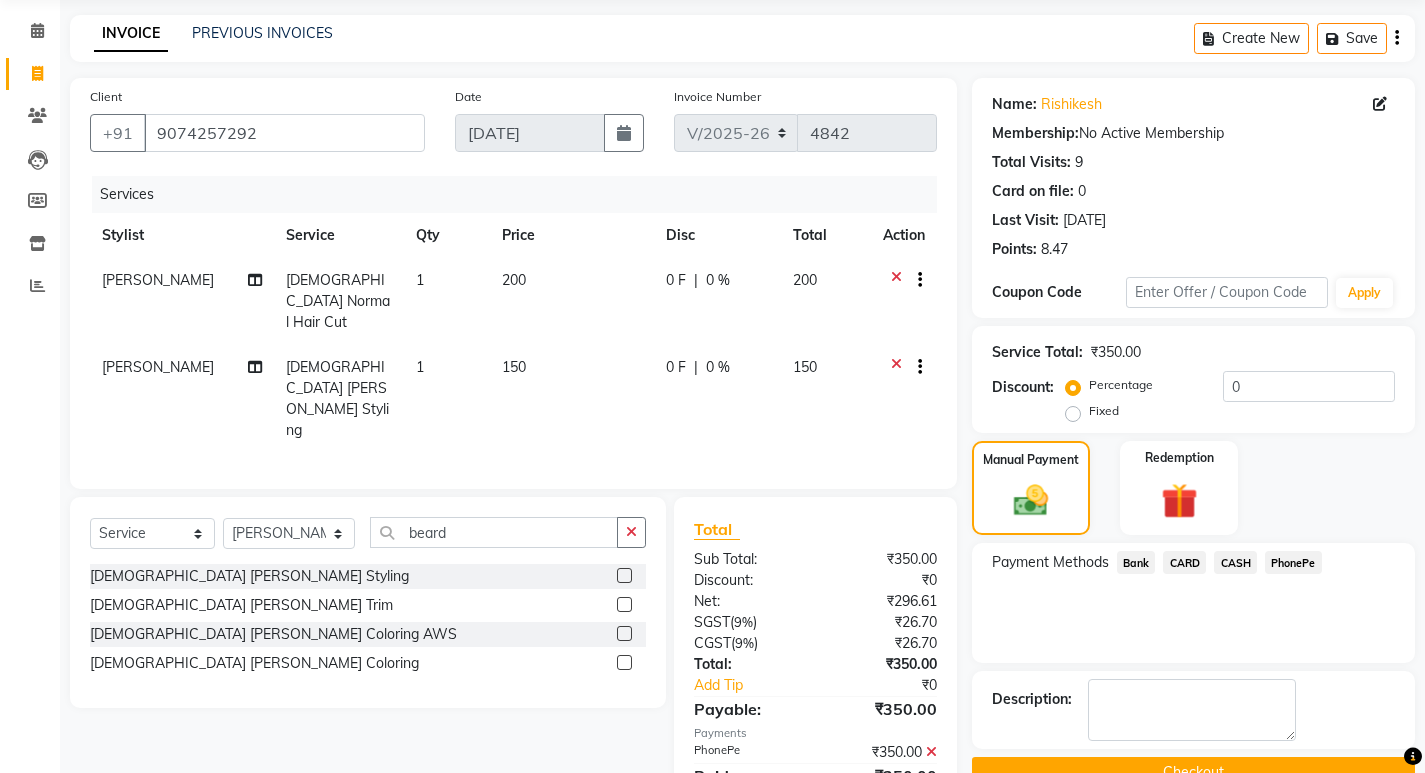 scroll, scrollTop: 117, scrollLeft: 0, axis: vertical 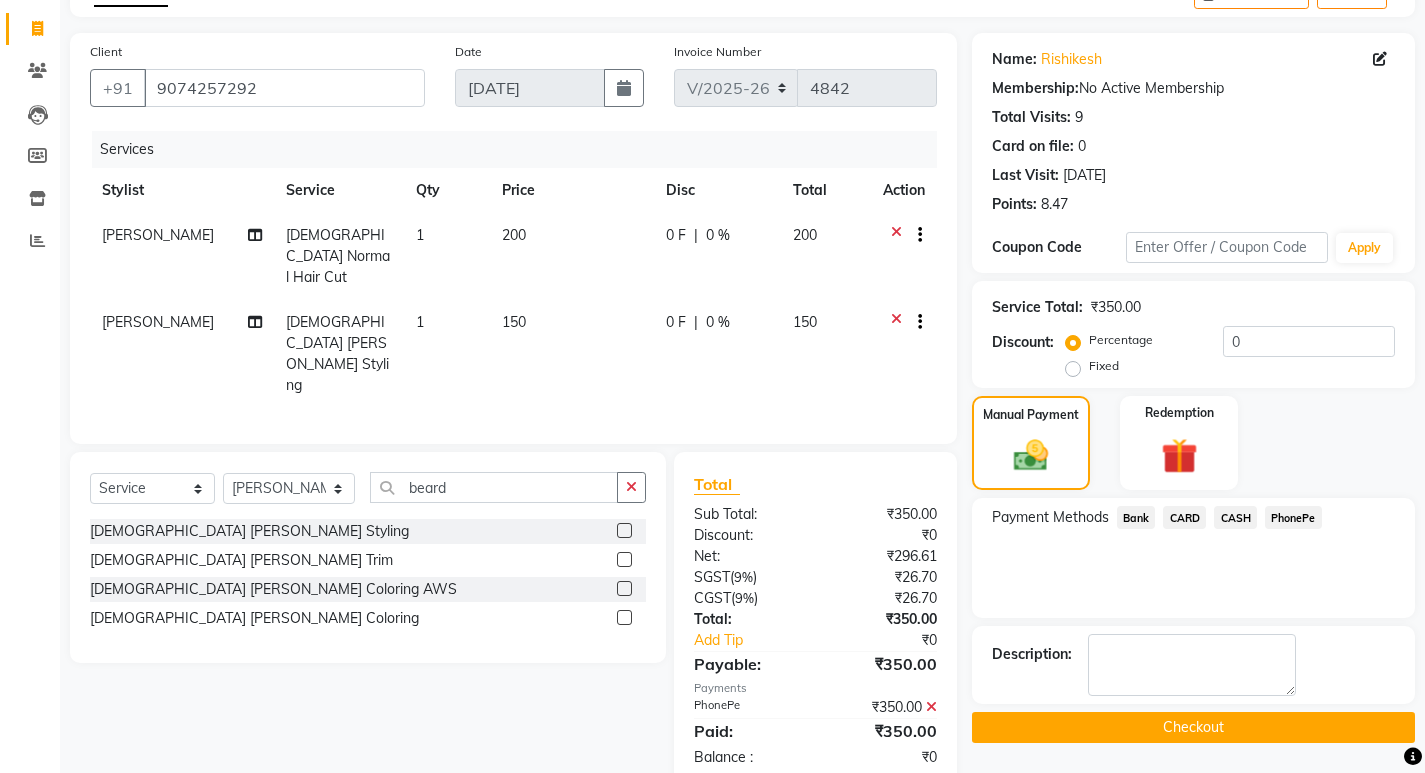 click on "Checkout" 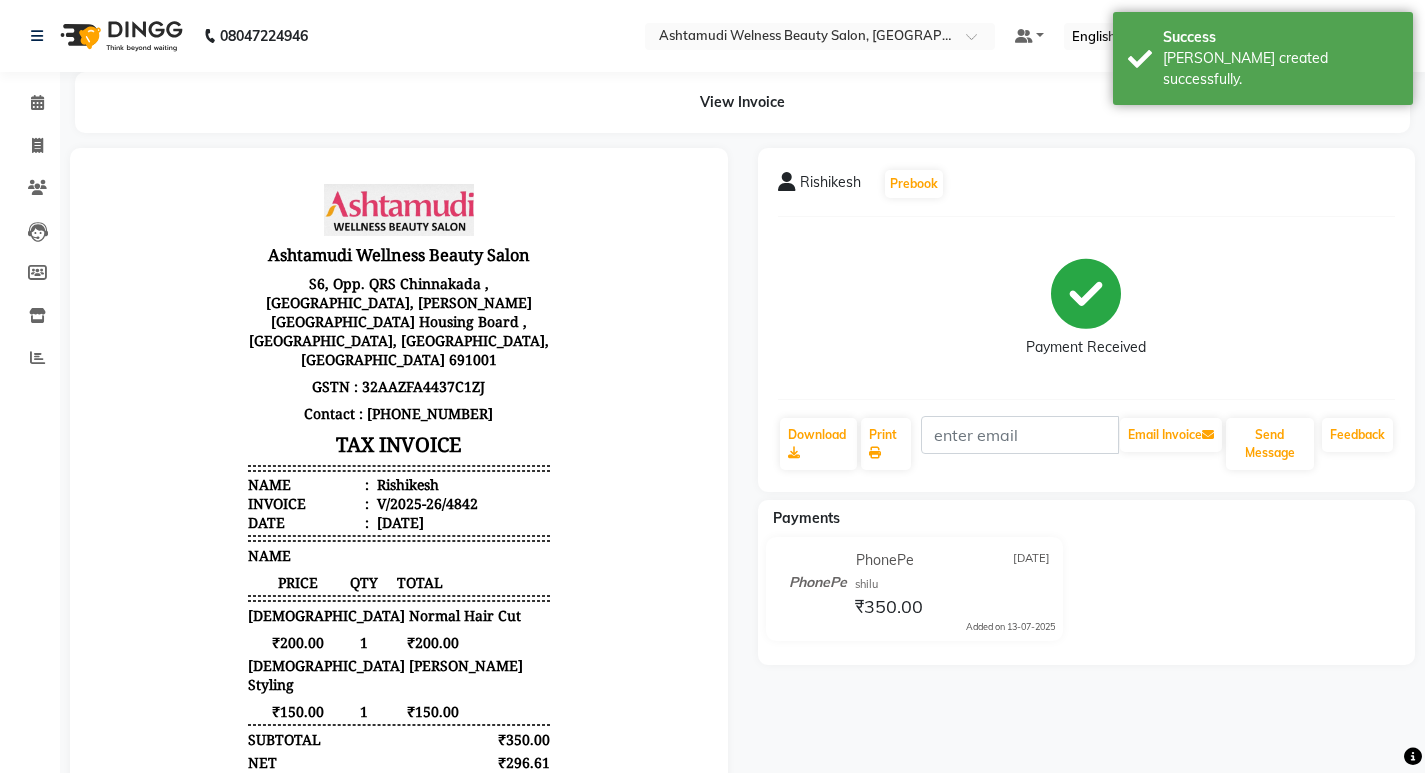 scroll, scrollTop: 0, scrollLeft: 0, axis: both 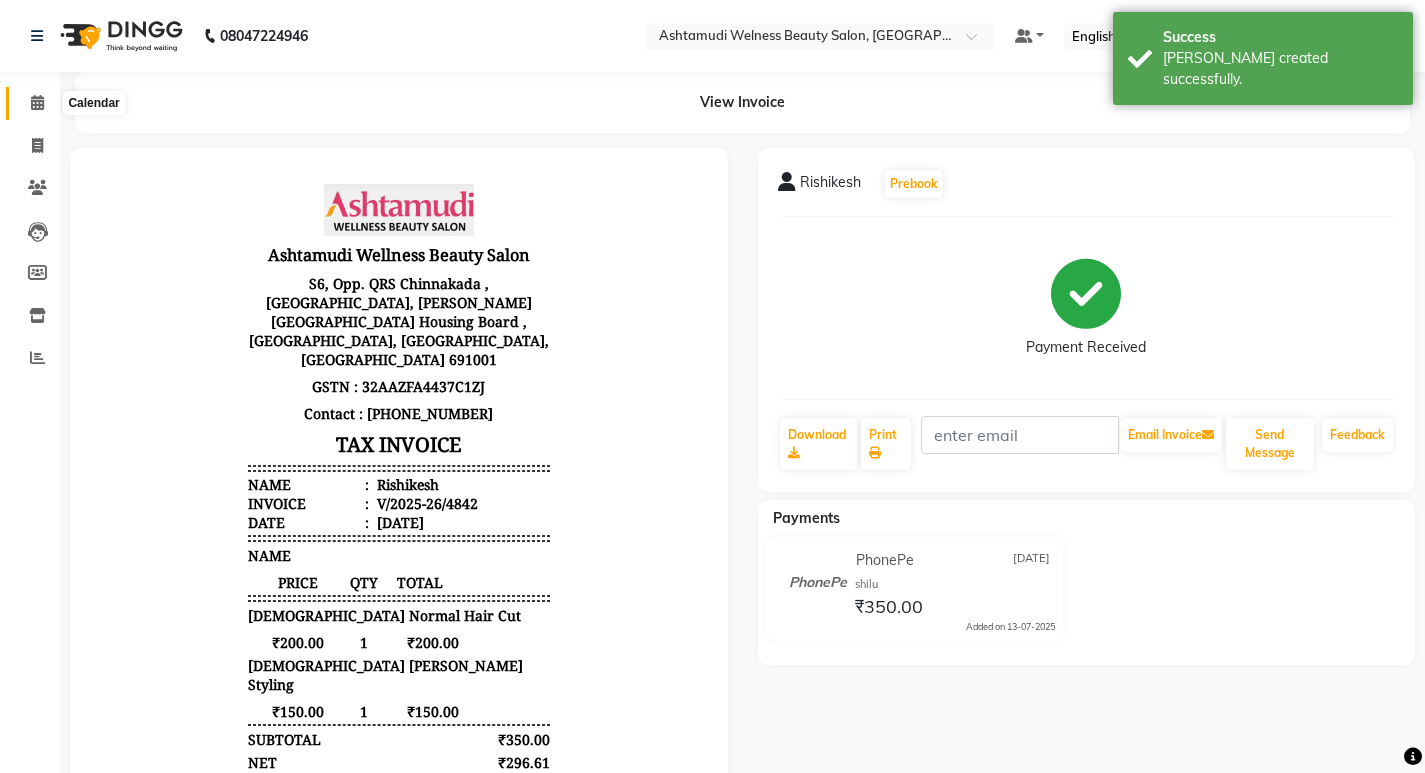 click 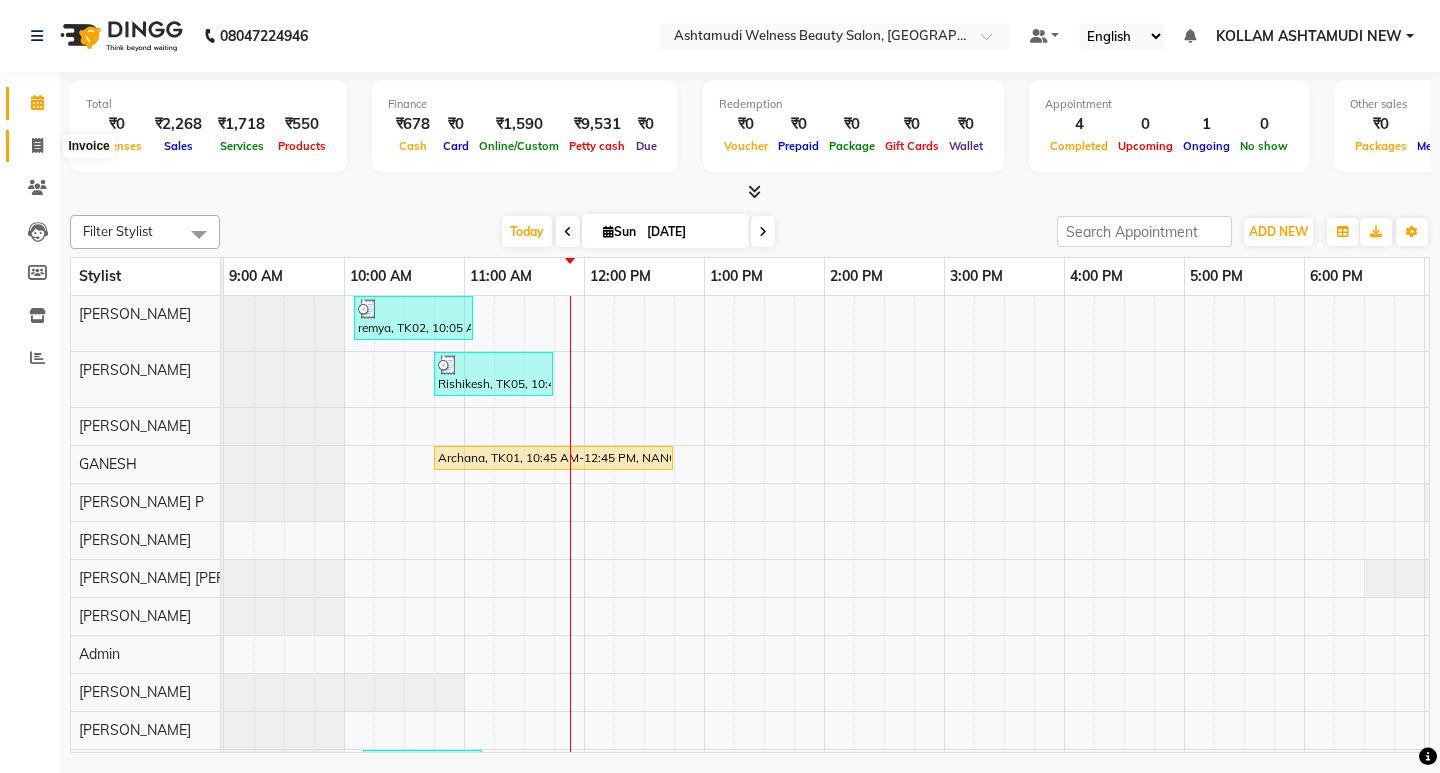 click 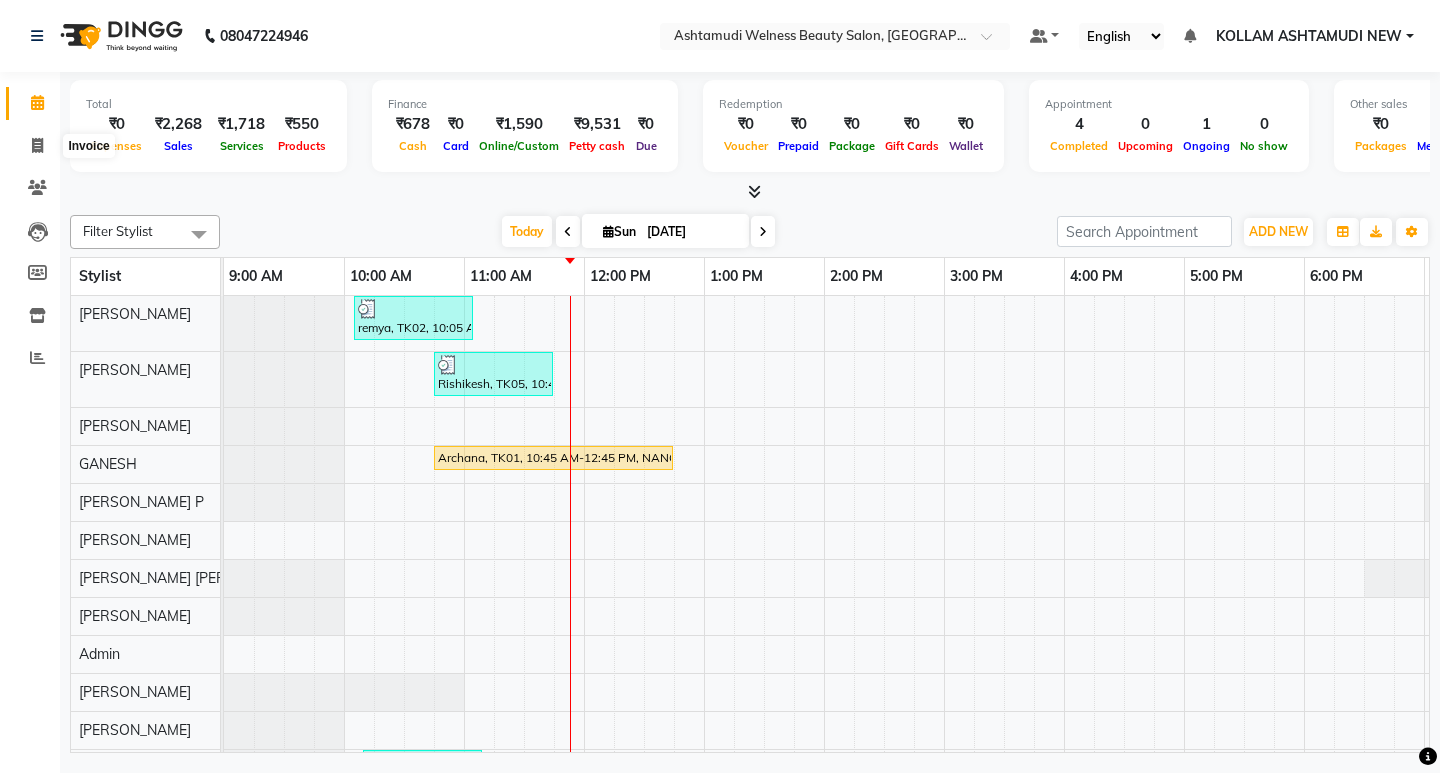 select on "4529" 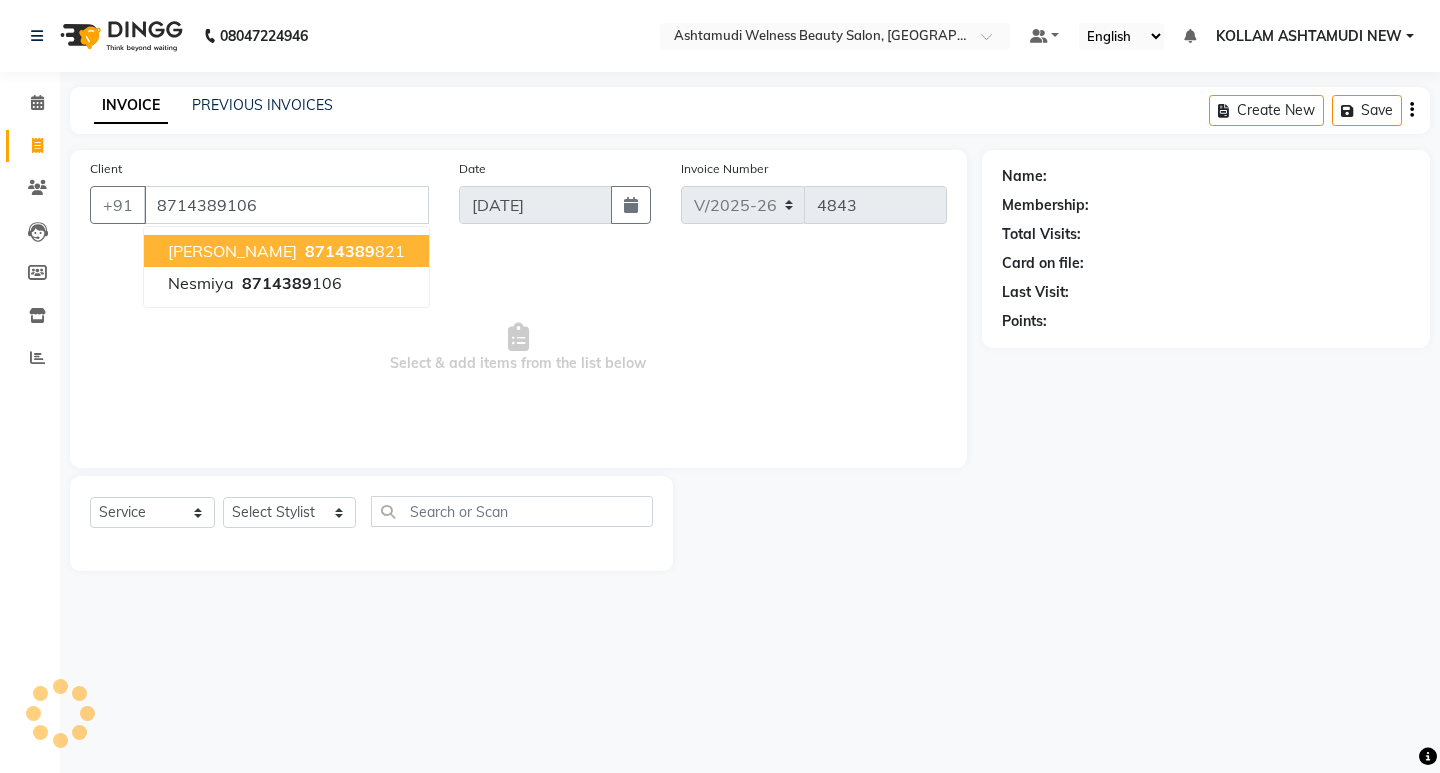 type on "8714389106" 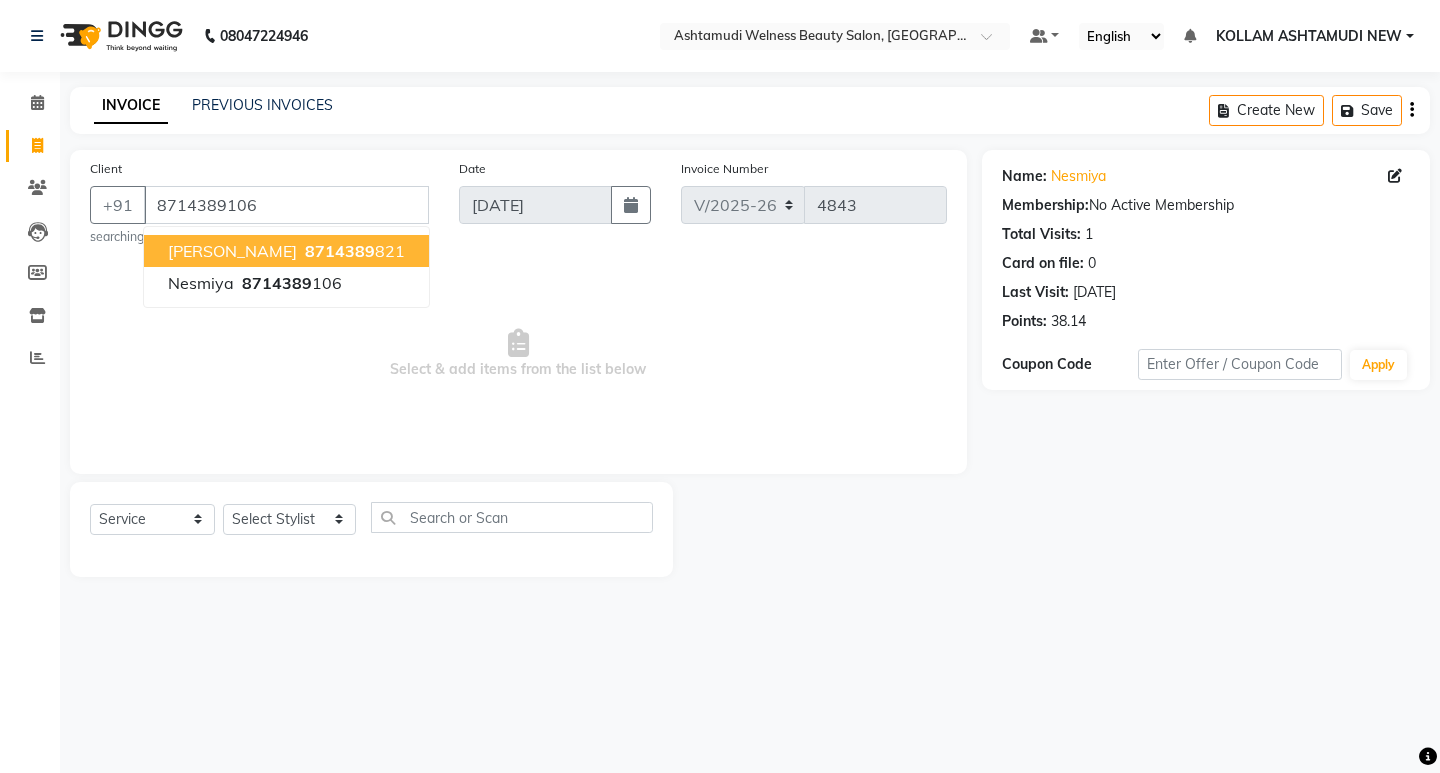 click on "Select & add items from the list below" at bounding box center [518, 354] 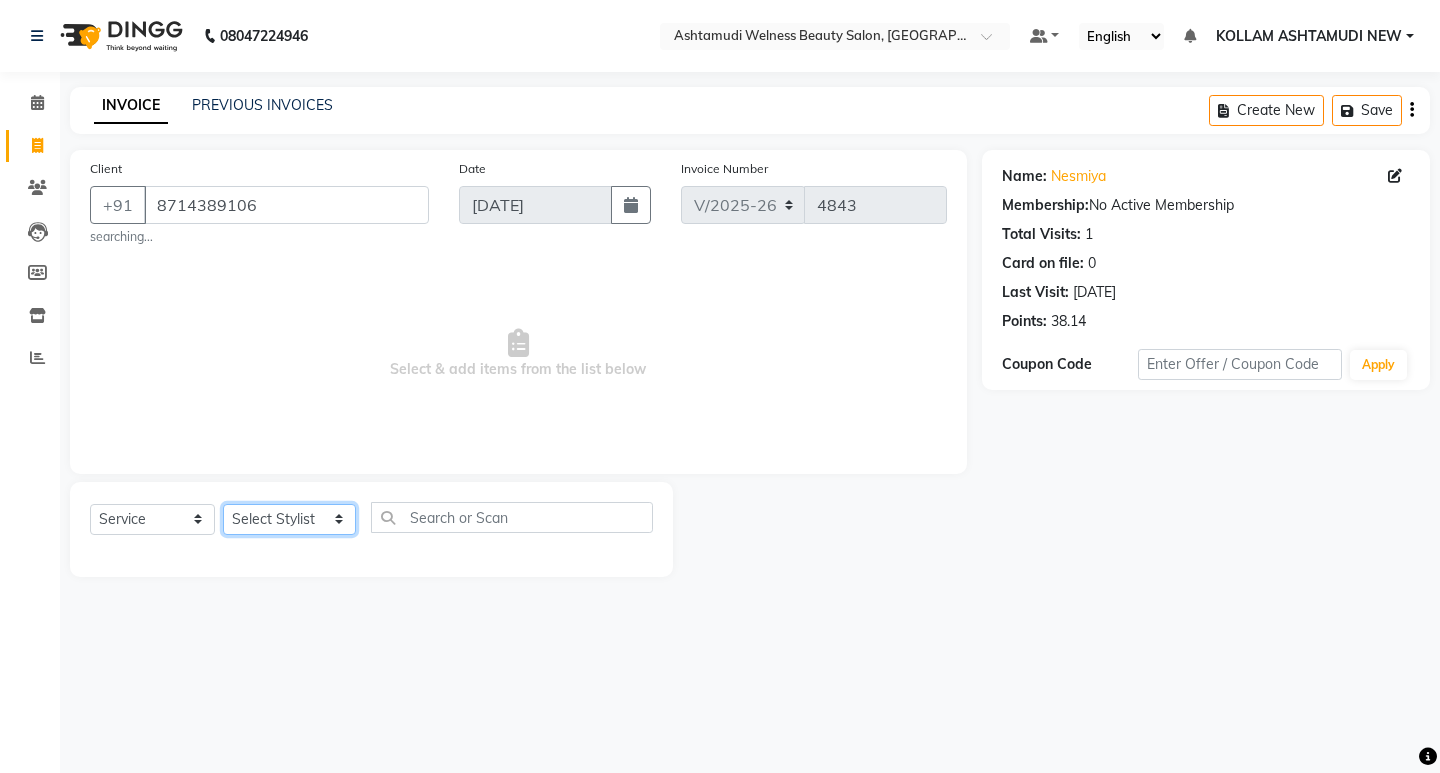 click on "Select Stylist [PERSON_NAME] Admin [PERSON_NAME]  [PERSON_NAME] [PERSON_NAME] [PERSON_NAME]  M [PERSON_NAME]  [PERSON_NAME]  P [PERSON_NAME] KOLLAM ASHTAMUDI NEW  [PERSON_NAME] [PERSON_NAME] [PERSON_NAME]  [PERSON_NAME] [PERSON_NAME] [PERSON_NAME] [PERSON_NAME] [PERSON_NAME] M [PERSON_NAME] SARIGA [PERSON_NAME] [PERSON_NAME] [PERSON_NAME] SIBI [PERSON_NAME] [PERSON_NAME] S" 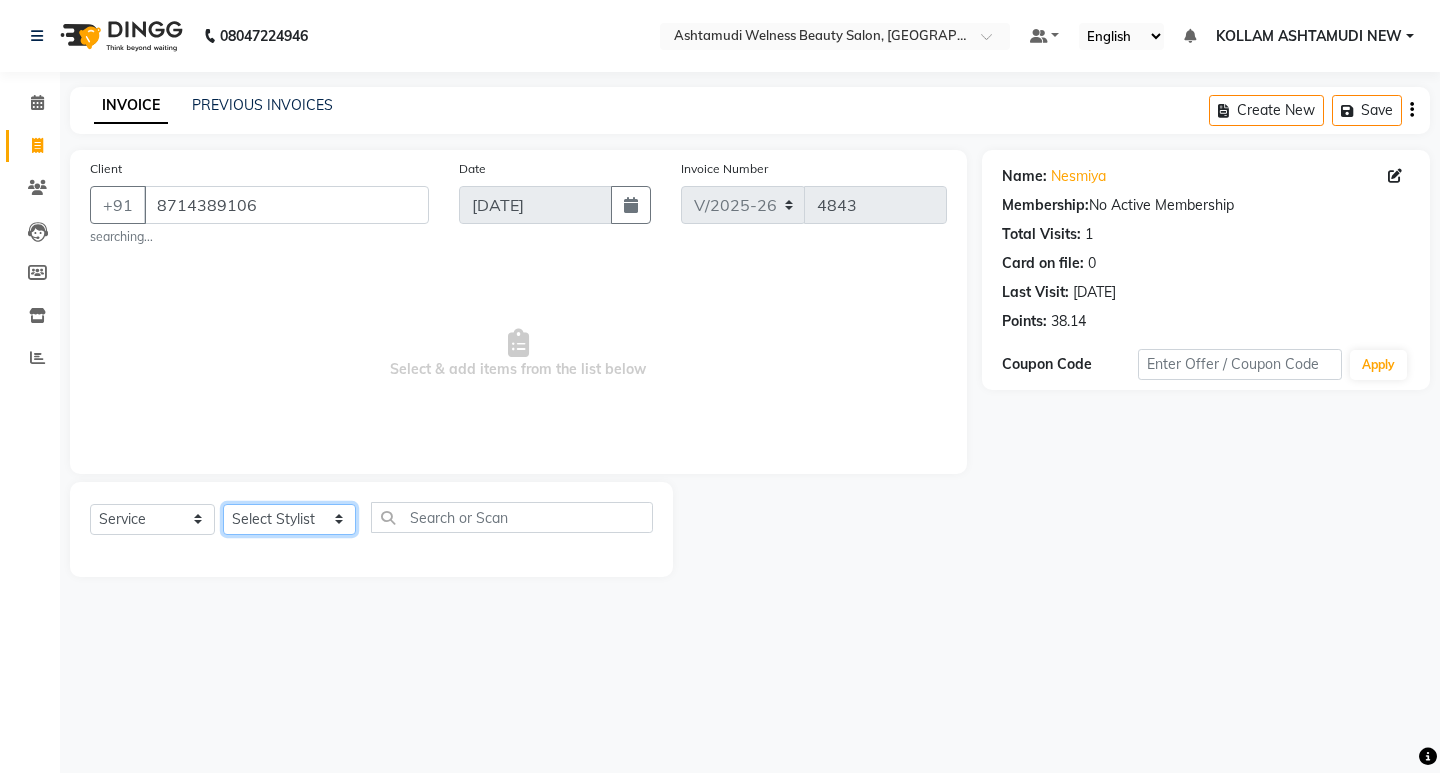 select on "69782" 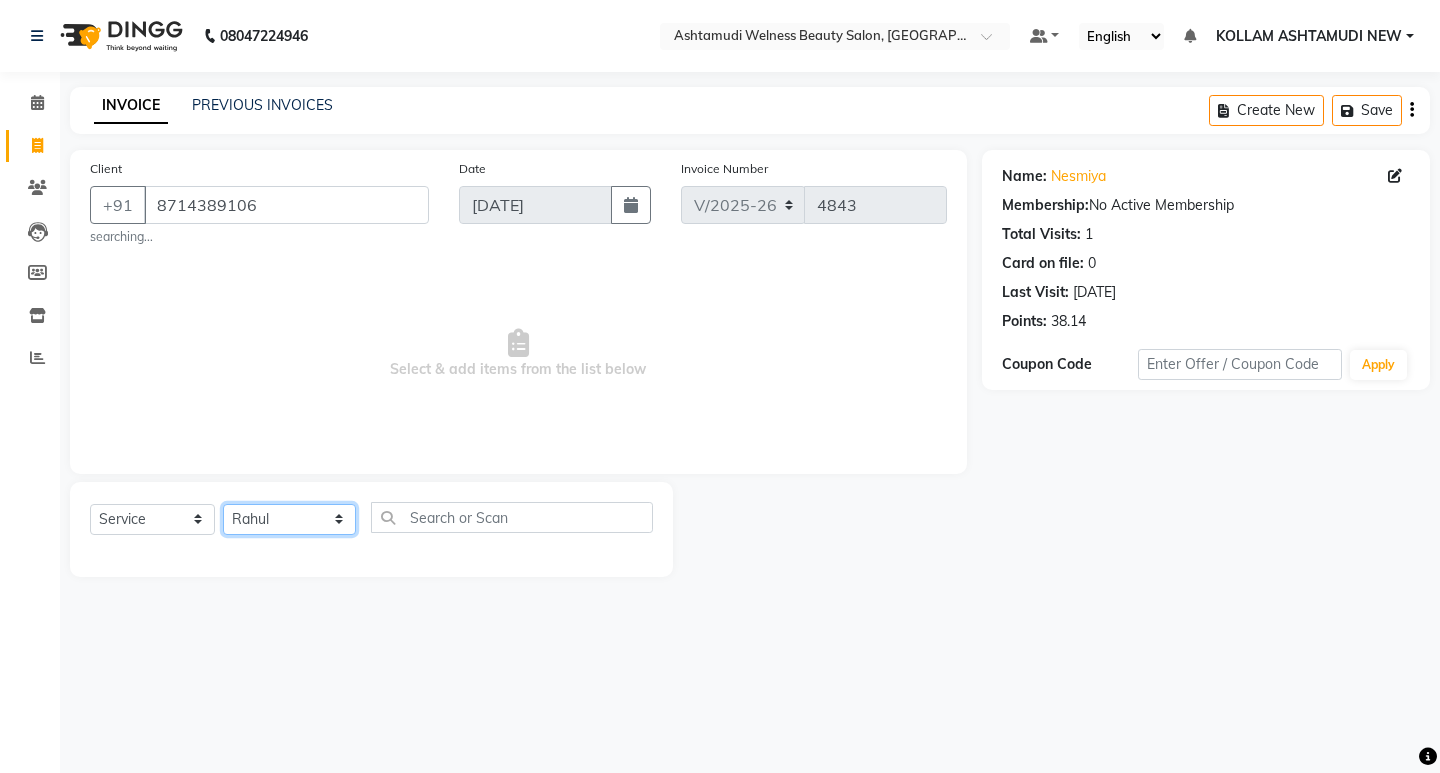 click on "Select Stylist [PERSON_NAME] Admin [PERSON_NAME]  [PERSON_NAME] [PERSON_NAME] [PERSON_NAME]  M [PERSON_NAME]  [PERSON_NAME]  P [PERSON_NAME] KOLLAM ASHTAMUDI NEW  [PERSON_NAME] [PERSON_NAME] [PERSON_NAME]  [PERSON_NAME] [PERSON_NAME] [PERSON_NAME] [PERSON_NAME] [PERSON_NAME] M [PERSON_NAME] SARIGA [PERSON_NAME] [PERSON_NAME] [PERSON_NAME] SIBI [PERSON_NAME] [PERSON_NAME] S" 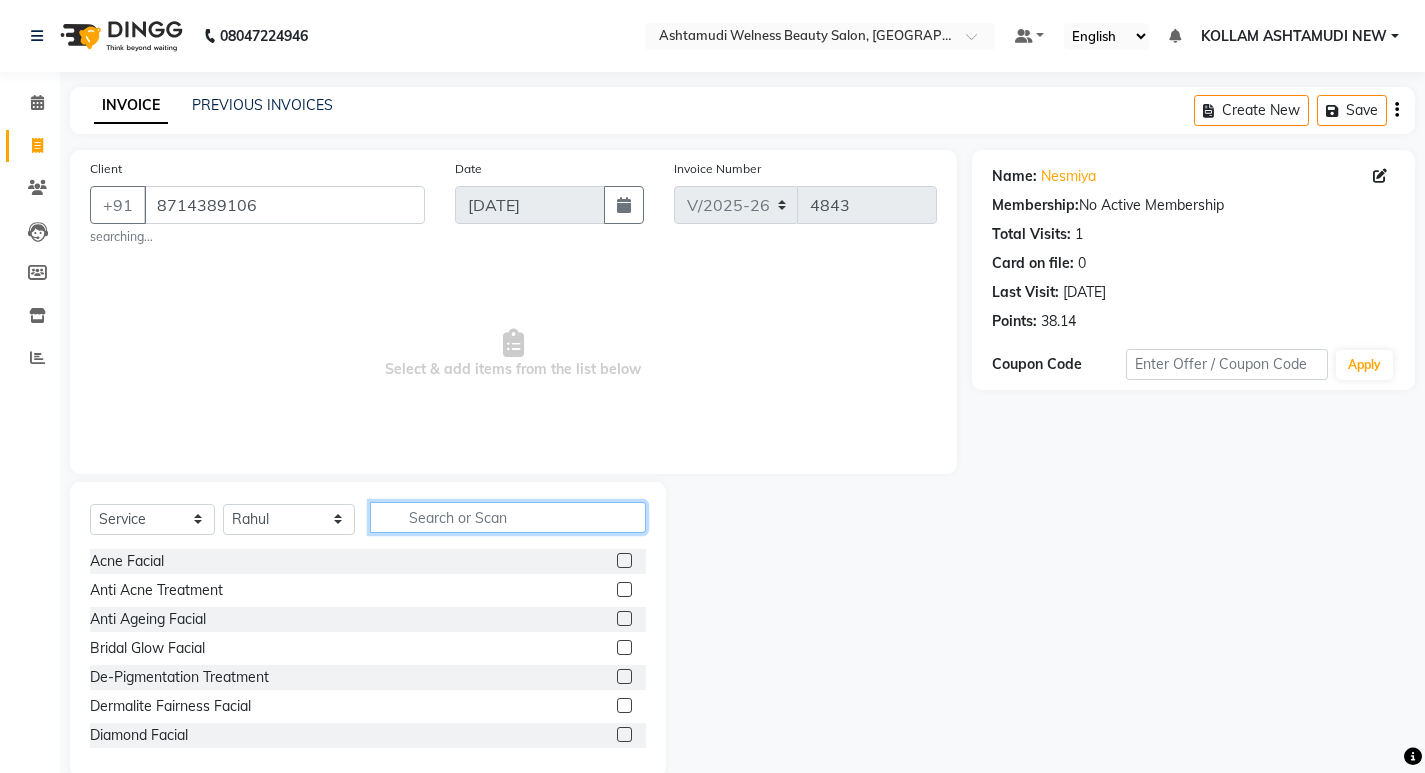click 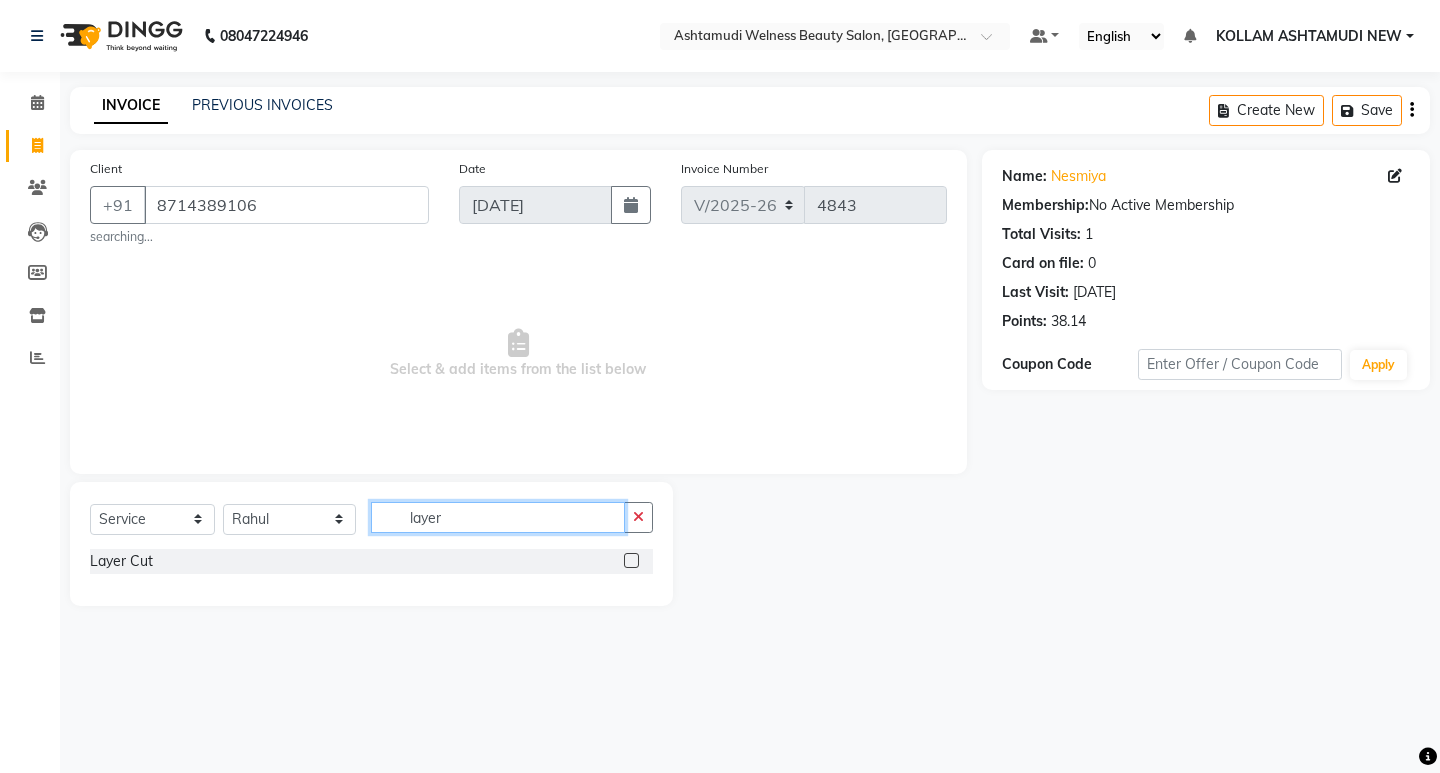 type on "layer" 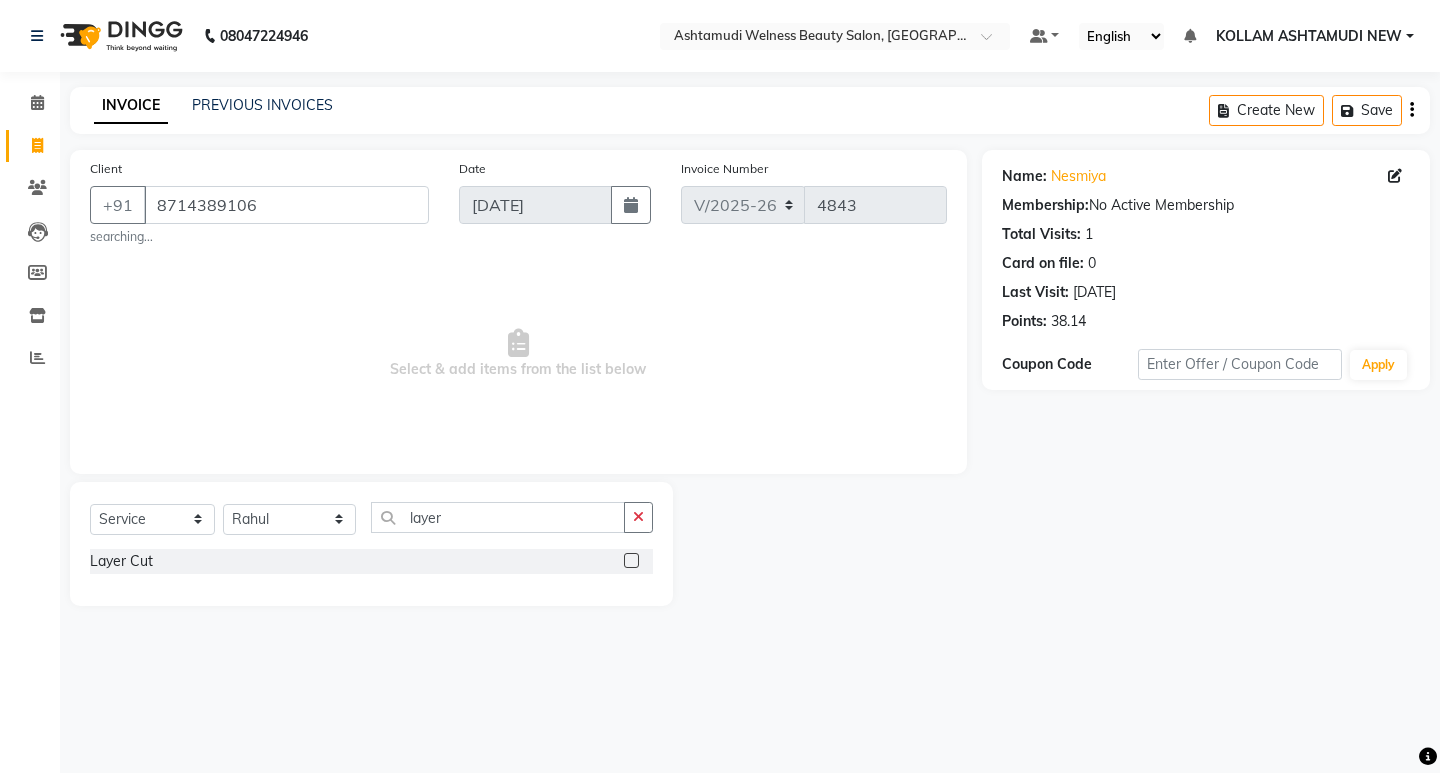 click 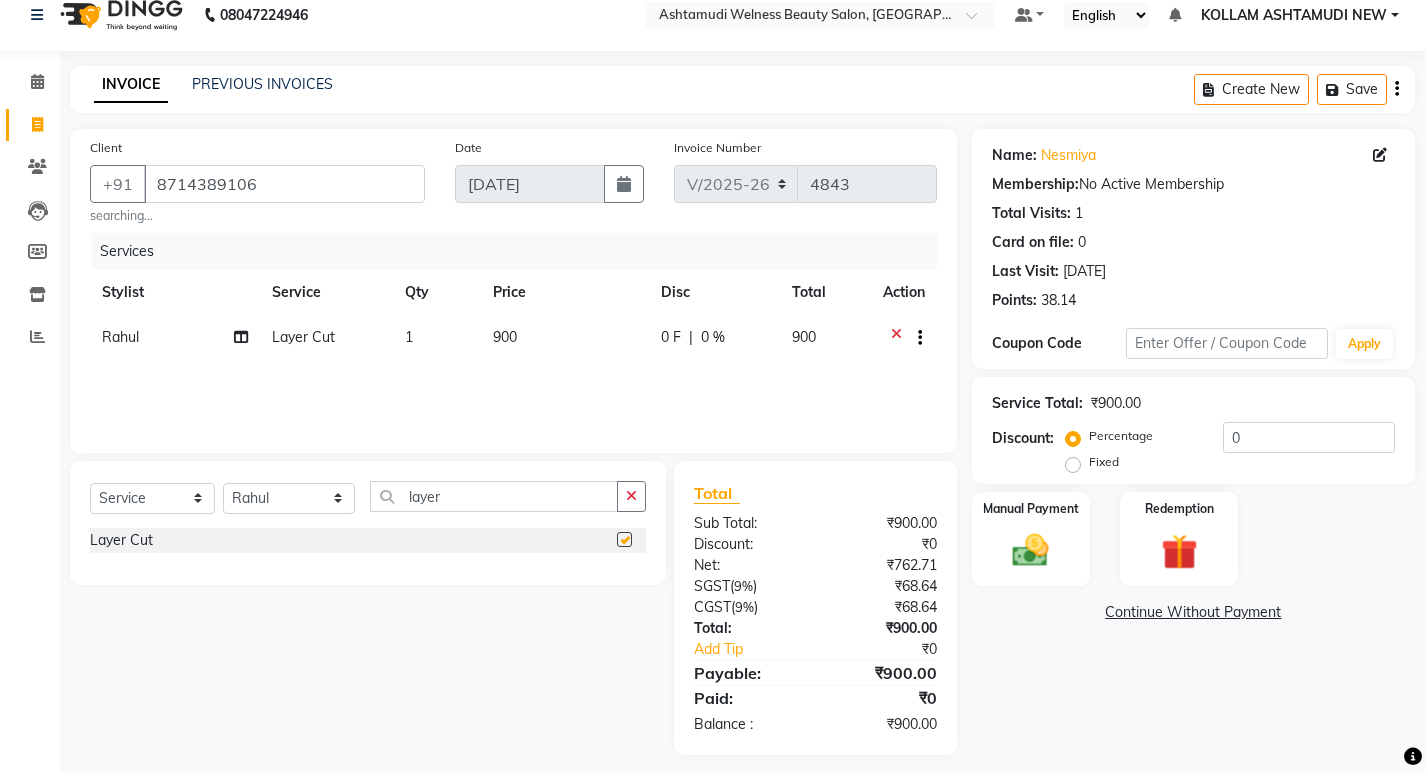 scroll, scrollTop: 33, scrollLeft: 0, axis: vertical 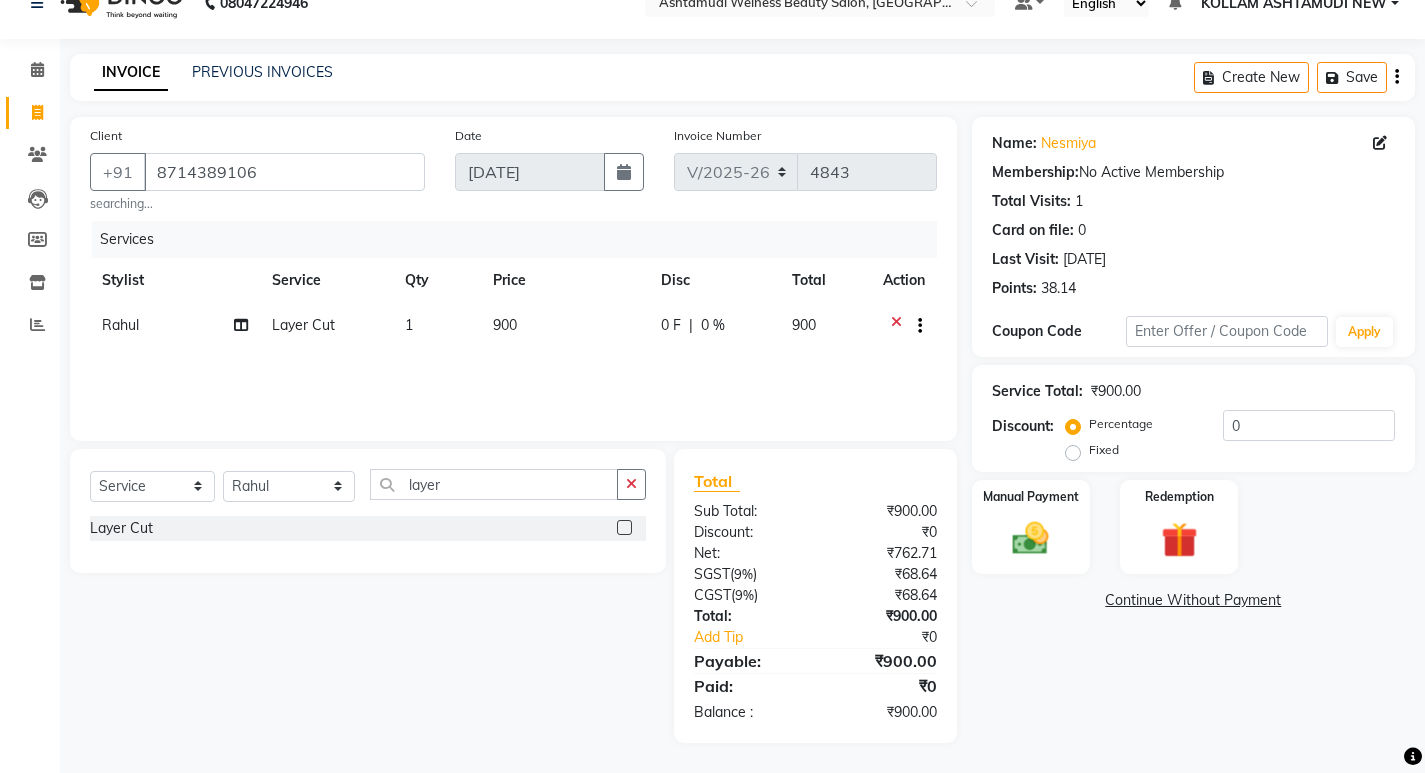 checkbox on "false" 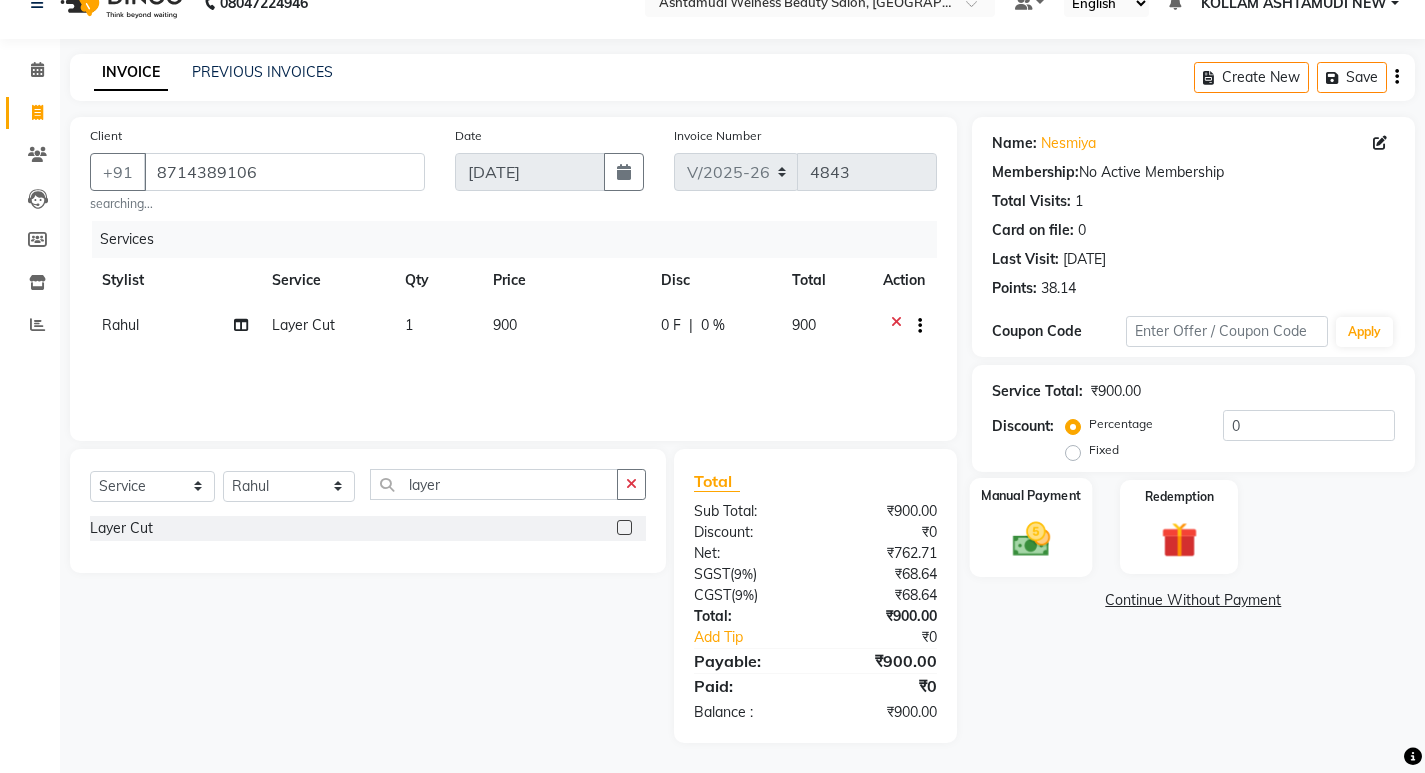 click 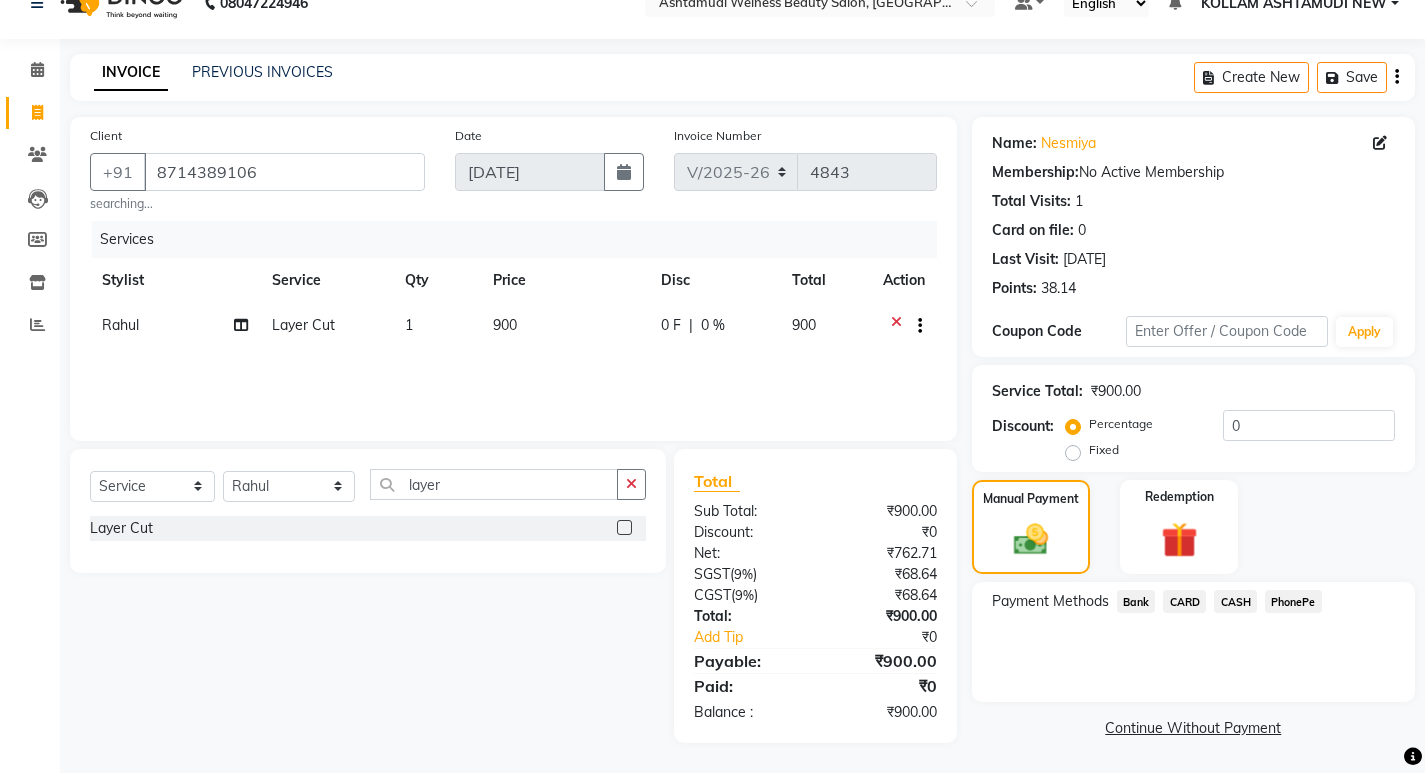 click on "PhonePe" 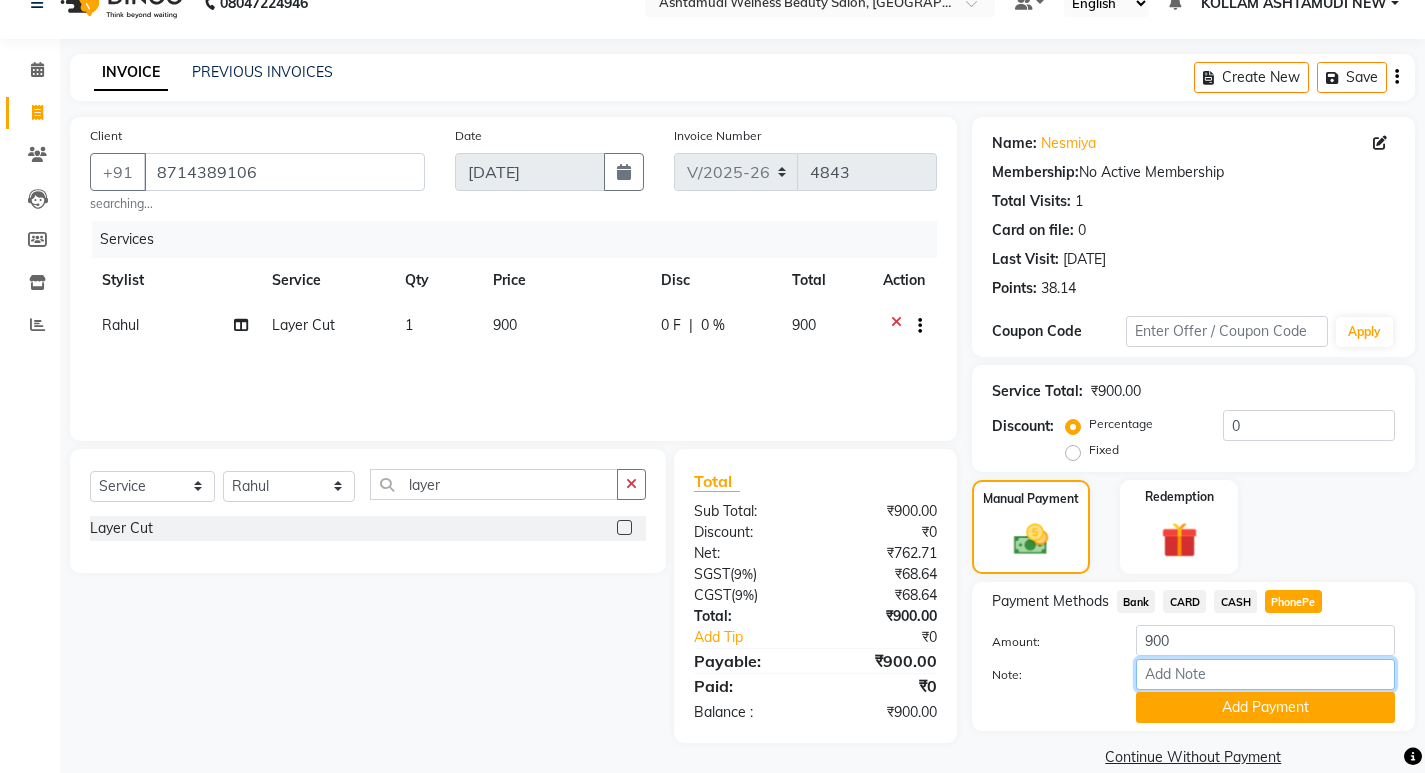 click on "Note:" at bounding box center [1265, 674] 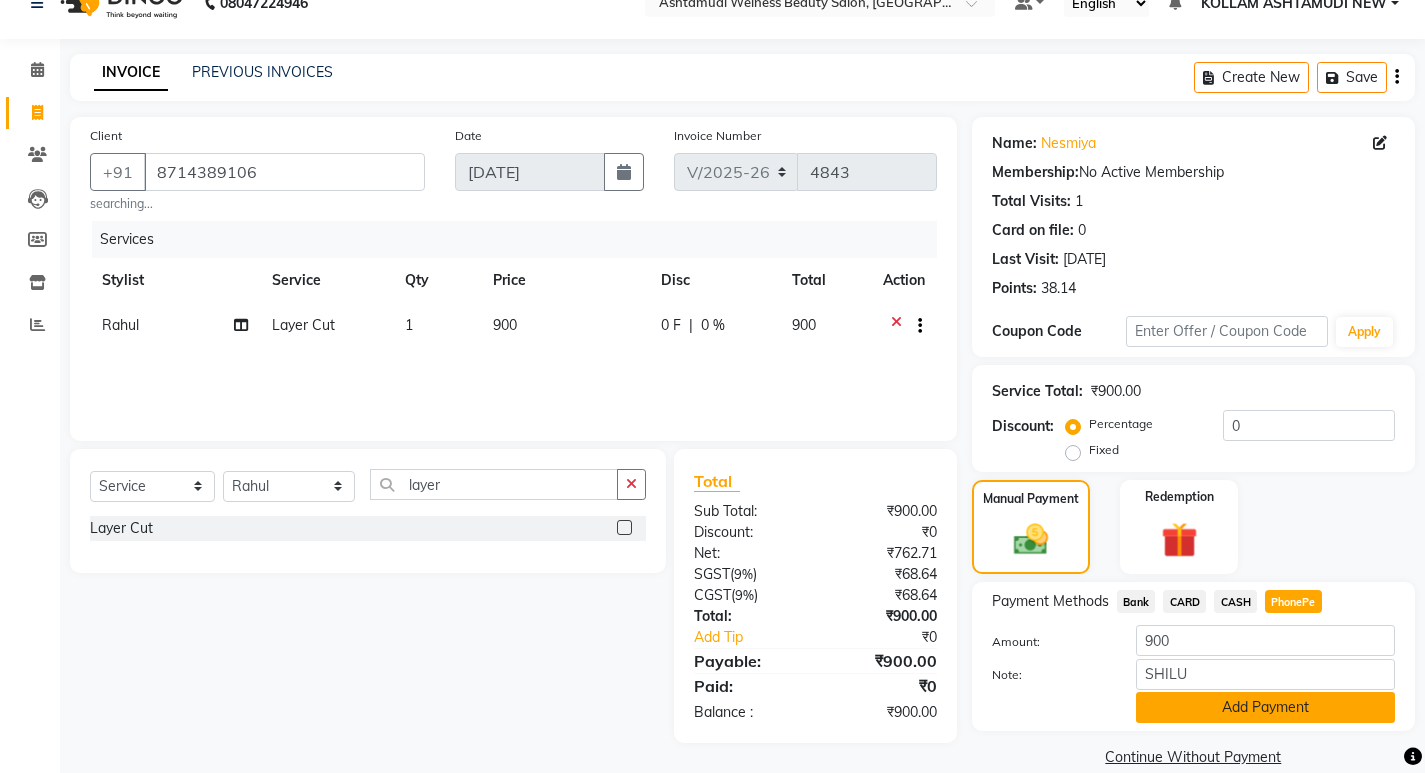 click on "Add Payment" 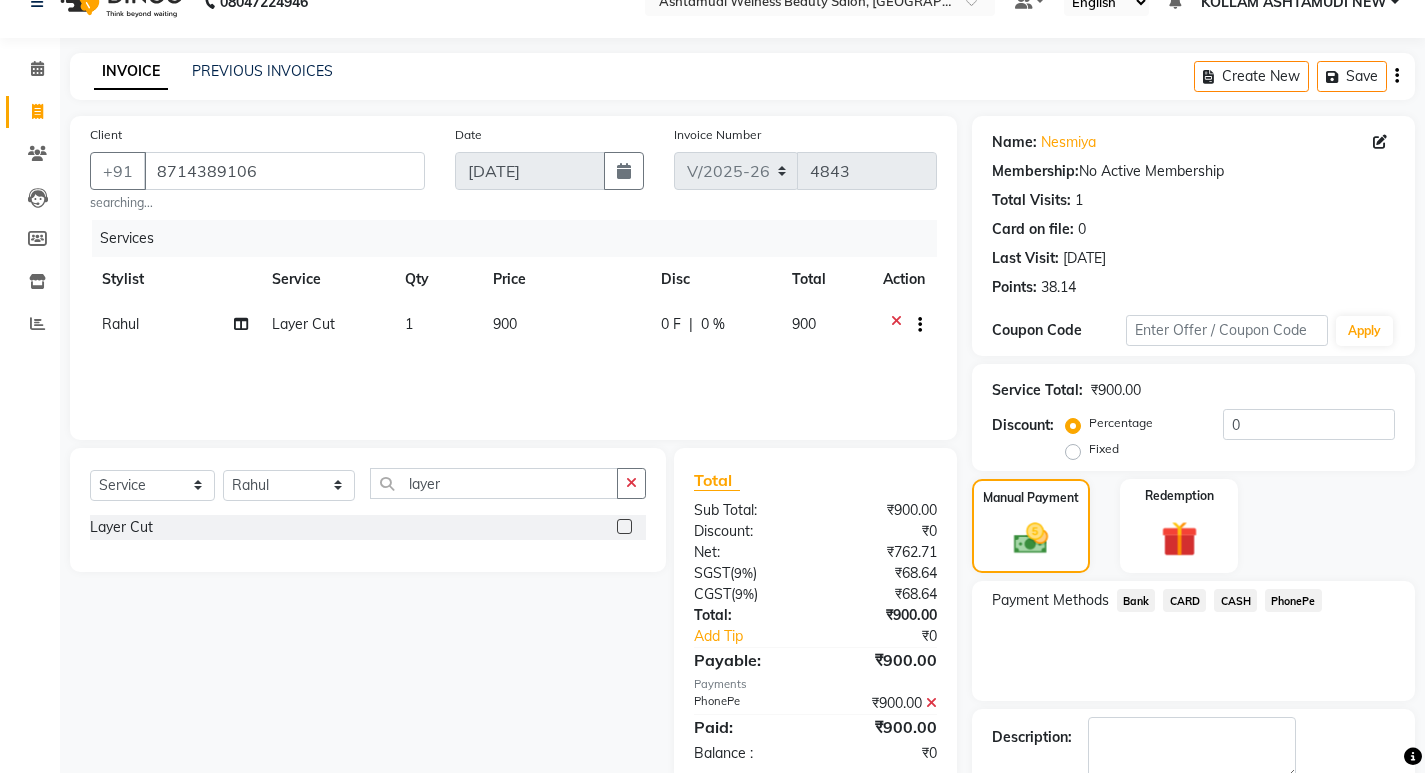 scroll, scrollTop: 117, scrollLeft: 0, axis: vertical 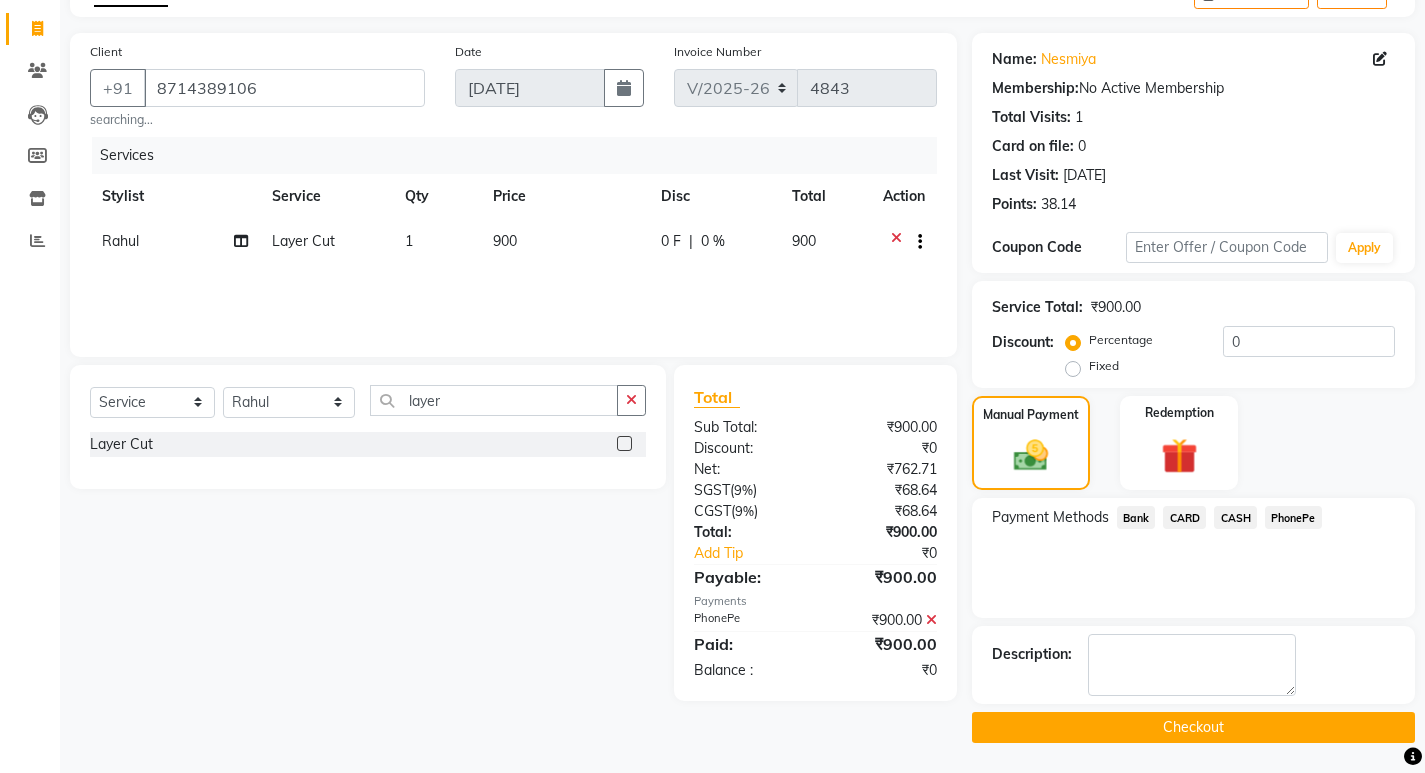 click on "Checkout" 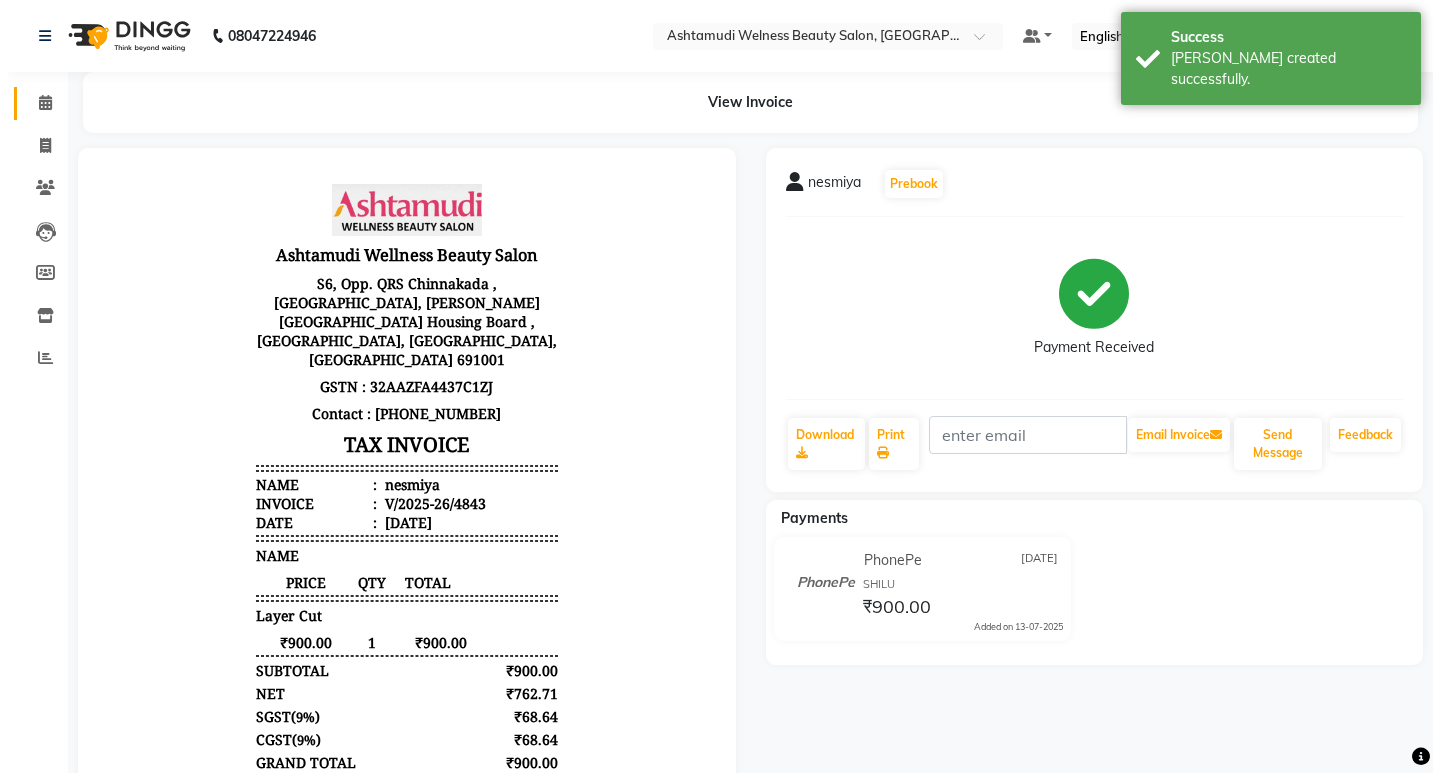 scroll, scrollTop: 0, scrollLeft: 0, axis: both 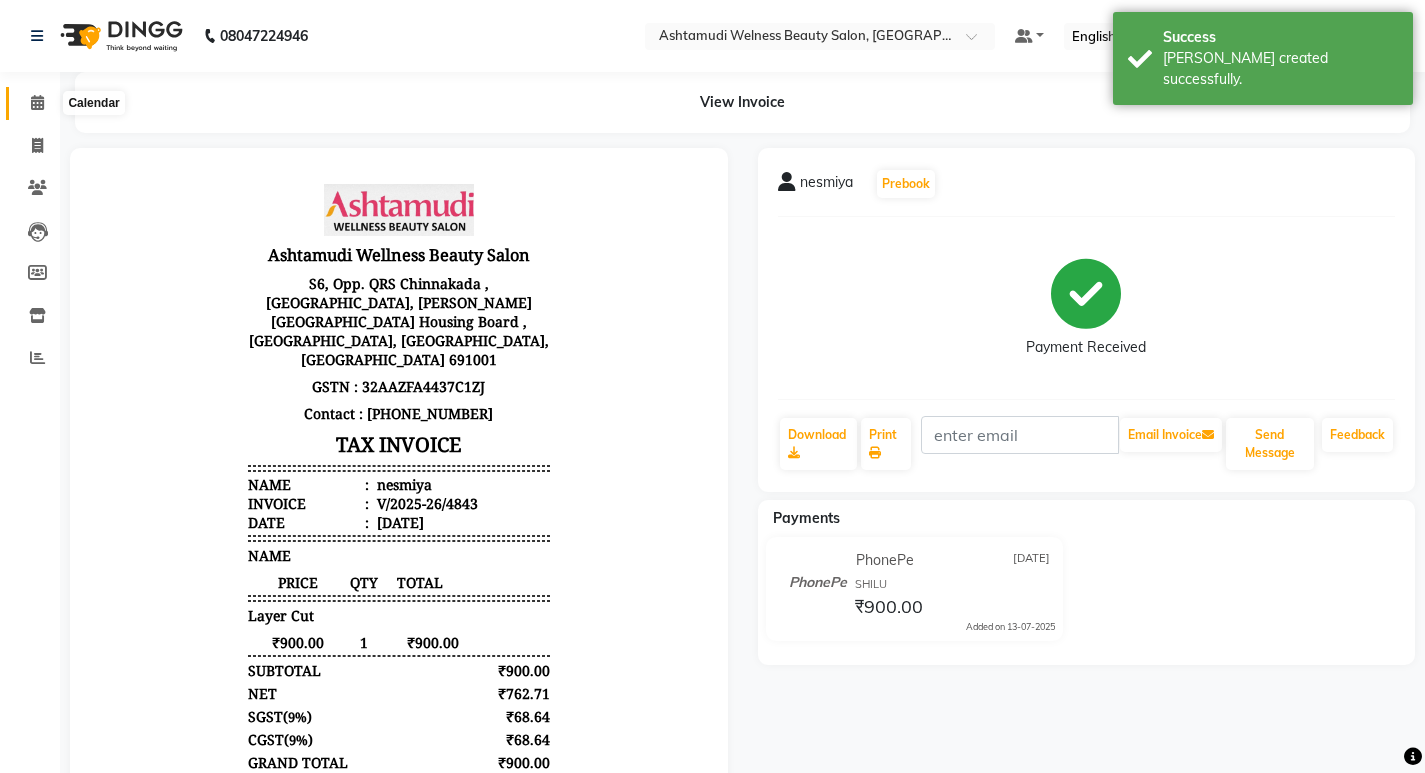 click 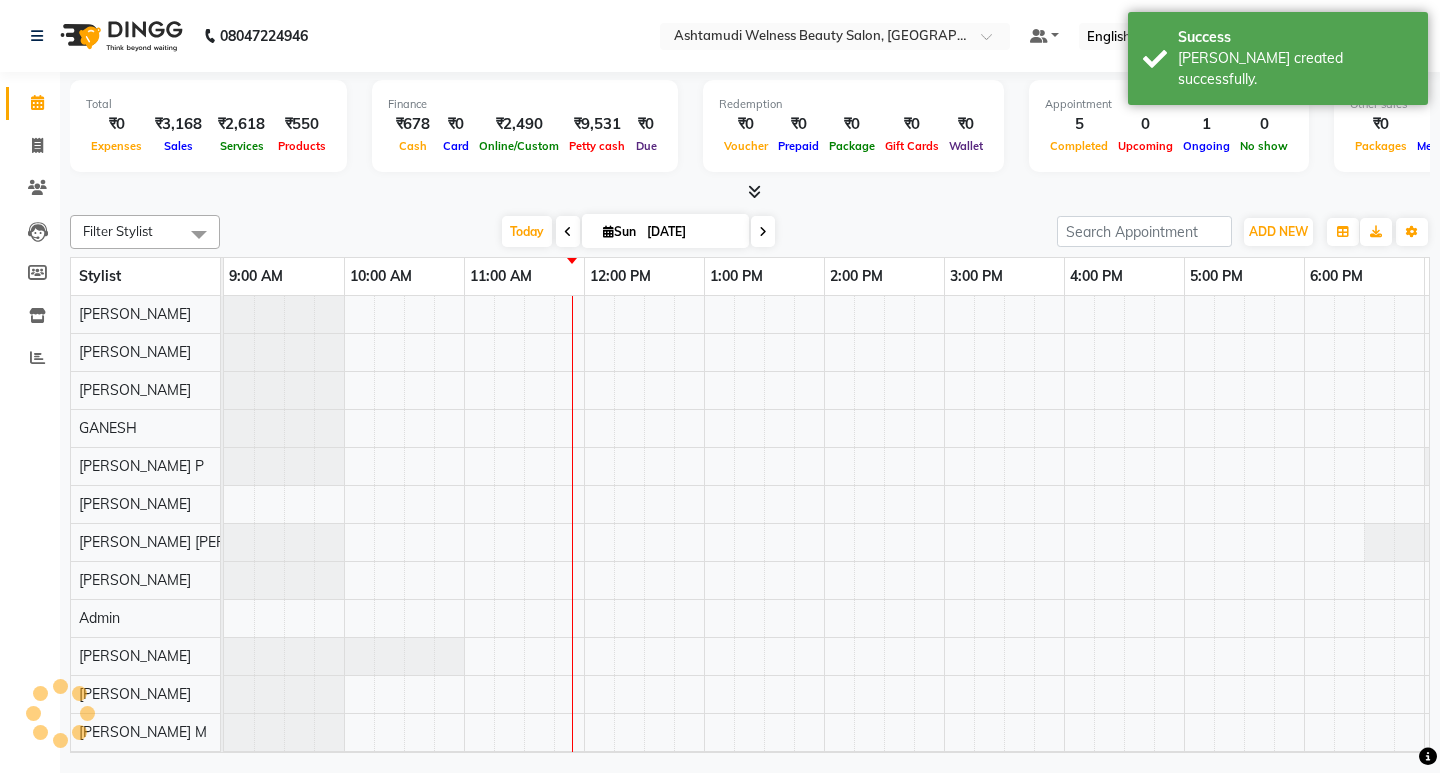 scroll, scrollTop: 0, scrollLeft: 0, axis: both 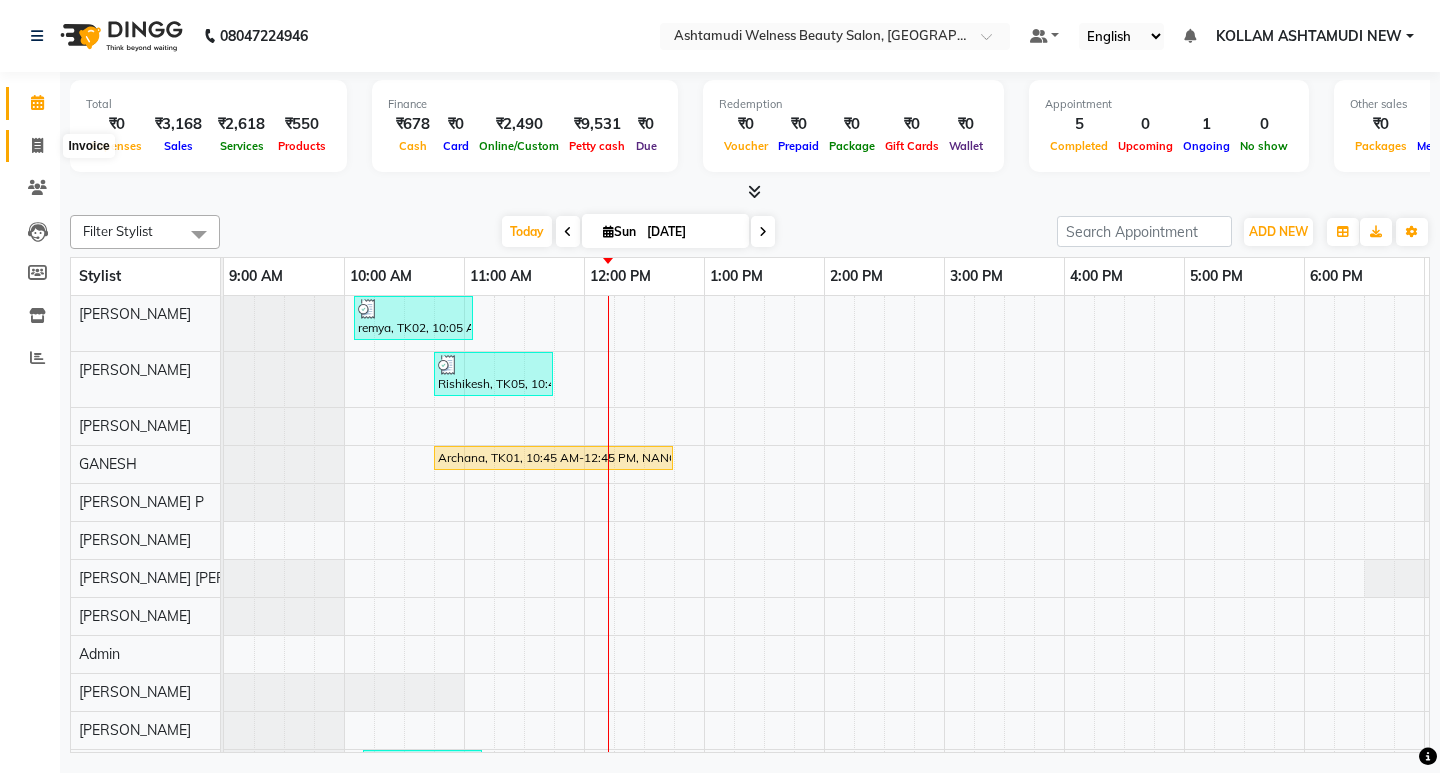 click 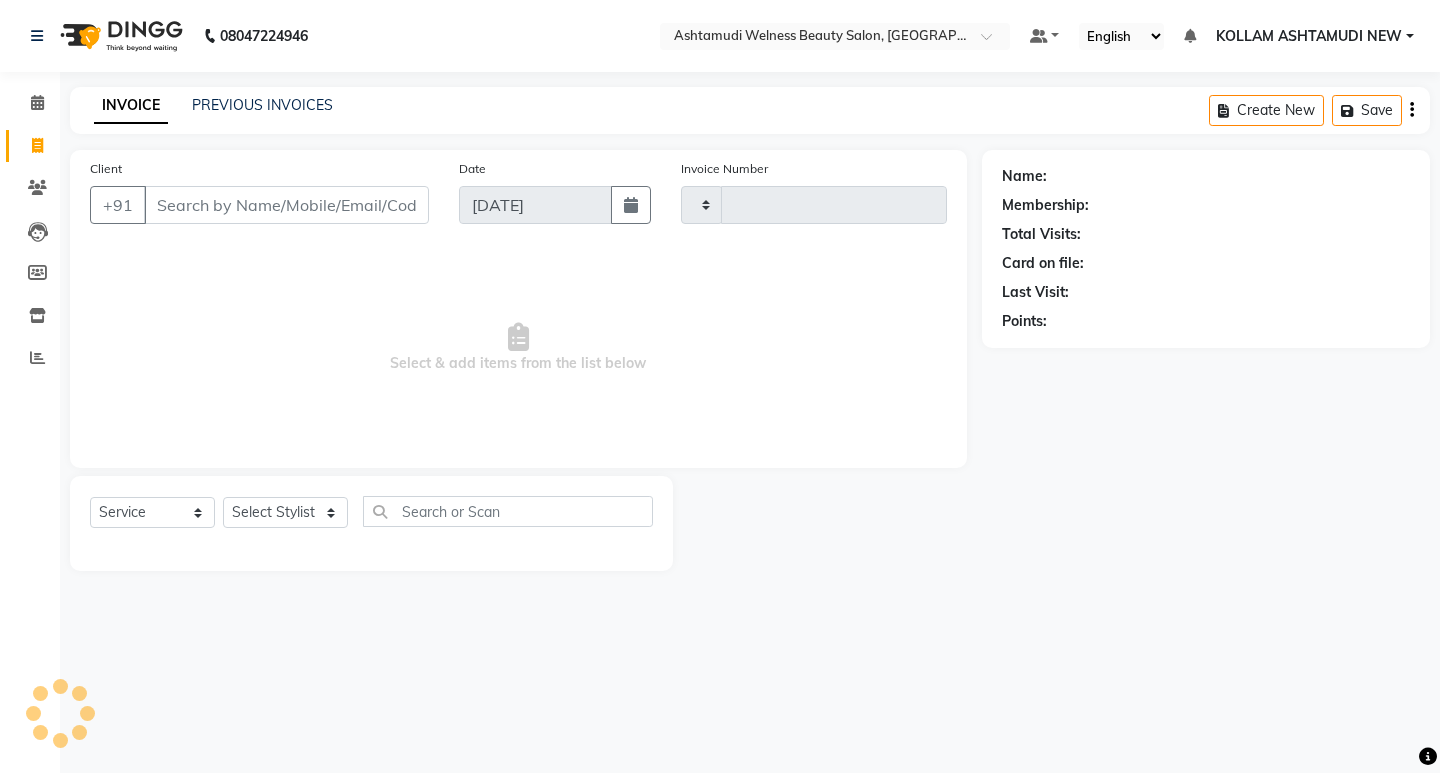 type on "4844" 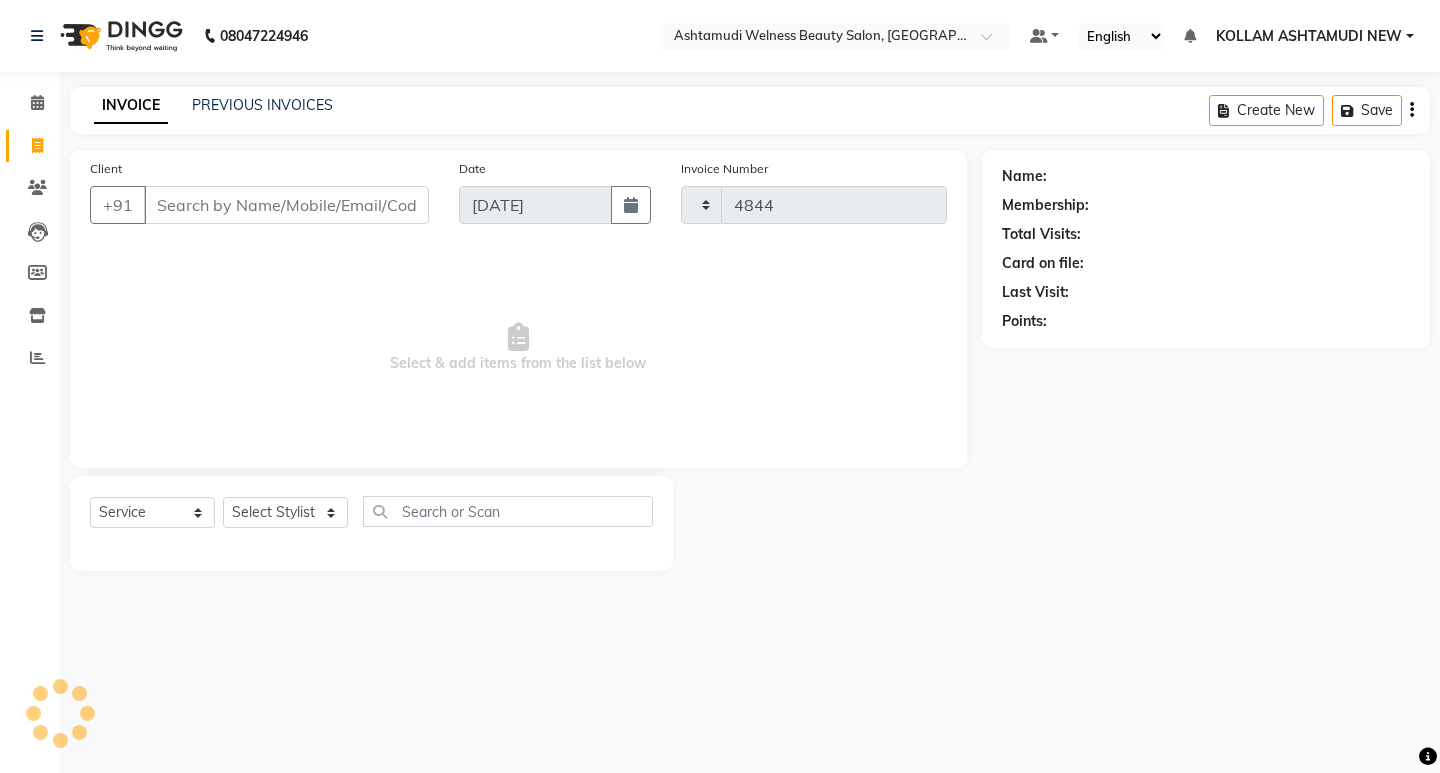 select on "4529" 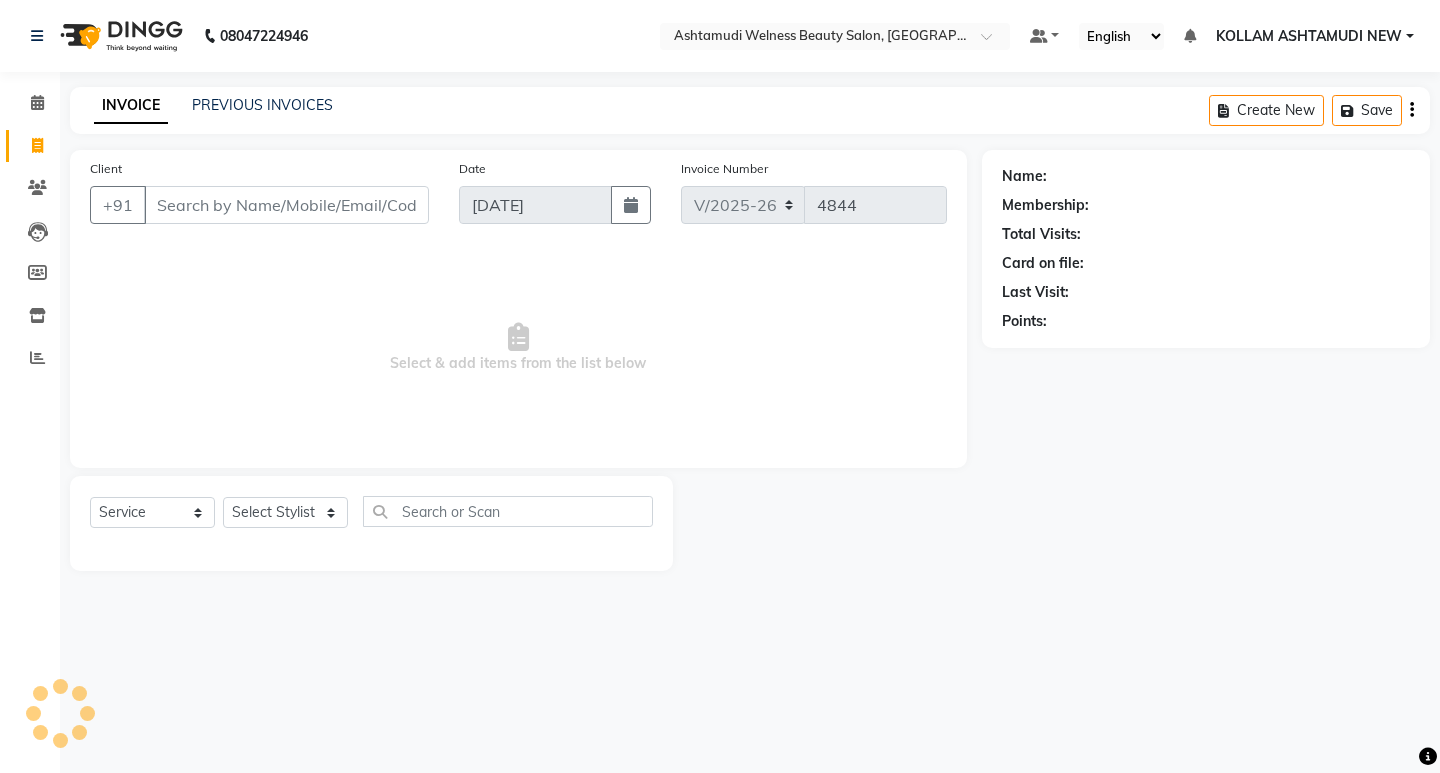 click on "Client" at bounding box center (286, 205) 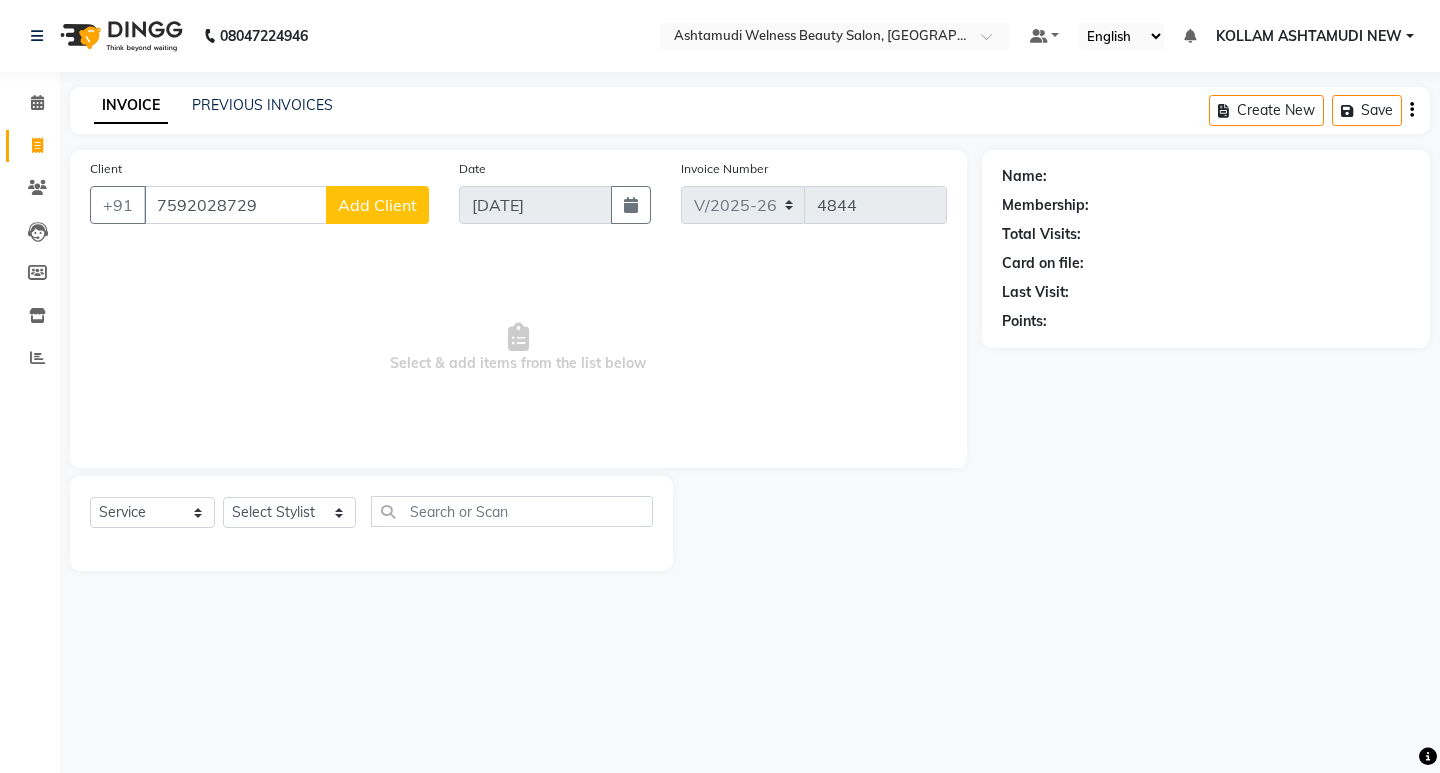 type on "7592028729" 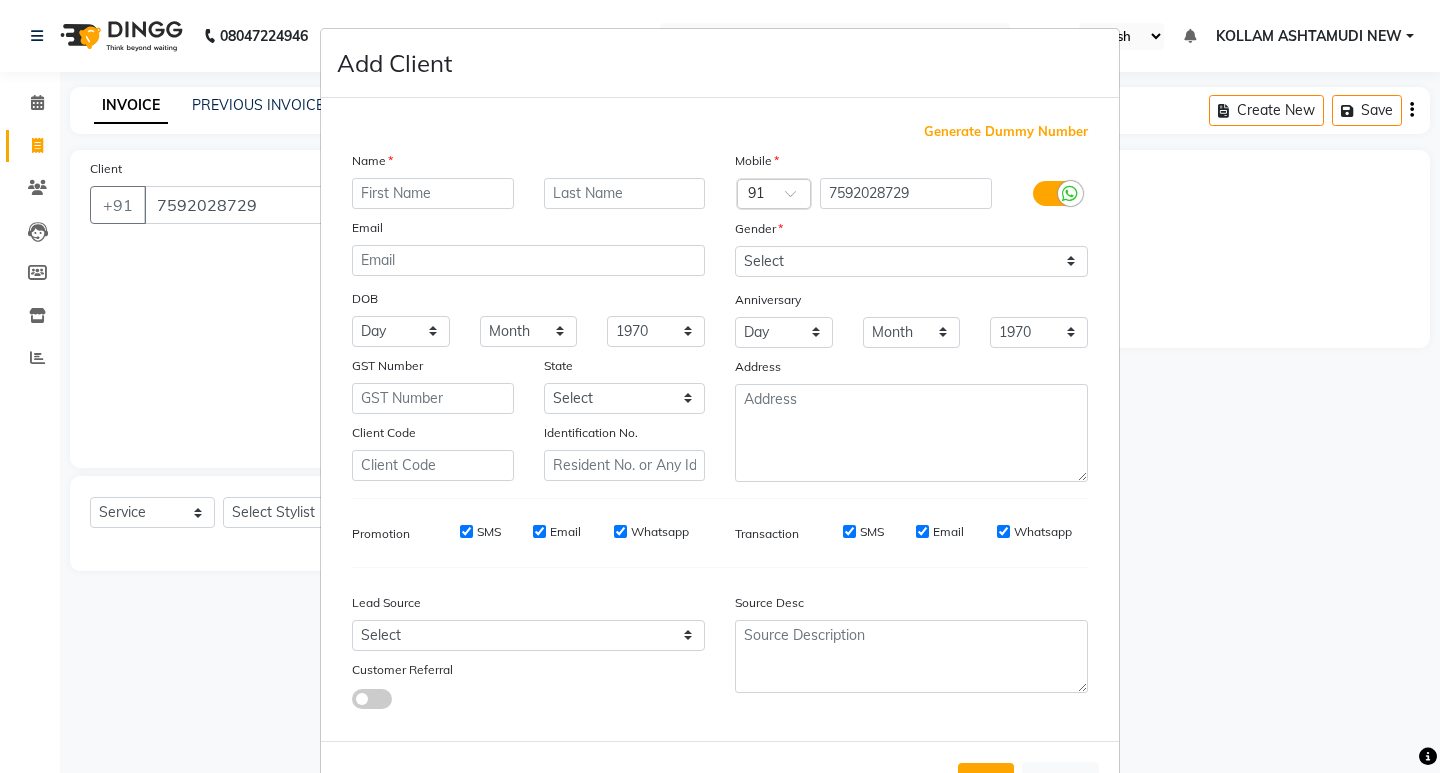 click at bounding box center [433, 193] 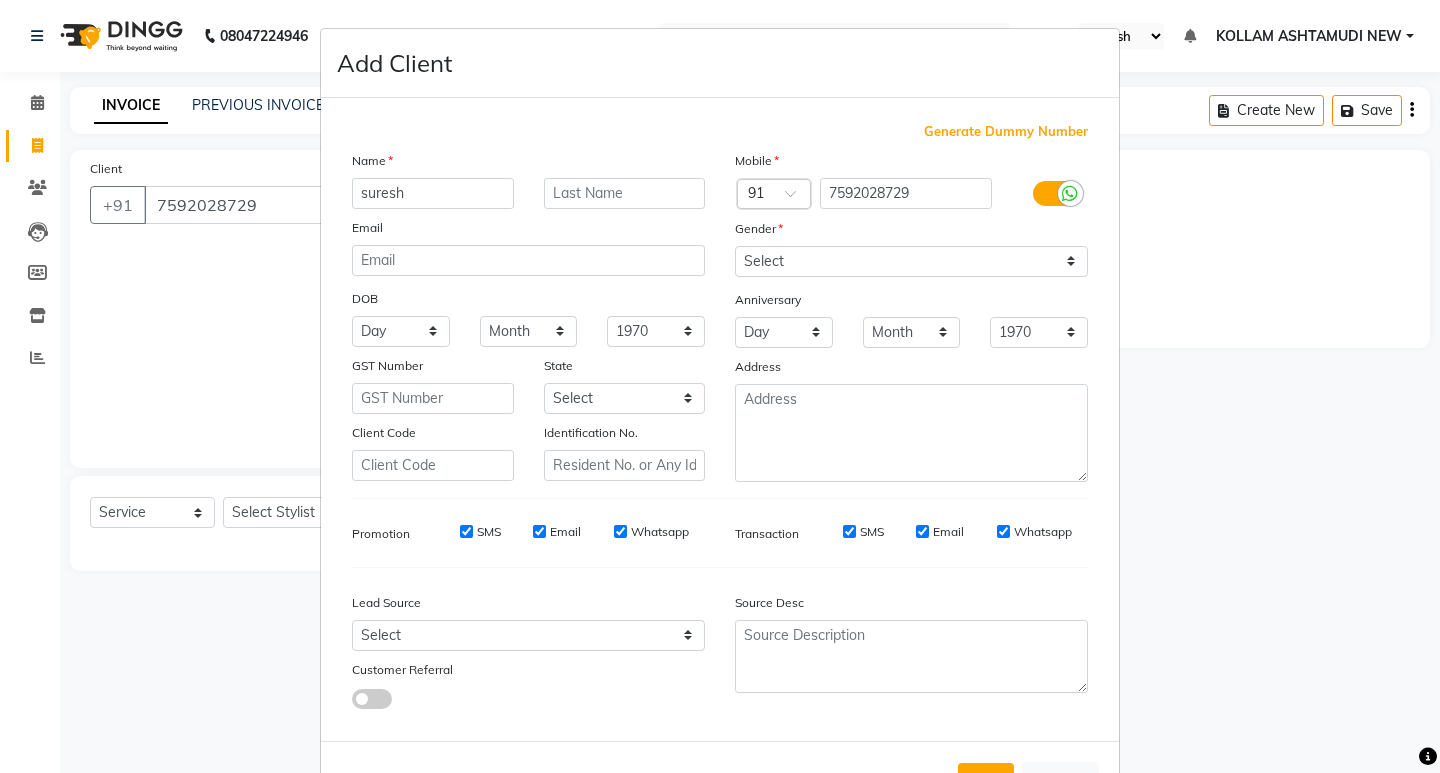type on "suresh" 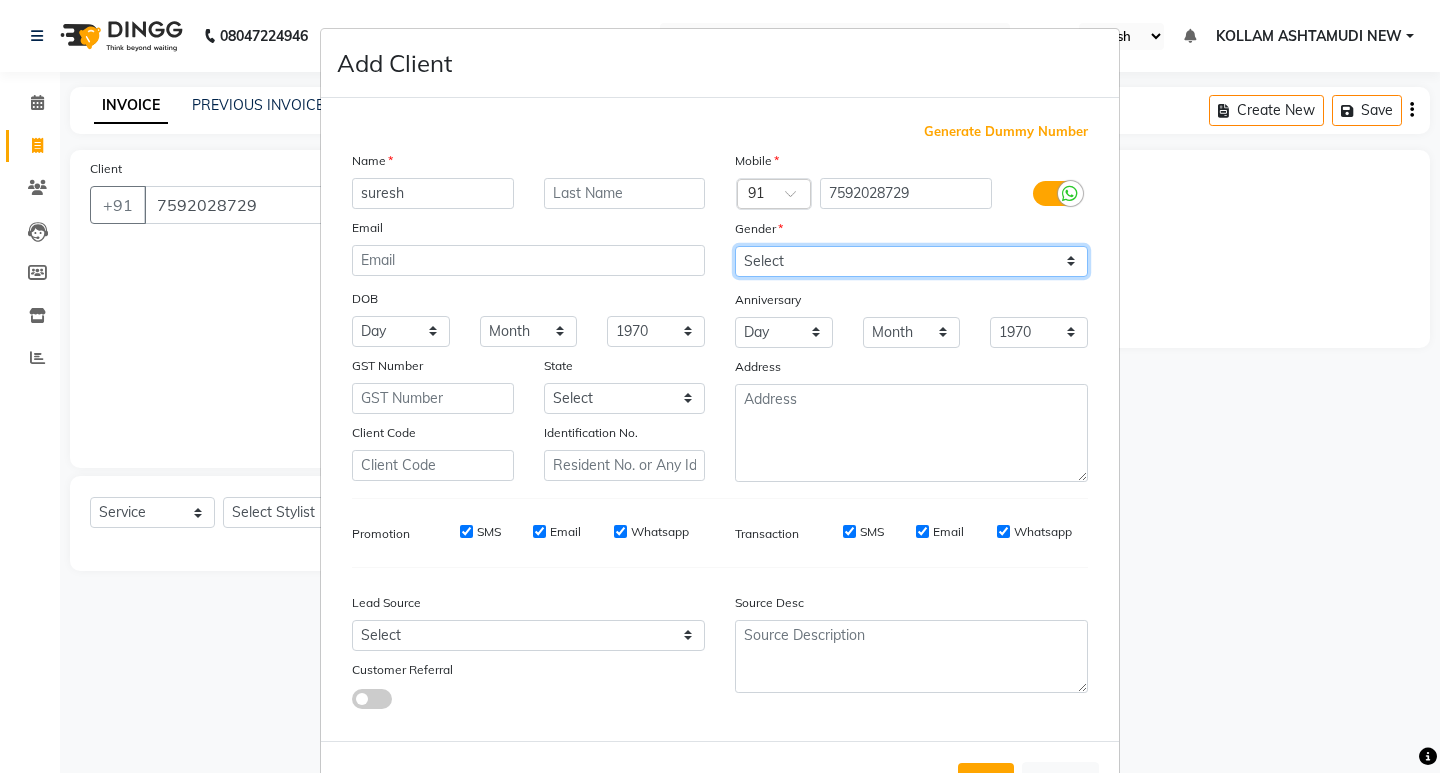 click on "Select [DEMOGRAPHIC_DATA] [DEMOGRAPHIC_DATA] Other Prefer Not To Say" at bounding box center (911, 261) 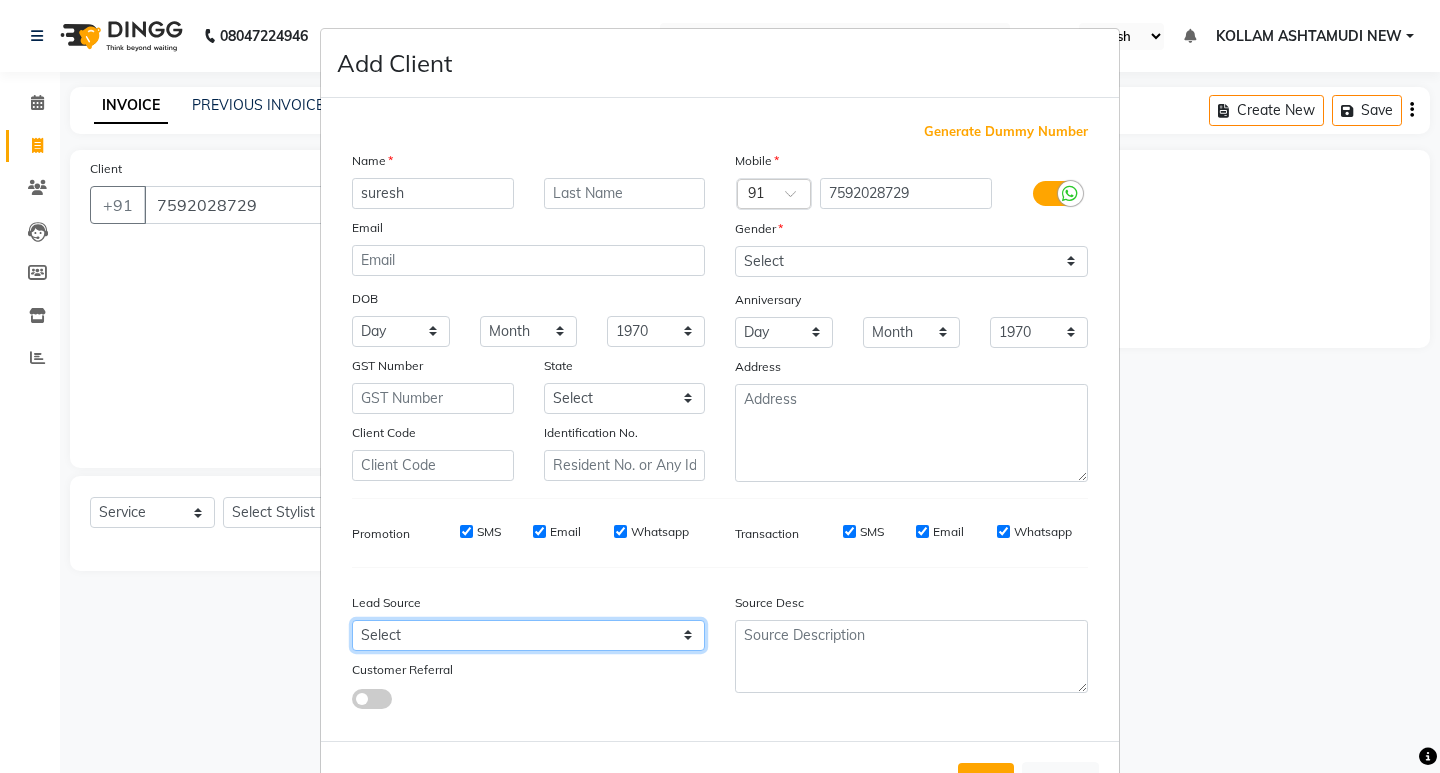 click on "Select Walk-in Referral Internet Friend Word of Mouth Advertisement Facebook JustDial Google Other Instagram  YouTube  WhatsApp" at bounding box center (528, 635) 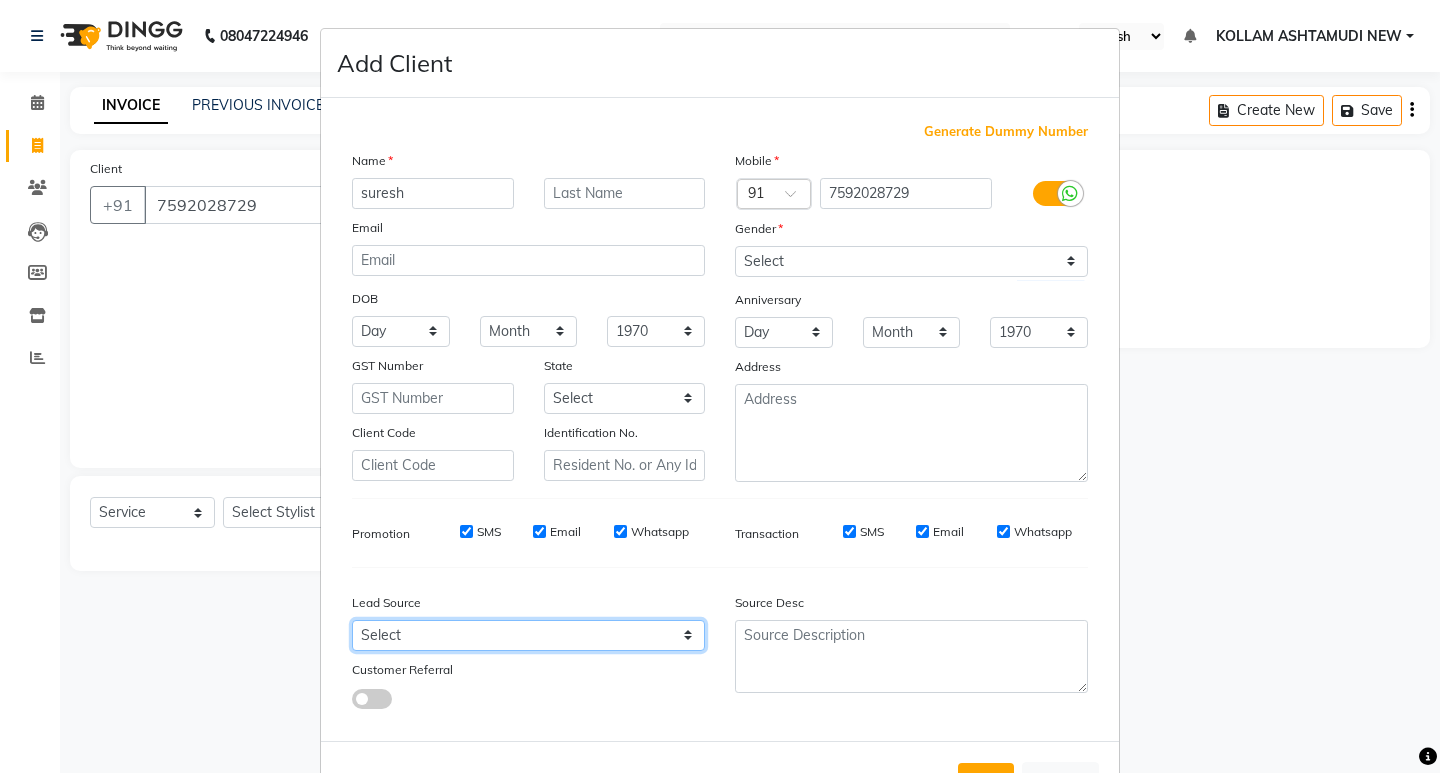 select on "30861" 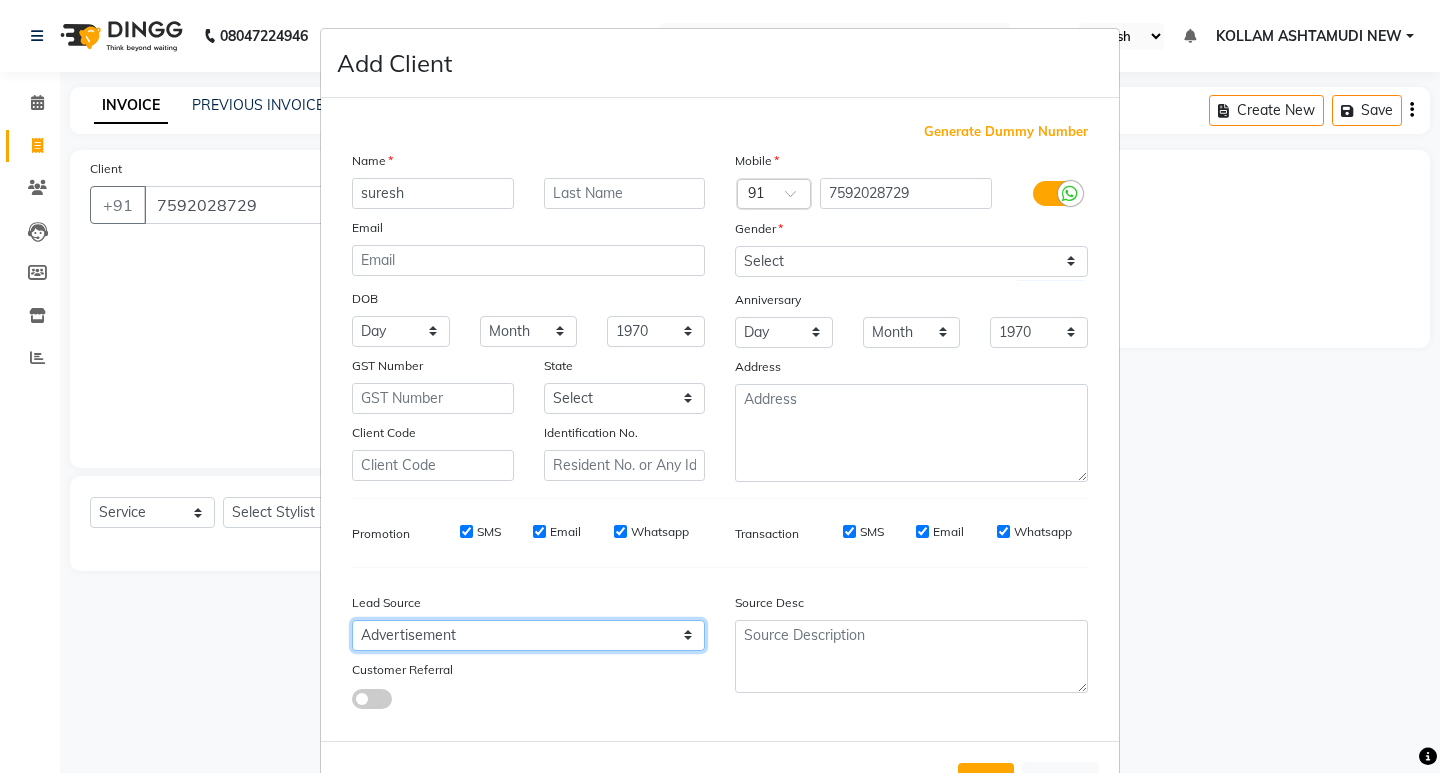 click on "Select Walk-in Referral Internet Friend Word of Mouth Advertisement Facebook JustDial Google Other Instagram  YouTube  WhatsApp" at bounding box center [528, 635] 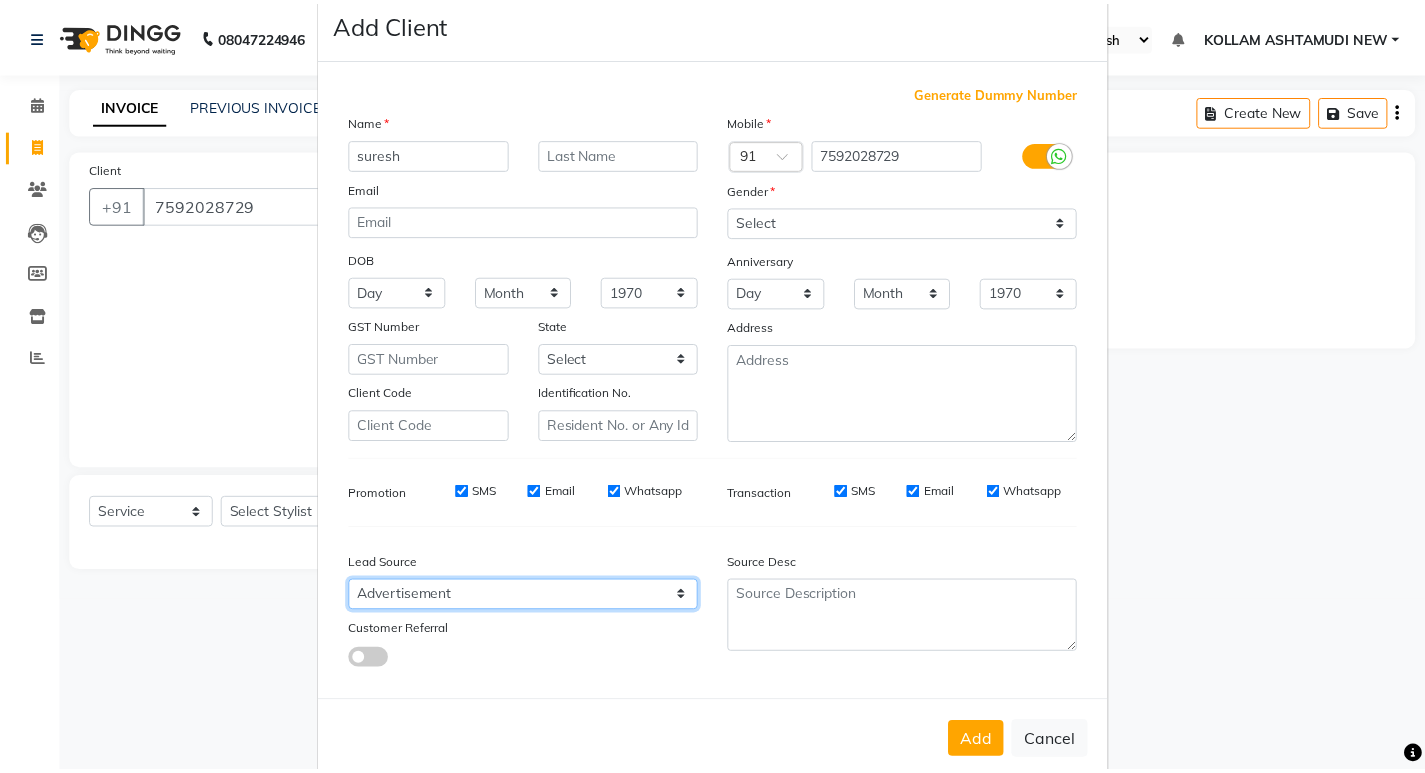 scroll, scrollTop: 76, scrollLeft: 0, axis: vertical 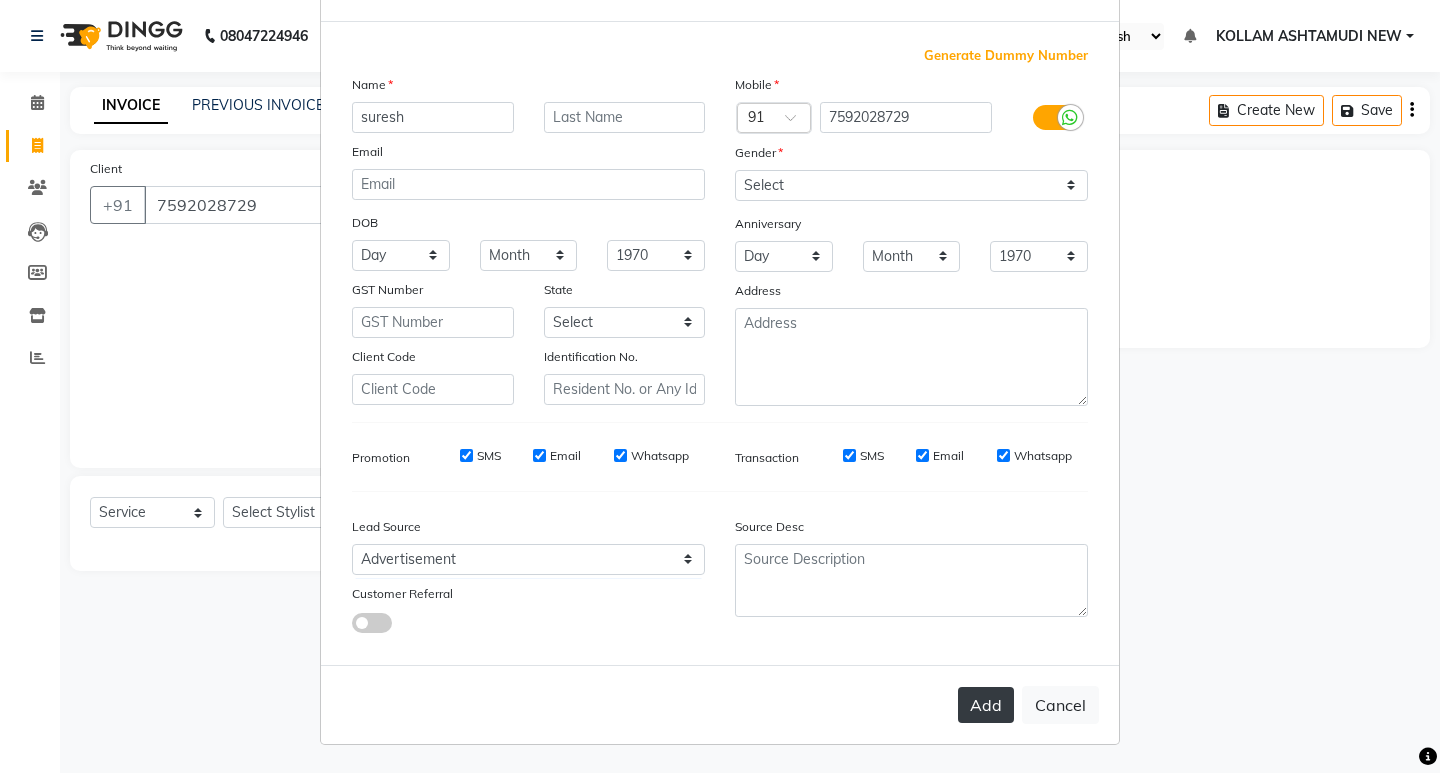 click on "Add" at bounding box center (986, 705) 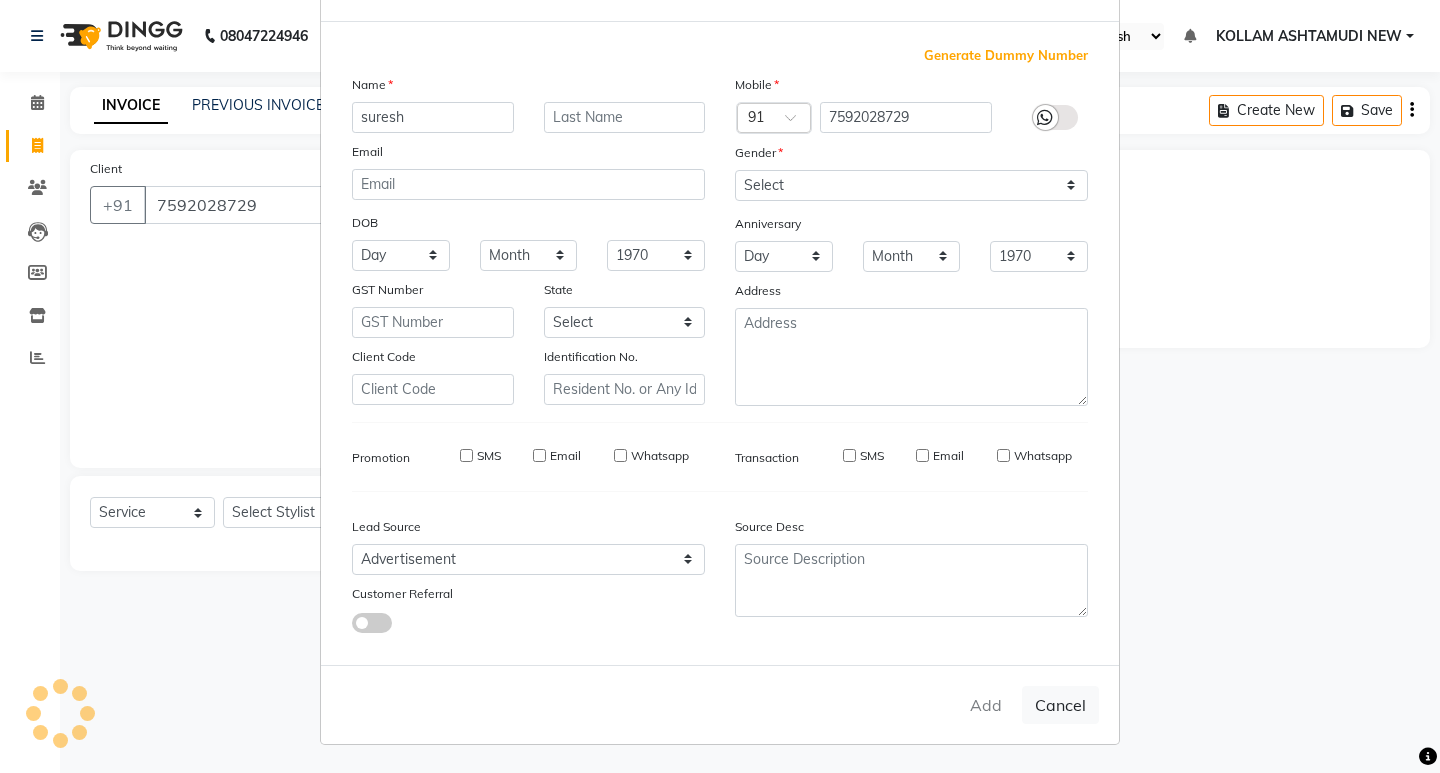 type 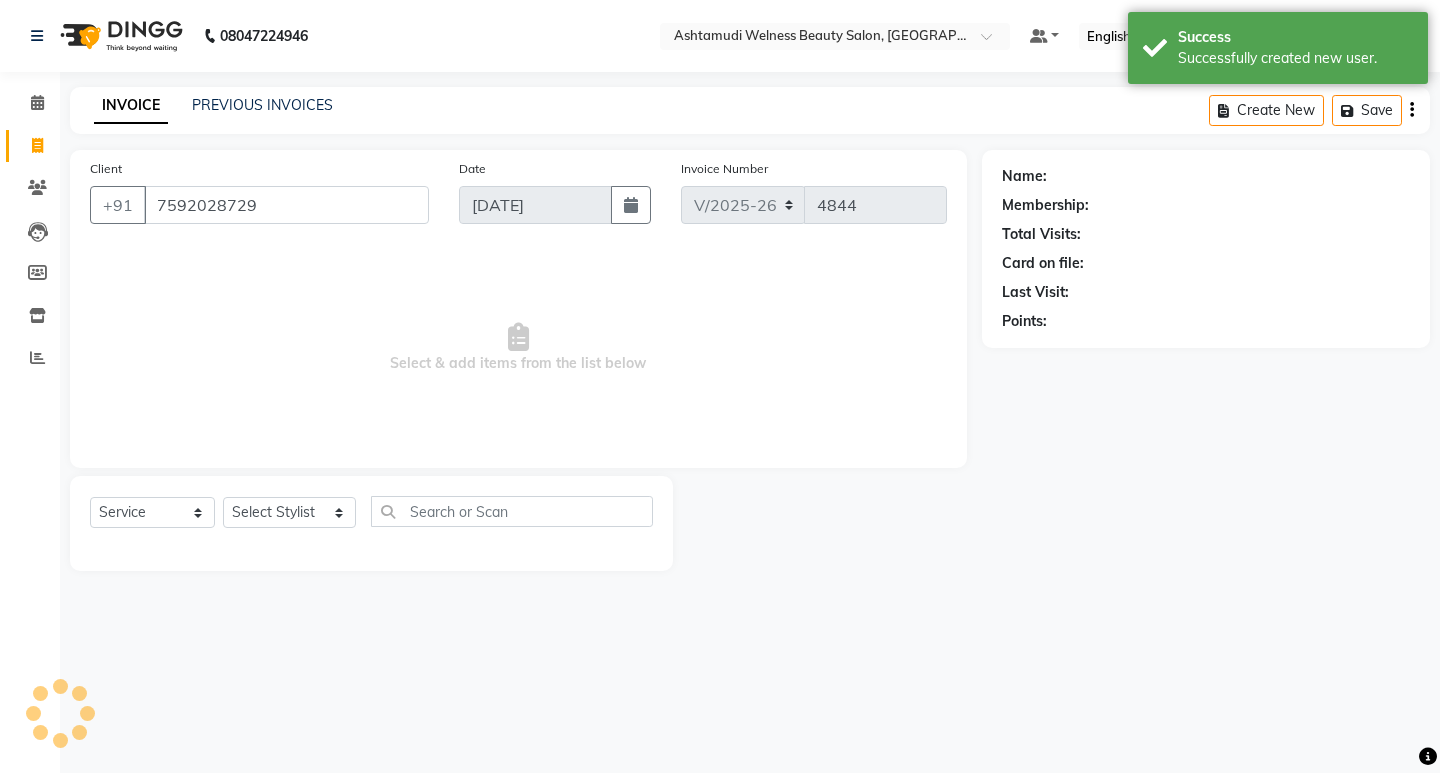 select on "1: Object" 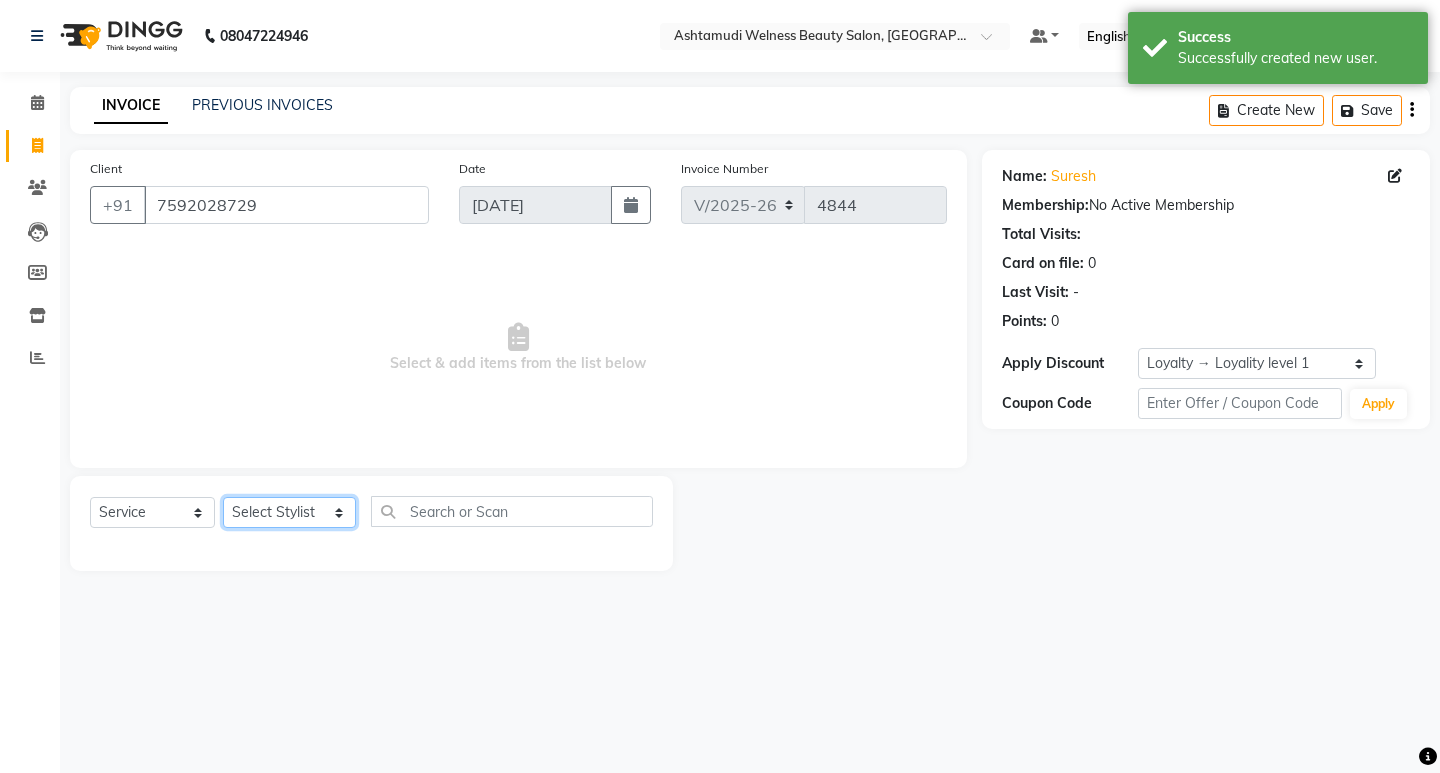 click on "Select Stylist [PERSON_NAME] Admin [PERSON_NAME]  [PERSON_NAME] [PERSON_NAME] [PERSON_NAME]  M [PERSON_NAME]  [PERSON_NAME]  P [PERSON_NAME] KOLLAM ASHTAMUDI NEW  [PERSON_NAME] [PERSON_NAME] [PERSON_NAME]  [PERSON_NAME] [PERSON_NAME] [PERSON_NAME] [PERSON_NAME] [PERSON_NAME] M [PERSON_NAME] SARIGA [PERSON_NAME] [PERSON_NAME] [PERSON_NAME] SIBI [PERSON_NAME] [PERSON_NAME] S" 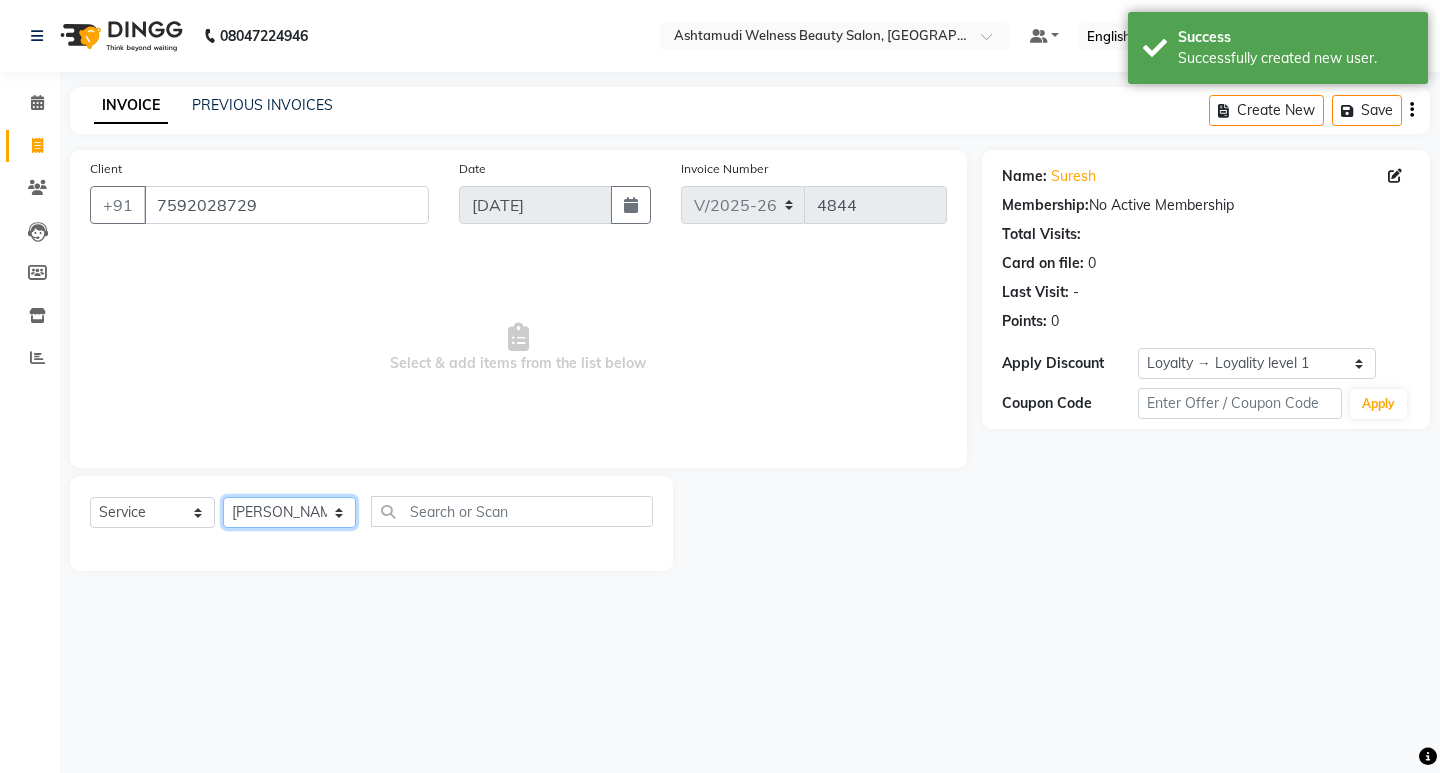 click on "Select Stylist [PERSON_NAME] Admin [PERSON_NAME]  [PERSON_NAME] [PERSON_NAME] [PERSON_NAME]  M [PERSON_NAME]  [PERSON_NAME]  P [PERSON_NAME] KOLLAM ASHTAMUDI NEW  [PERSON_NAME] [PERSON_NAME] [PERSON_NAME]  [PERSON_NAME] [PERSON_NAME] [PERSON_NAME] [PERSON_NAME] [PERSON_NAME] M [PERSON_NAME] SARIGA [PERSON_NAME] [PERSON_NAME] [PERSON_NAME] SIBI [PERSON_NAME] [PERSON_NAME] S" 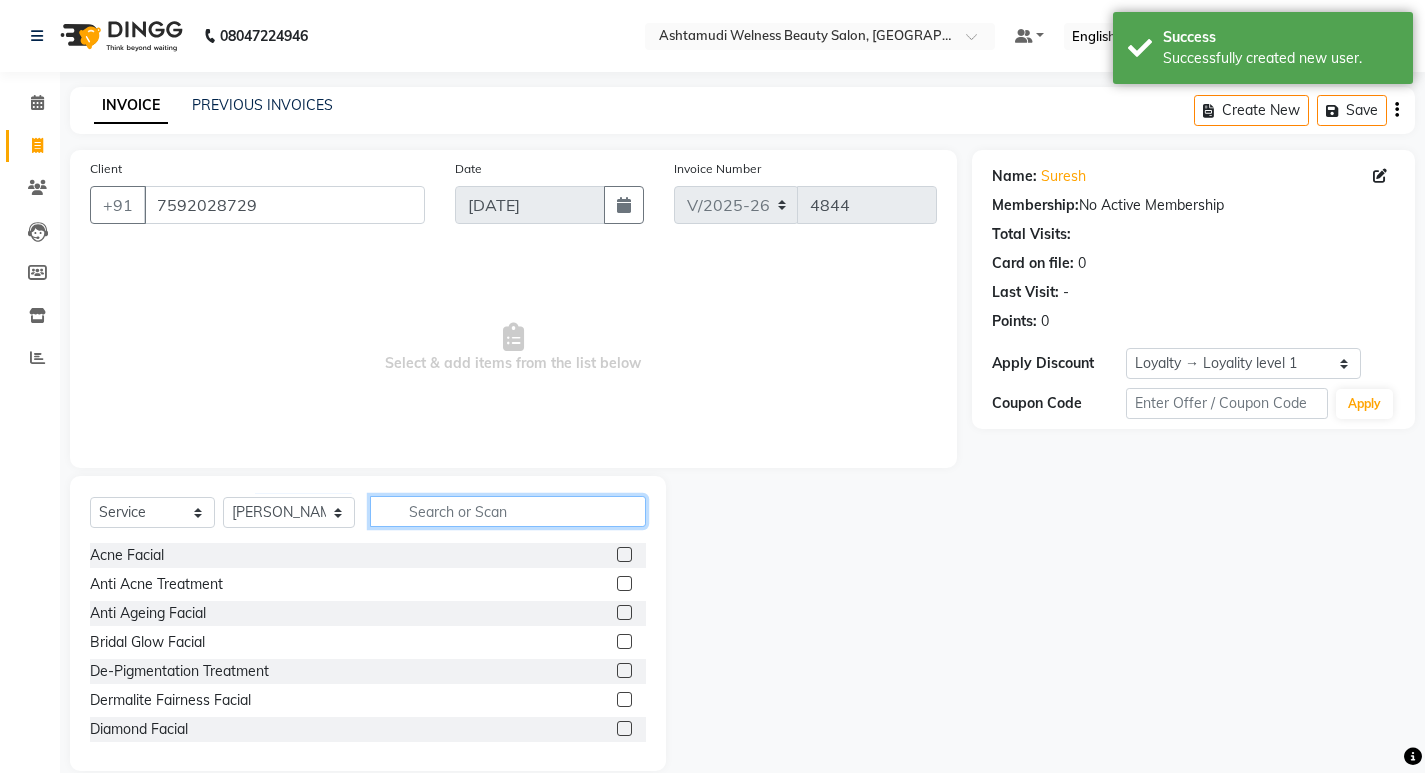 click 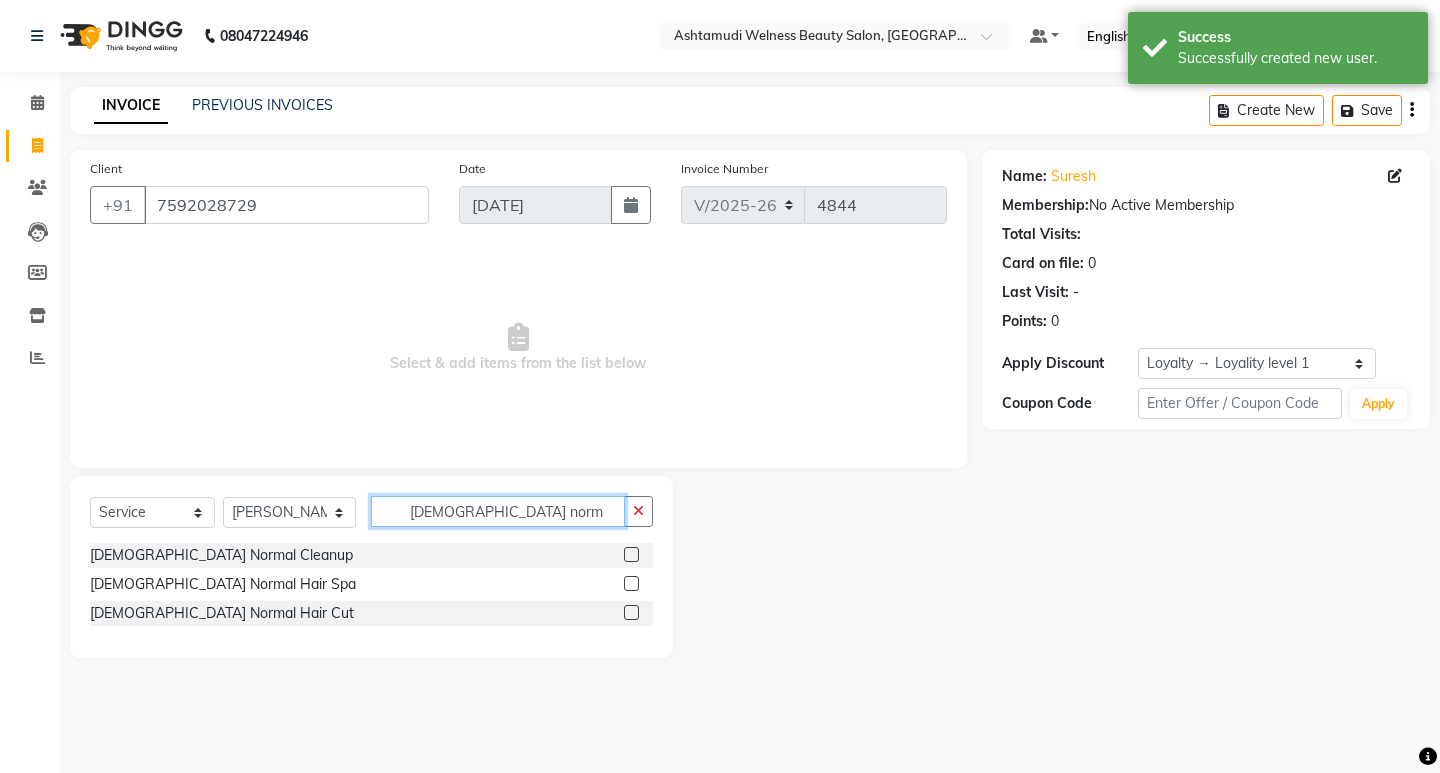 type on "[DEMOGRAPHIC_DATA] norm" 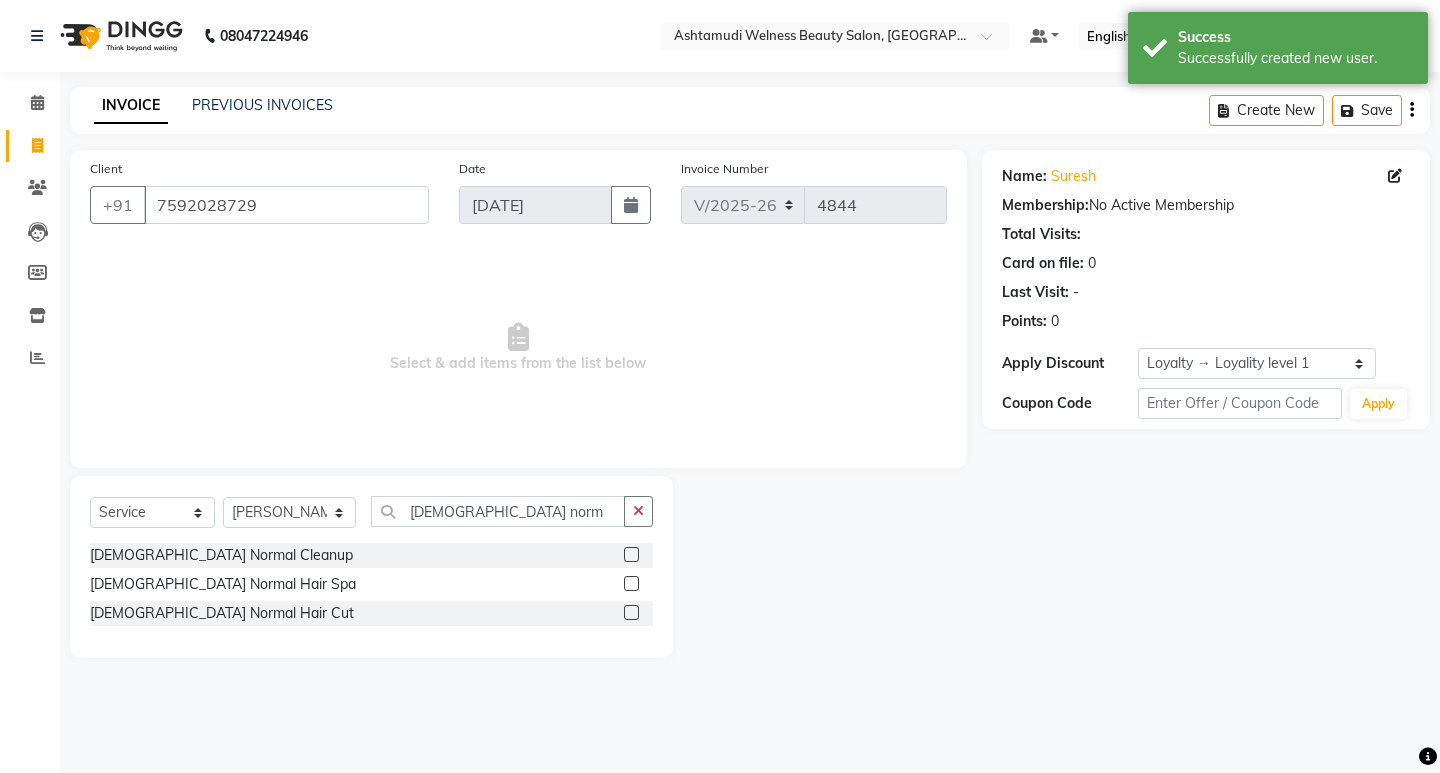 click 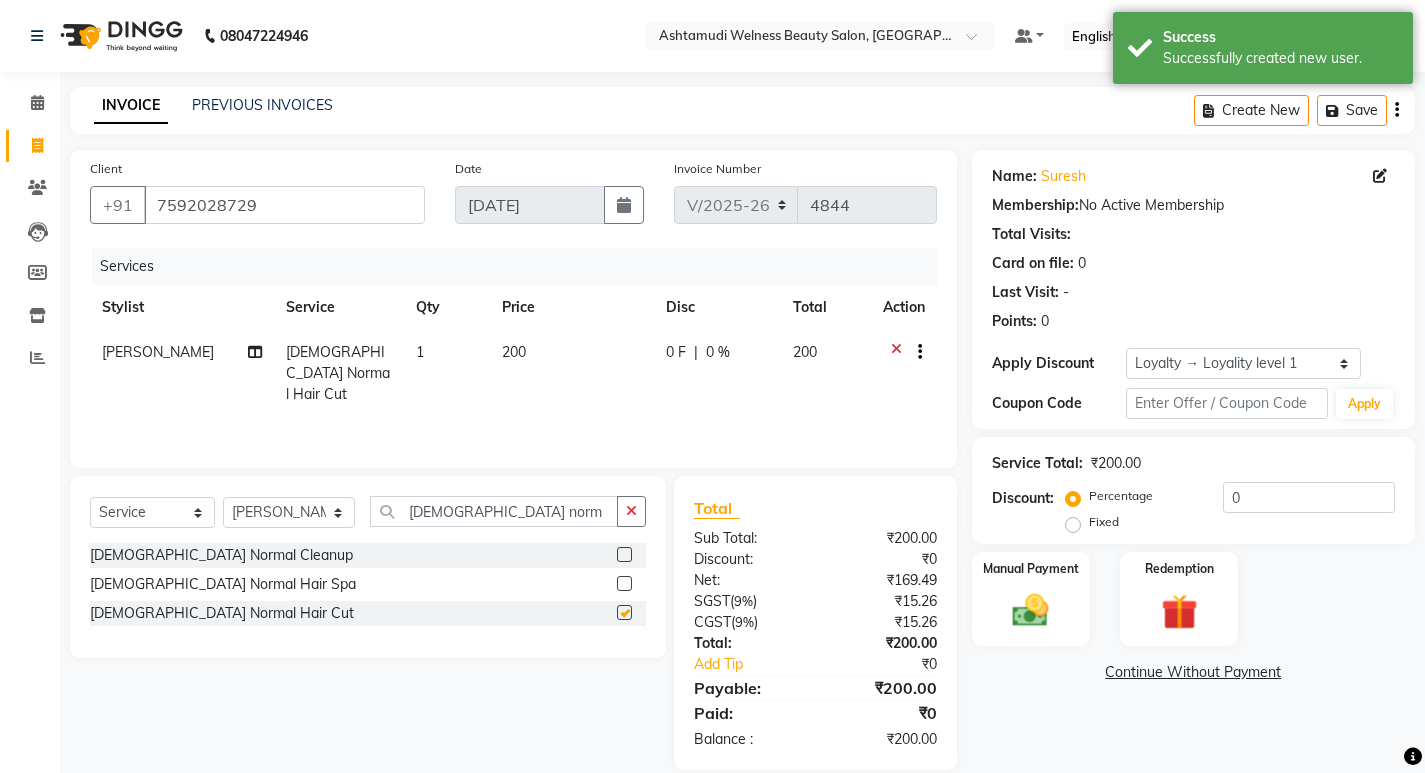 scroll, scrollTop: 1, scrollLeft: 0, axis: vertical 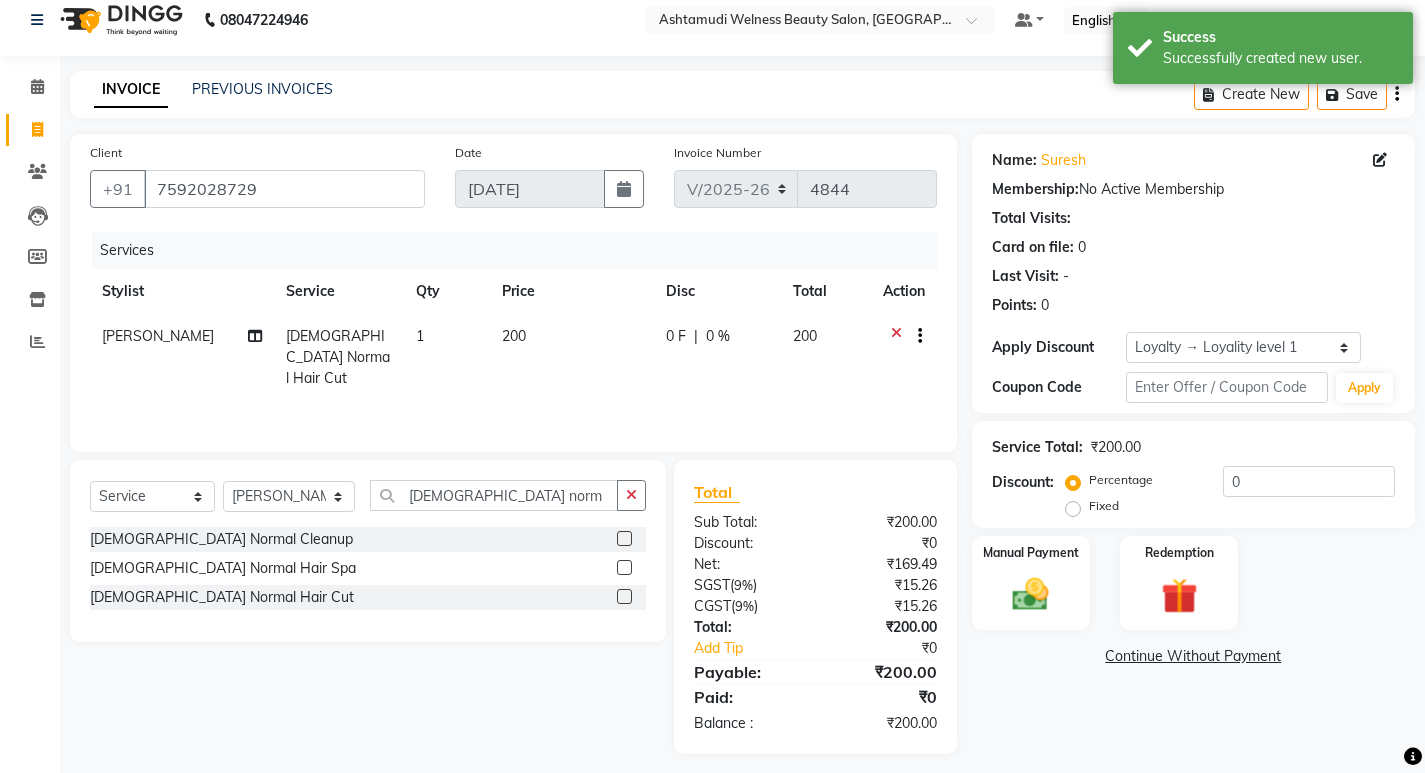 checkbox on "false" 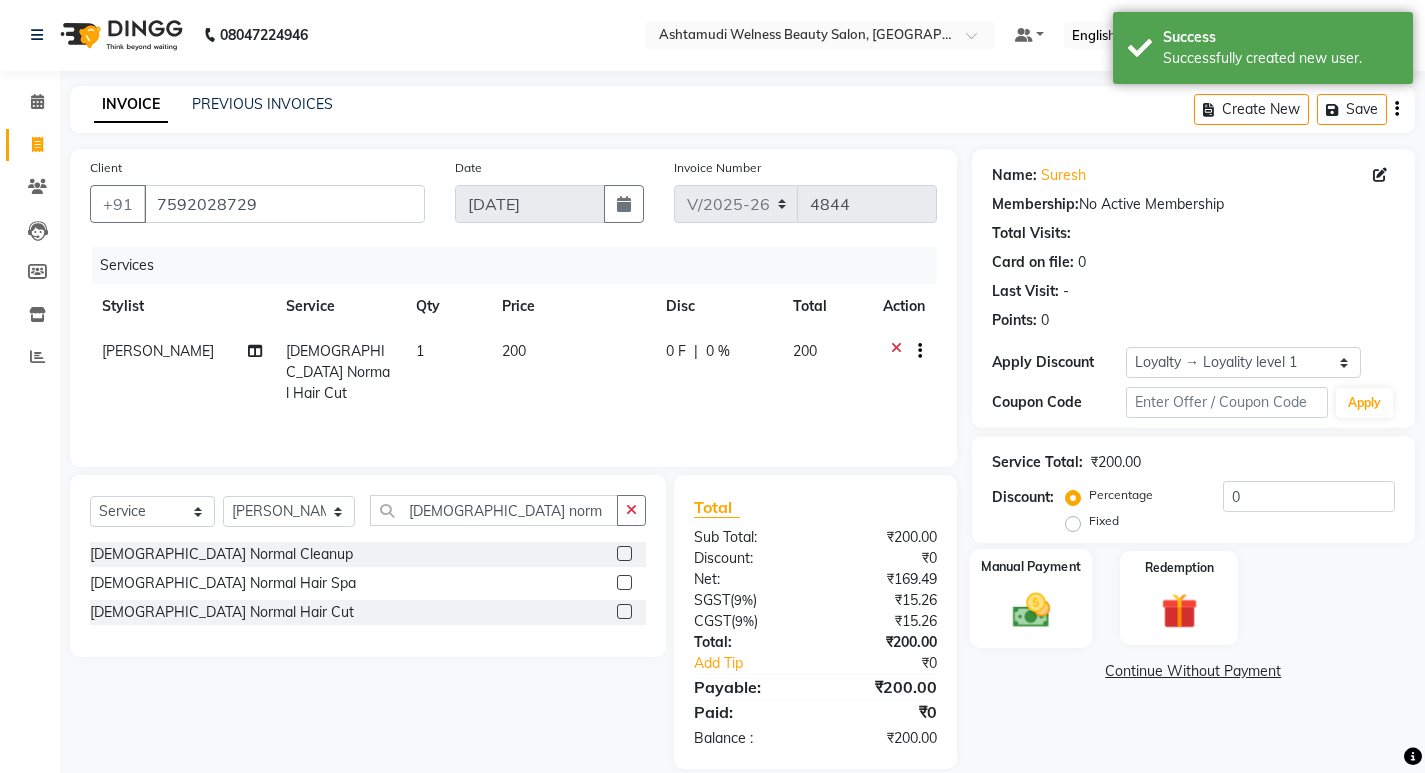 scroll, scrollTop: 0, scrollLeft: 0, axis: both 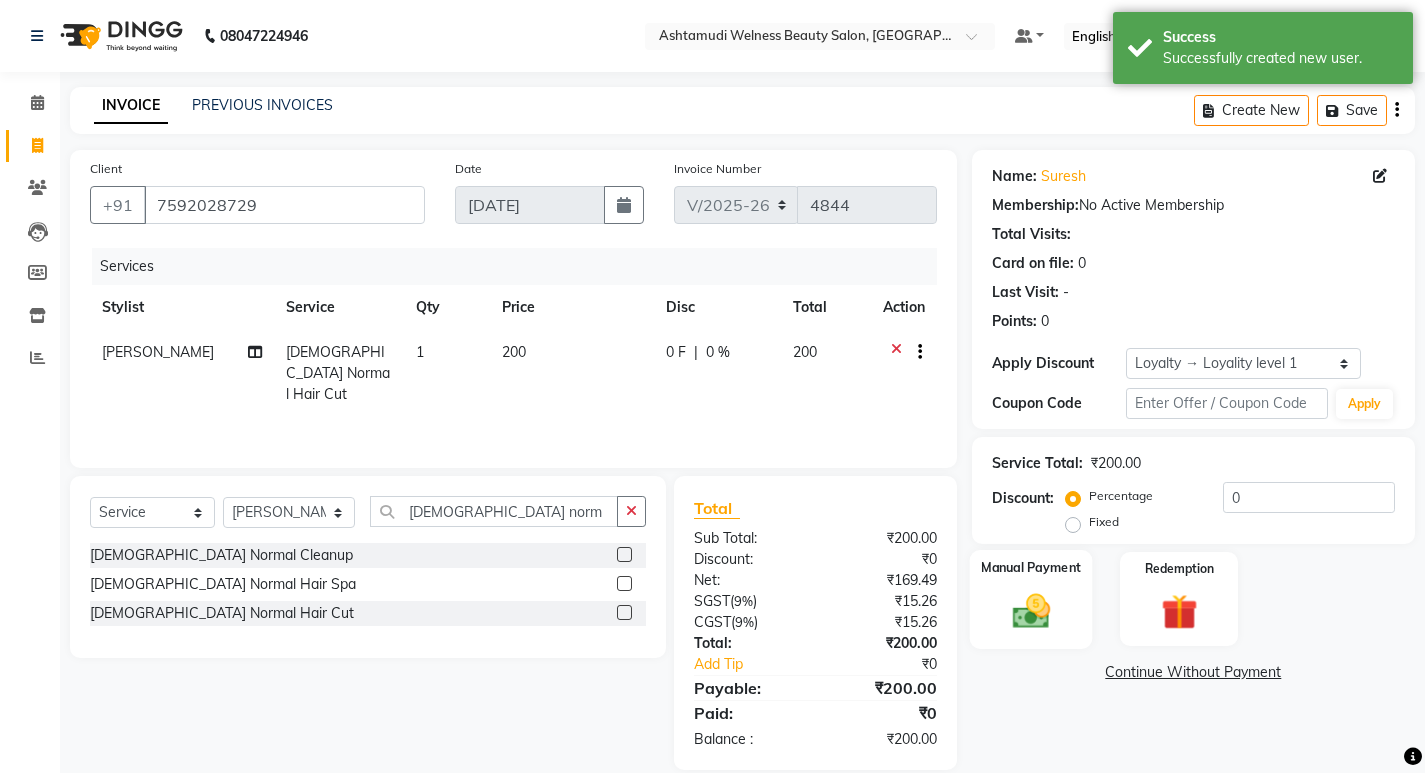 click 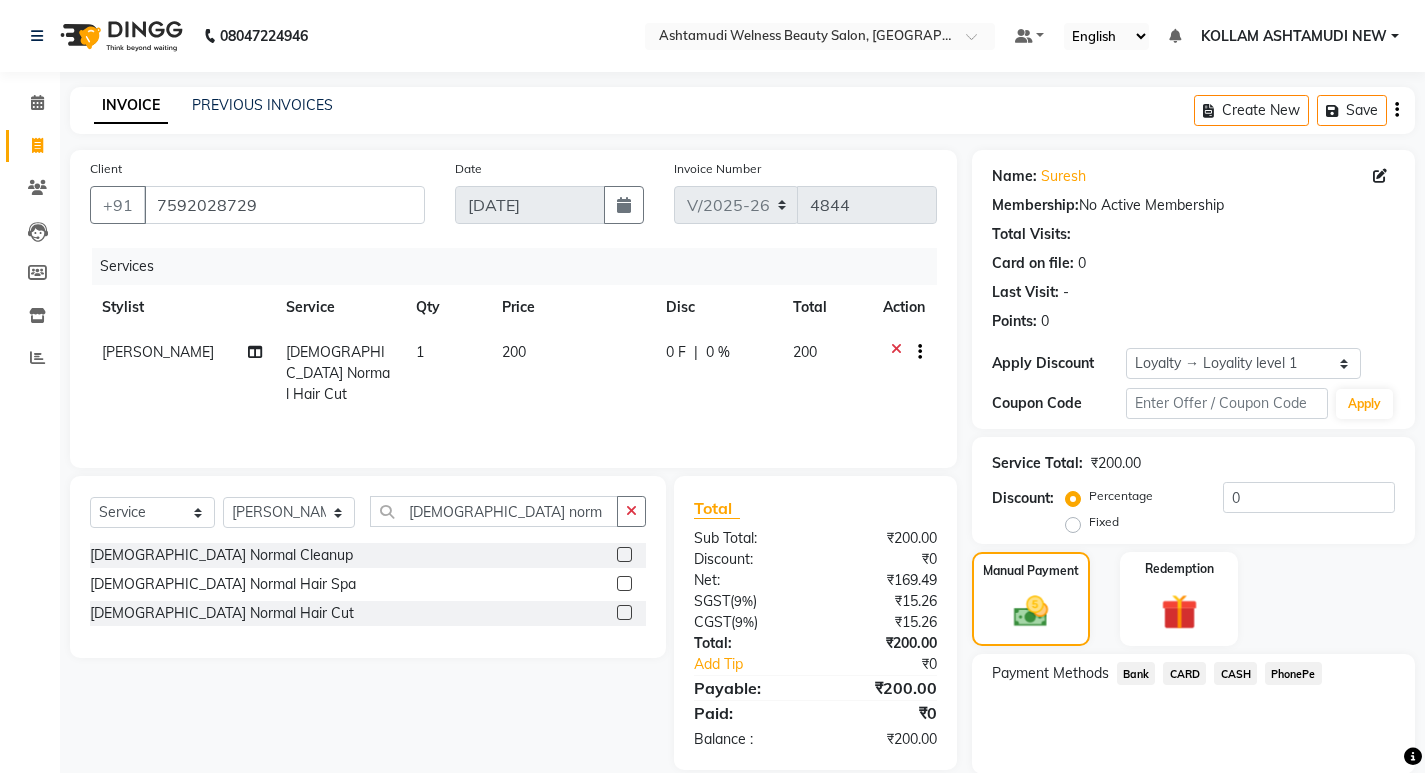click on "CASH" 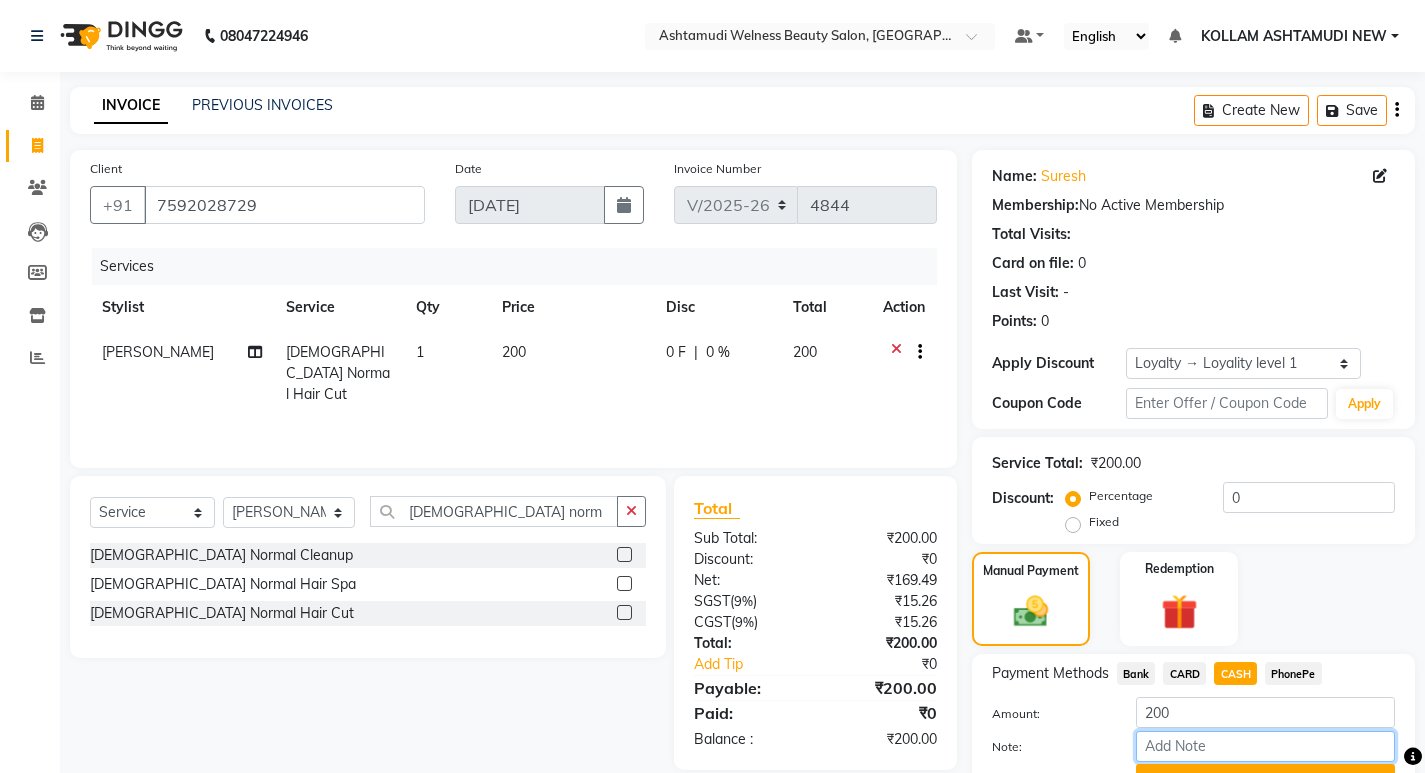 click on "Note:" at bounding box center (1265, 746) 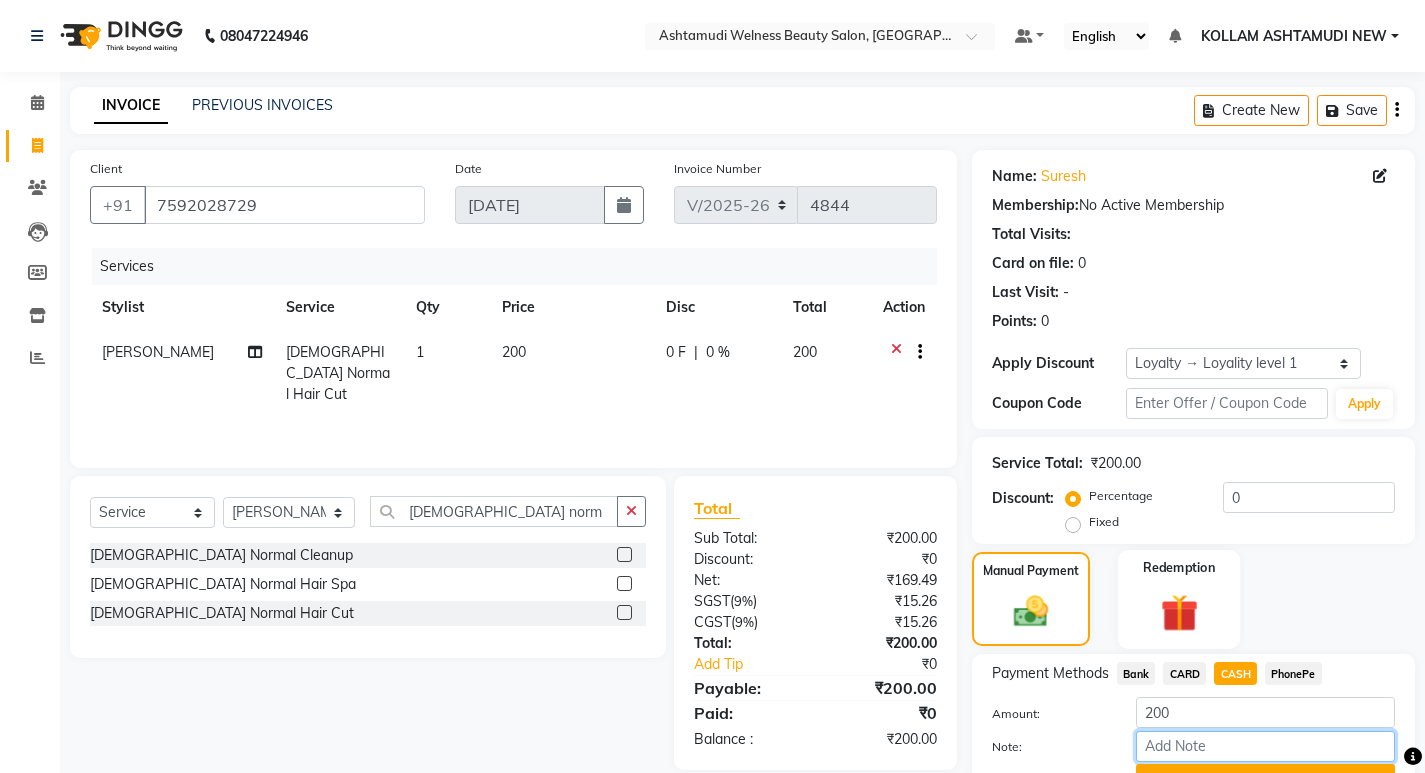 type on "SARIGA" 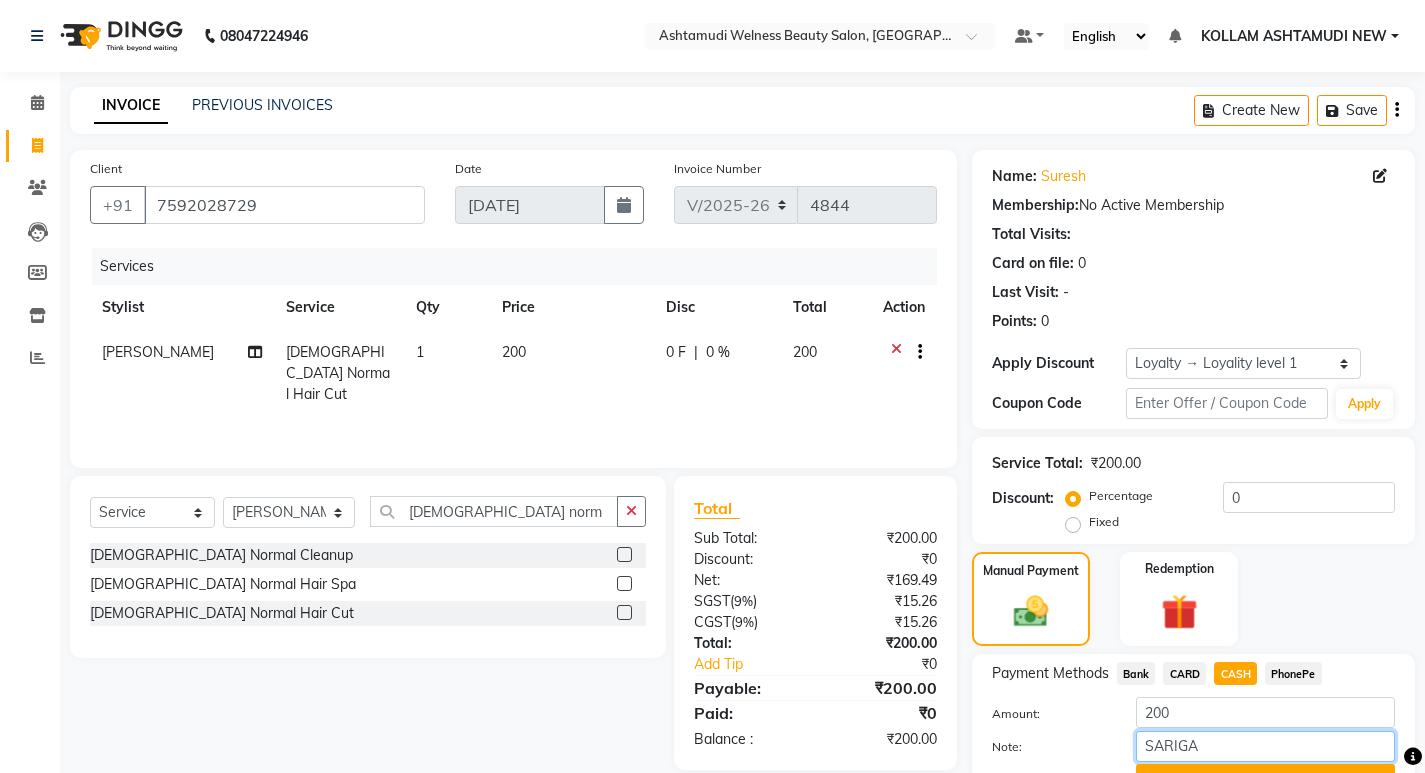 scroll, scrollTop: 101, scrollLeft: 0, axis: vertical 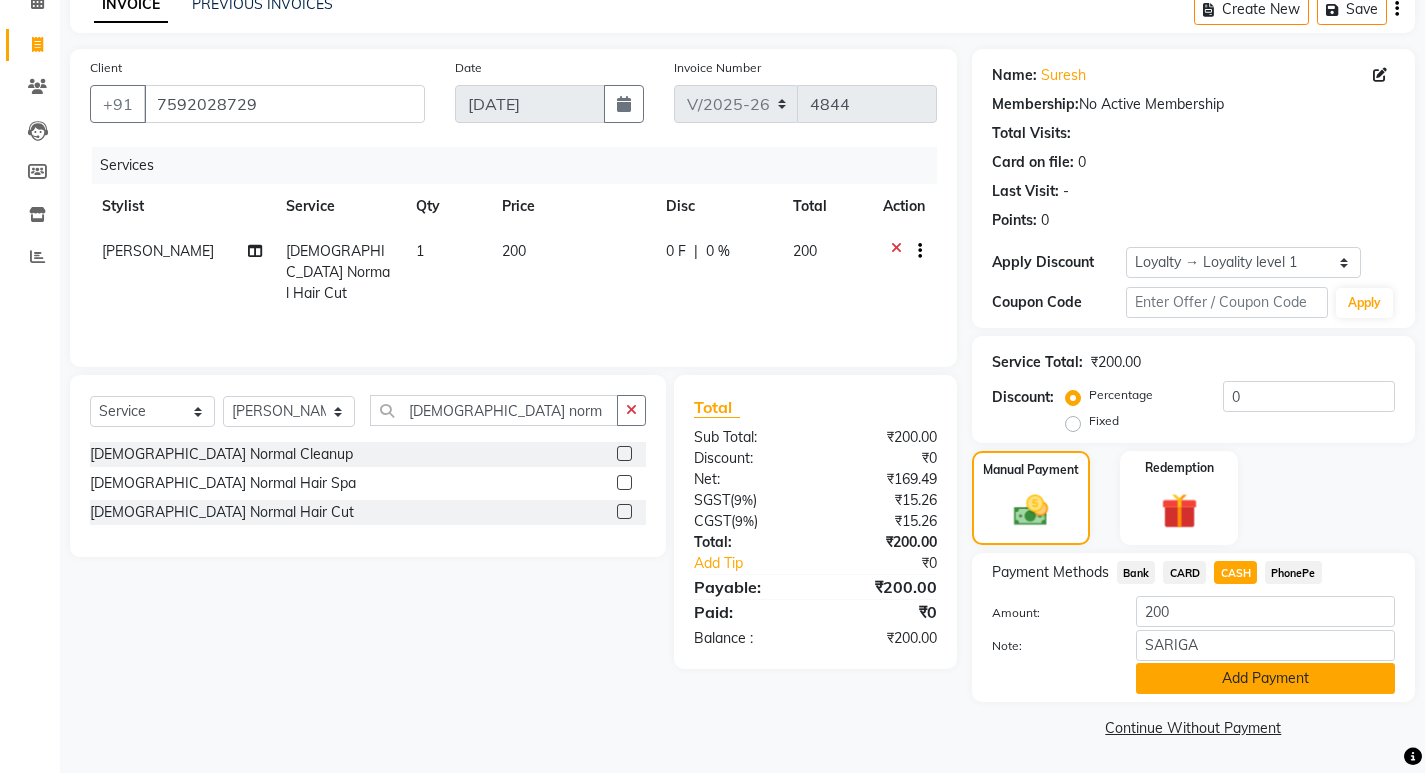 click on "Add Payment" 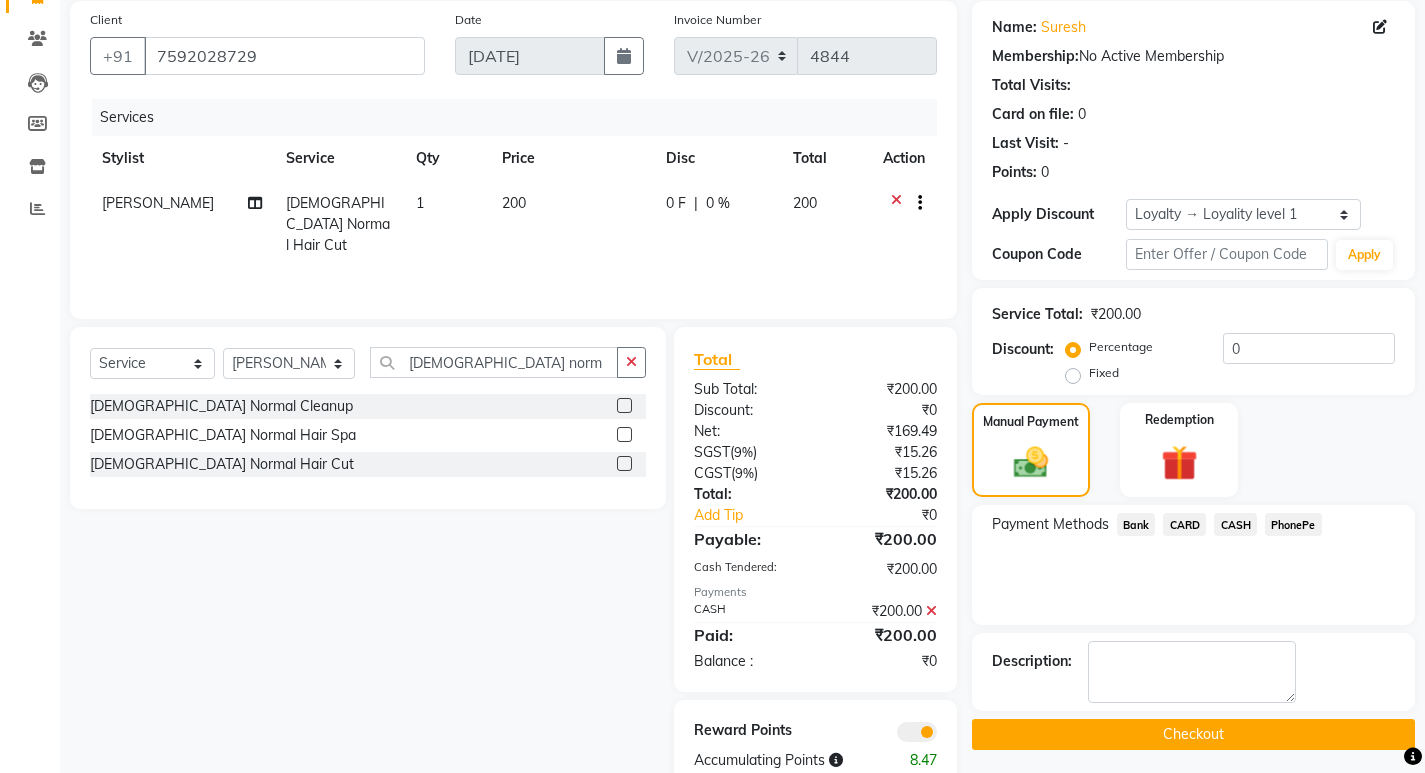 scroll, scrollTop: 197, scrollLeft: 0, axis: vertical 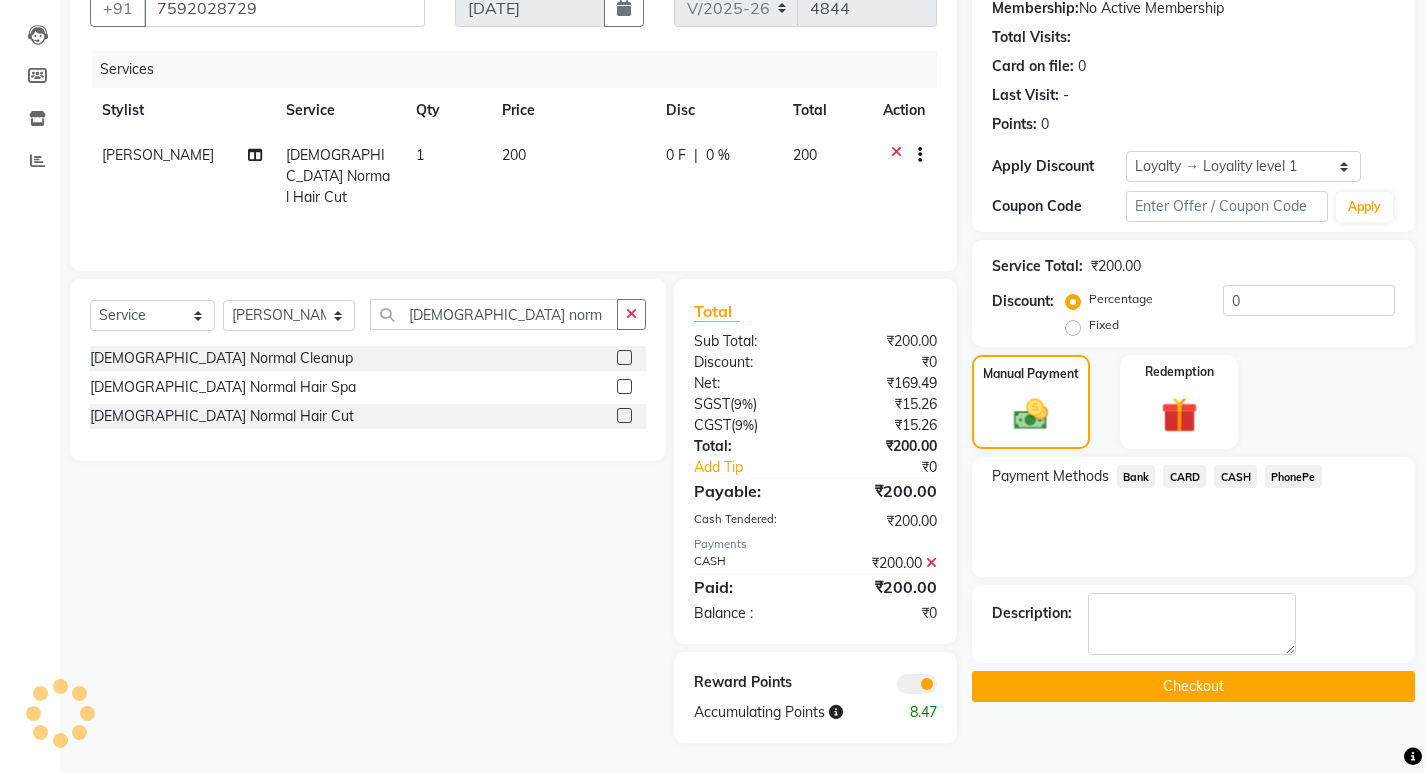 click on "Checkout" 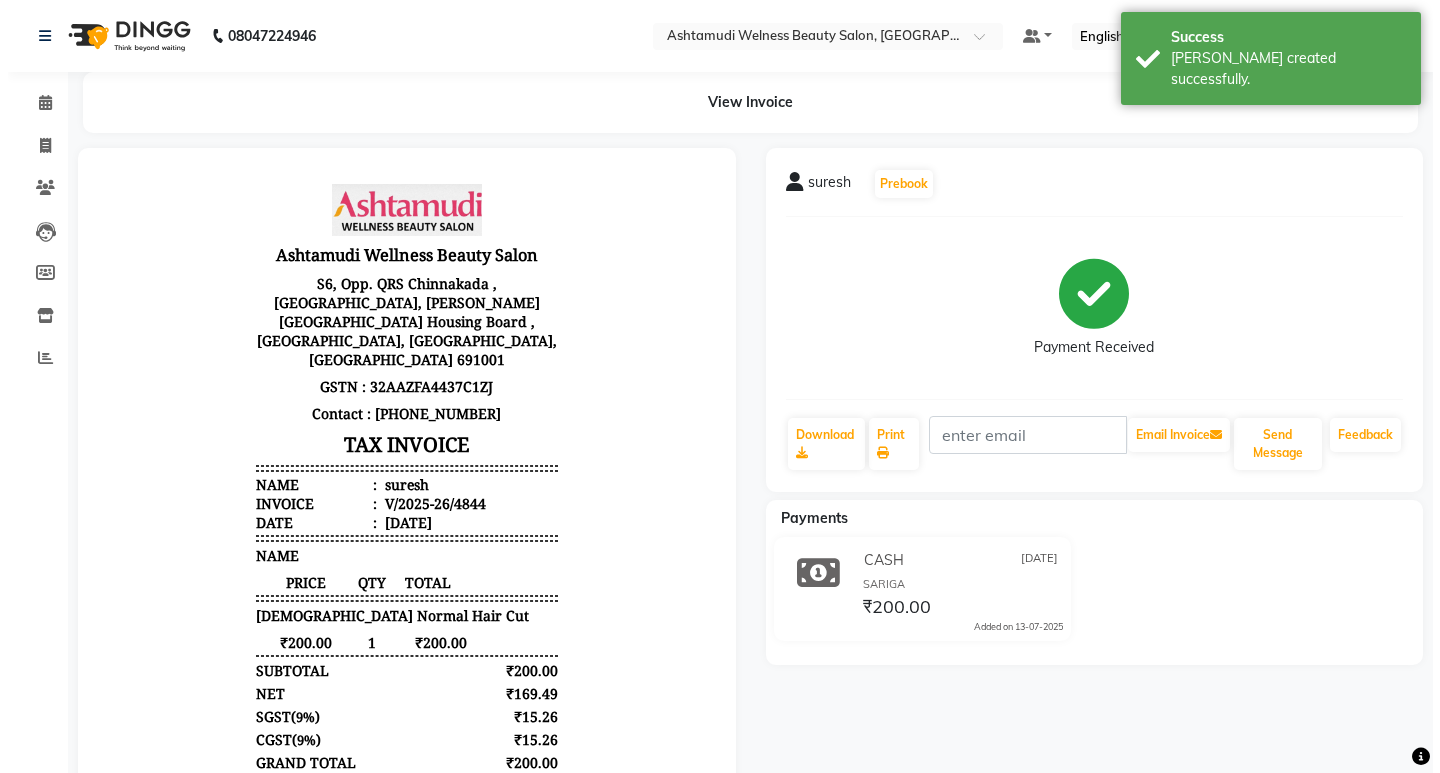 scroll, scrollTop: 0, scrollLeft: 0, axis: both 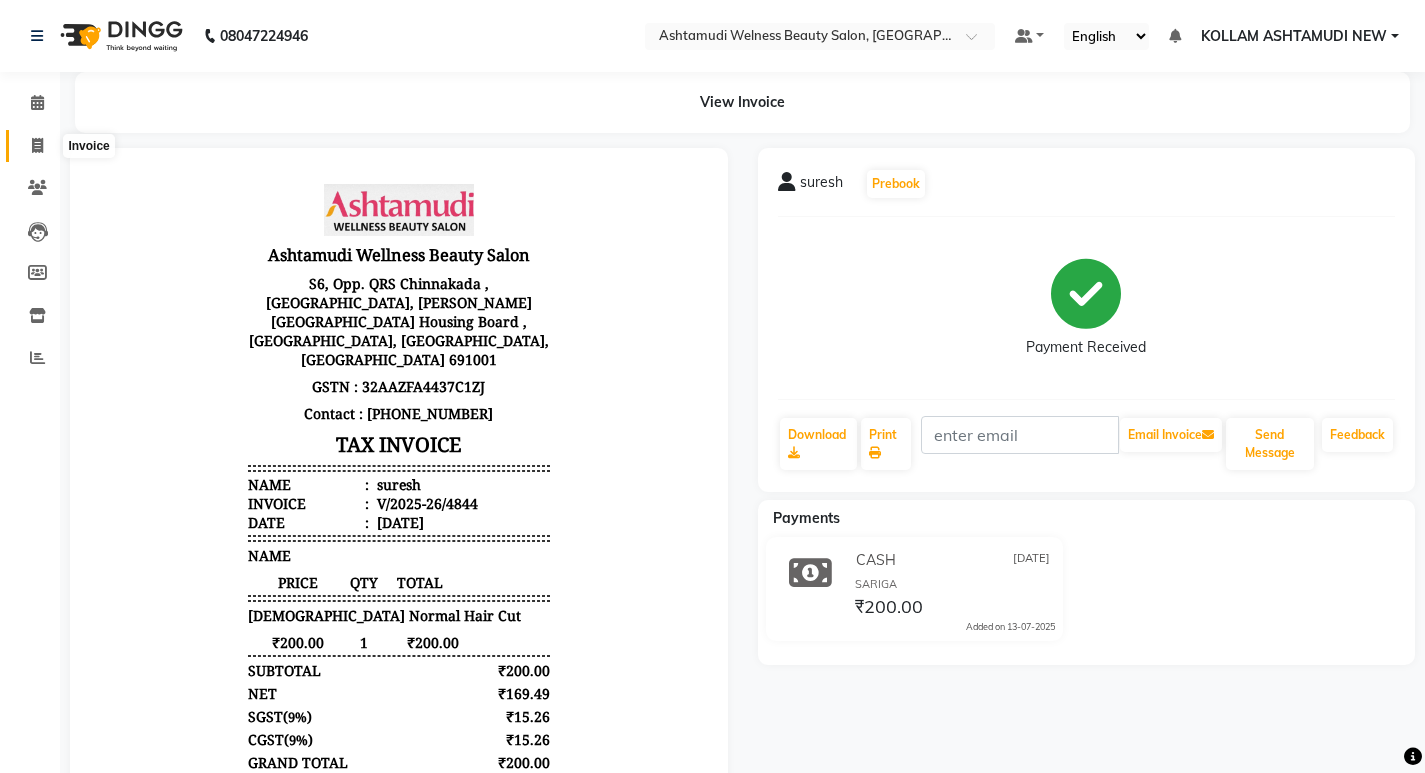 click 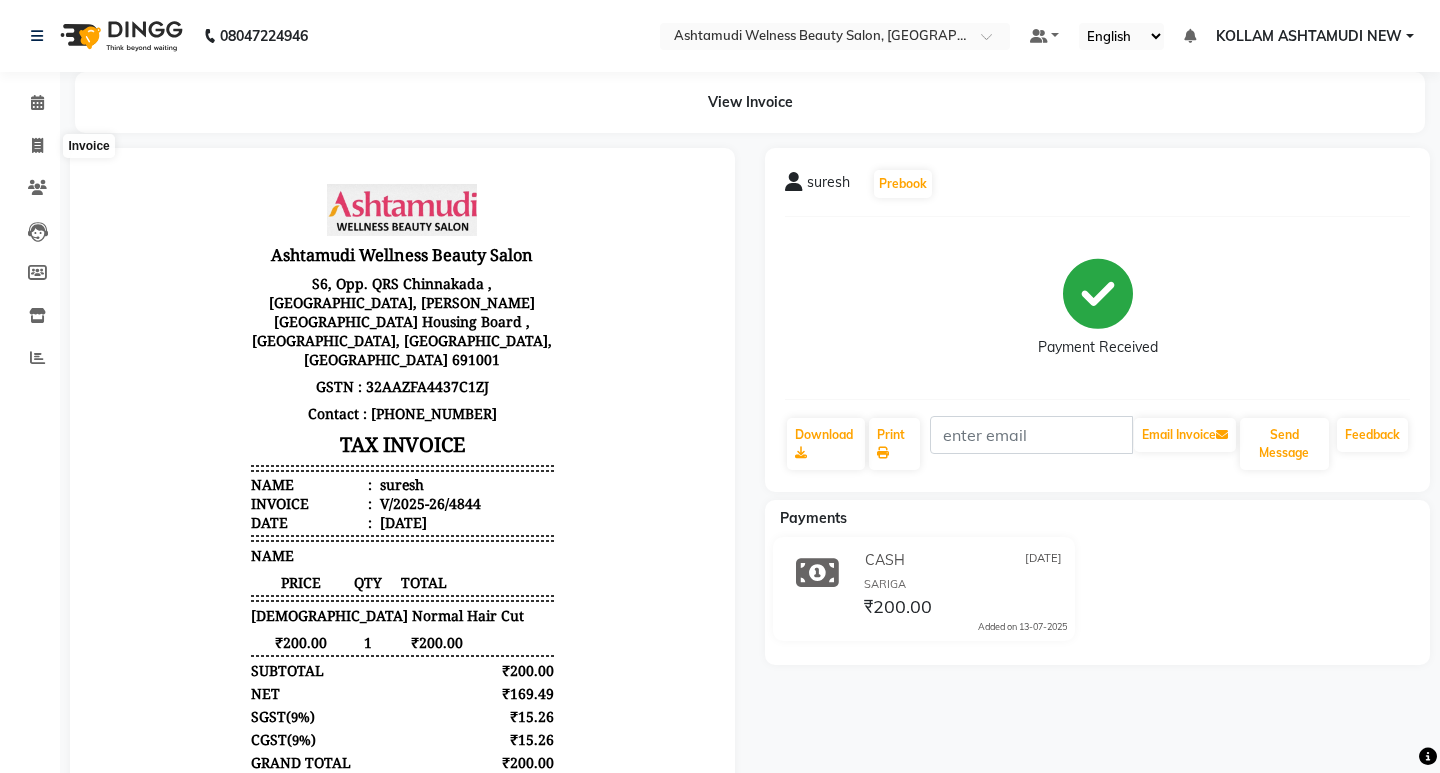 select on "4529" 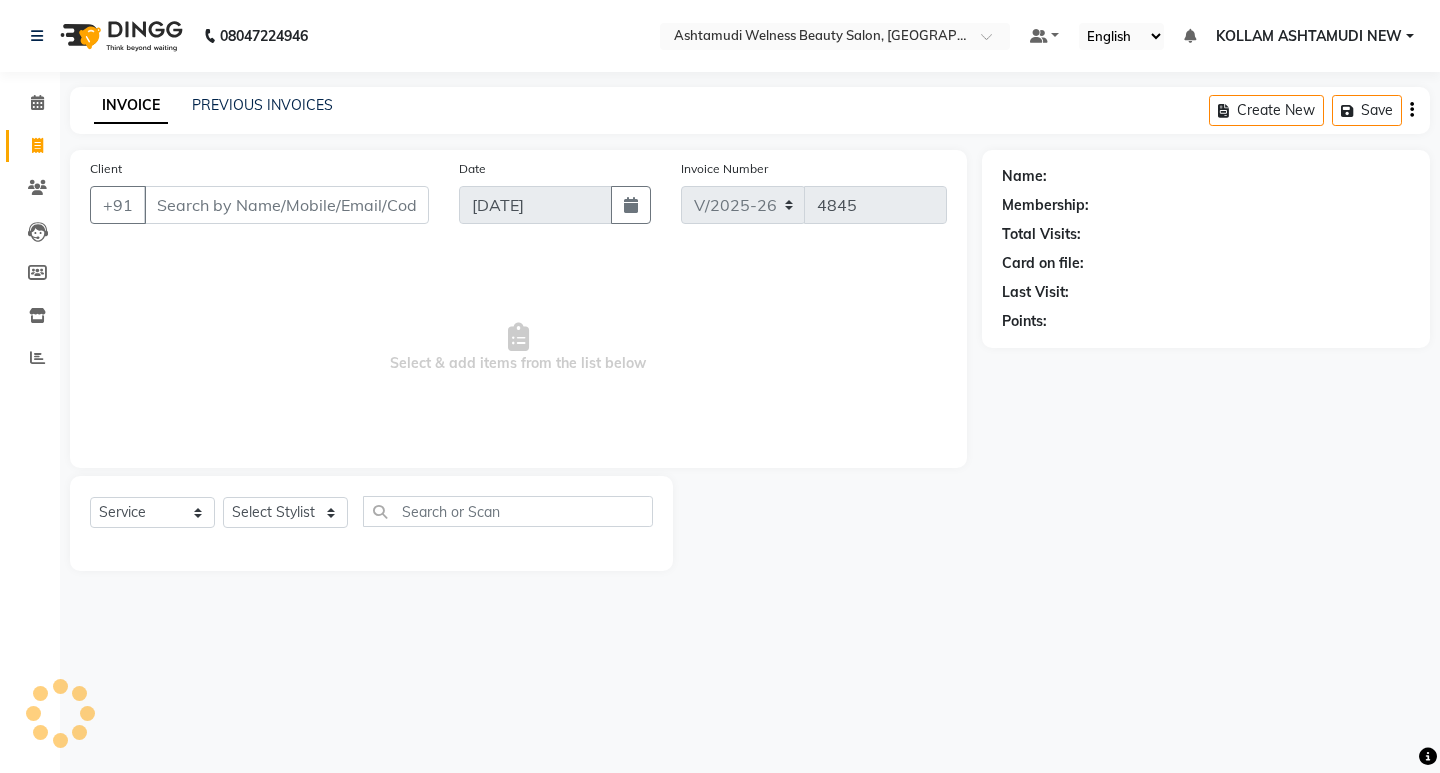 click on "Client" at bounding box center [286, 205] 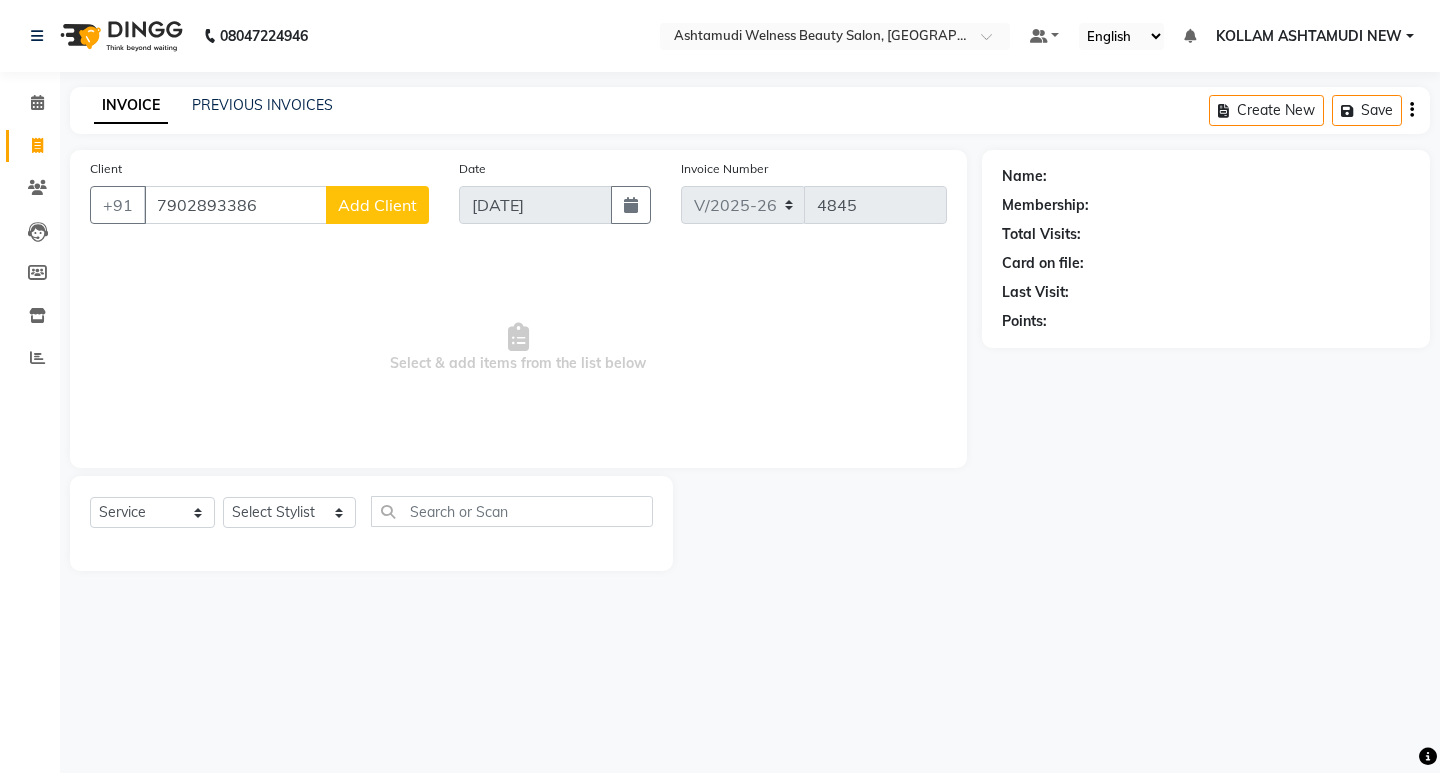 type on "7902893386" 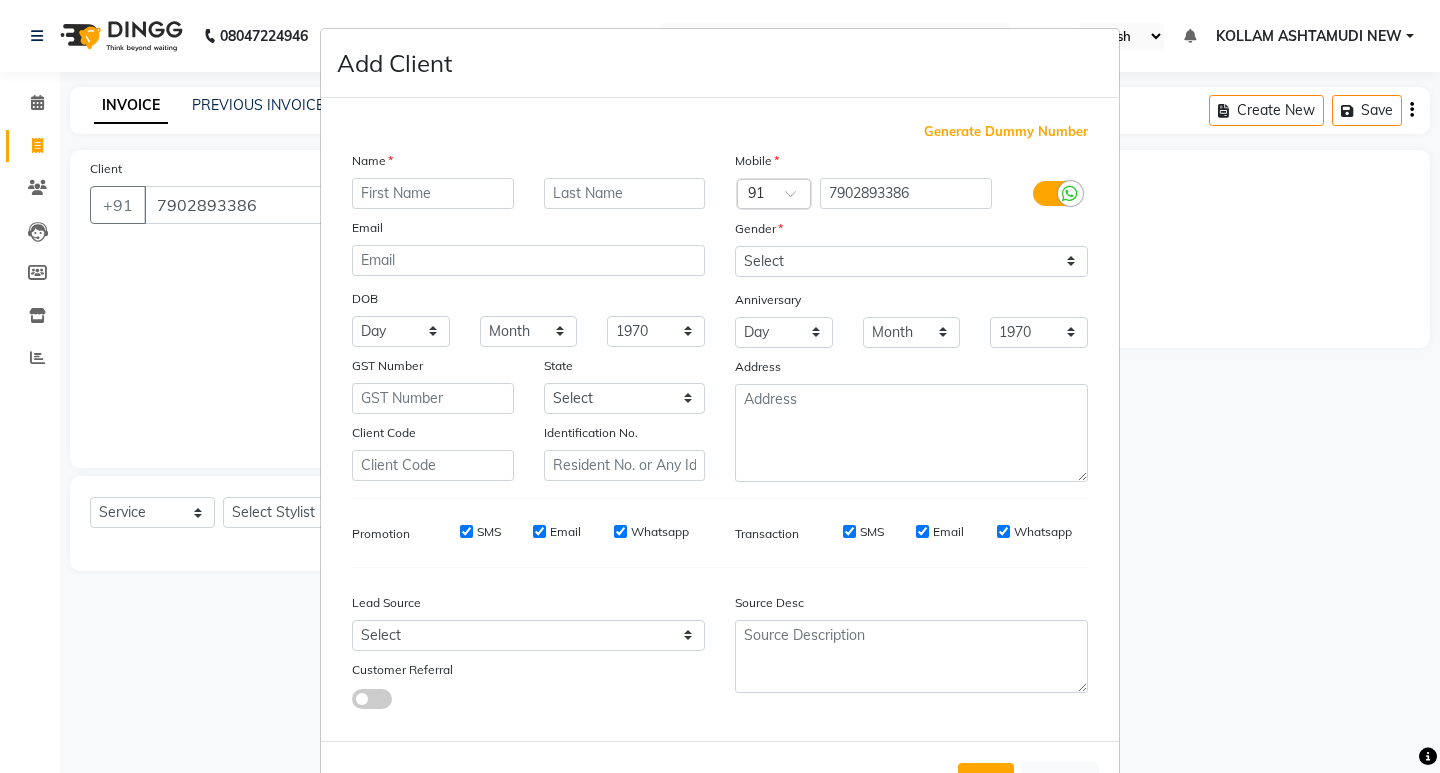 click at bounding box center [433, 193] 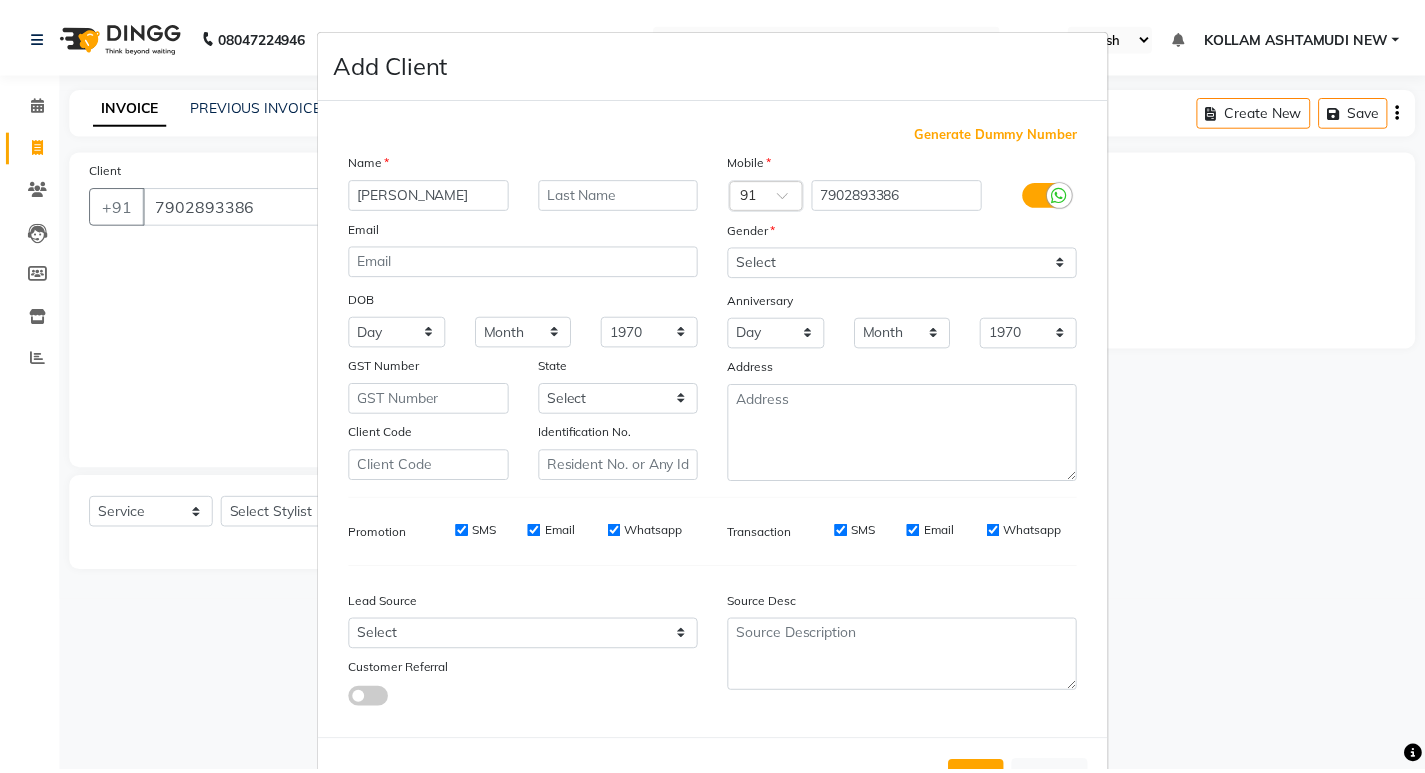 scroll, scrollTop: 76, scrollLeft: 0, axis: vertical 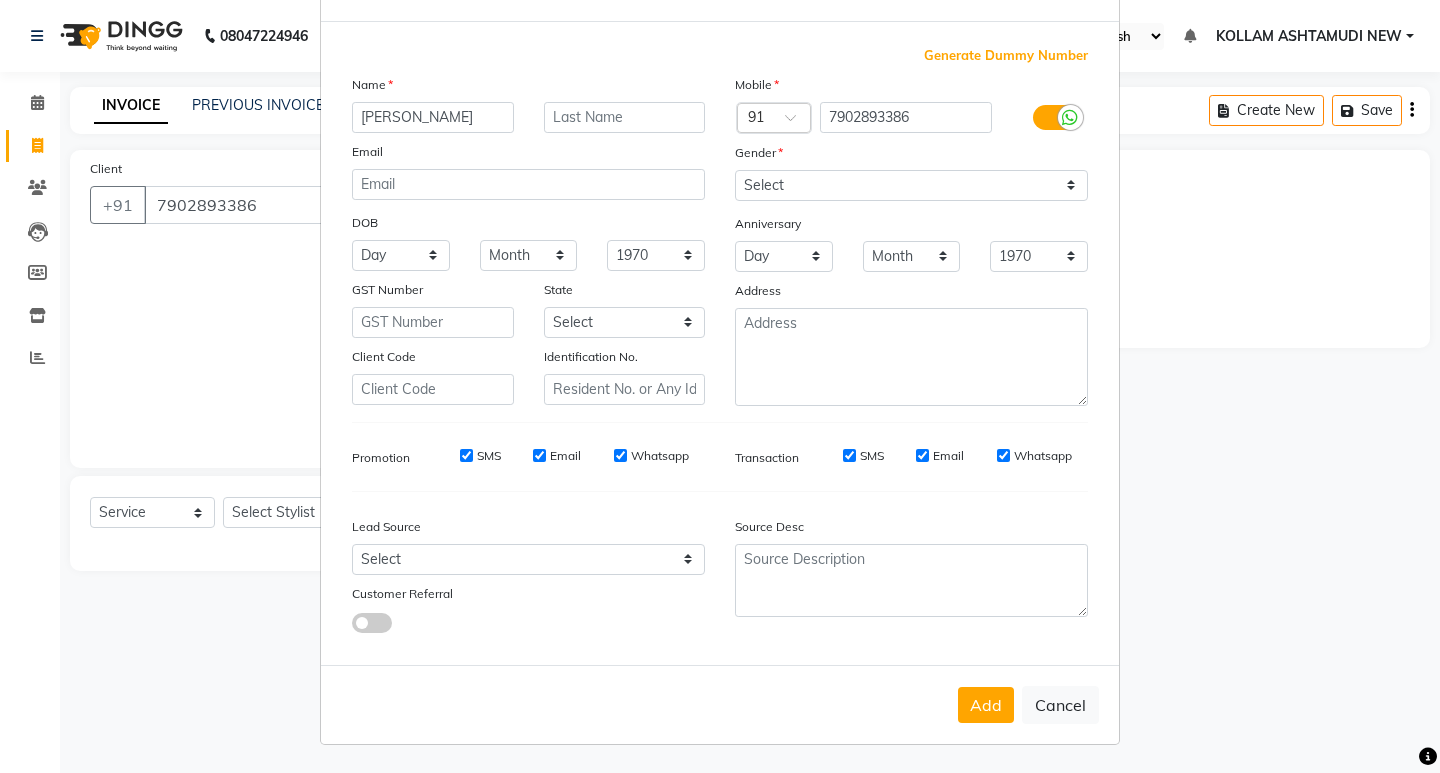 type on "[PERSON_NAME]" 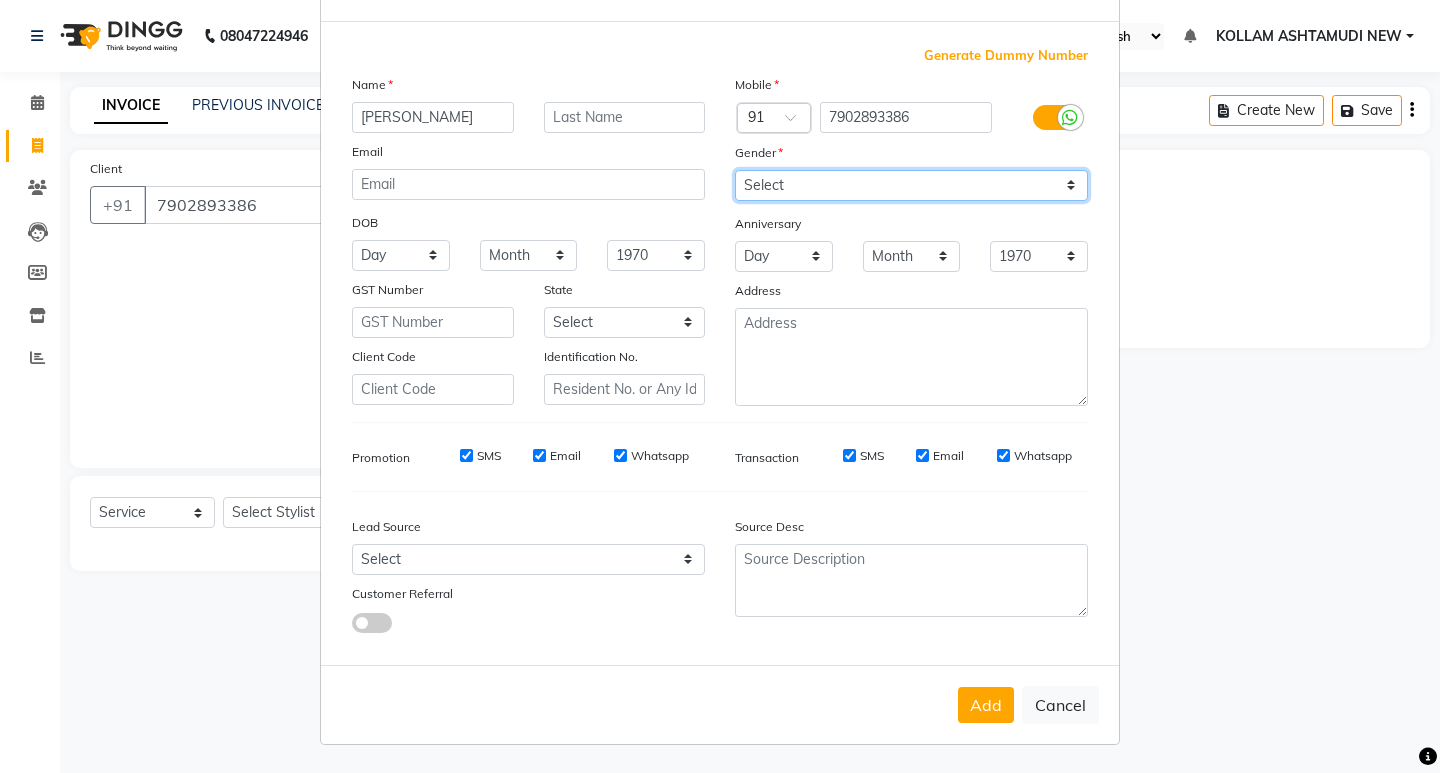 click on "Select [DEMOGRAPHIC_DATA] [DEMOGRAPHIC_DATA] Other Prefer Not To Say" at bounding box center (911, 185) 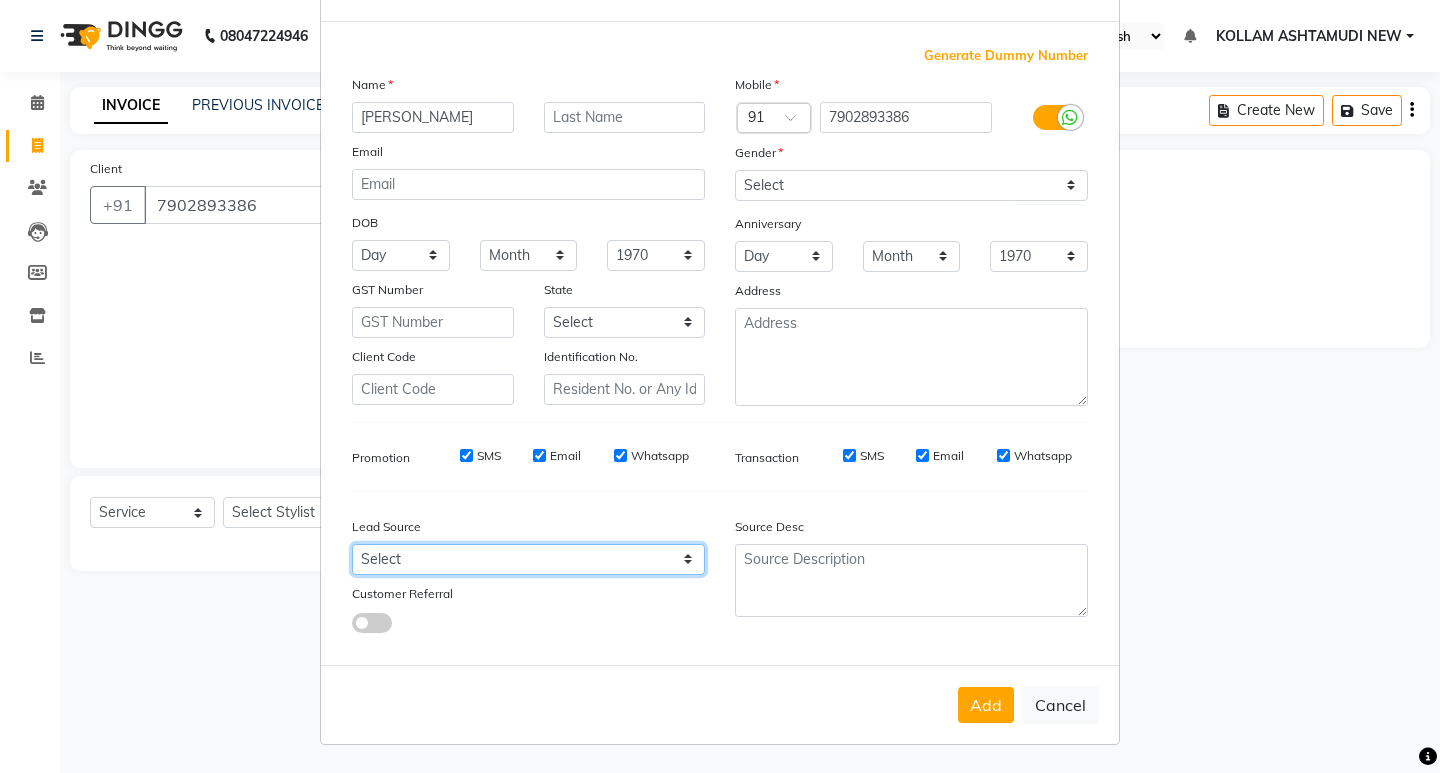 click on "Select Walk-in Referral Internet Friend Word of Mouth Advertisement Facebook JustDial Google Other Instagram  YouTube  WhatsApp" at bounding box center [528, 559] 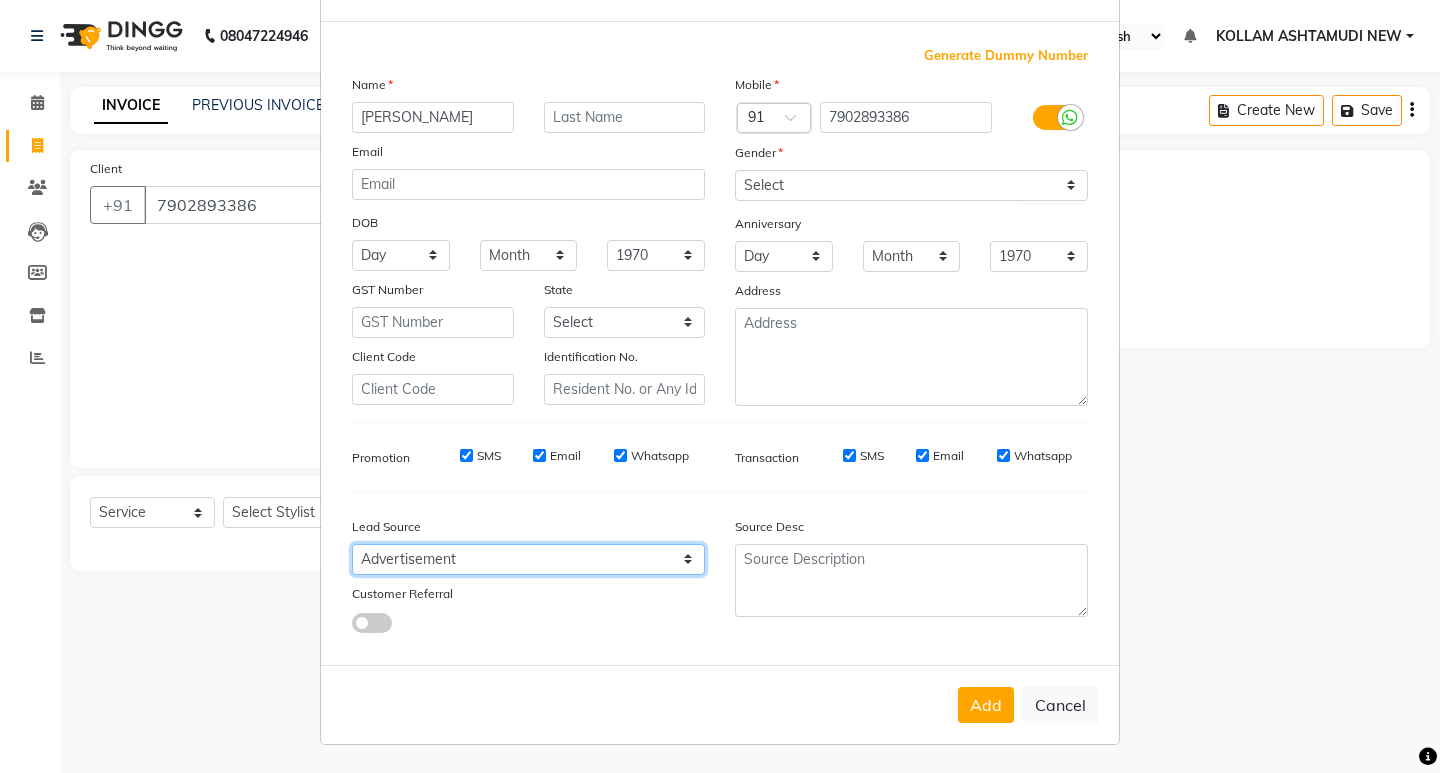 click on "Select Walk-in Referral Internet Friend Word of Mouth Advertisement Facebook JustDial Google Other Instagram  YouTube  WhatsApp" at bounding box center (528, 559) 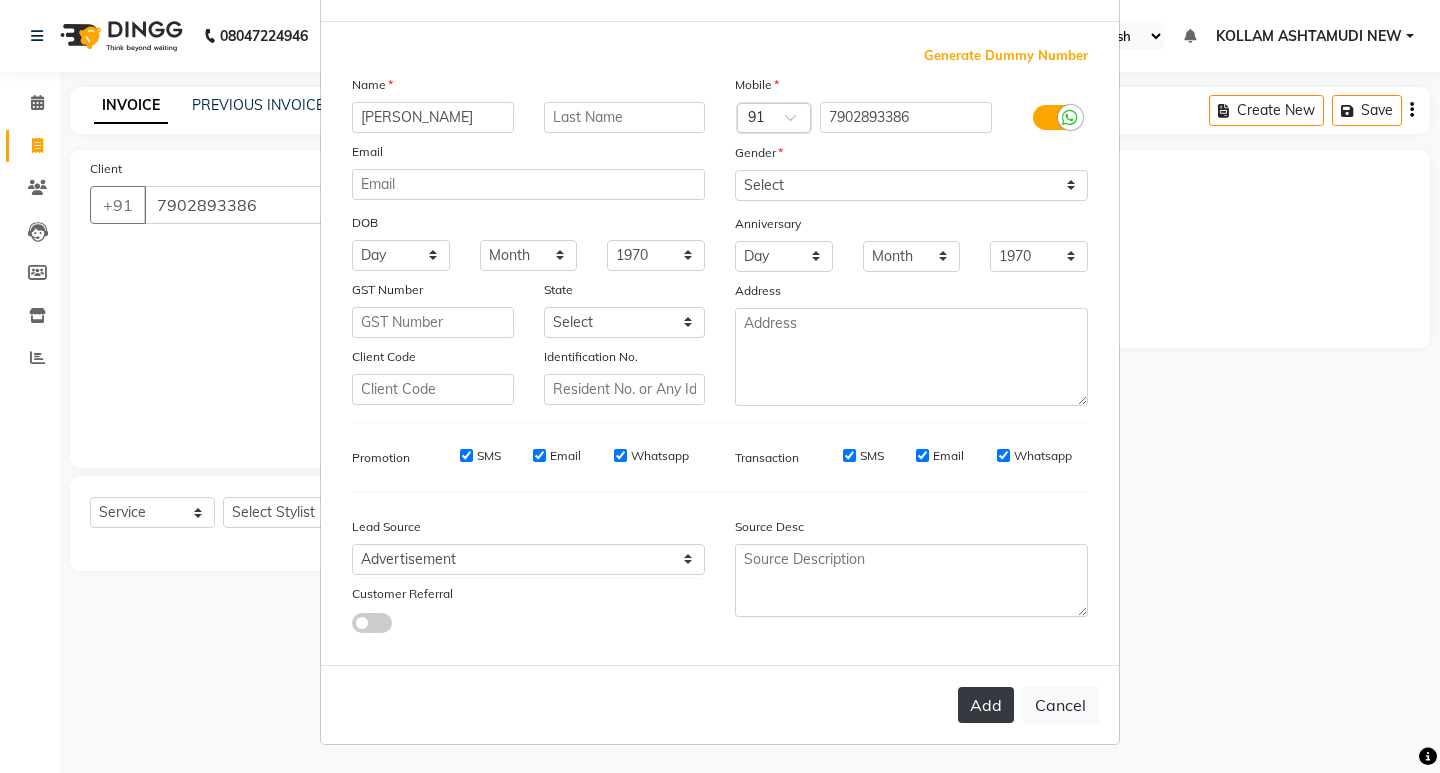click on "Add" at bounding box center (986, 705) 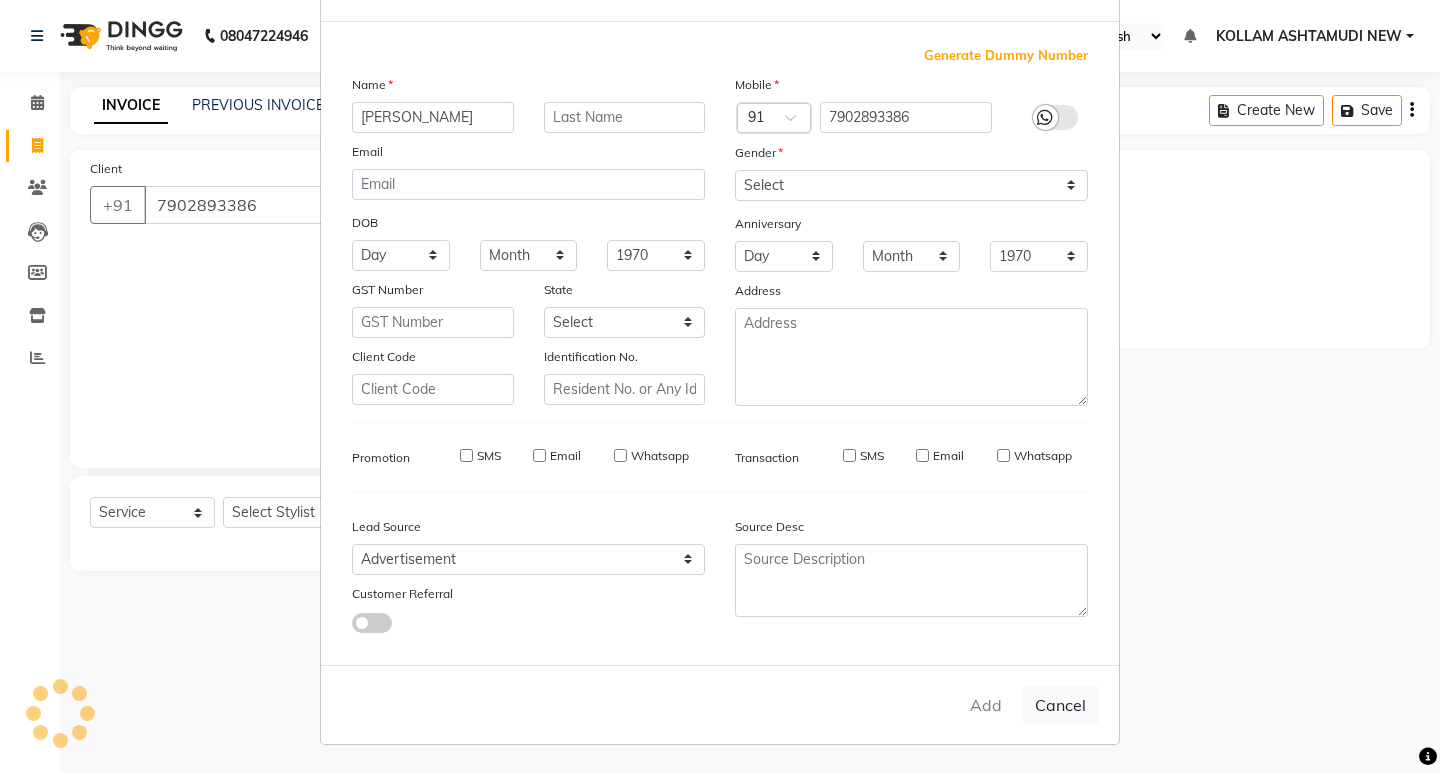 type 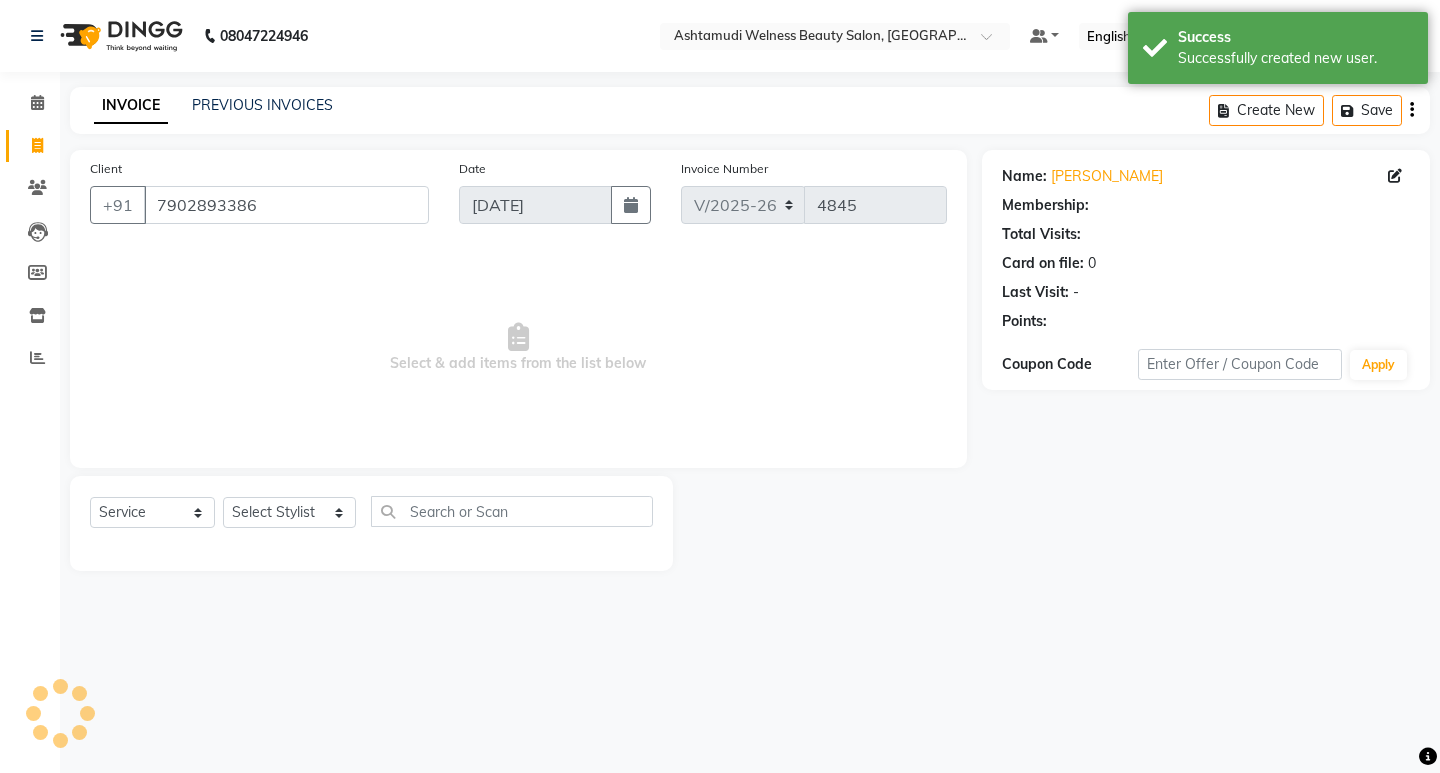 select on "1: Object" 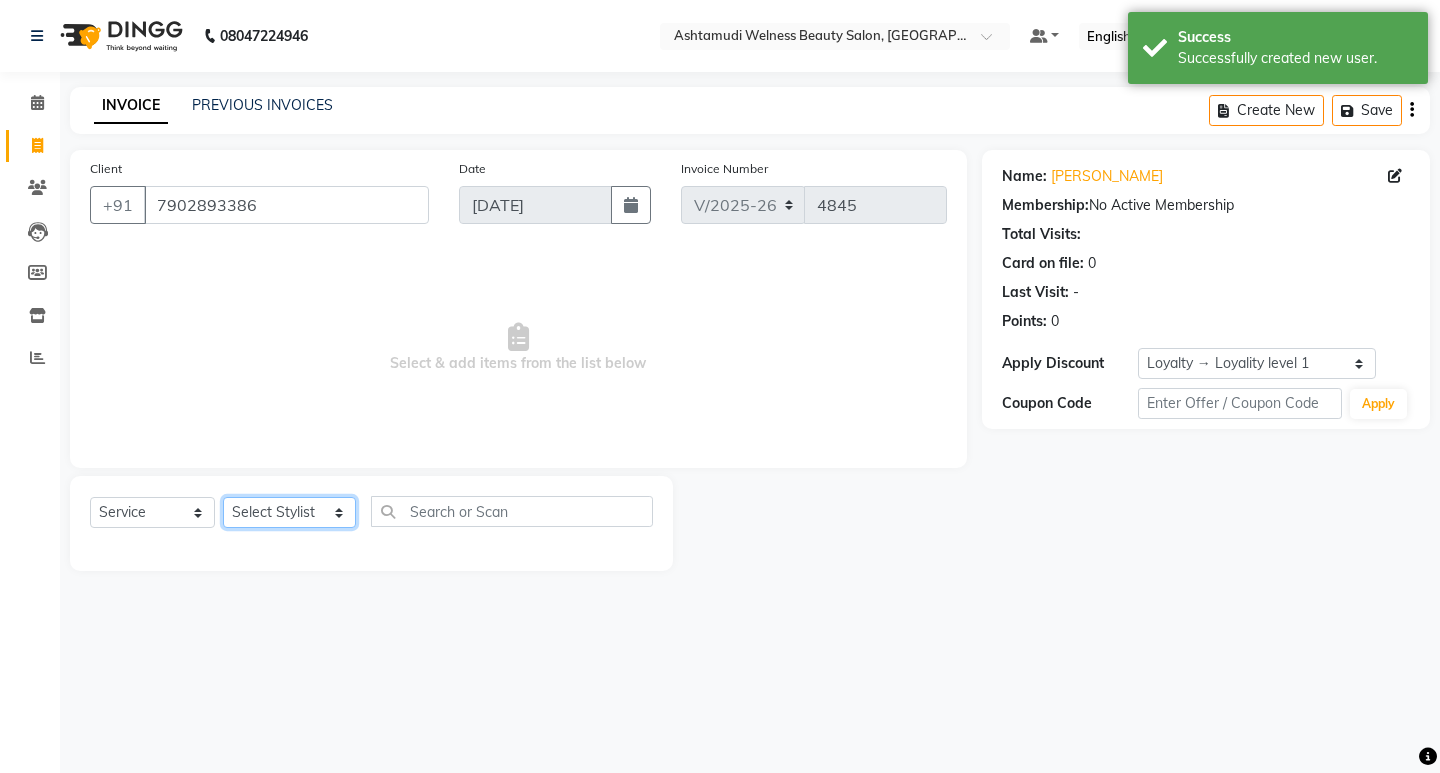 click on "Select Stylist [PERSON_NAME] Admin [PERSON_NAME]  [PERSON_NAME] [PERSON_NAME] [PERSON_NAME]  M [PERSON_NAME]  [PERSON_NAME]  P [PERSON_NAME] KOLLAM ASHTAMUDI NEW  [PERSON_NAME] [PERSON_NAME] [PERSON_NAME]  [PERSON_NAME] [PERSON_NAME] [PERSON_NAME] [PERSON_NAME] [PERSON_NAME] M [PERSON_NAME] SARIGA [PERSON_NAME] [PERSON_NAME] [PERSON_NAME] SIBI [PERSON_NAME] [PERSON_NAME] S" 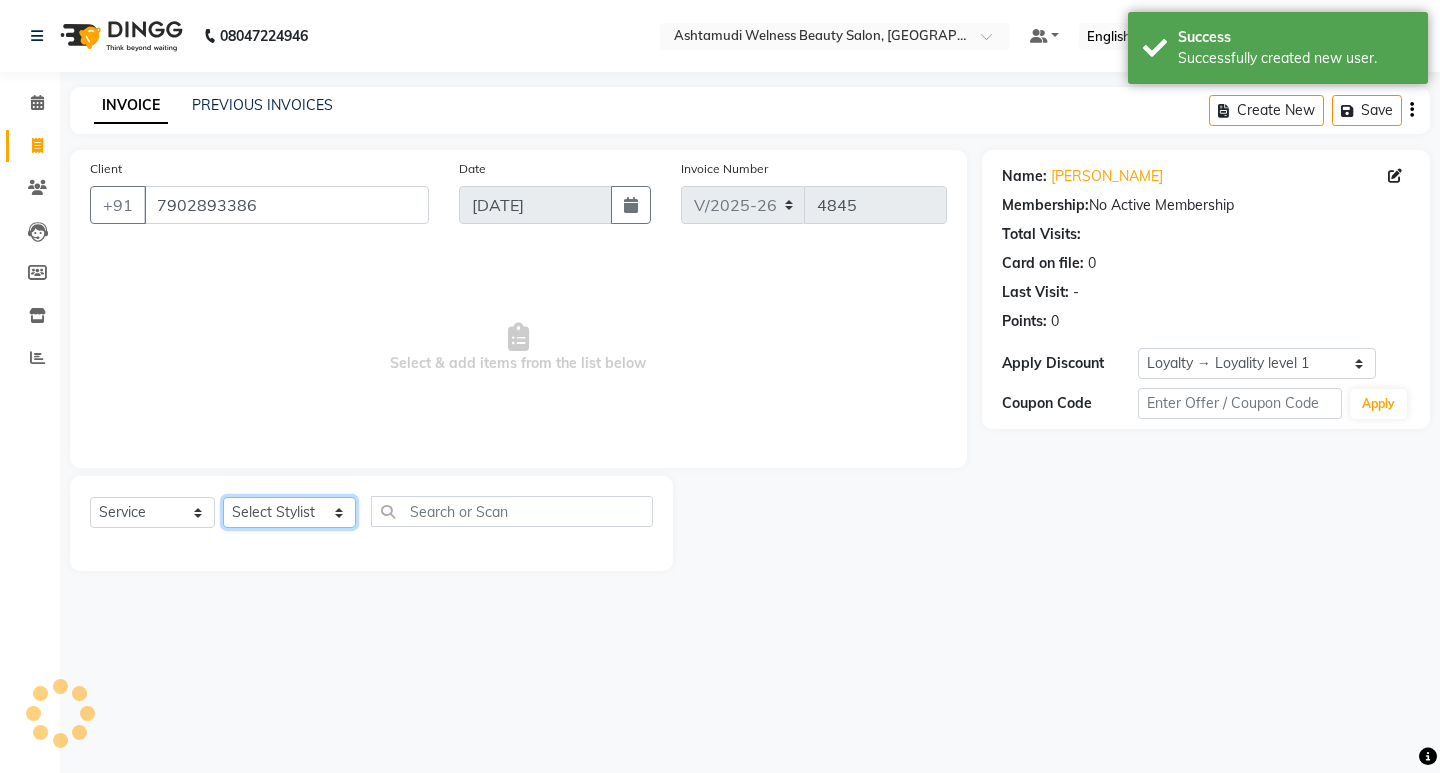 select on "25971" 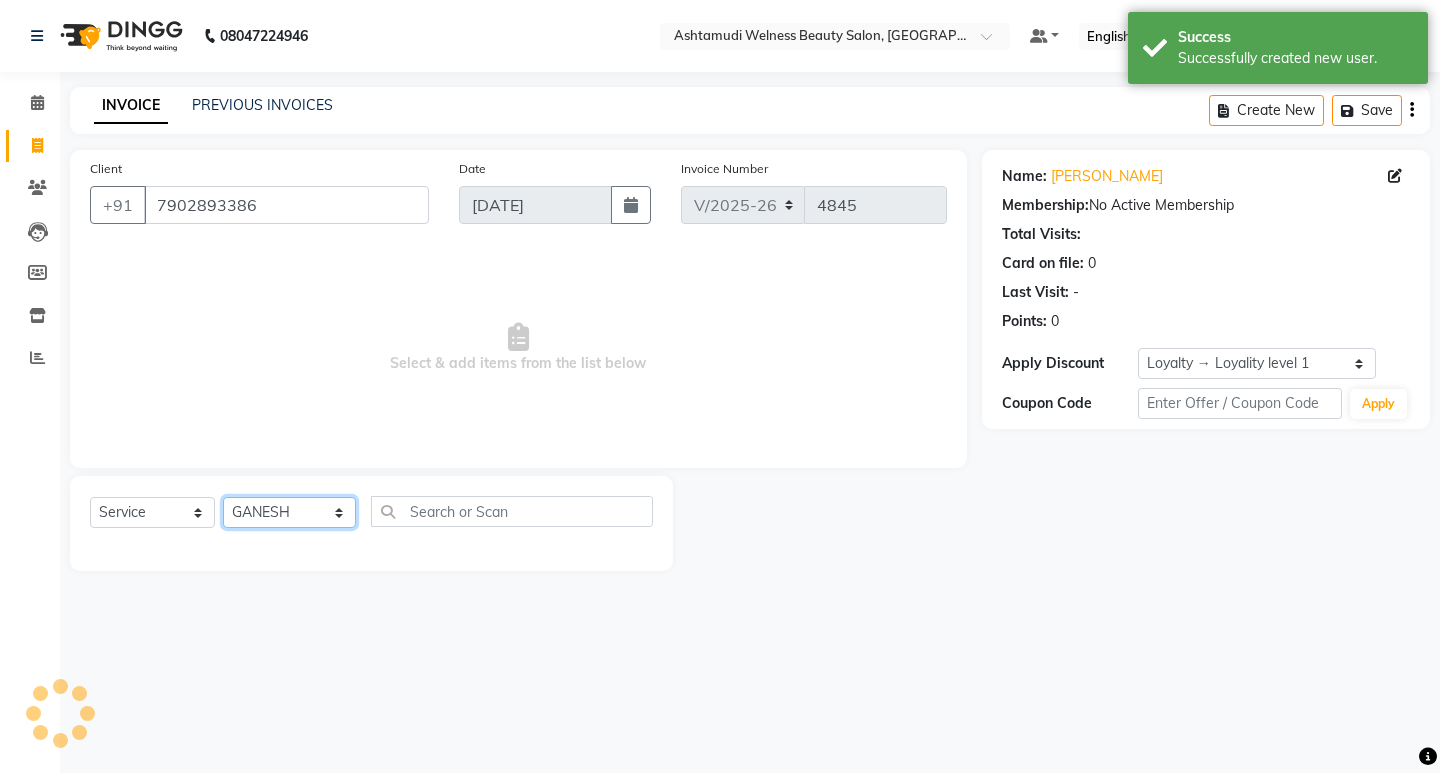 click on "Select Stylist [PERSON_NAME] Admin [PERSON_NAME]  [PERSON_NAME] [PERSON_NAME] [PERSON_NAME]  M [PERSON_NAME]  [PERSON_NAME]  P [PERSON_NAME] KOLLAM ASHTAMUDI NEW  [PERSON_NAME] [PERSON_NAME] [PERSON_NAME]  [PERSON_NAME] [PERSON_NAME] [PERSON_NAME] [PERSON_NAME] [PERSON_NAME] M [PERSON_NAME] SARIGA [PERSON_NAME] [PERSON_NAME] [PERSON_NAME] SIBI [PERSON_NAME] [PERSON_NAME] S" 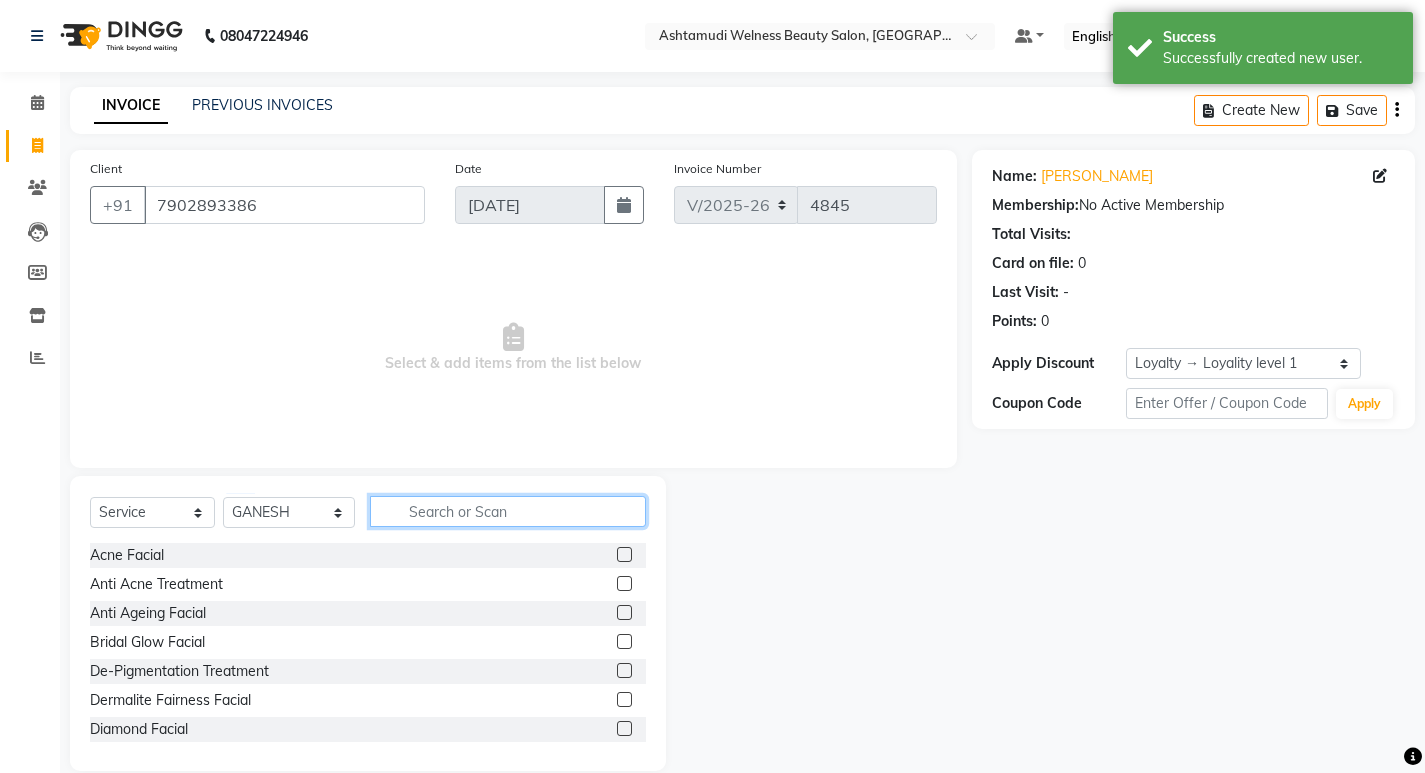 click 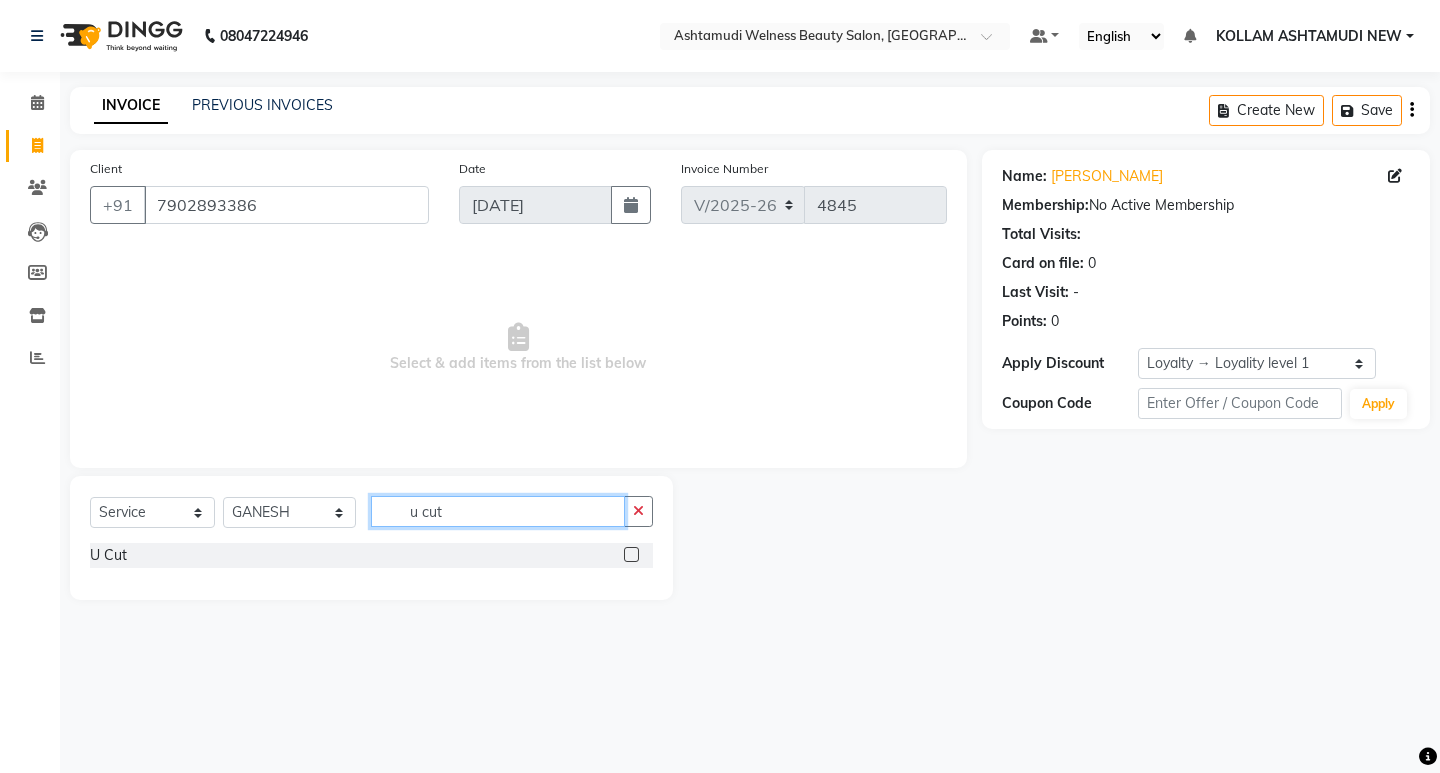 type on "u cut" 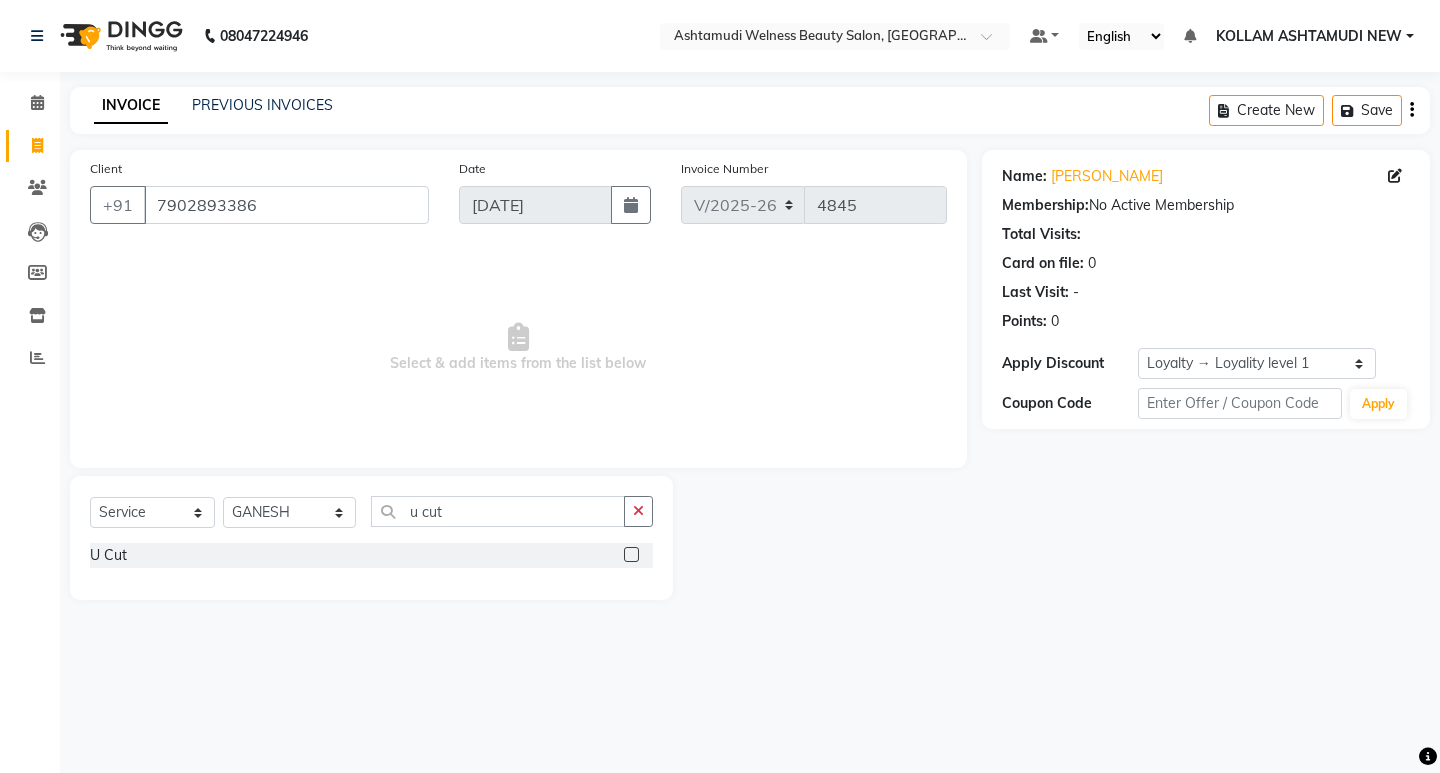 click 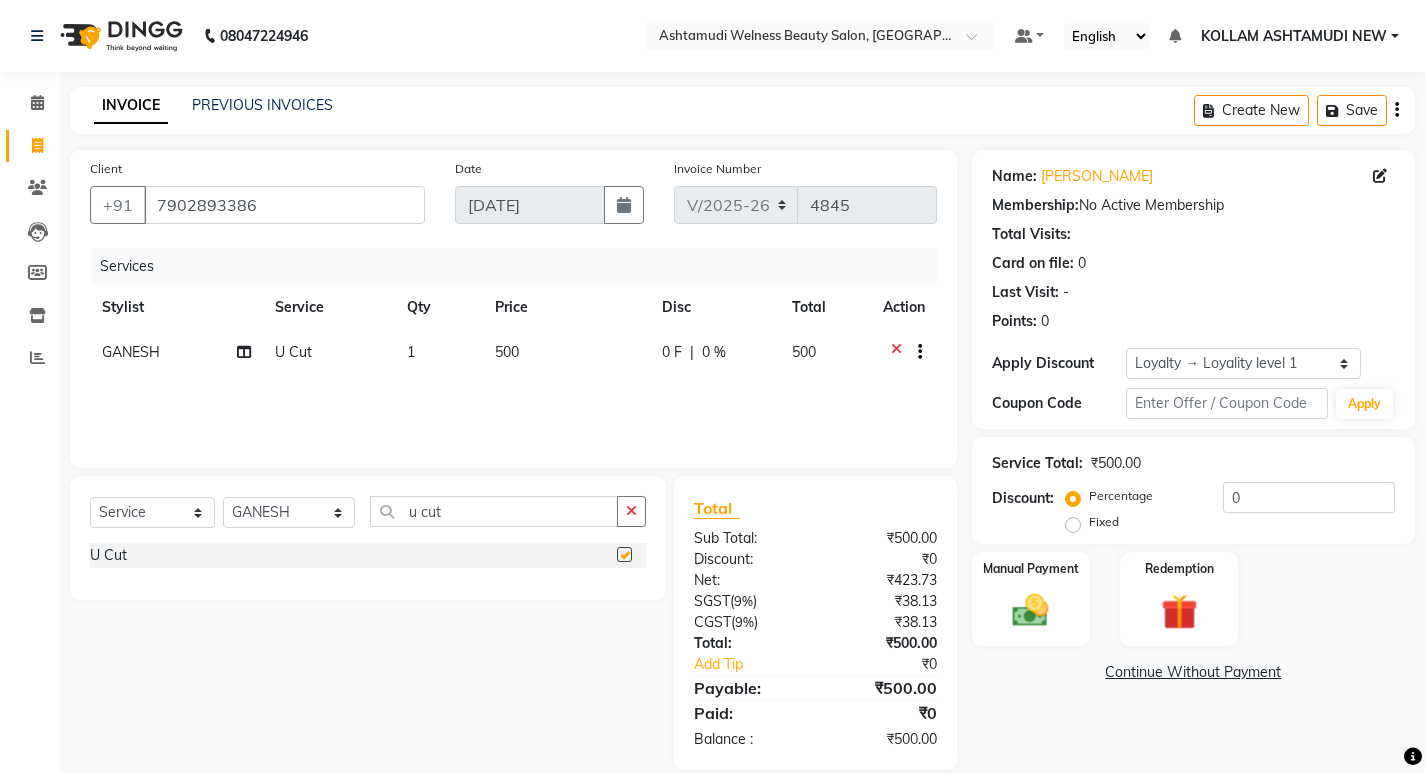 checkbox on "false" 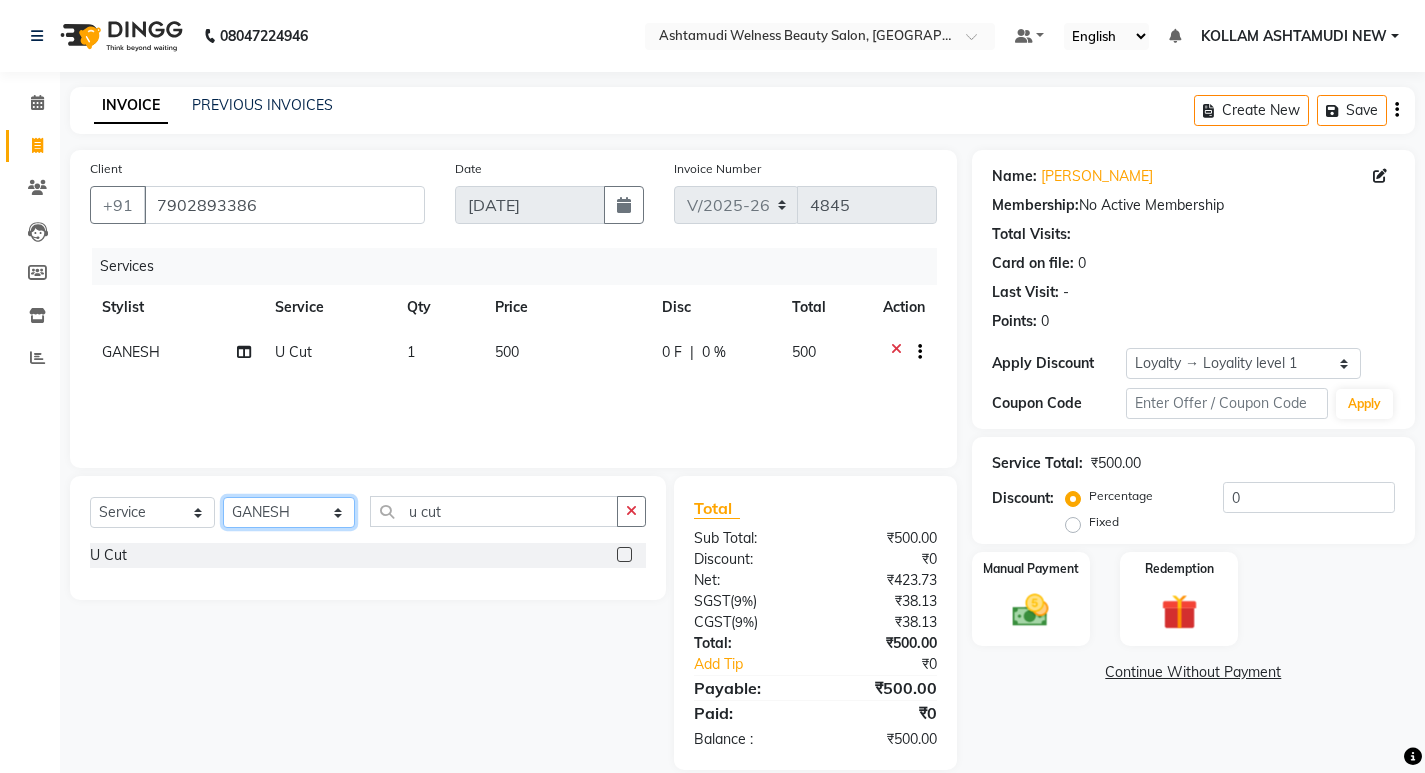 click on "Select Stylist [PERSON_NAME] Admin [PERSON_NAME]  [PERSON_NAME] [PERSON_NAME] [PERSON_NAME]  M [PERSON_NAME]  [PERSON_NAME]  P [PERSON_NAME] KOLLAM ASHTAMUDI NEW  [PERSON_NAME] [PERSON_NAME] [PERSON_NAME]  [PERSON_NAME] [PERSON_NAME] [PERSON_NAME] [PERSON_NAME] [PERSON_NAME] M [PERSON_NAME] SARIGA [PERSON_NAME] [PERSON_NAME] [PERSON_NAME] SIBI [PERSON_NAME] [PERSON_NAME] S" 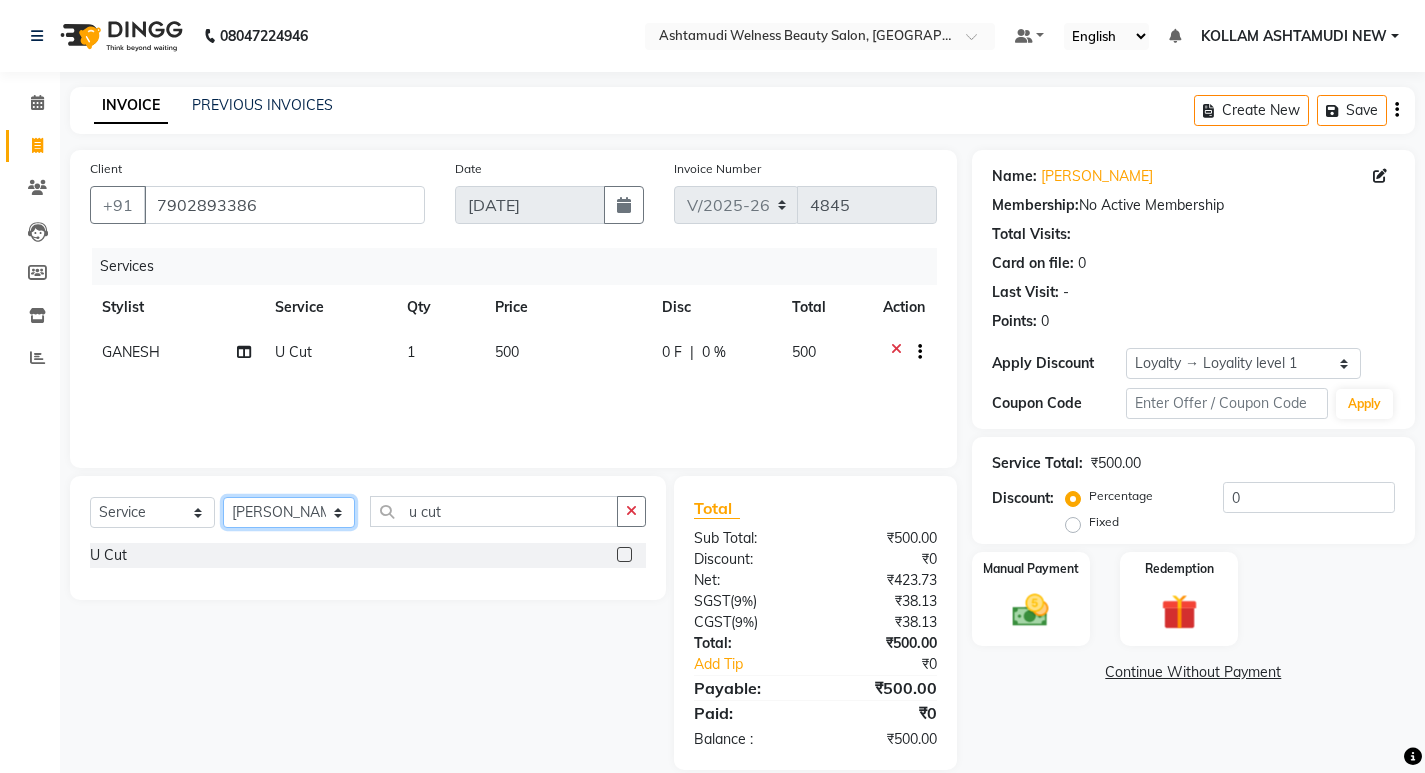 click on "Select Stylist [PERSON_NAME] Admin [PERSON_NAME]  [PERSON_NAME] [PERSON_NAME] [PERSON_NAME]  M [PERSON_NAME]  [PERSON_NAME]  P [PERSON_NAME] KOLLAM ASHTAMUDI NEW  [PERSON_NAME] [PERSON_NAME] [PERSON_NAME]  [PERSON_NAME] [PERSON_NAME] [PERSON_NAME] [PERSON_NAME] [PERSON_NAME] M [PERSON_NAME] SARIGA [PERSON_NAME] [PERSON_NAME] [PERSON_NAME] SIBI [PERSON_NAME] [PERSON_NAME] S" 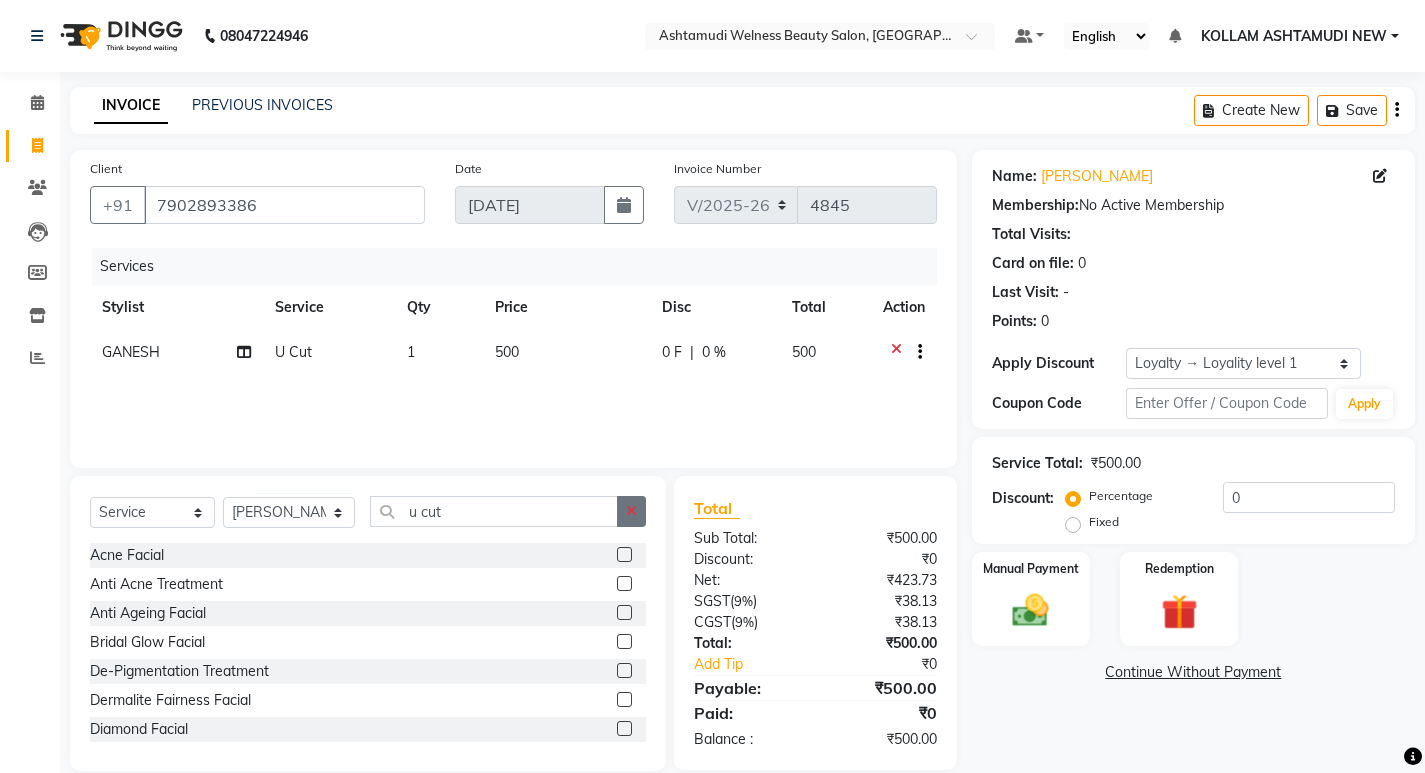 click 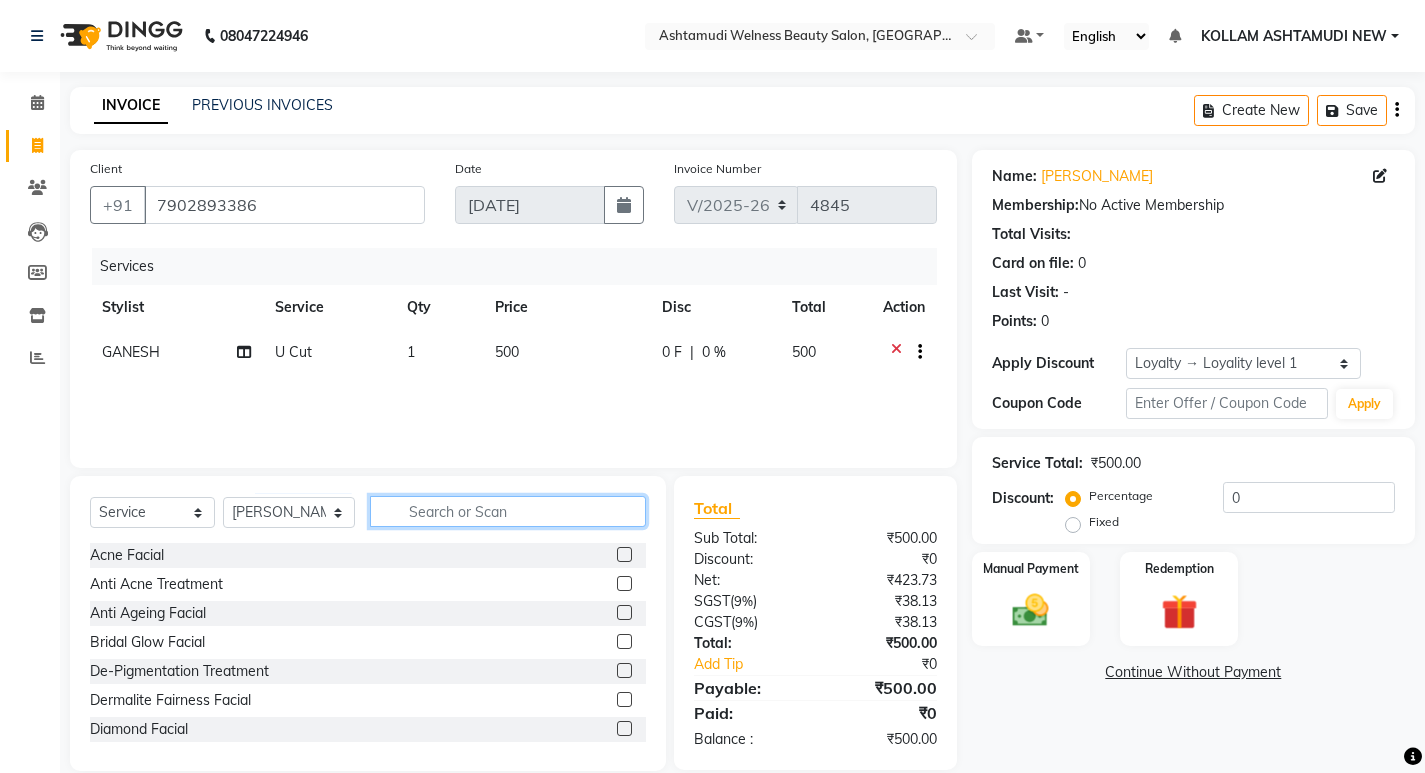 click 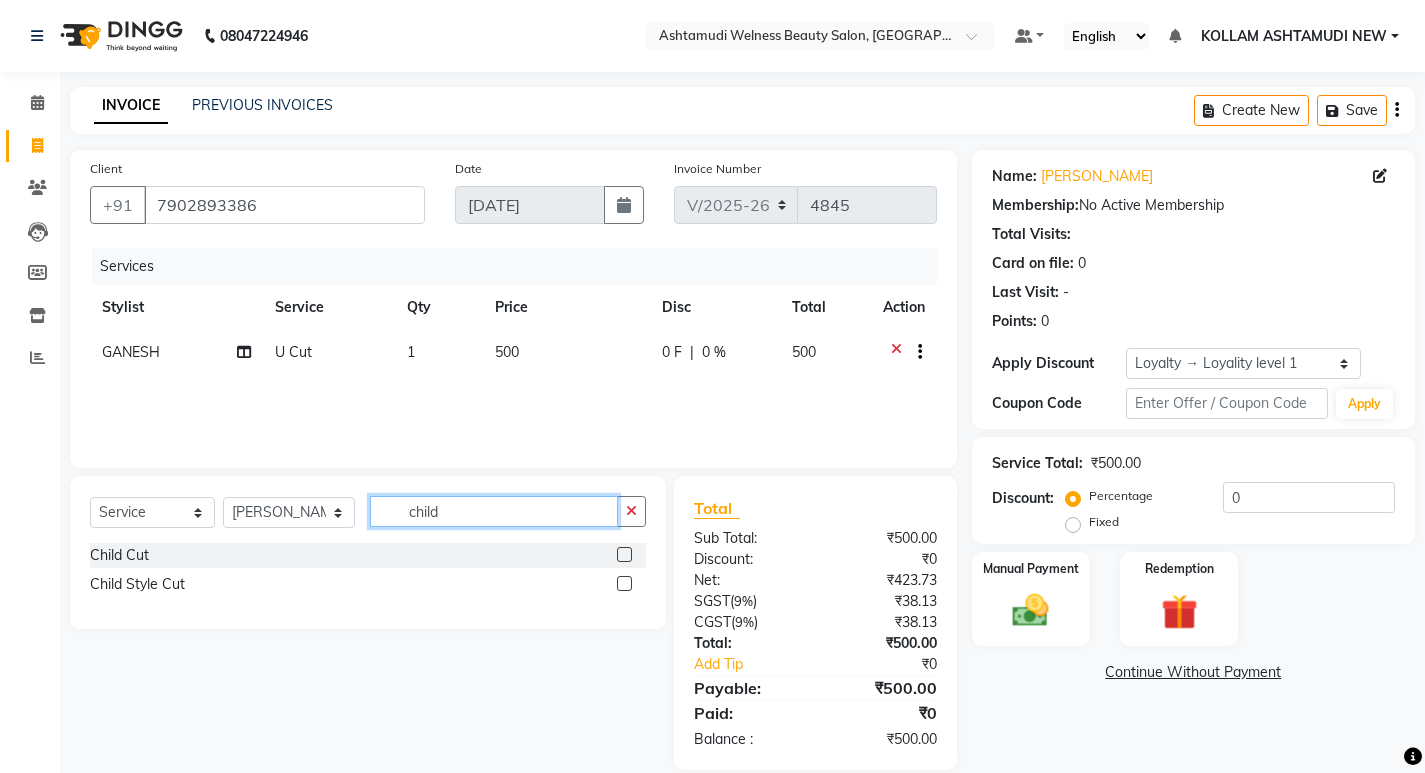 type on "child" 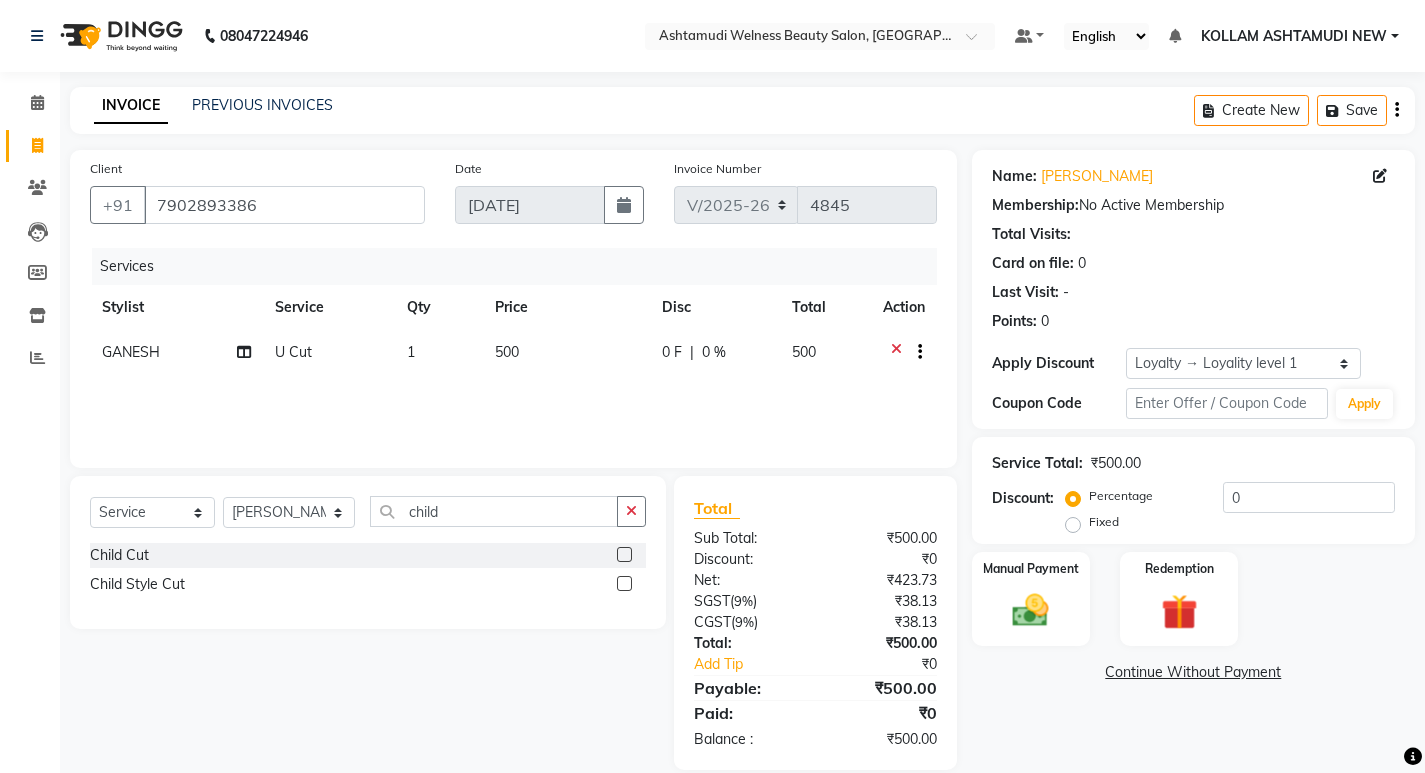 click 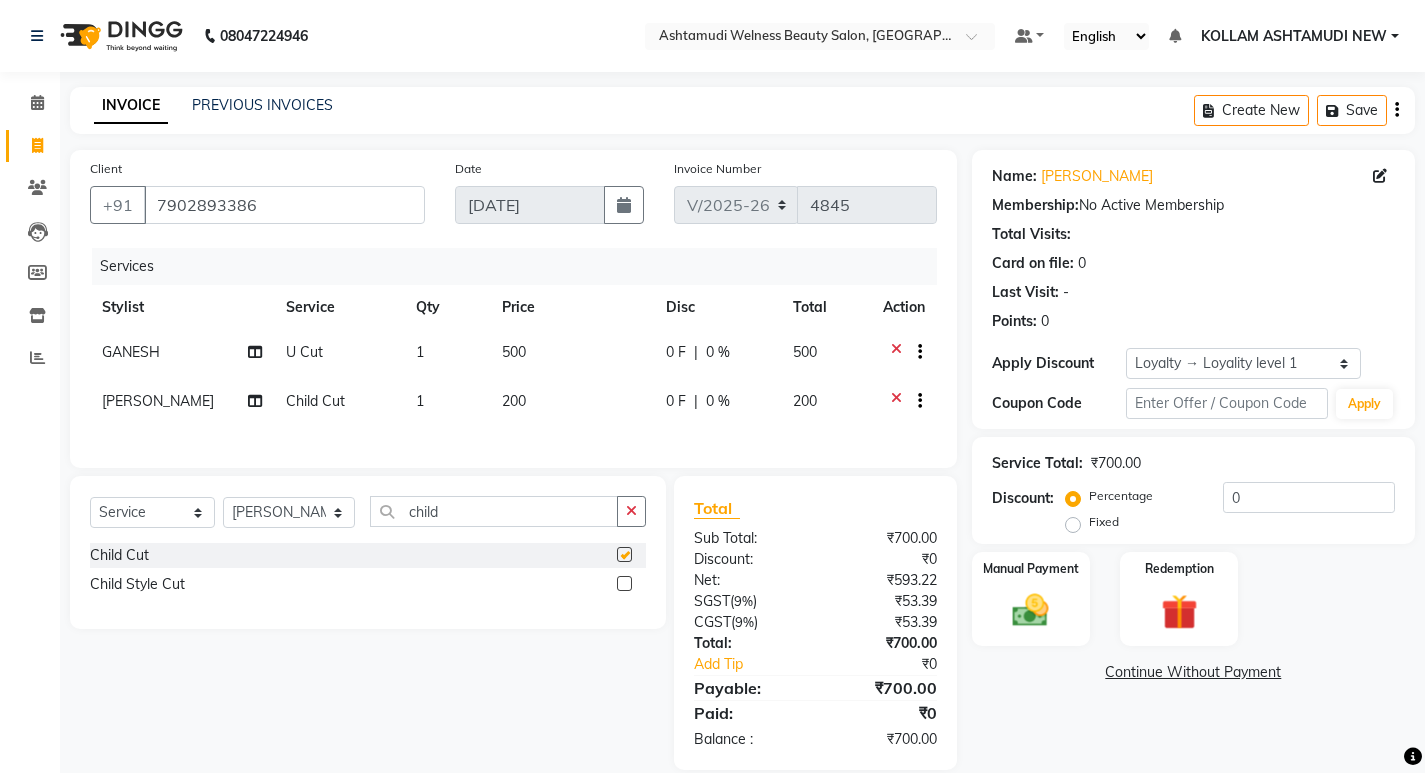 checkbox on "false" 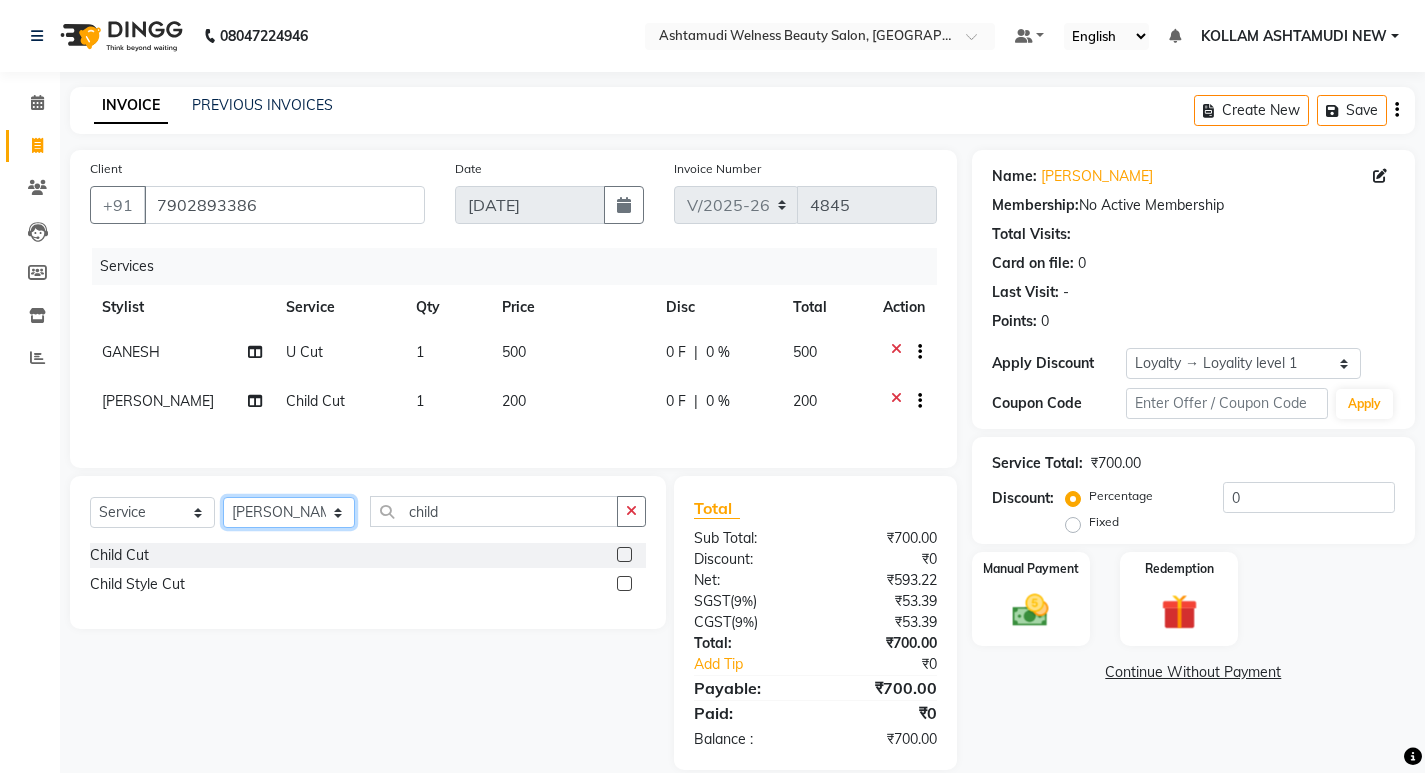 click on "Select Stylist [PERSON_NAME] Admin [PERSON_NAME]  [PERSON_NAME] [PERSON_NAME] [PERSON_NAME]  M [PERSON_NAME]  [PERSON_NAME]  P [PERSON_NAME] KOLLAM ASHTAMUDI NEW  [PERSON_NAME] [PERSON_NAME] [PERSON_NAME]  [PERSON_NAME] [PERSON_NAME] [PERSON_NAME] [PERSON_NAME] [PERSON_NAME] M [PERSON_NAME] SARIGA [PERSON_NAME] [PERSON_NAME] [PERSON_NAME] SIBI [PERSON_NAME] [PERSON_NAME] S" 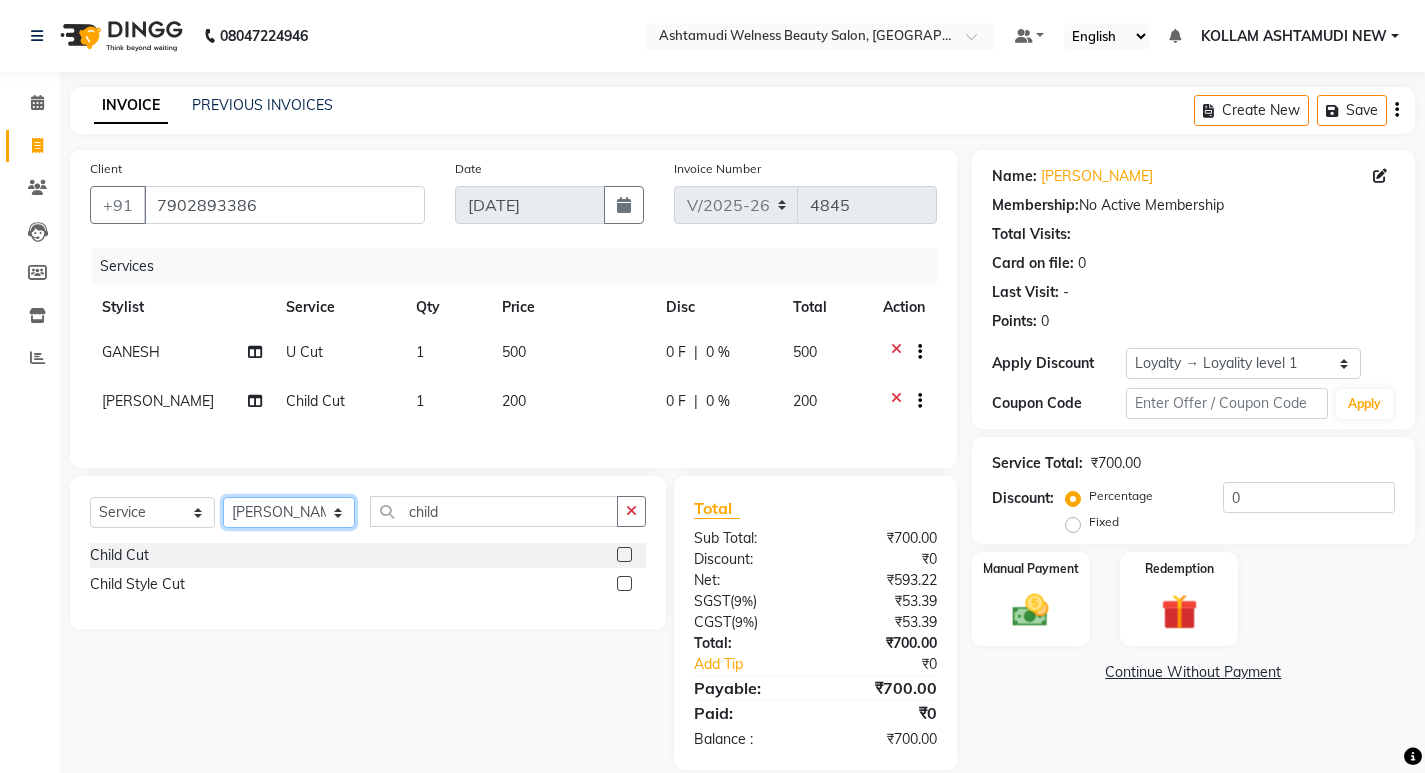 select on "41349" 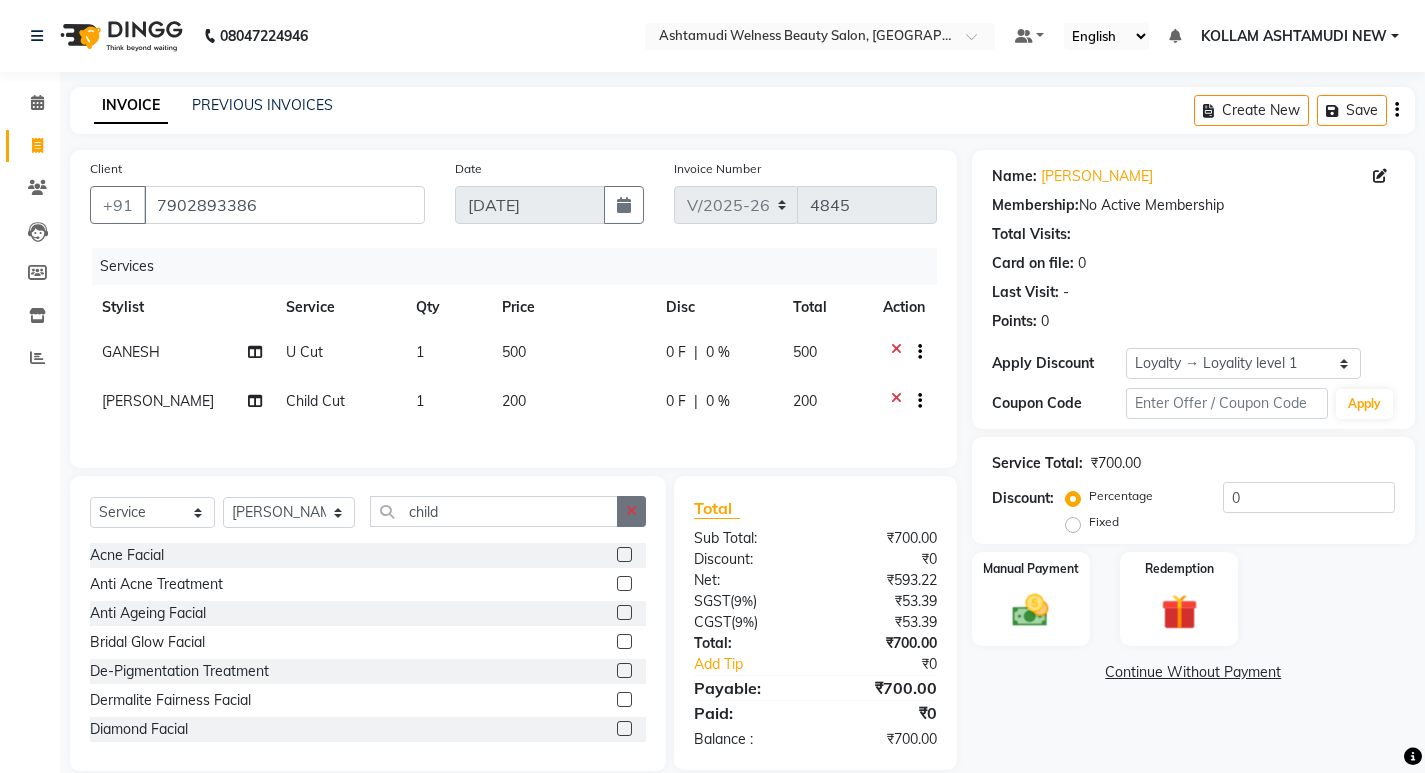 click 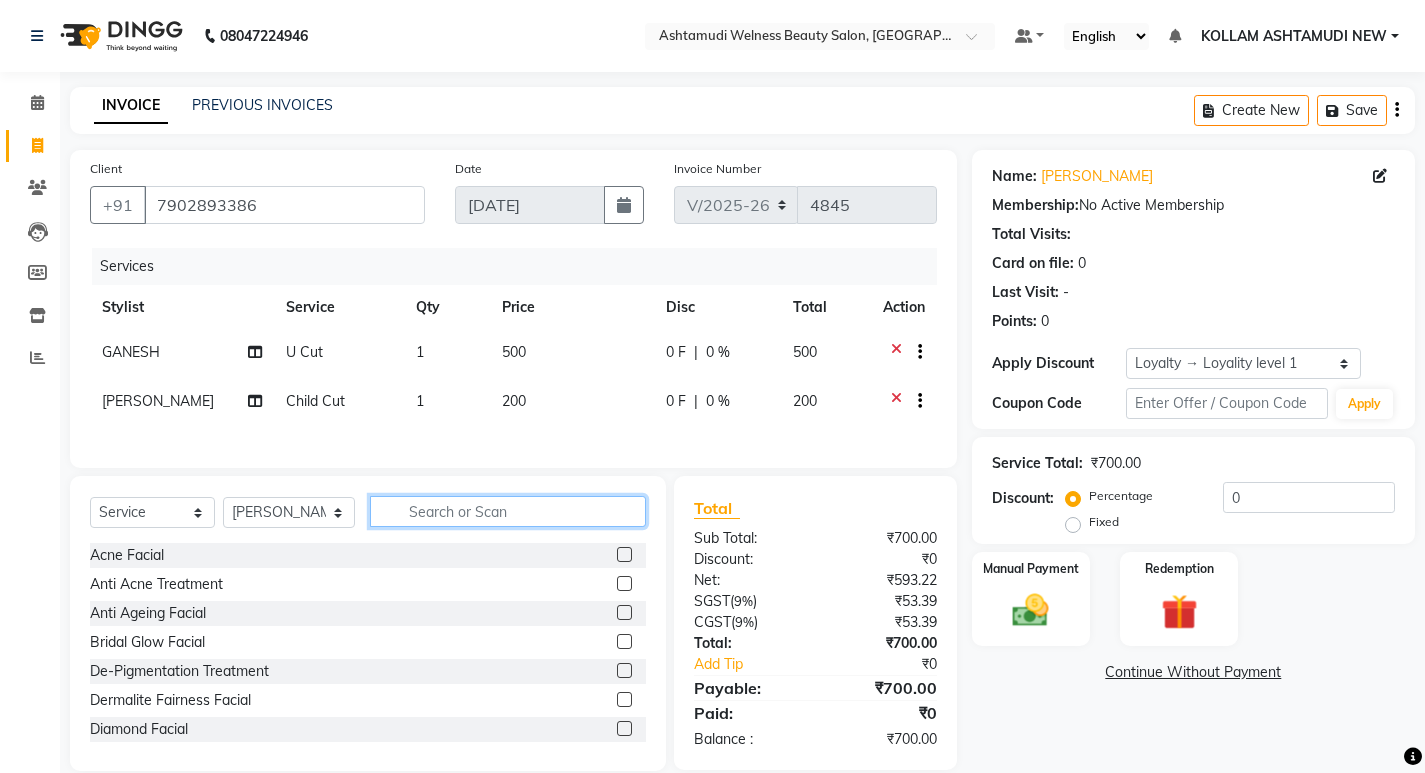 click 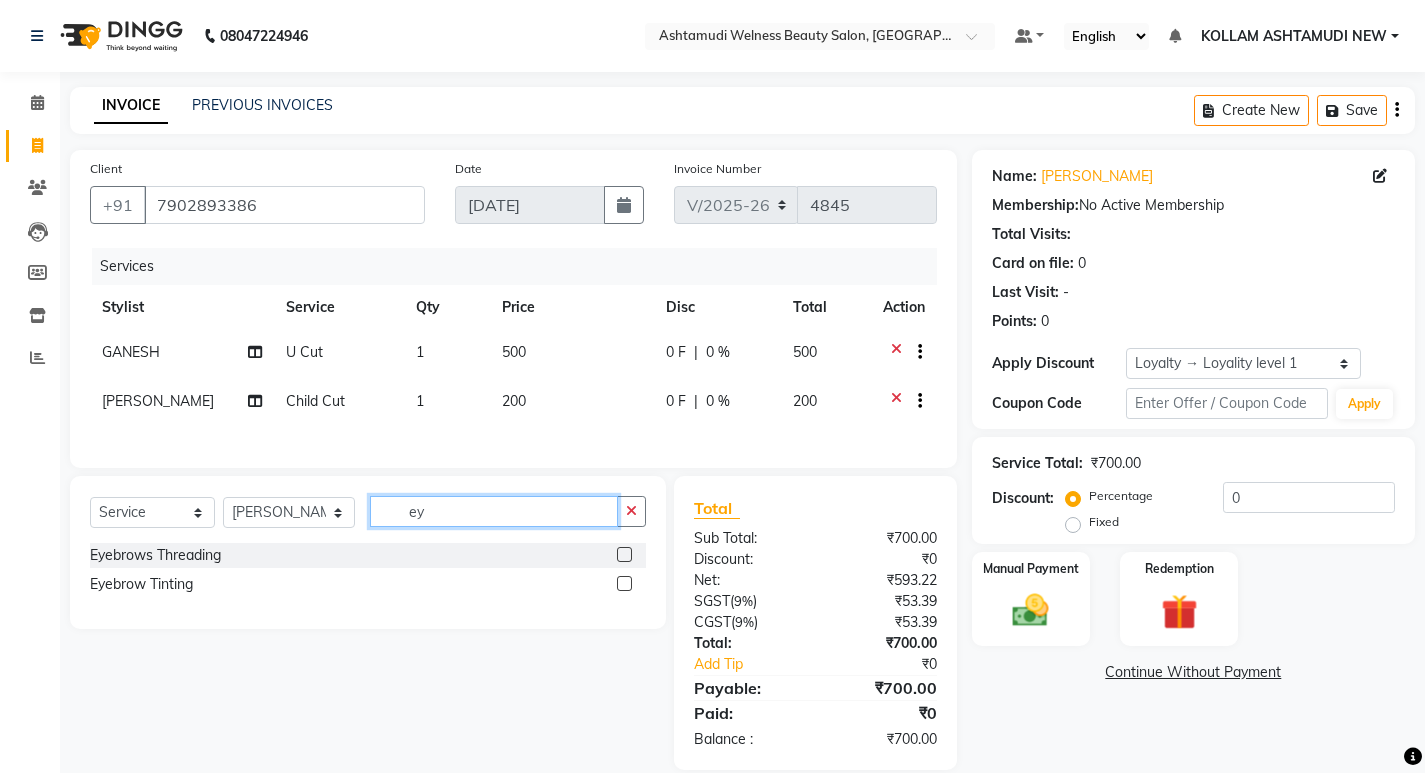 type on "ey" 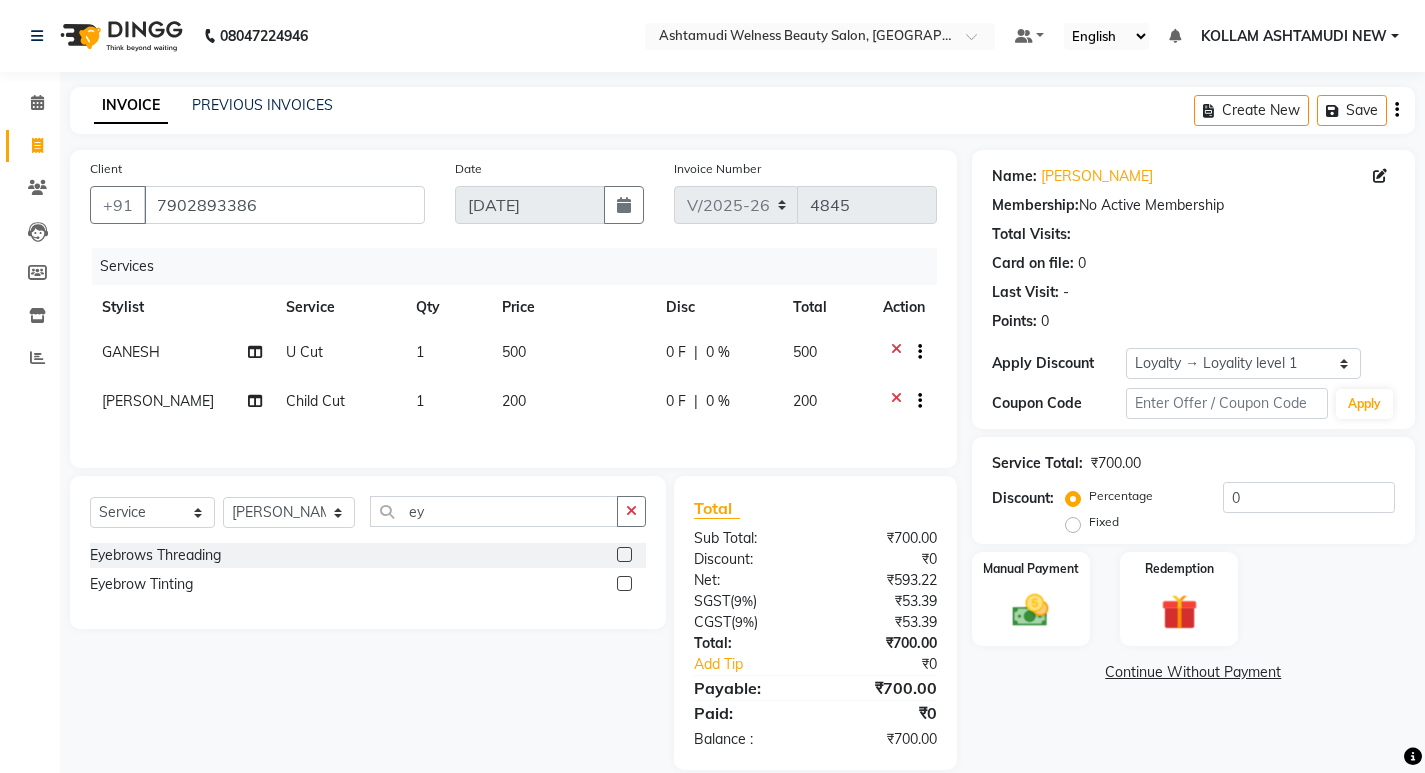 click 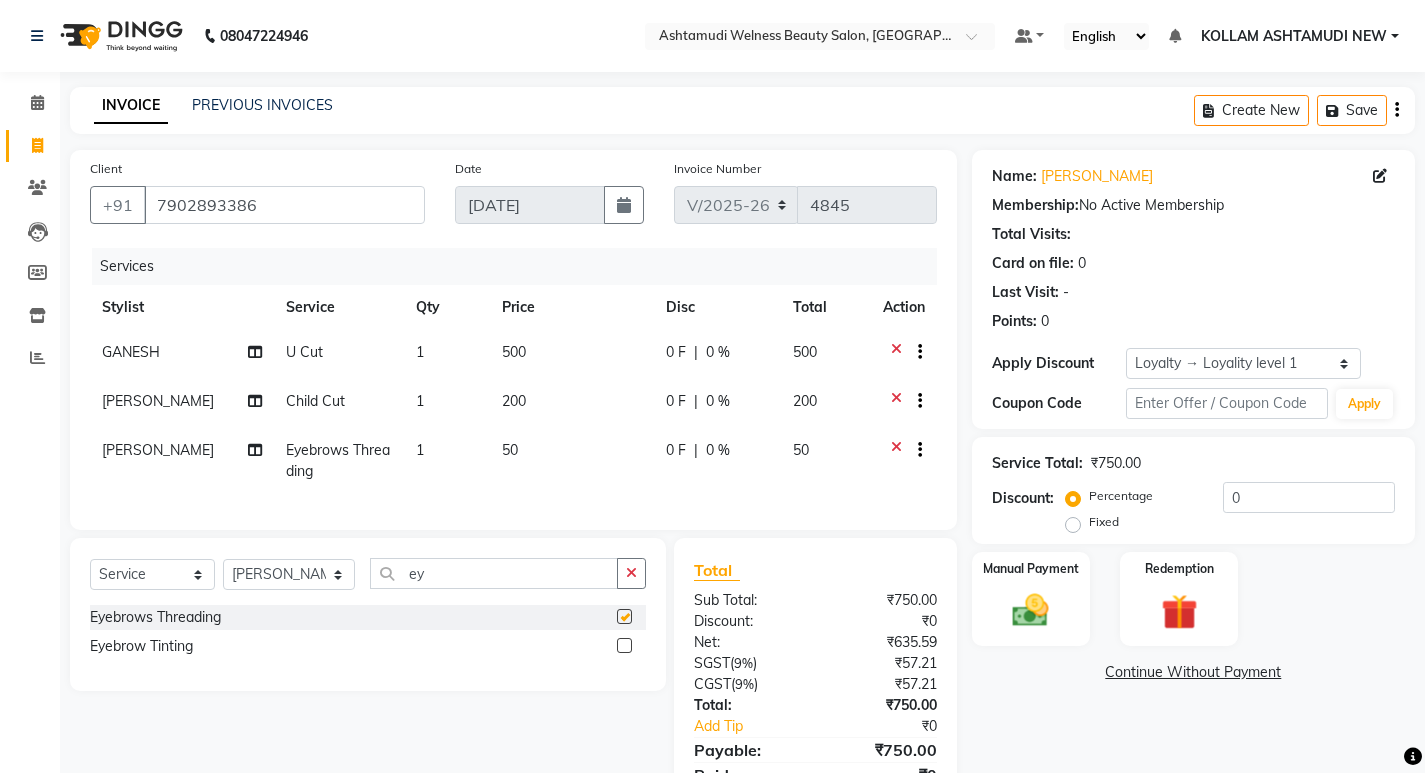 checkbox on "false" 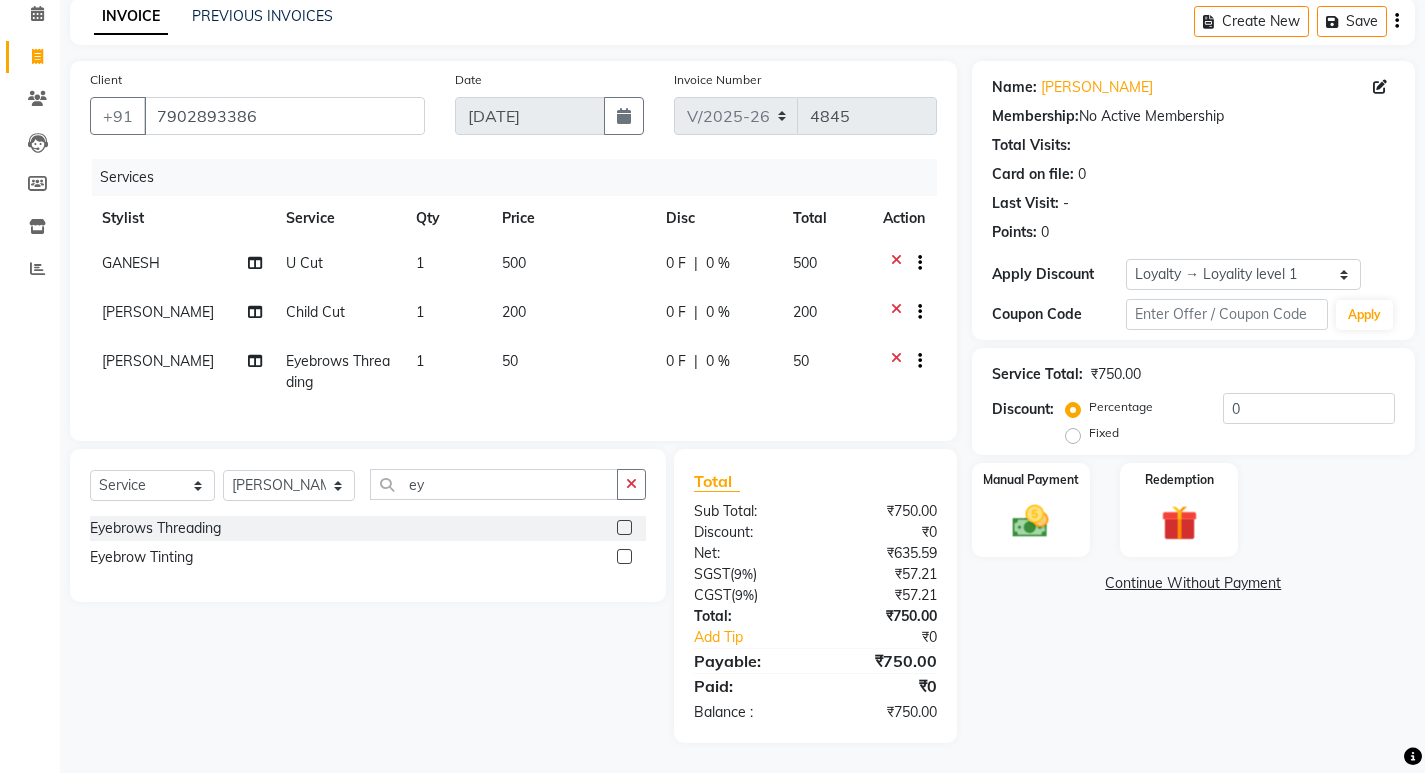 scroll, scrollTop: 104, scrollLeft: 0, axis: vertical 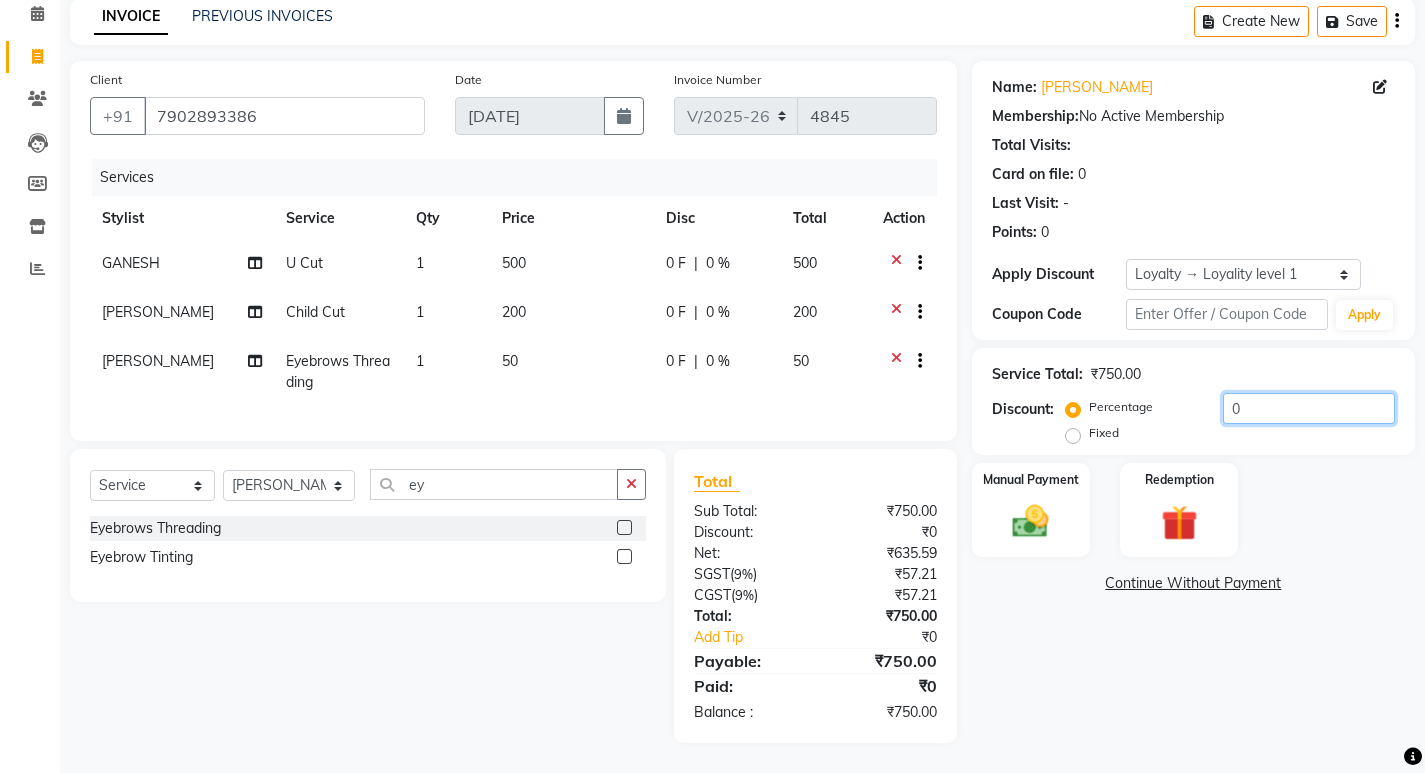 click on "0" 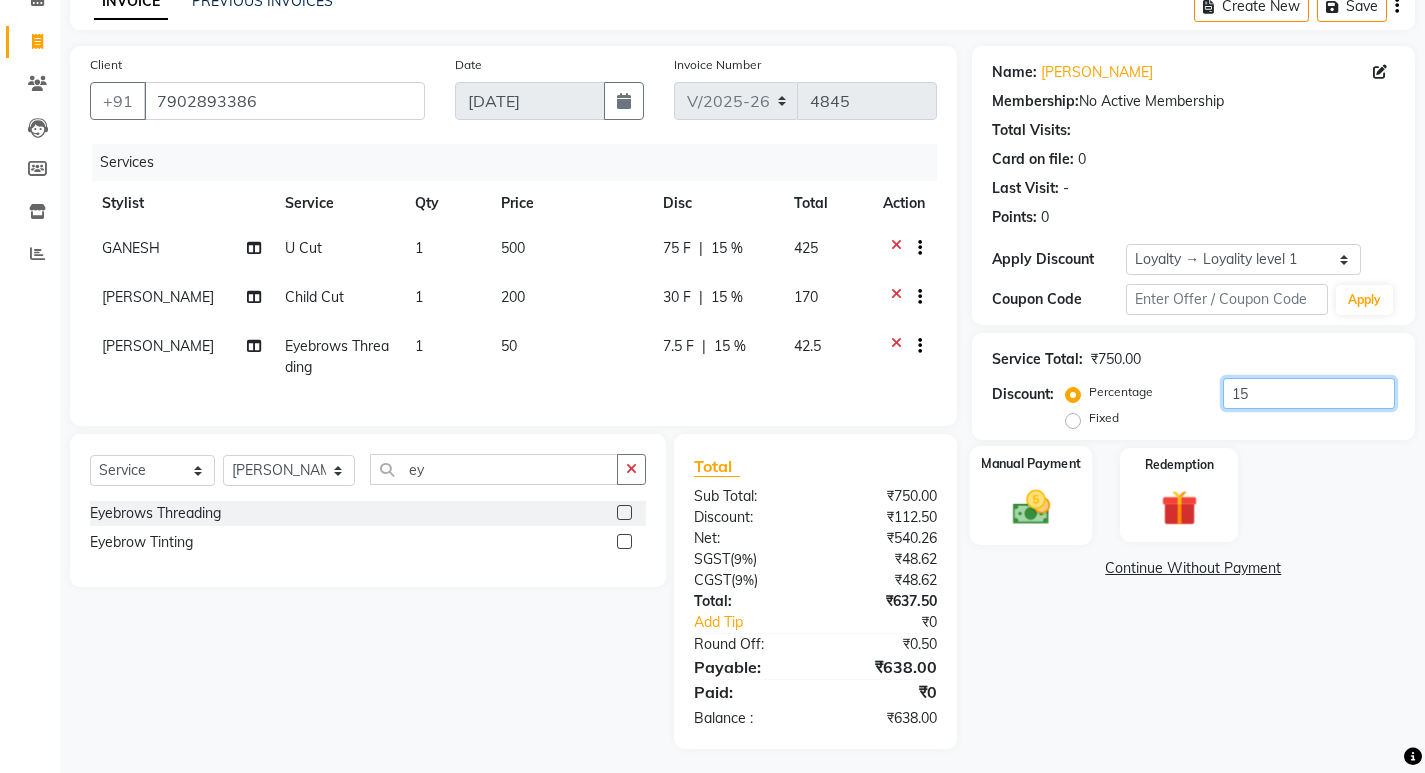 type on "15" 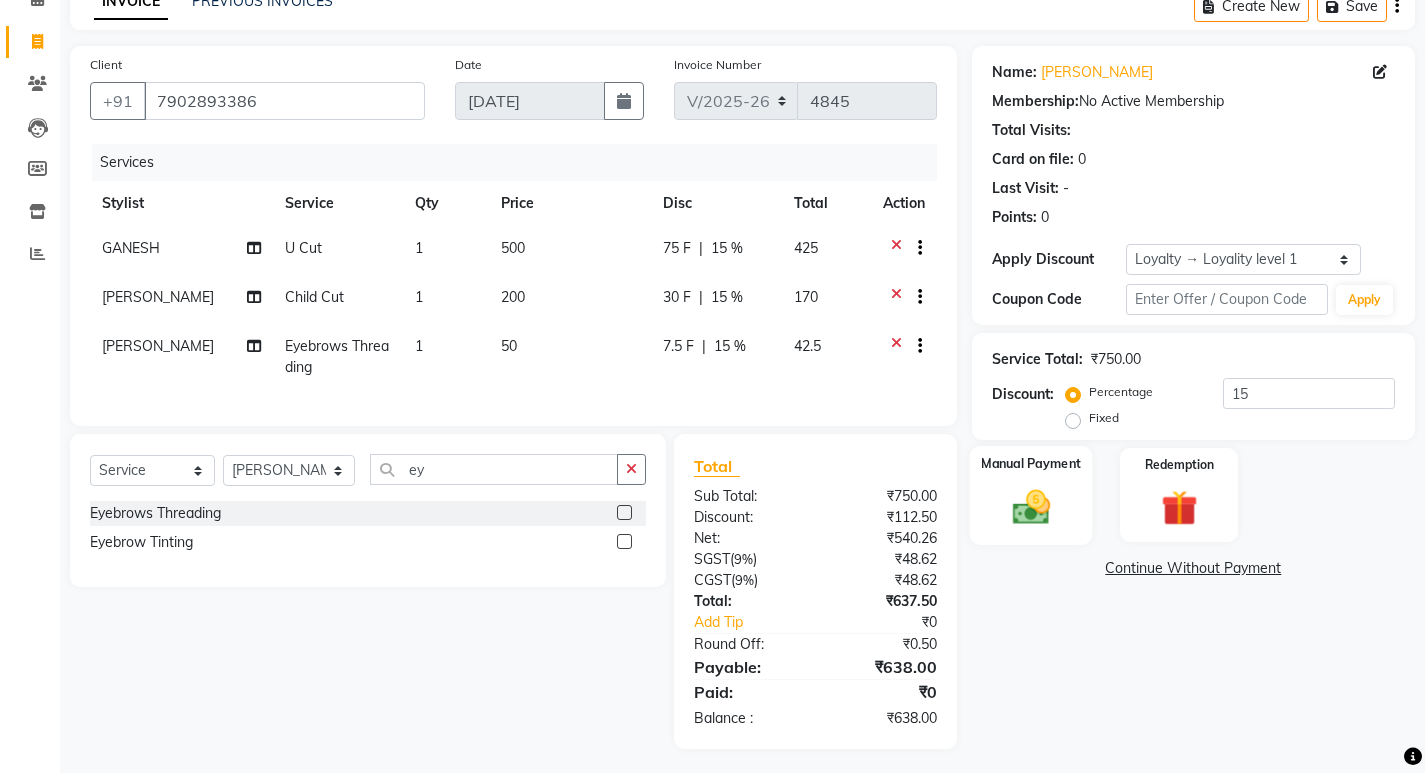 click 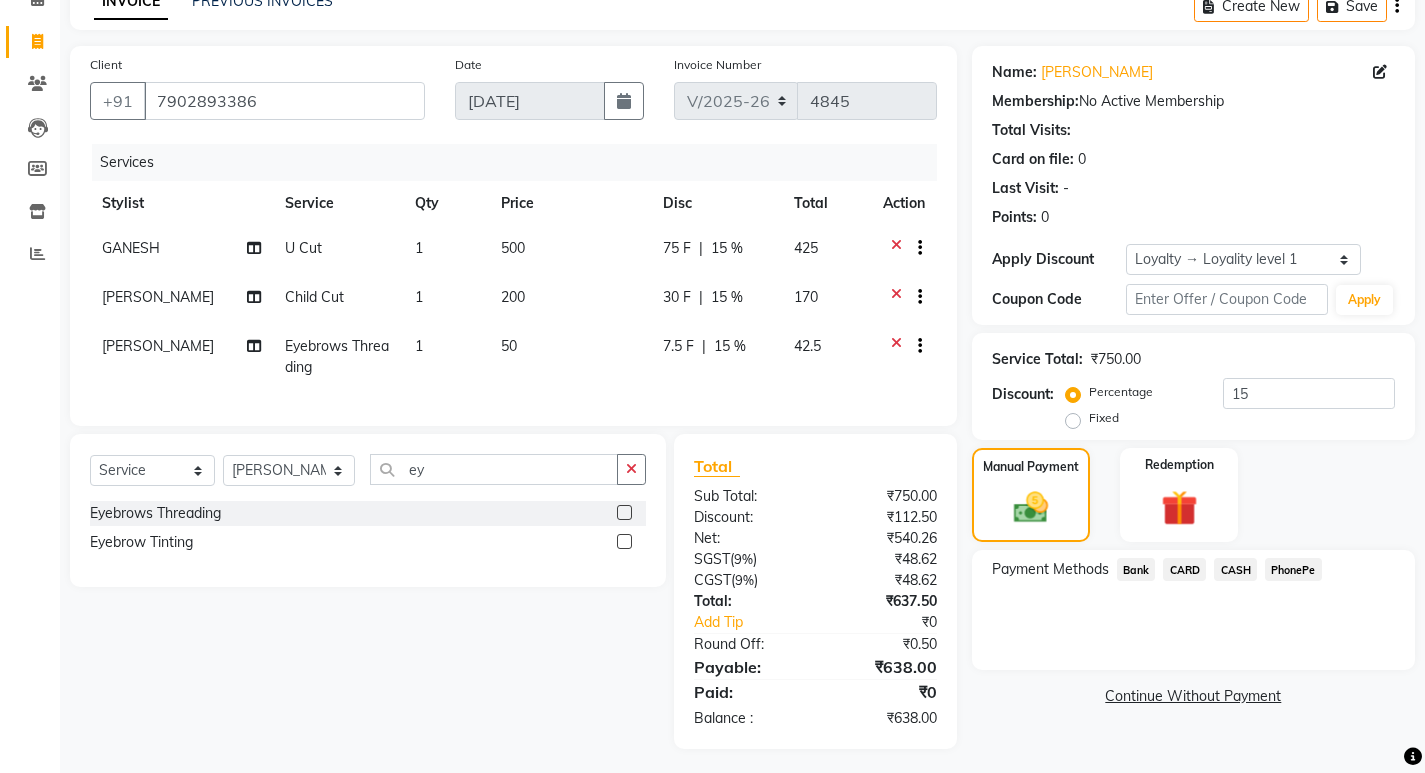 click on "PhonePe" 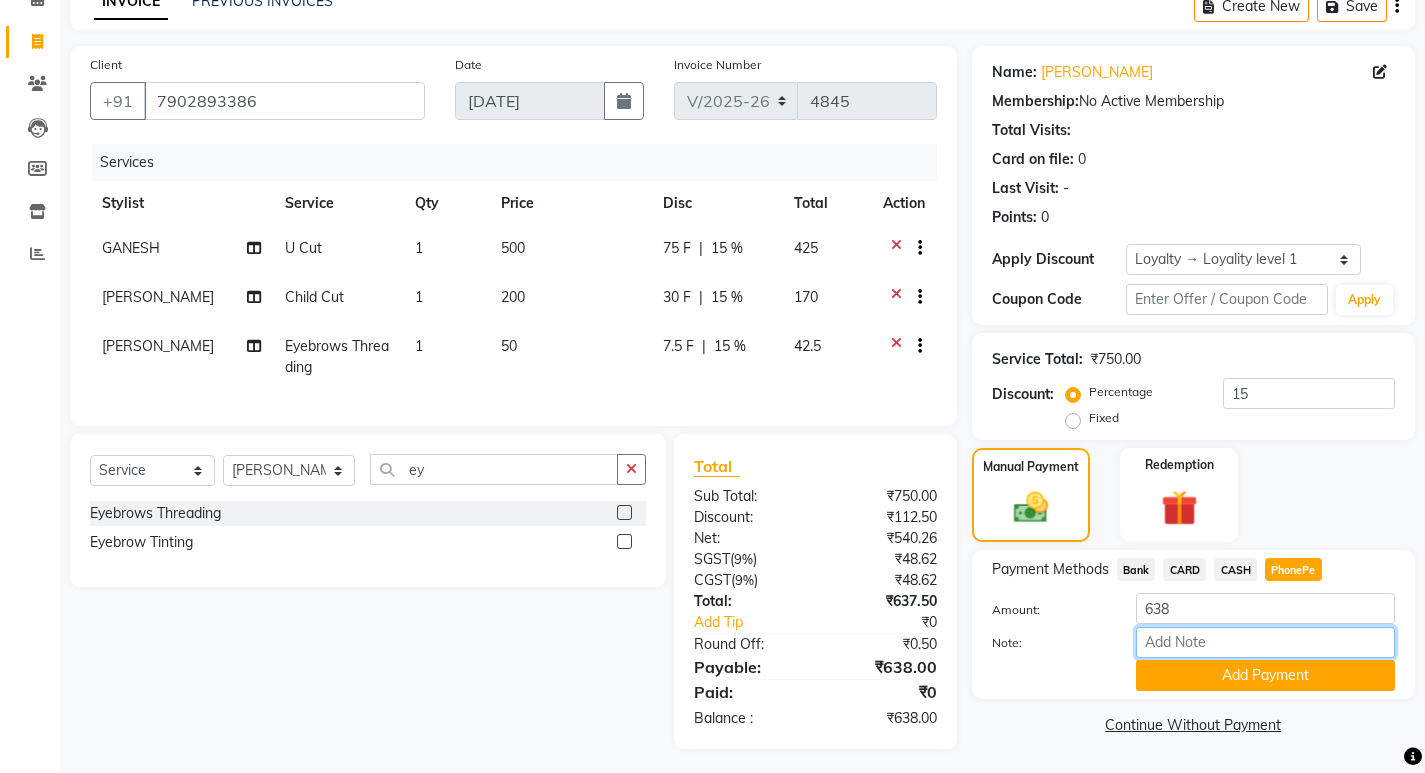 click on "Note:" at bounding box center (1265, 642) 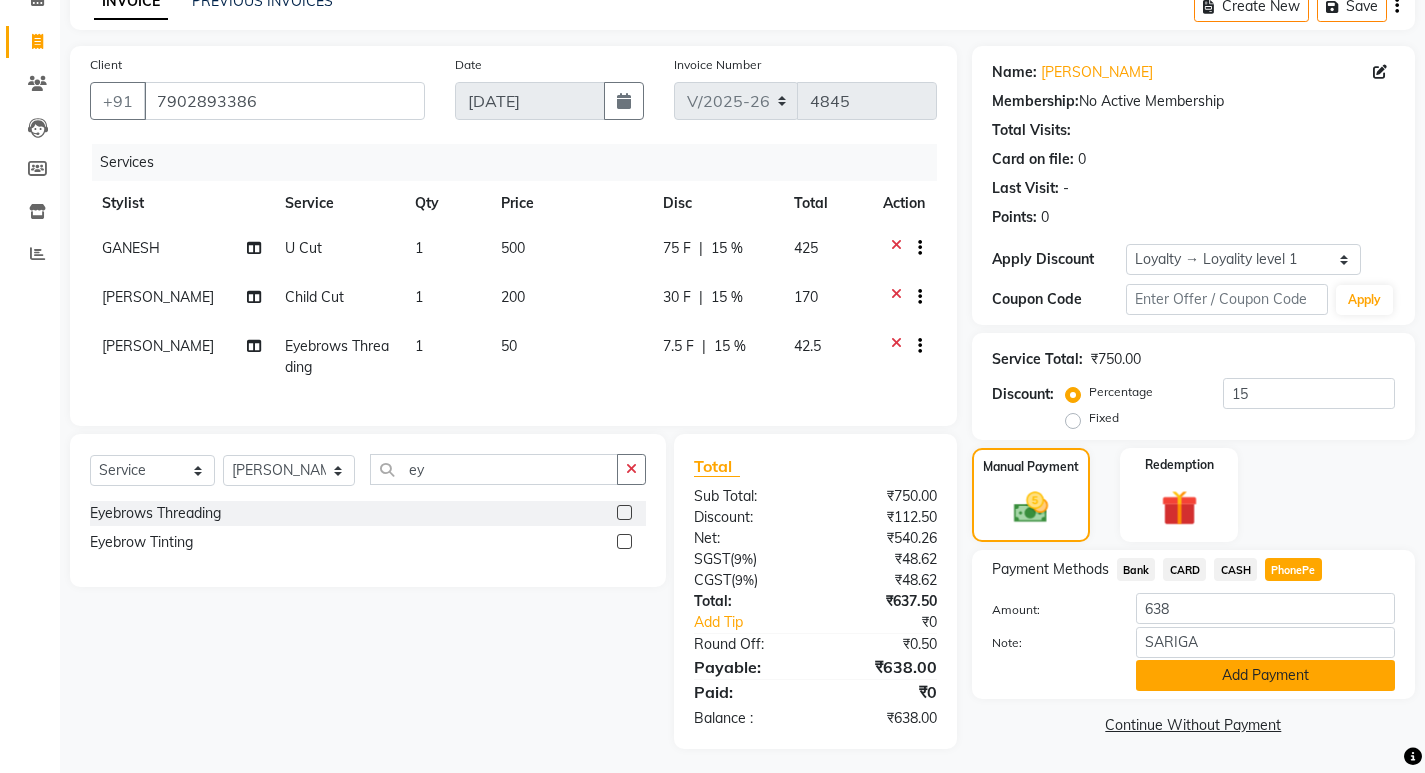 click on "Add Payment" 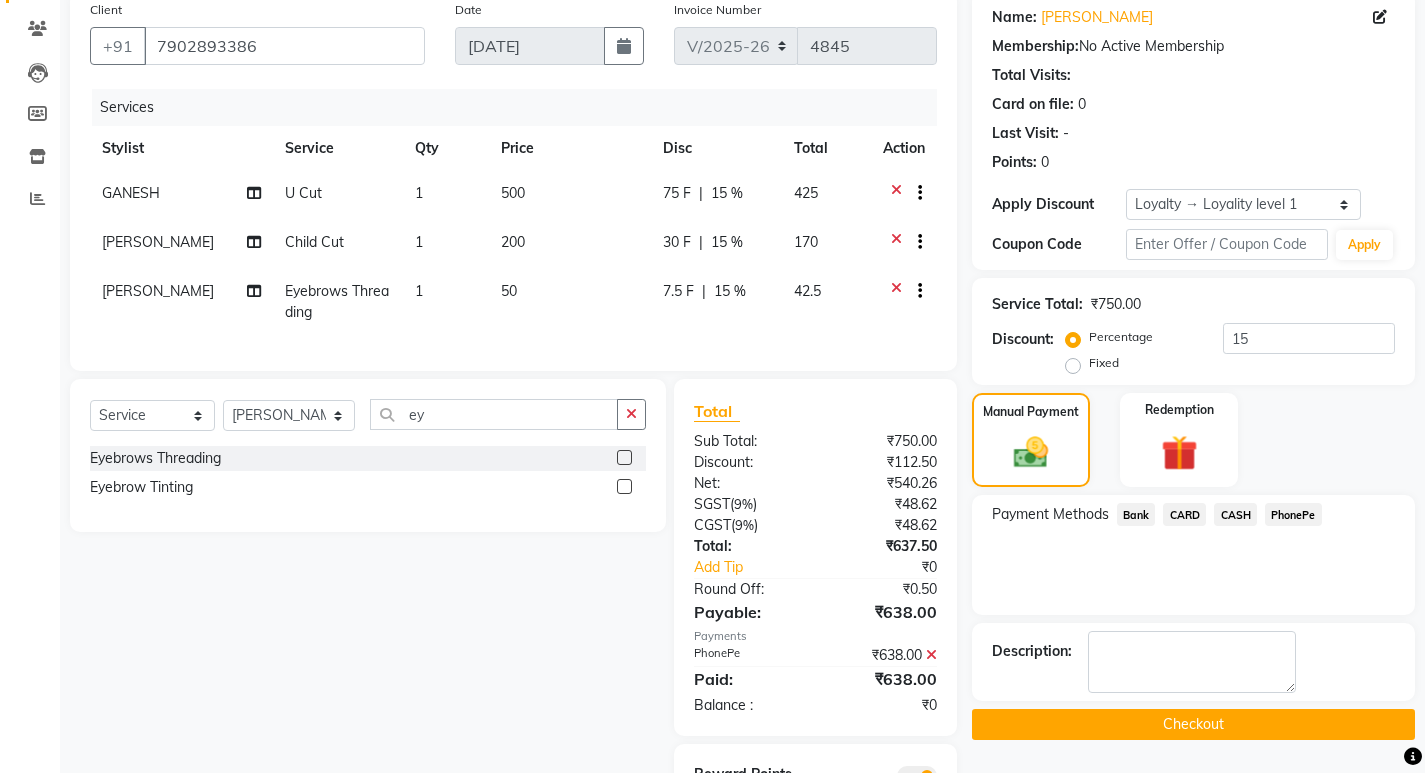 scroll, scrollTop: 266, scrollLeft: 0, axis: vertical 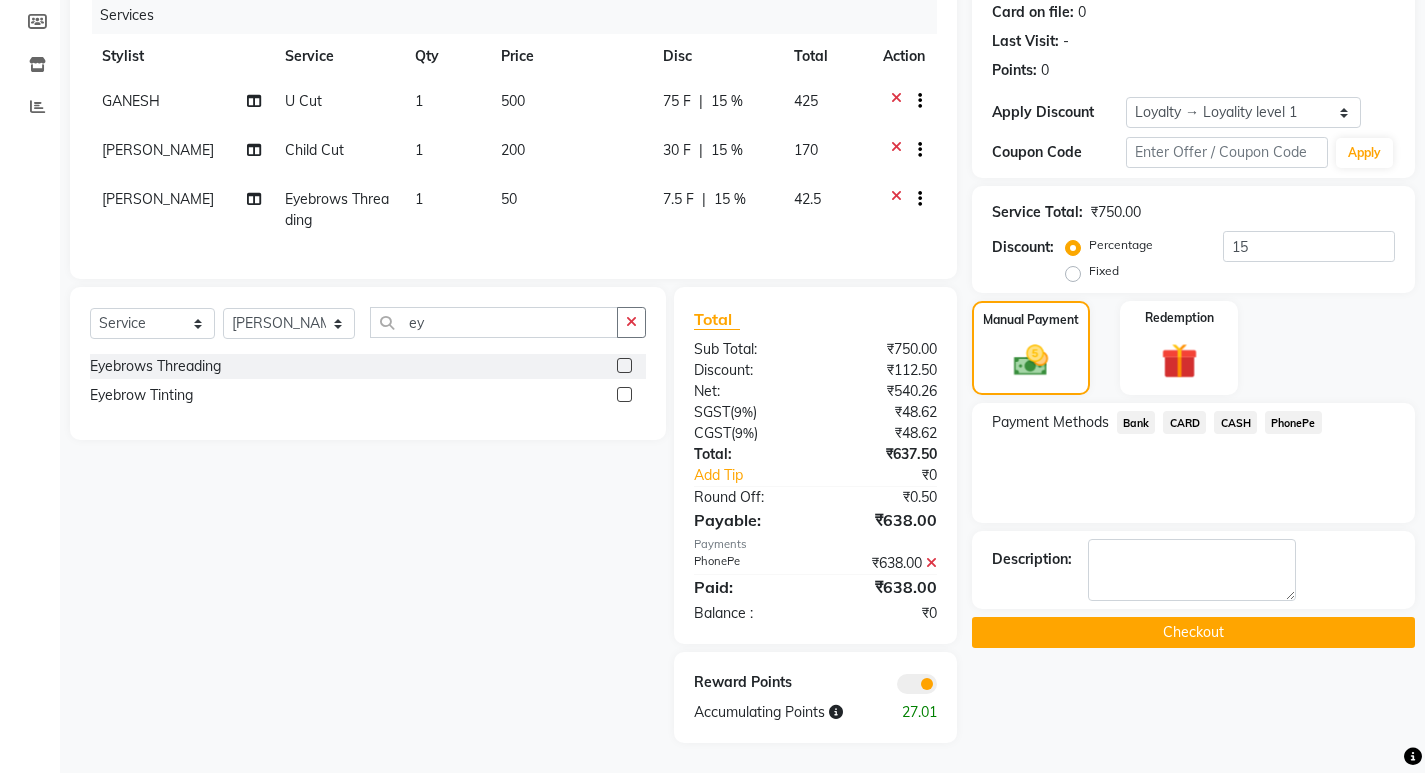 click on "Checkout" 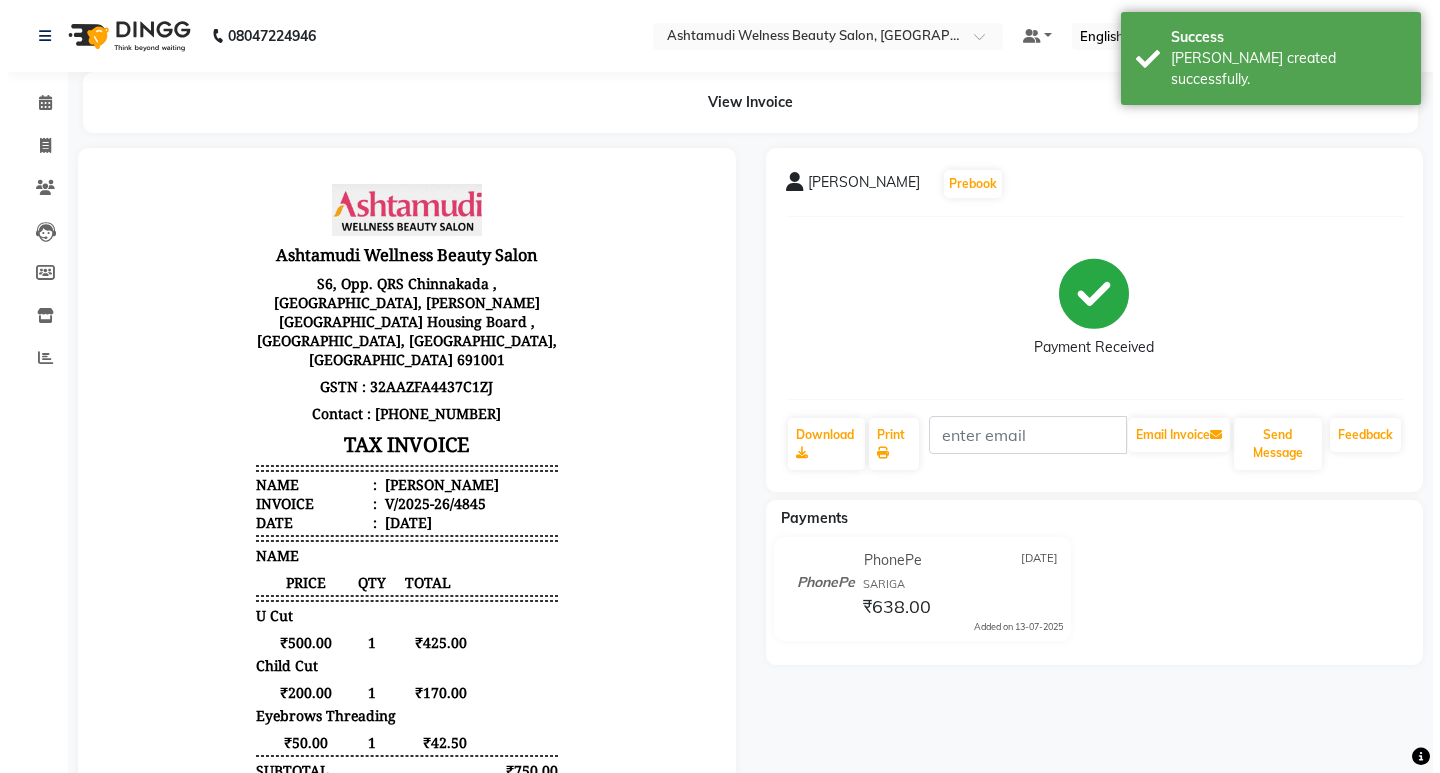 scroll, scrollTop: 0, scrollLeft: 0, axis: both 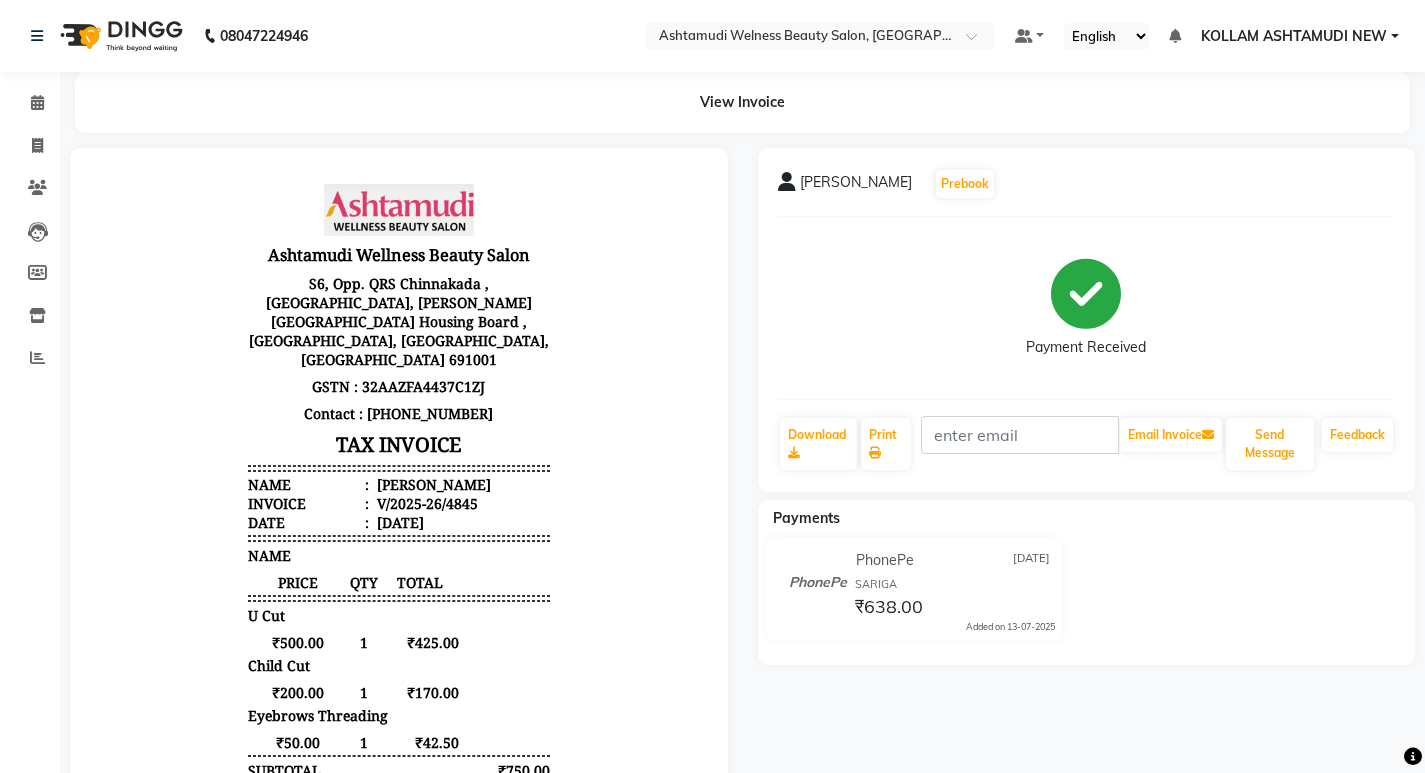 drag, startPoint x: 233, startPoint y: 232, endPoint x: 223, endPoint y: 271, distance: 40.261642 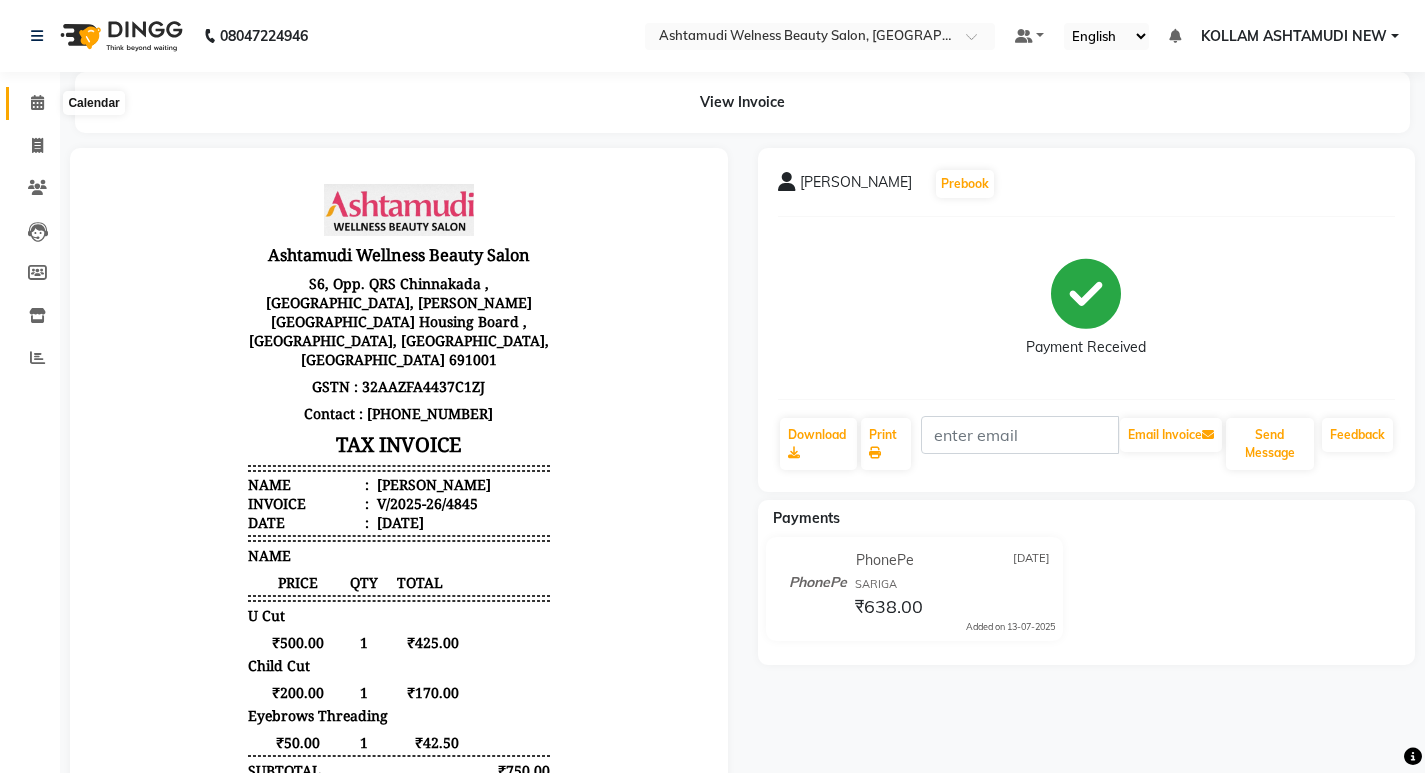 click 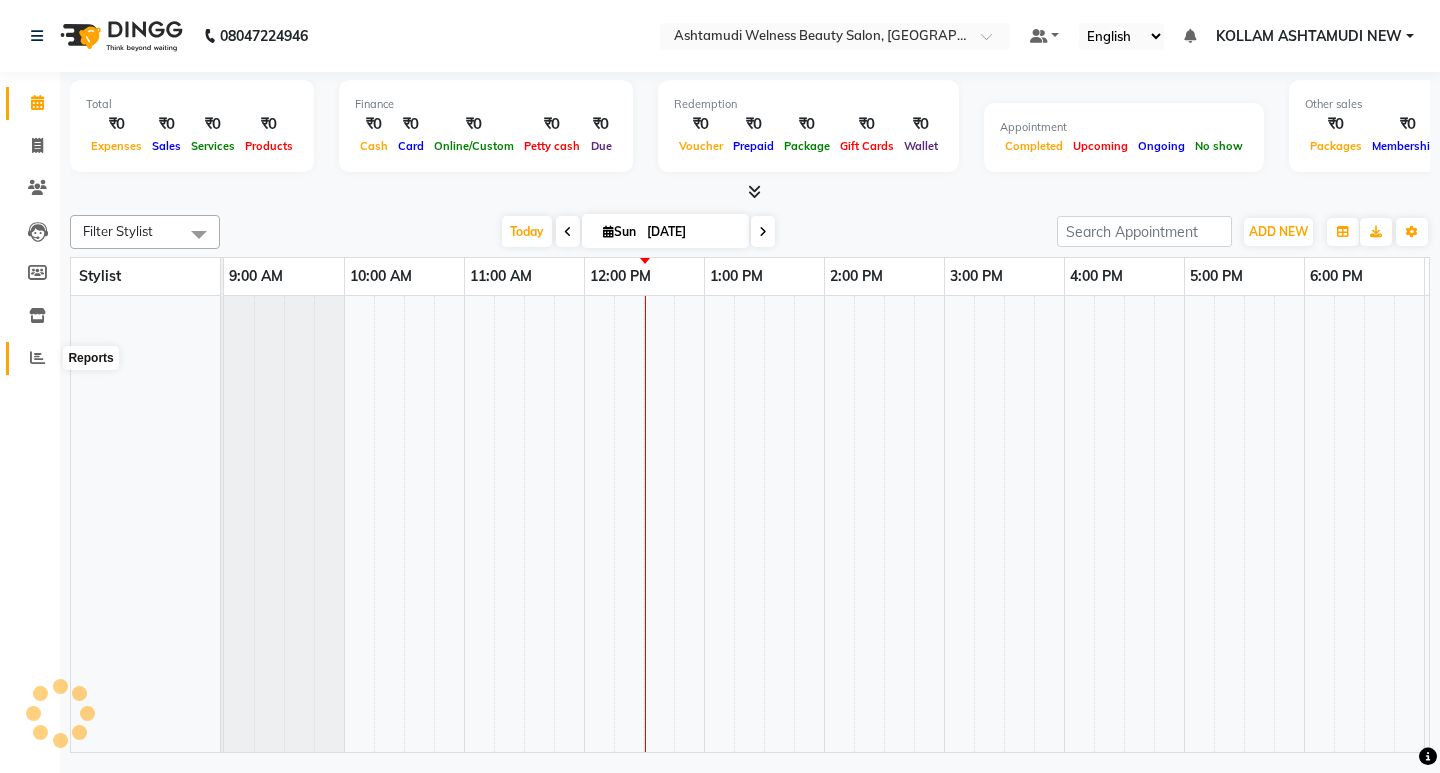 scroll, scrollTop: 0, scrollLeft: 0, axis: both 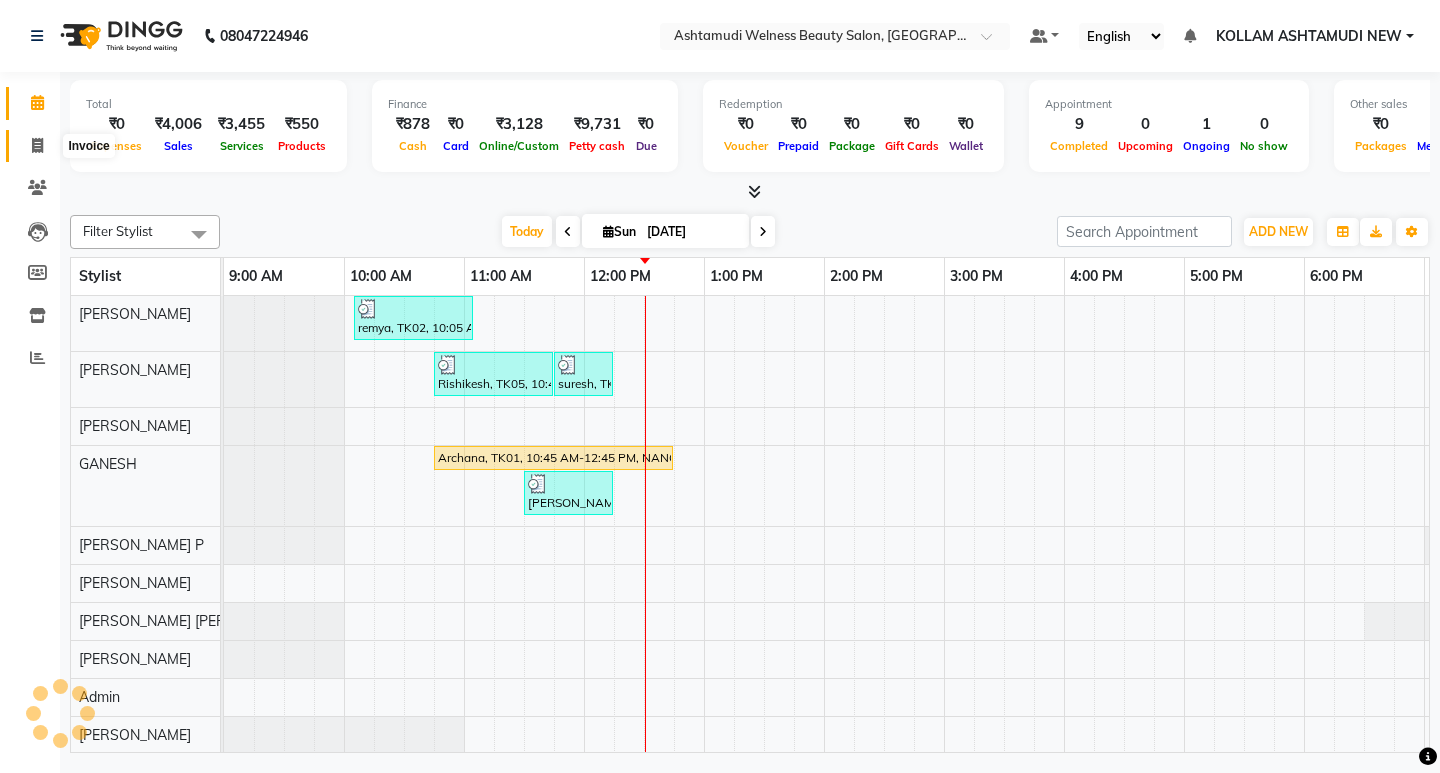 click 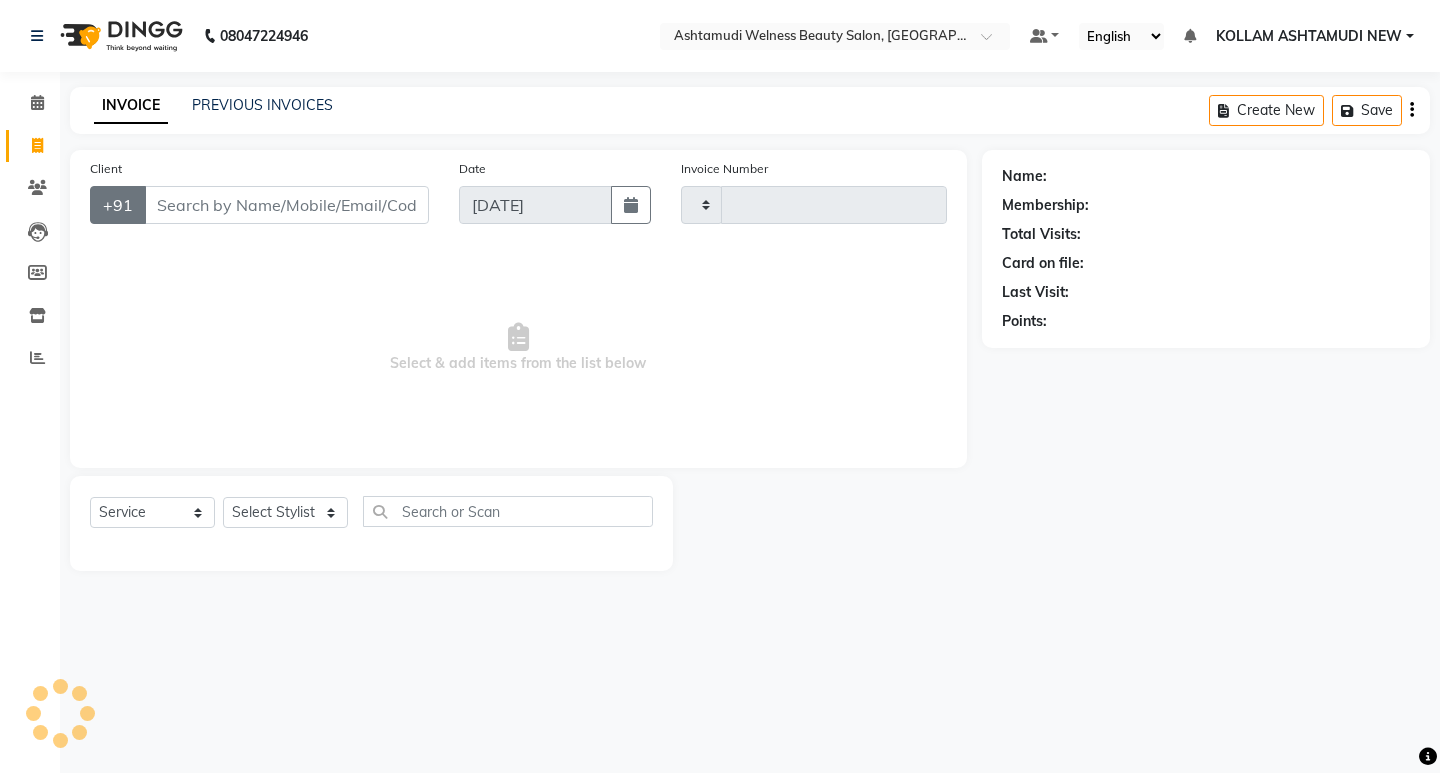 type on "4846" 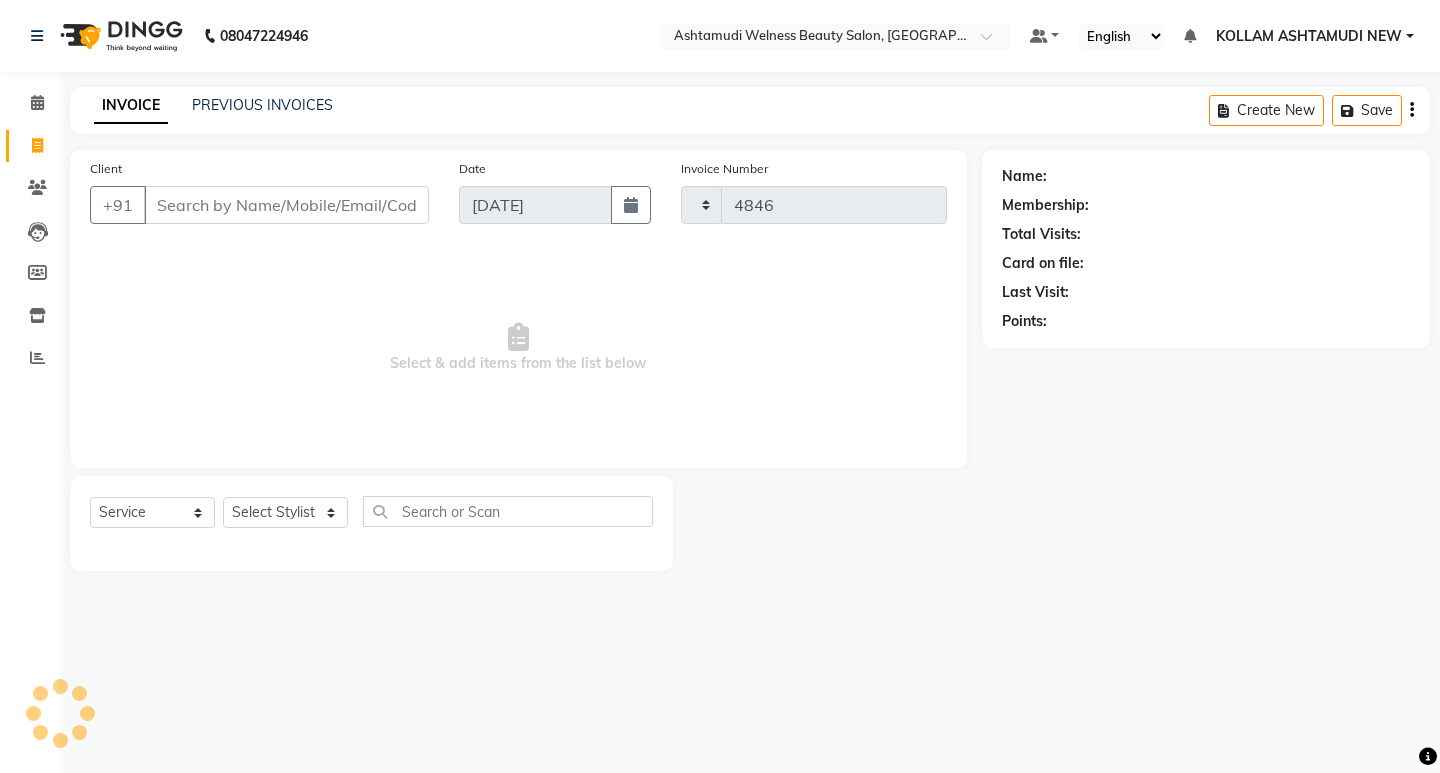 select on "4529" 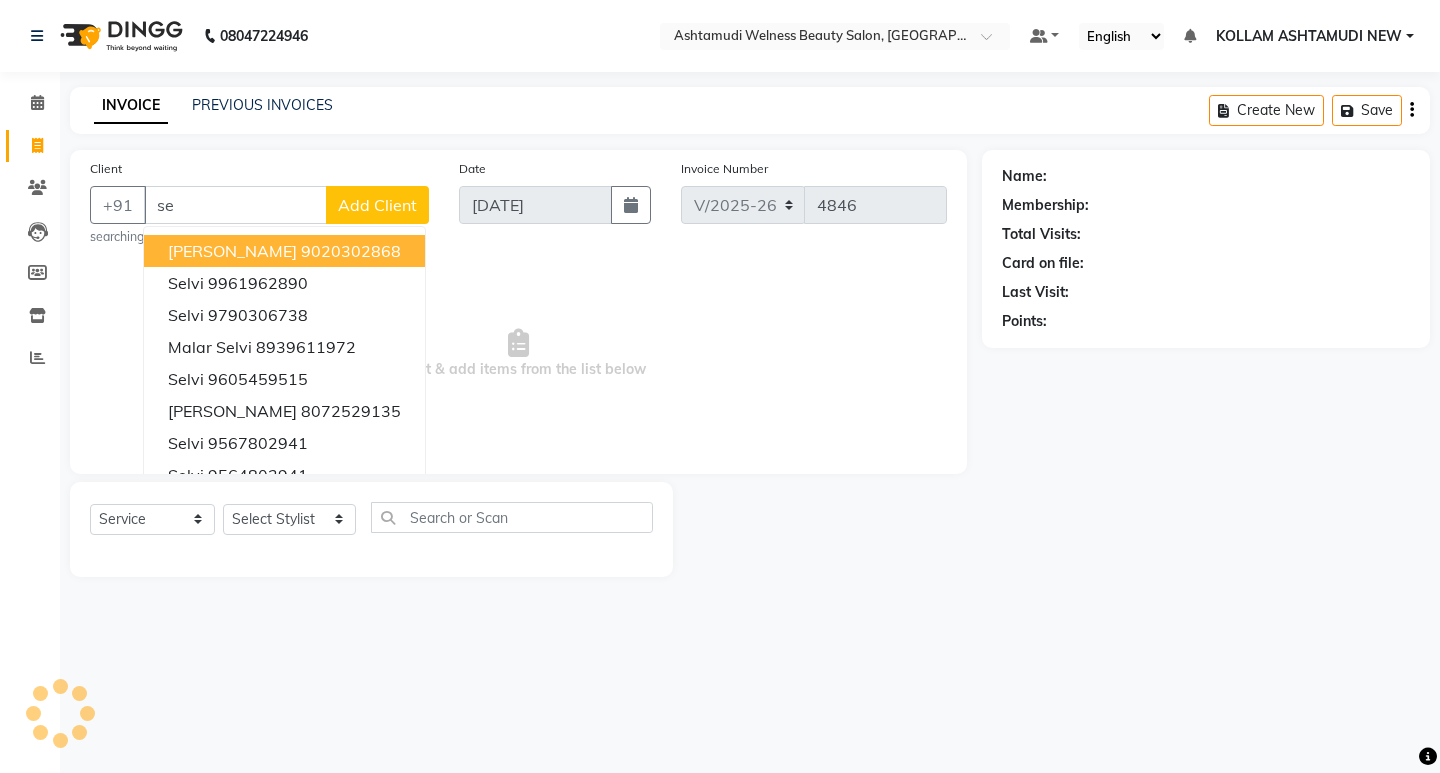type on "s" 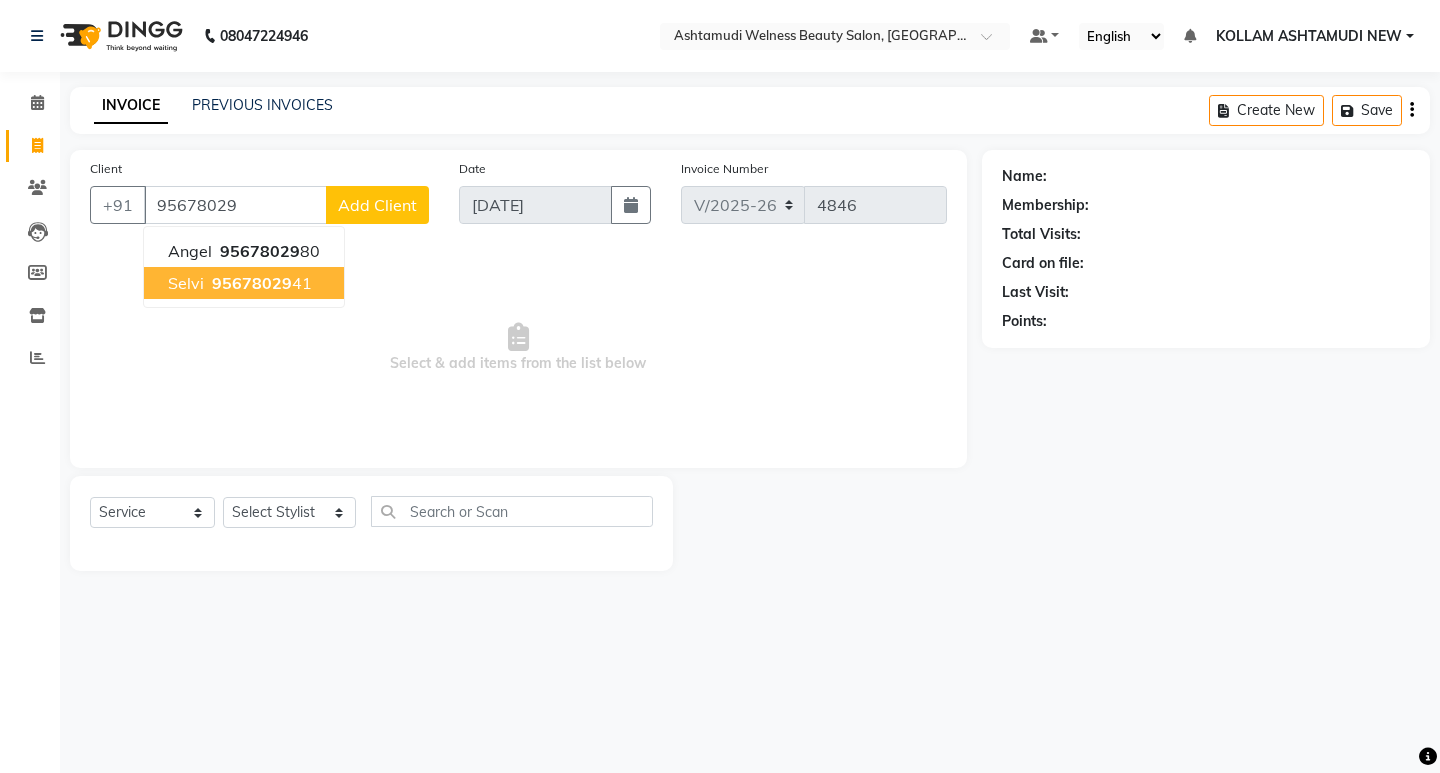 click on "95678029" at bounding box center [252, 283] 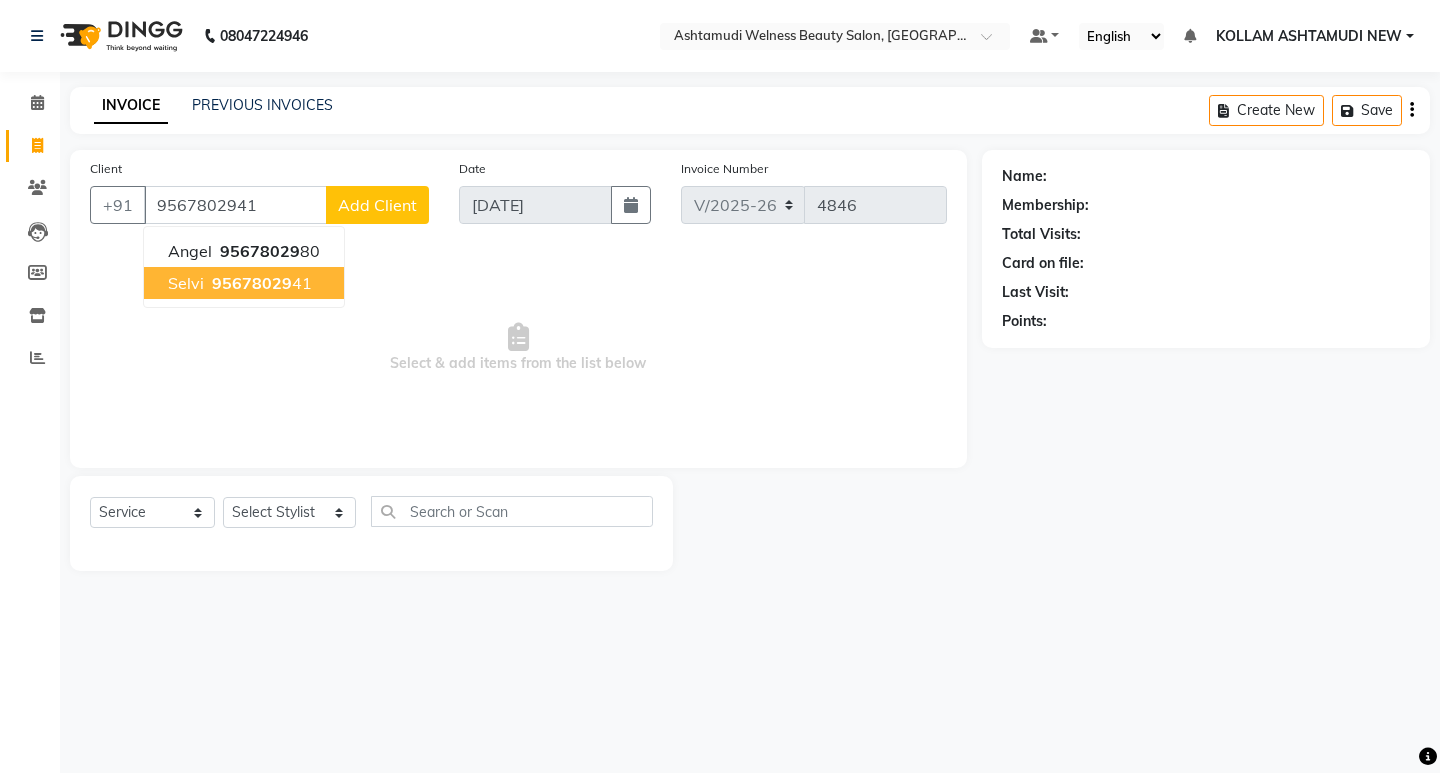 type on "9567802941" 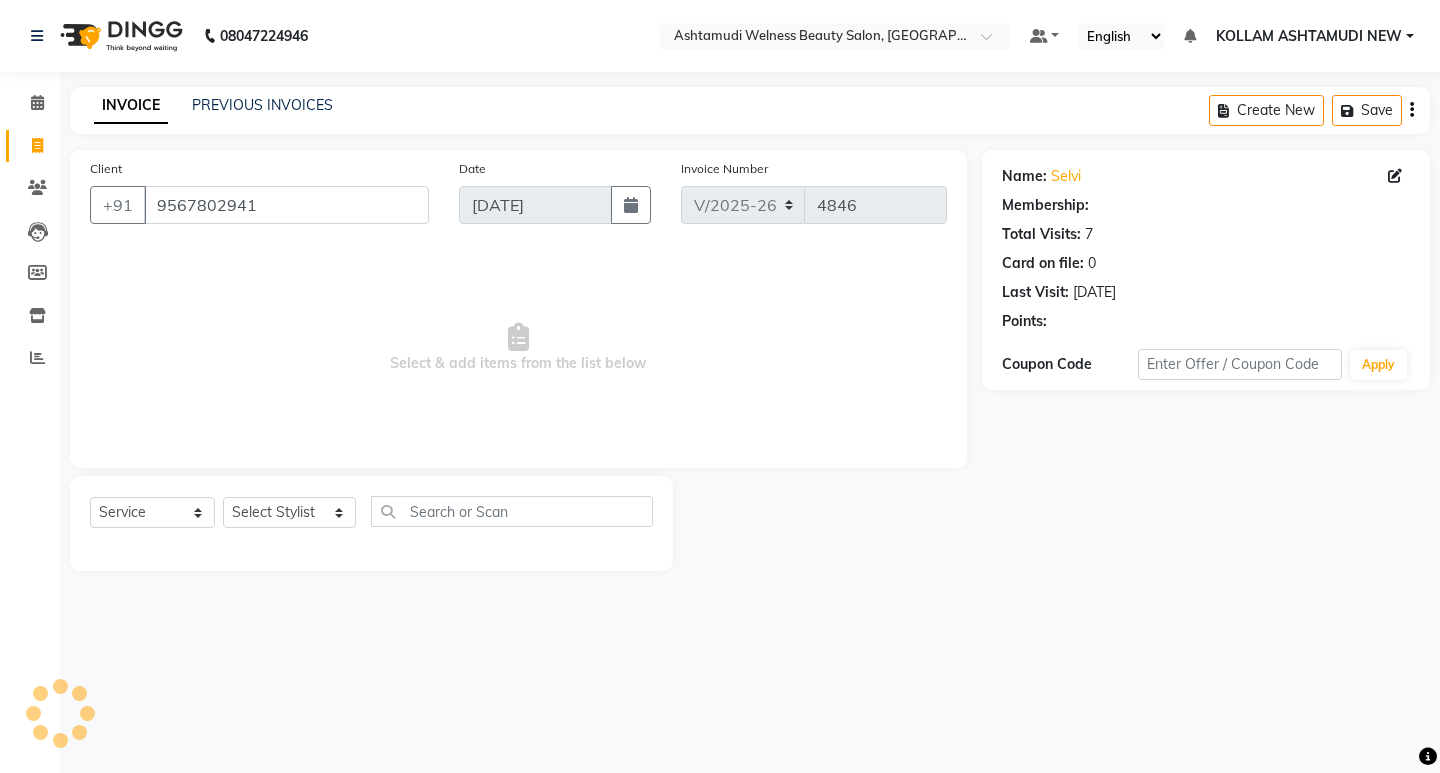 select on "1: Object" 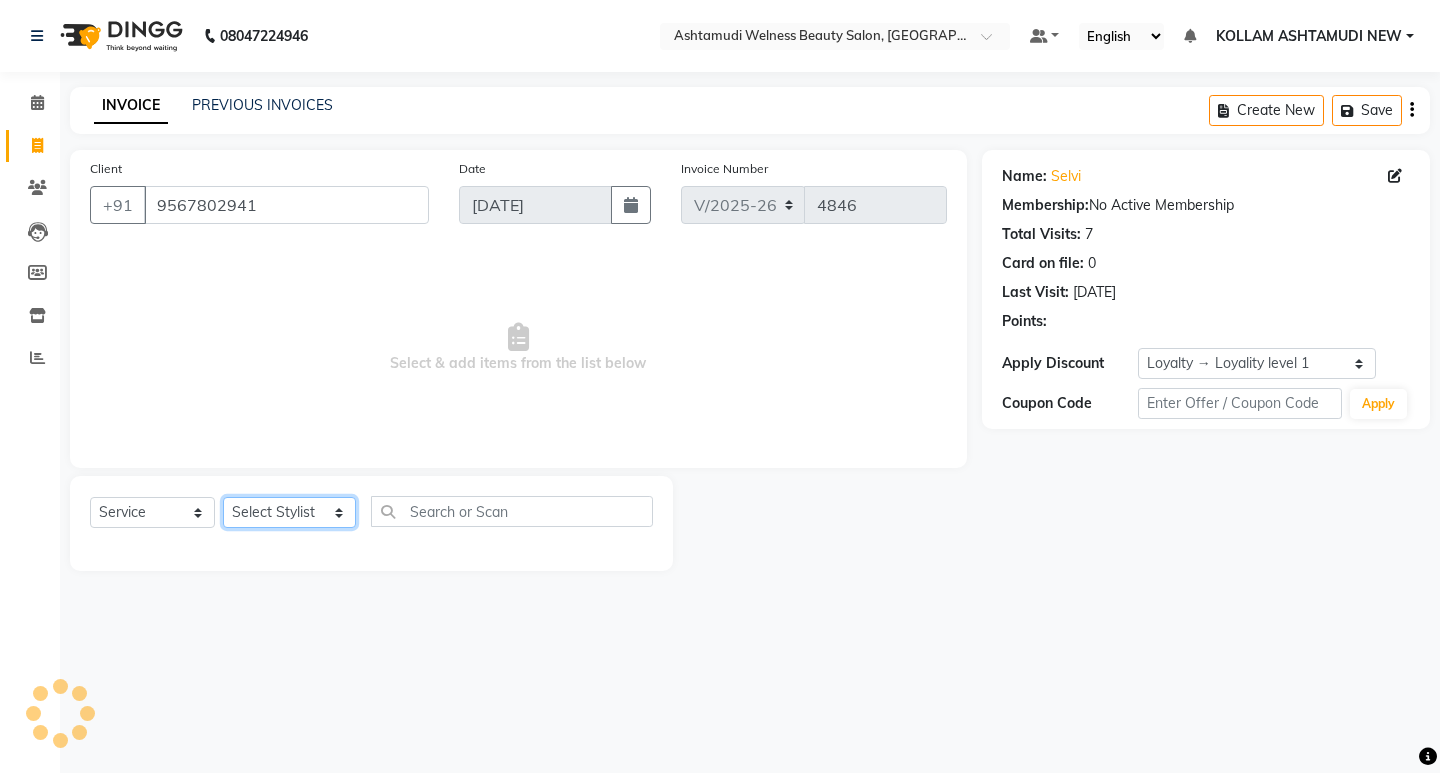 drag, startPoint x: 299, startPoint y: 514, endPoint x: 304, endPoint y: 495, distance: 19.646883 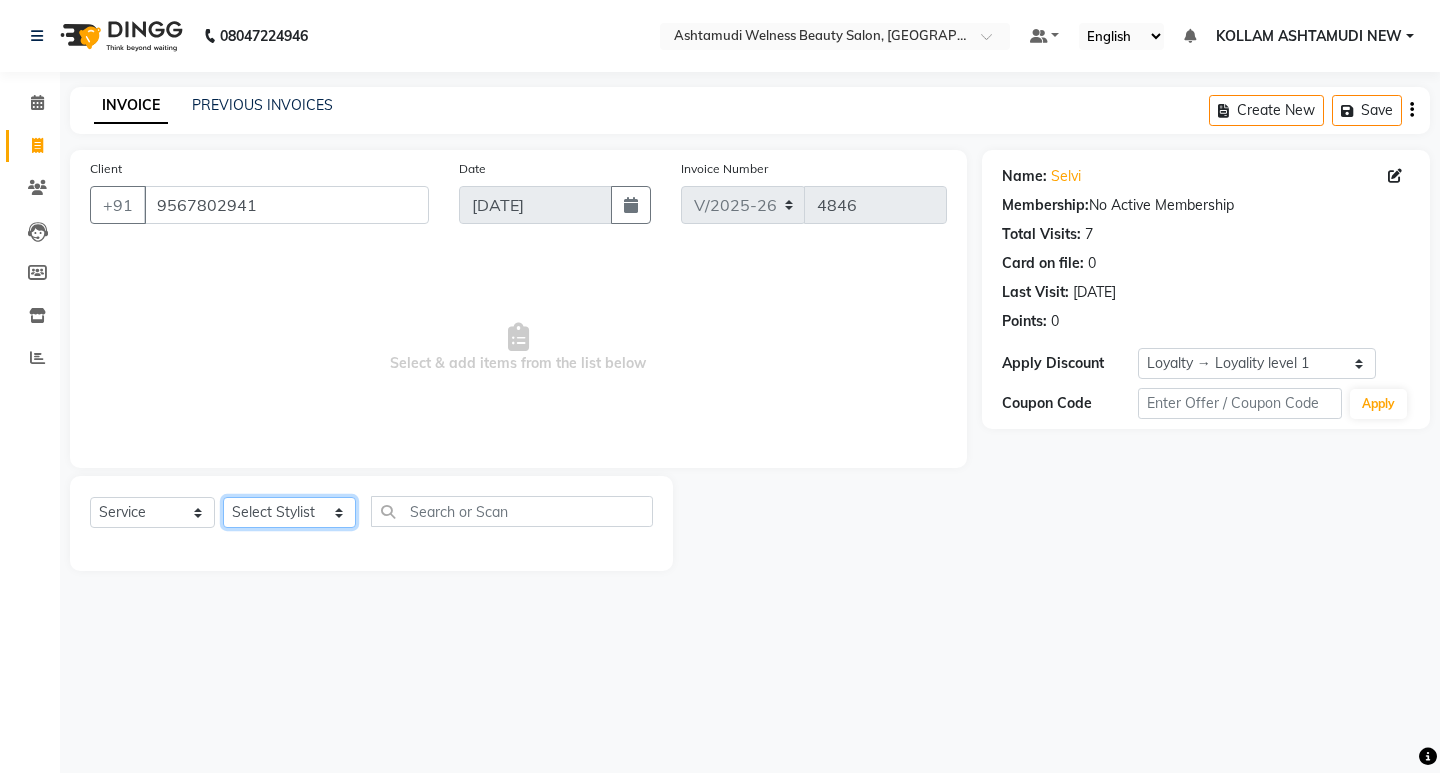 select on "62403" 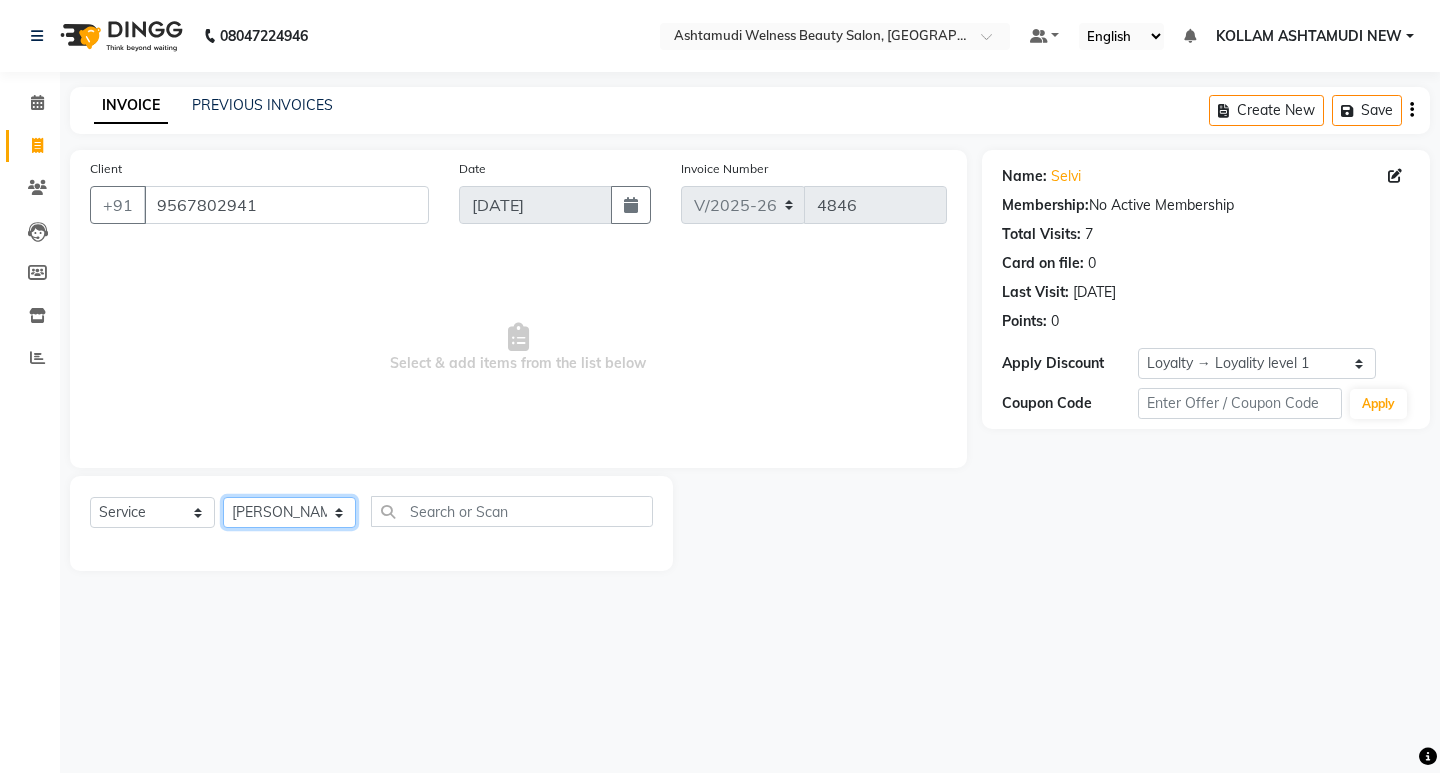 click on "Select Stylist [PERSON_NAME] Admin [PERSON_NAME]  [PERSON_NAME] [PERSON_NAME] [PERSON_NAME]  M [PERSON_NAME]  [PERSON_NAME]  P [PERSON_NAME] KOLLAM ASHTAMUDI NEW  [PERSON_NAME] [PERSON_NAME] [PERSON_NAME]  [PERSON_NAME] [PERSON_NAME] [PERSON_NAME] [PERSON_NAME] [PERSON_NAME] M [PERSON_NAME] SARIGA [PERSON_NAME] [PERSON_NAME] [PERSON_NAME] SIBI [PERSON_NAME] [PERSON_NAME] S" 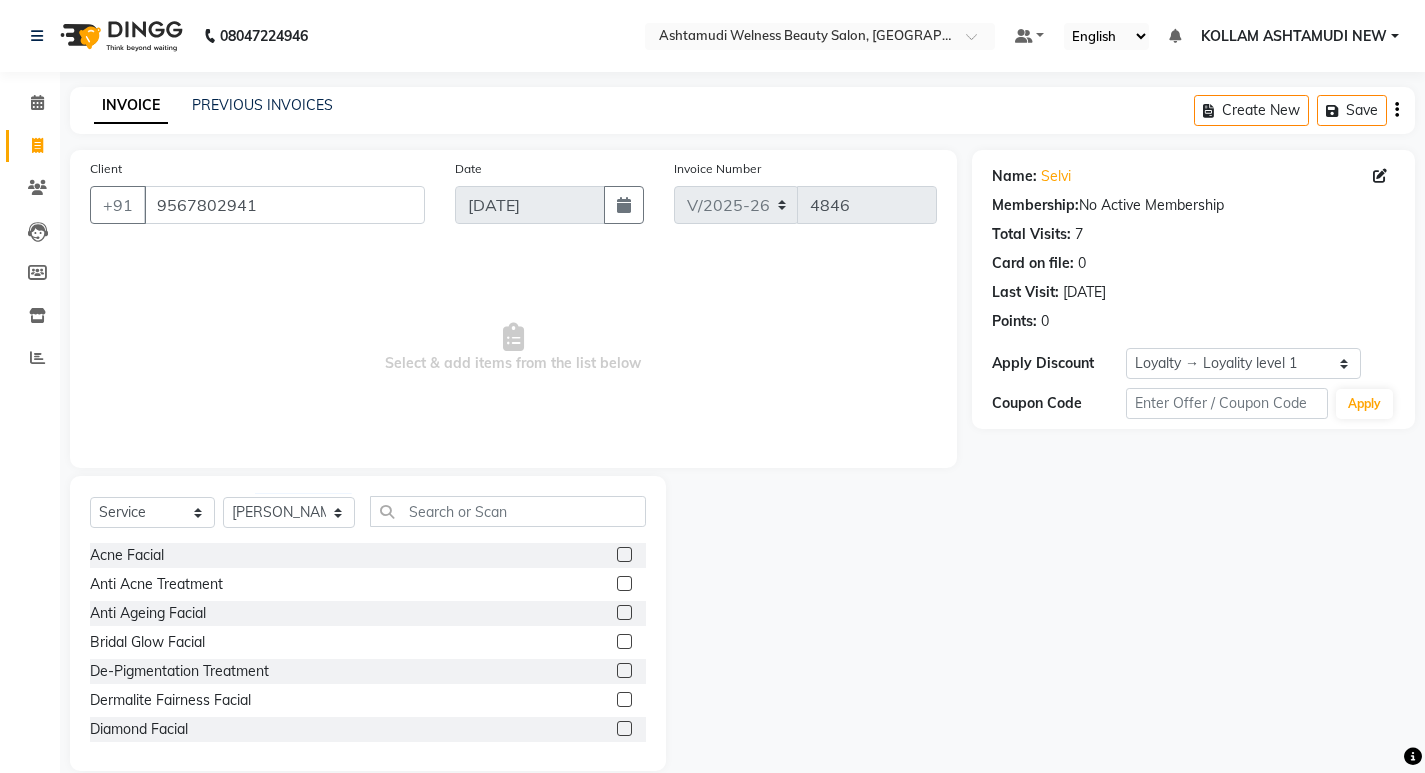 click on "Select  Service  Product  Membership  Package Voucher Prepaid Gift Card  Select Stylist [PERSON_NAME] Admin [PERSON_NAME]  [PERSON_NAME] [PERSON_NAME] [PERSON_NAME]  M [PERSON_NAME]  [PERSON_NAME]  P [PERSON_NAME] ASHTAMUDI KOLLAM ASHTAMUDI NEW  [PERSON_NAME] [PERSON_NAME] [PERSON_NAME]  [PERSON_NAME] [PERSON_NAME] [PERSON_NAME] [PERSON_NAME] [PERSON_NAME] M [PERSON_NAME] SARIGA [PERSON_NAME] [PERSON_NAME] [PERSON_NAME] SIBI SUKANYA [PERSON_NAME] S Acne Facial  Anti Acne Treatment  Anti Ageing Facial  Bridal Glow Facial  De-Pigmentation Treatment  Dermalite Fairness Facial  Diamond Facial  D-Tan Cleanup  D-Tan Facial  D-Tan Pack  Fruit Facial  Fyc Bamboo Charcoal Facial  Fyc Bio Marine Facial  Fyc Fruit Fusion Facial  Fyc Luster Gold Facial  Fyc Pure Vit-C Facial  Fyc Red Wine Facial  [DEMOGRAPHIC_DATA] Bridal Glow Facial  [DEMOGRAPHIC_DATA] Dermalite Fairness Facial  [DEMOGRAPHIC_DATA] Diamond Facial  [DEMOGRAPHIC_DATA] D-Tan Cleanup  [DEMOGRAPHIC_DATA] D-Tan Facial  [DEMOGRAPHIC_DATA] Fruit Facial  [DEMOGRAPHIC_DATA] Fyc Bamboo Charcoal Facial  [DEMOGRAPHIC_DATA] Fyc Bio Marine Facial  [DEMOGRAPHIC_DATA] Fyc Fruit Fusion Facial  [DEMOGRAPHIC_DATA] Fyc Luster Gold Facial  Glovite Facial" 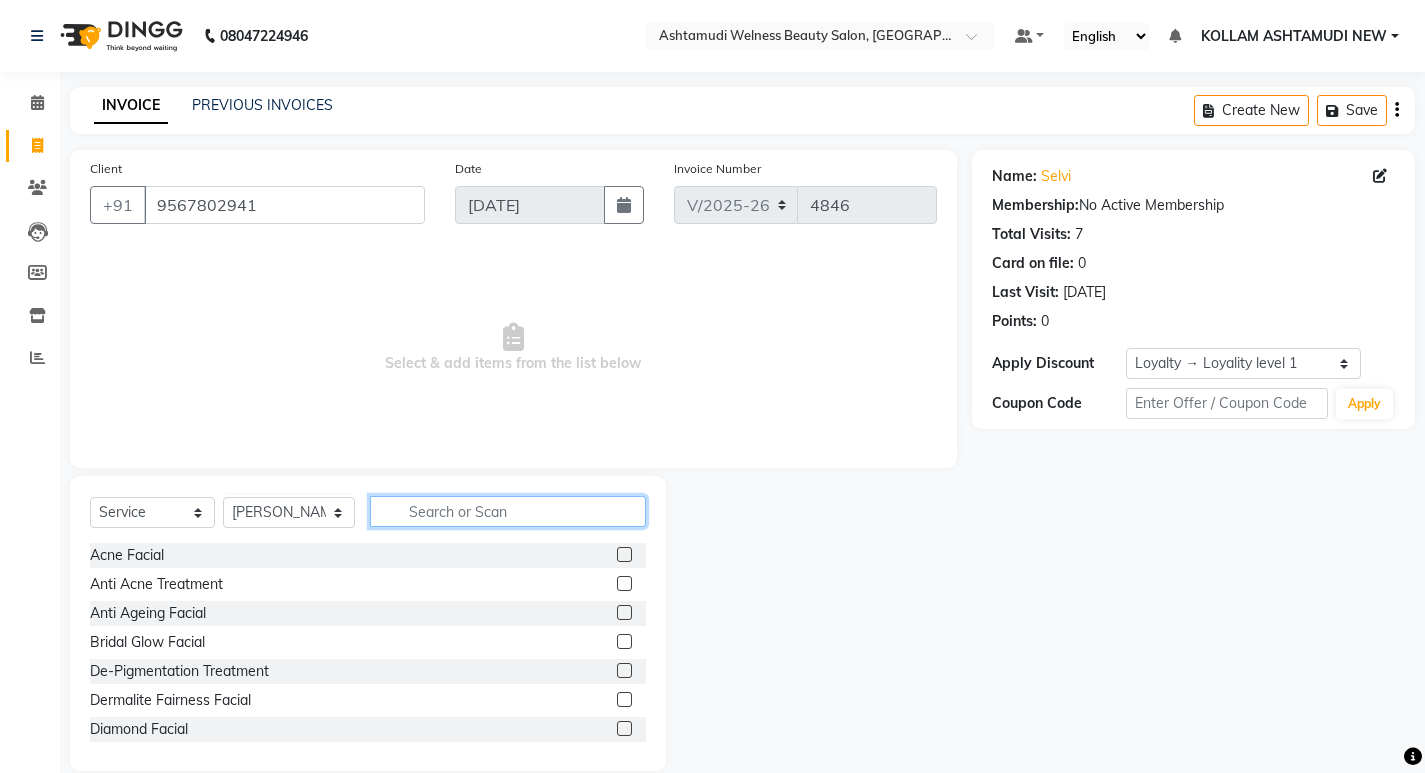 click 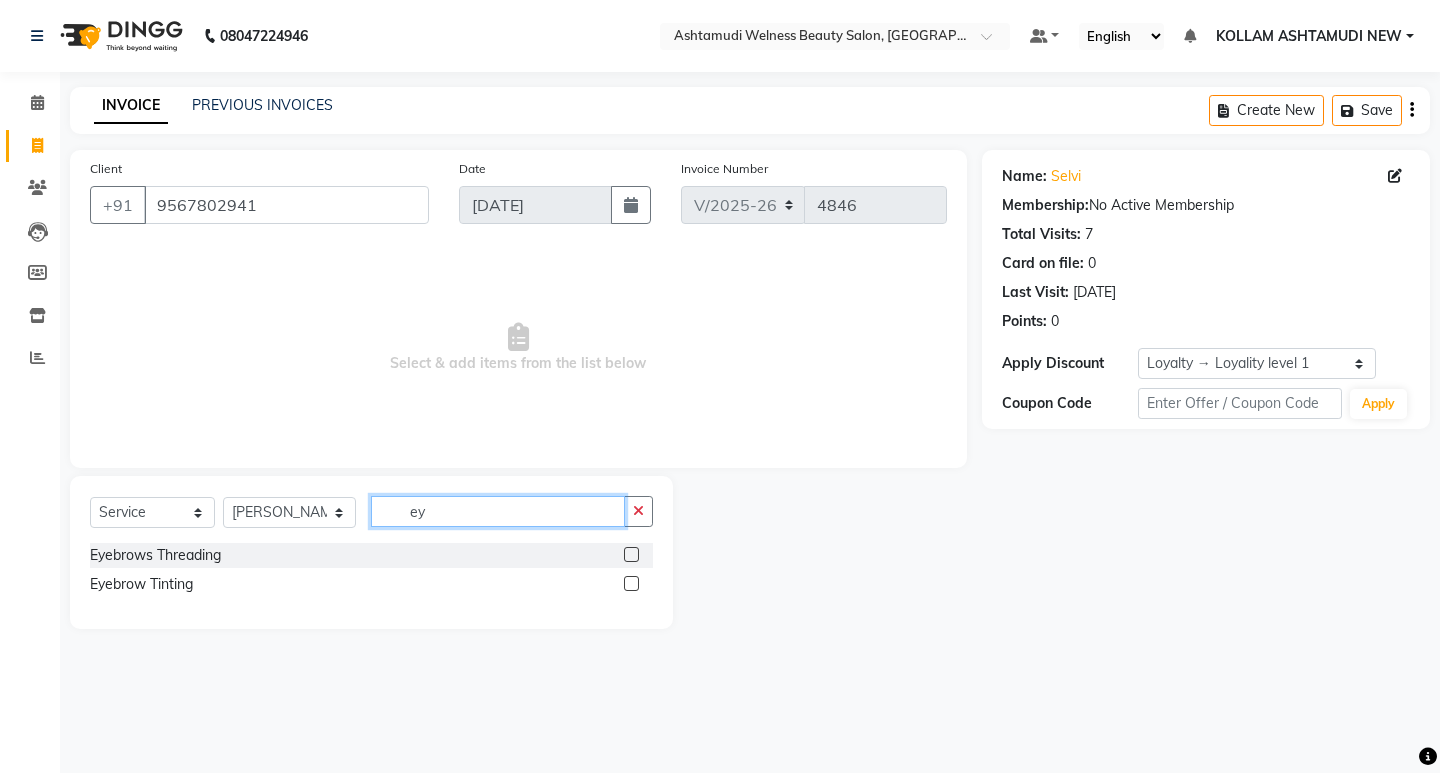 type on "ey" 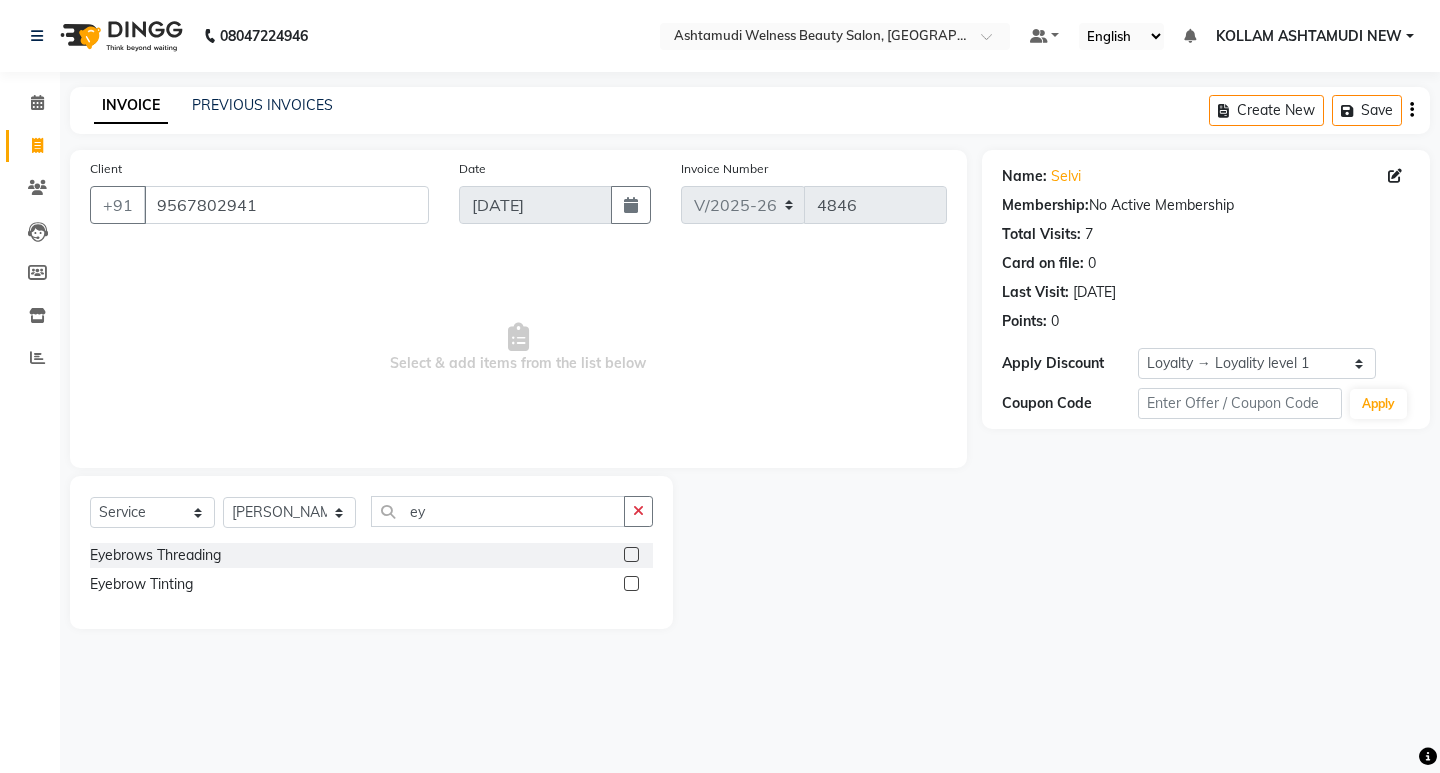 click 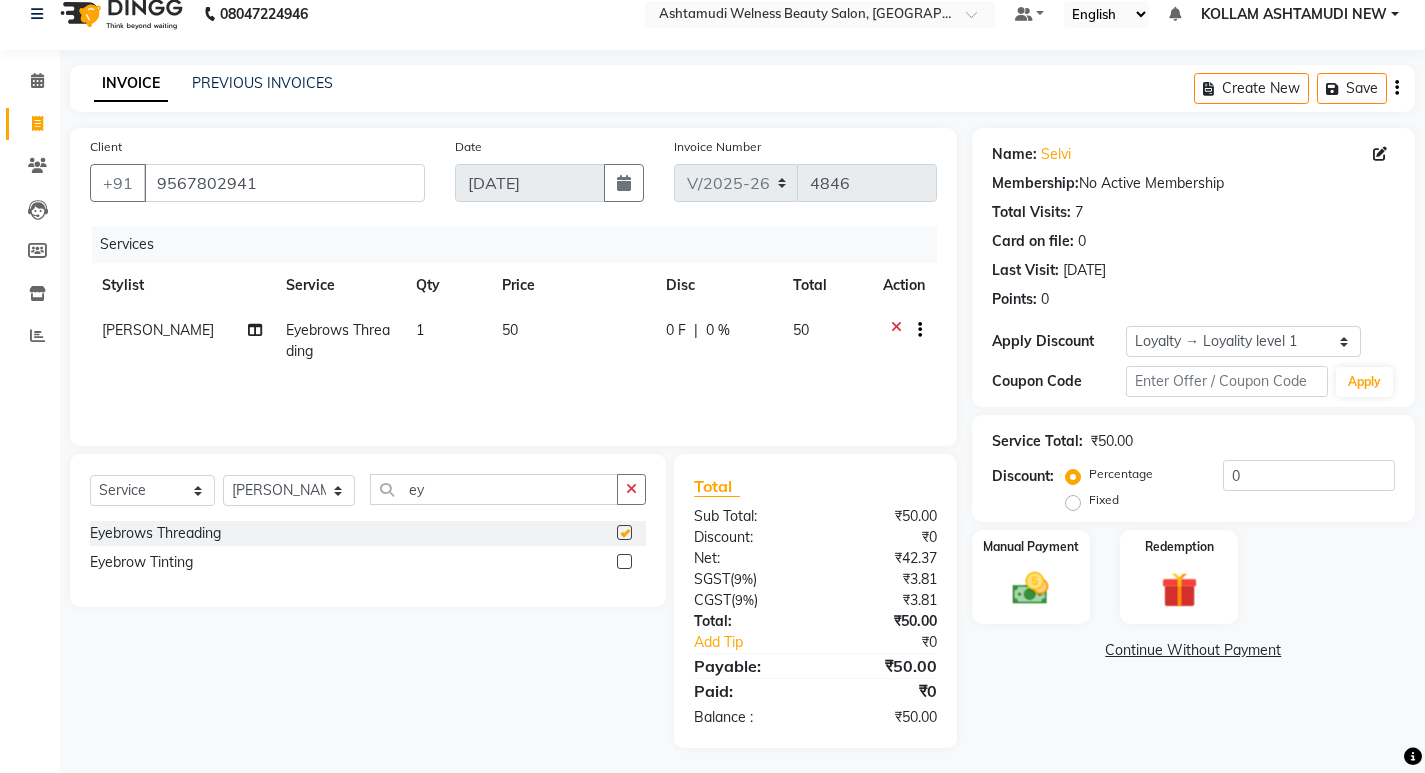checkbox on "false" 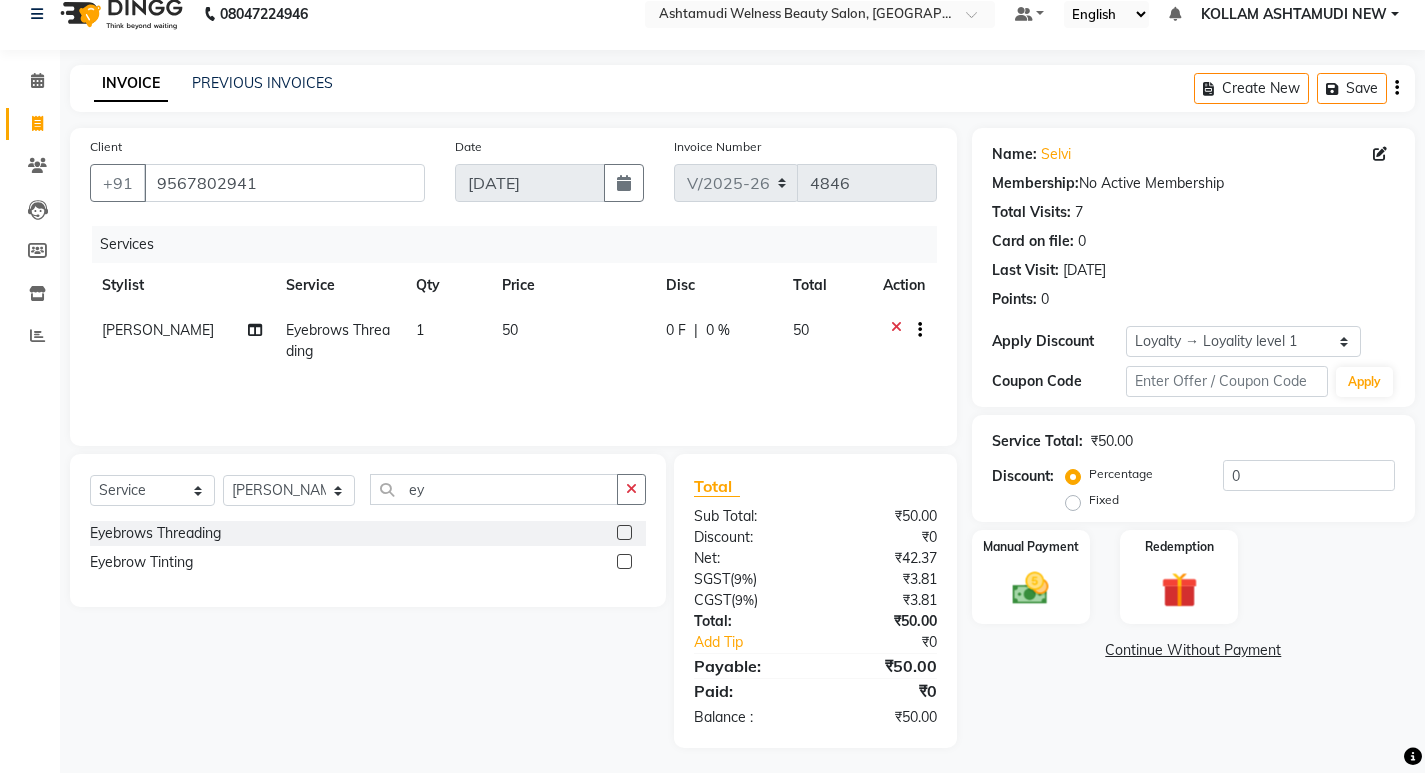scroll, scrollTop: 27, scrollLeft: 0, axis: vertical 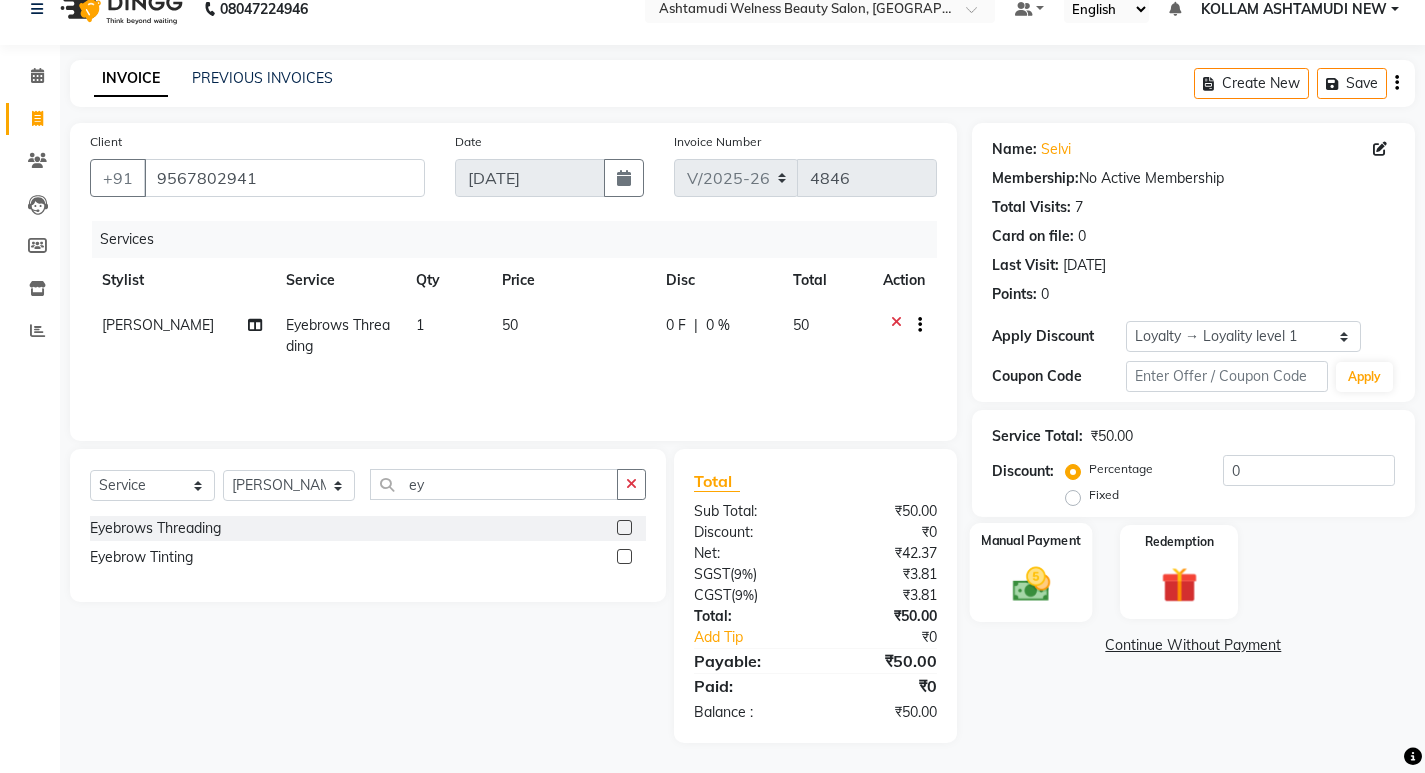 click 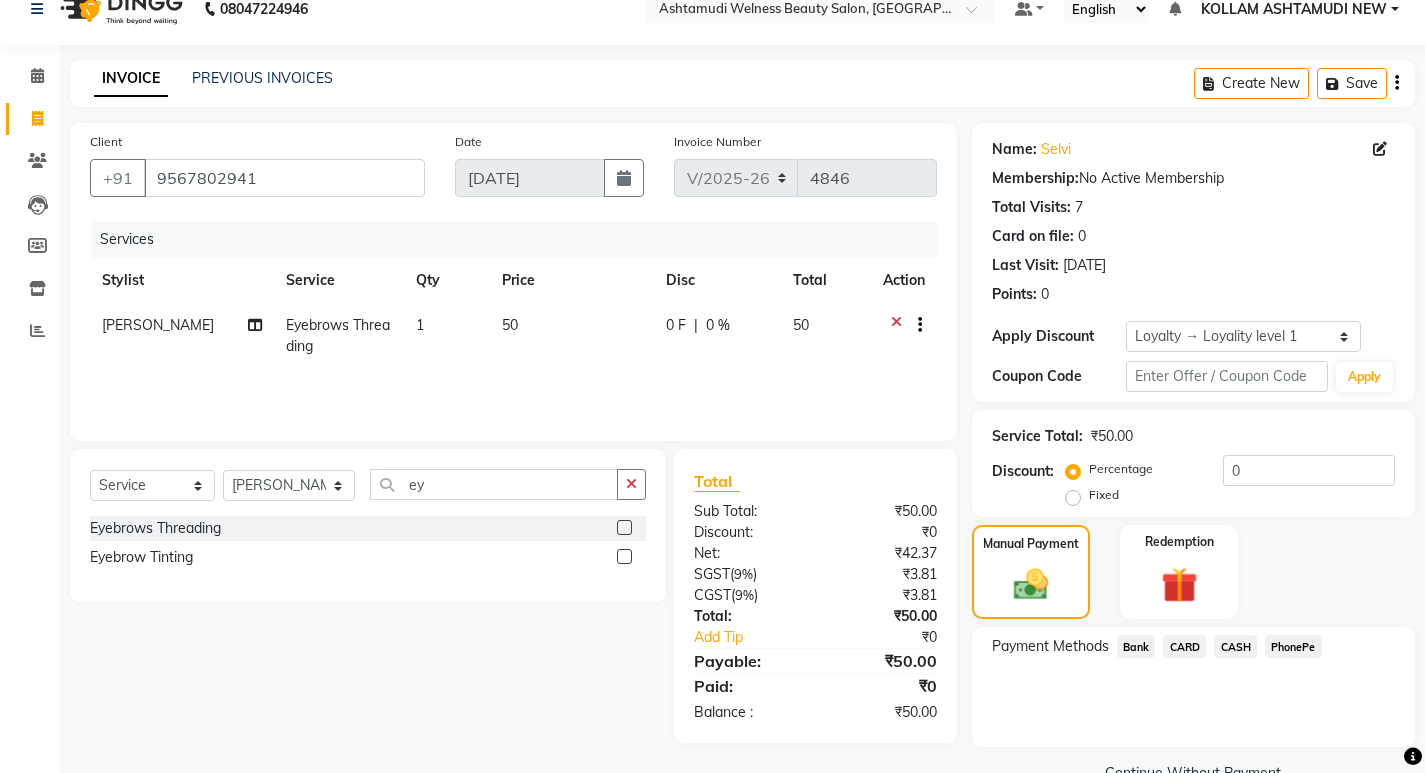 scroll, scrollTop: 72, scrollLeft: 0, axis: vertical 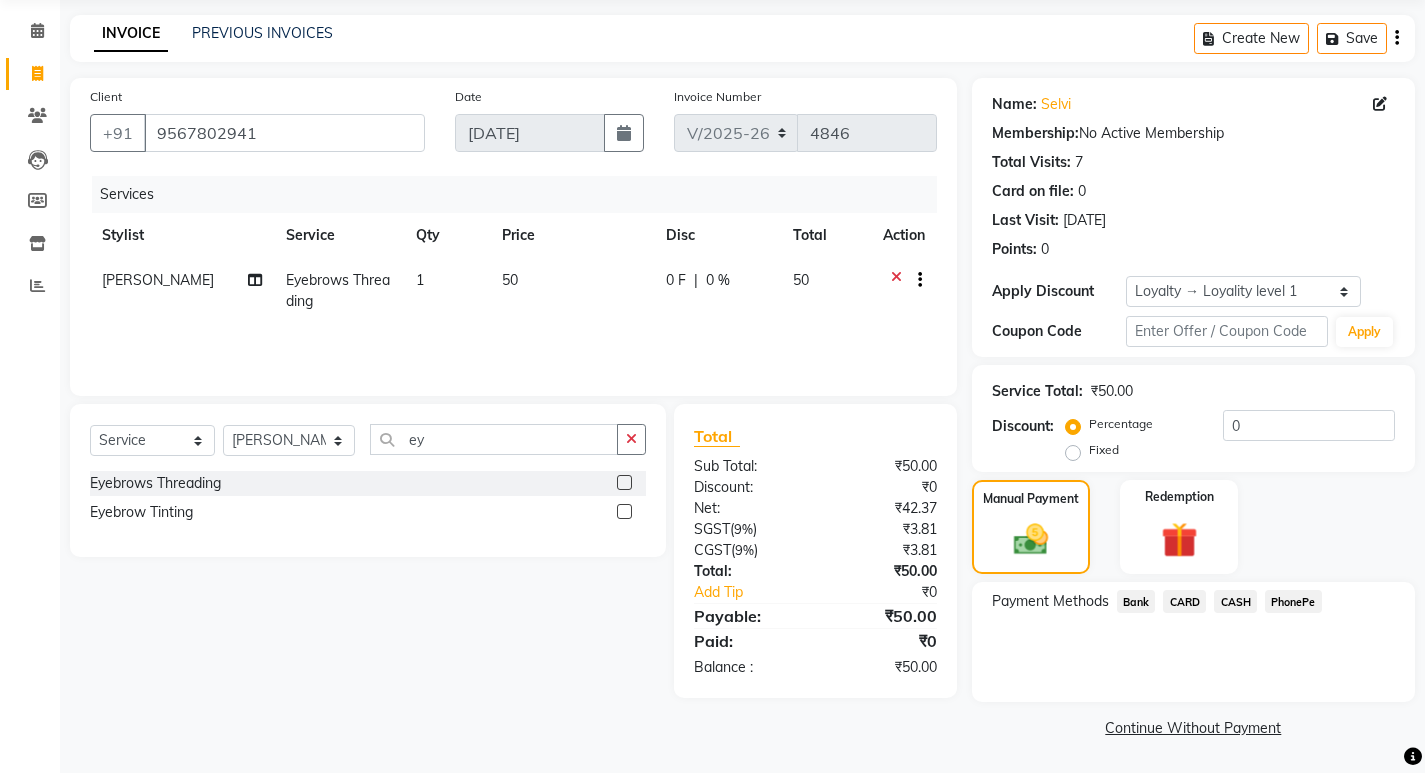 click on "CASH" 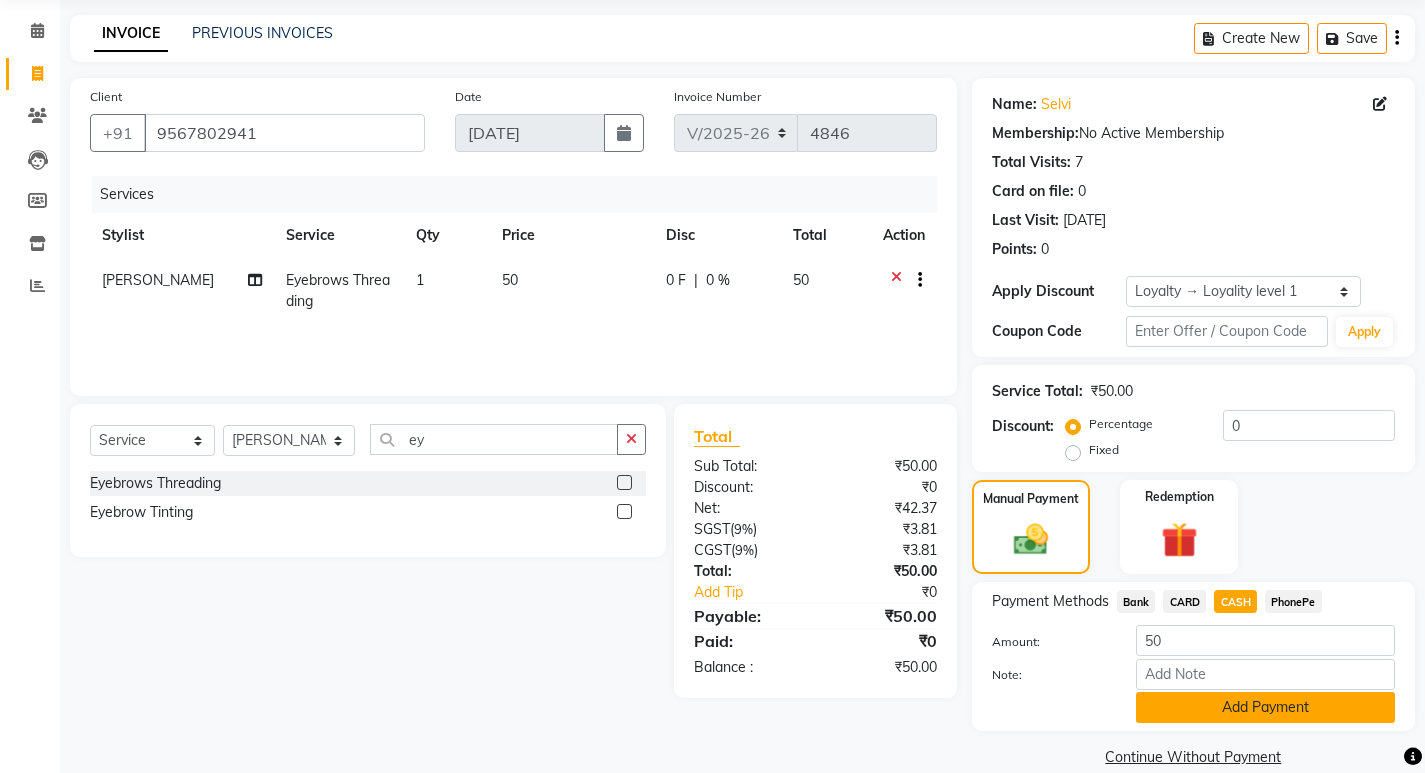 click on "Add Payment" 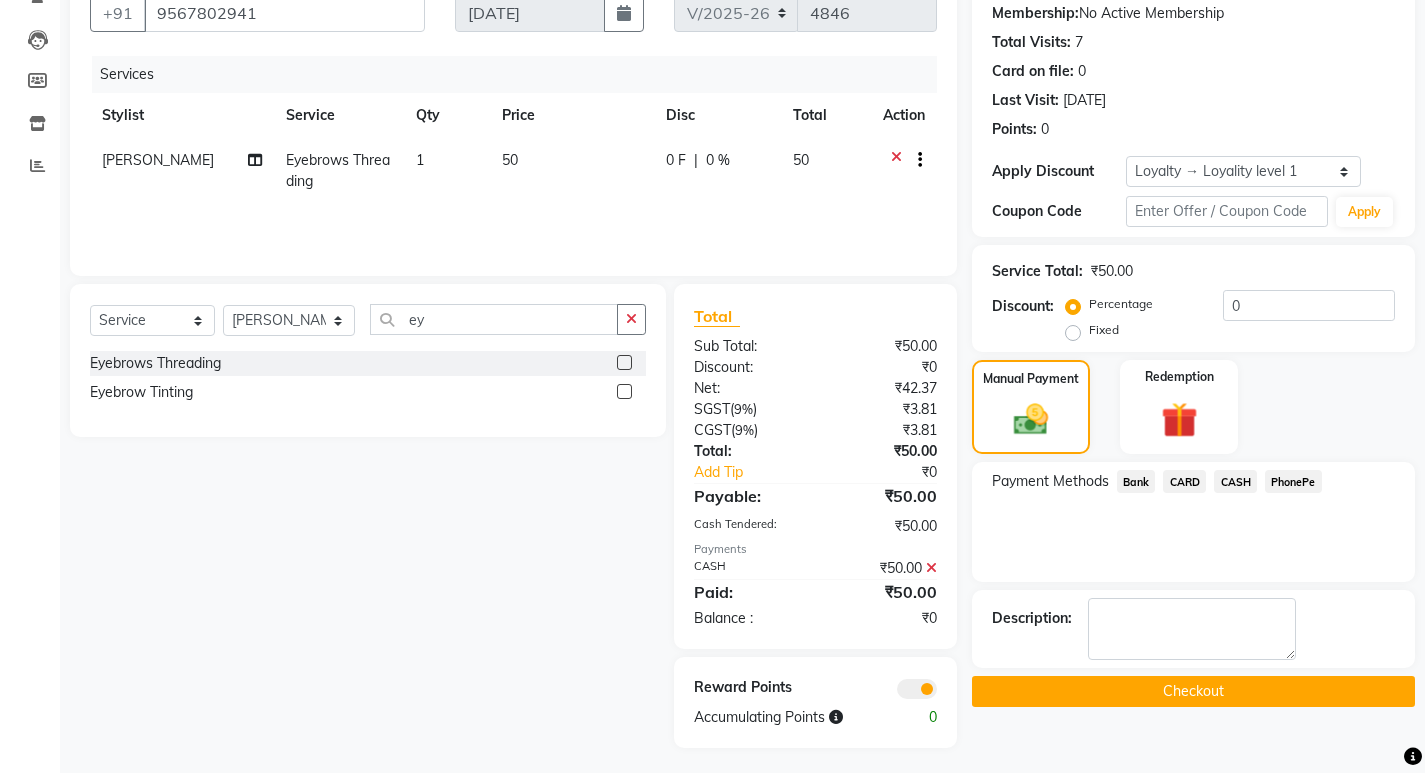 scroll, scrollTop: 197, scrollLeft: 0, axis: vertical 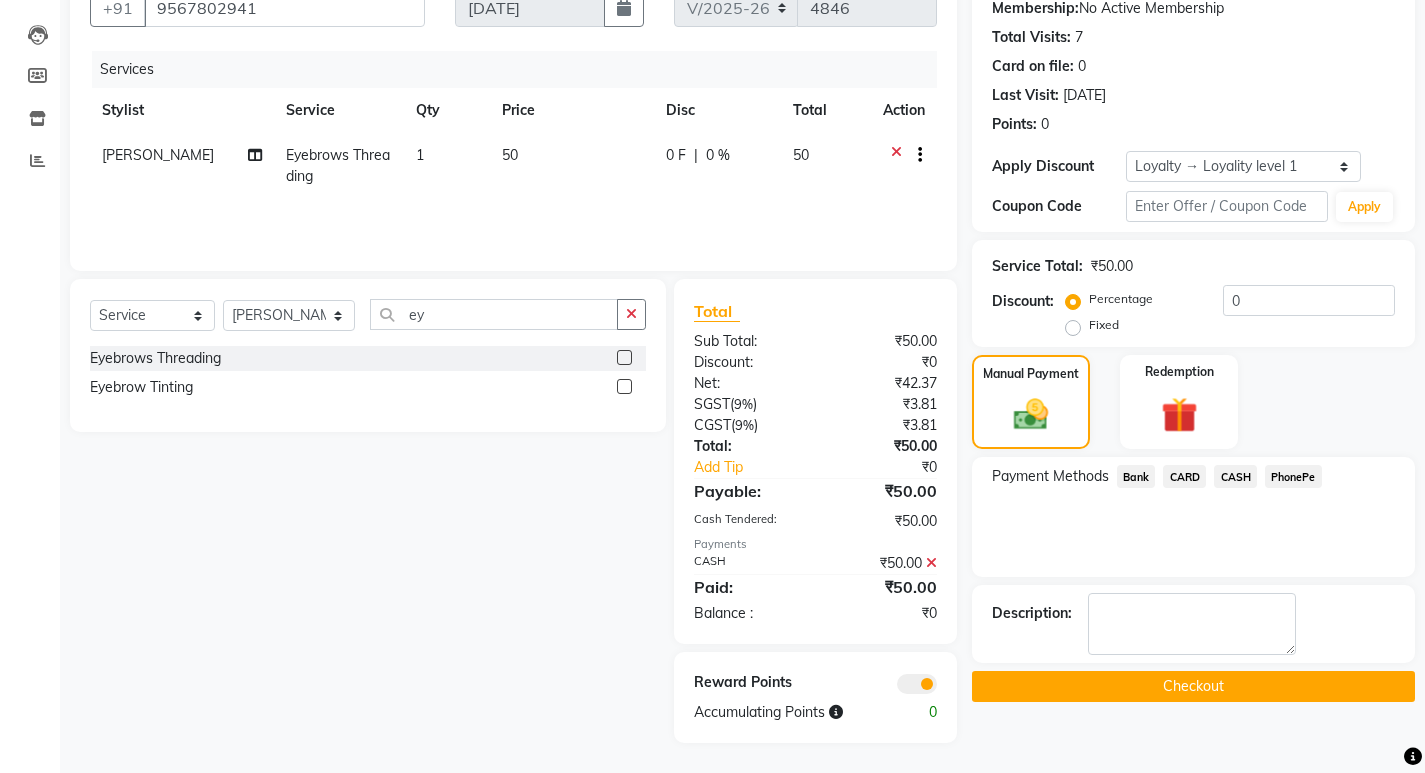 click on "Checkout" 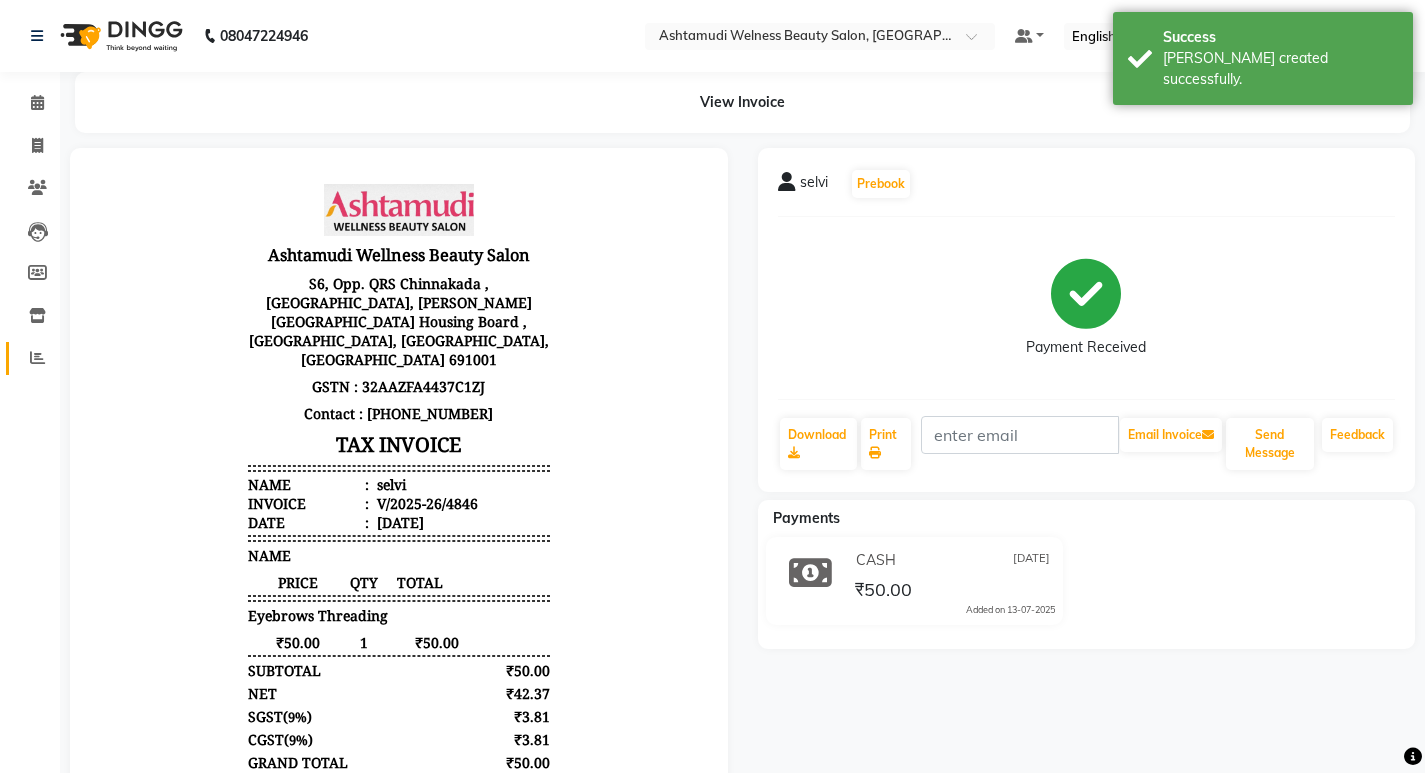 scroll, scrollTop: 0, scrollLeft: 0, axis: both 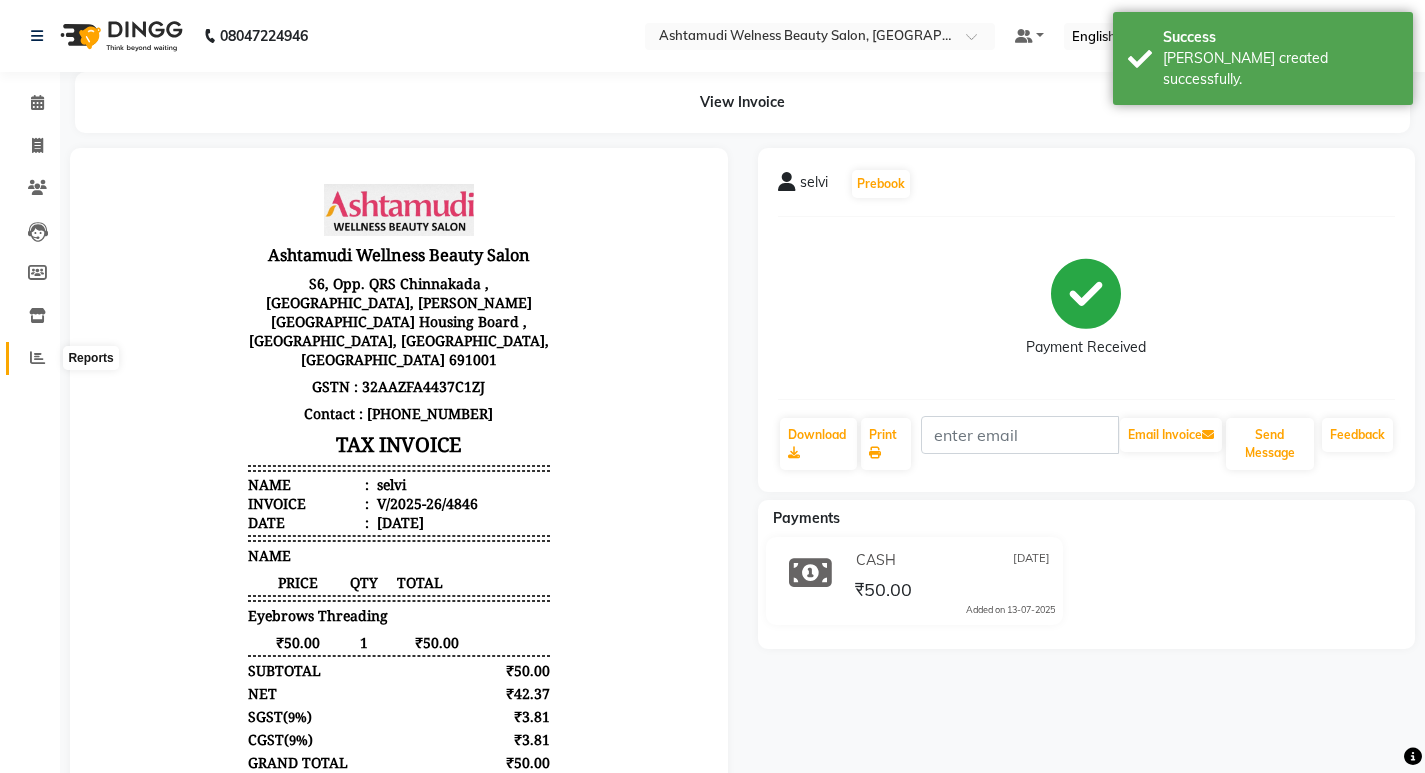 click 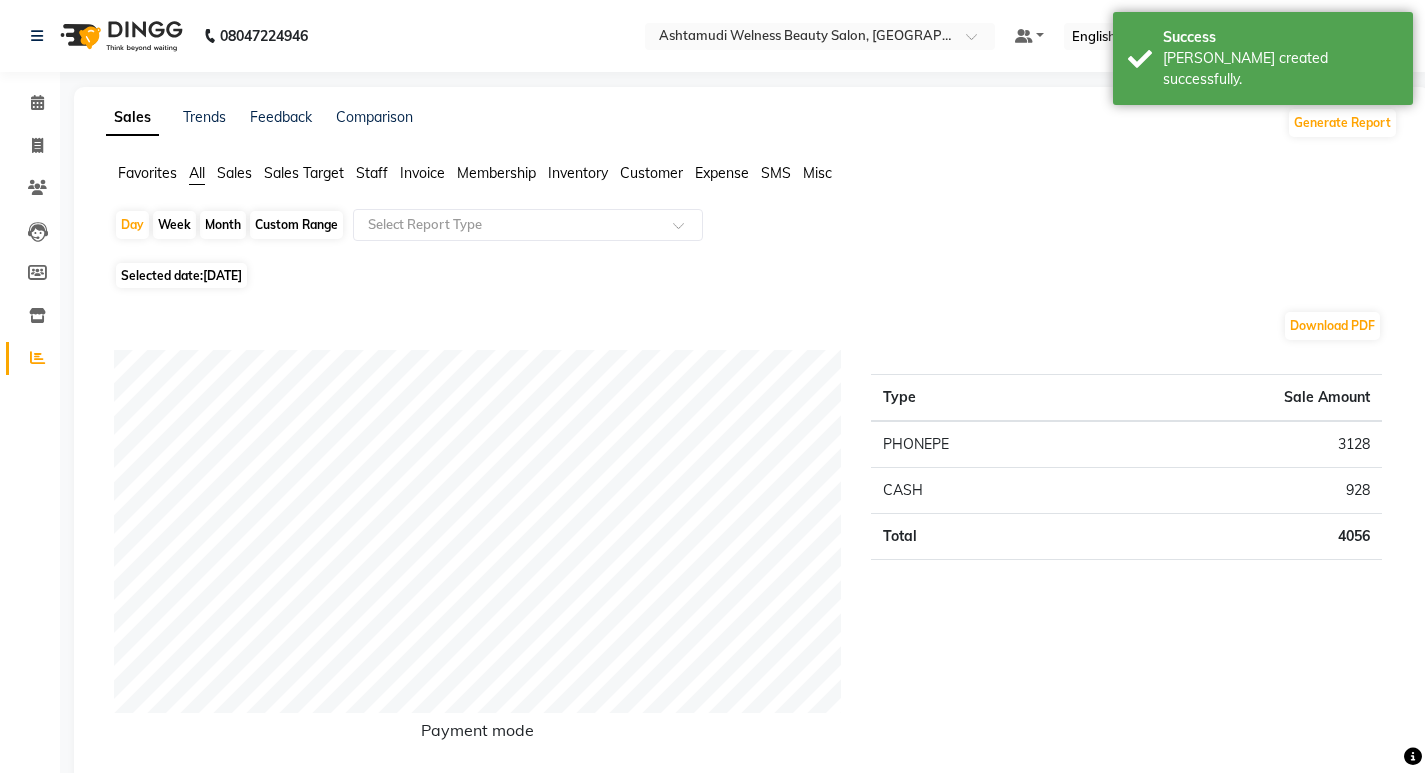 click on "Custom Range" 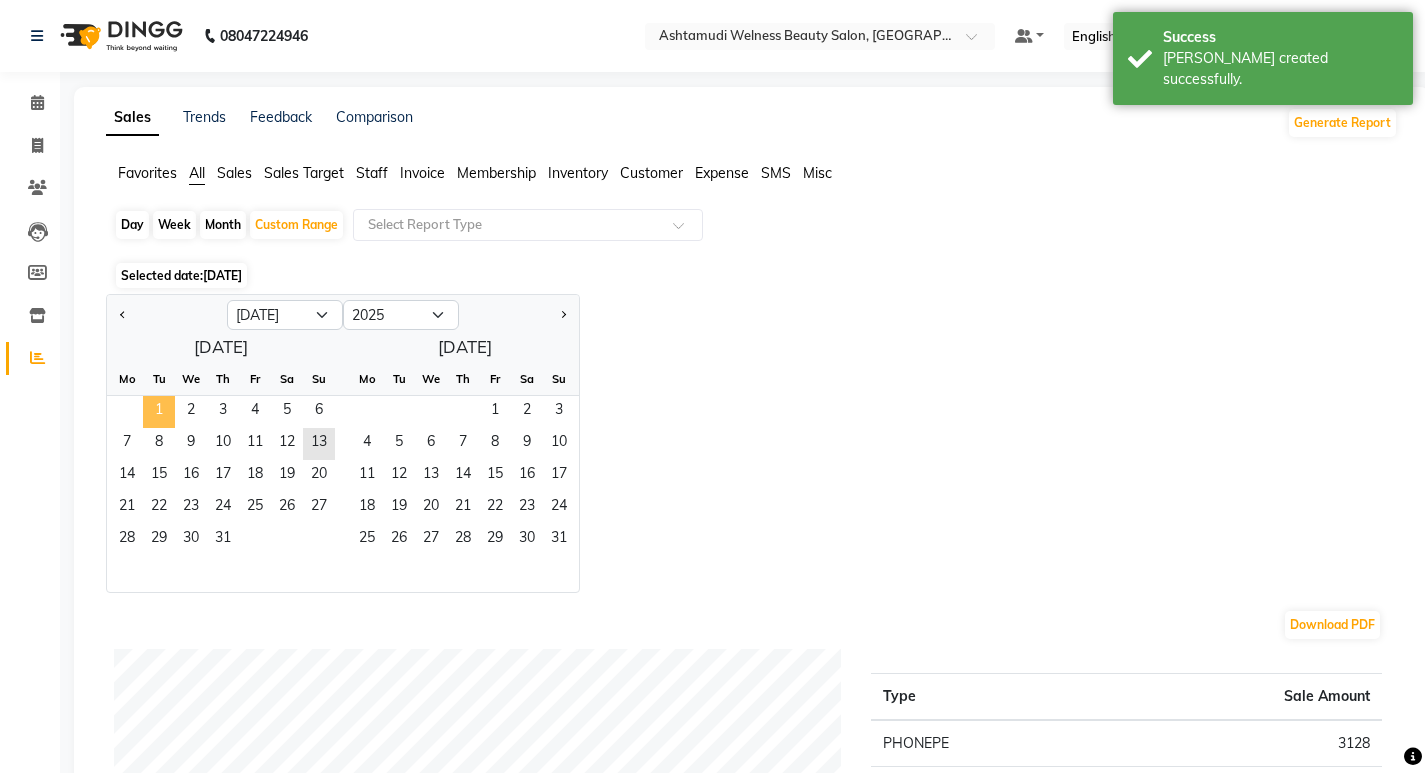 click on "1" 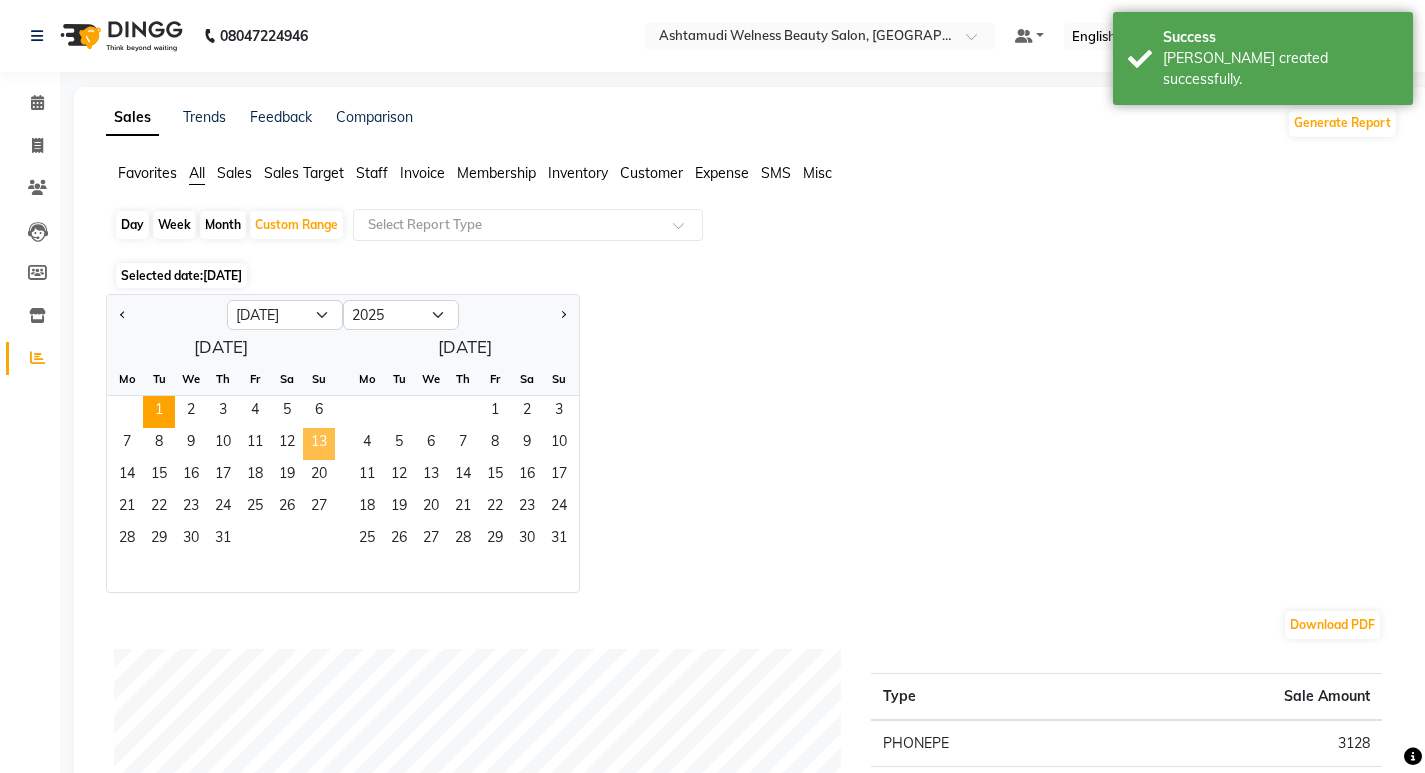 click on "13" 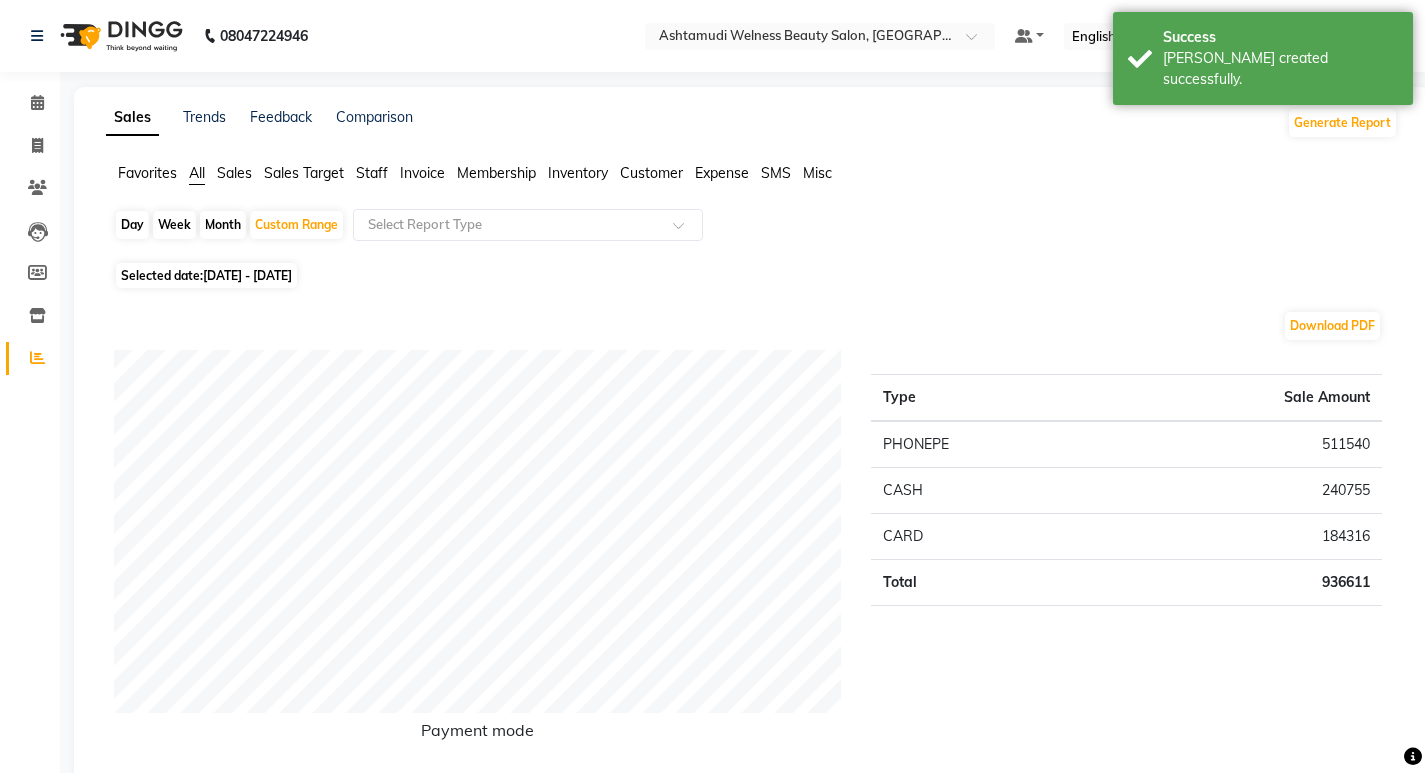 click on "Staff" 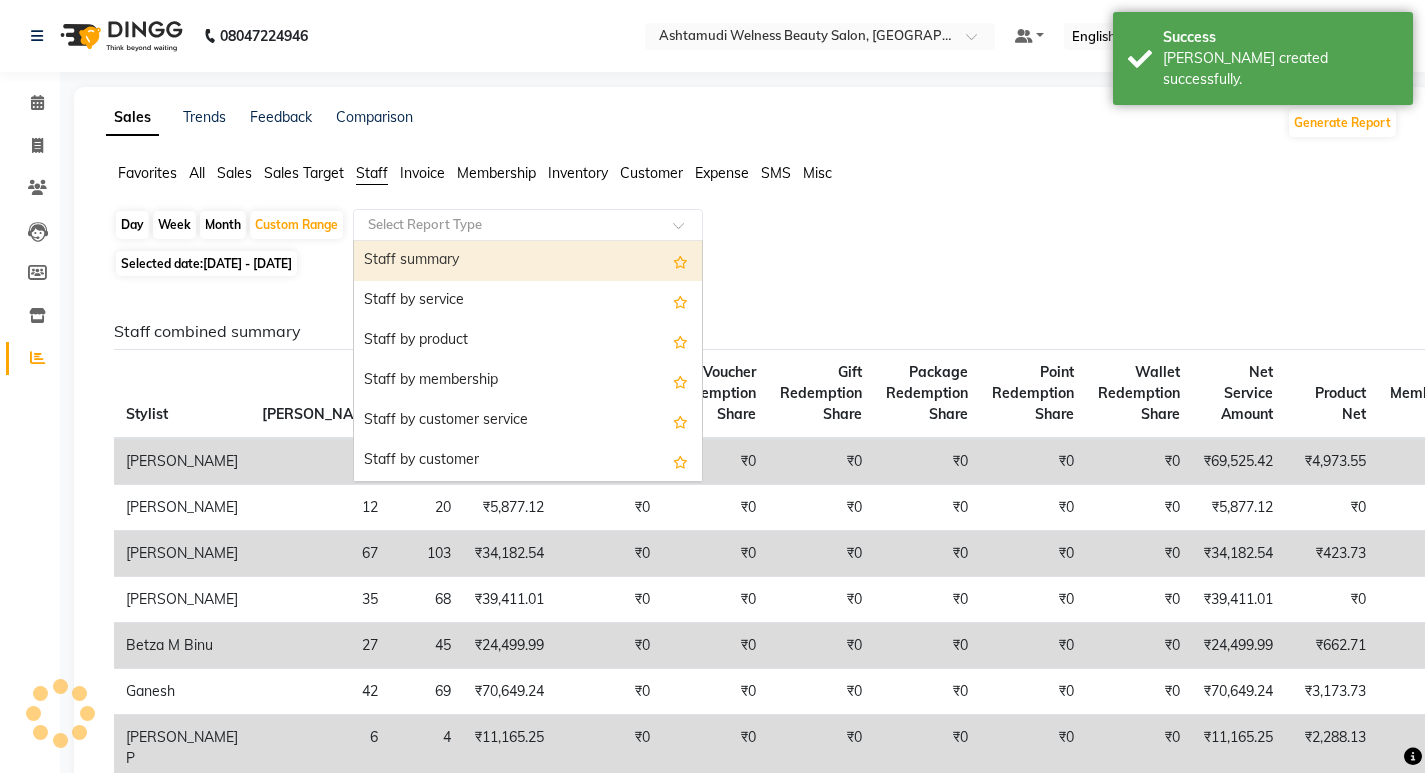click on "Select Report Type" 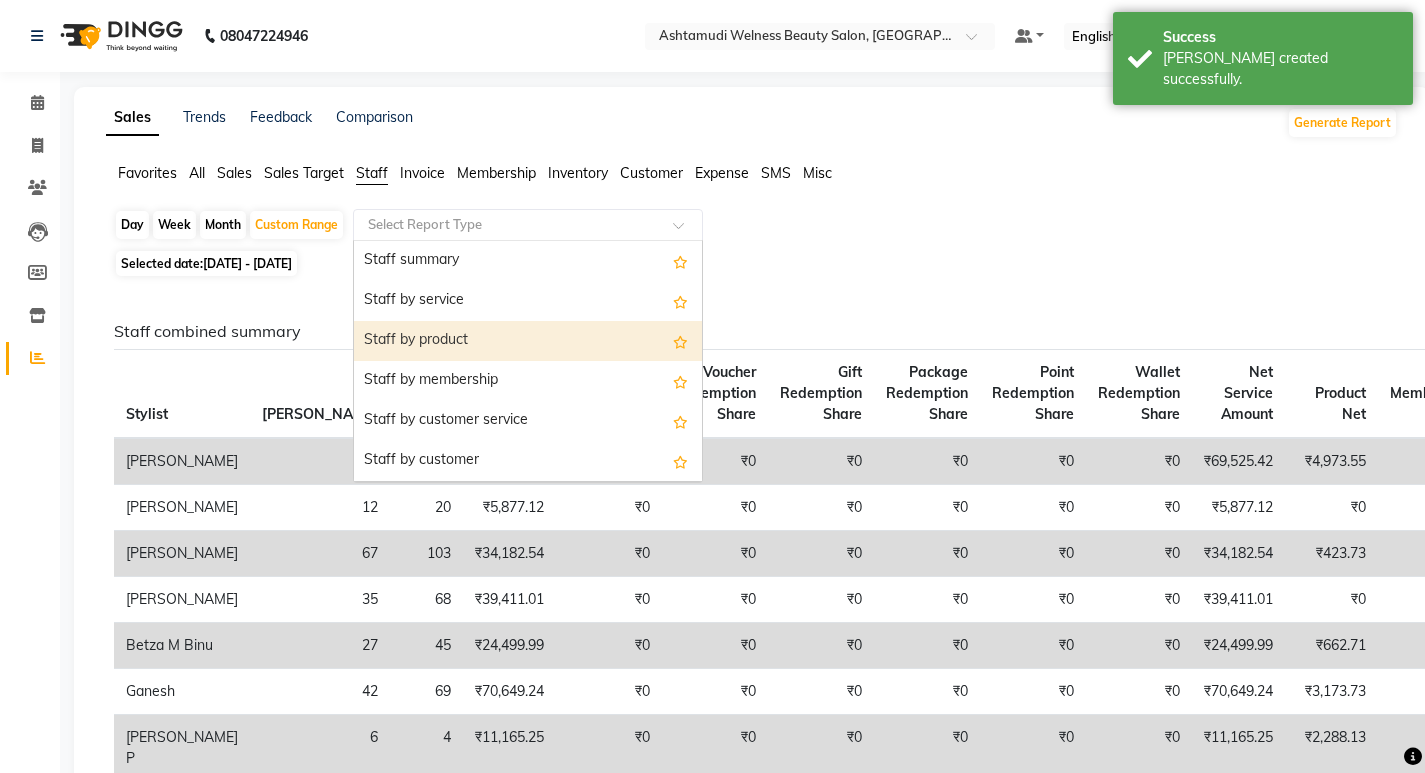 click on "Staff by product" at bounding box center (528, 341) 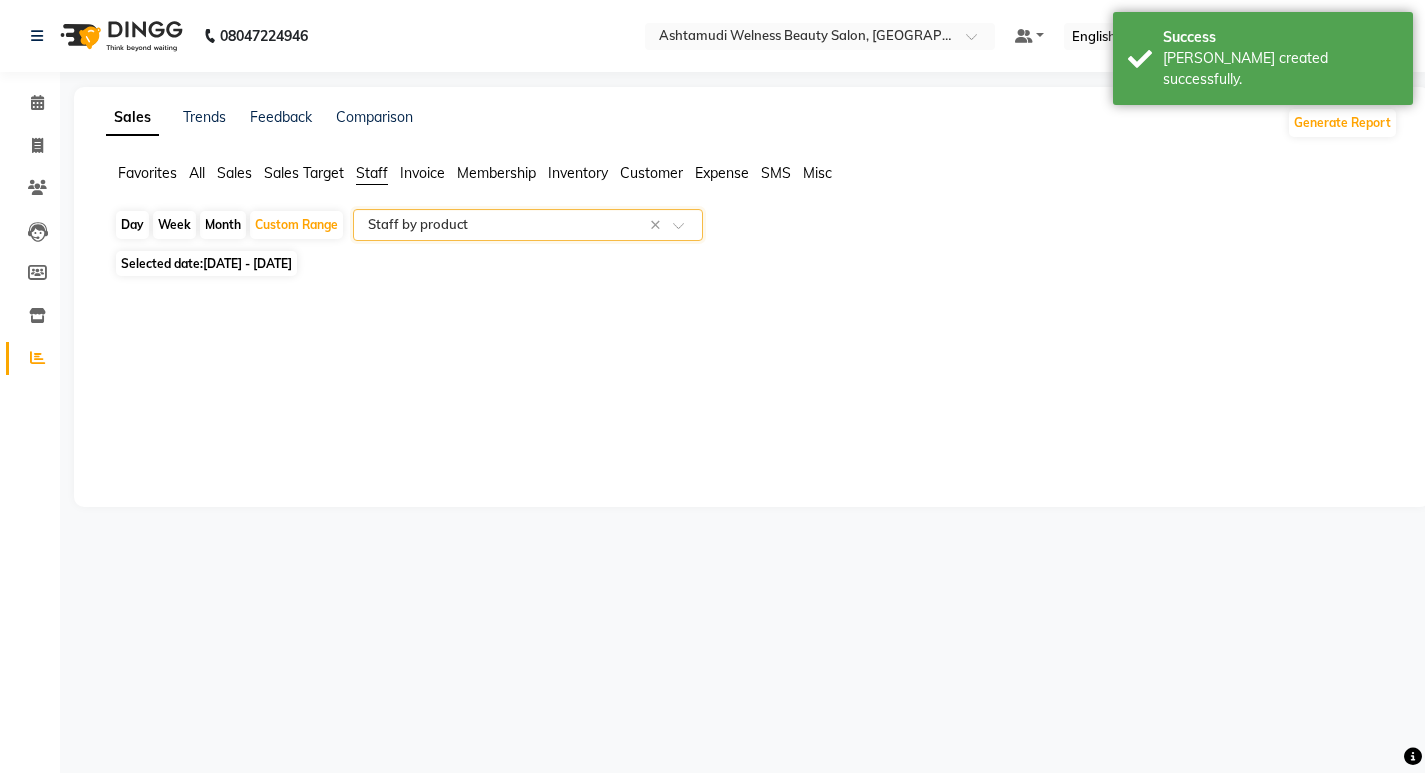 select on "full_report" 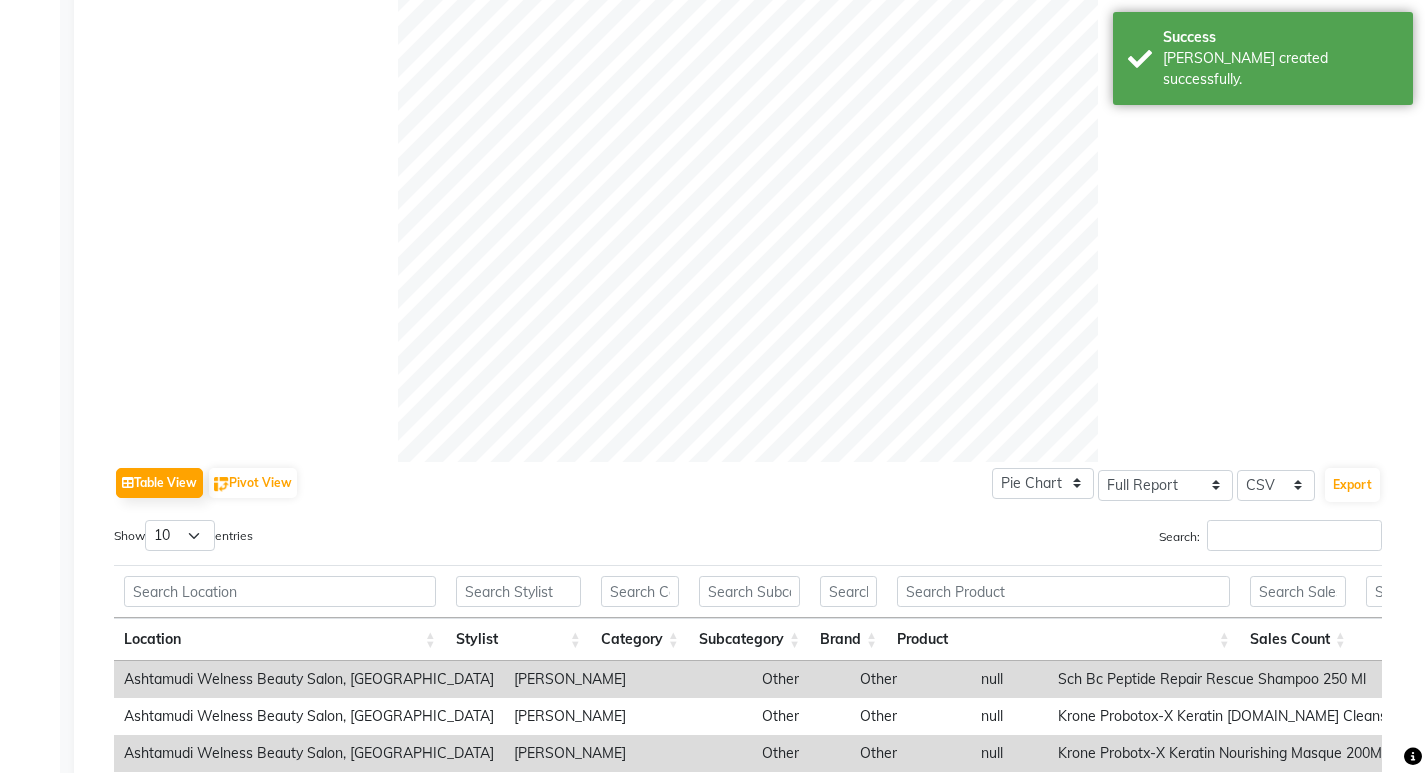 scroll, scrollTop: 700, scrollLeft: 0, axis: vertical 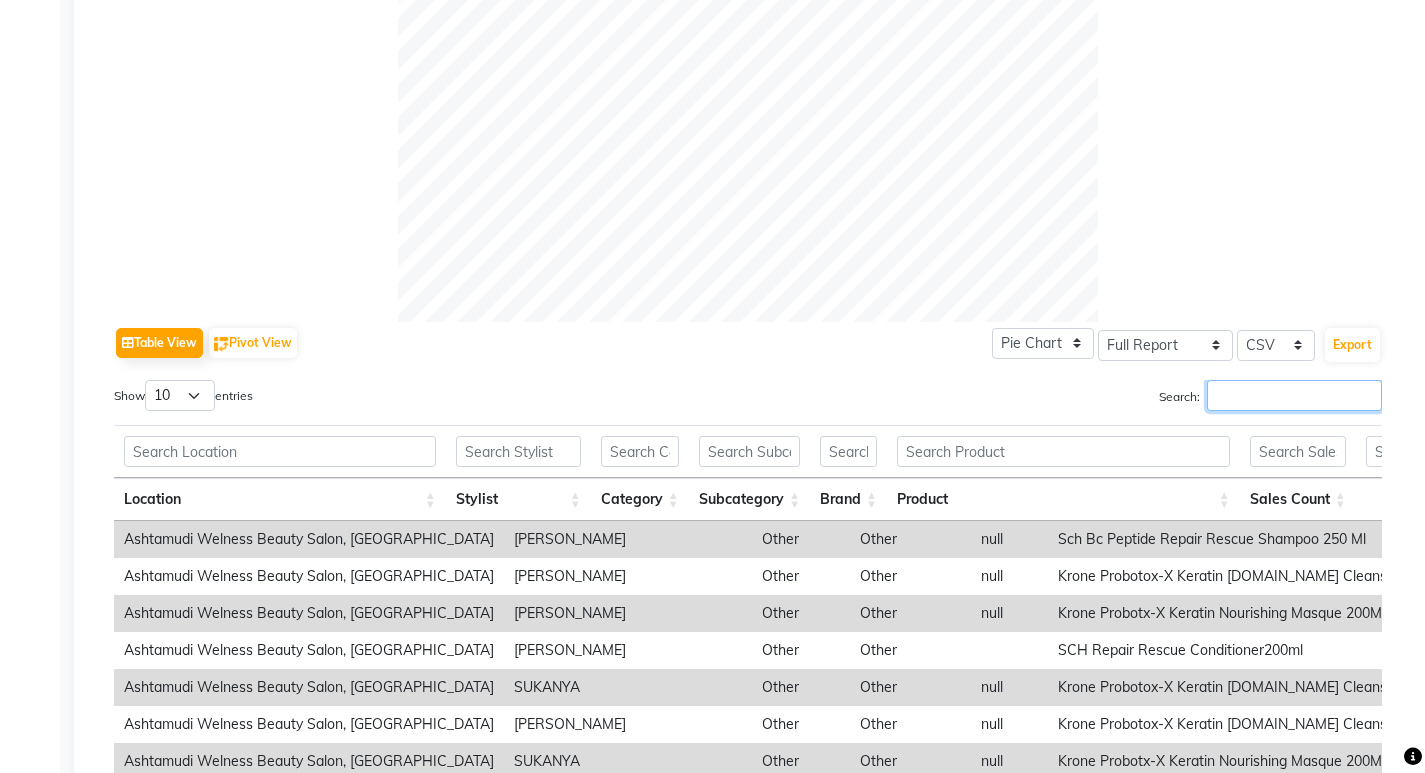 click on "Search:" at bounding box center [1294, 395] 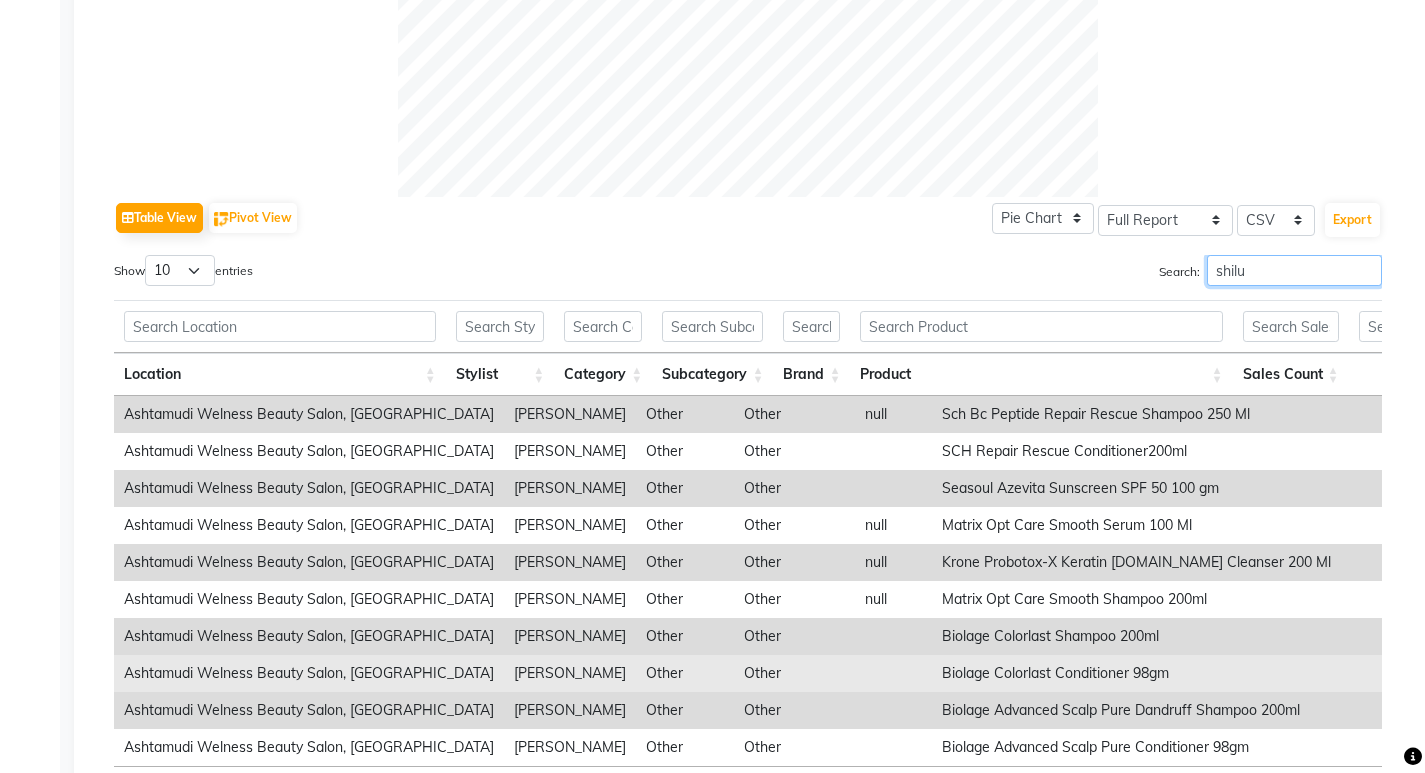 scroll, scrollTop: 999, scrollLeft: 0, axis: vertical 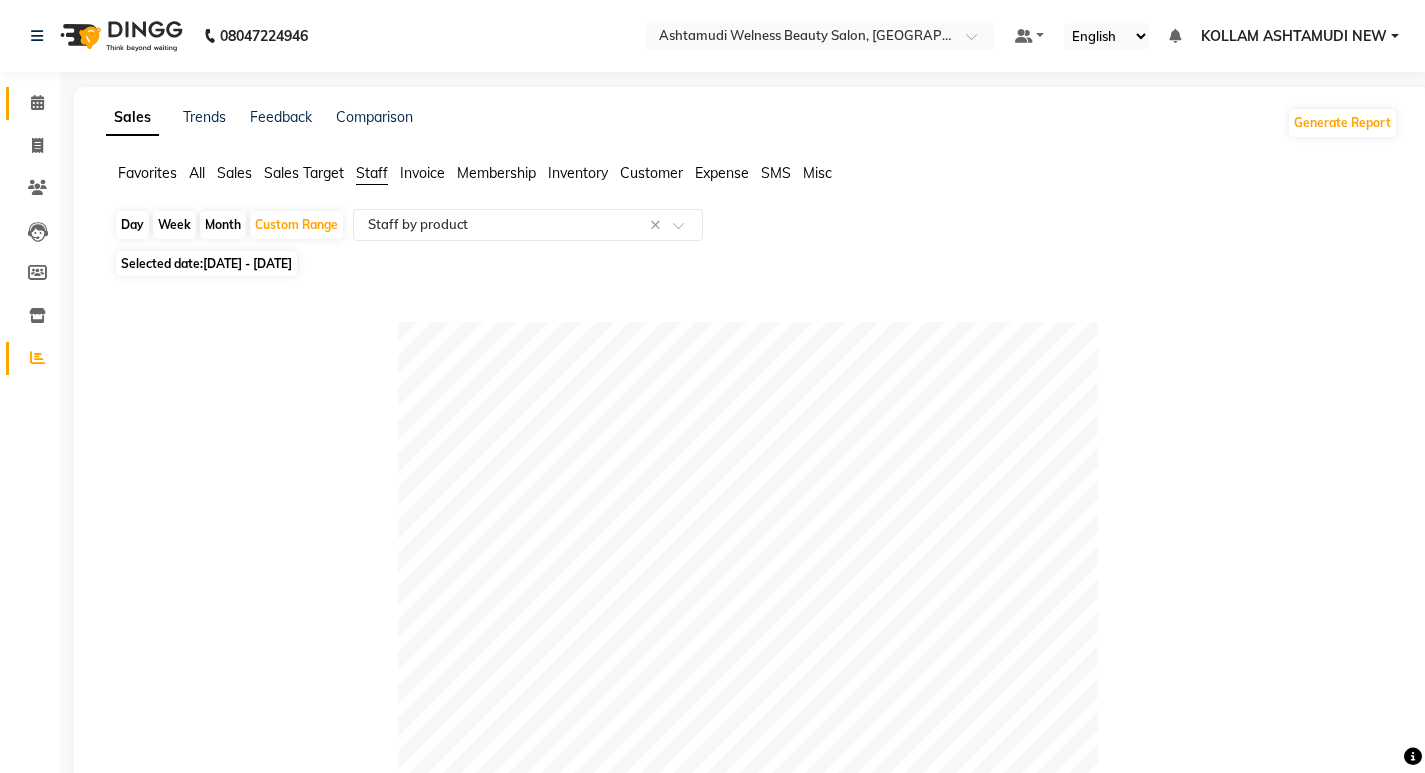 type on "shilu" 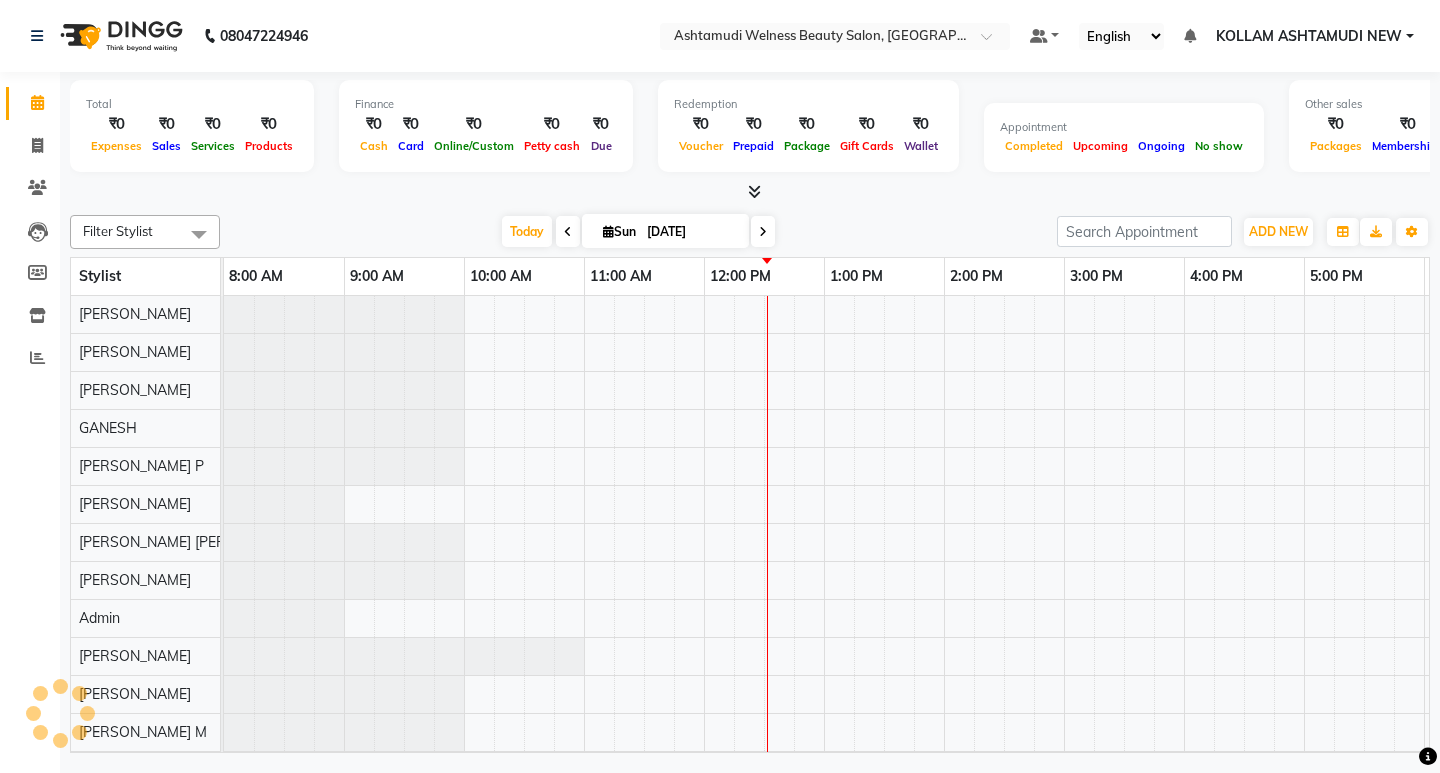 scroll, scrollTop: 0, scrollLeft: 235, axis: horizontal 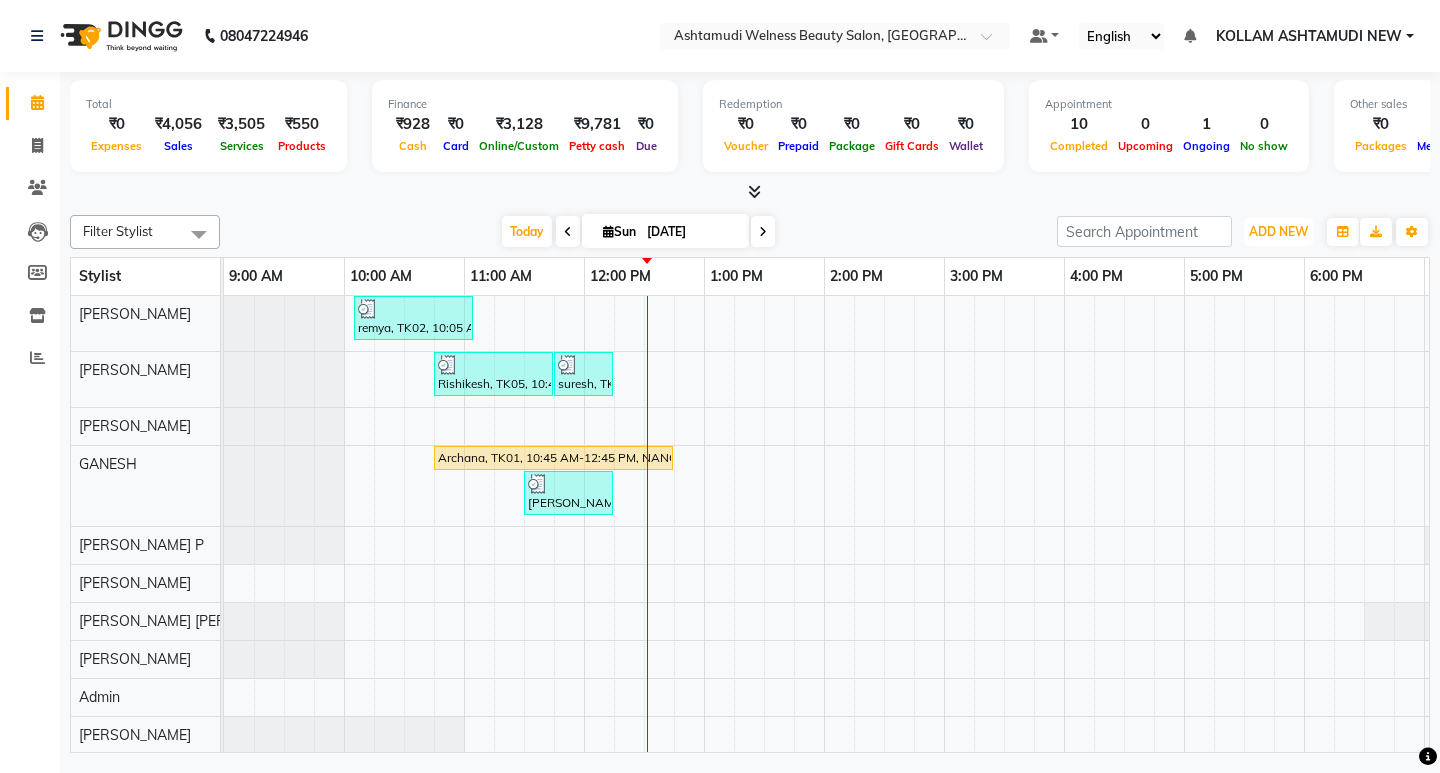 click on "ADD NEW Toggle Dropdown Add Appointment Add Invoice Add Expense Add Attendance Add Client" at bounding box center [1278, 232] 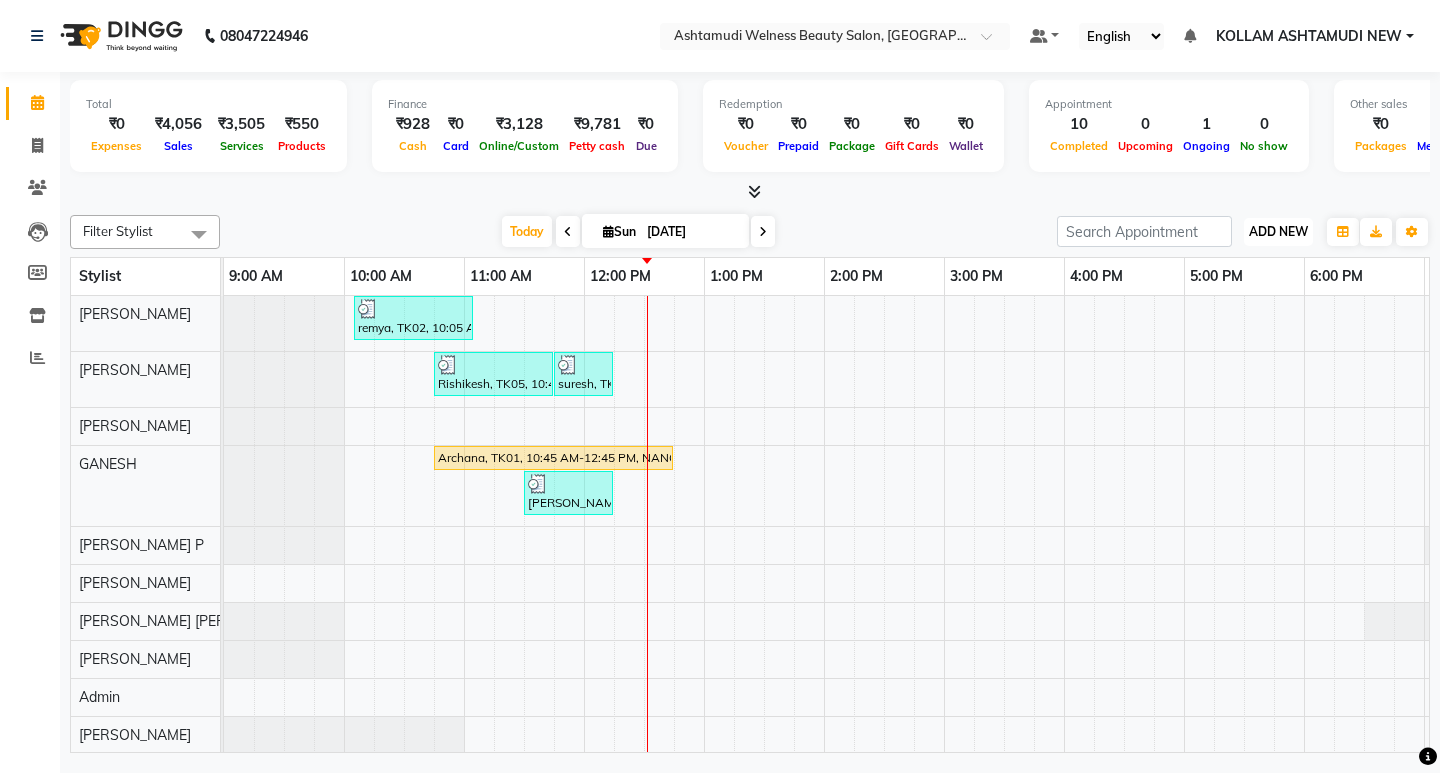 click on "ADD NEW Toggle Dropdown" at bounding box center [1278, 232] 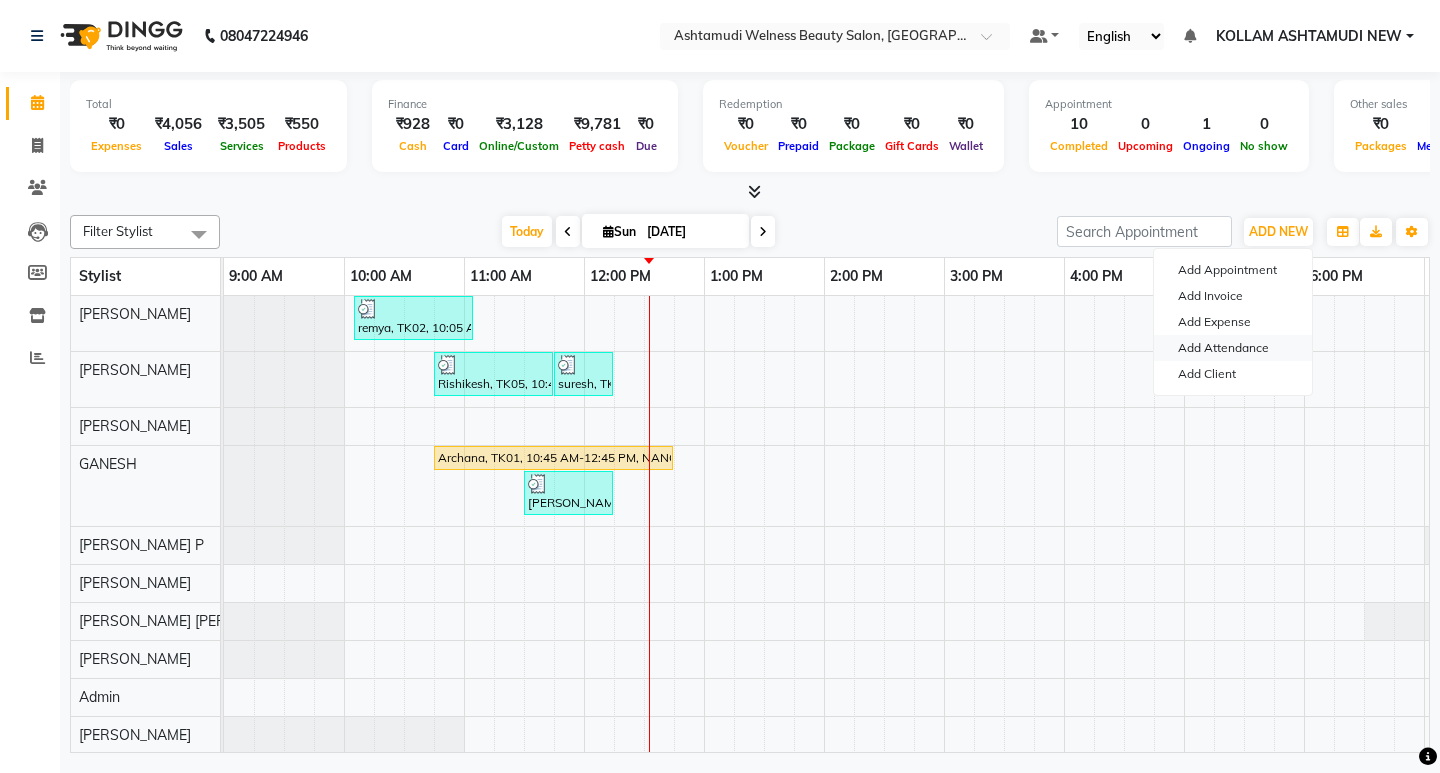 click on "Add Attendance" at bounding box center [1233, 348] 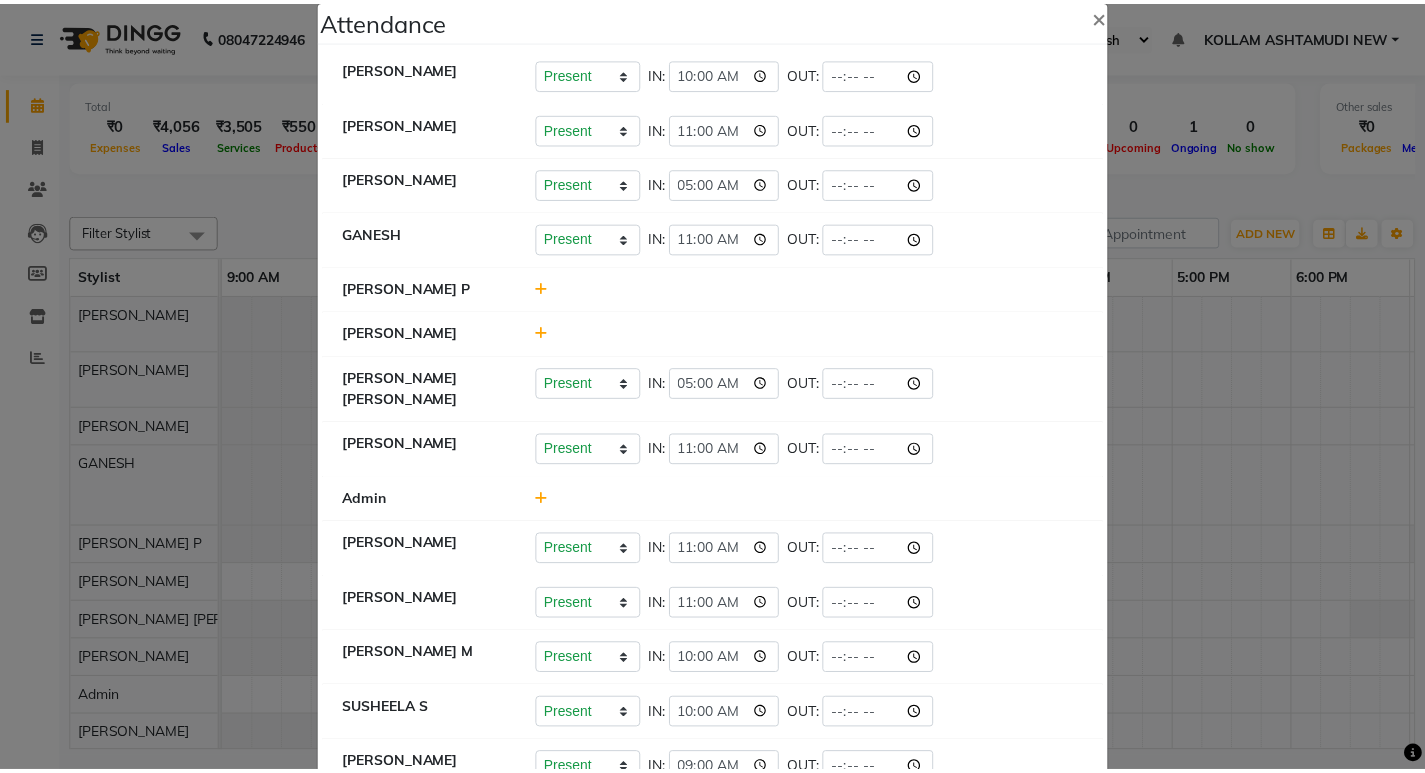scroll, scrollTop: 0, scrollLeft: 0, axis: both 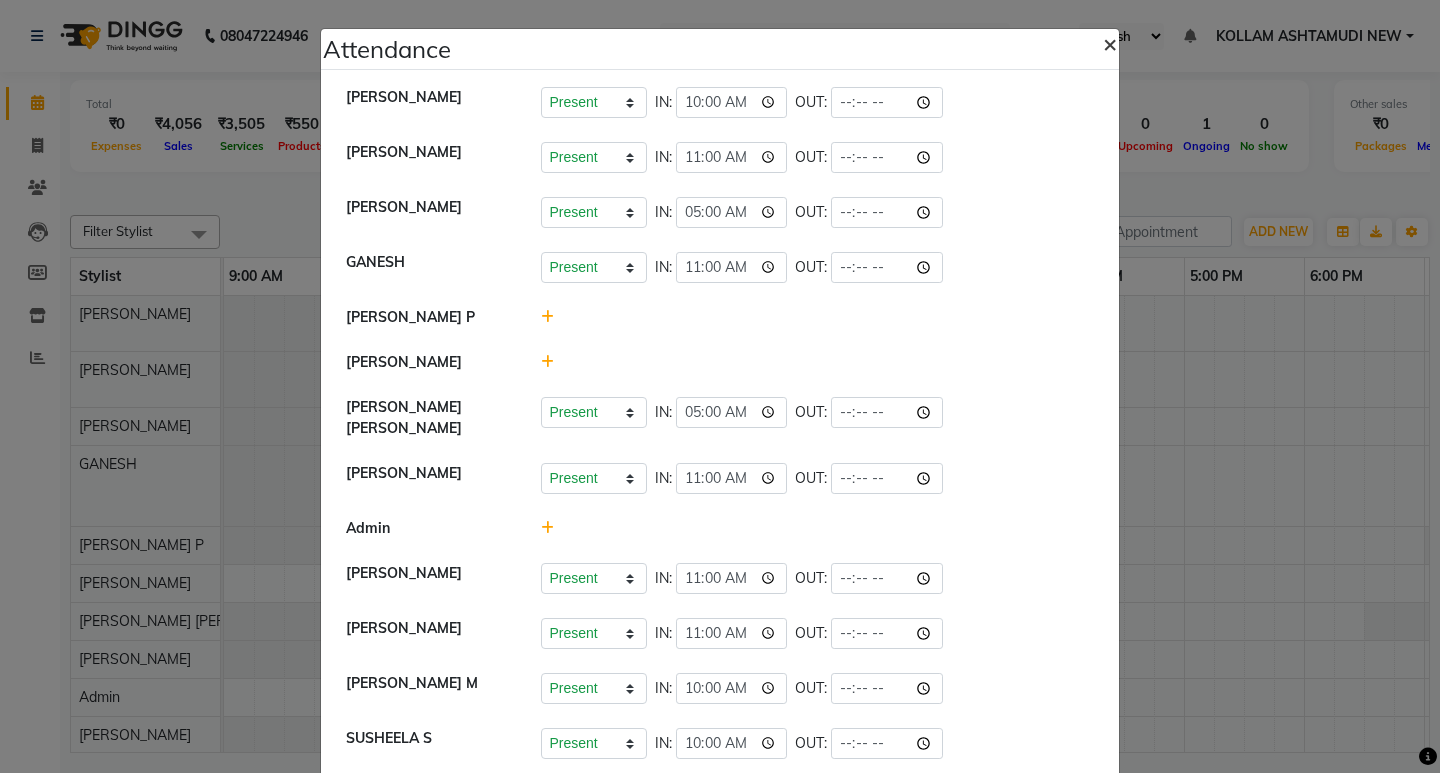 click on "×" 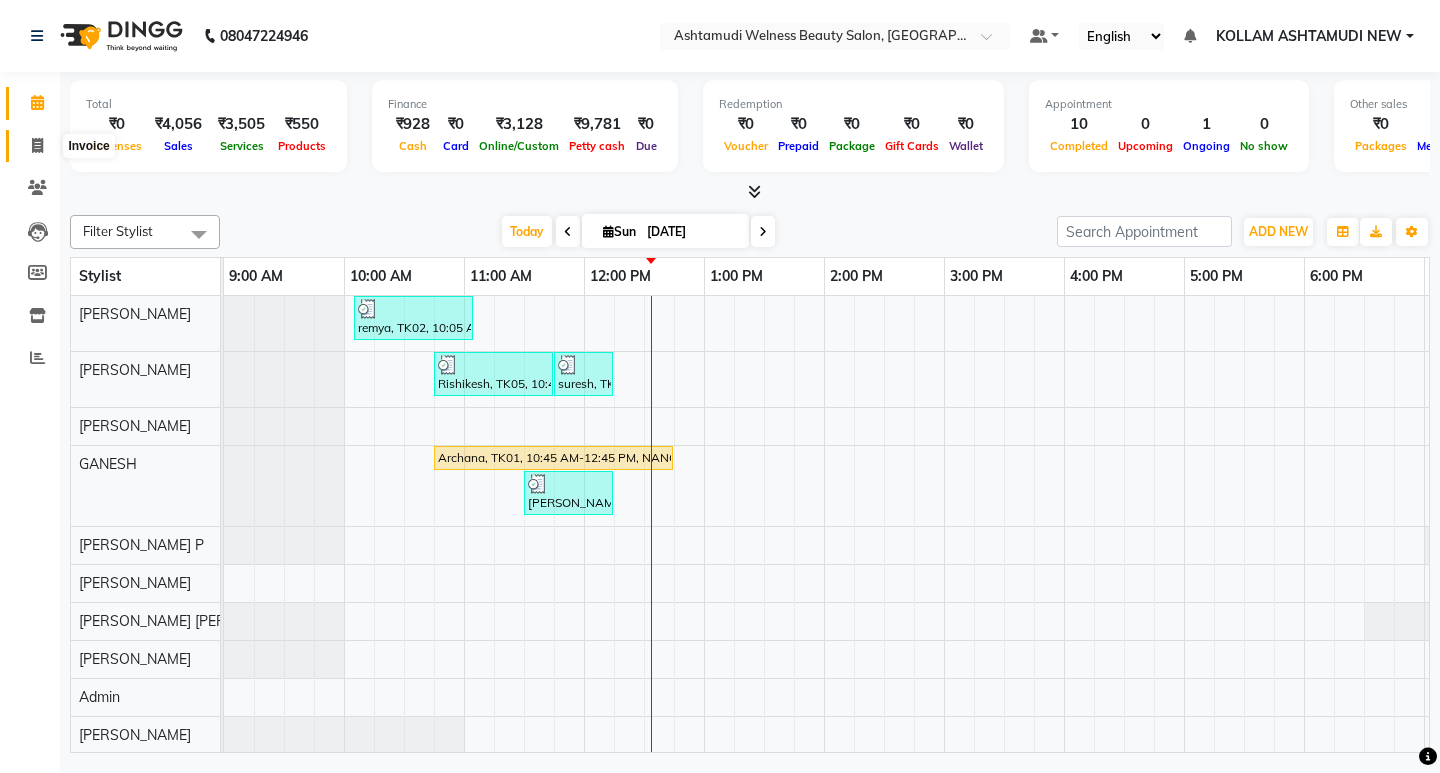 click 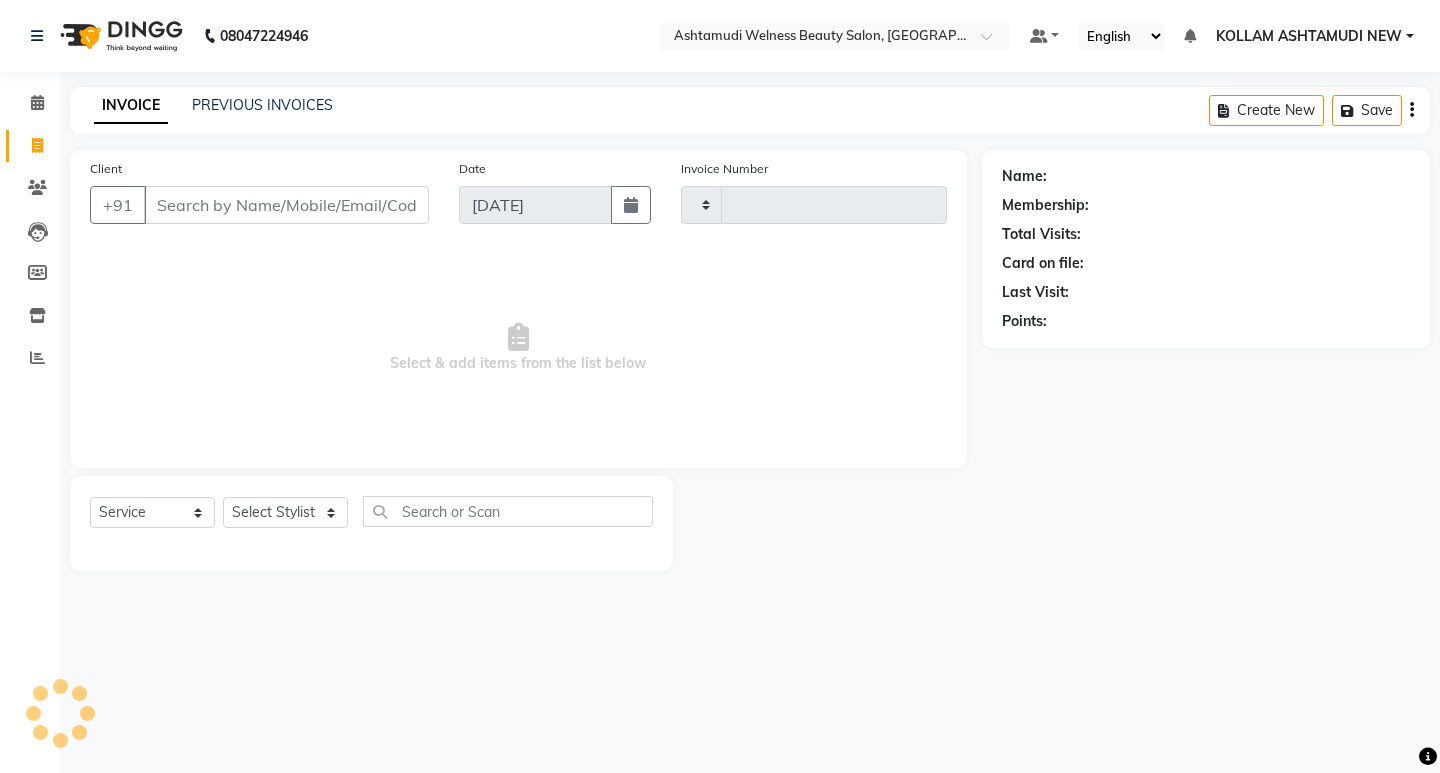type on "4847" 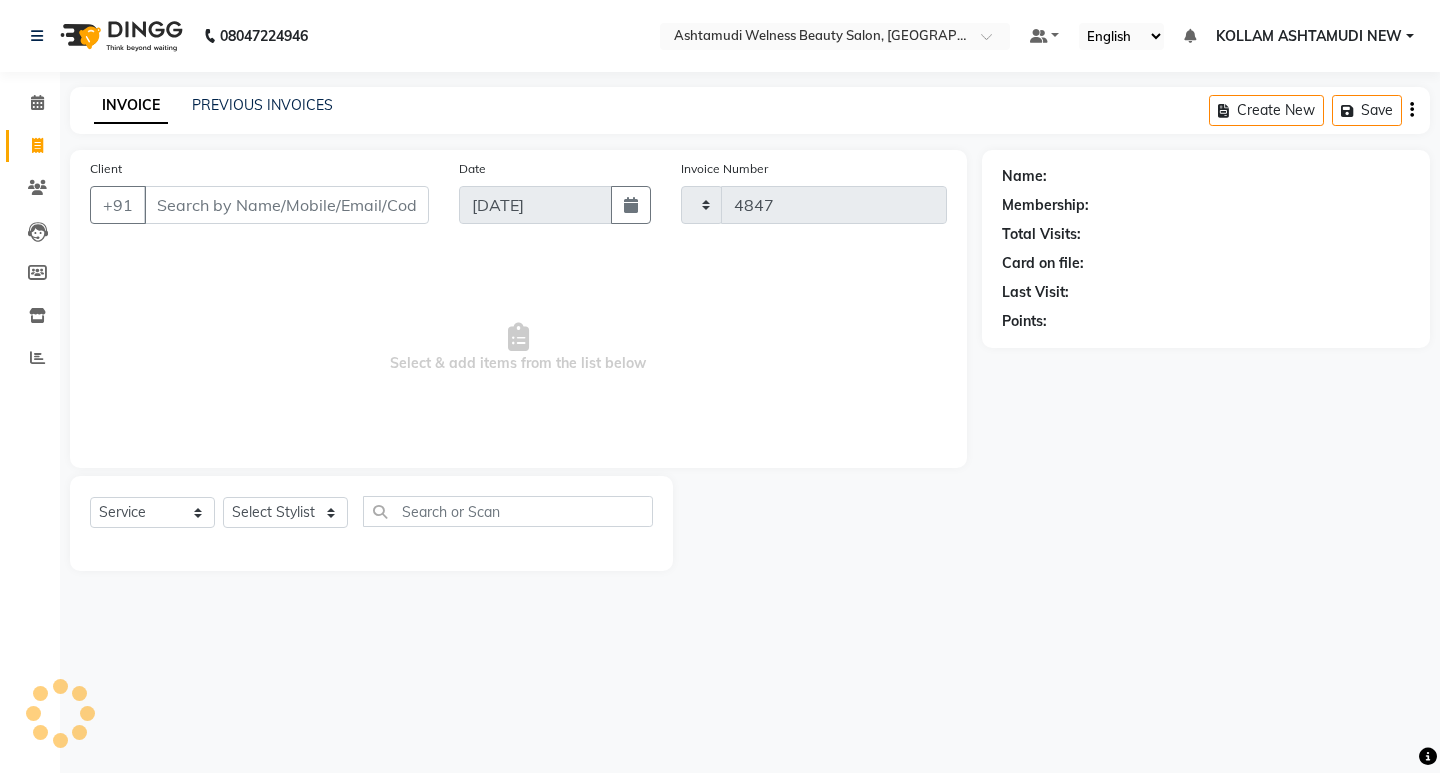 select on "4529" 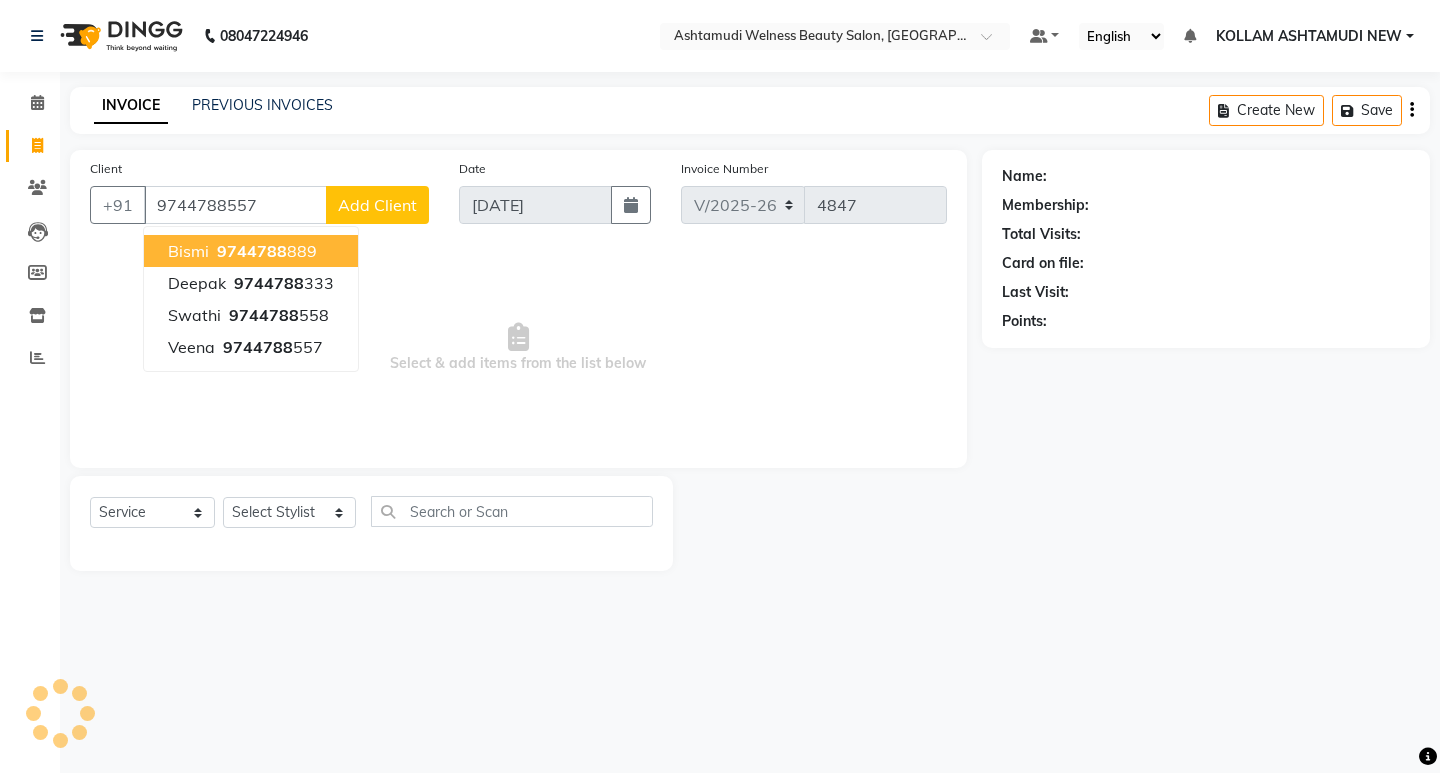 type on "9744788557" 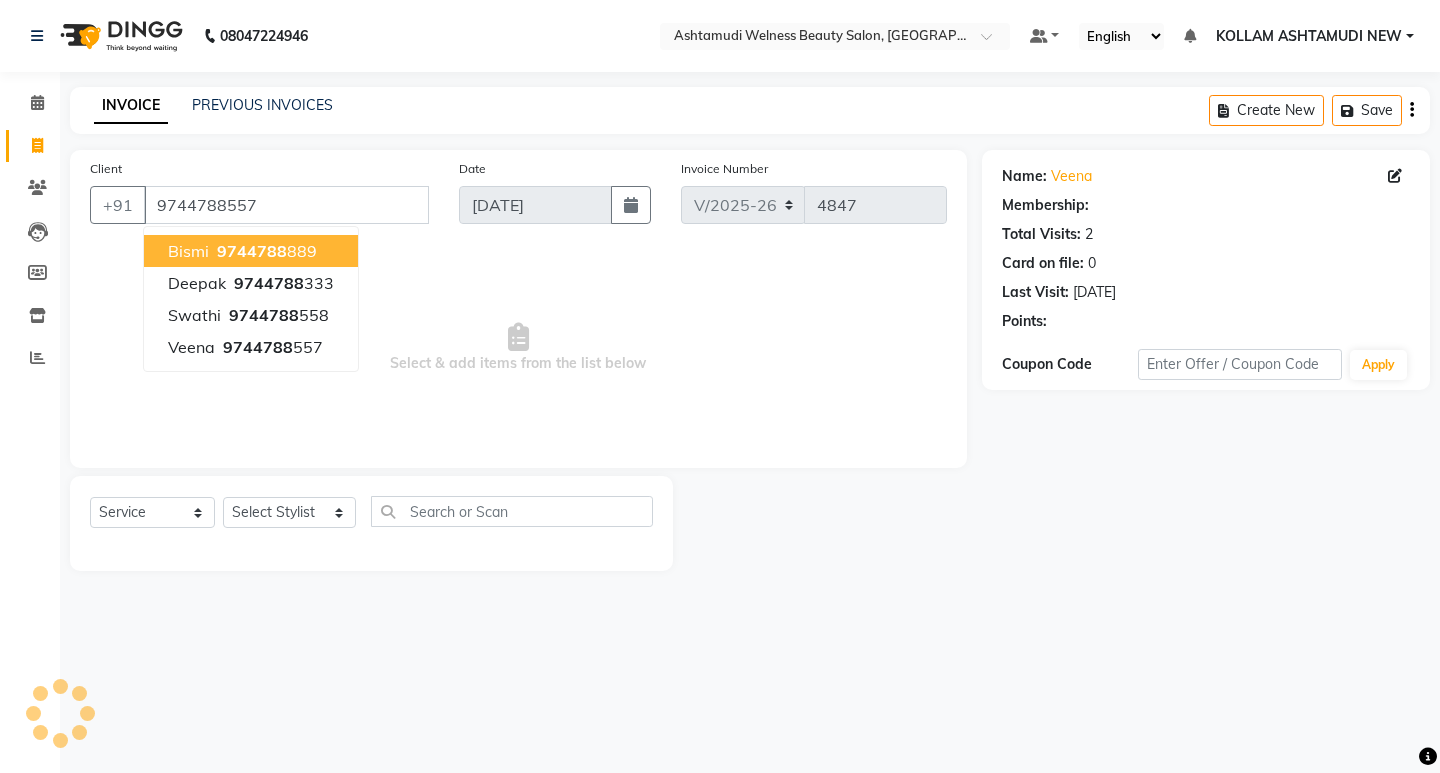 select on "1: Object" 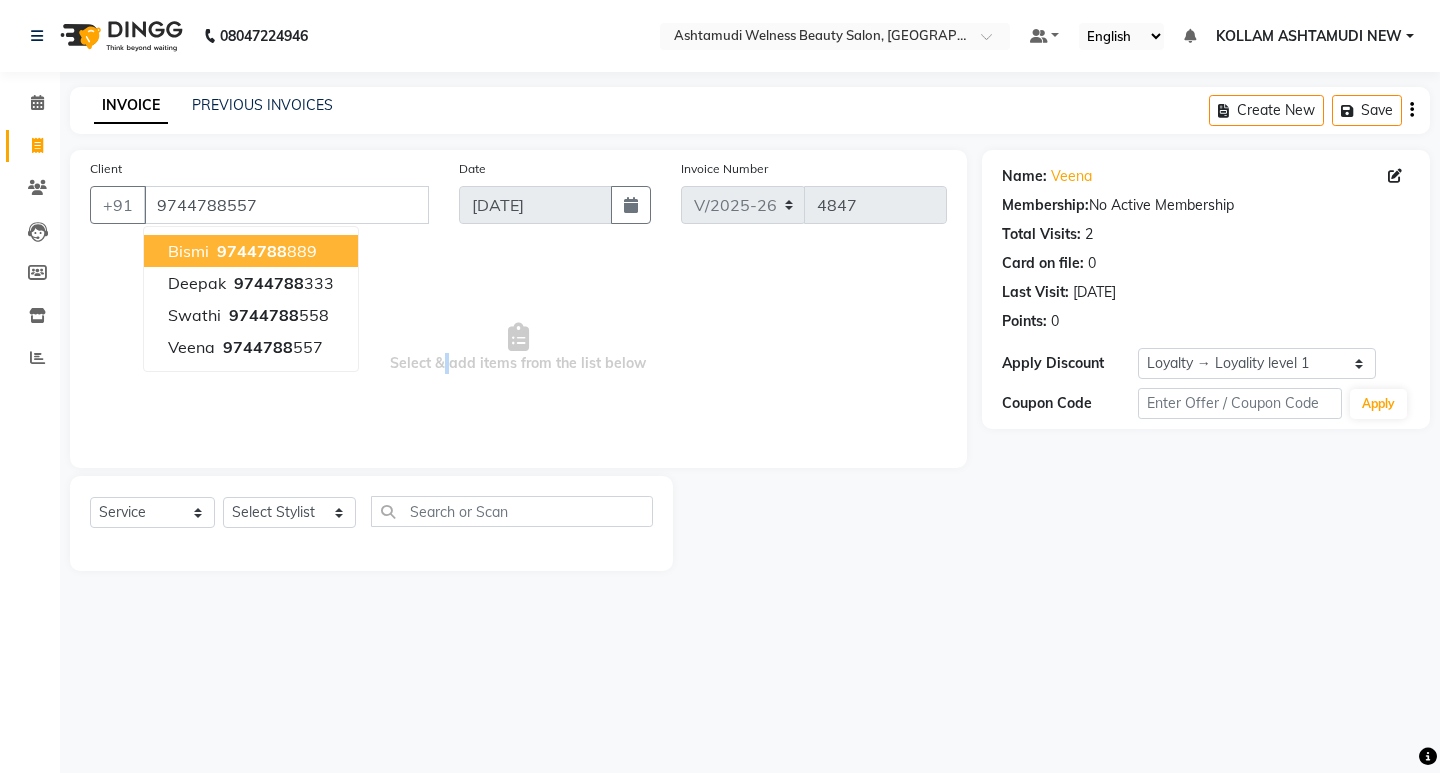 drag, startPoint x: 438, startPoint y: 364, endPoint x: 434, endPoint y: 402, distance: 38.209946 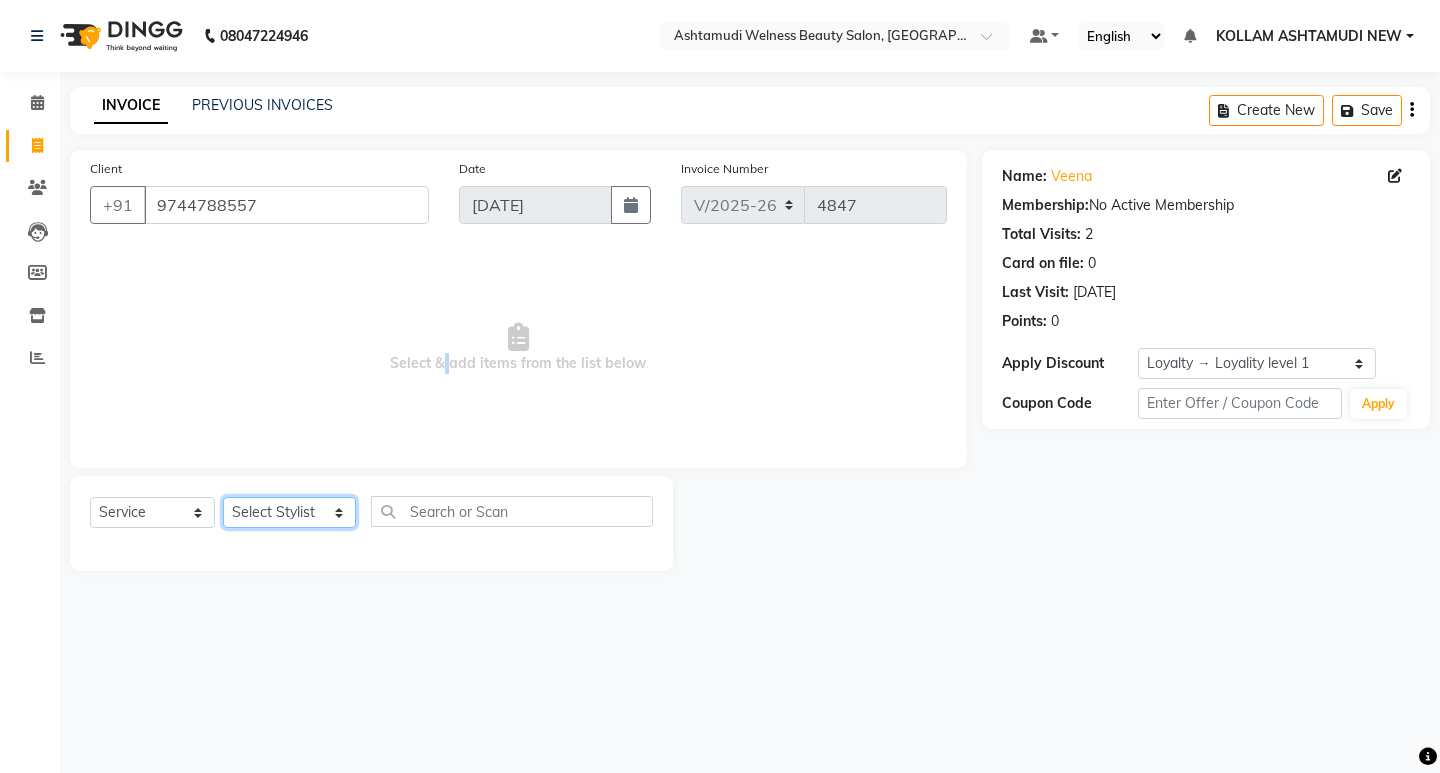 click on "Select Stylist [PERSON_NAME] Admin [PERSON_NAME]  [PERSON_NAME] [PERSON_NAME] [PERSON_NAME]  M [PERSON_NAME]  [PERSON_NAME]  P [PERSON_NAME] KOLLAM ASHTAMUDI NEW  [PERSON_NAME] [PERSON_NAME] [PERSON_NAME]  [PERSON_NAME] [PERSON_NAME] [PERSON_NAME] [PERSON_NAME] [PERSON_NAME] M [PERSON_NAME] SARIGA [PERSON_NAME] [PERSON_NAME] [PERSON_NAME] SIBI [PERSON_NAME] [PERSON_NAME] S" 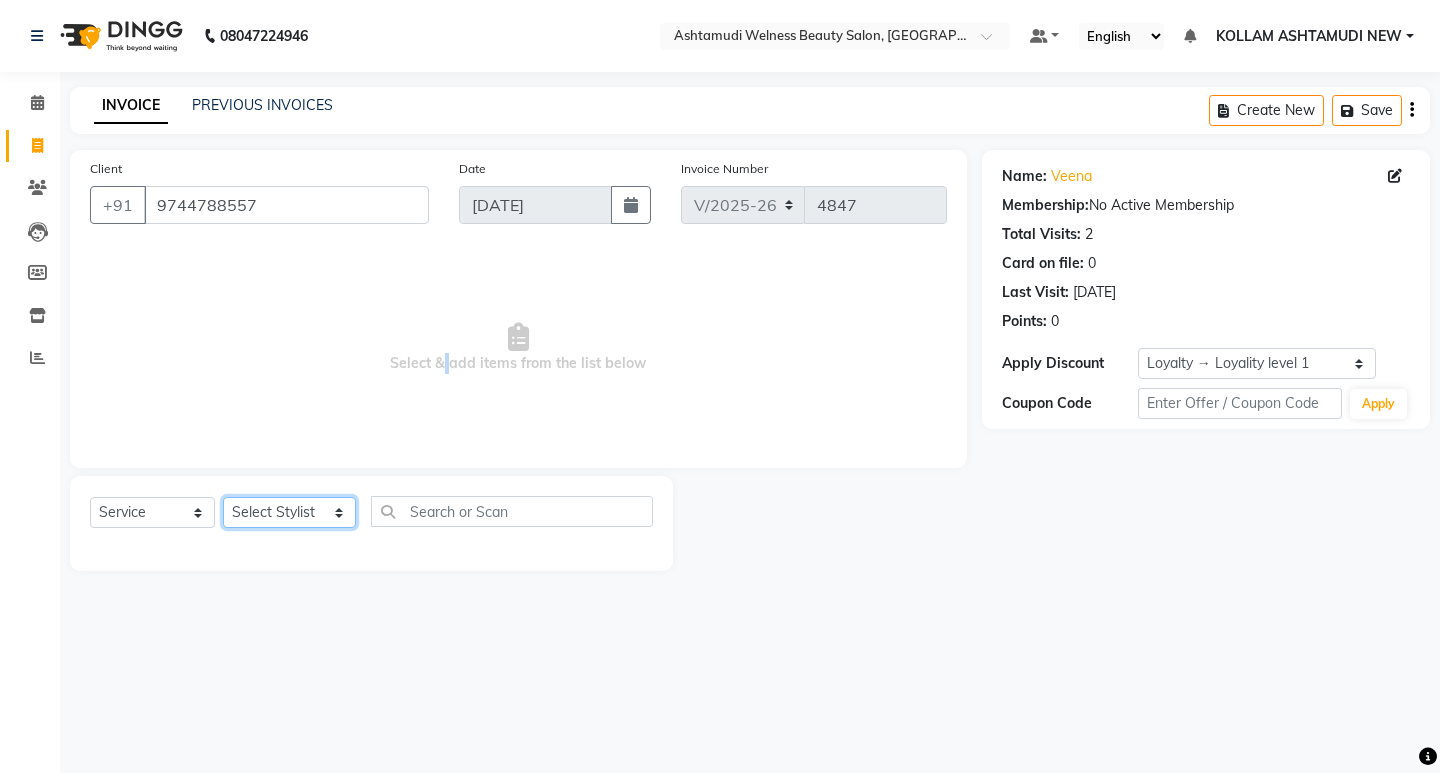 select on "25979" 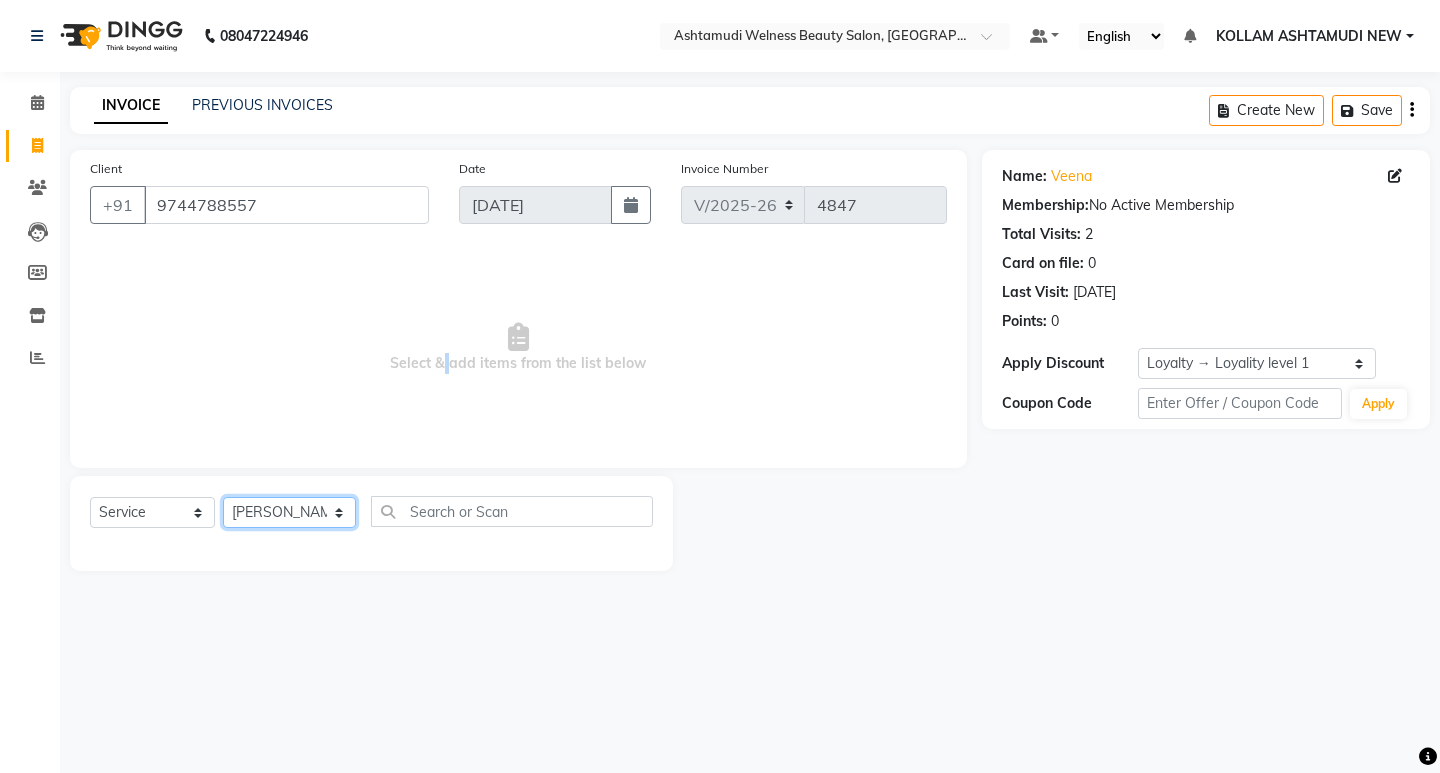 click on "Select Stylist [PERSON_NAME] Admin [PERSON_NAME]  [PERSON_NAME] [PERSON_NAME] [PERSON_NAME]  M [PERSON_NAME]  [PERSON_NAME]  P [PERSON_NAME] KOLLAM ASHTAMUDI NEW  [PERSON_NAME] [PERSON_NAME] [PERSON_NAME]  [PERSON_NAME] [PERSON_NAME] [PERSON_NAME] [PERSON_NAME] [PERSON_NAME] M [PERSON_NAME] SARIGA [PERSON_NAME] [PERSON_NAME] [PERSON_NAME] SIBI [PERSON_NAME] [PERSON_NAME] S" 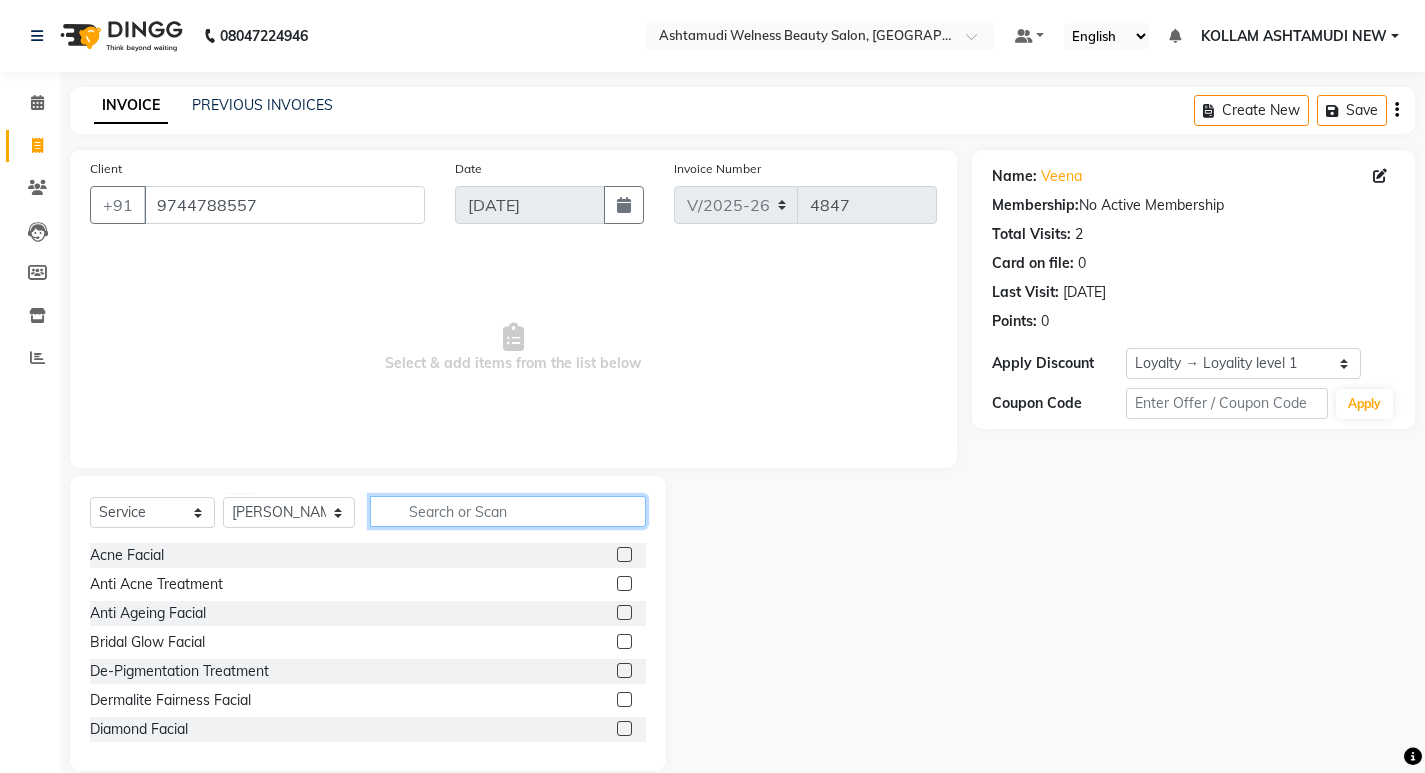 click 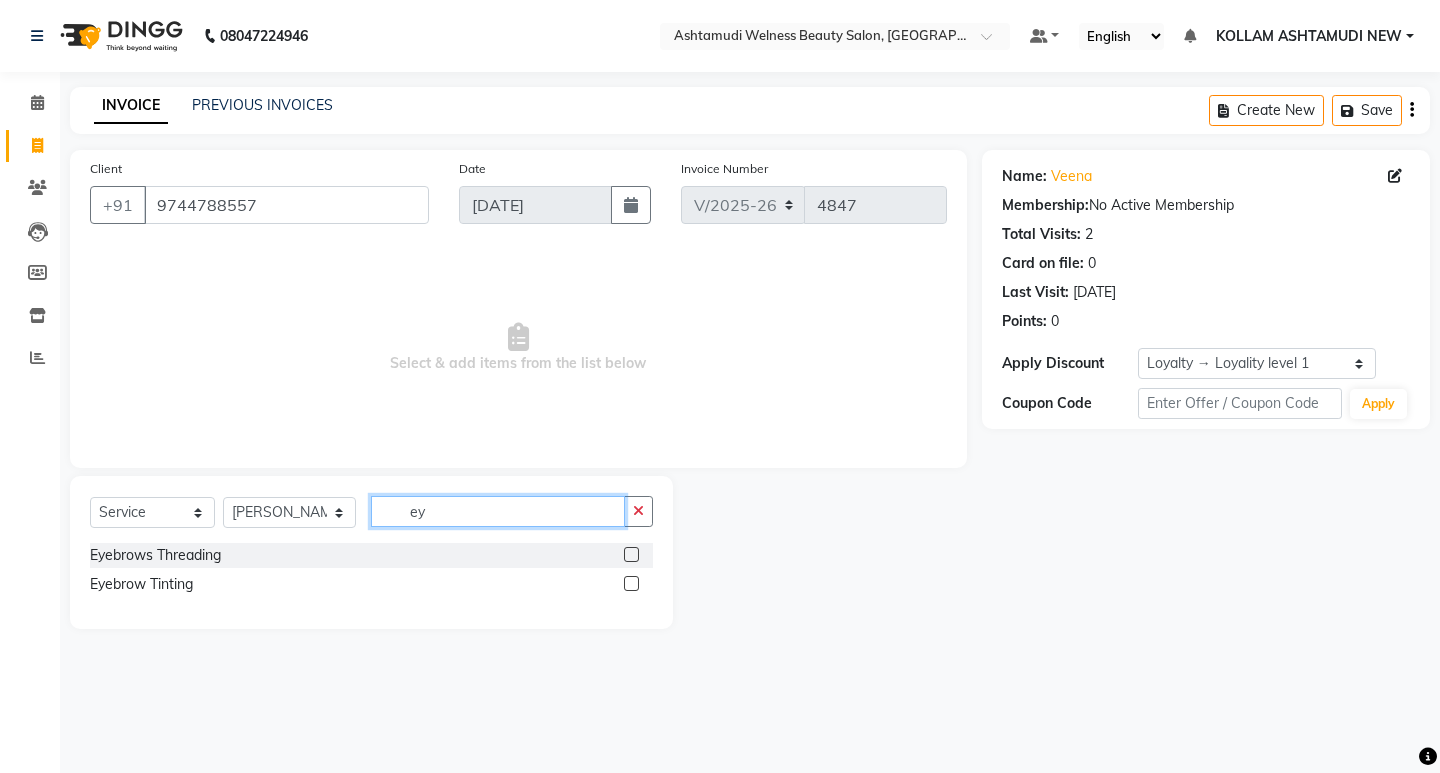 type on "ey" 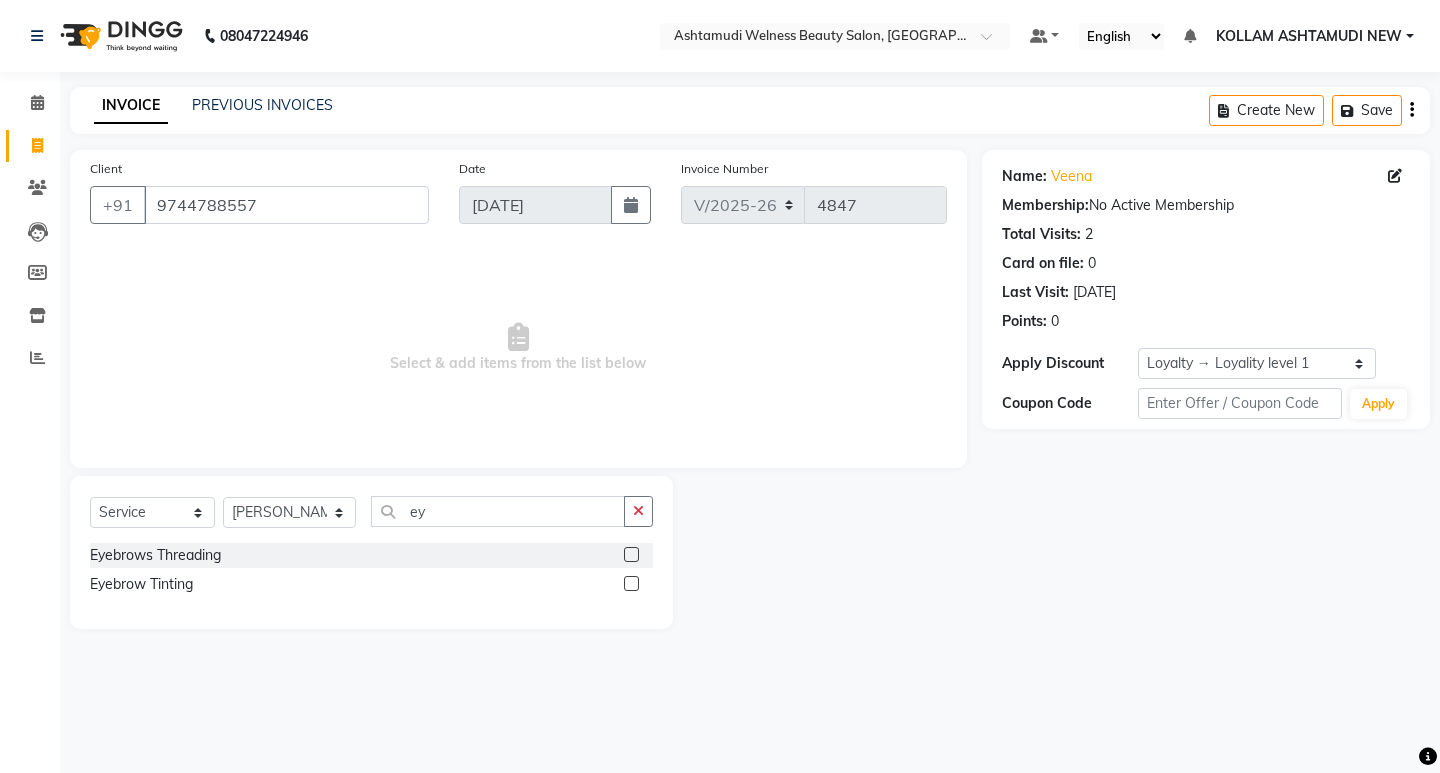 click 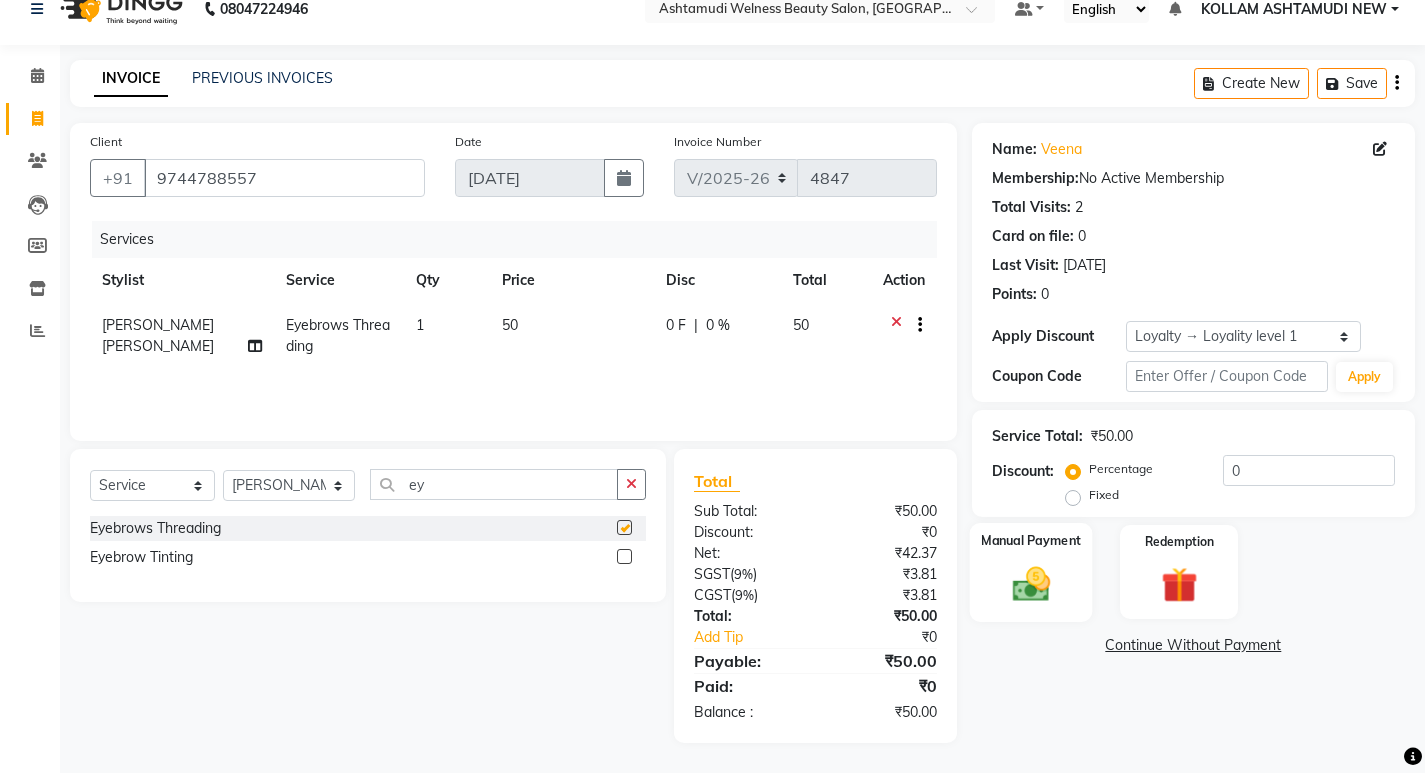 checkbox on "false" 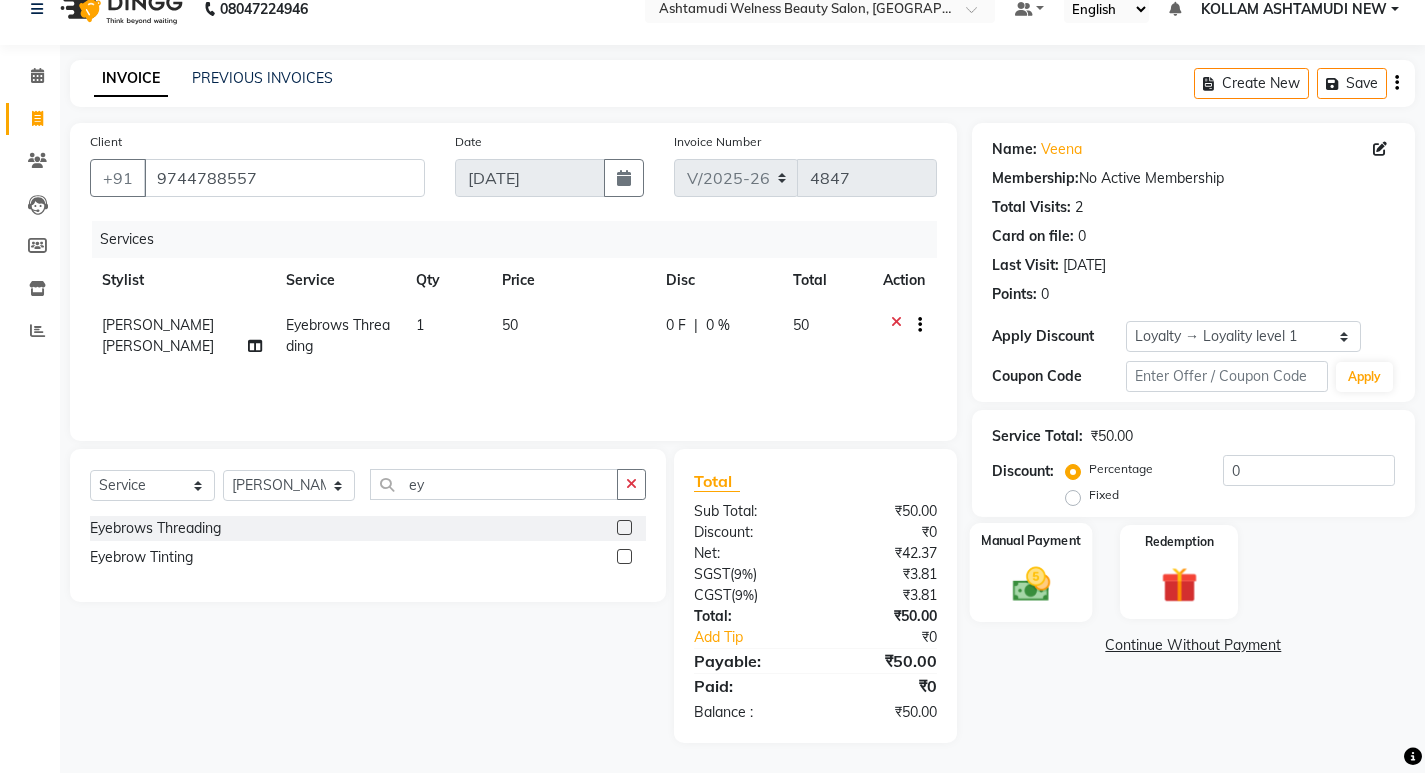 click 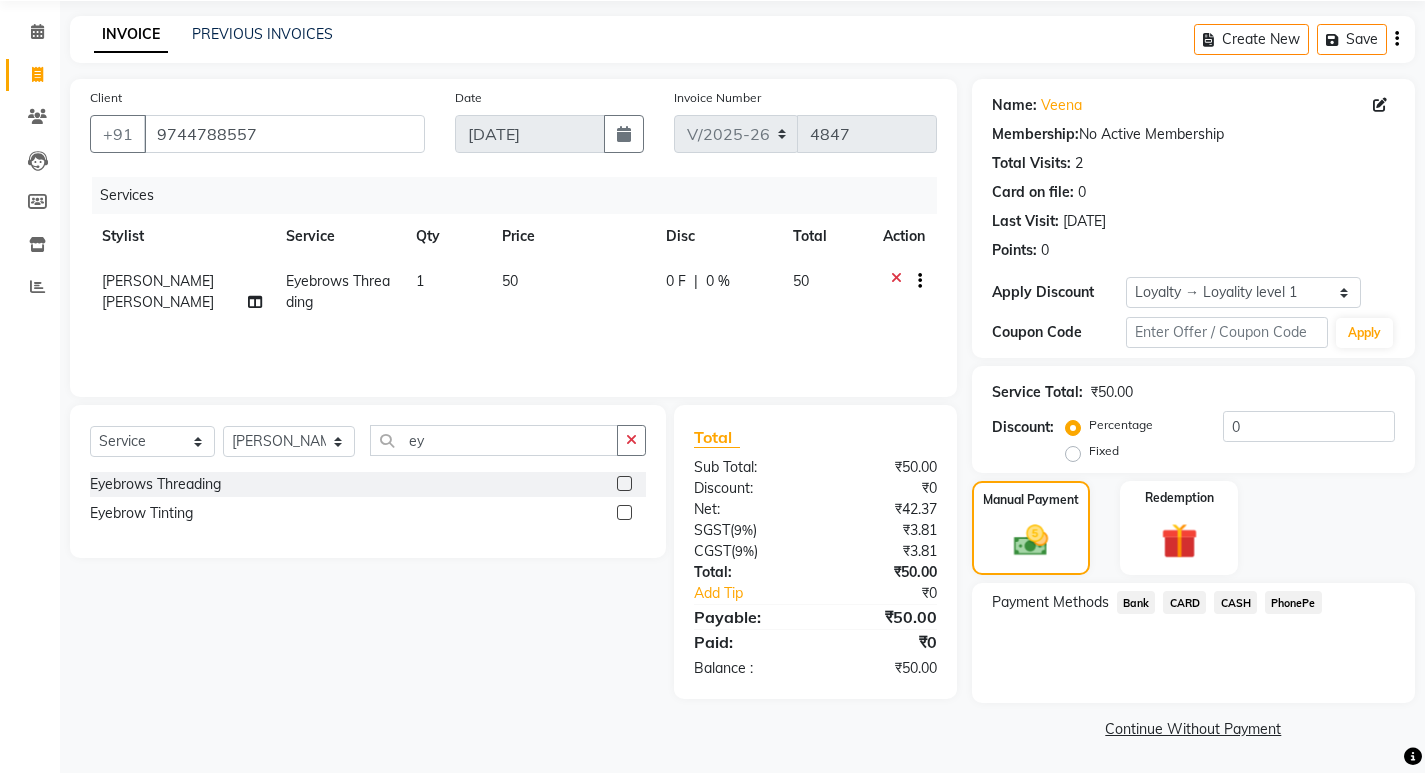 scroll, scrollTop: 72, scrollLeft: 0, axis: vertical 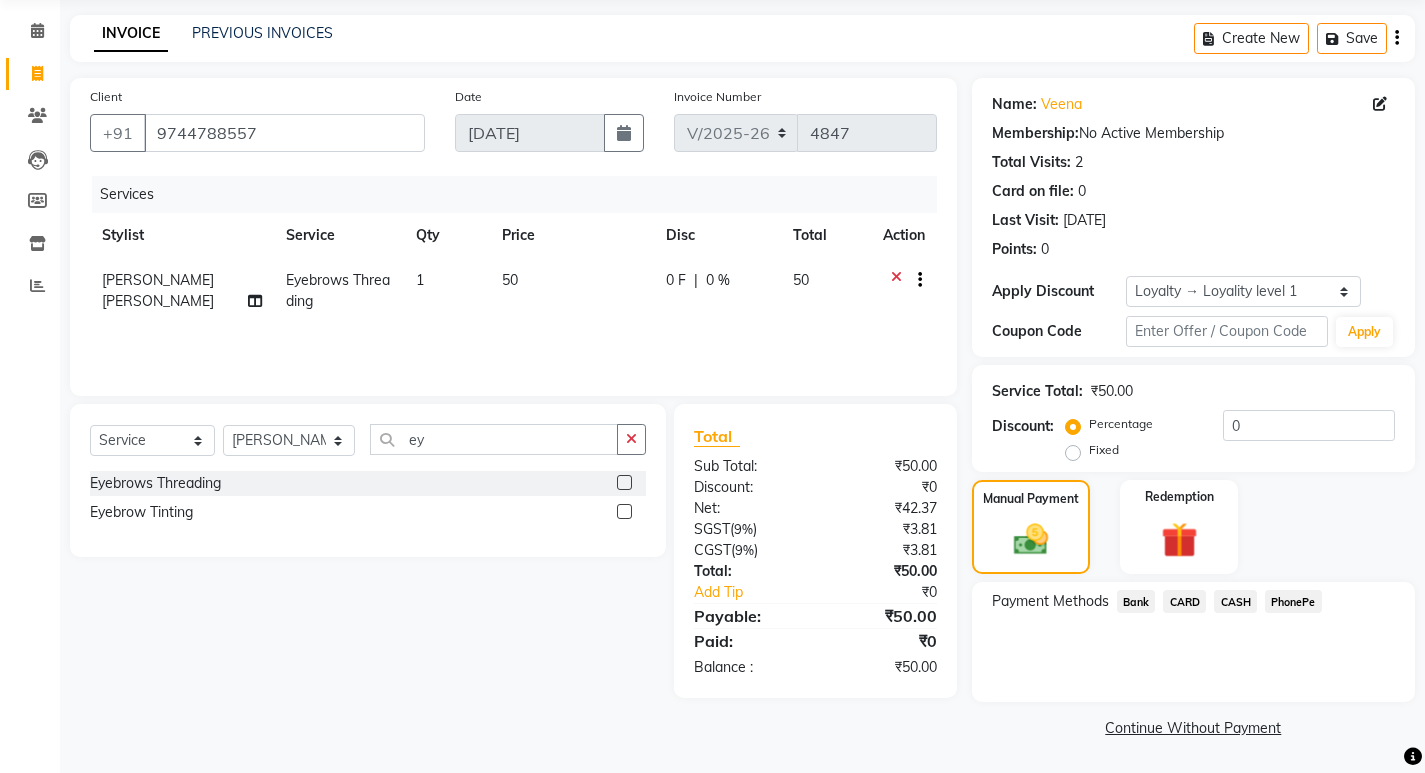 click on "PhonePe" 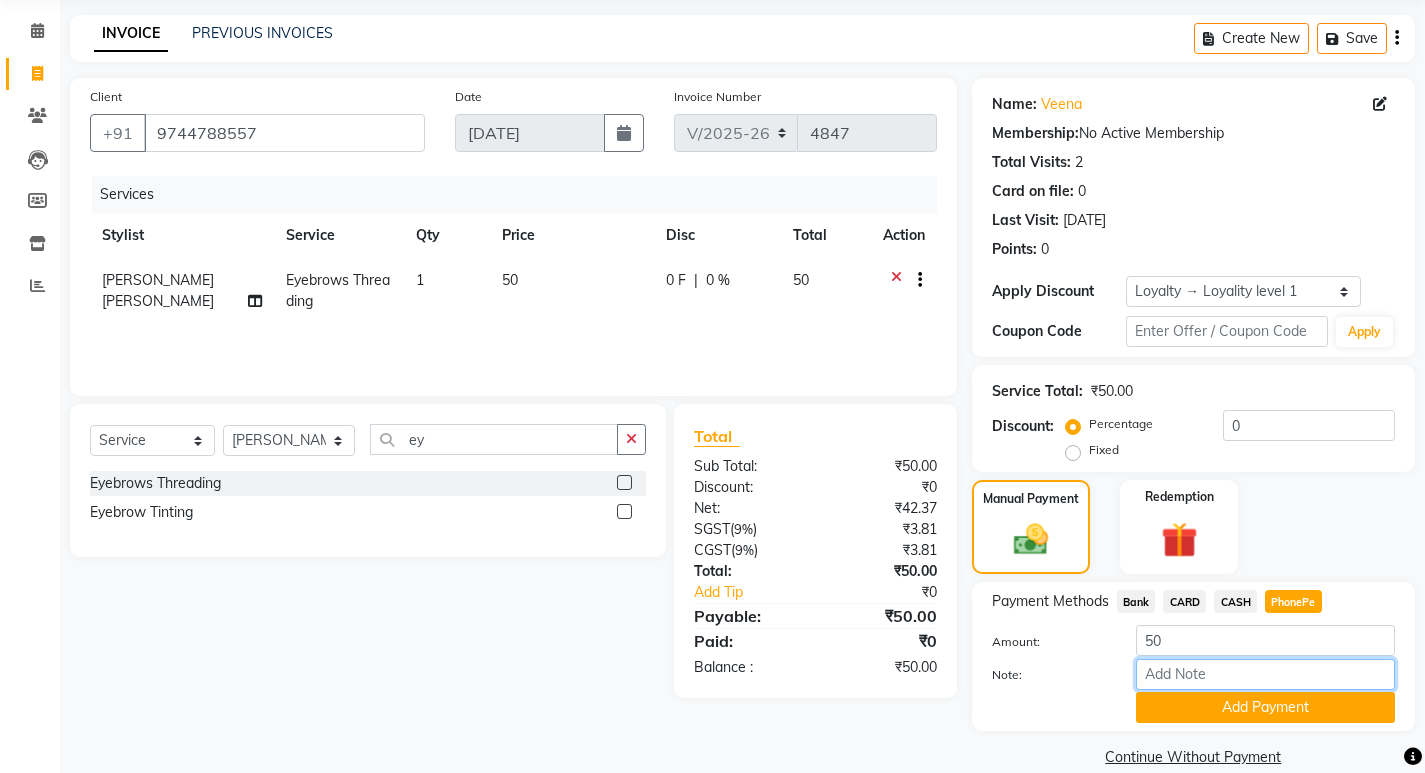 click on "Note:" at bounding box center (1265, 674) 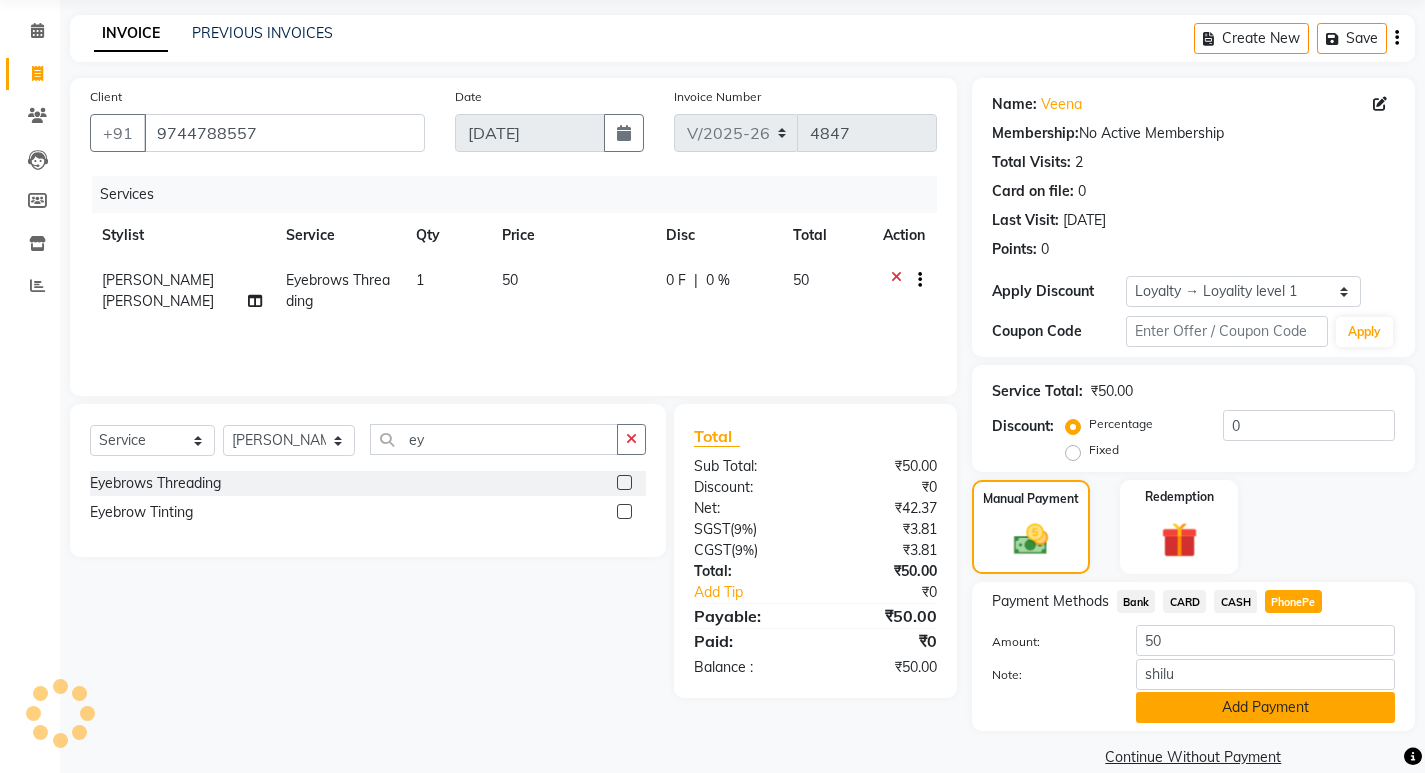 click on "Add Payment" 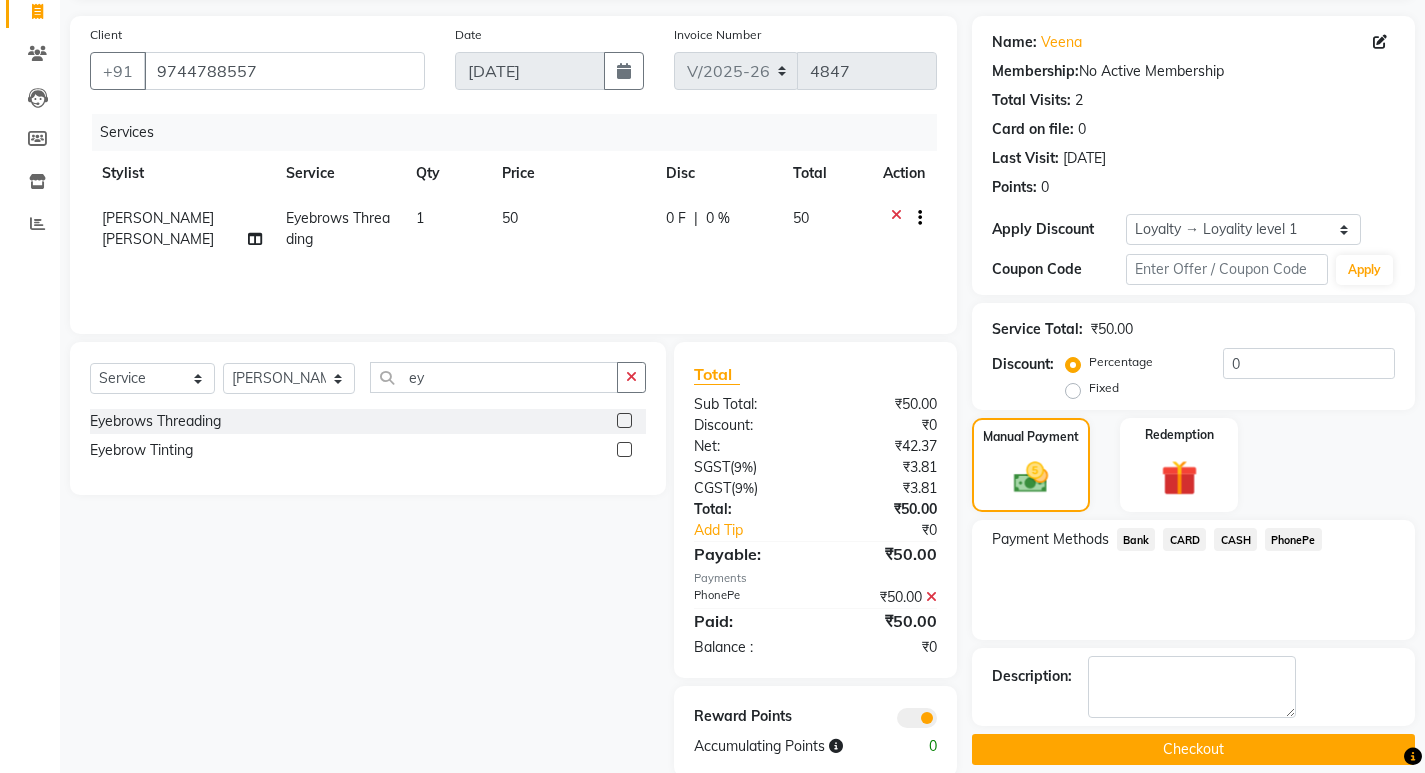 scroll, scrollTop: 168, scrollLeft: 0, axis: vertical 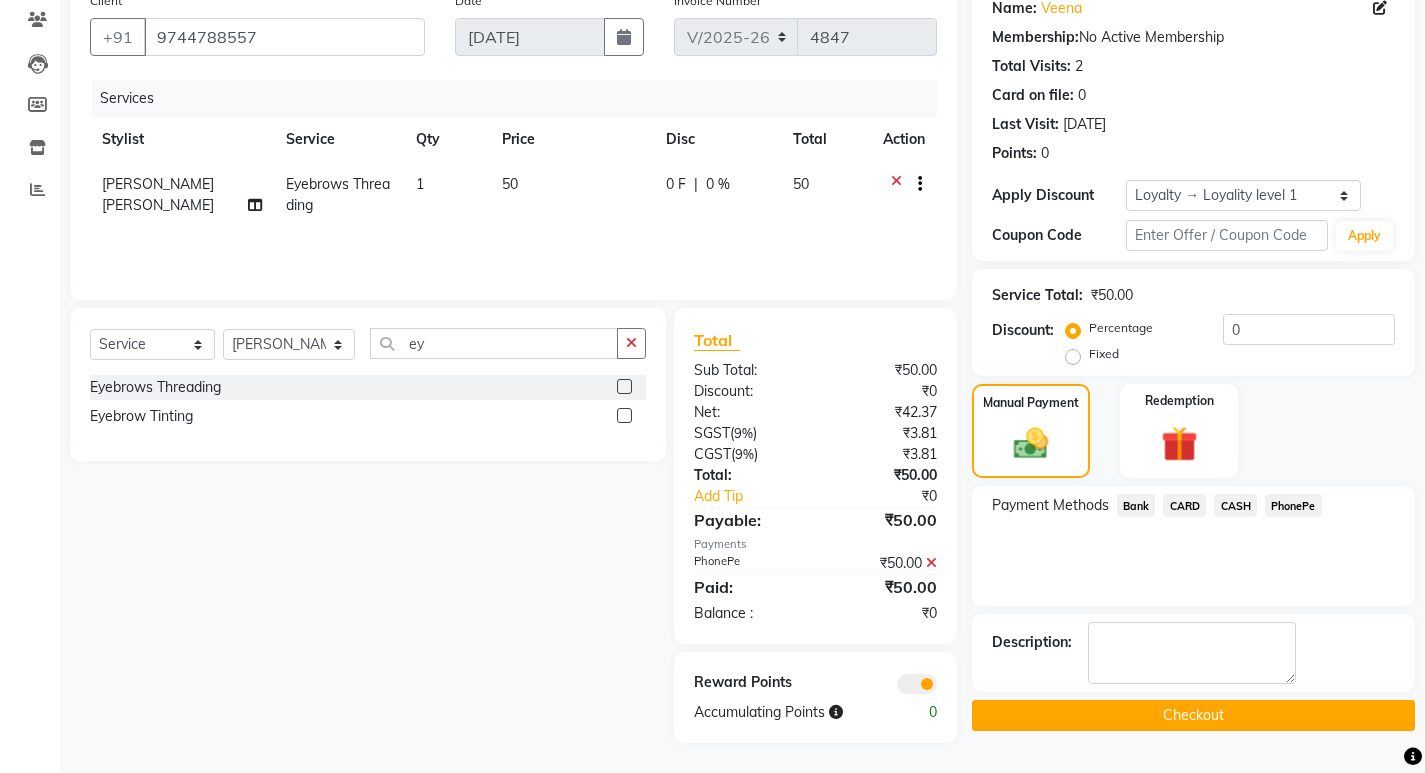 click on "Checkout" 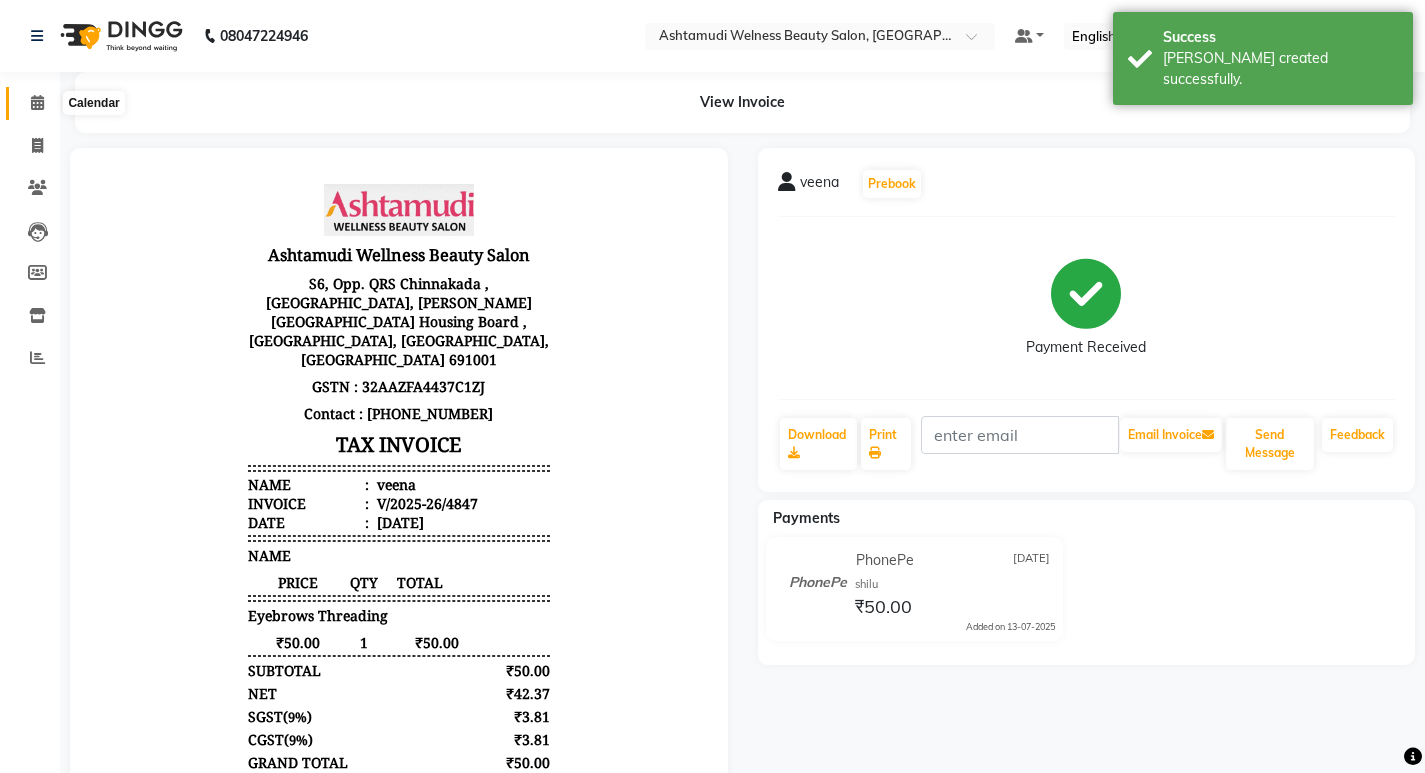 scroll, scrollTop: 0, scrollLeft: 0, axis: both 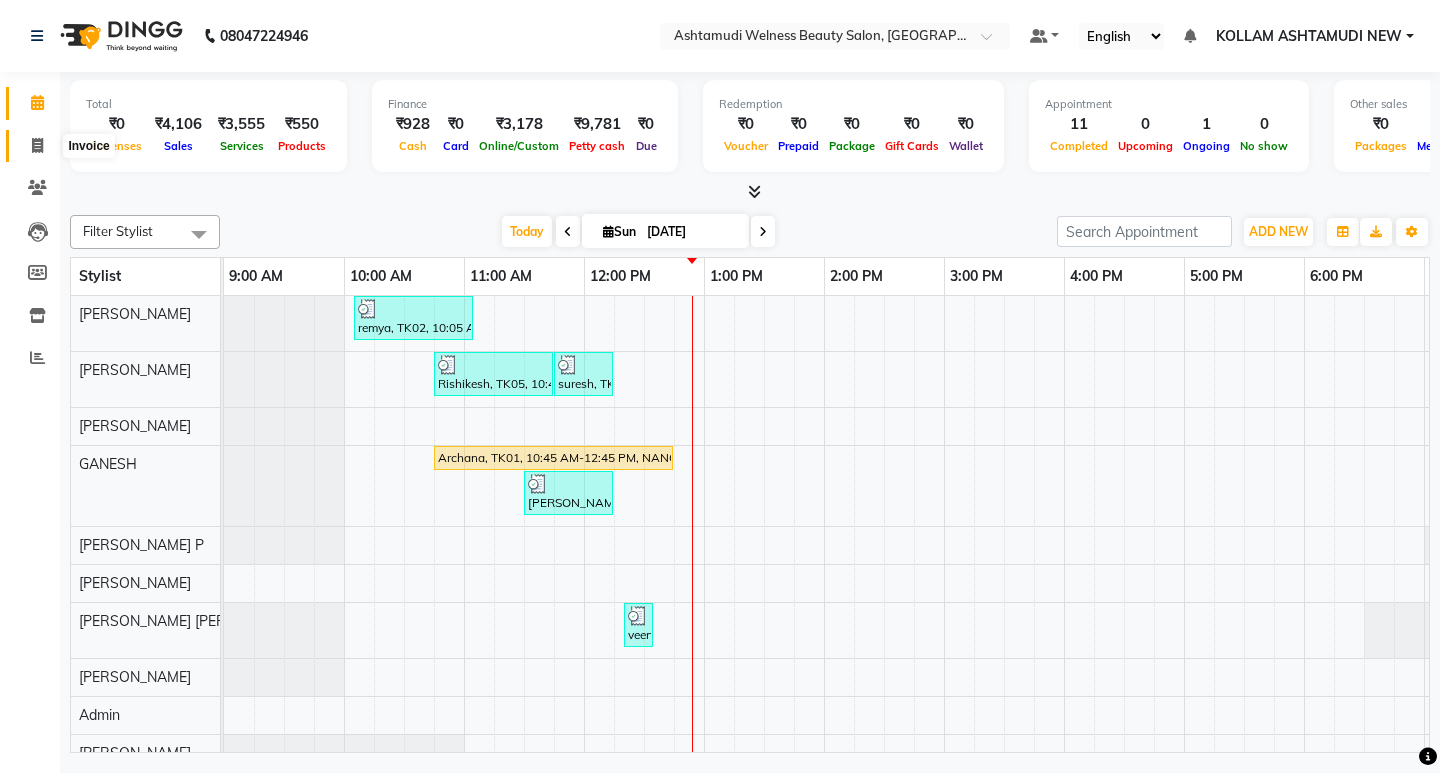 click 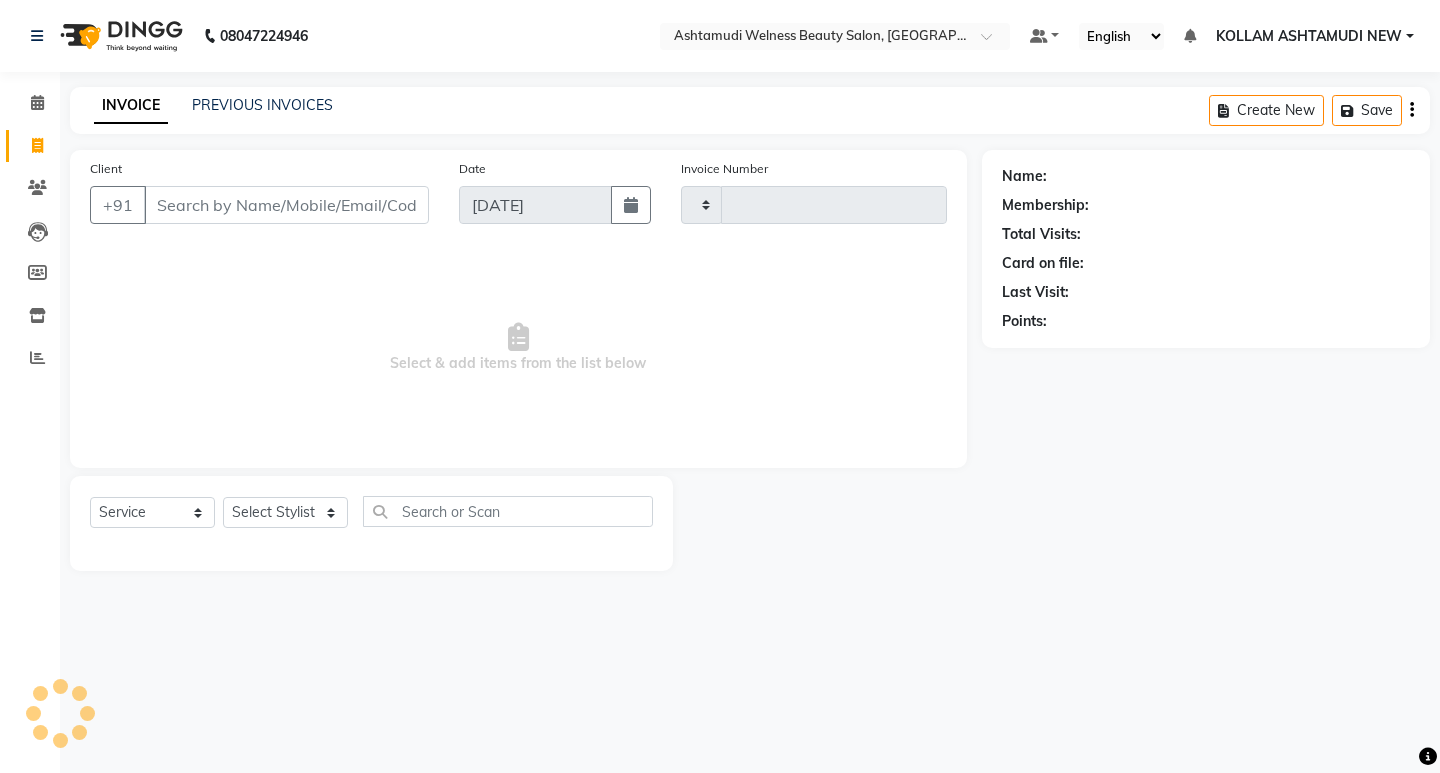 type on "4848" 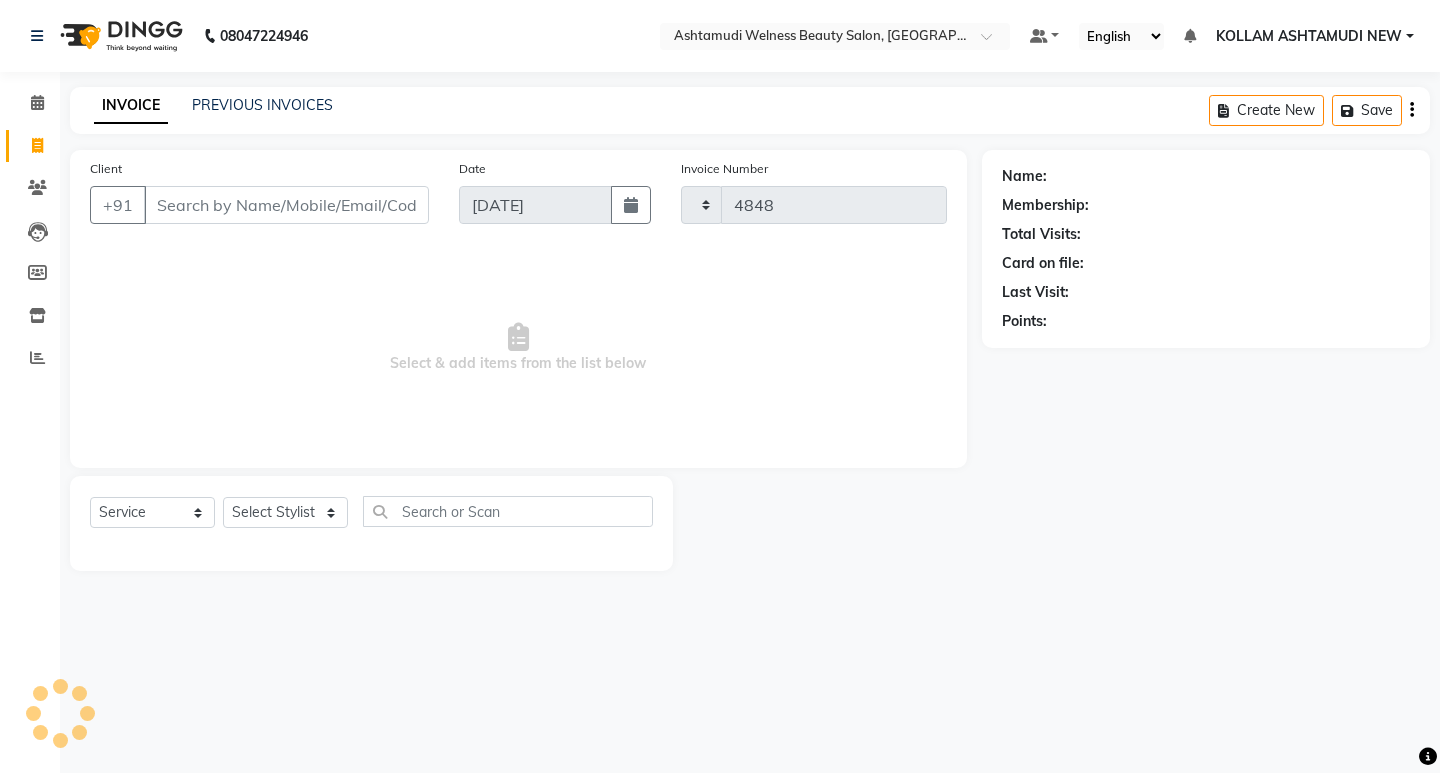 select on "4529" 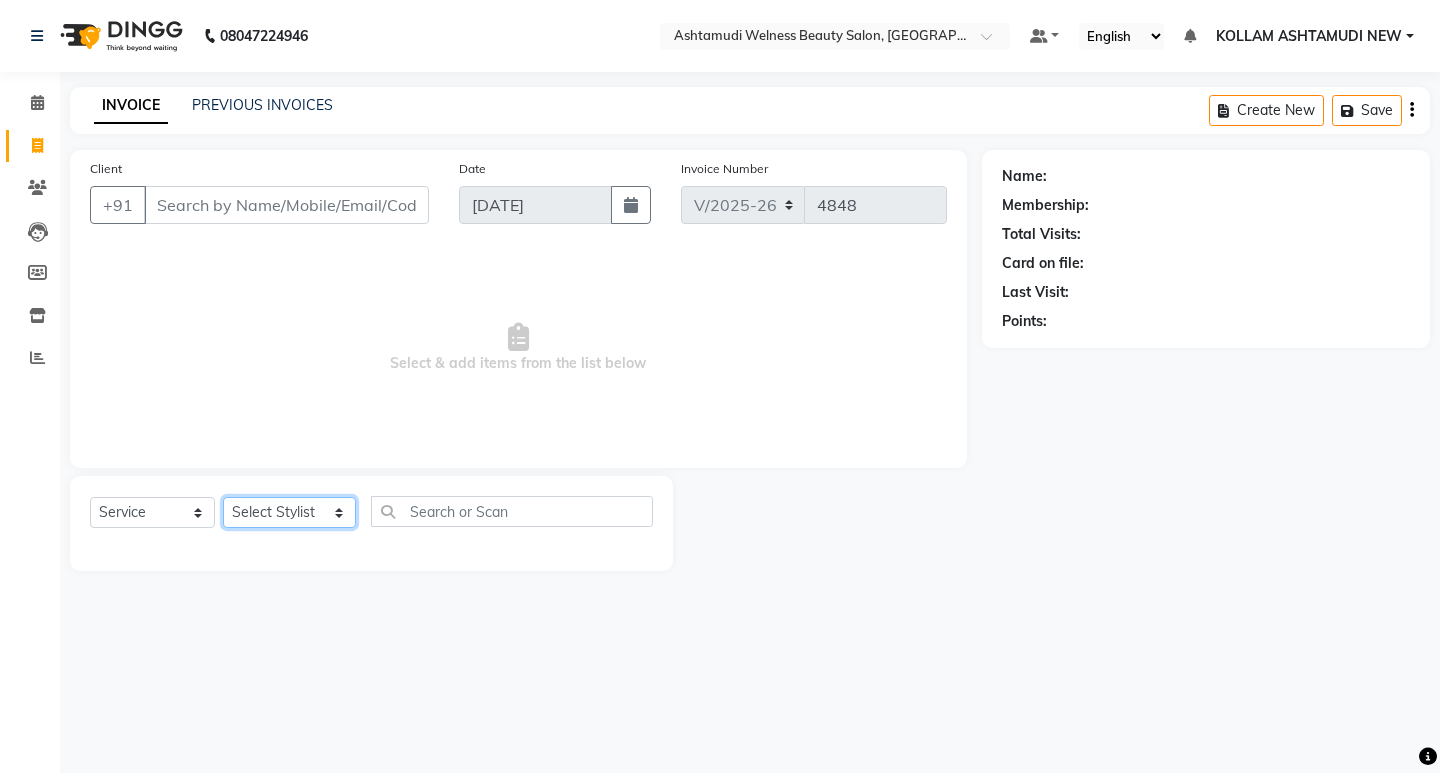 click on "Select Stylist [PERSON_NAME] Admin [PERSON_NAME]  [PERSON_NAME] [PERSON_NAME] [PERSON_NAME]  M [PERSON_NAME]  [PERSON_NAME]  P [PERSON_NAME] KOLLAM ASHTAMUDI NEW  [PERSON_NAME] [PERSON_NAME] [PERSON_NAME]  [PERSON_NAME] [PERSON_NAME] [PERSON_NAME] [PERSON_NAME] [PERSON_NAME] M [PERSON_NAME] SARIGA [PERSON_NAME] [PERSON_NAME] [PERSON_NAME] SIBI [PERSON_NAME] [PERSON_NAME] S" 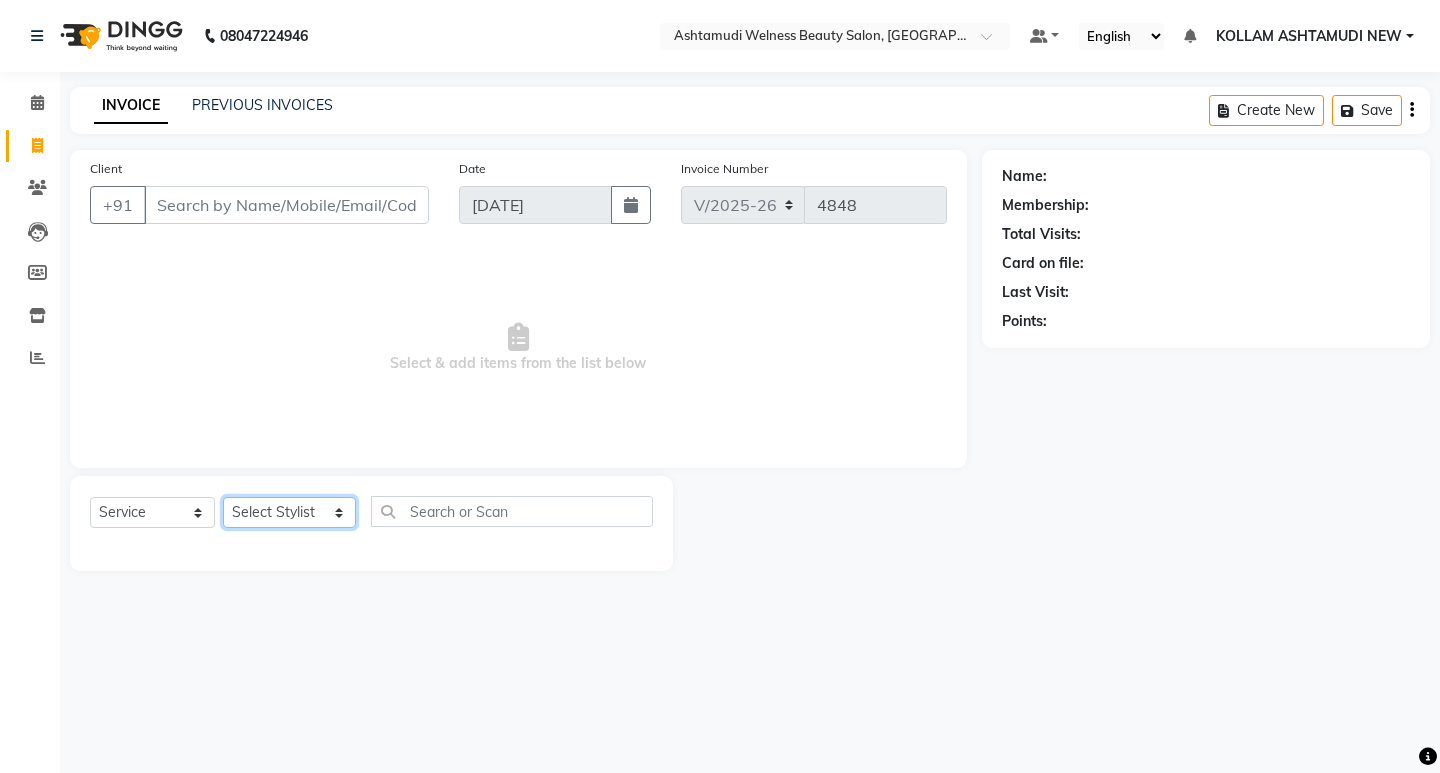 select on "71742" 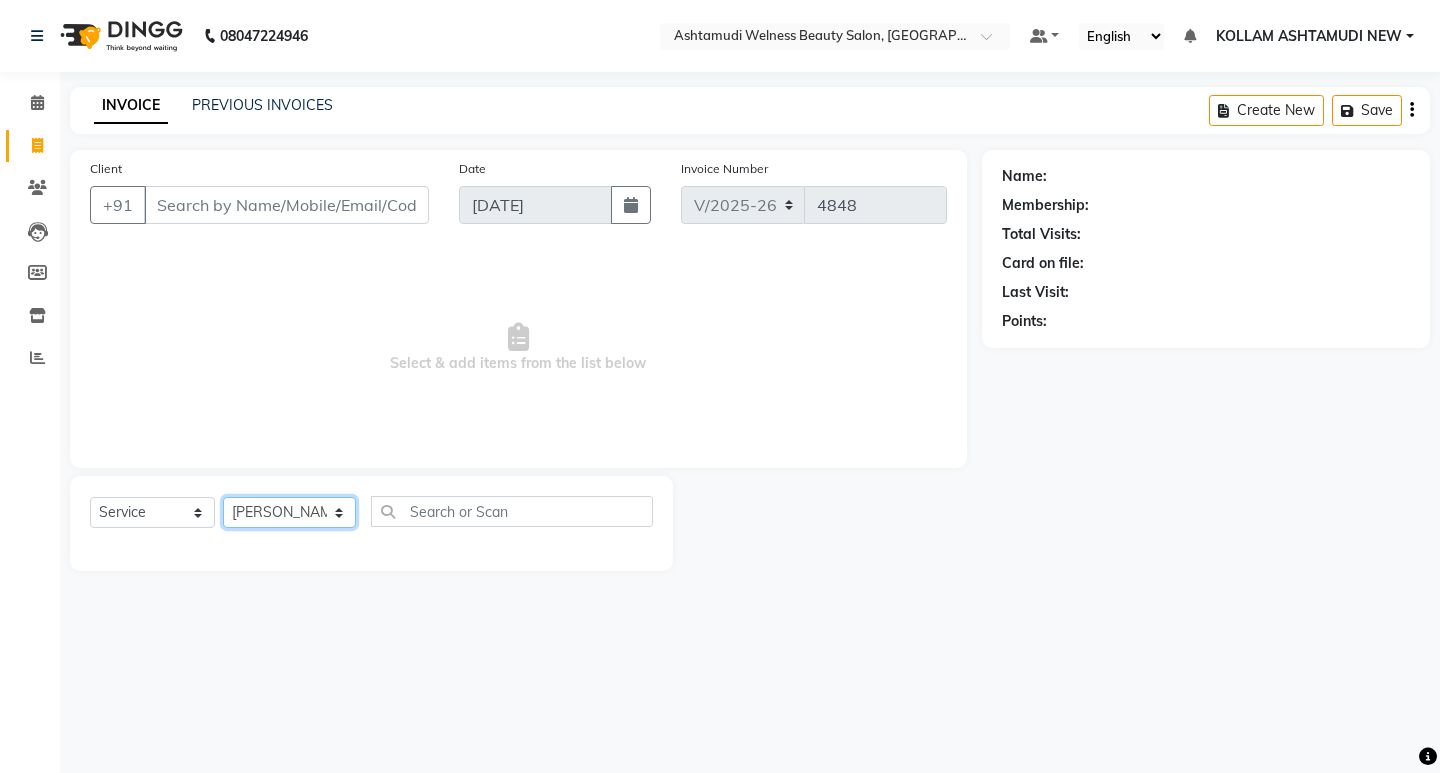click on "Select Stylist [PERSON_NAME] Admin [PERSON_NAME]  [PERSON_NAME] [PERSON_NAME] [PERSON_NAME]  M [PERSON_NAME]  [PERSON_NAME]  P [PERSON_NAME] KOLLAM ASHTAMUDI NEW  [PERSON_NAME] [PERSON_NAME] [PERSON_NAME]  [PERSON_NAME] [PERSON_NAME] [PERSON_NAME] [PERSON_NAME] [PERSON_NAME] M [PERSON_NAME] SARIGA [PERSON_NAME] [PERSON_NAME] [PERSON_NAME] SIBI [PERSON_NAME] [PERSON_NAME] S" 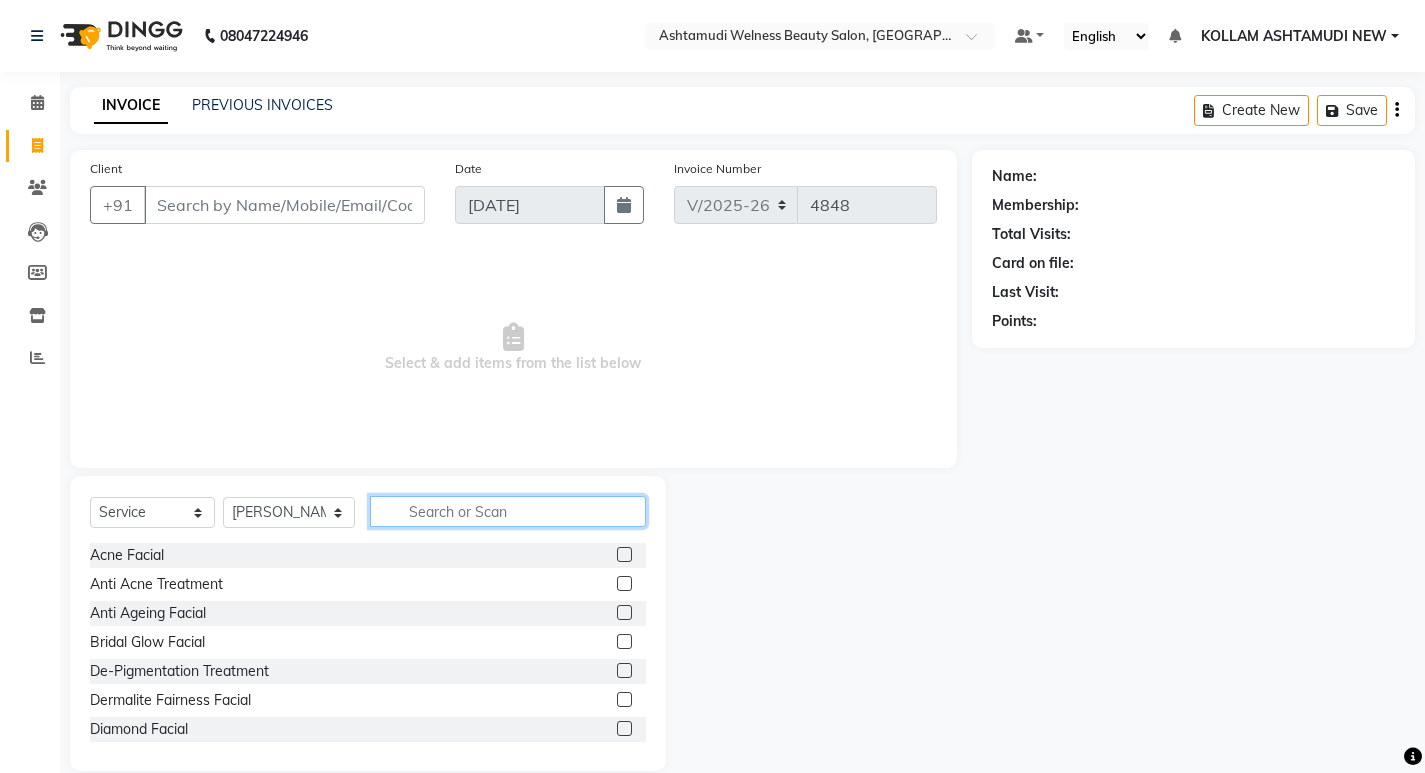 click 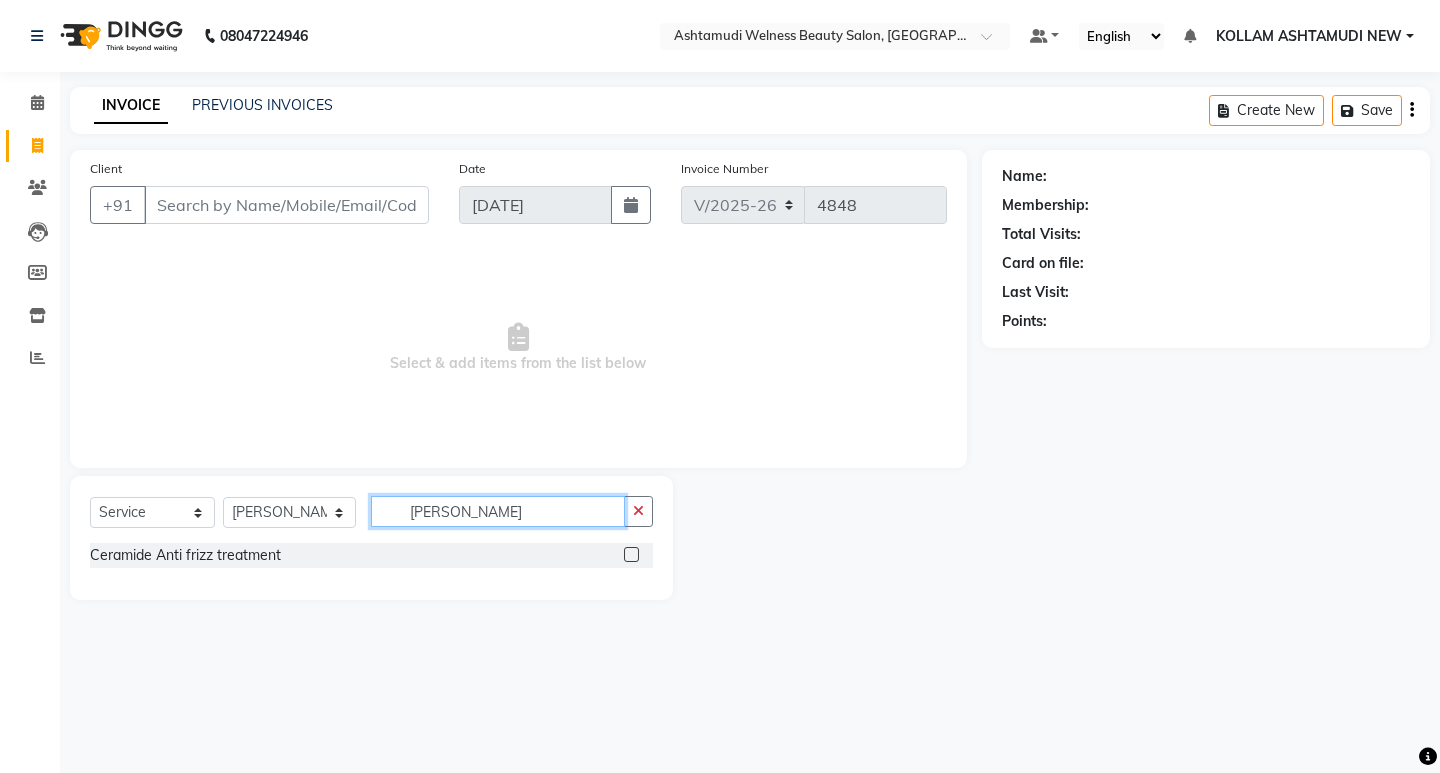 type on "[PERSON_NAME]" 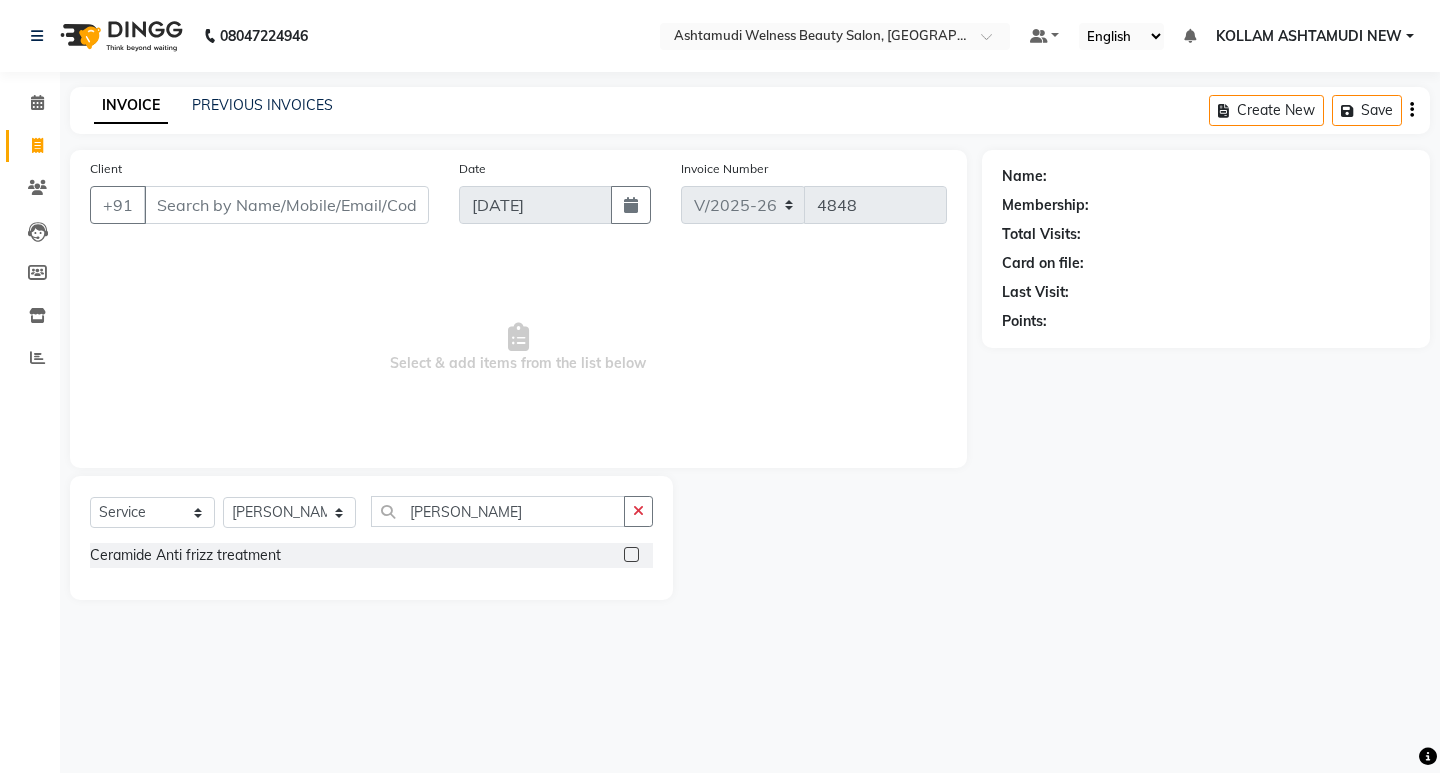 click 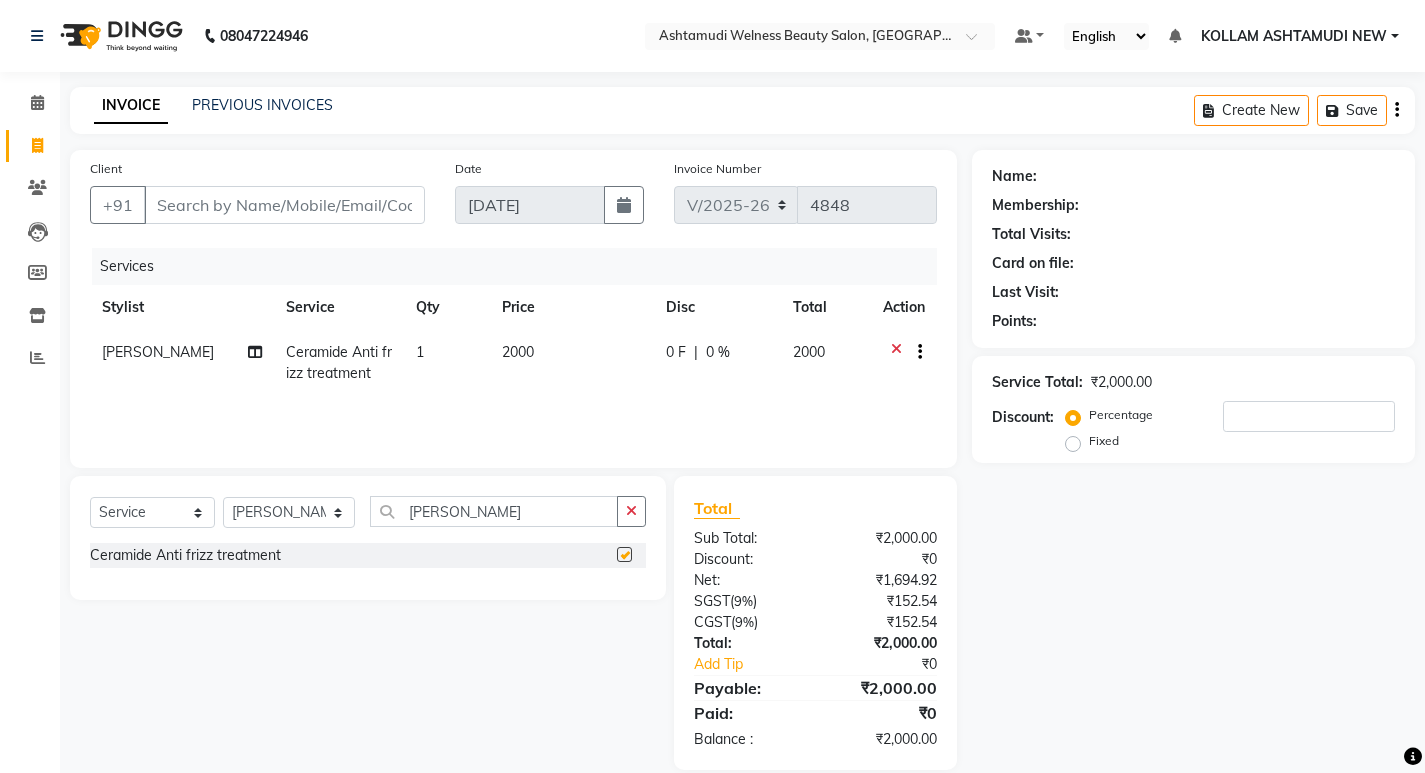 checkbox on "false" 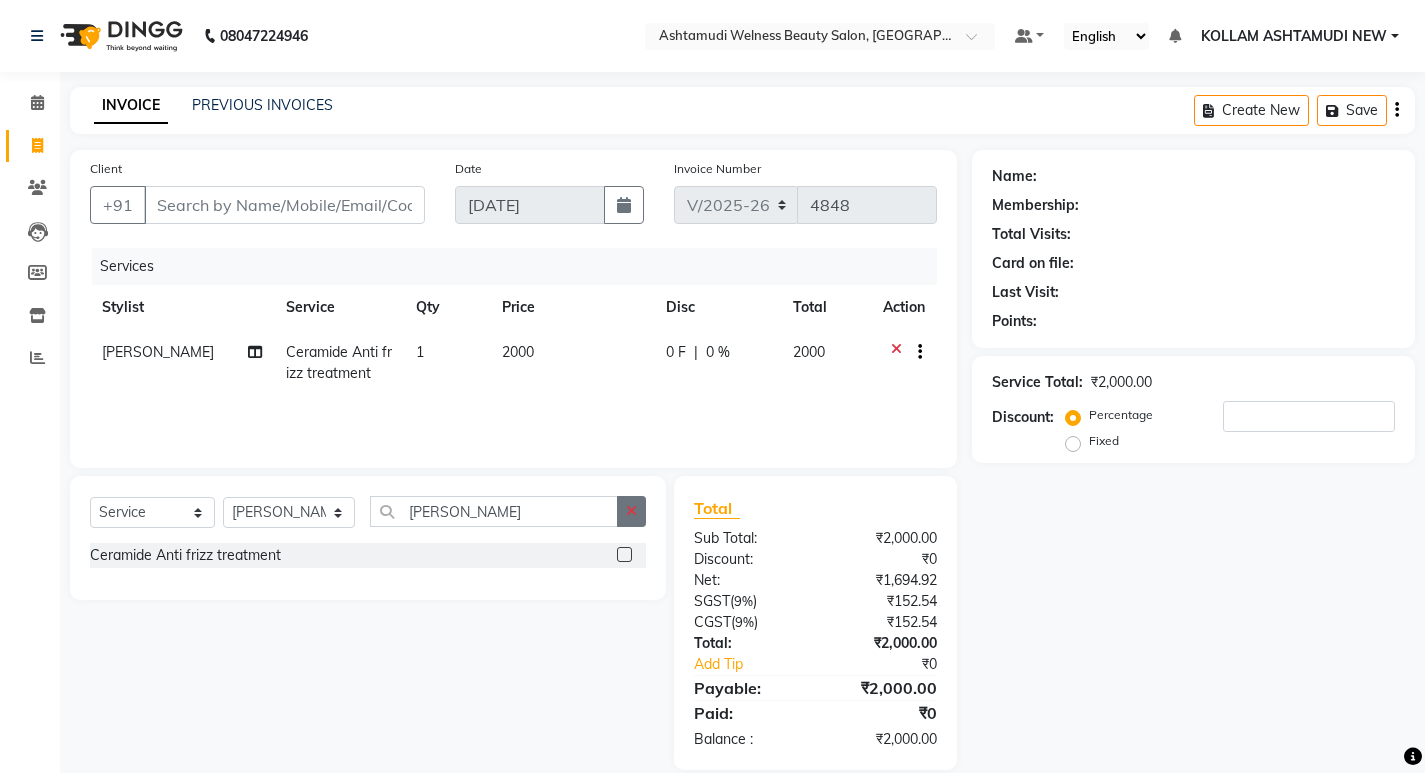 click 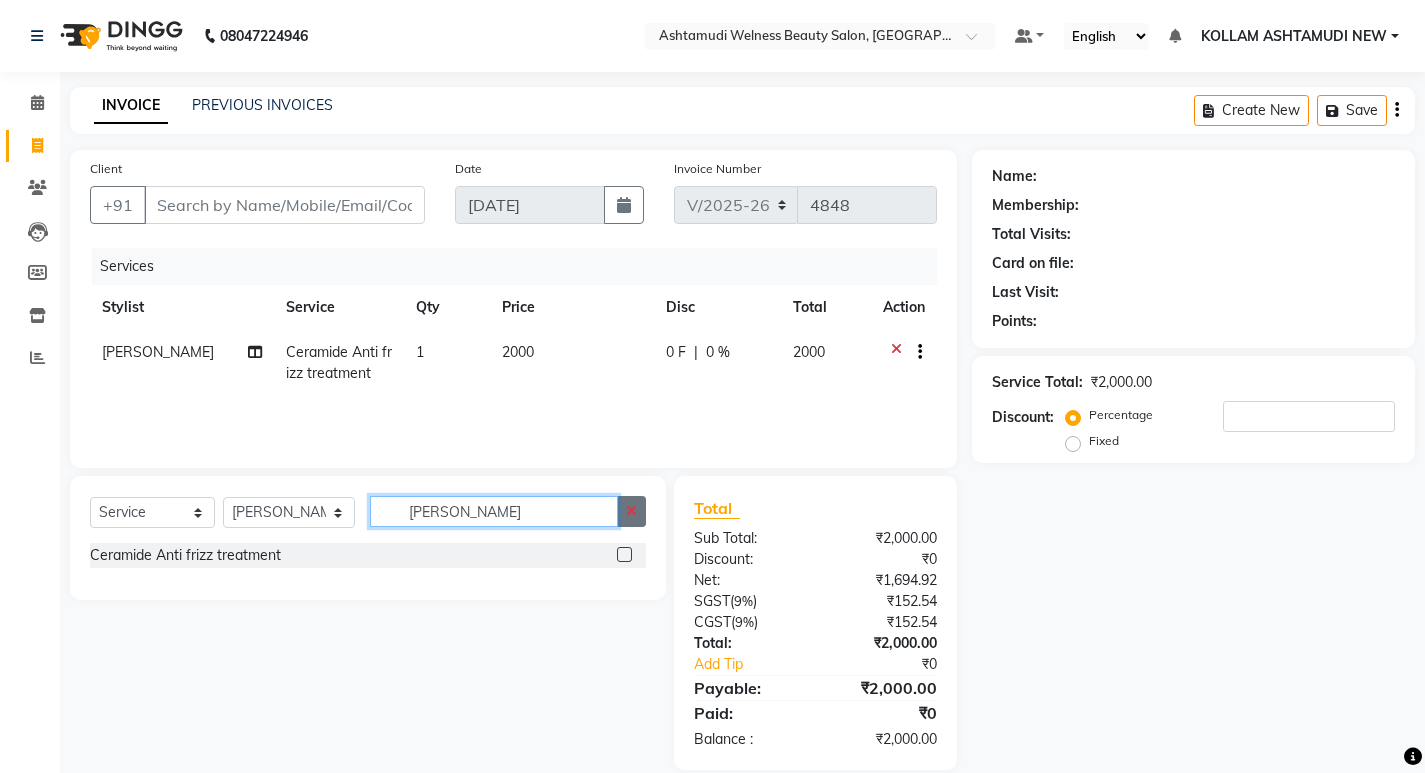type 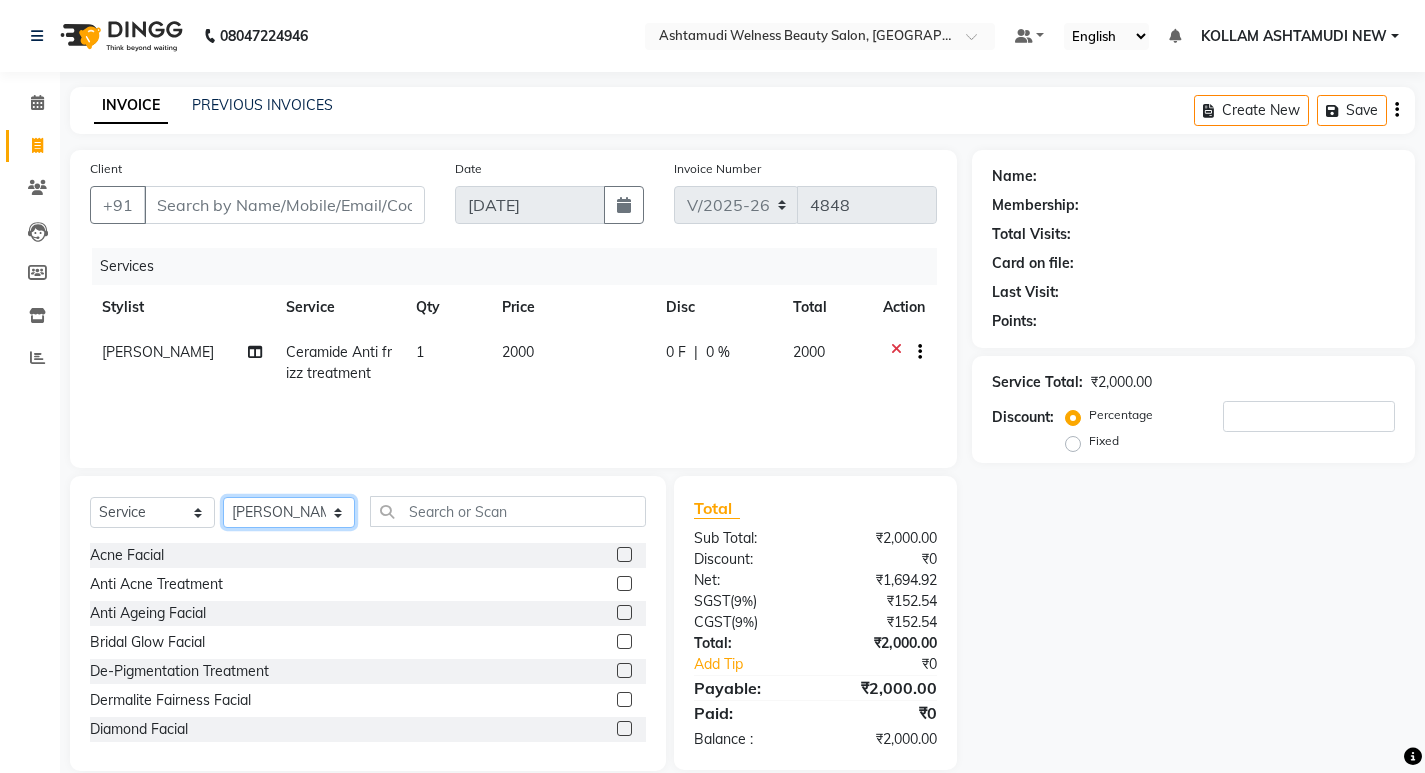 click on "Select Stylist [PERSON_NAME] Admin [PERSON_NAME]  [PERSON_NAME] [PERSON_NAME] [PERSON_NAME]  M [PERSON_NAME]  [PERSON_NAME]  P [PERSON_NAME] KOLLAM ASHTAMUDI NEW  [PERSON_NAME] [PERSON_NAME] [PERSON_NAME]  [PERSON_NAME] [PERSON_NAME] [PERSON_NAME] [PERSON_NAME] [PERSON_NAME] M [PERSON_NAME] SARIGA [PERSON_NAME] [PERSON_NAME] [PERSON_NAME] SIBI [PERSON_NAME] [PERSON_NAME] S" 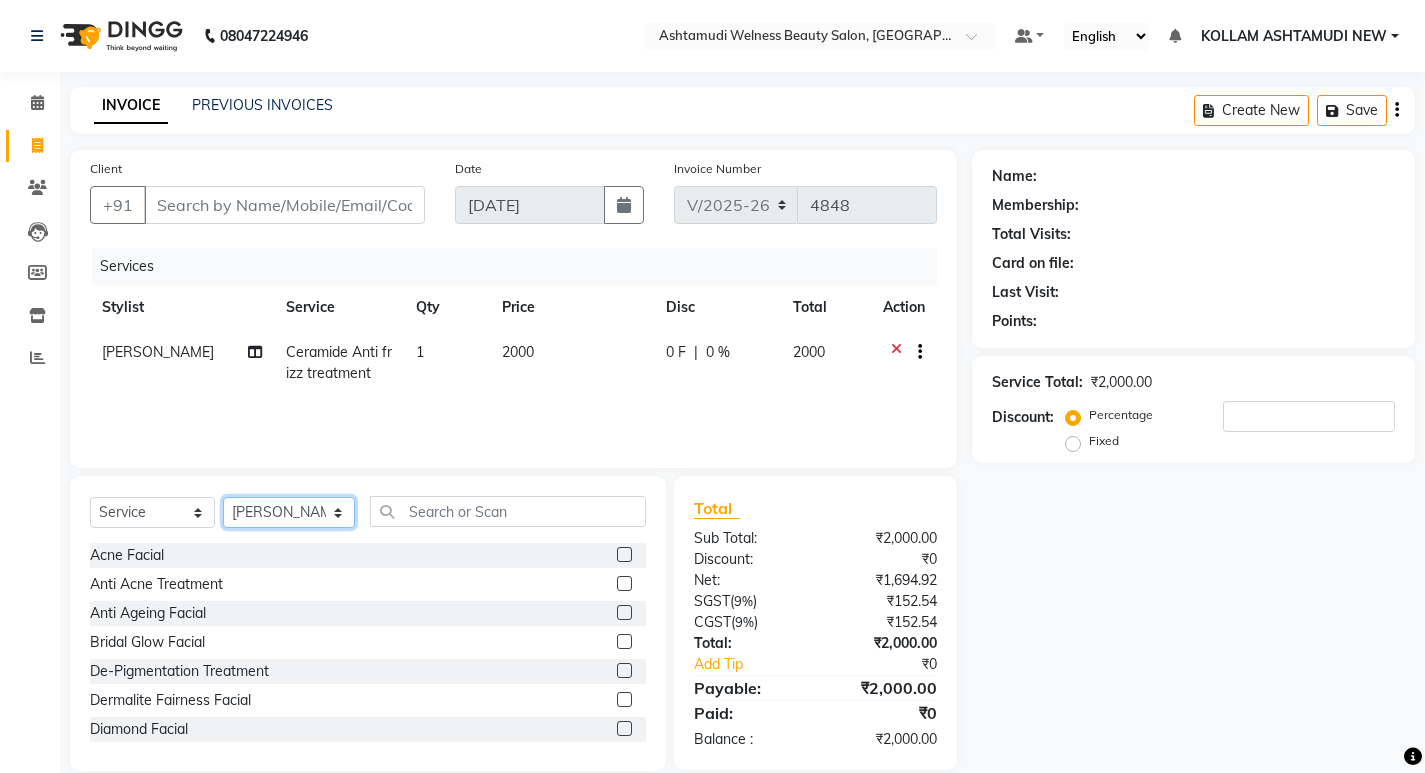 select on "28655" 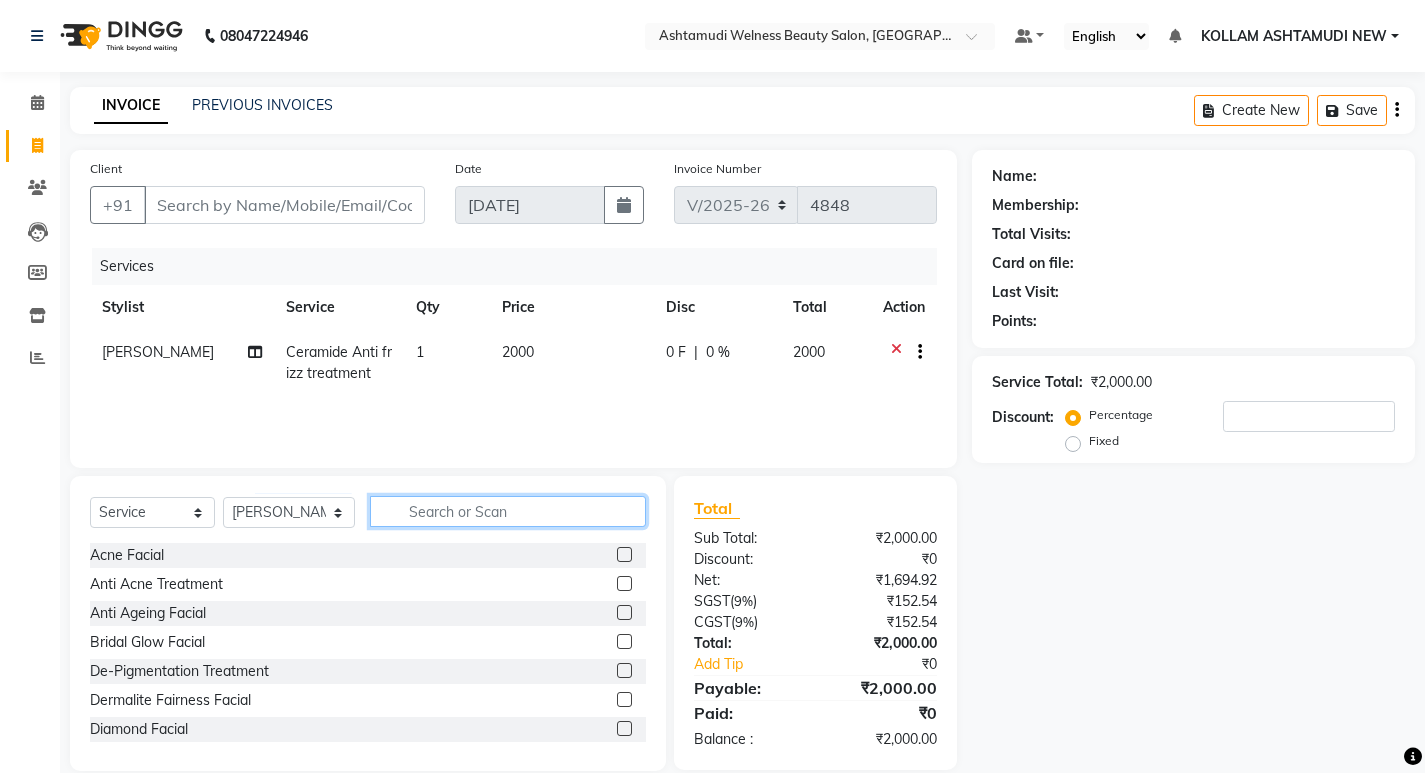 click 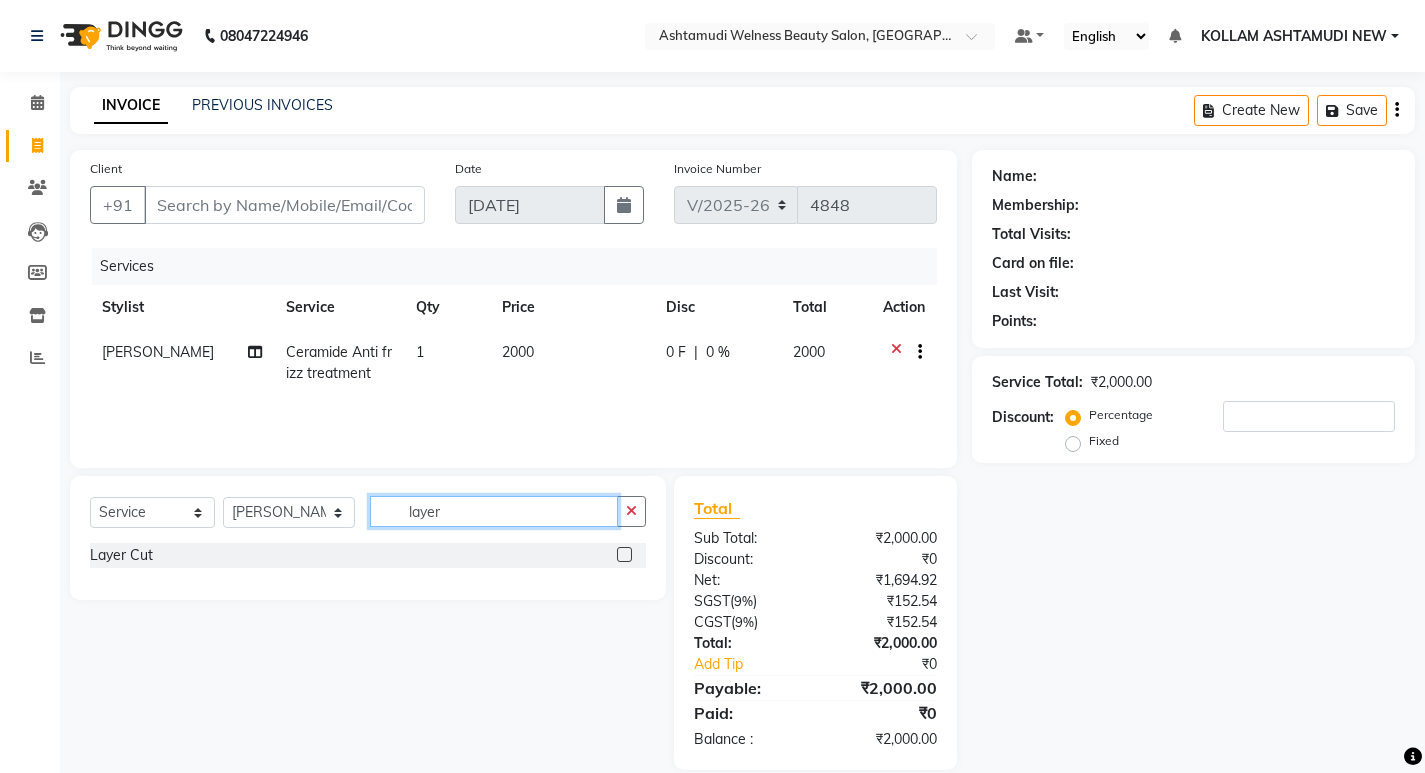 type on "layer" 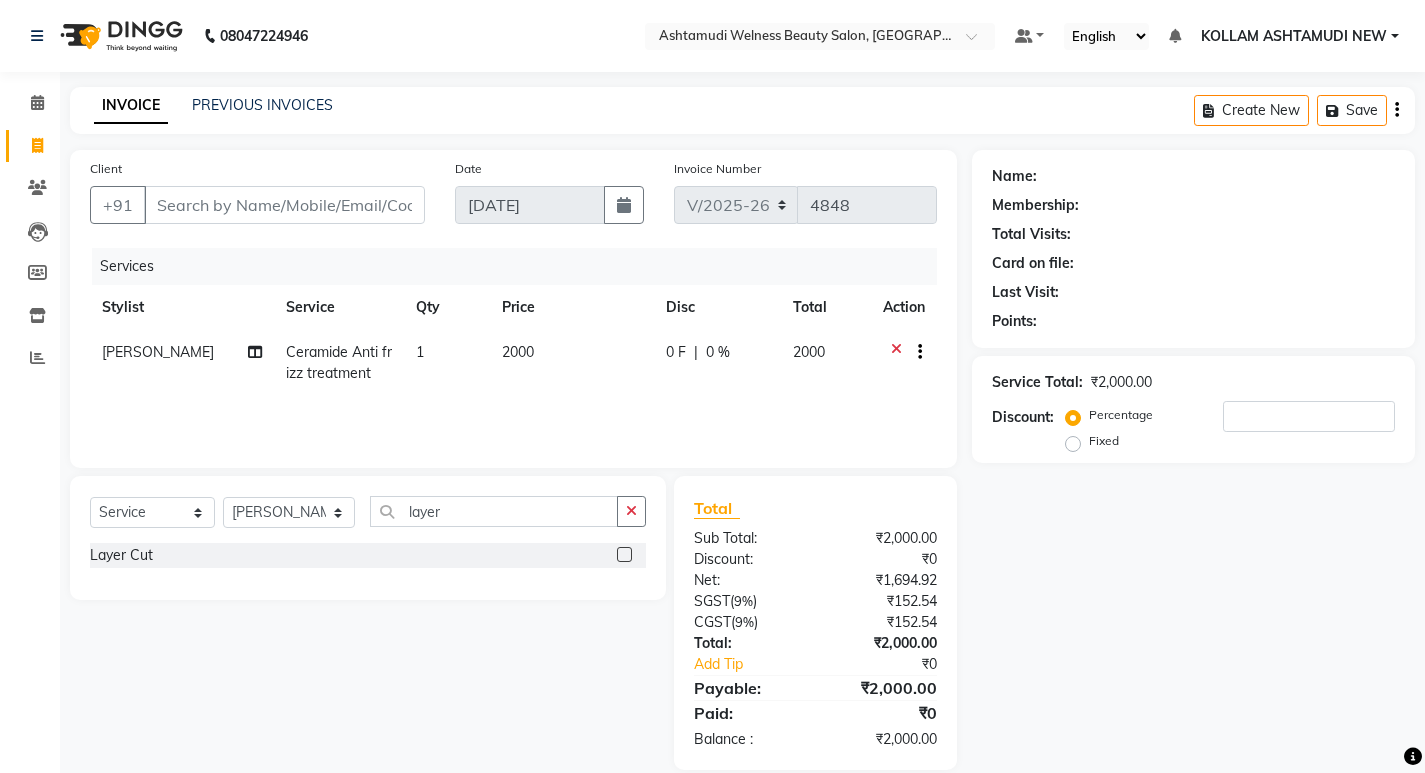 click 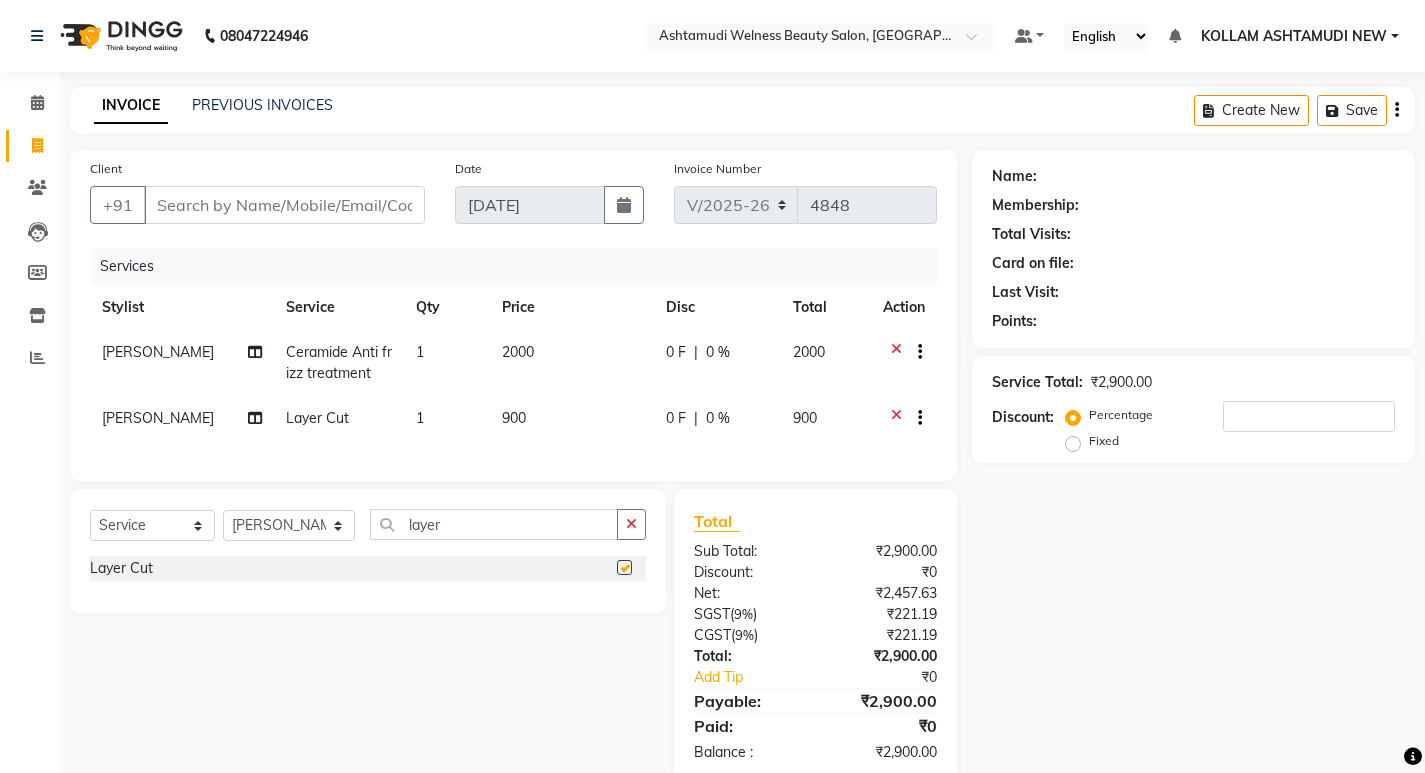 checkbox on "false" 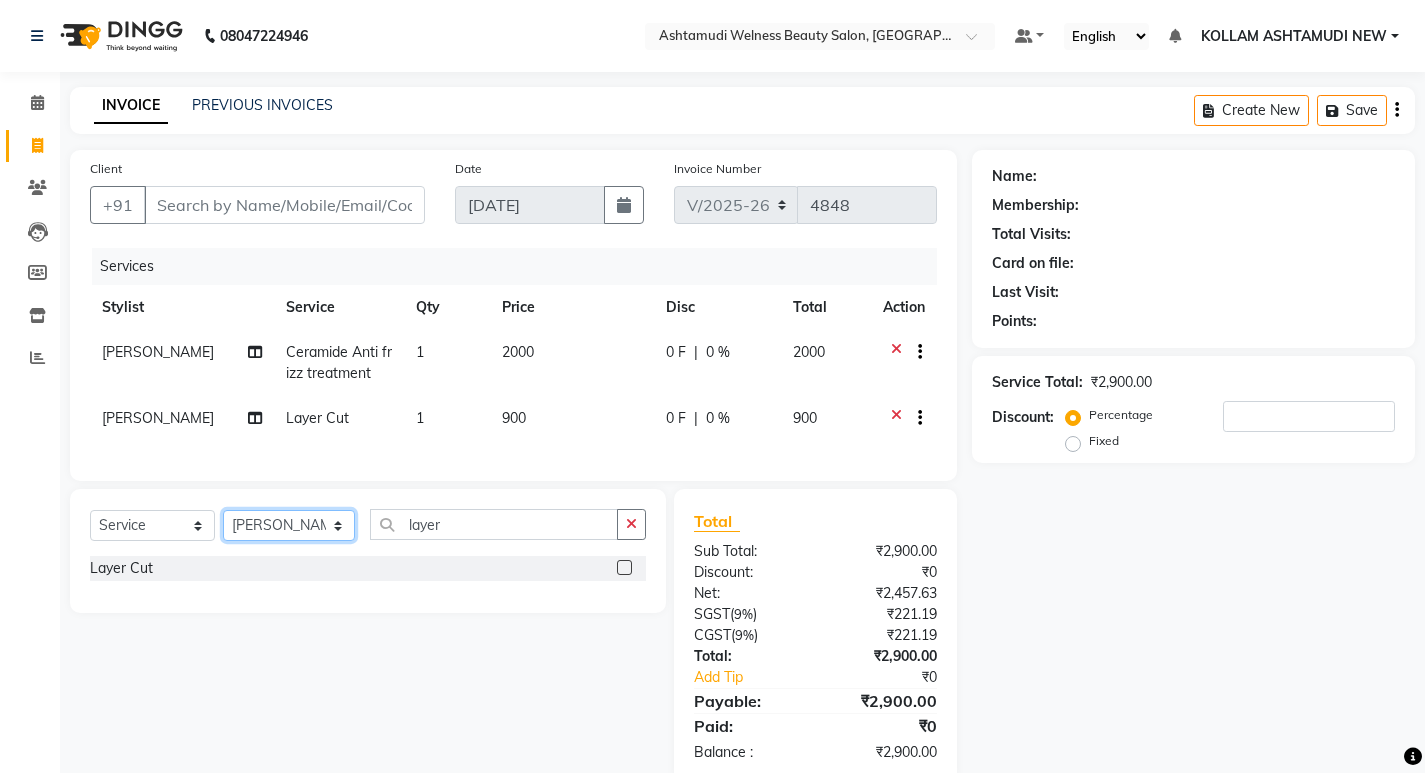 click on "Select Stylist [PERSON_NAME] Admin [PERSON_NAME]  [PERSON_NAME] [PERSON_NAME] [PERSON_NAME]  M [PERSON_NAME]  [PERSON_NAME]  P [PERSON_NAME] KOLLAM ASHTAMUDI NEW  [PERSON_NAME] [PERSON_NAME] [PERSON_NAME]  [PERSON_NAME] [PERSON_NAME] [PERSON_NAME] [PERSON_NAME] [PERSON_NAME] M [PERSON_NAME] SARIGA [PERSON_NAME] [PERSON_NAME] [PERSON_NAME] SIBI [PERSON_NAME] [PERSON_NAME] S" 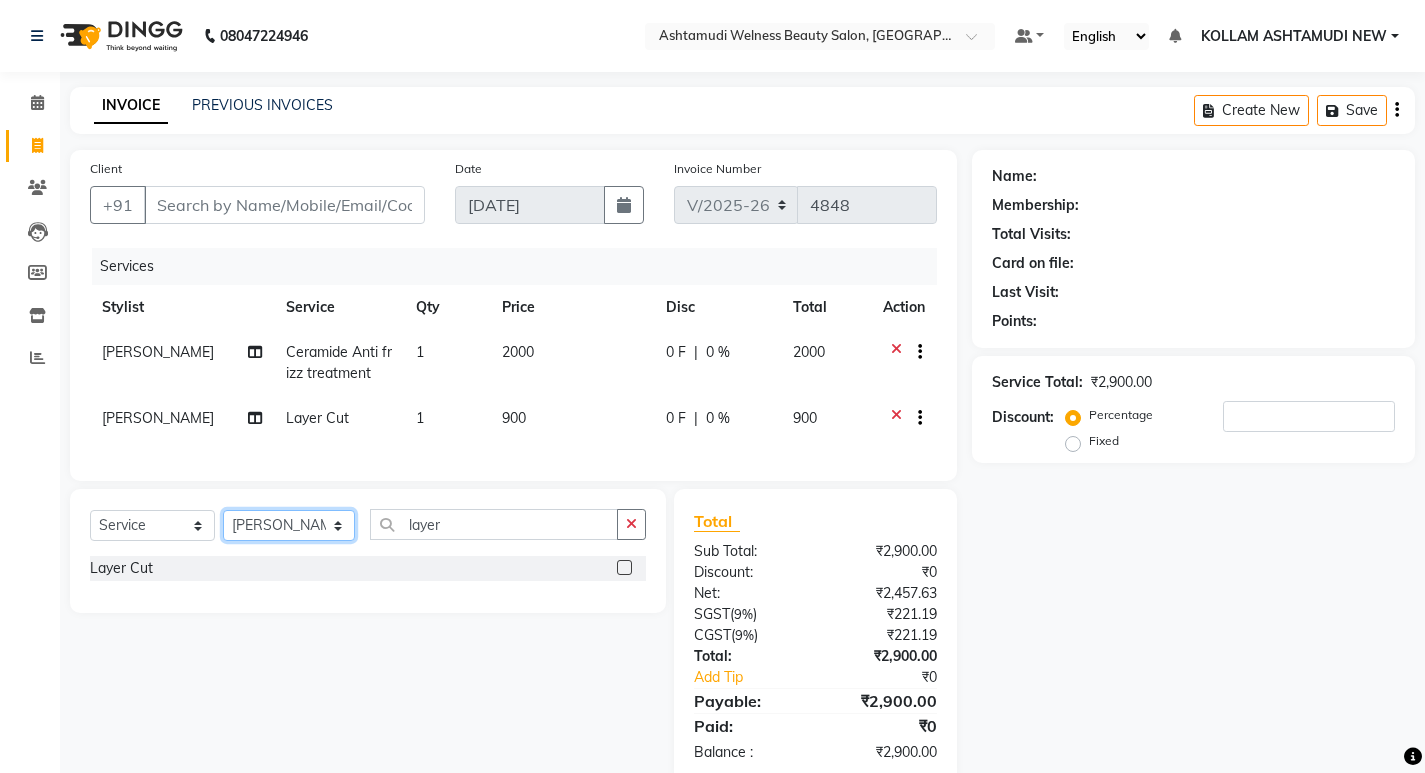 select on "25963" 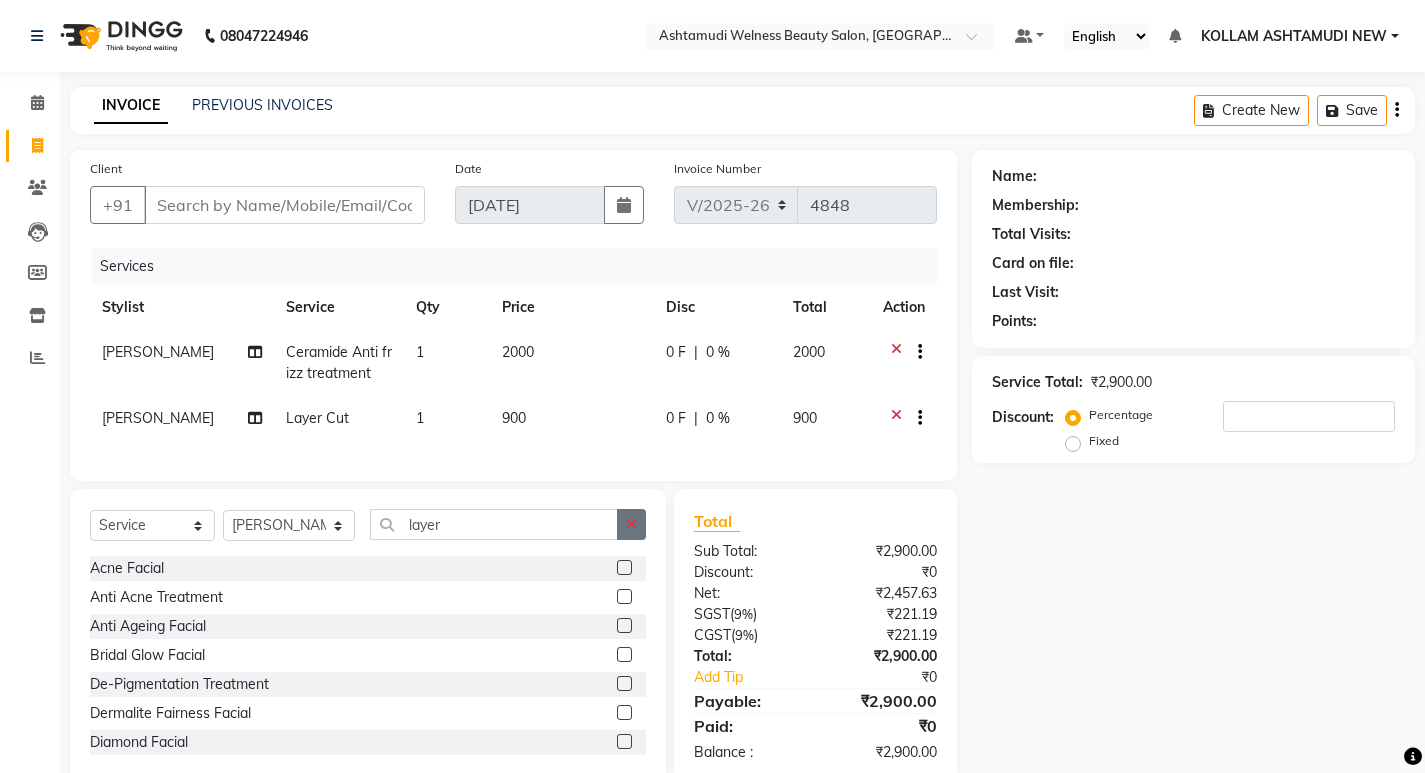 drag, startPoint x: 638, startPoint y: 539, endPoint x: 612, endPoint y: 546, distance: 26.925823 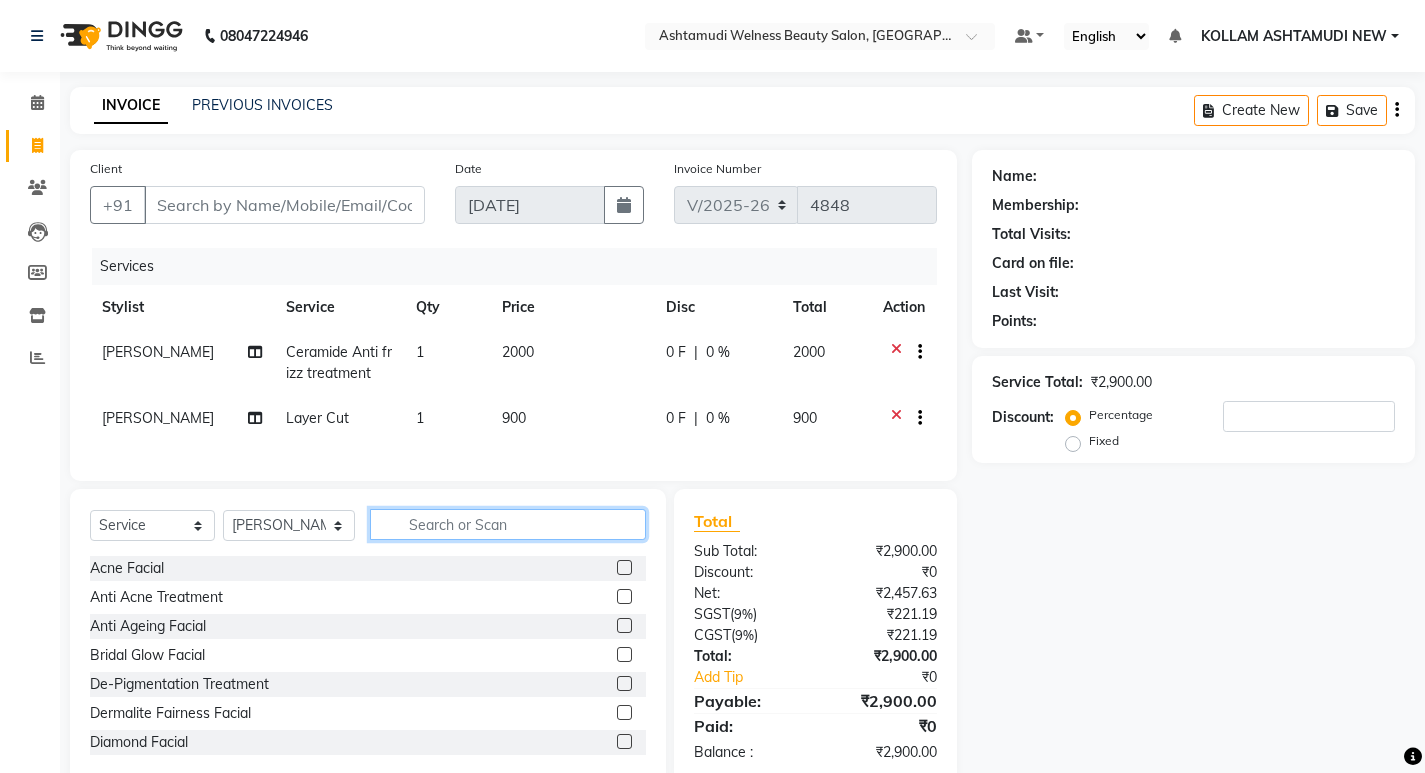 click 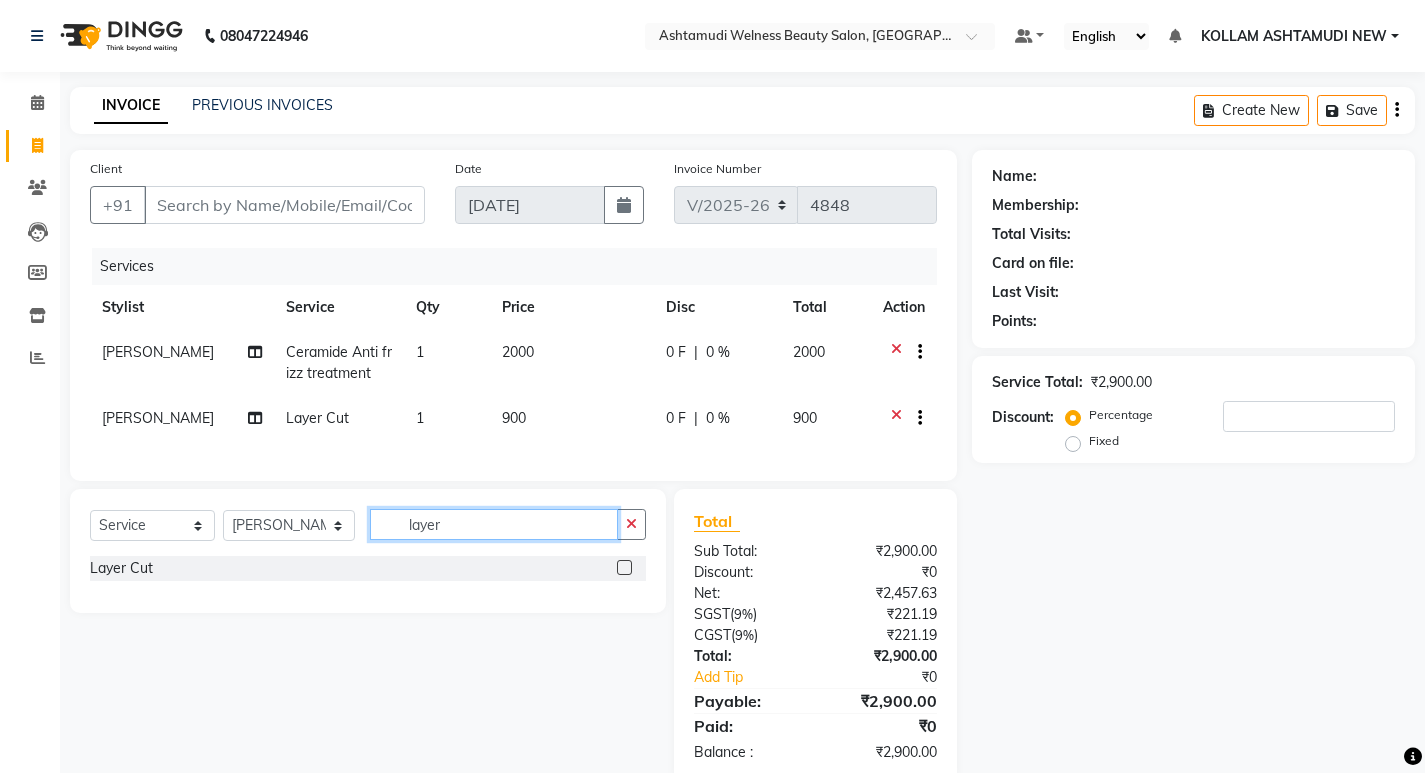 type on "layer" 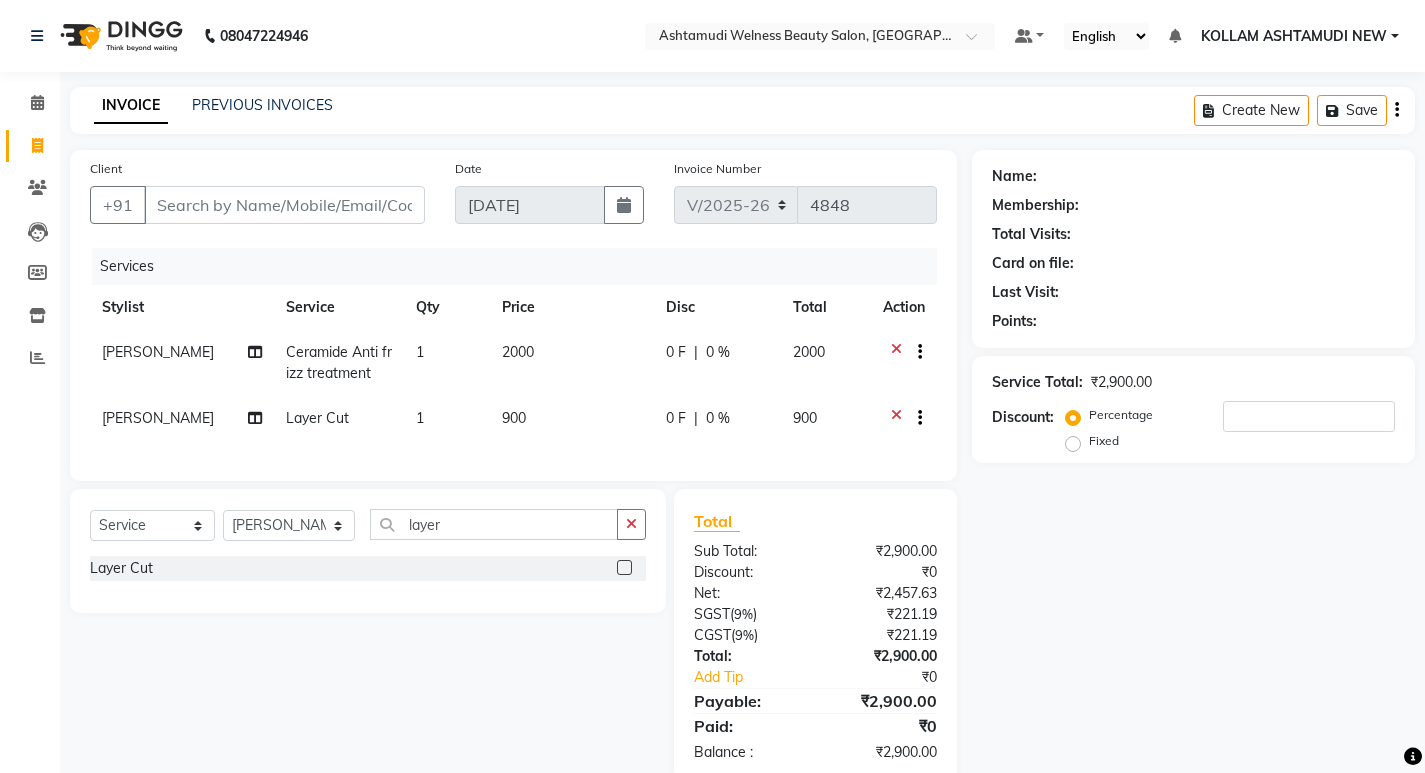 click 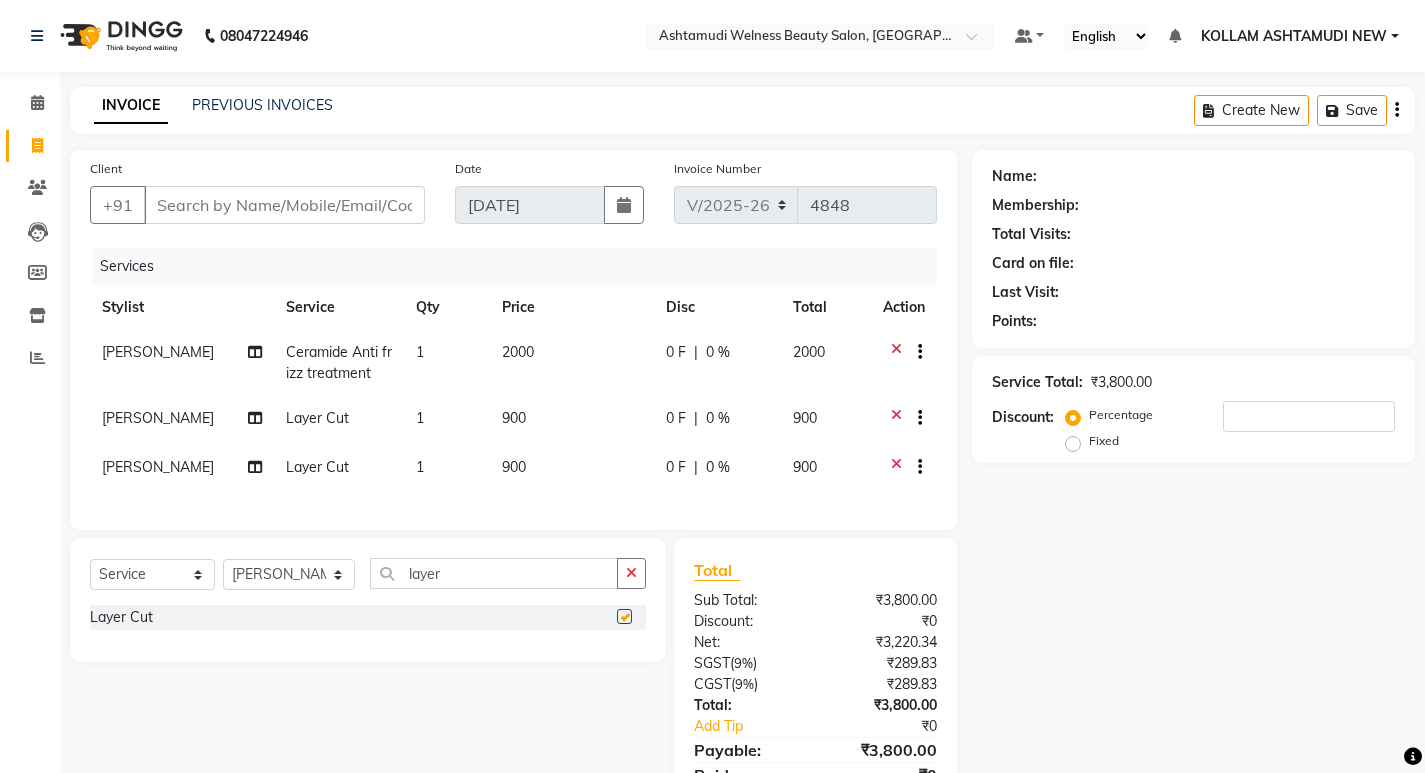 checkbox on "false" 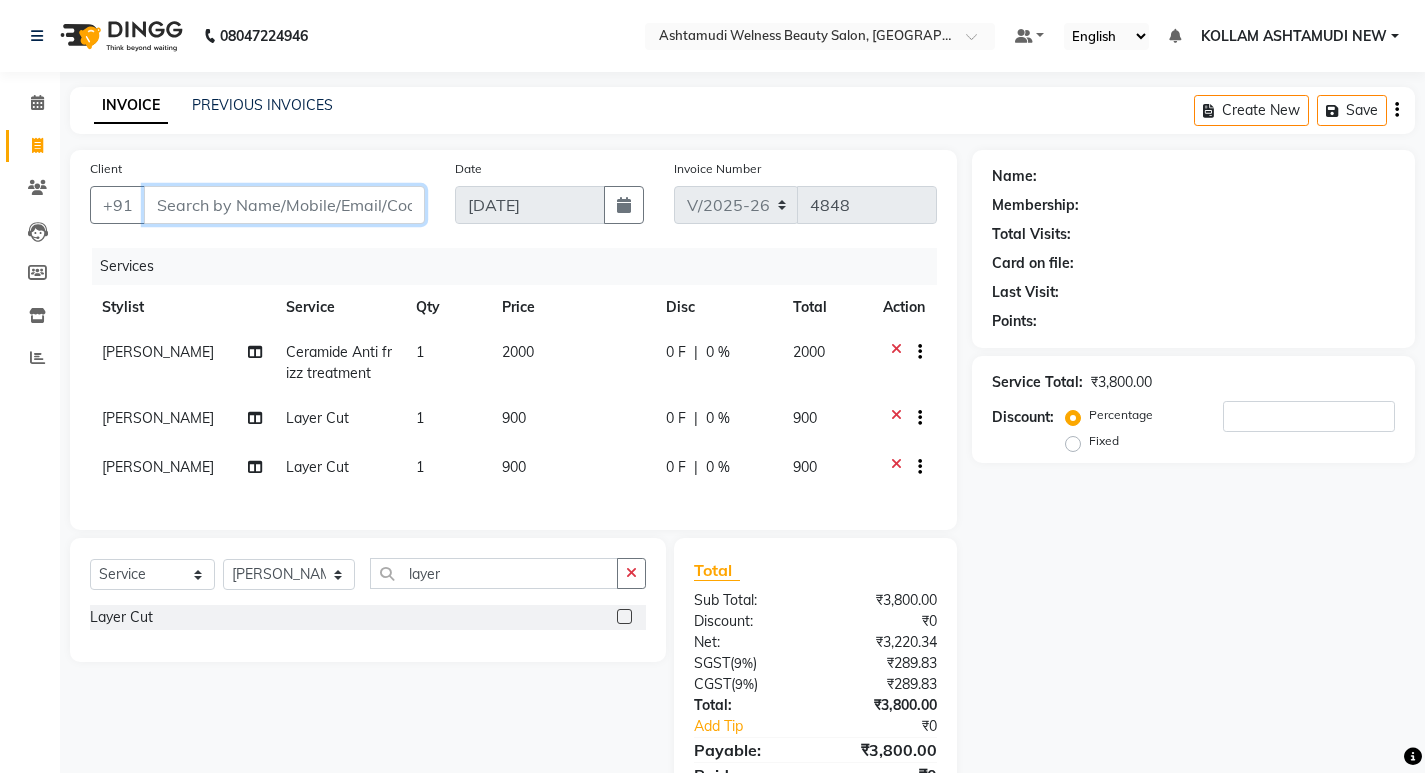 click on "Client" at bounding box center [284, 205] 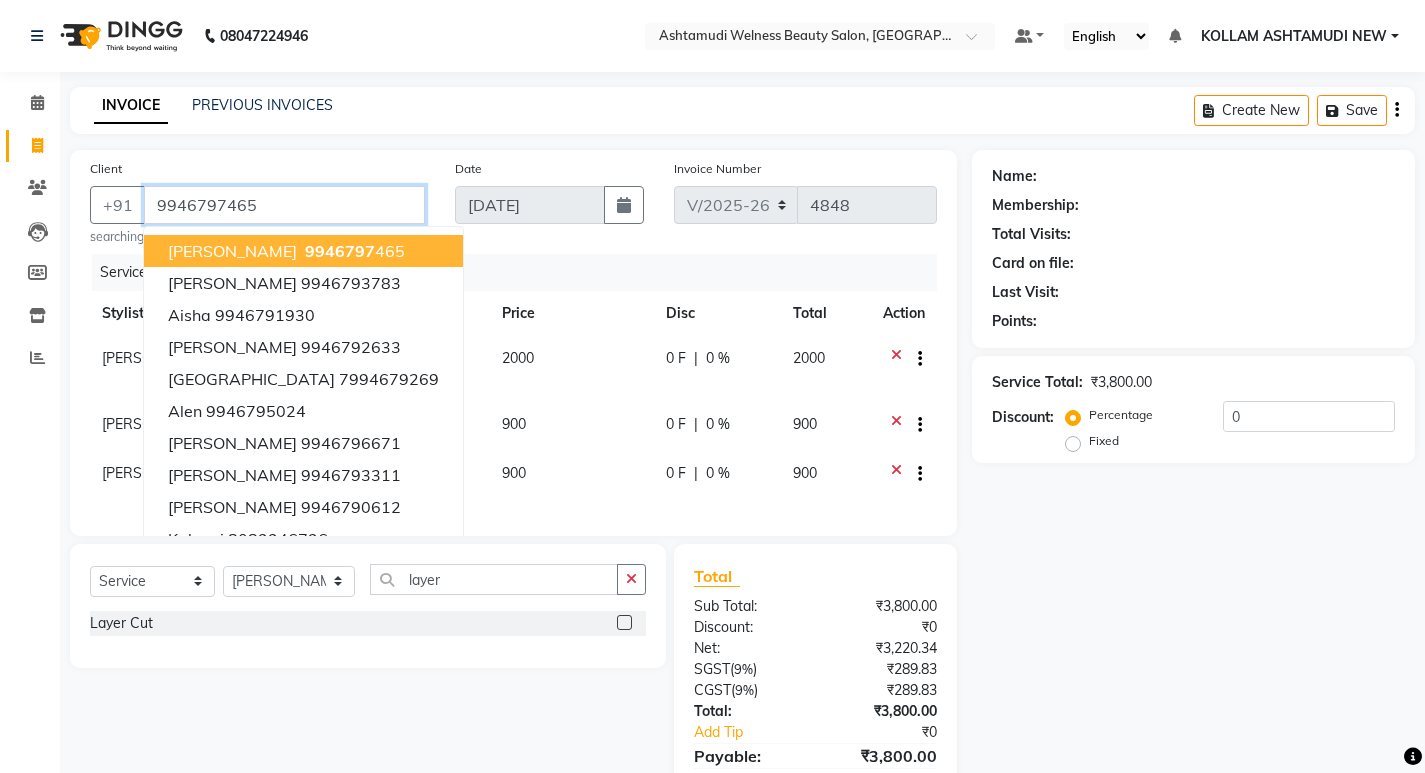type on "9946797465" 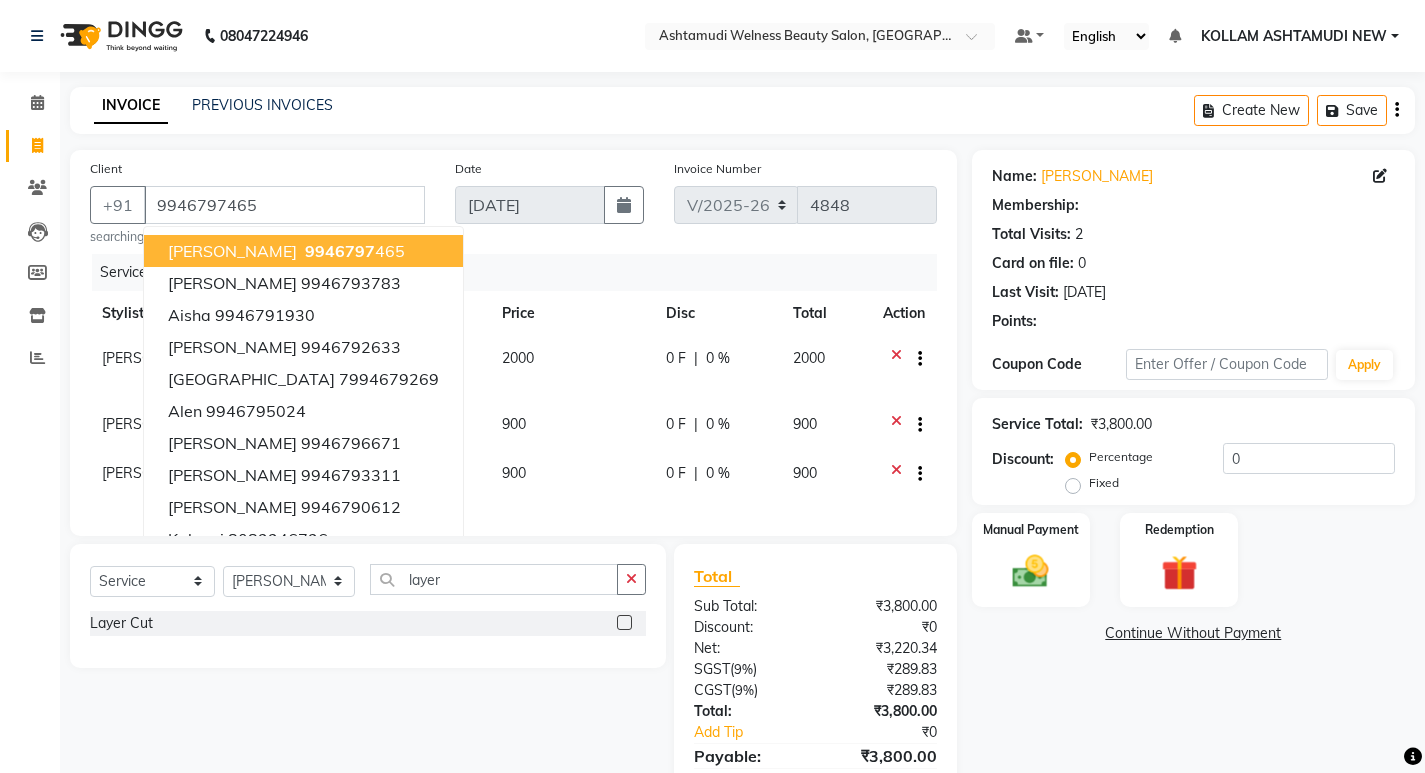 select on "1: Object" 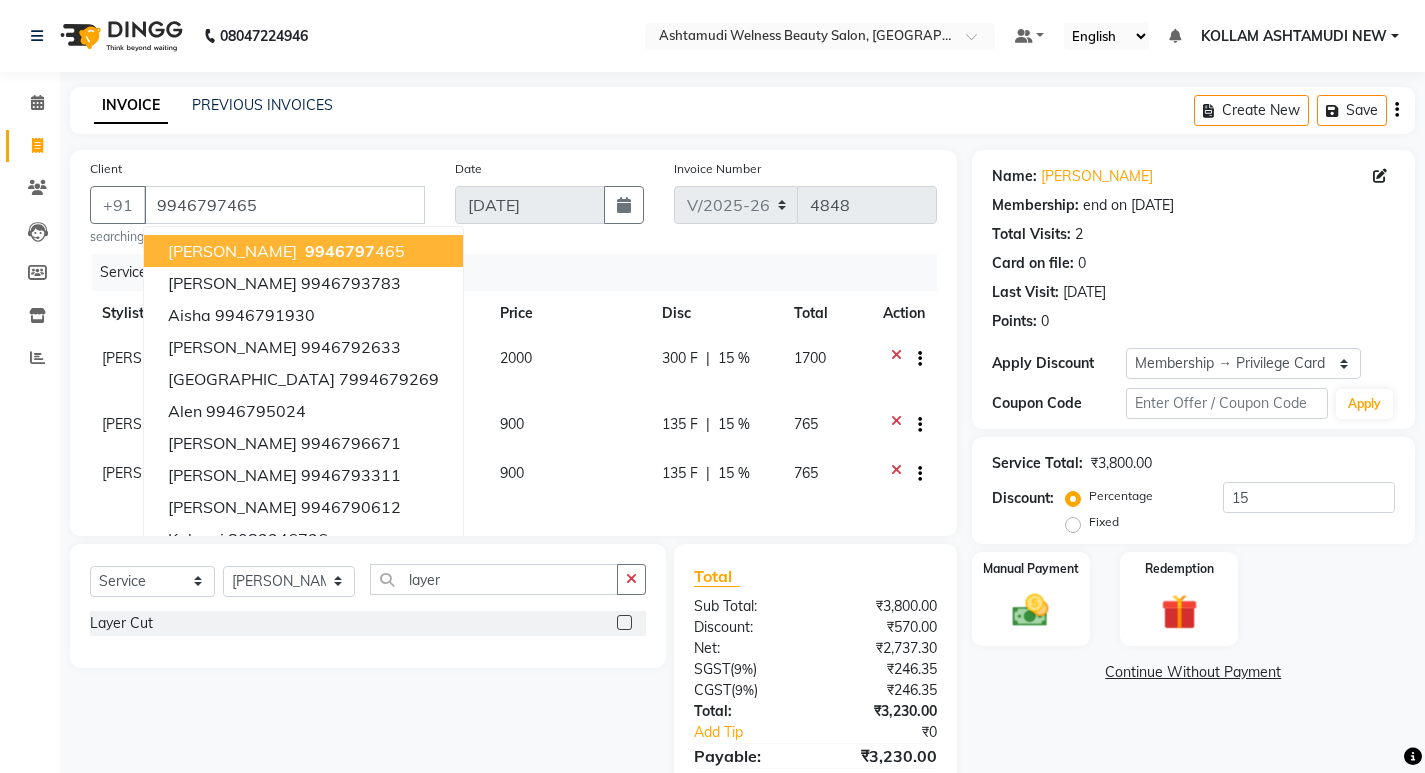 click on "9946797 465" at bounding box center (353, 251) 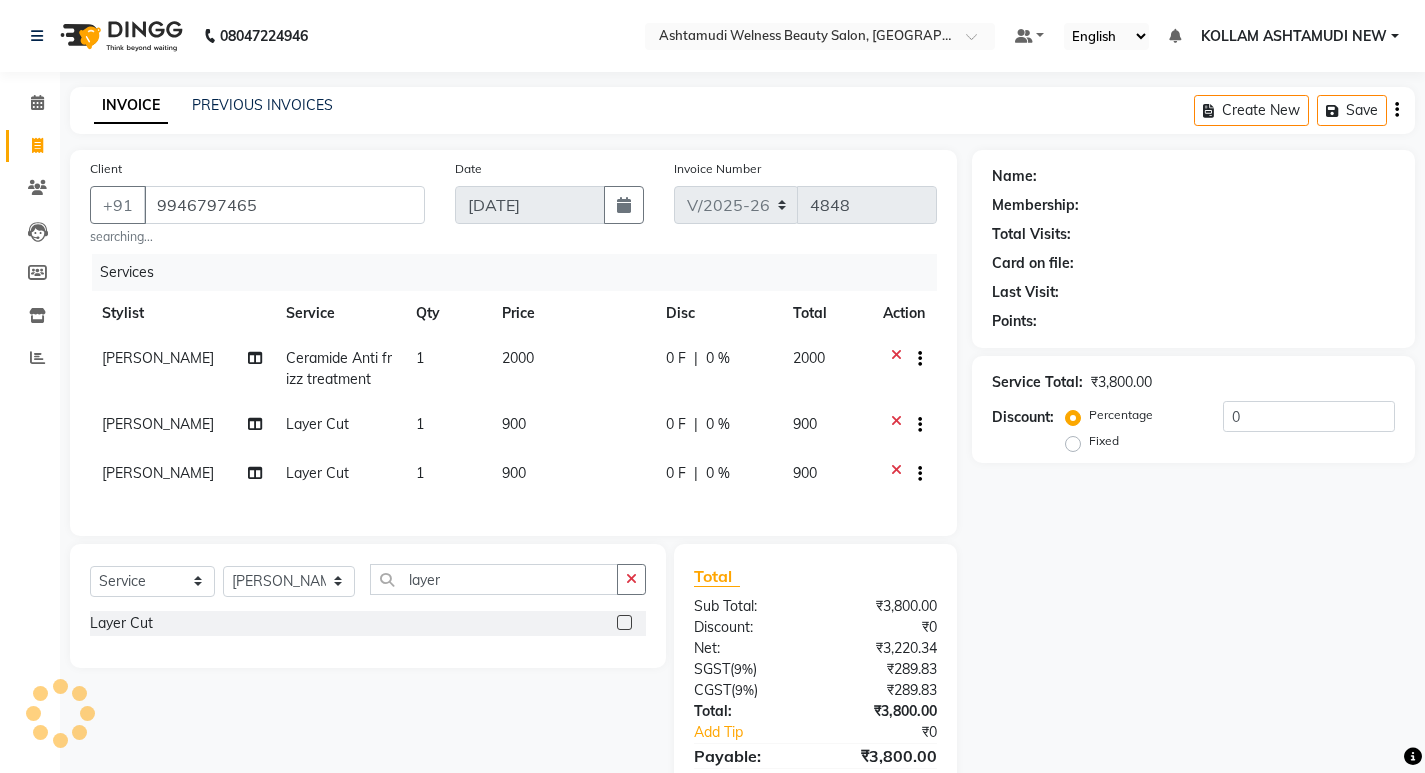 select on "1: Object" 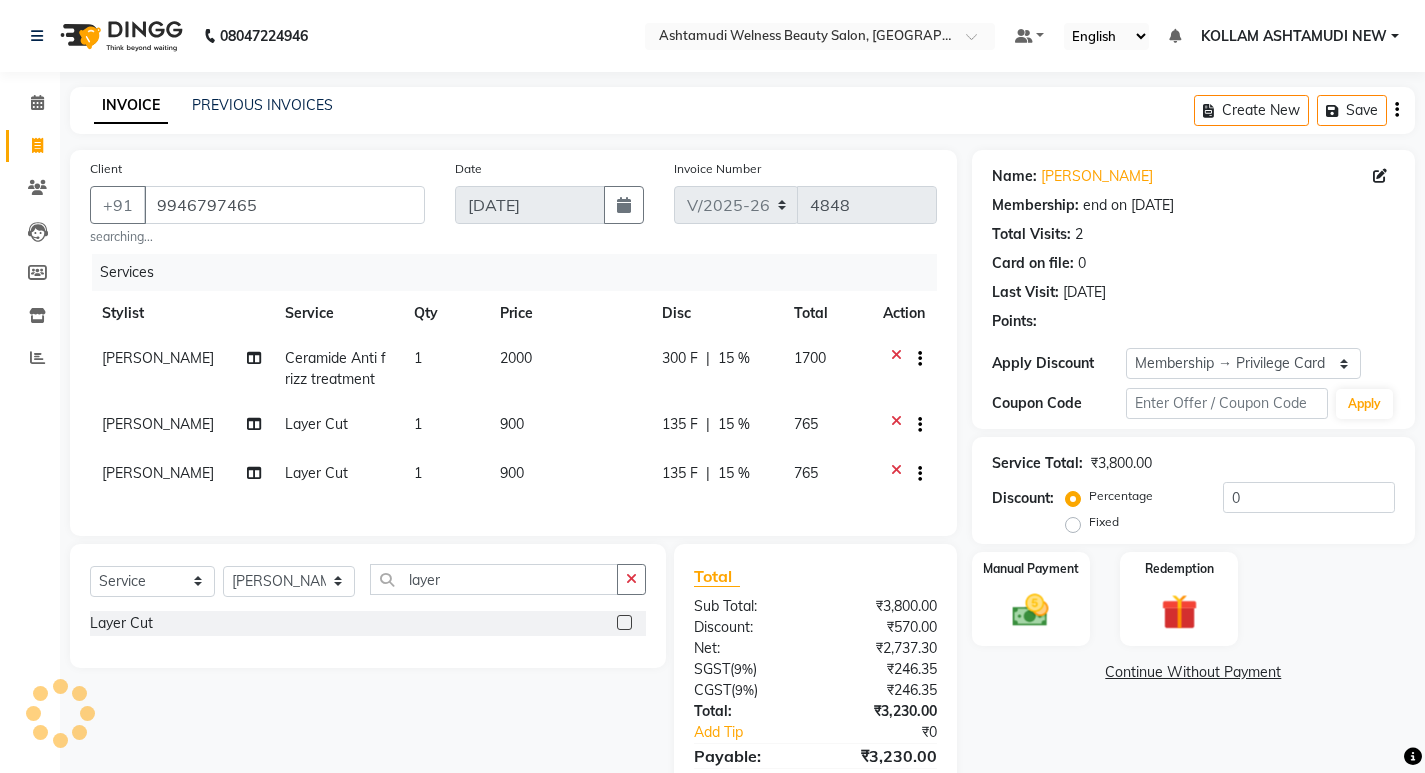type on "15" 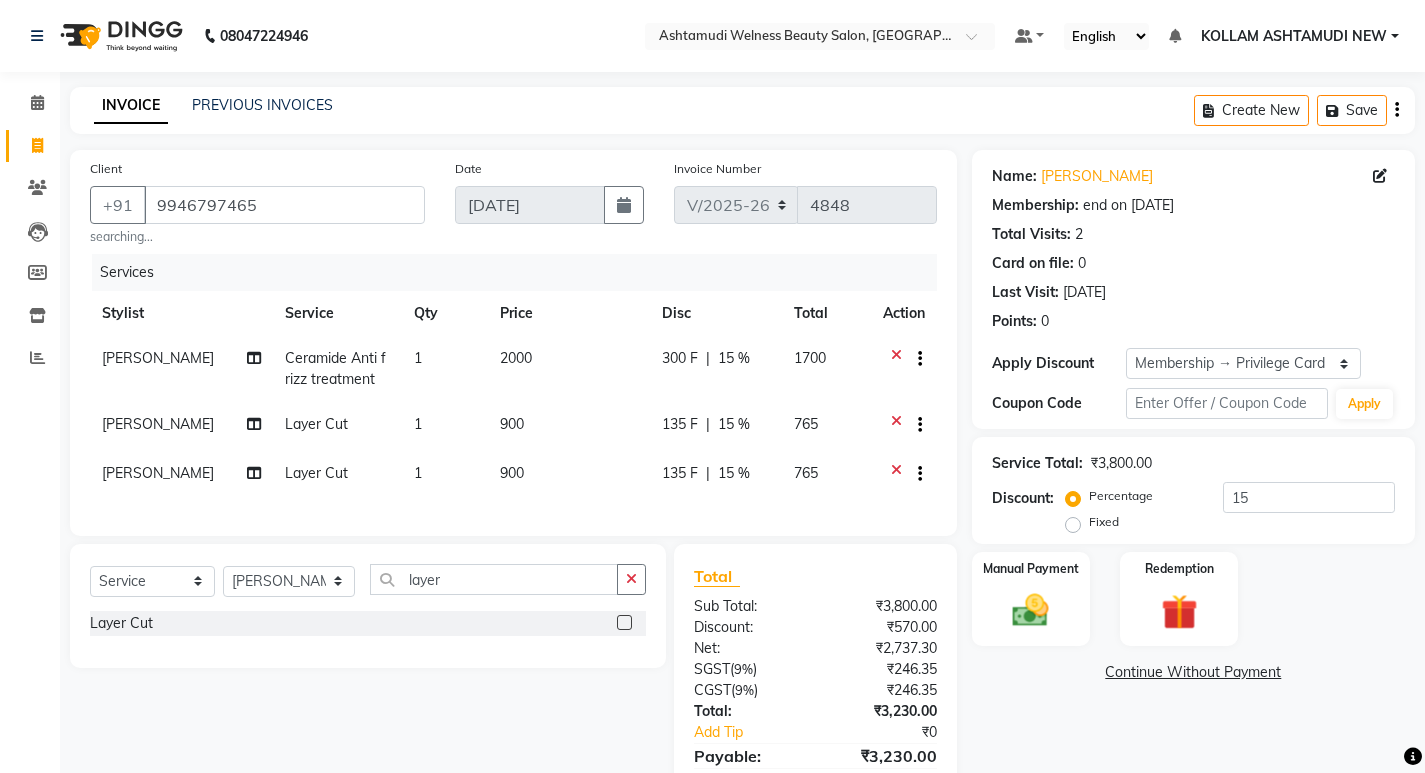 click on "[PERSON_NAME]" 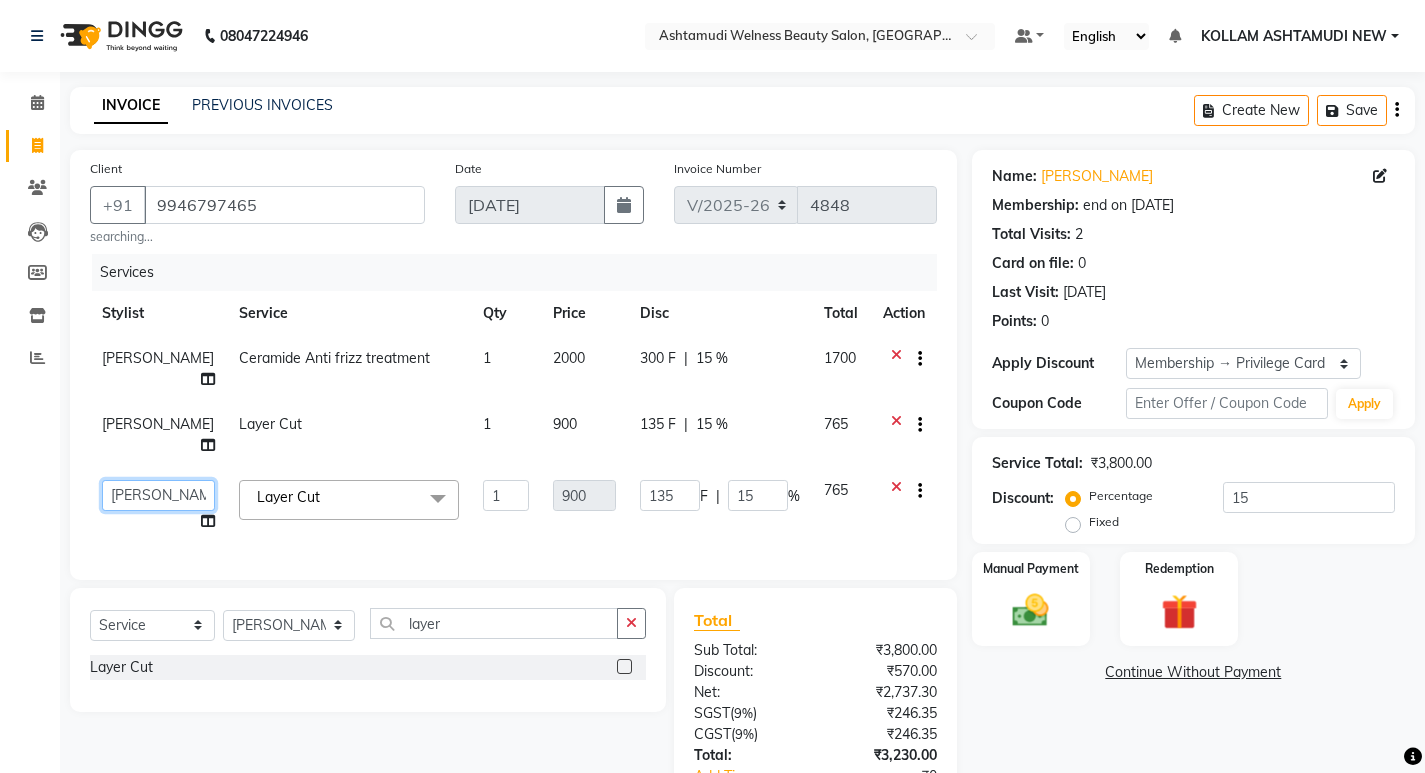 click on "[PERSON_NAME]   Admin   [PERSON_NAME]    [PERSON_NAME]   [PERSON_NAME] [PERSON_NAME]  M [PERSON_NAME]    [PERSON_NAME]  P   [PERSON_NAME]   KOLLAM ASHTAMUDI   KOLLAM ASHTAMUDI NEW    [PERSON_NAME] [PERSON_NAME]   [PERSON_NAME]  [PERSON_NAME]   [PERSON_NAME]   [PERSON_NAME]   [PERSON_NAME] [PERSON_NAME] M   [PERSON_NAME]   SARIGA [PERSON_NAME]   [PERSON_NAME]   [PERSON_NAME]   SIBI   [PERSON_NAME]   [PERSON_NAME] S" 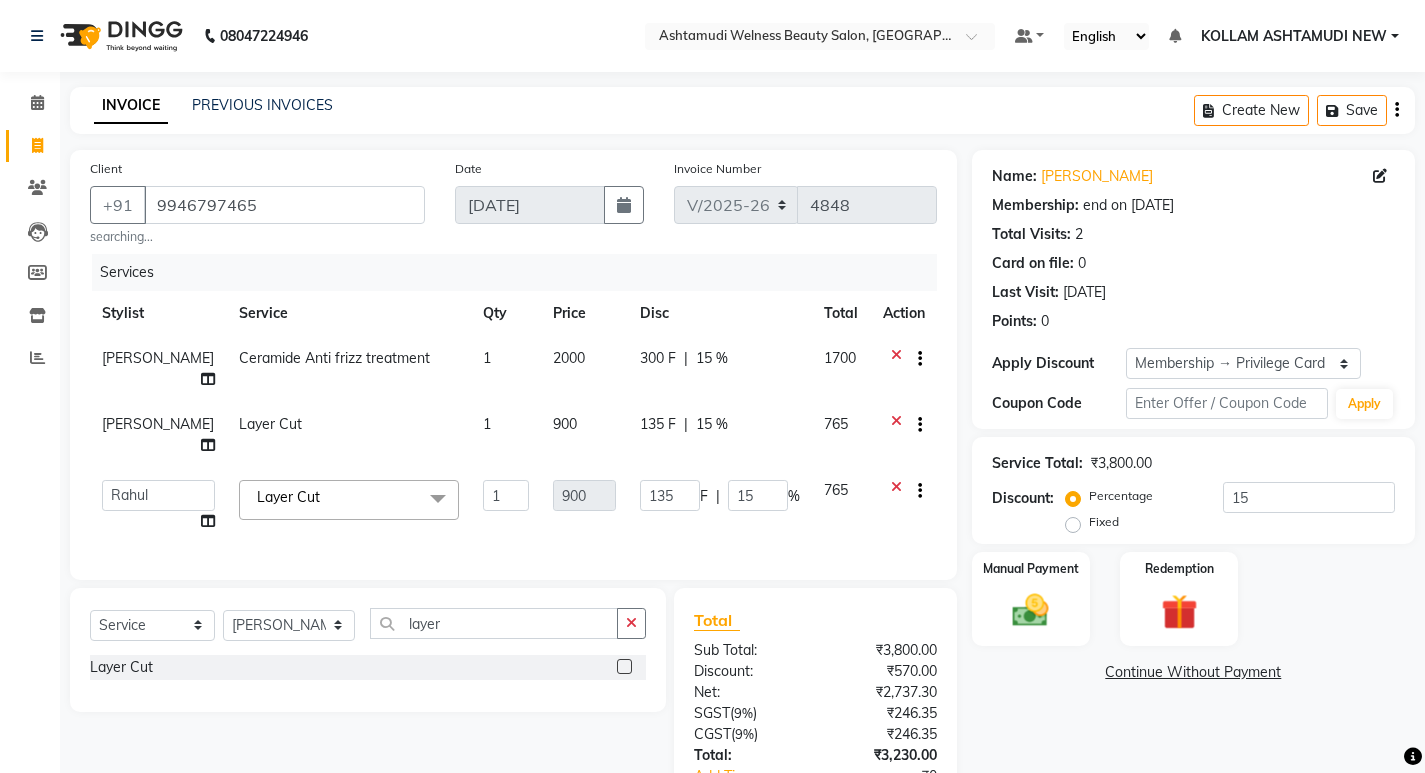 select on "69782" 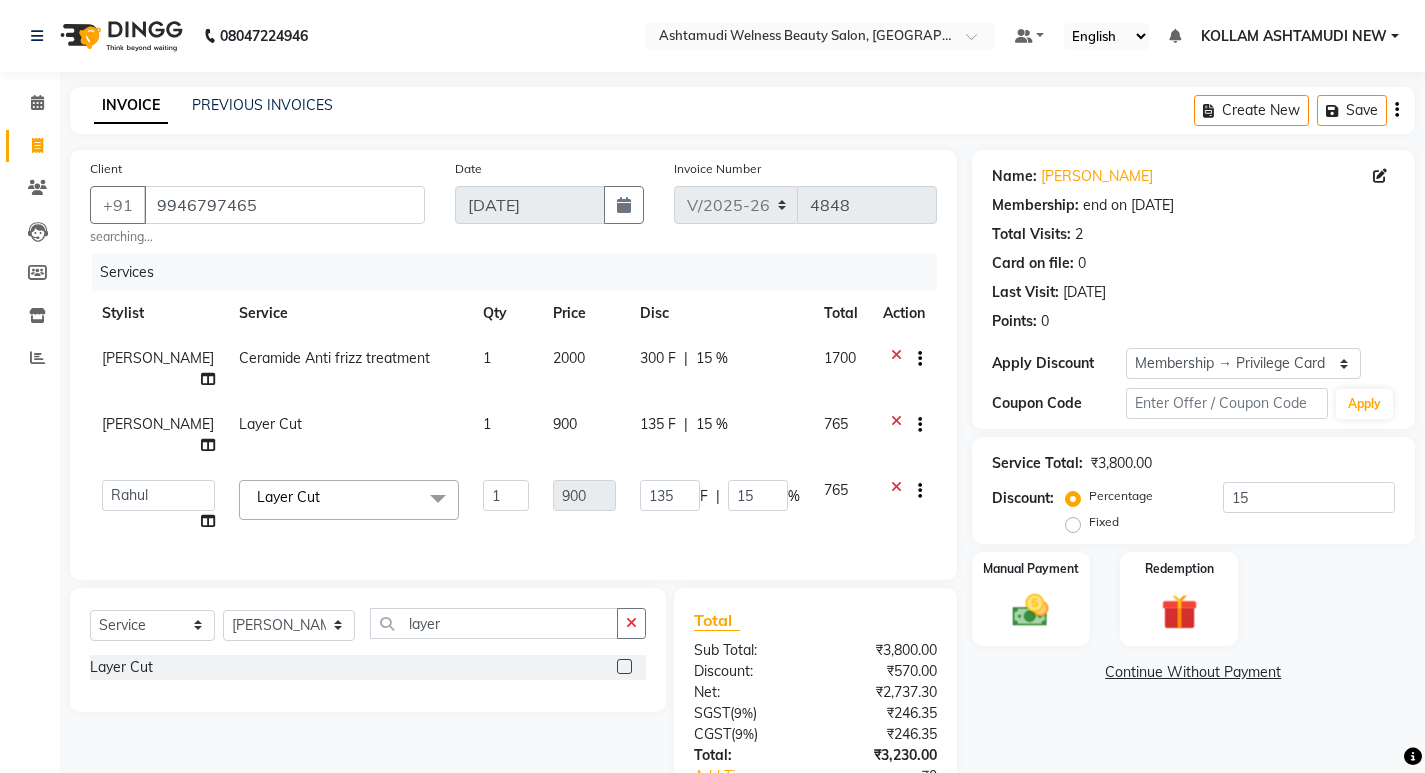 click on "1" 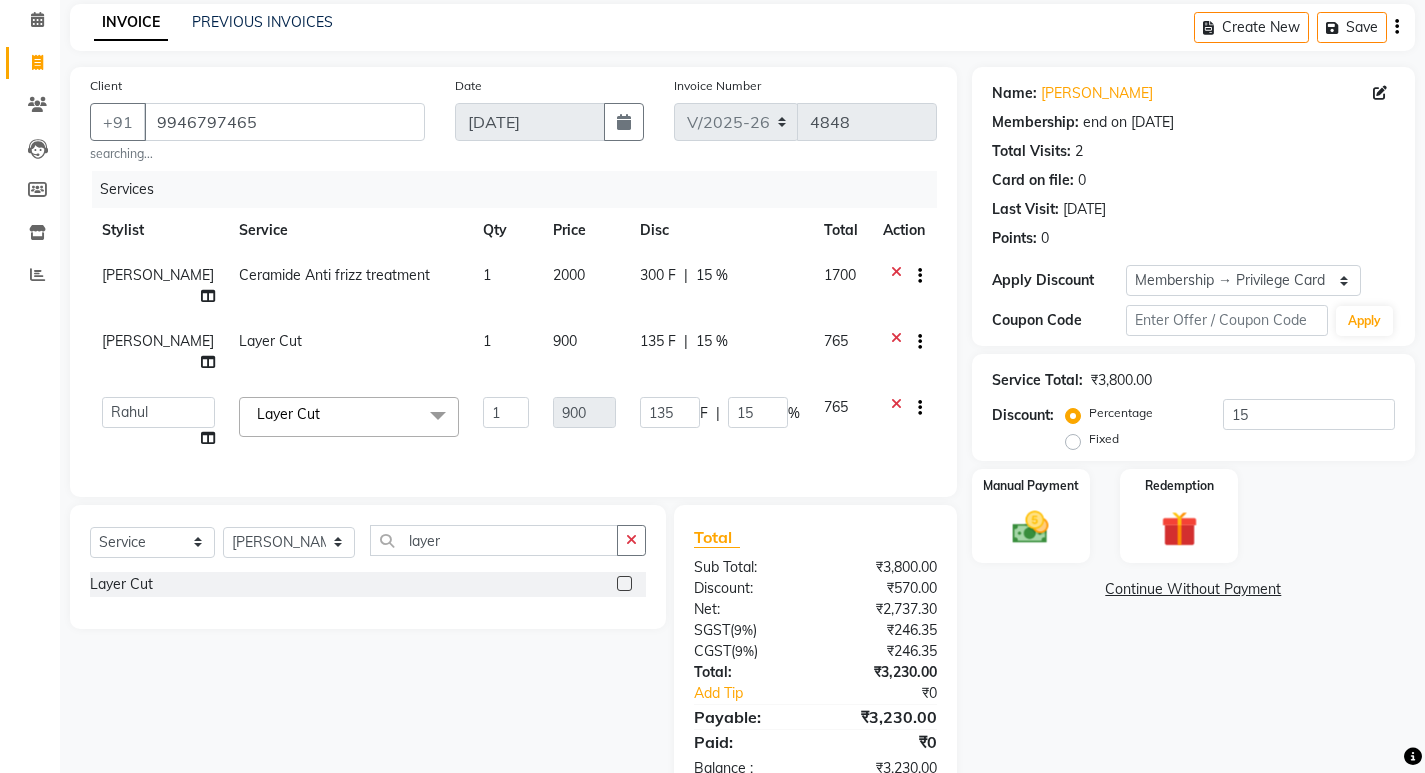 scroll, scrollTop: 154, scrollLeft: 0, axis: vertical 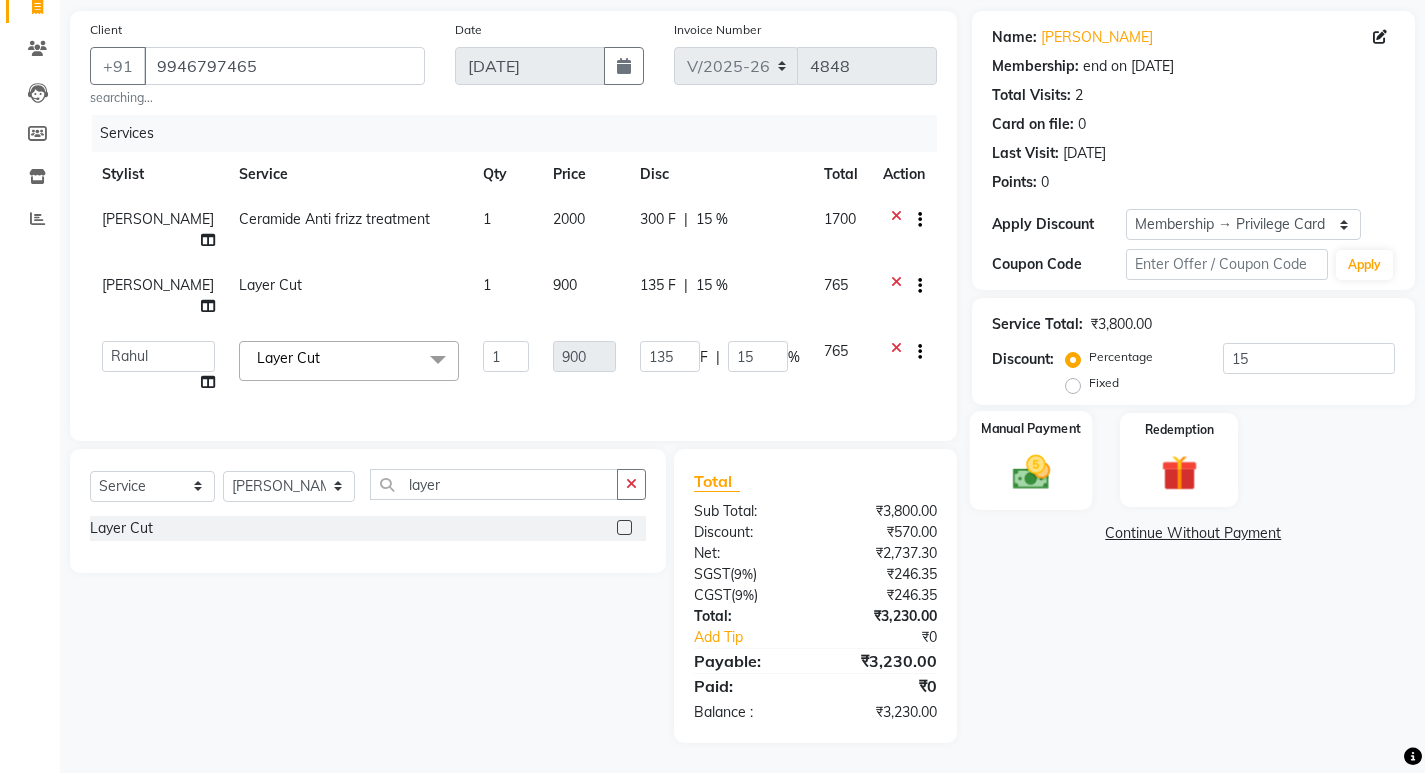click 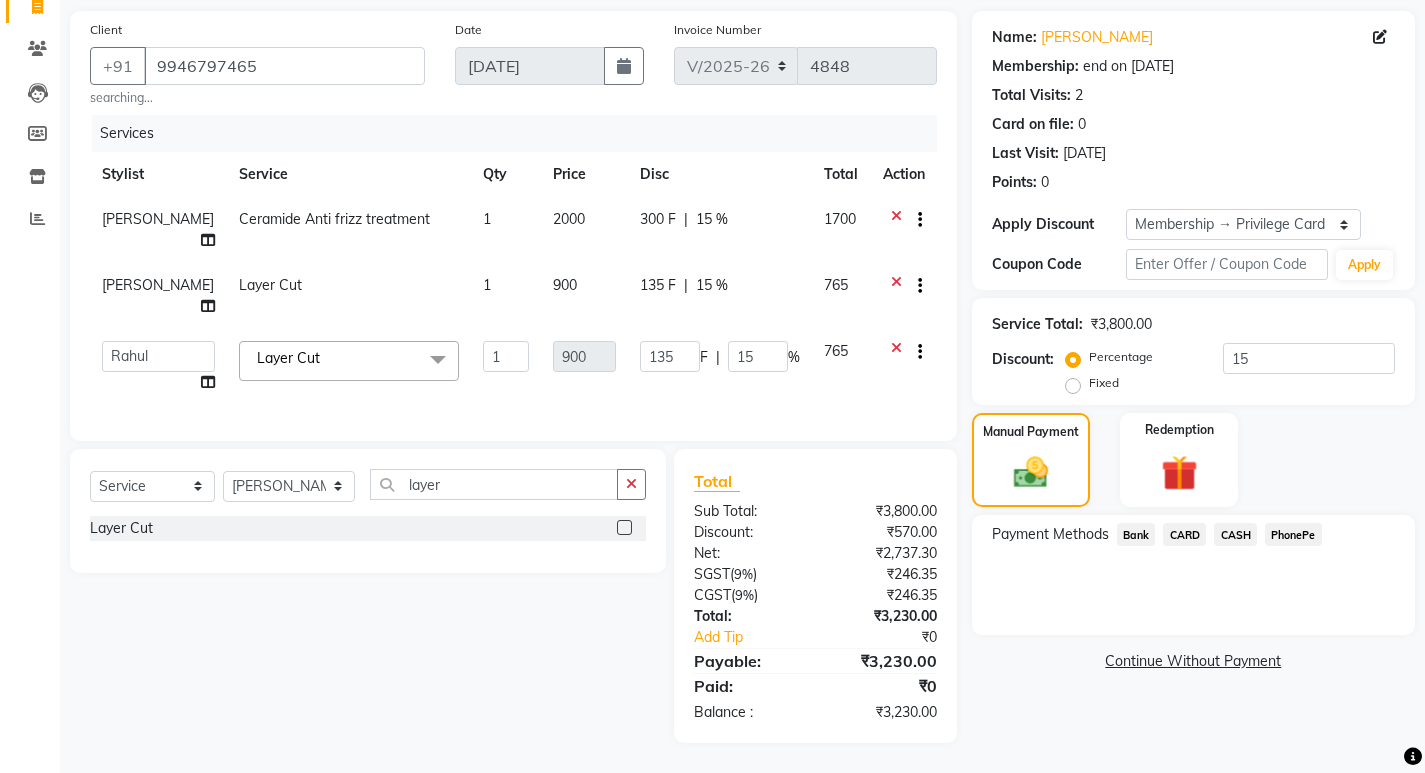 click on "PhonePe" 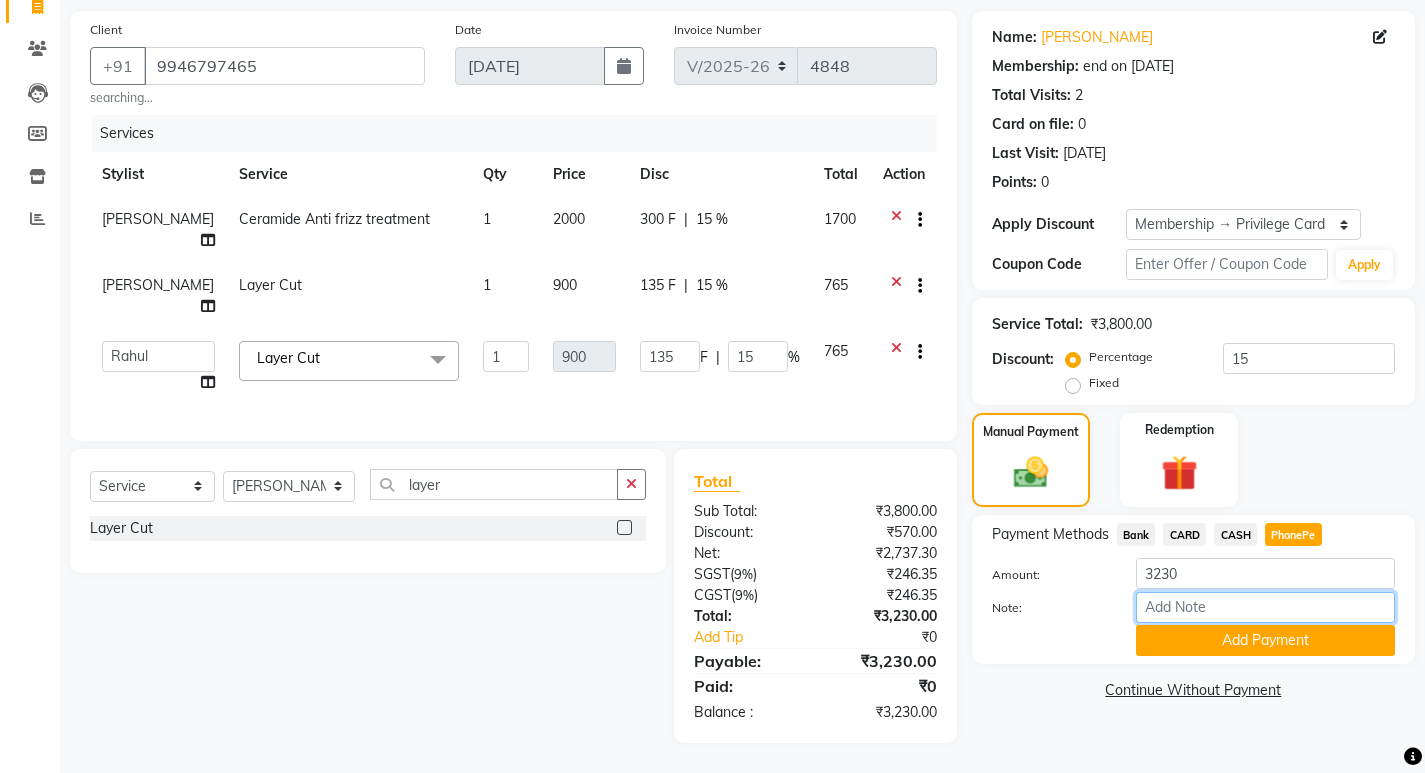 click on "Note:" at bounding box center [1265, 607] 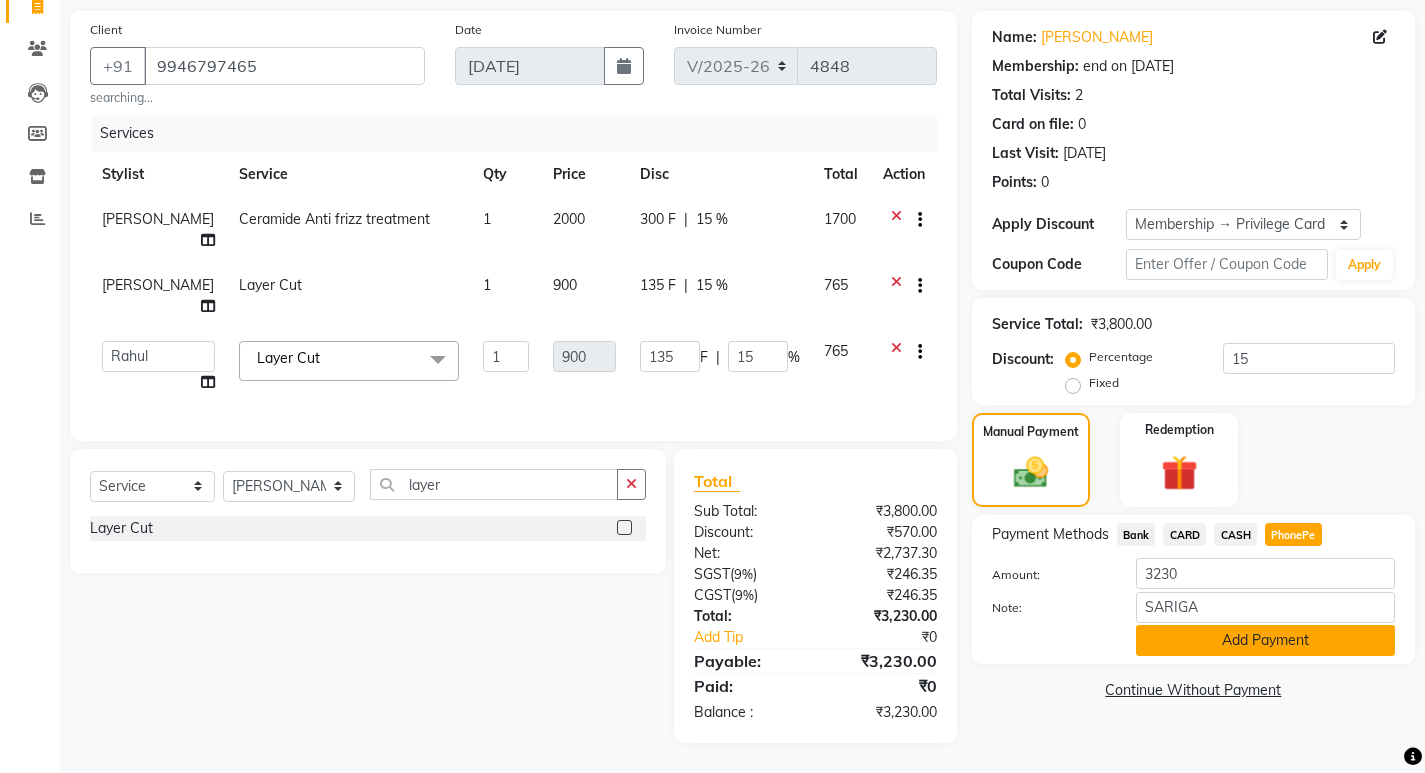 click on "Add Payment" 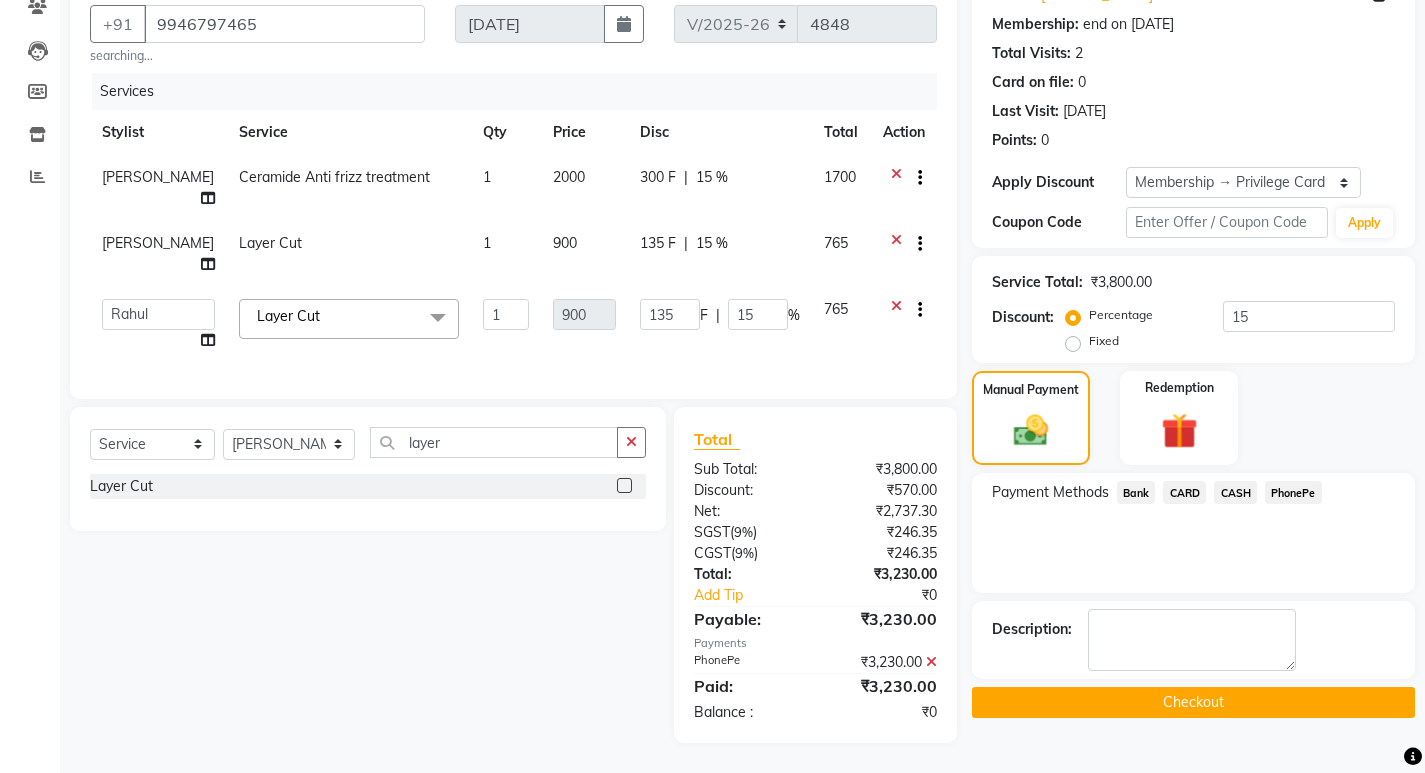 scroll, scrollTop: 196, scrollLeft: 0, axis: vertical 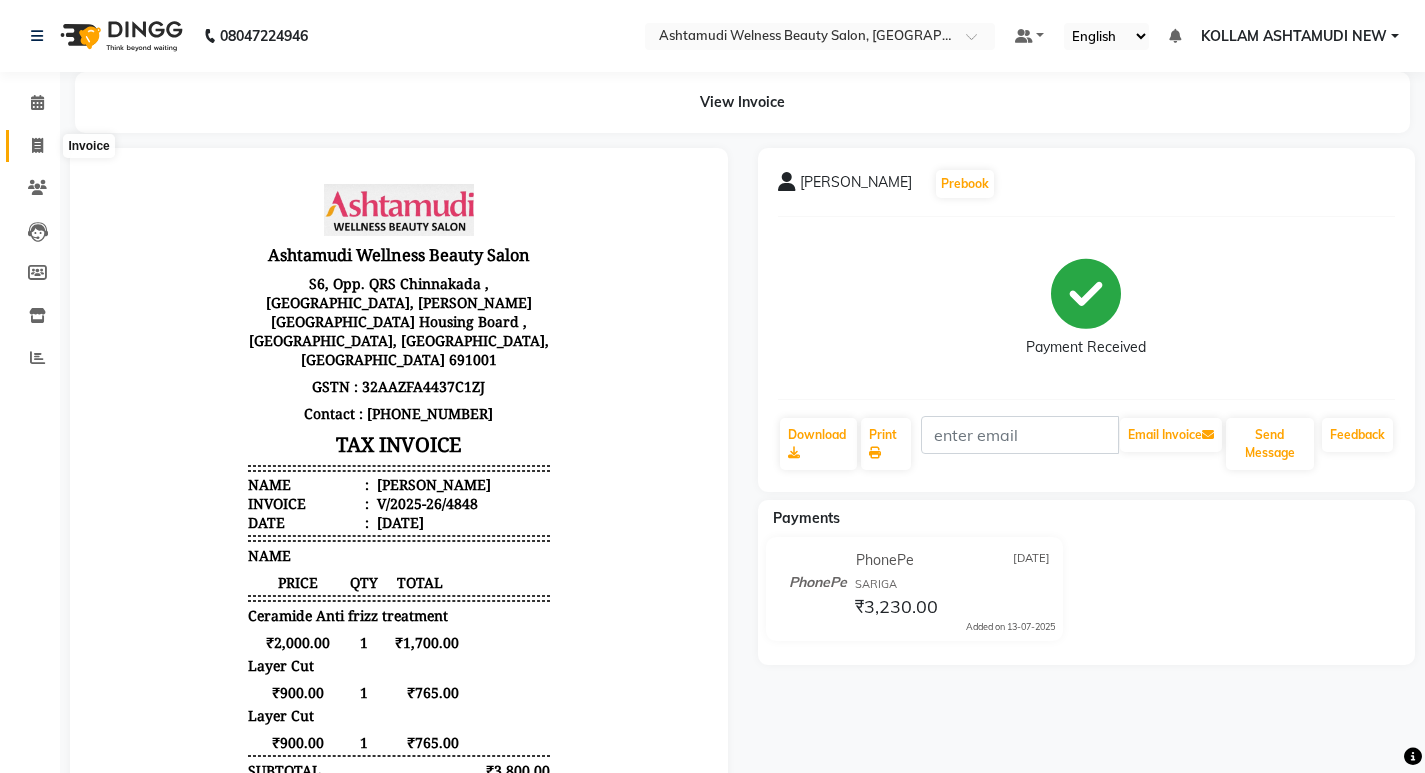 click 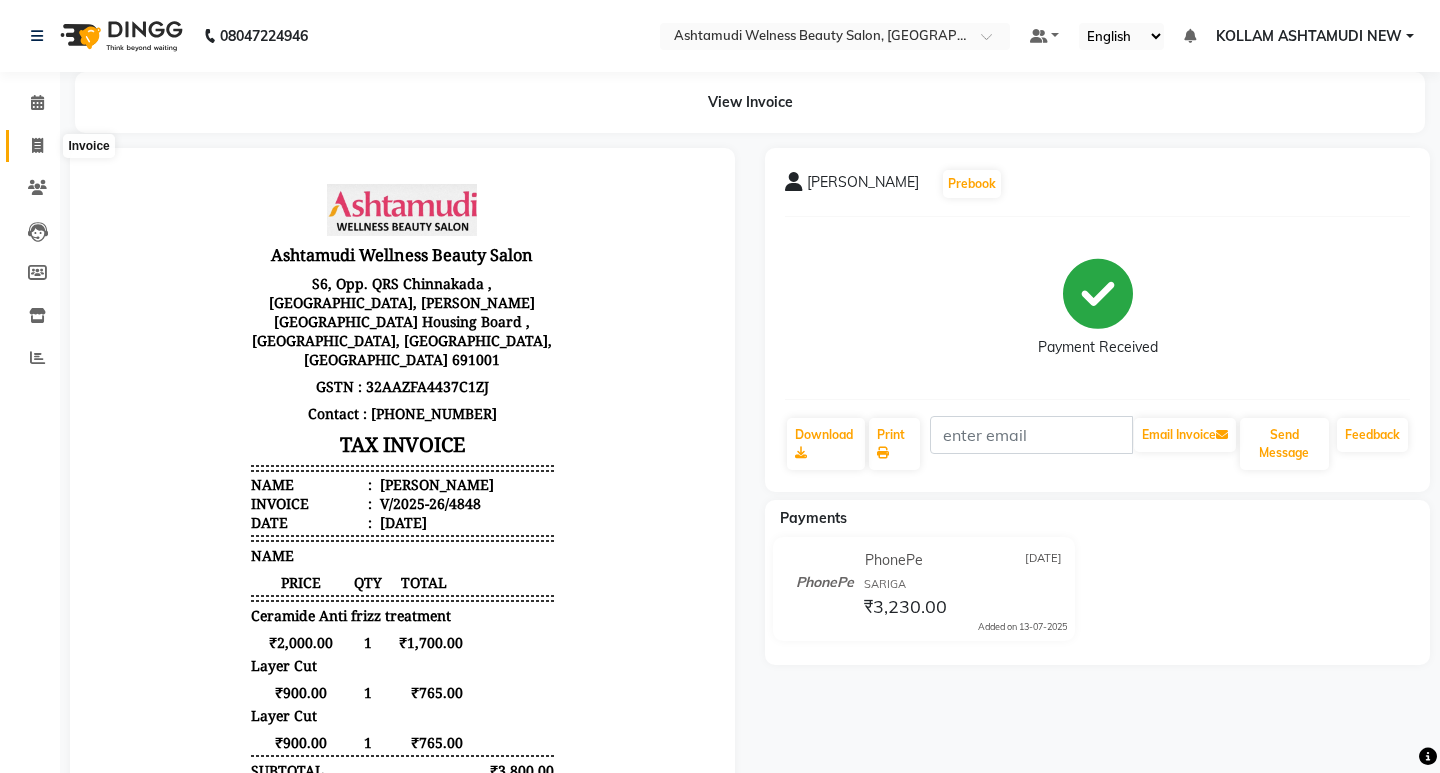 select on "4529" 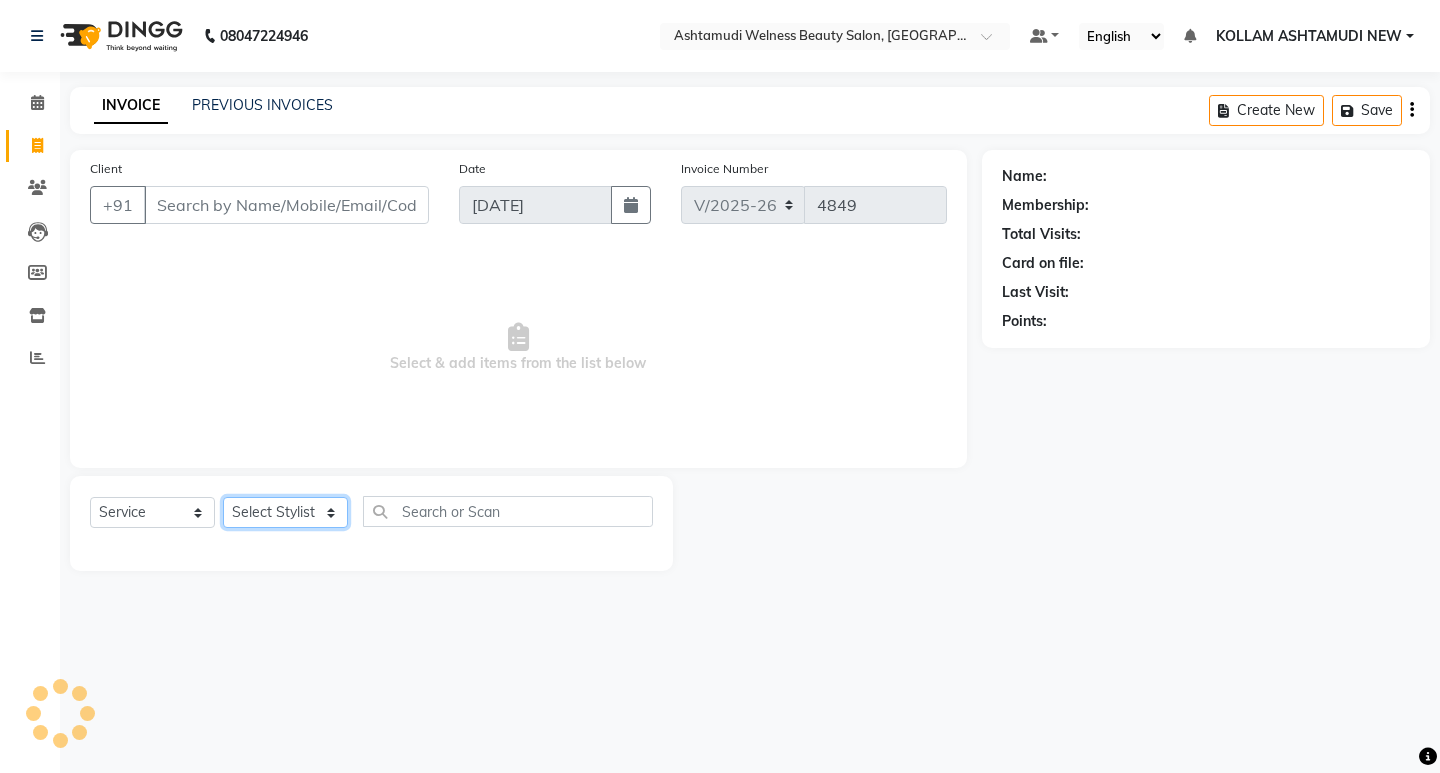 click on "Select Stylist" 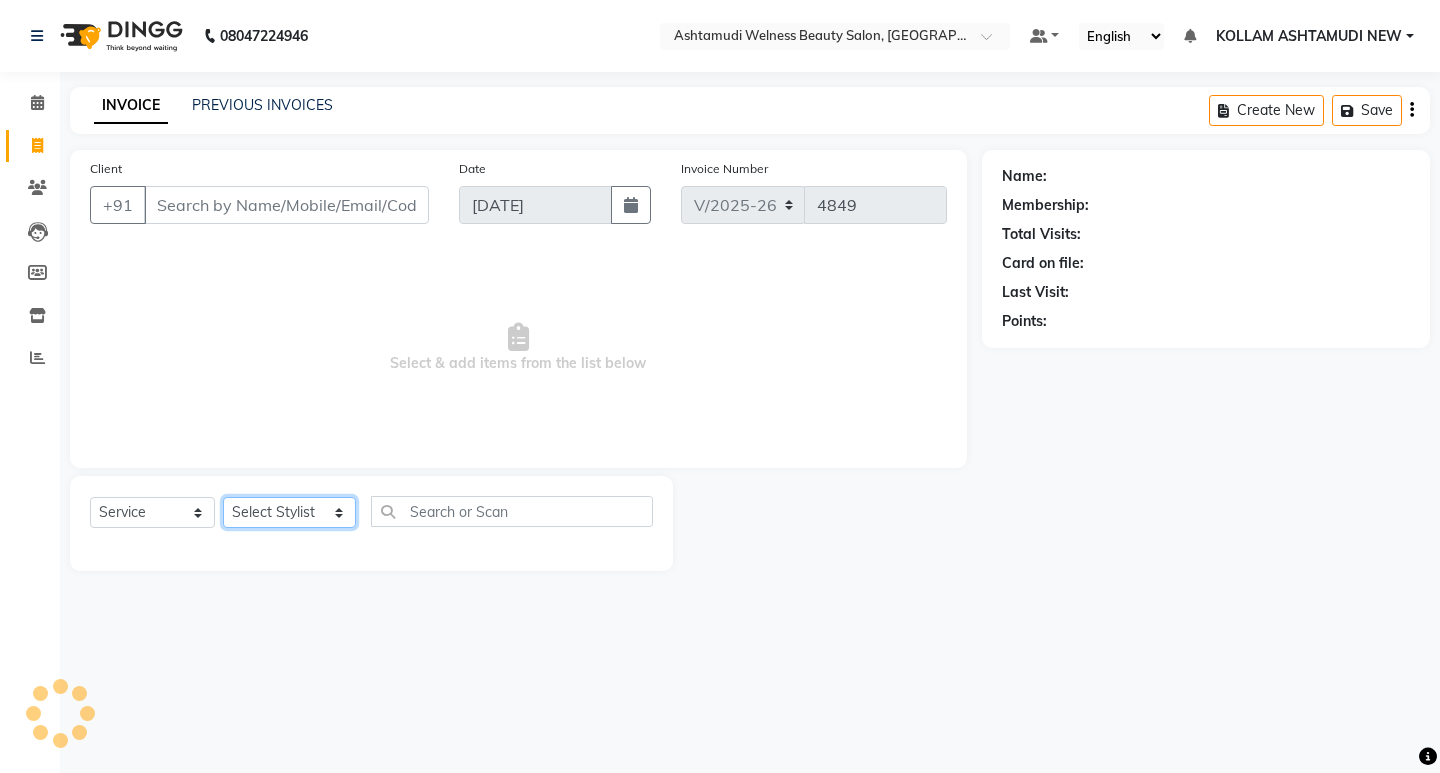 click on "Select Stylist [PERSON_NAME] Admin [PERSON_NAME]  [PERSON_NAME] [PERSON_NAME] [PERSON_NAME]  M [PERSON_NAME]  [PERSON_NAME]  P [PERSON_NAME] KOLLAM ASHTAMUDI NEW  [PERSON_NAME] [PERSON_NAME] [PERSON_NAME]  [PERSON_NAME] [PERSON_NAME] [PERSON_NAME] [PERSON_NAME] [PERSON_NAME] M [PERSON_NAME] SARIGA [PERSON_NAME] [PERSON_NAME] [PERSON_NAME] SIBI [PERSON_NAME] [PERSON_NAME] S" 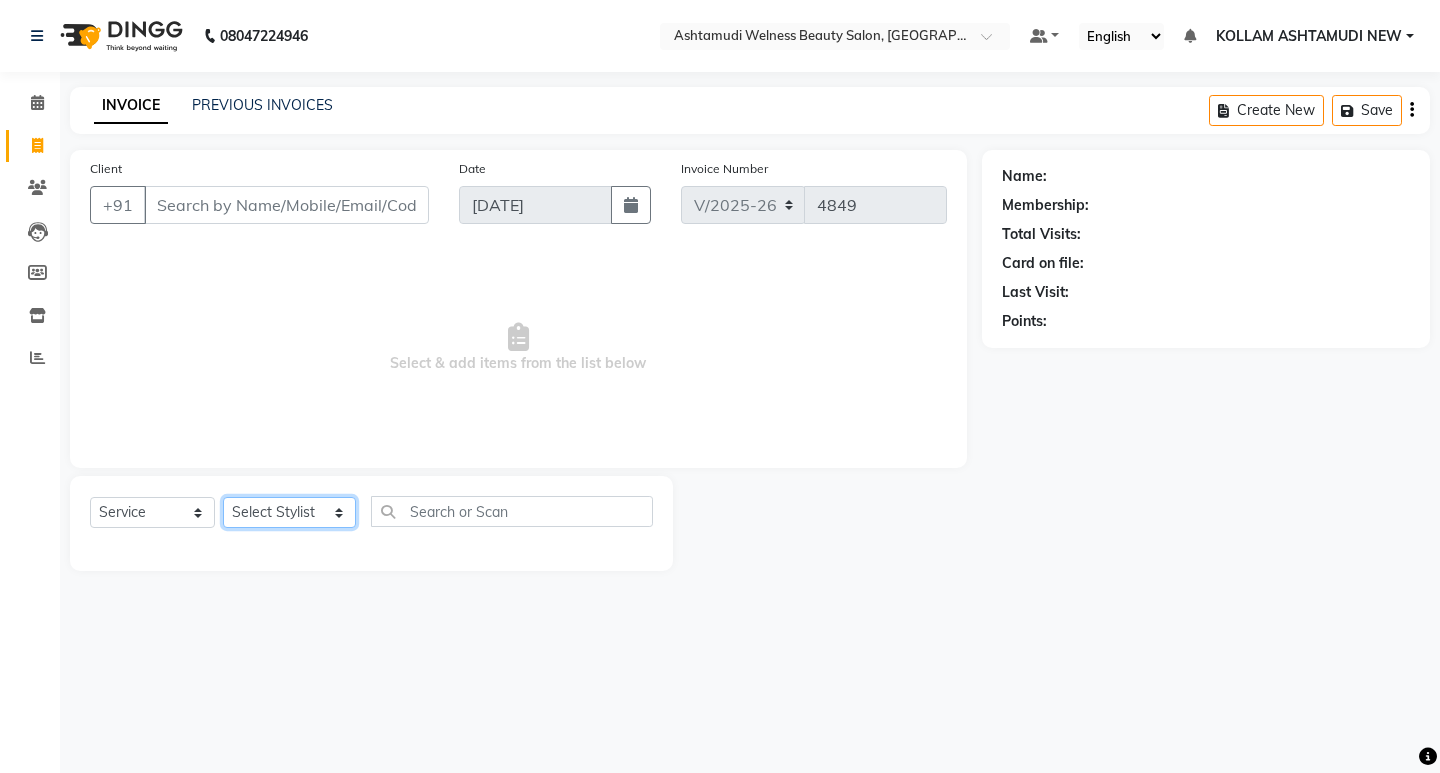 click on "Select Stylist [PERSON_NAME] Admin [PERSON_NAME]  [PERSON_NAME] [PERSON_NAME] [PERSON_NAME]  M [PERSON_NAME]  [PERSON_NAME]  P [PERSON_NAME] KOLLAM ASHTAMUDI NEW  [PERSON_NAME] [PERSON_NAME] [PERSON_NAME]  [PERSON_NAME] [PERSON_NAME] [PERSON_NAME] [PERSON_NAME] [PERSON_NAME] M [PERSON_NAME] SARIGA [PERSON_NAME] [PERSON_NAME] [PERSON_NAME] SIBI [PERSON_NAME] [PERSON_NAME] S" 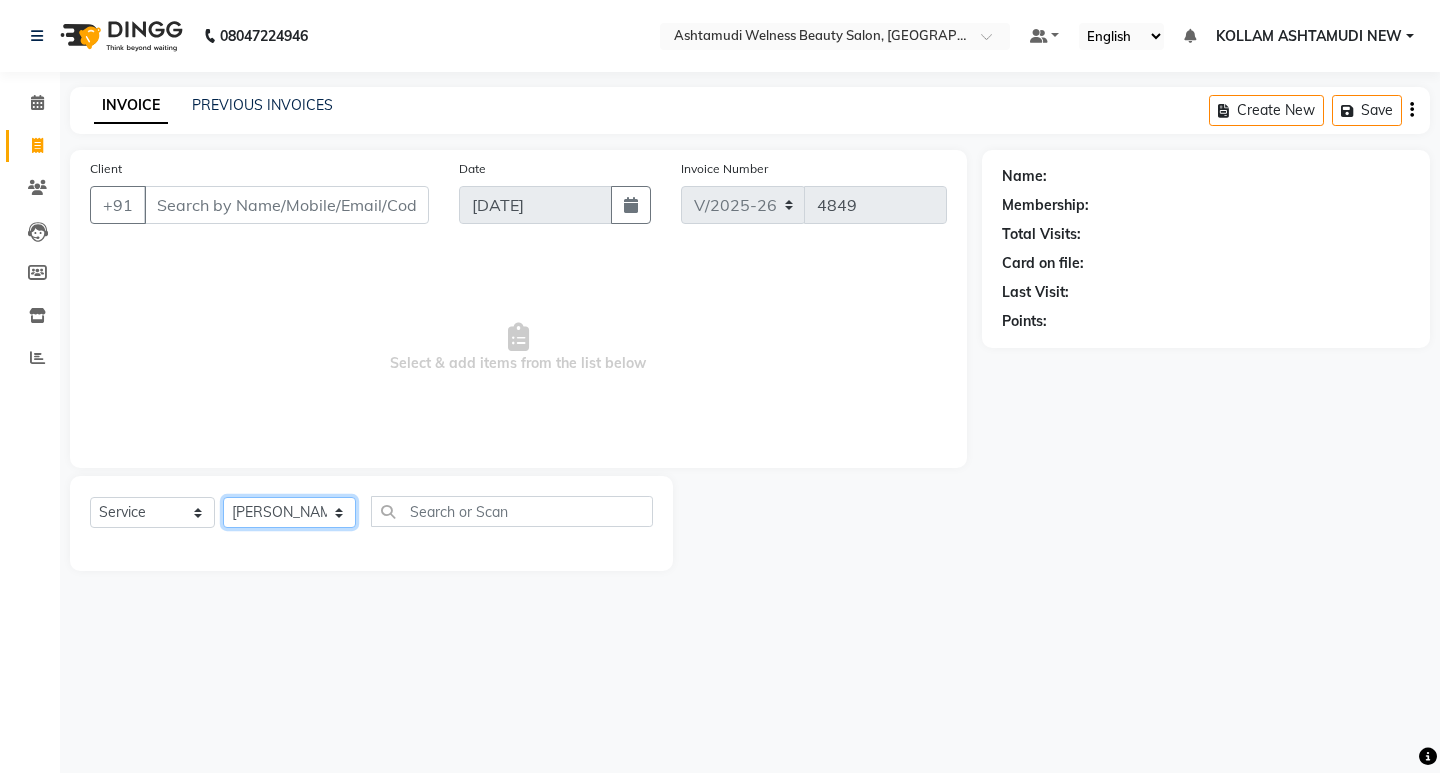 click on "Select Stylist [PERSON_NAME] Admin [PERSON_NAME]  [PERSON_NAME] [PERSON_NAME] [PERSON_NAME]  M [PERSON_NAME]  [PERSON_NAME]  P [PERSON_NAME] KOLLAM ASHTAMUDI NEW  [PERSON_NAME] [PERSON_NAME] [PERSON_NAME]  [PERSON_NAME] [PERSON_NAME] [PERSON_NAME] [PERSON_NAME] [PERSON_NAME] M [PERSON_NAME] SARIGA [PERSON_NAME] [PERSON_NAME] [PERSON_NAME] SIBI [PERSON_NAME] [PERSON_NAME] S" 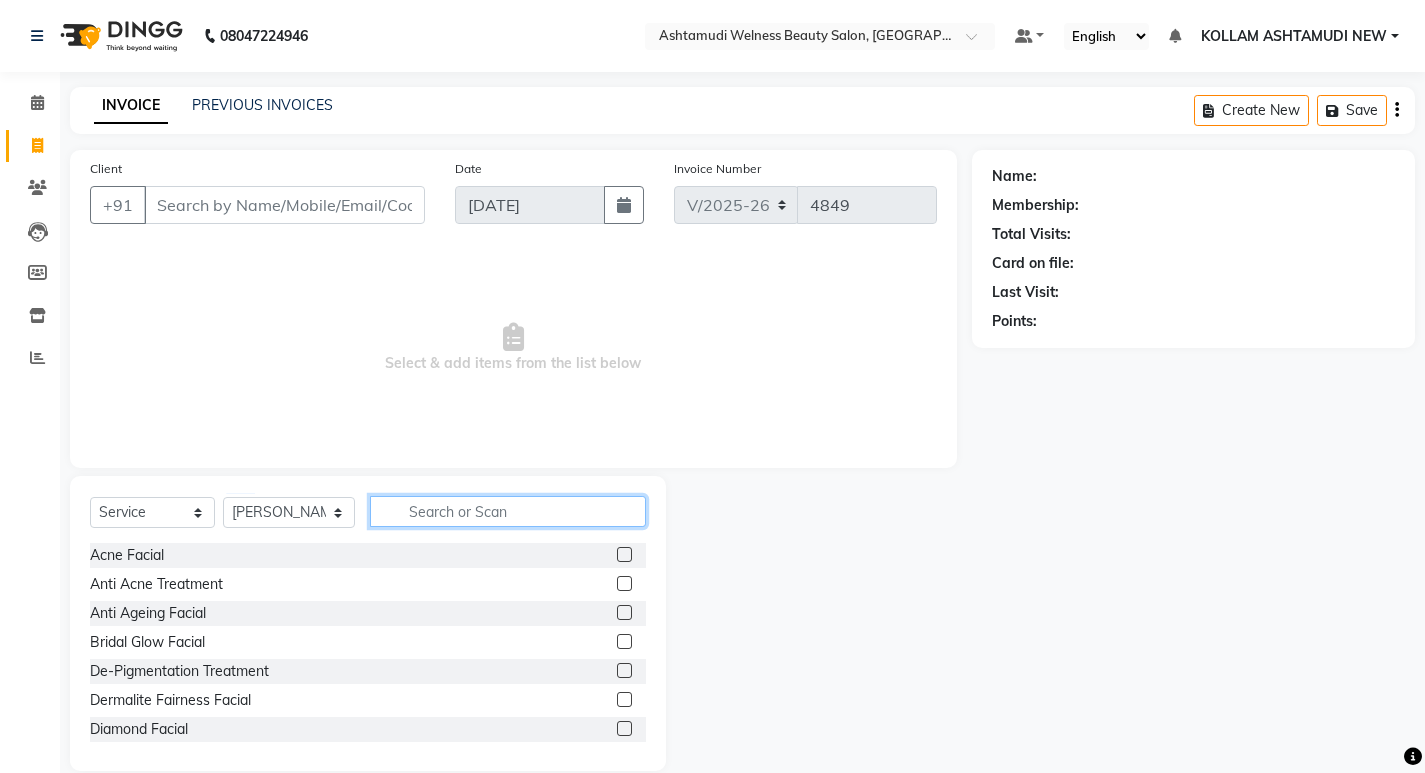 click 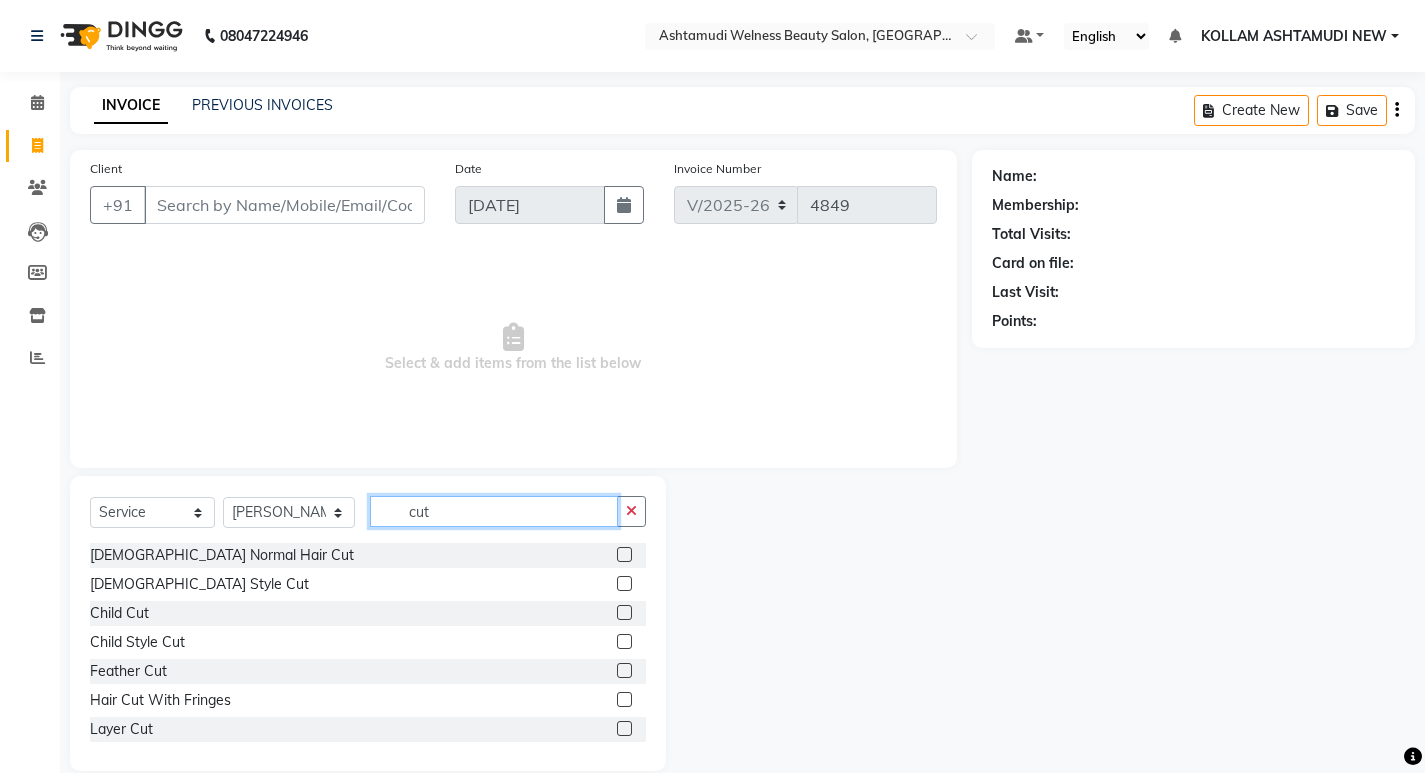 type on "cut" 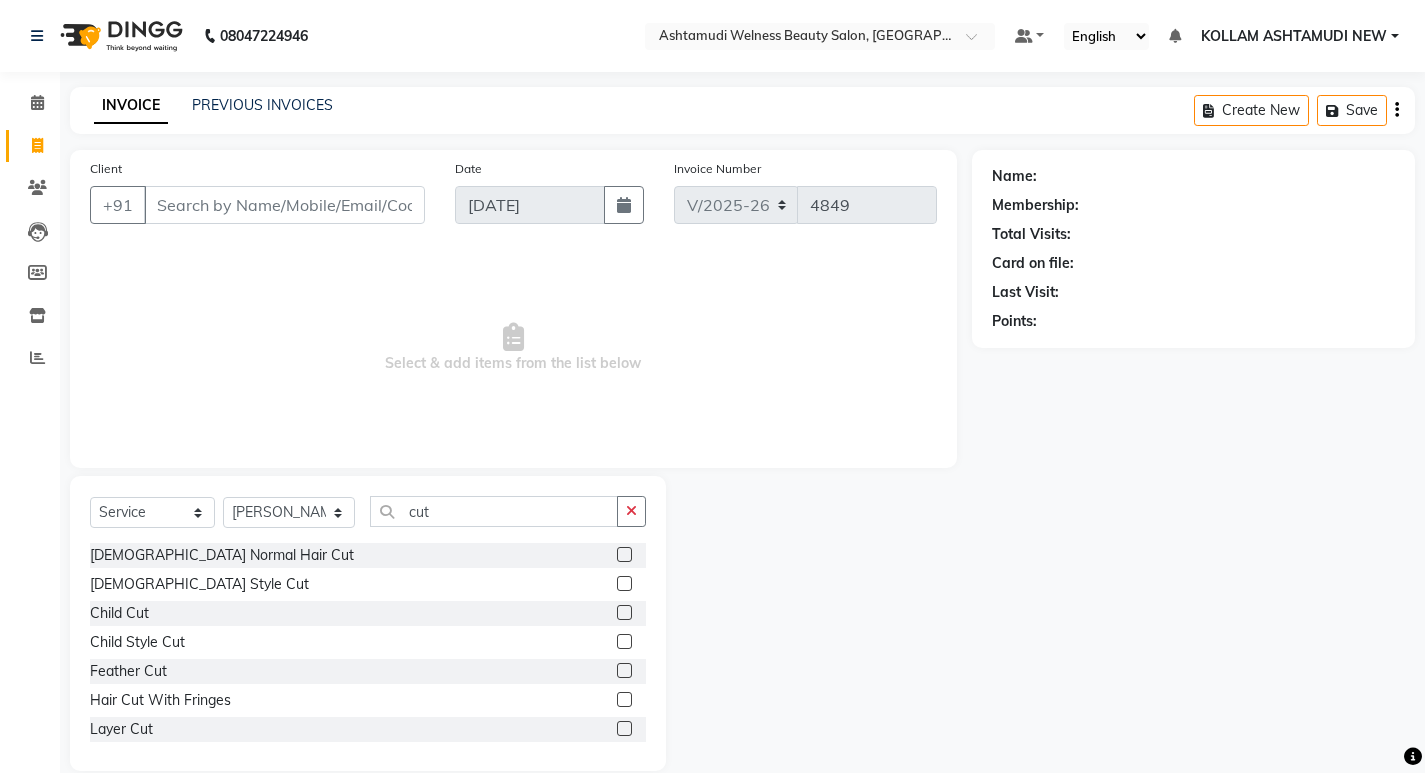 click 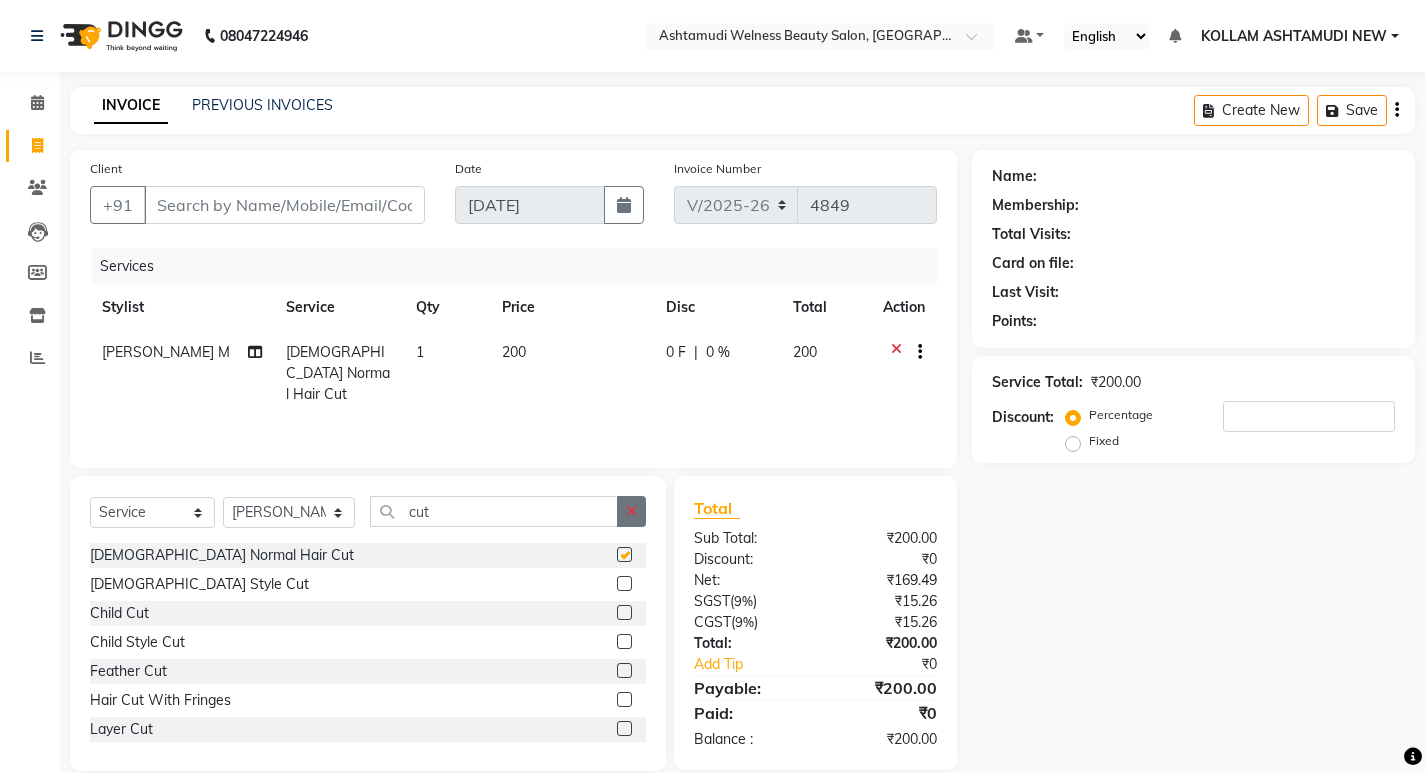 click 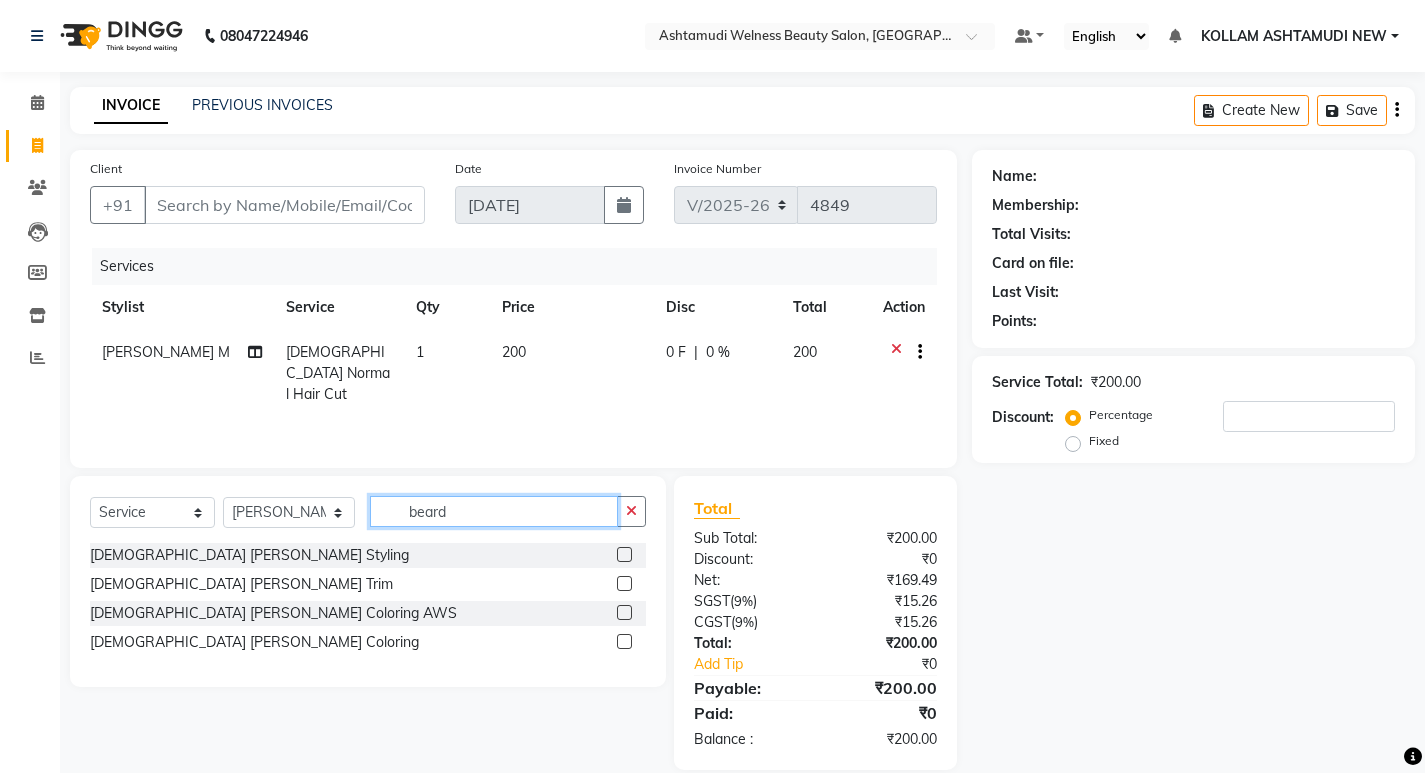 type on "beard" 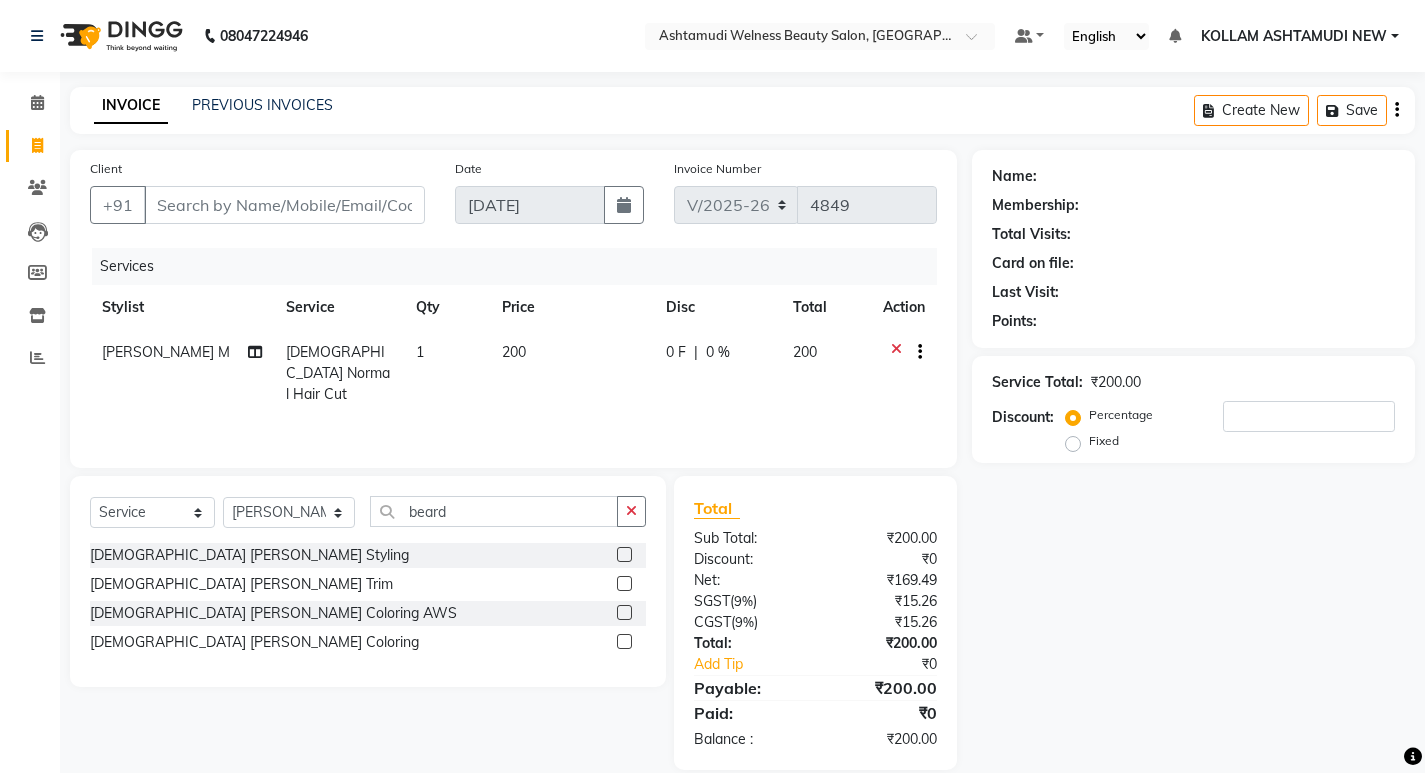click 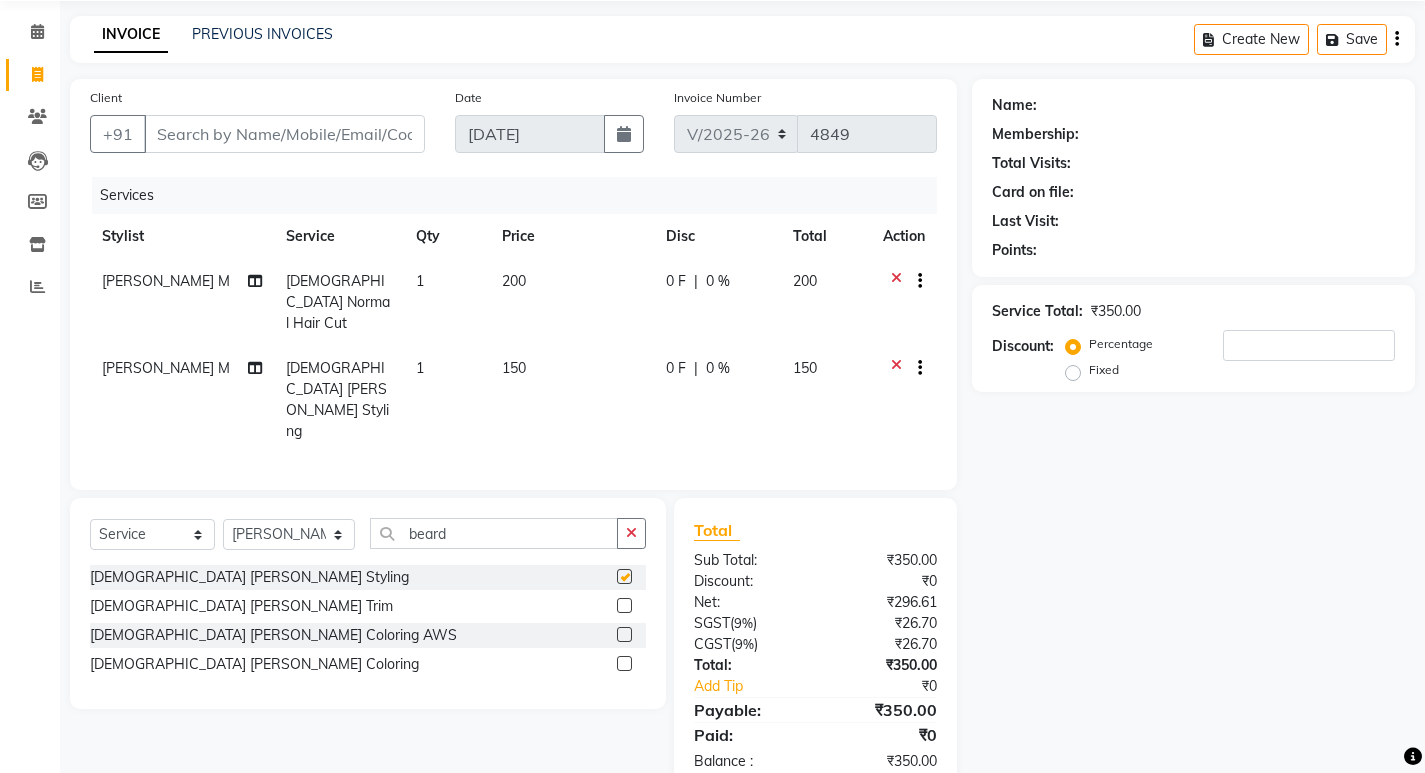 checkbox on "false" 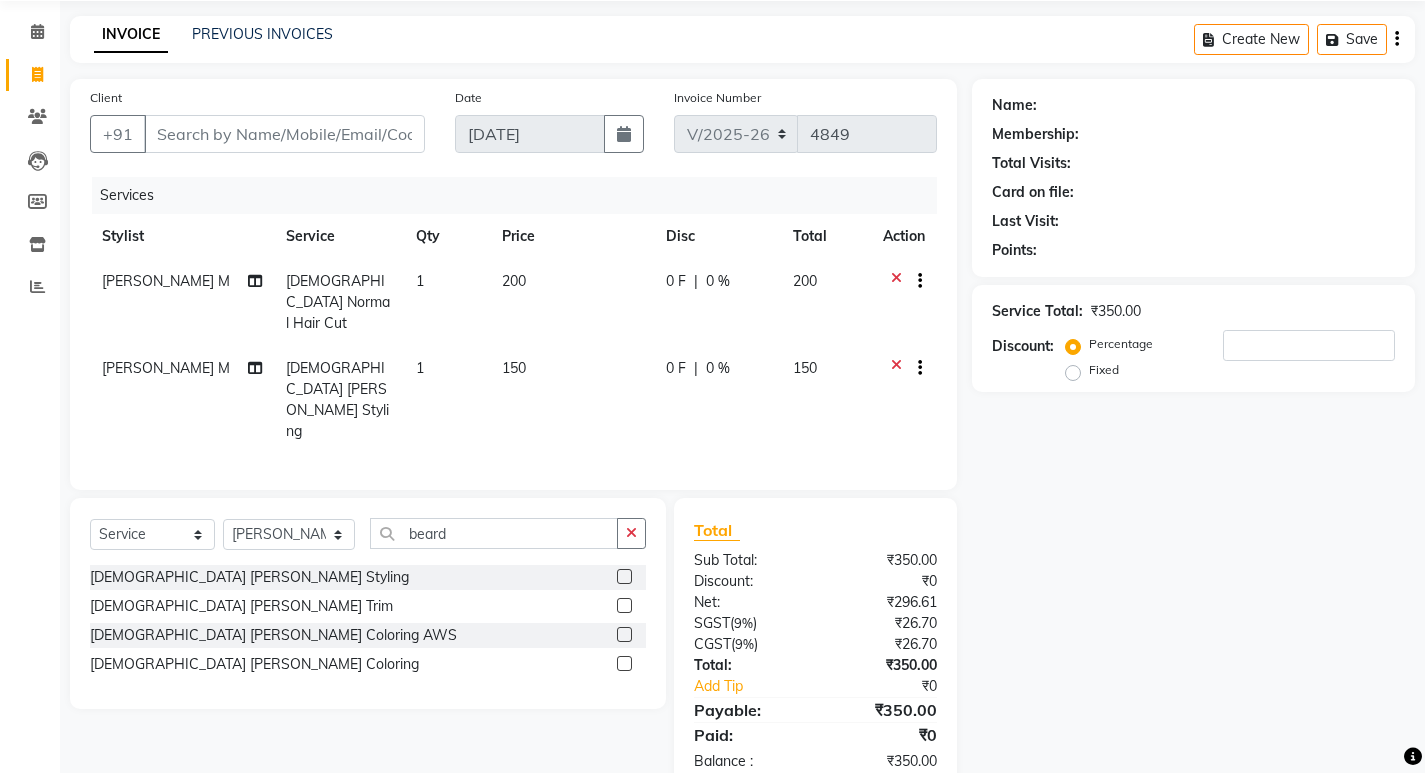 scroll, scrollTop: 72, scrollLeft: 0, axis: vertical 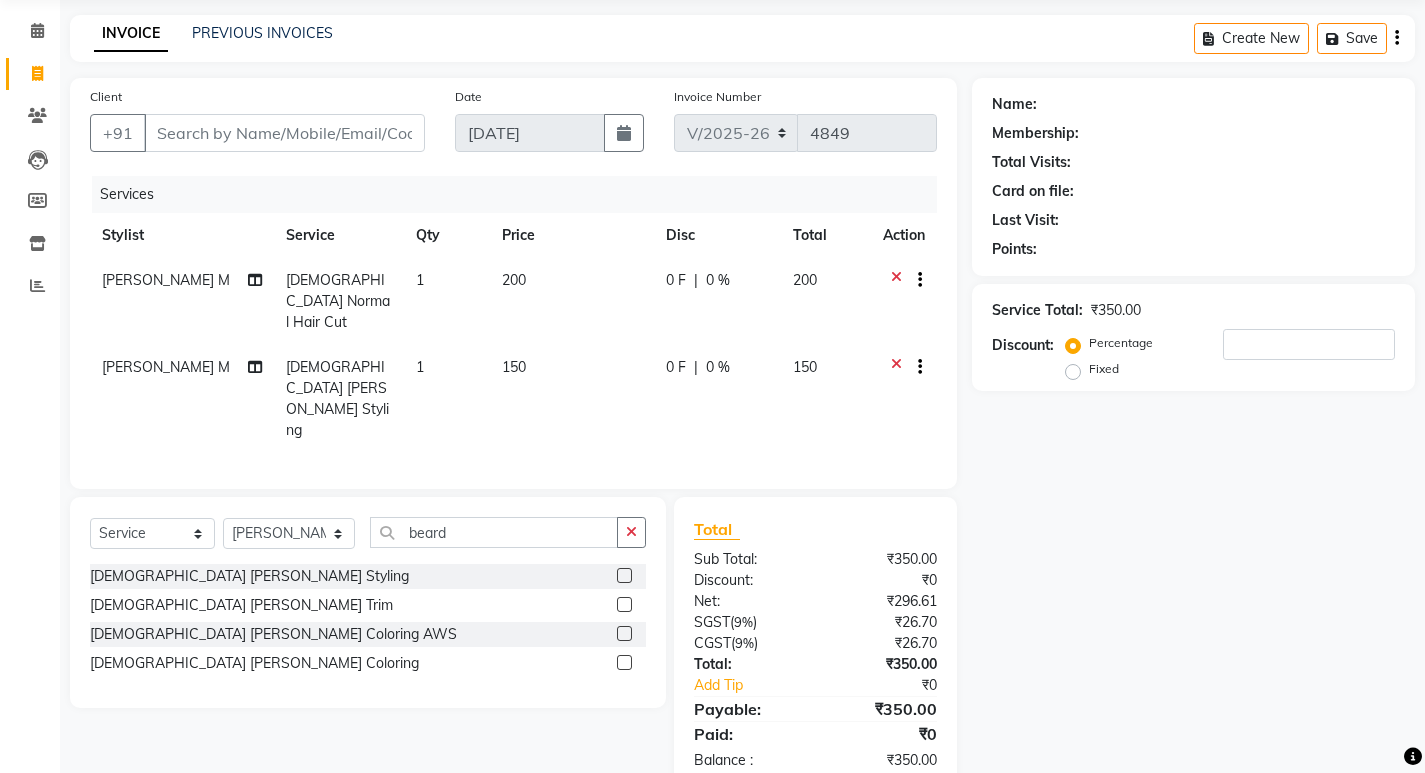 click 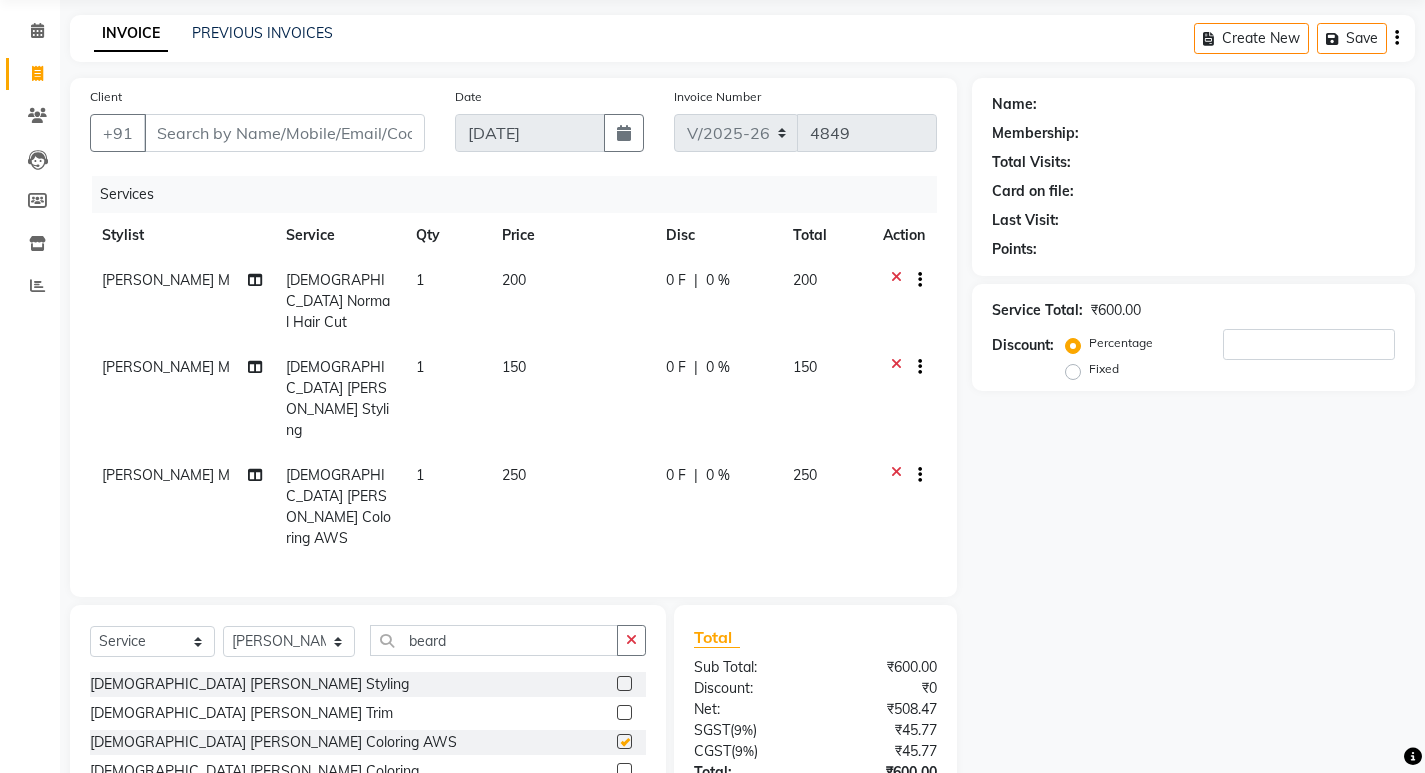 checkbox on "false" 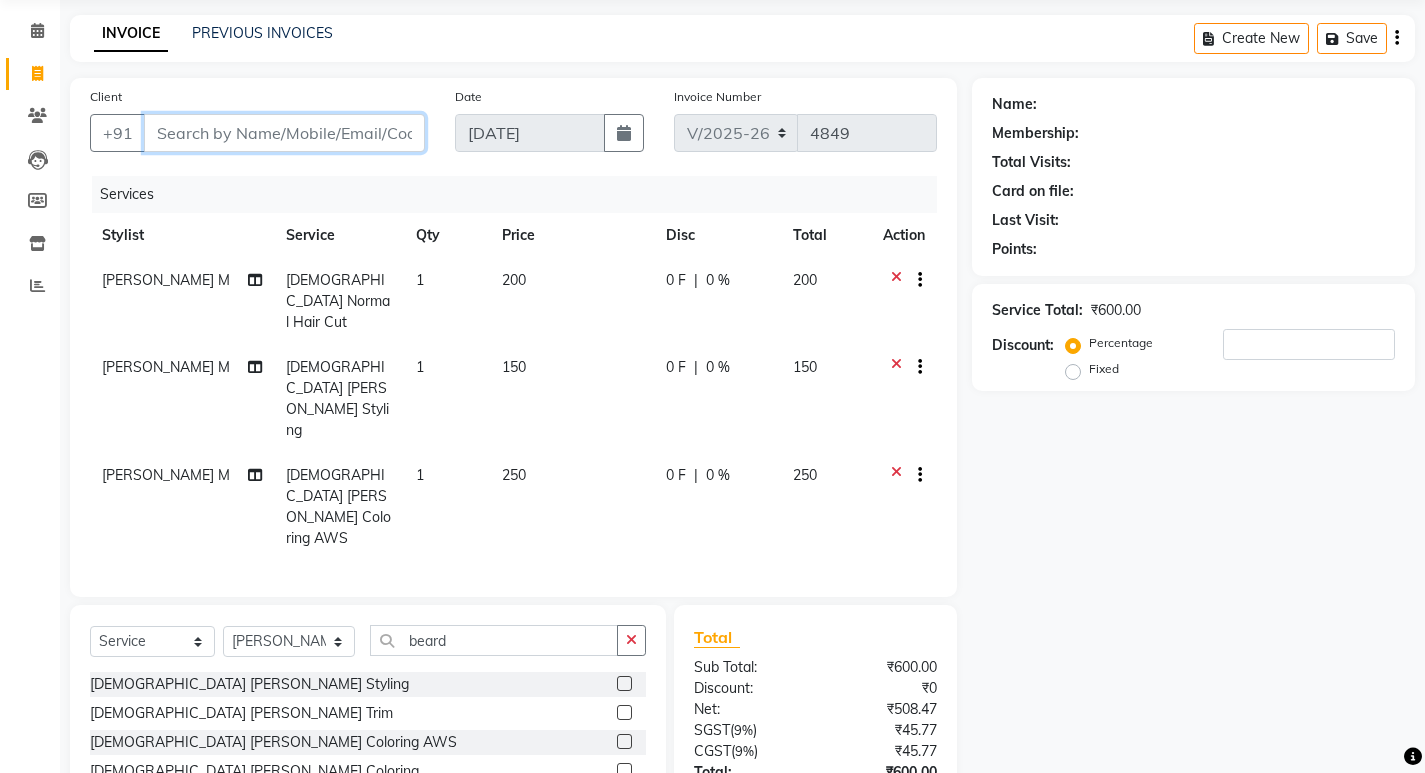 click on "Client" at bounding box center [284, 133] 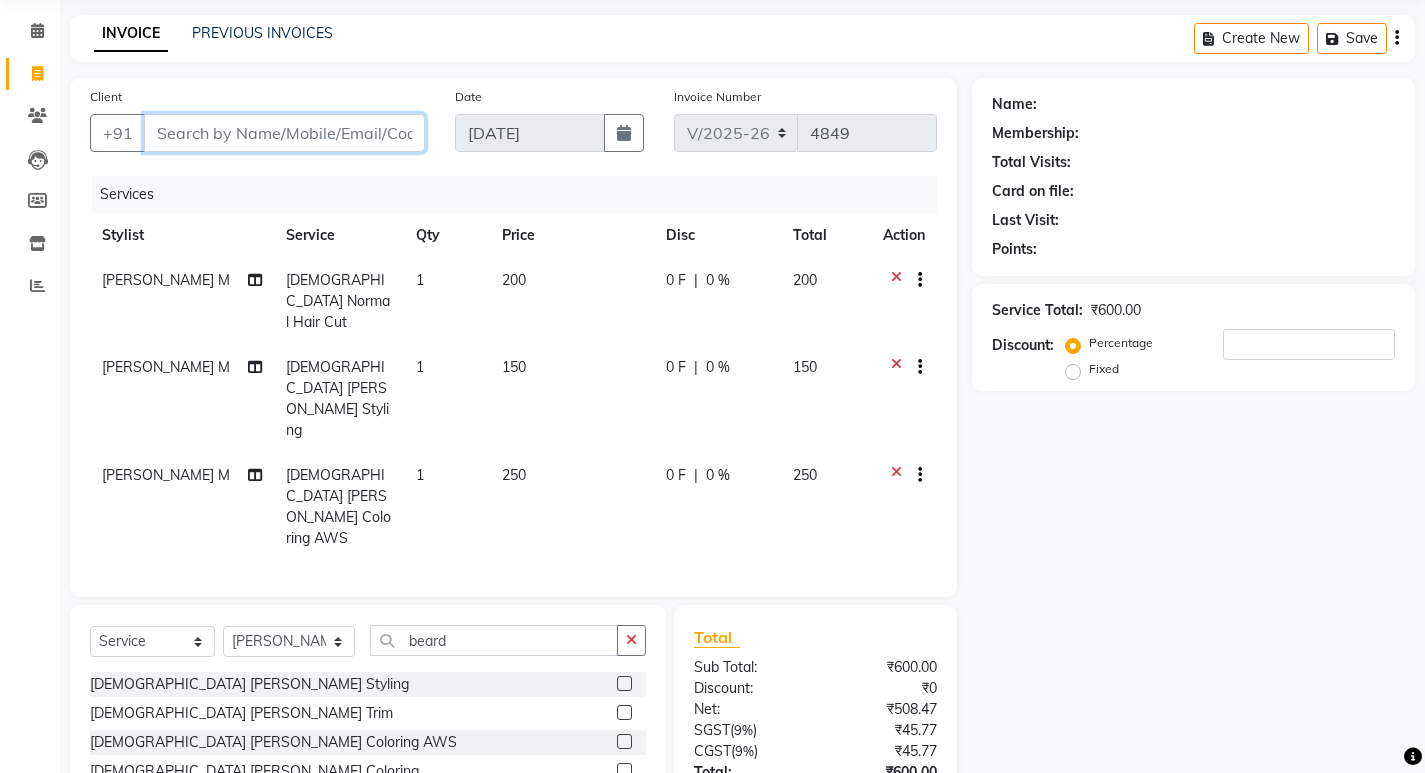 type on "9" 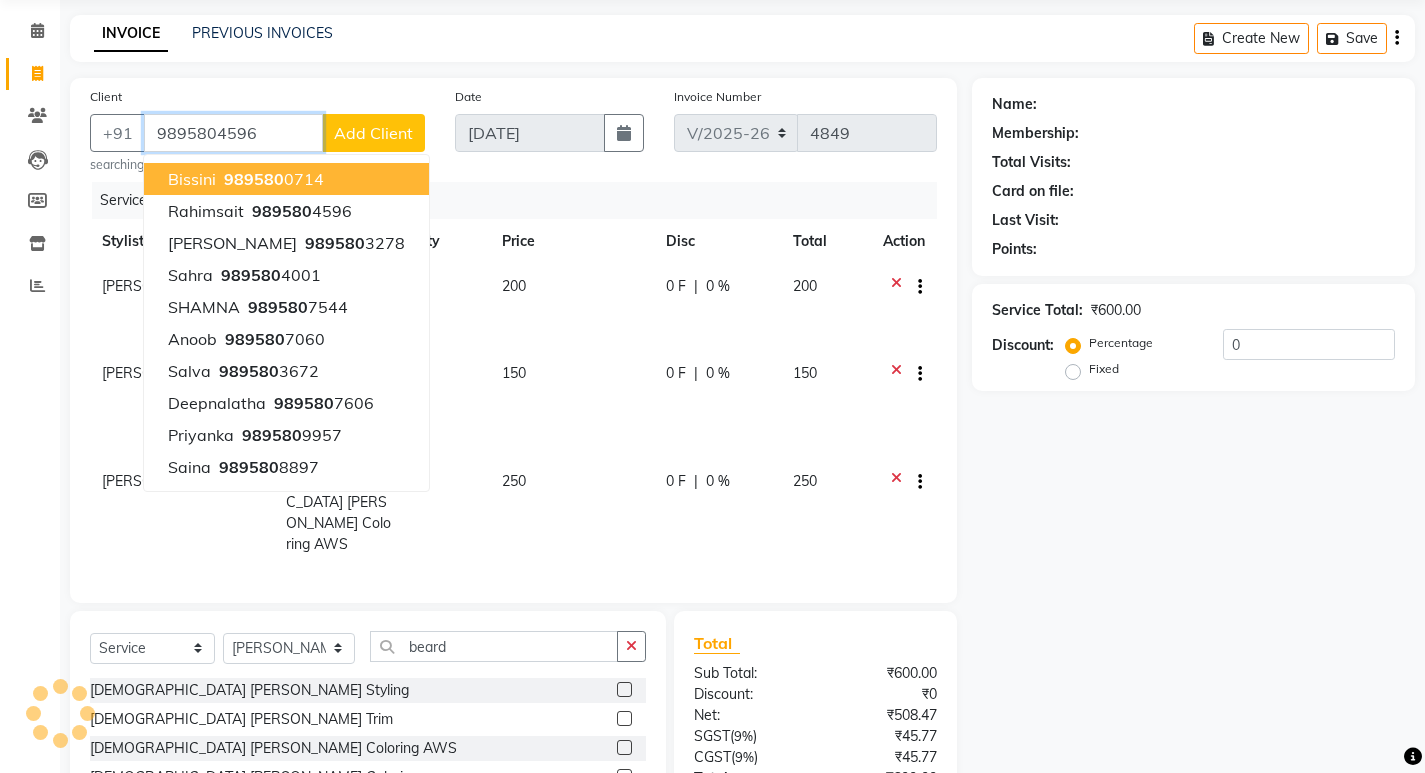 type 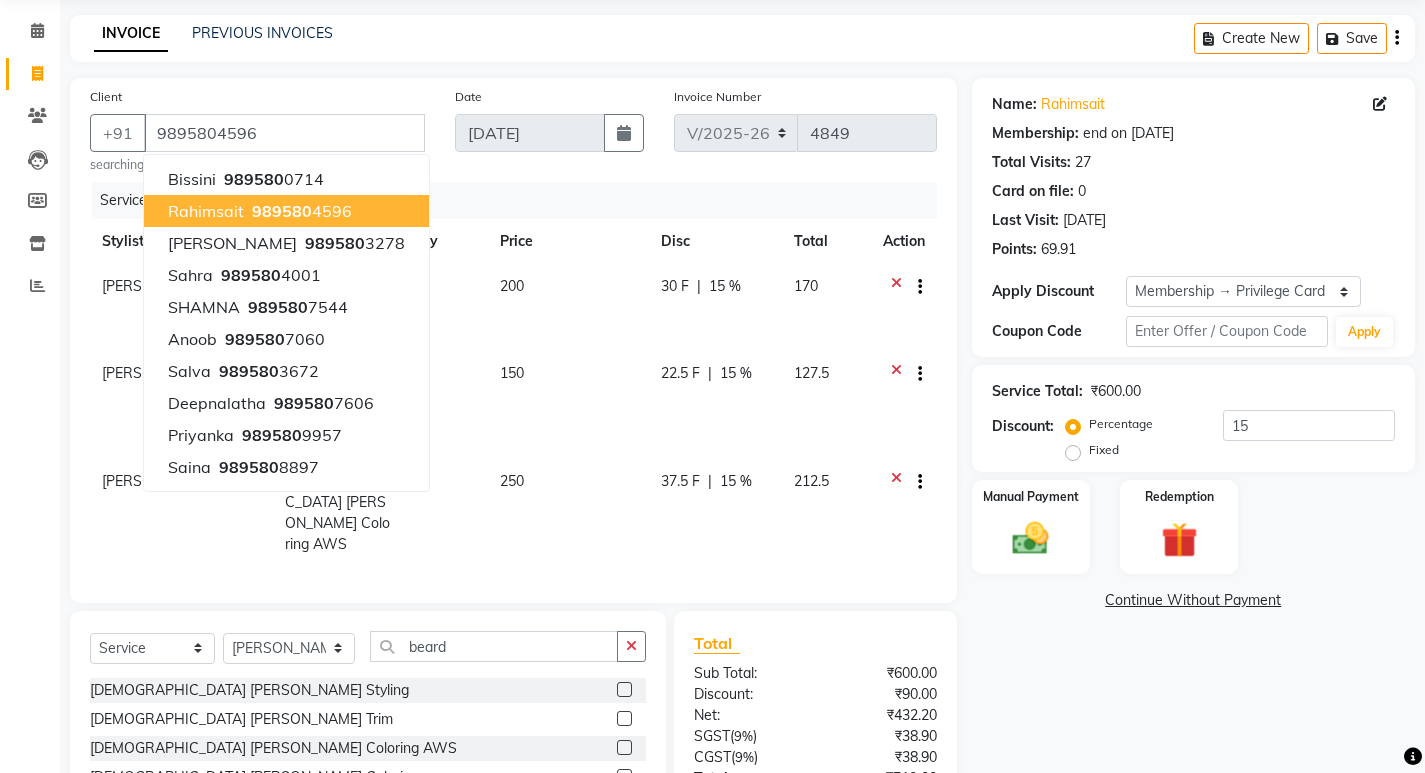 click on "Price" 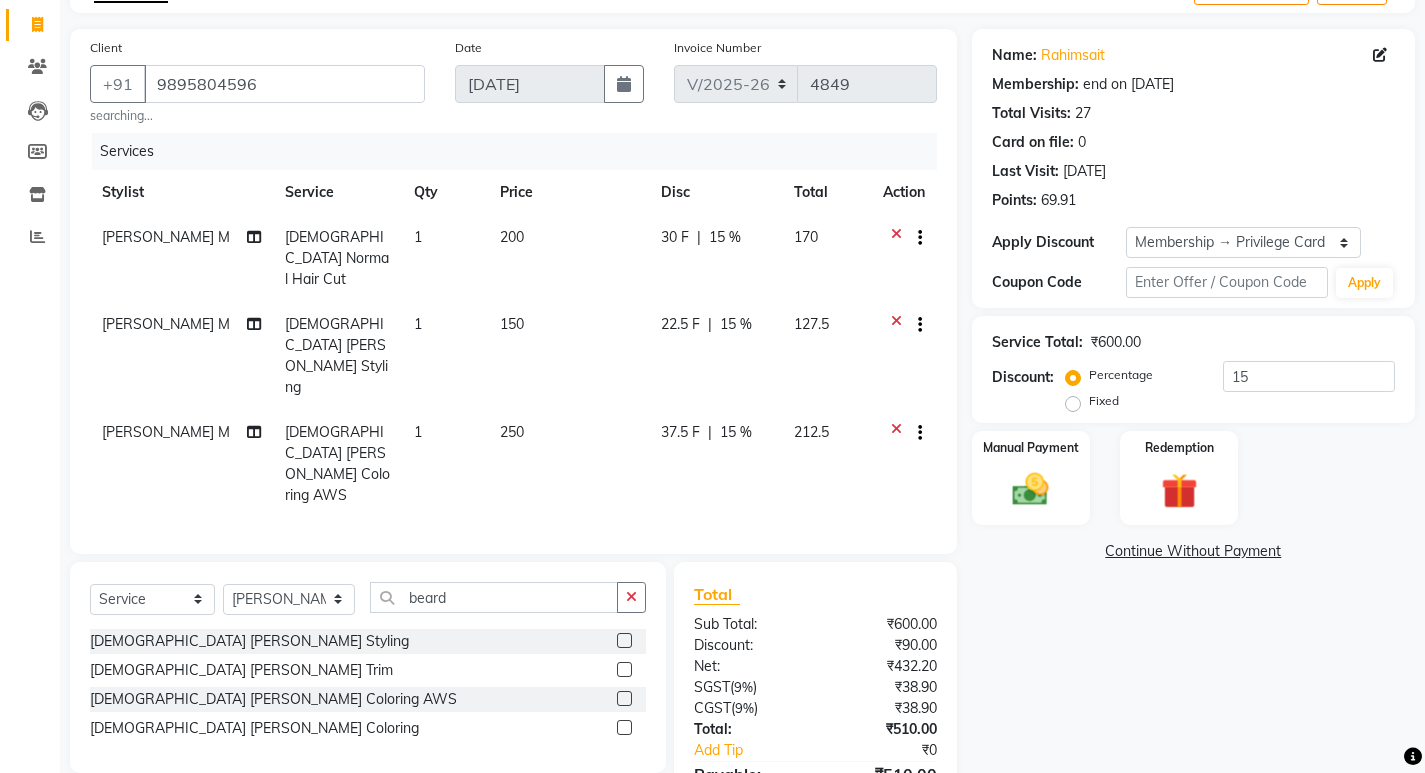 scroll, scrollTop: 144, scrollLeft: 0, axis: vertical 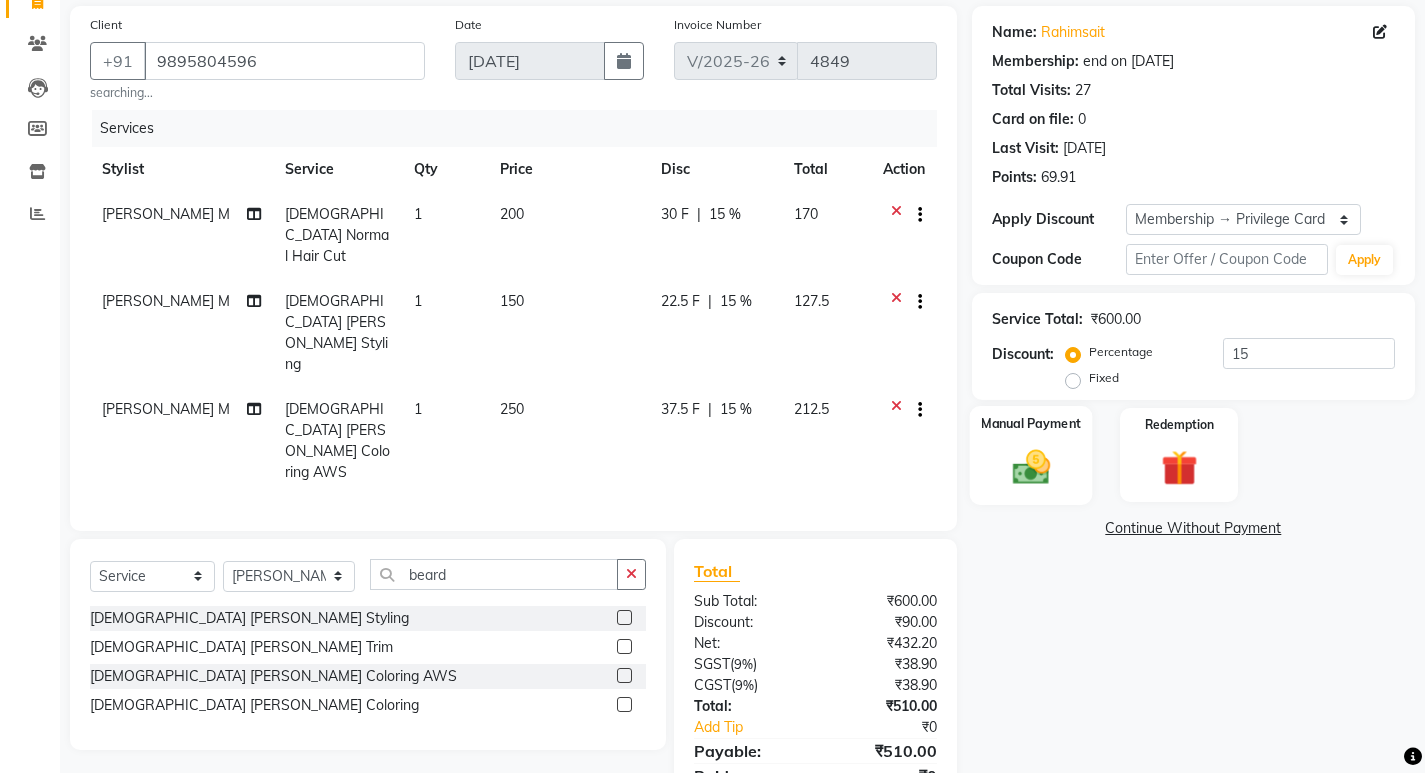 click 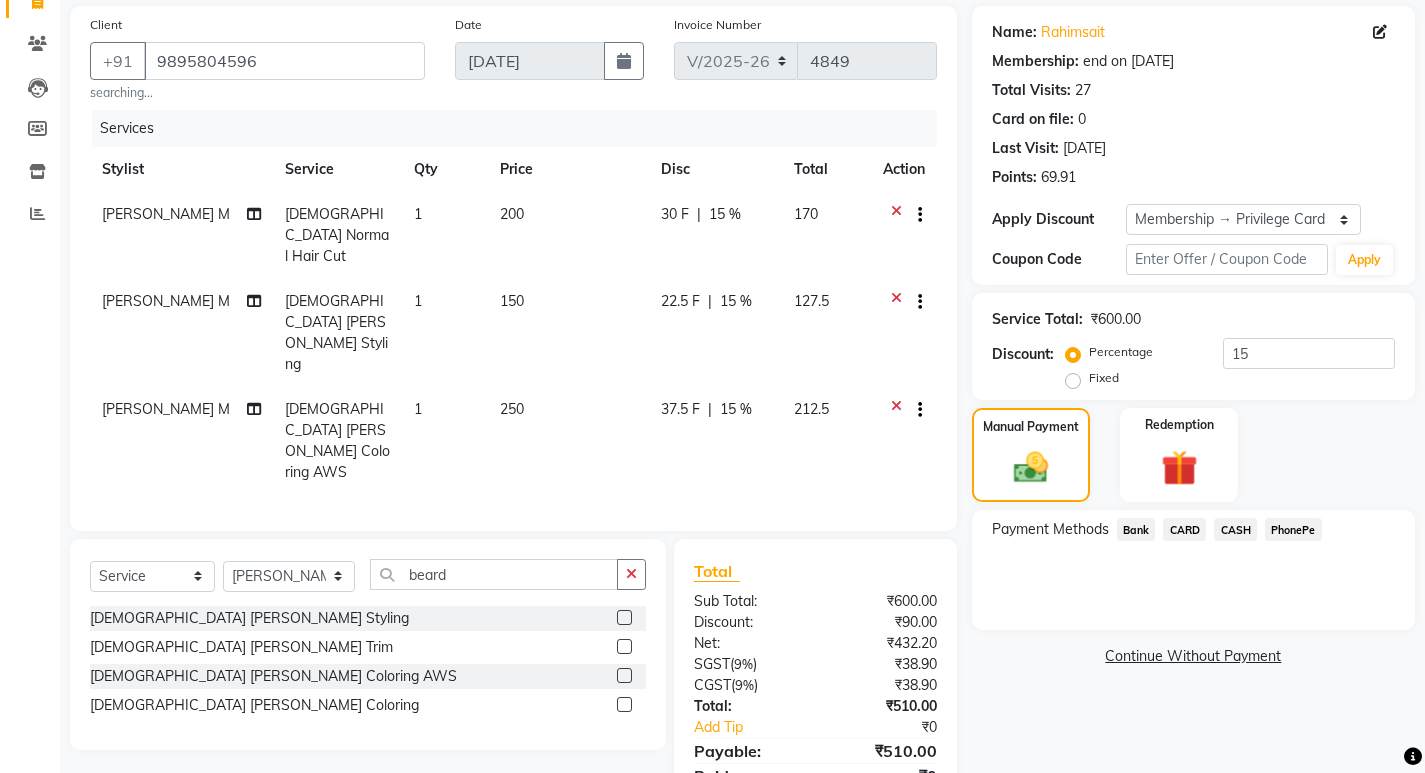 click on "CASH" 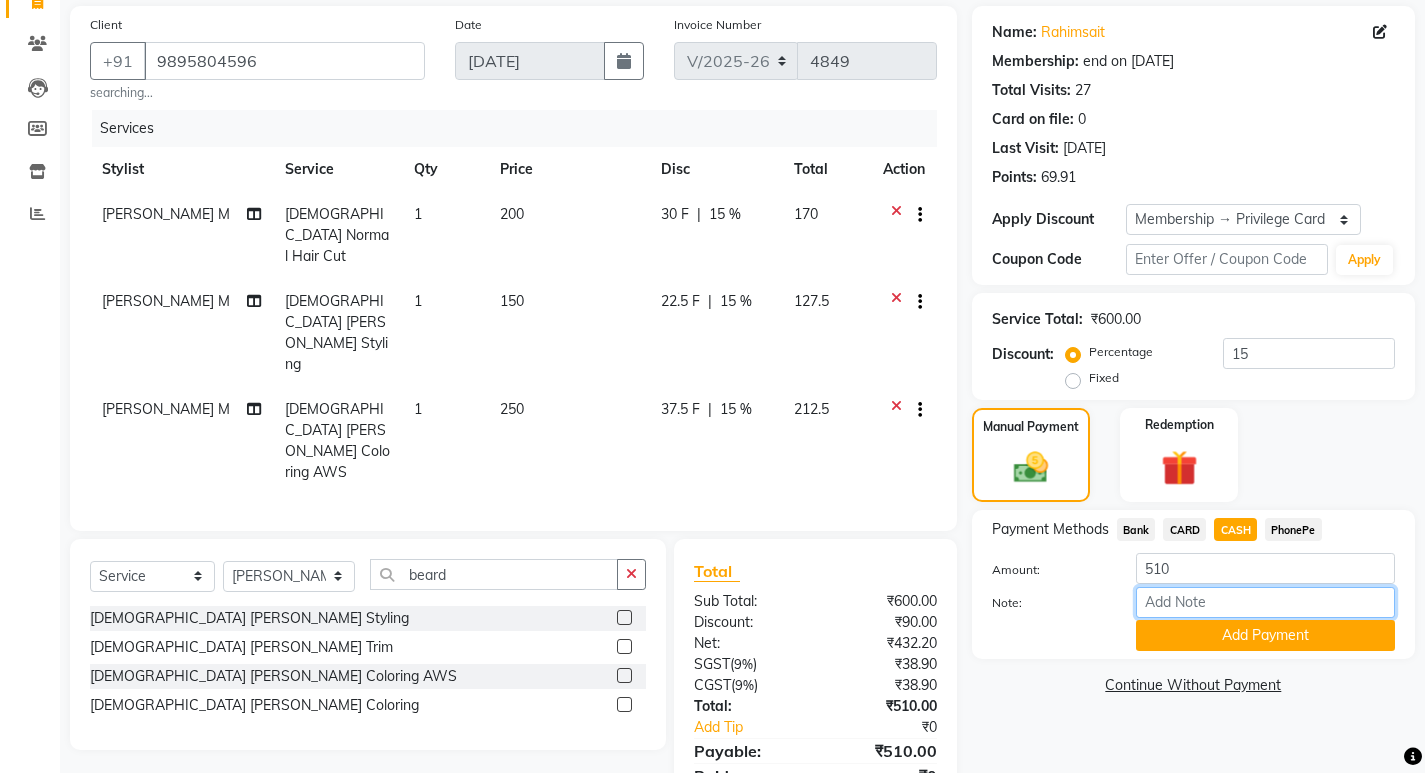 click on "Note:" at bounding box center (1265, 602) 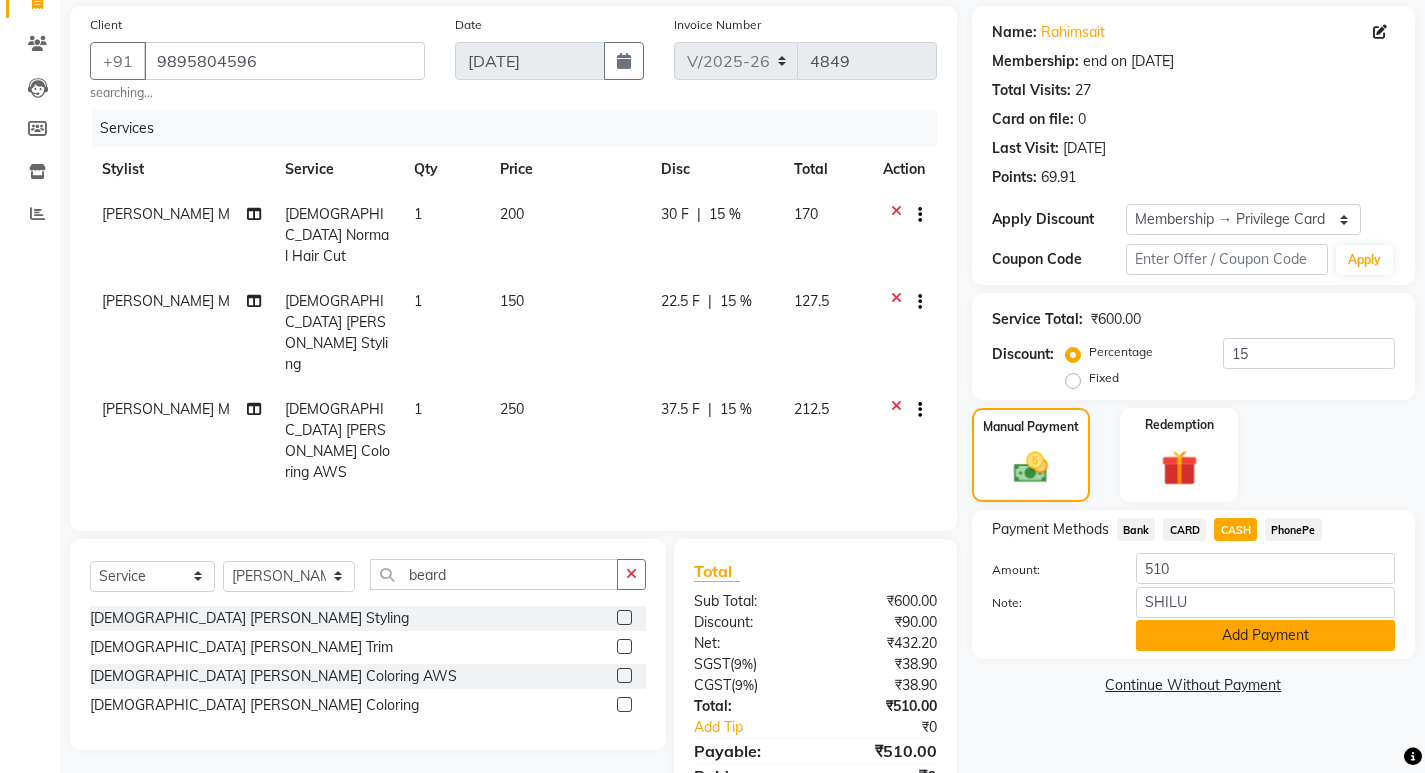 click on "Add Payment" 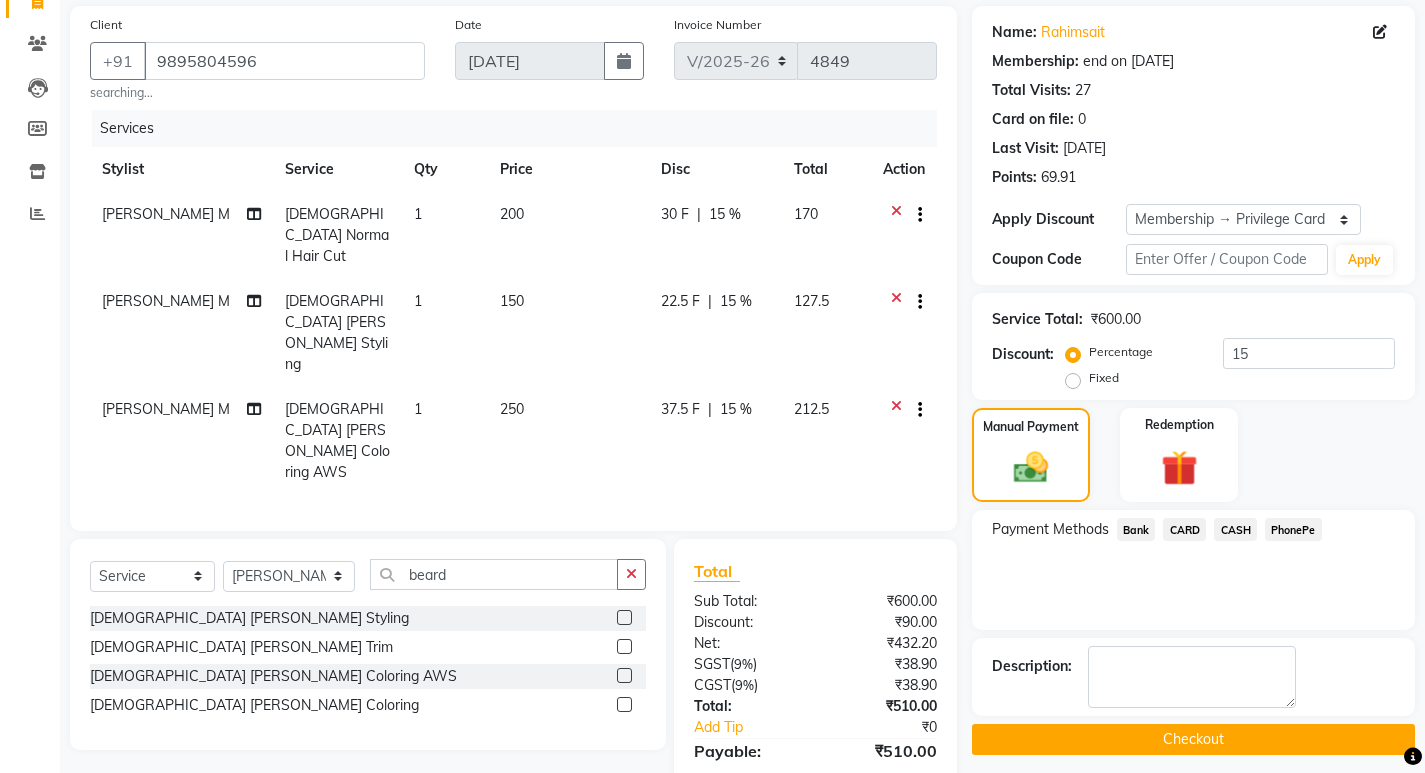 click on "Checkout" 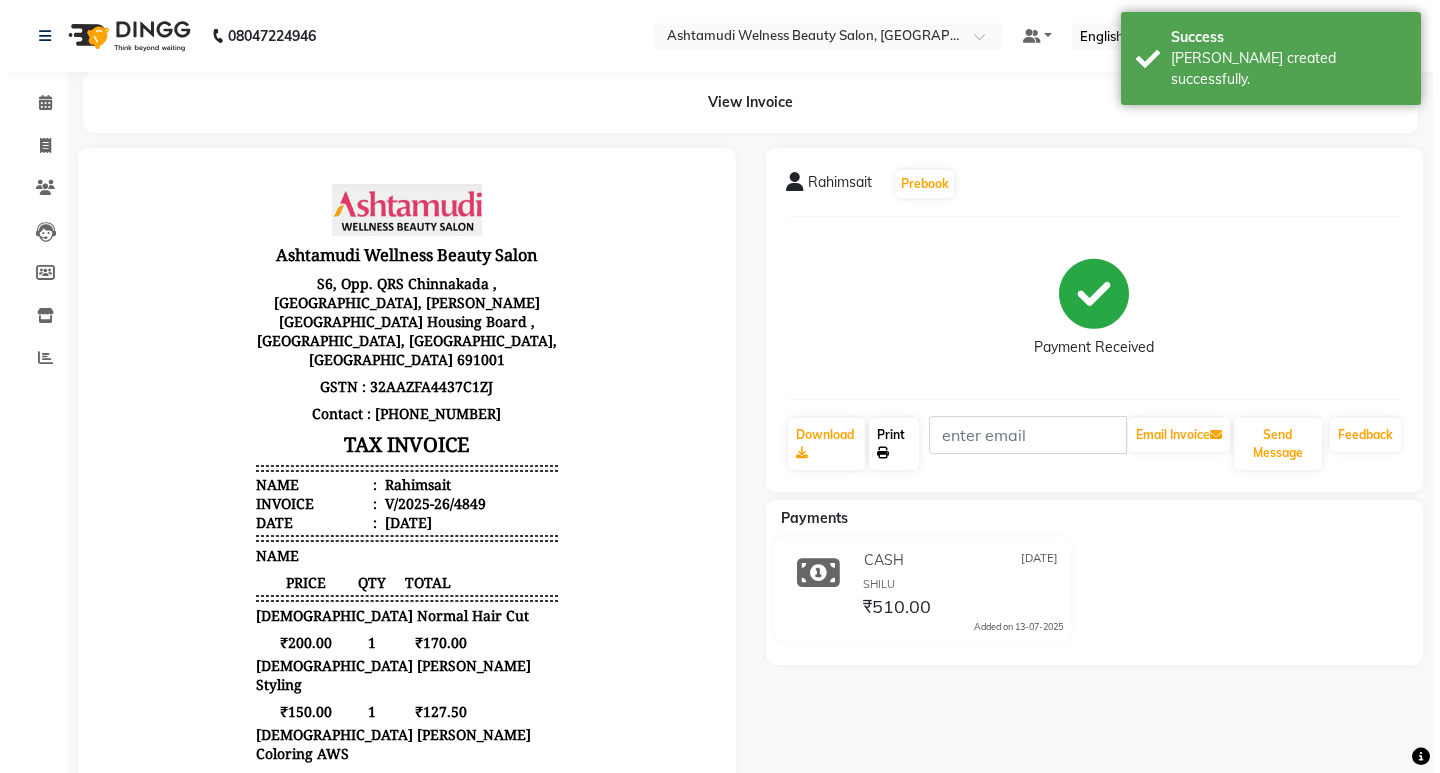 scroll, scrollTop: 0, scrollLeft: 0, axis: both 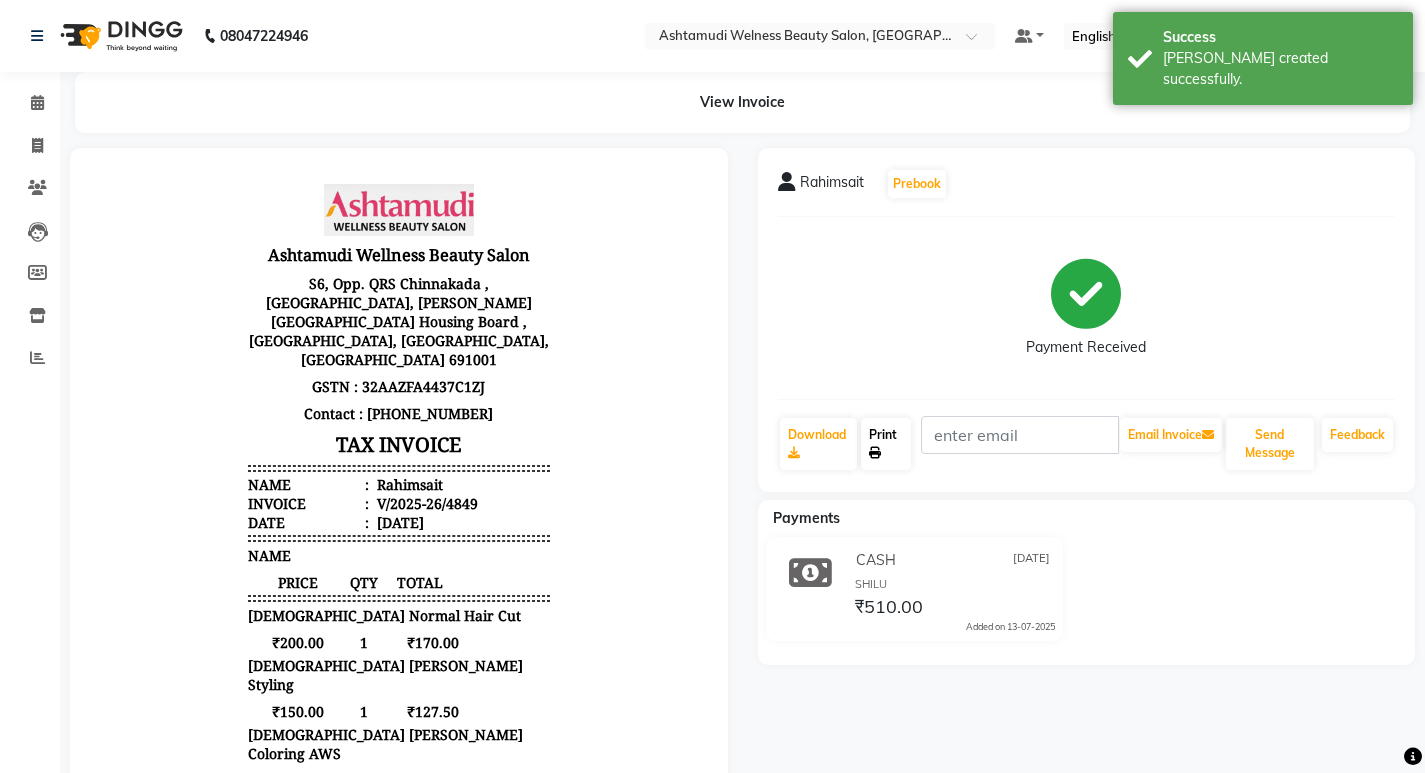 click 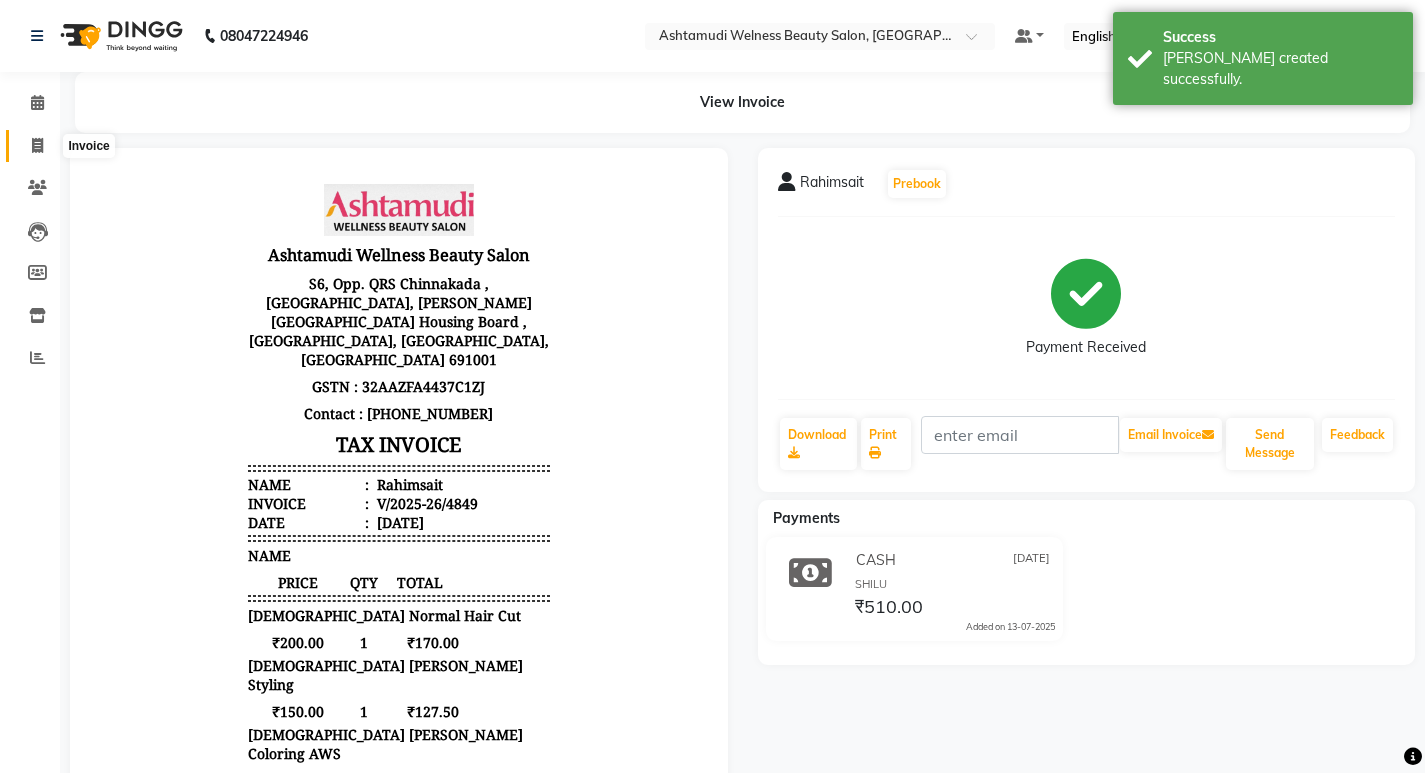 click 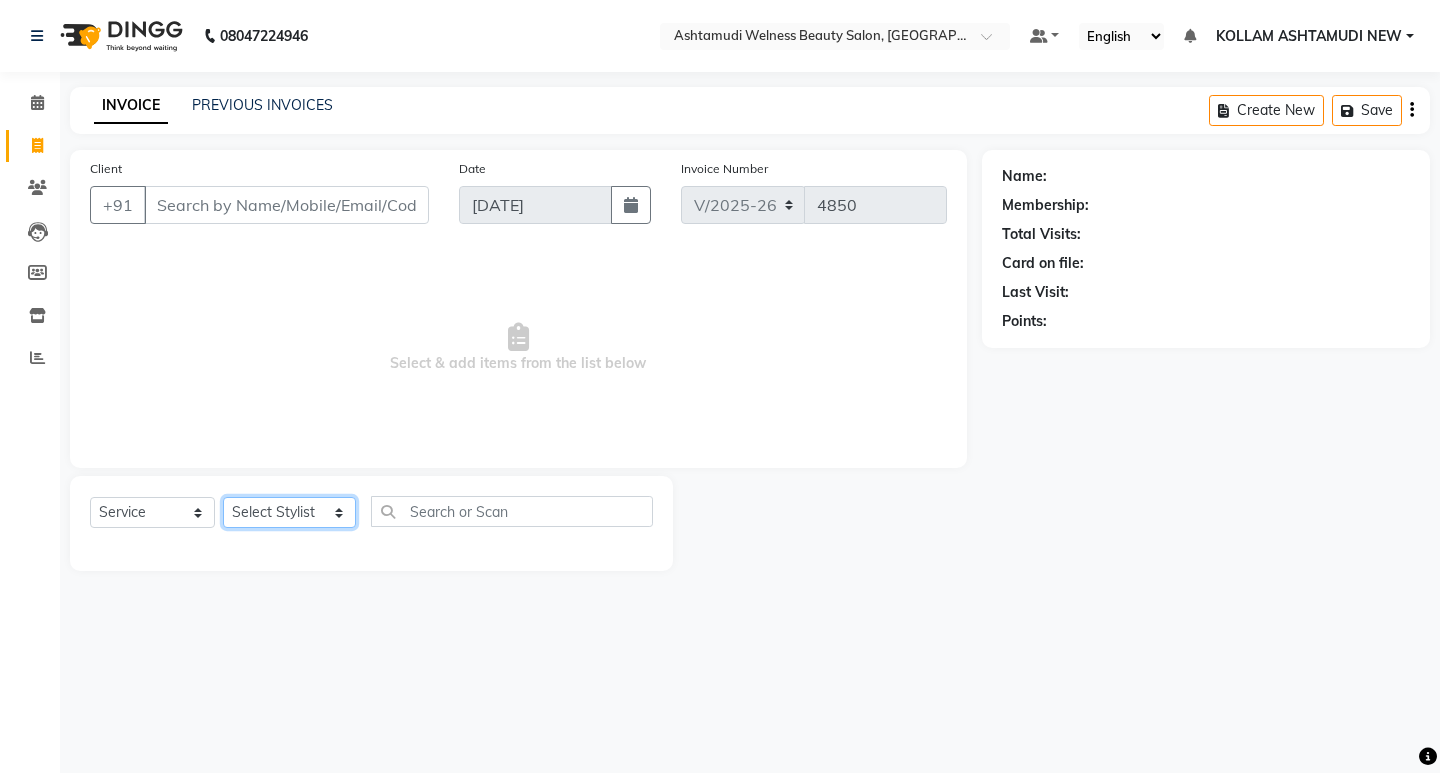 click on "Select Stylist [PERSON_NAME] Admin [PERSON_NAME]  [PERSON_NAME] [PERSON_NAME] [PERSON_NAME]  M [PERSON_NAME]  [PERSON_NAME]  P [PERSON_NAME] KOLLAM ASHTAMUDI NEW  [PERSON_NAME] [PERSON_NAME] [PERSON_NAME]  [PERSON_NAME] [PERSON_NAME] [PERSON_NAME] [PERSON_NAME] [PERSON_NAME] M [PERSON_NAME] SARIGA [PERSON_NAME] [PERSON_NAME] [PERSON_NAME] SIBI [PERSON_NAME] [PERSON_NAME] S" 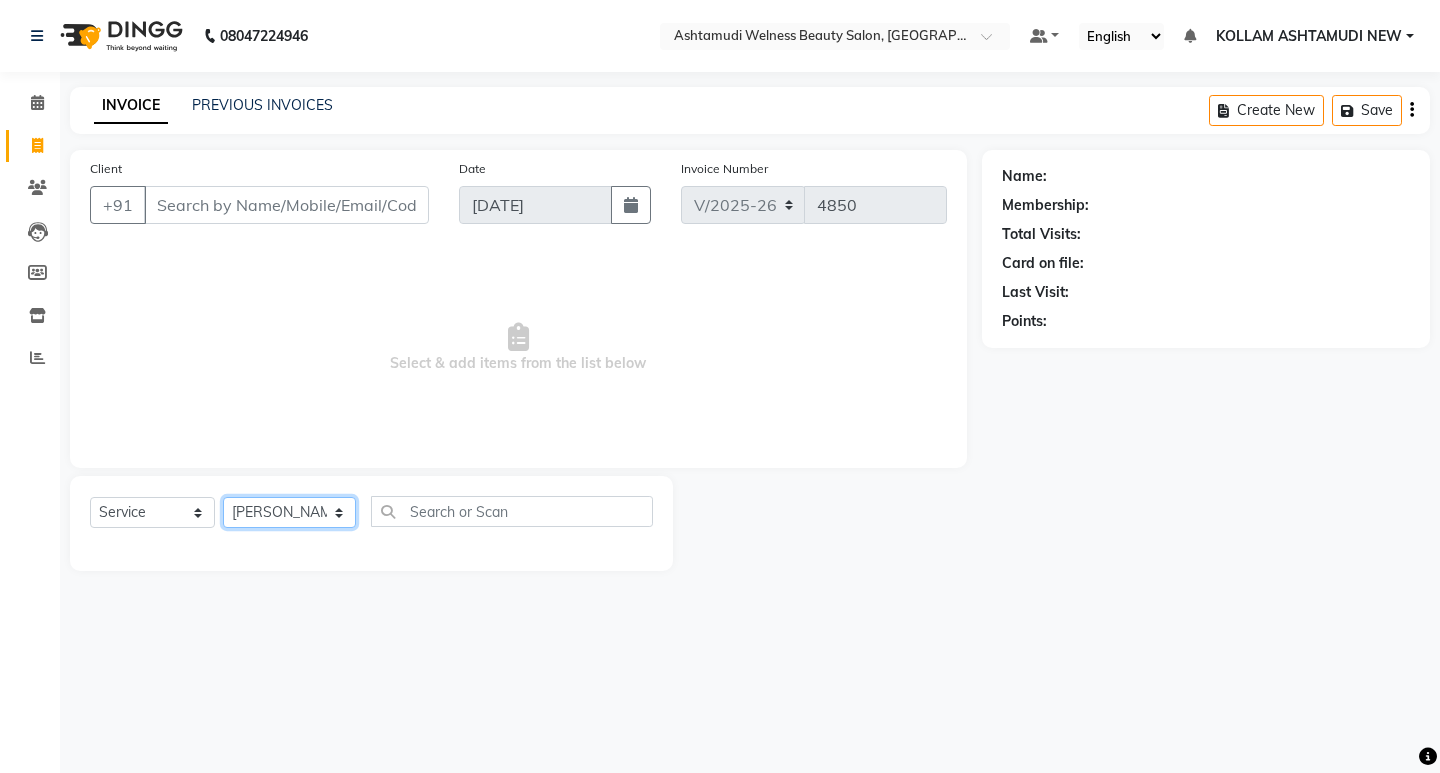 click on "Select Stylist [PERSON_NAME] Admin [PERSON_NAME]  [PERSON_NAME] [PERSON_NAME] [PERSON_NAME]  M [PERSON_NAME]  [PERSON_NAME]  P [PERSON_NAME] KOLLAM ASHTAMUDI NEW  [PERSON_NAME] [PERSON_NAME] [PERSON_NAME]  [PERSON_NAME] [PERSON_NAME] [PERSON_NAME] [PERSON_NAME] [PERSON_NAME] M [PERSON_NAME] SARIGA [PERSON_NAME] [PERSON_NAME] [PERSON_NAME] SIBI [PERSON_NAME] [PERSON_NAME] S" 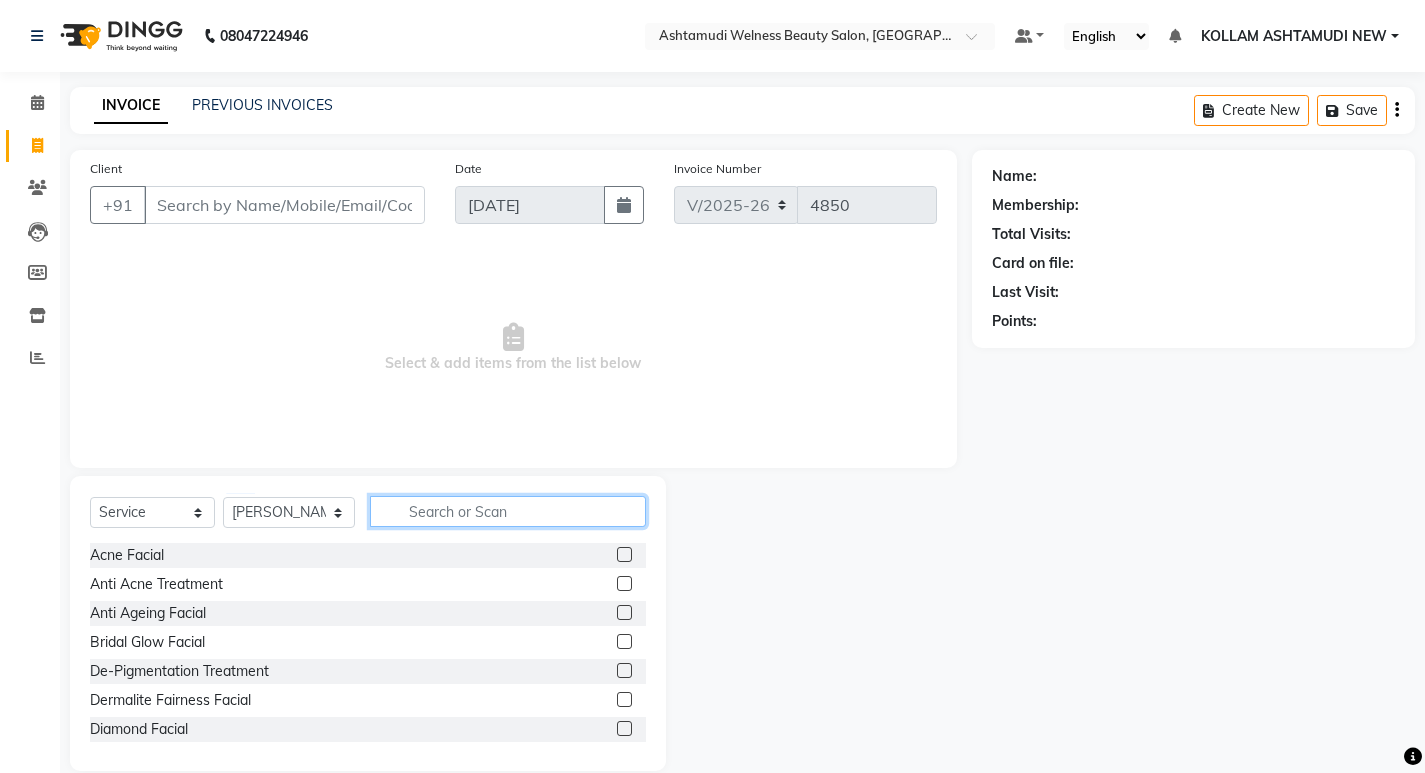 click 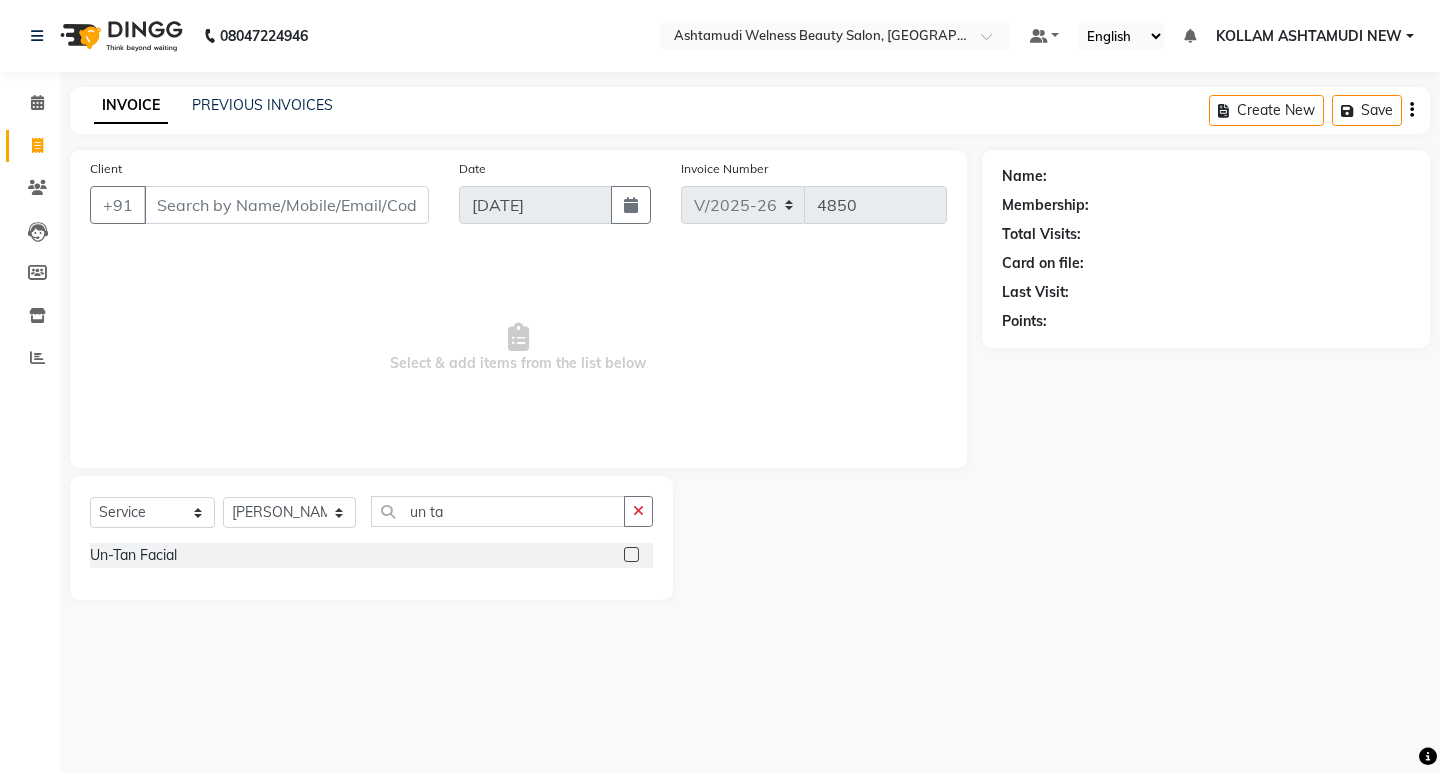 click 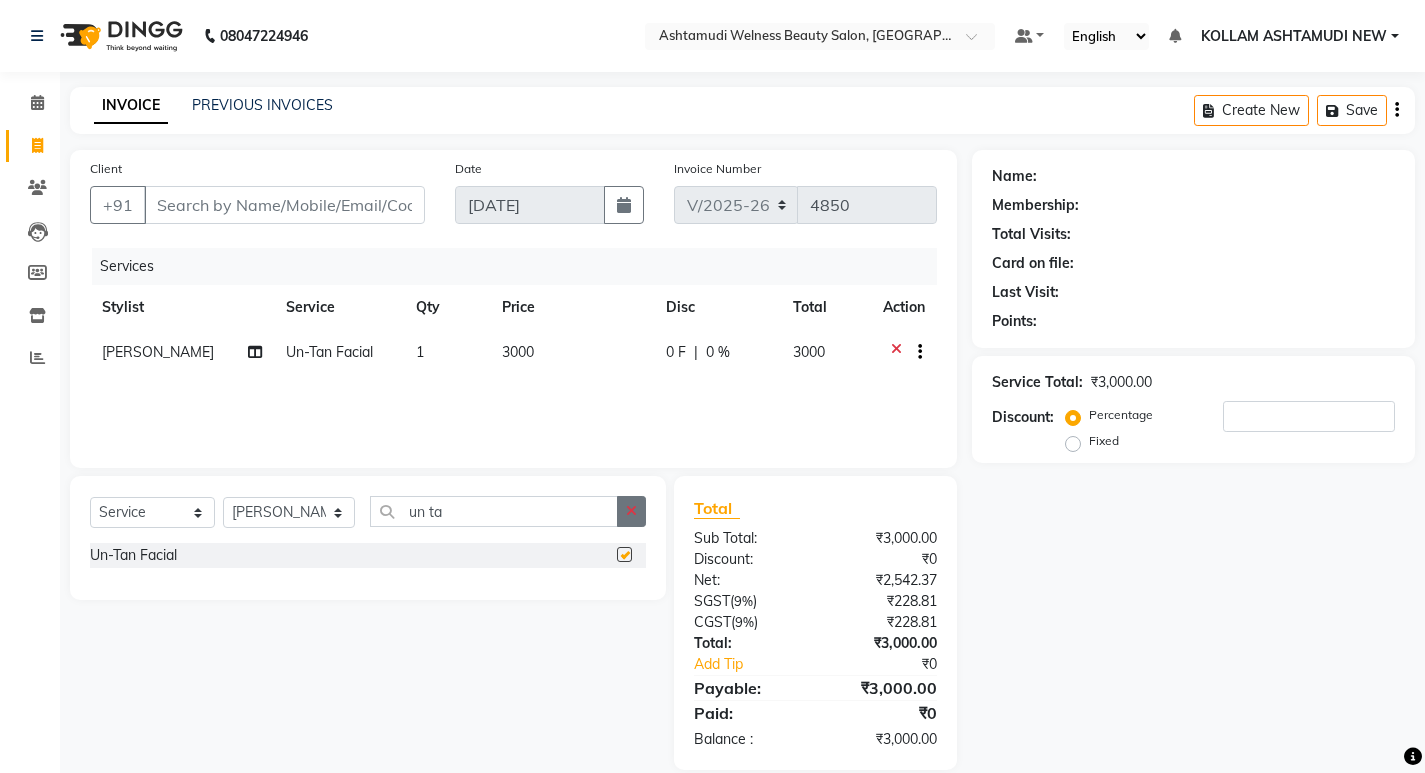 click 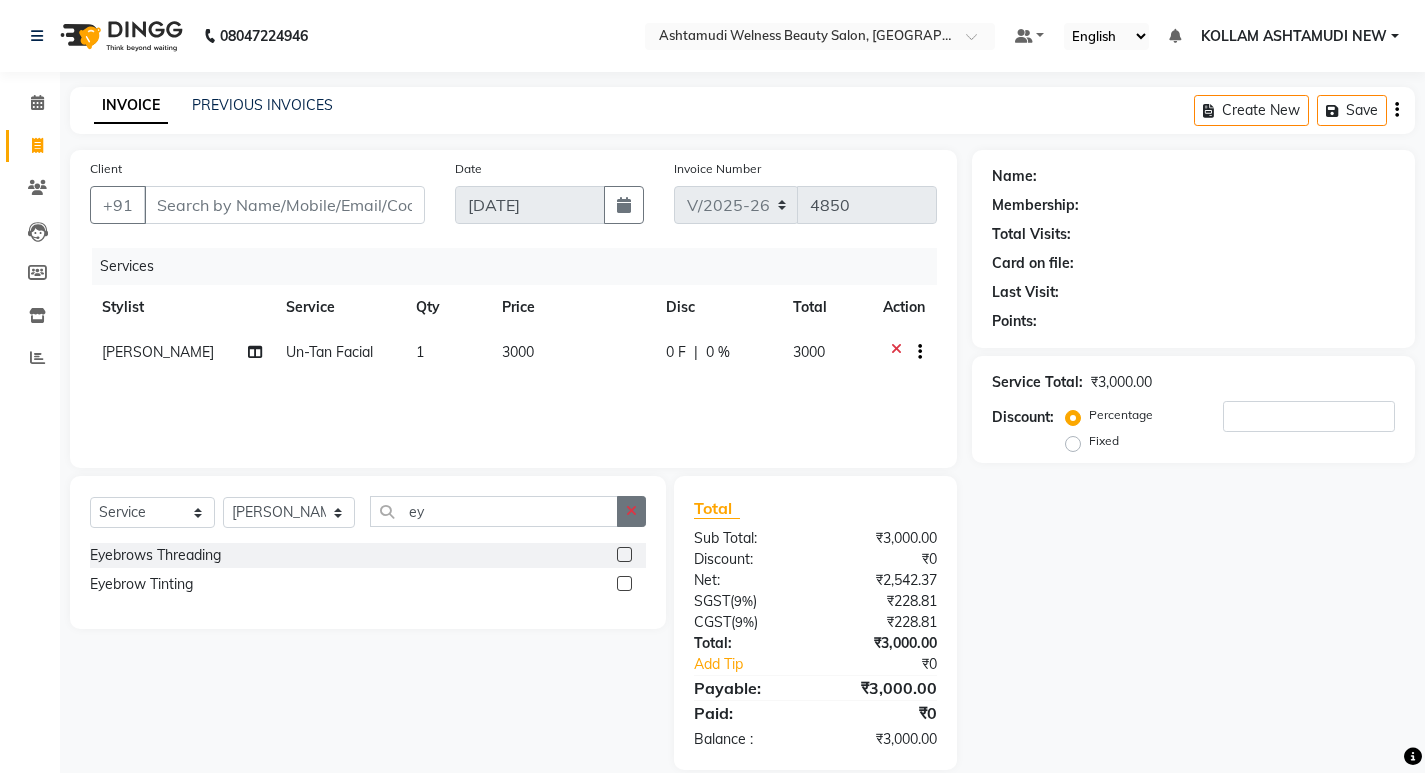 click 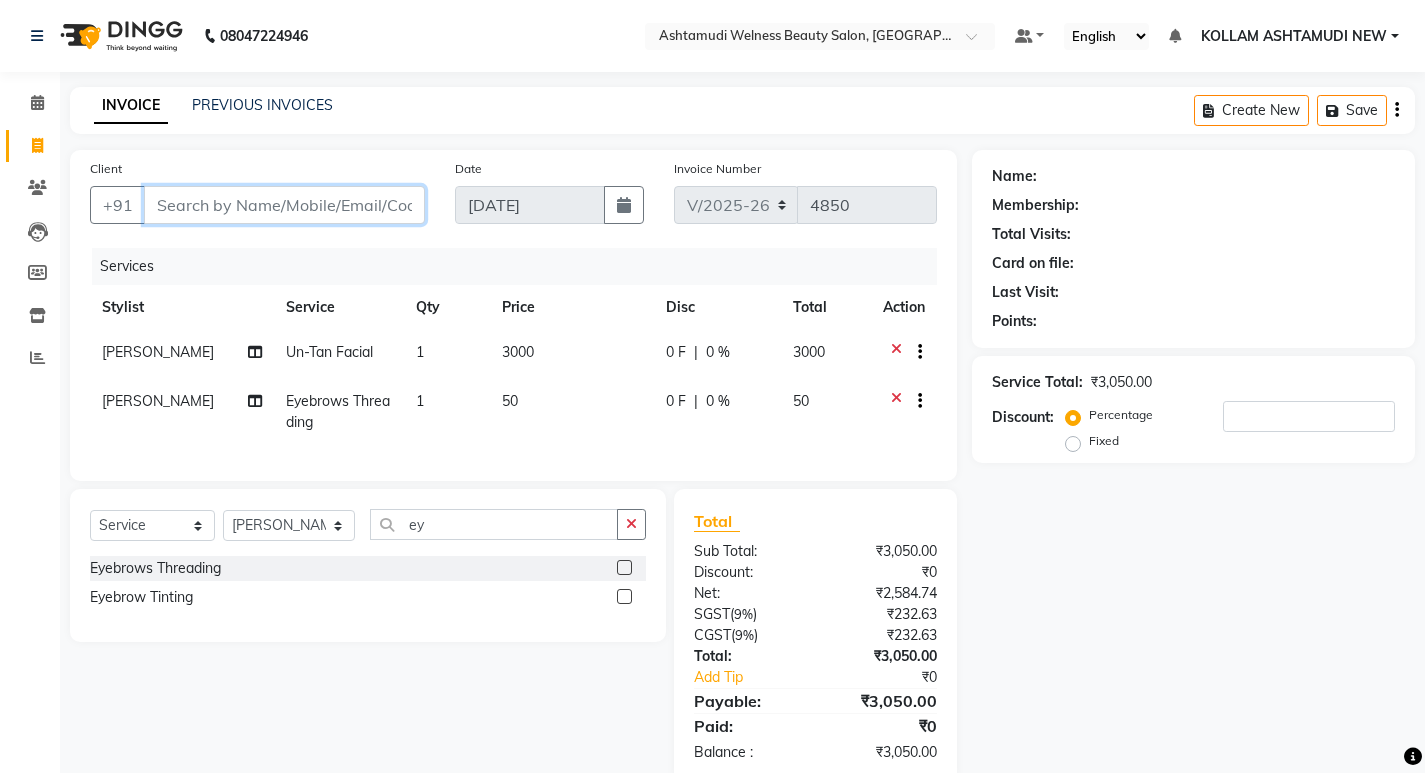 click on "Client" at bounding box center (284, 205) 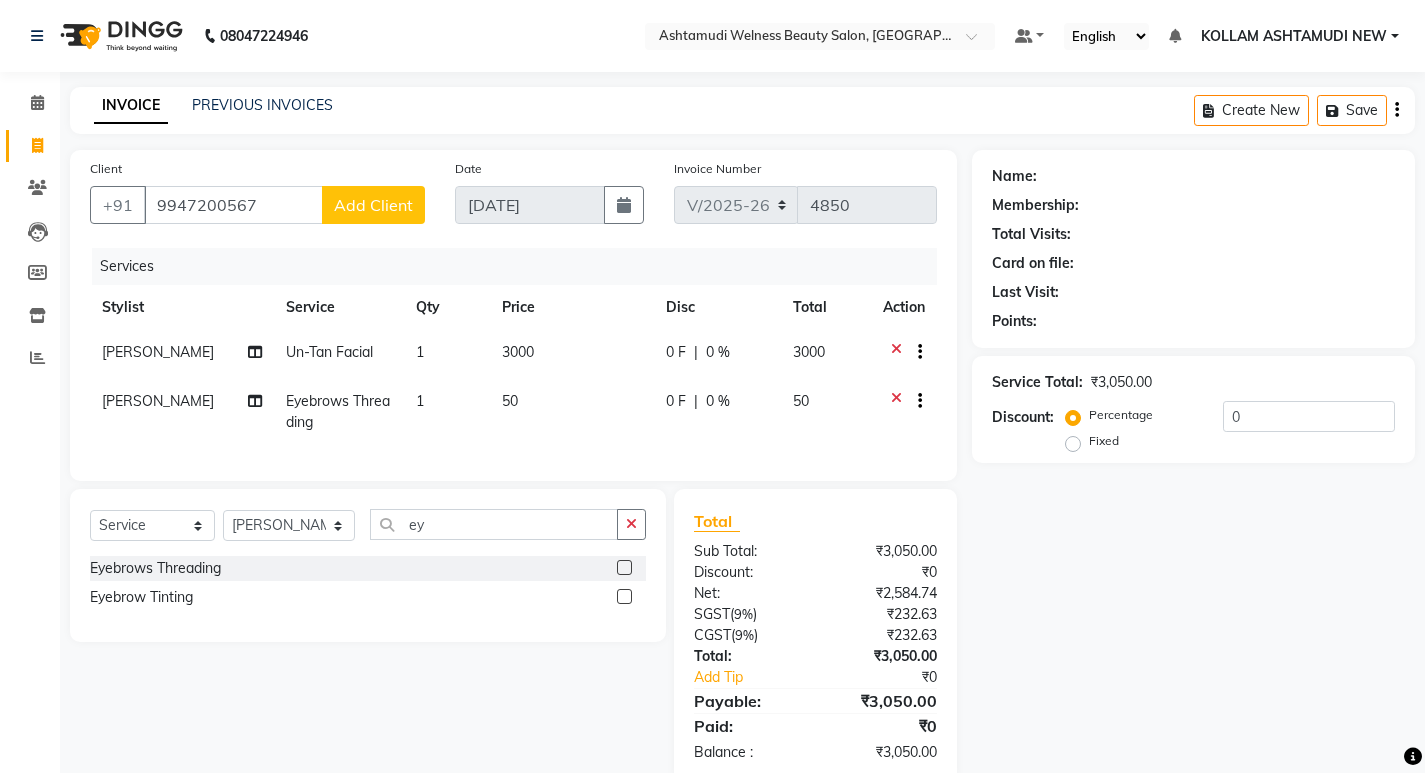 click on "Add Client" 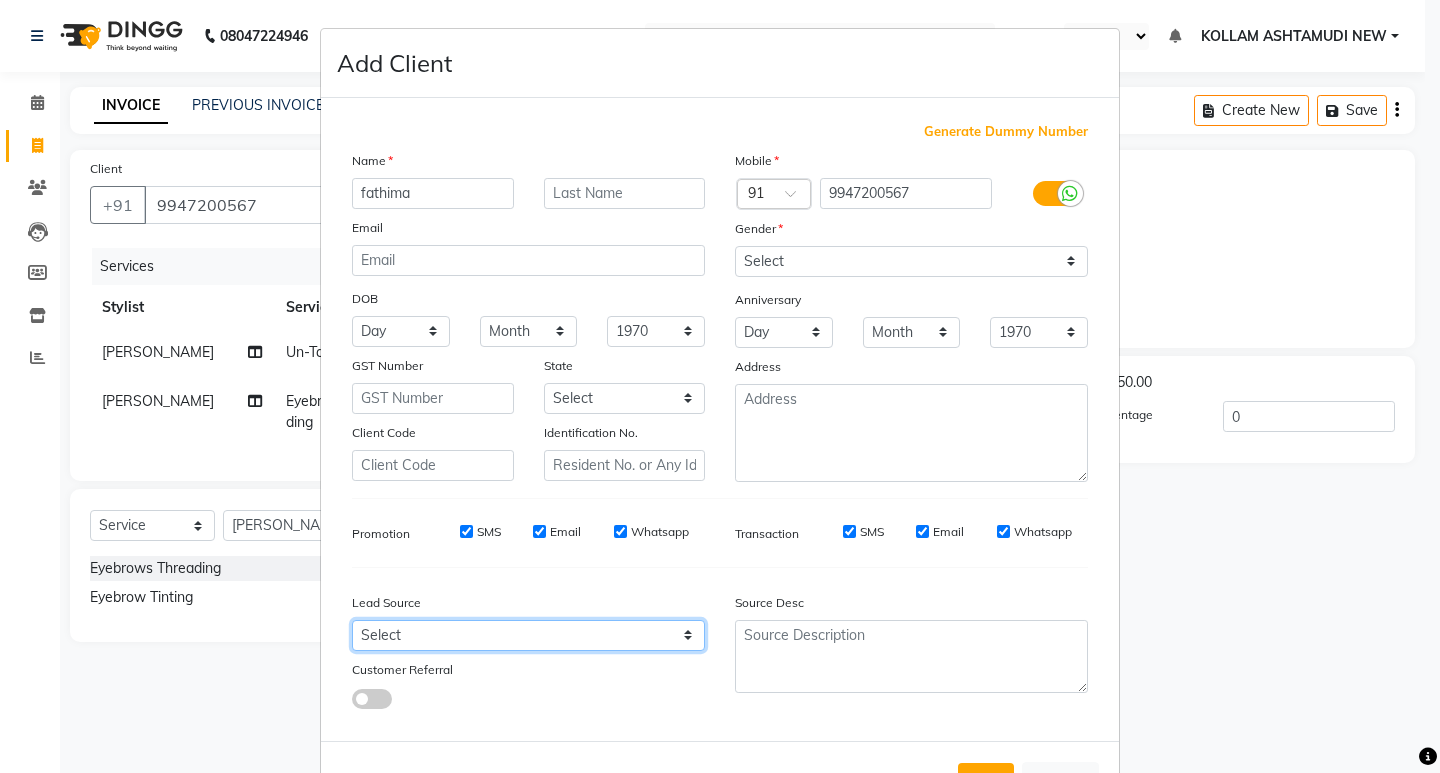 drag, startPoint x: 473, startPoint y: 628, endPoint x: 473, endPoint y: 612, distance: 16 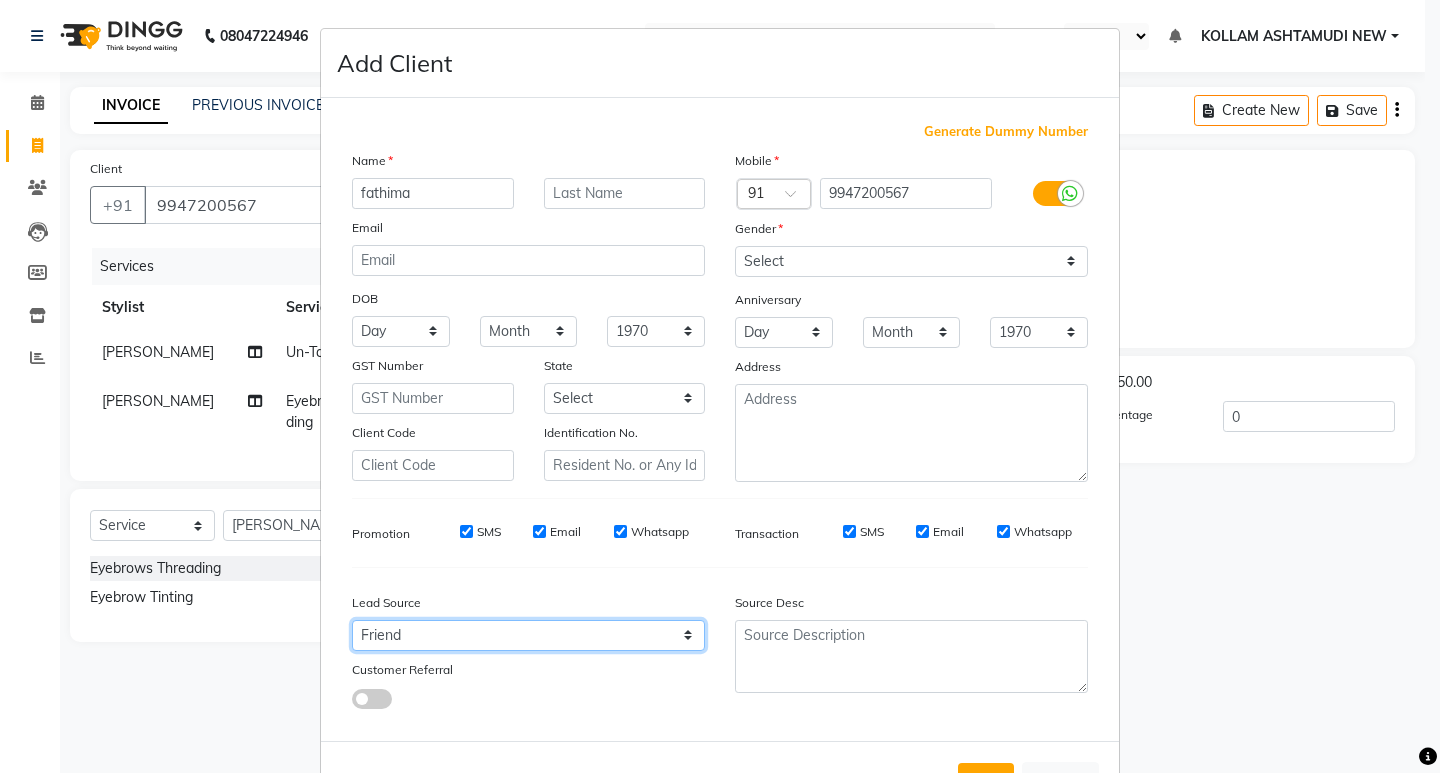 click on "Select Walk-in Referral Internet Friend Word of Mouth Advertisement Facebook JustDial Google Other Instagram  YouTube  WhatsApp" at bounding box center [528, 635] 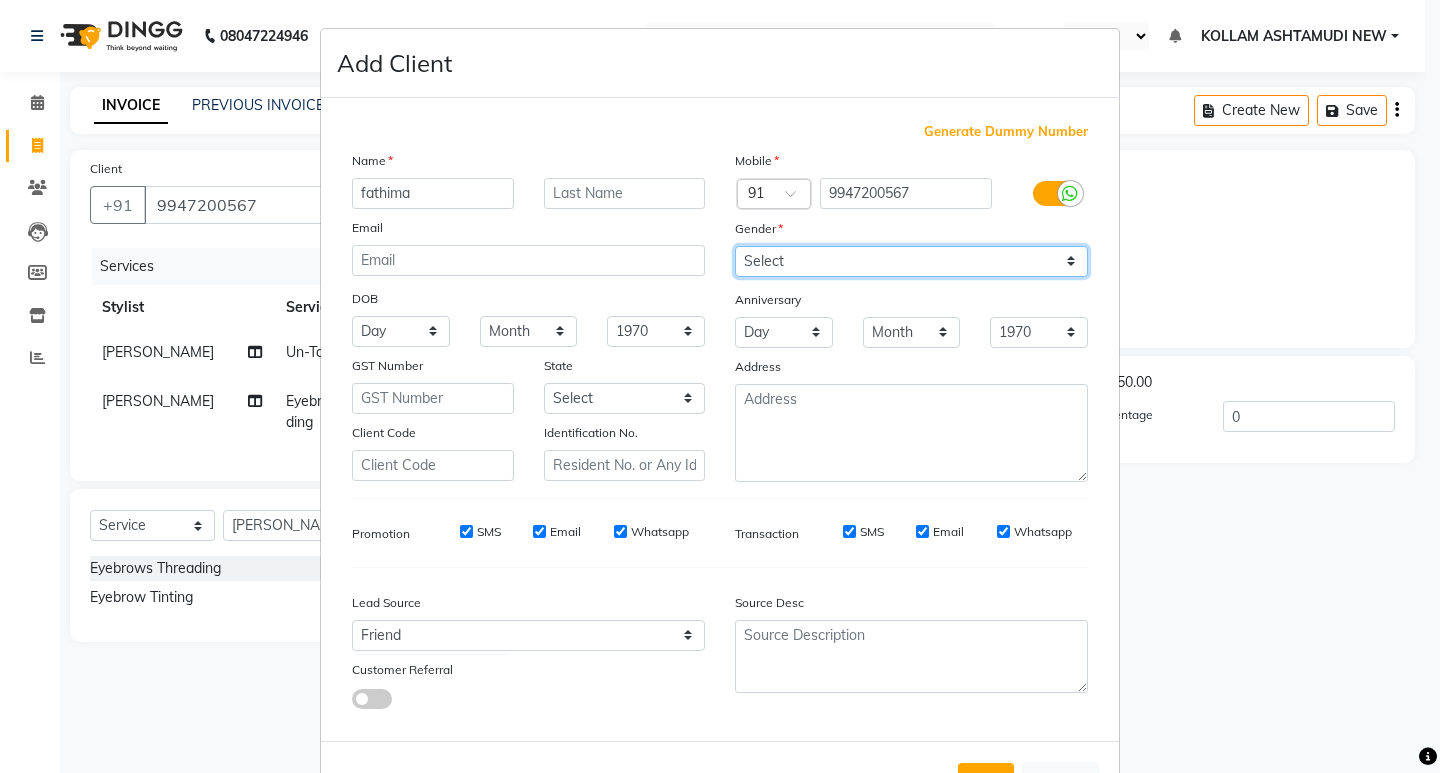 drag, startPoint x: 833, startPoint y: 262, endPoint x: 836, endPoint y: 272, distance: 10.440307 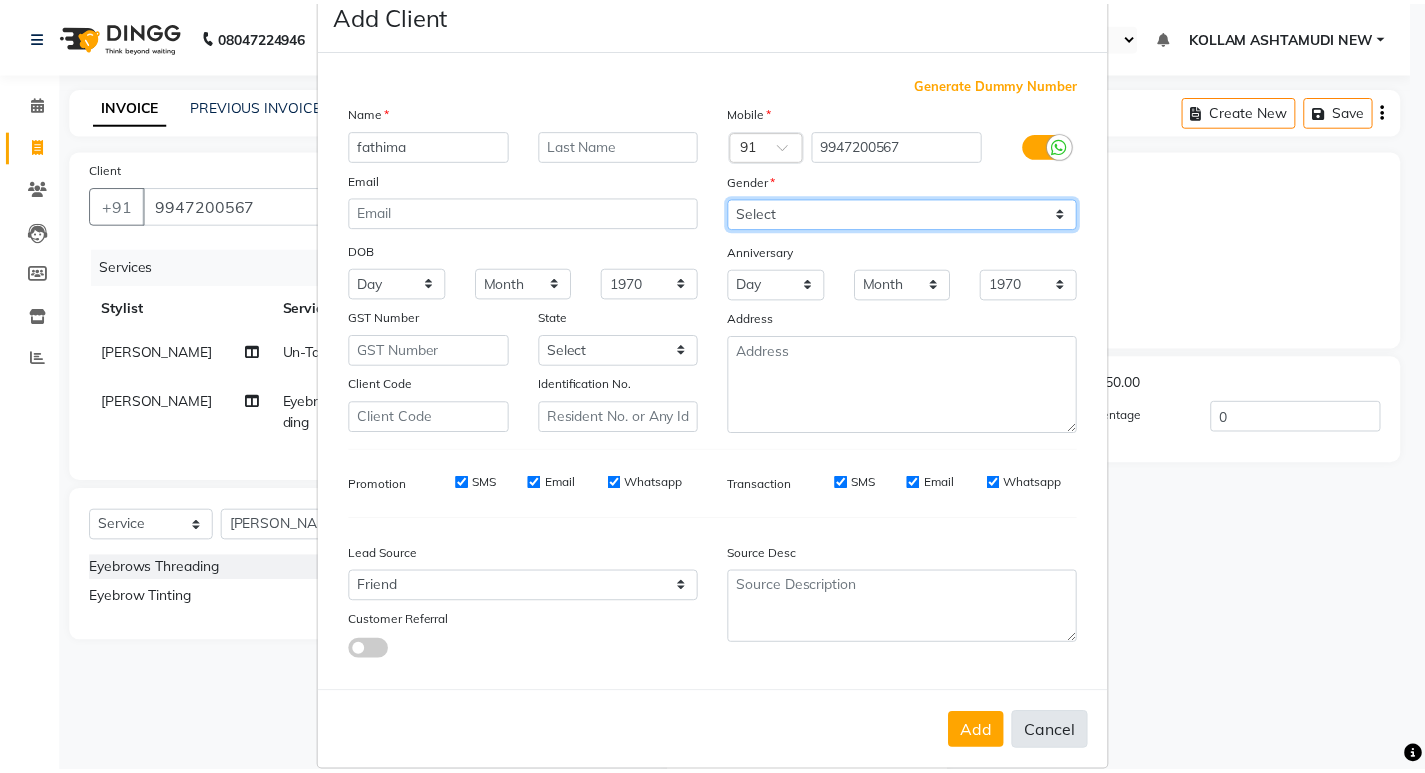 scroll, scrollTop: 76, scrollLeft: 0, axis: vertical 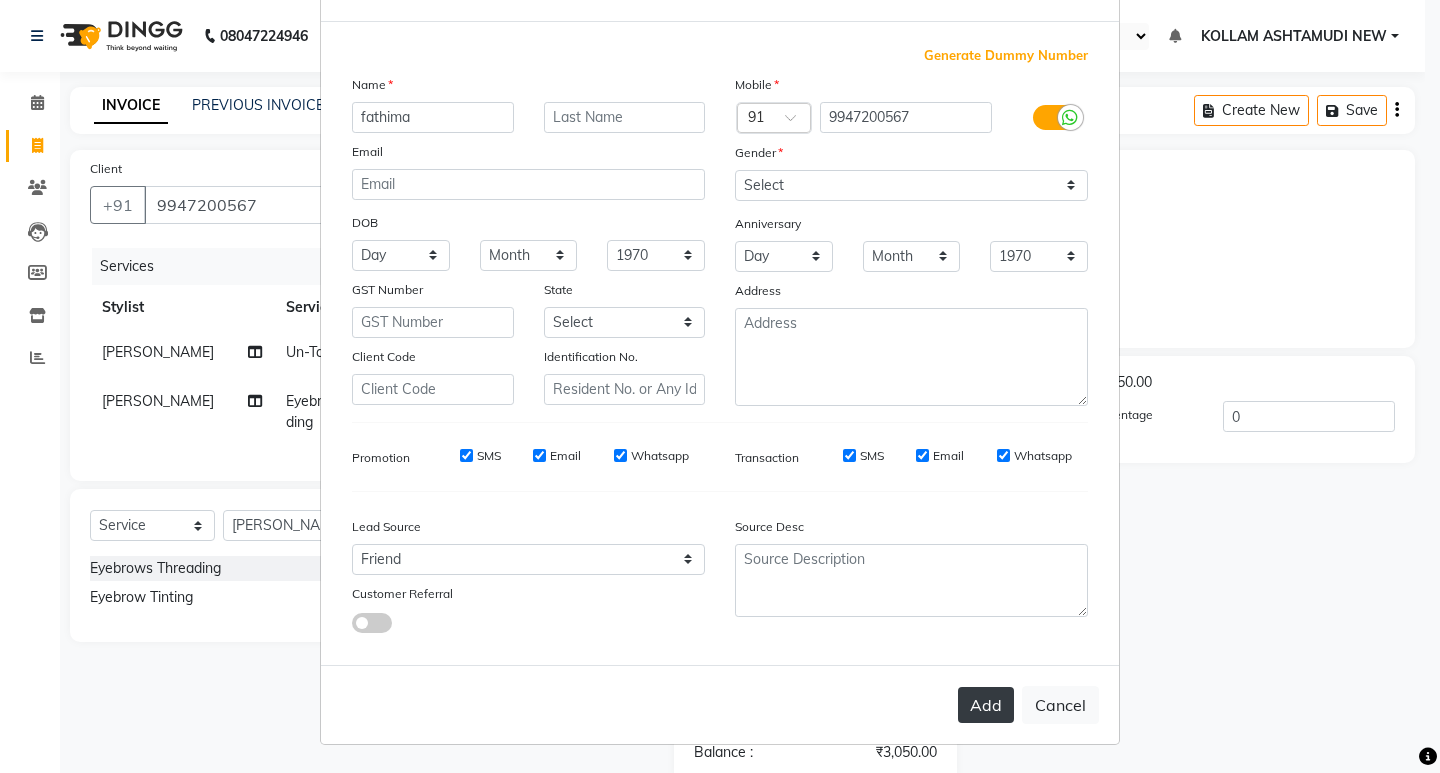 click on "Add" at bounding box center [986, 705] 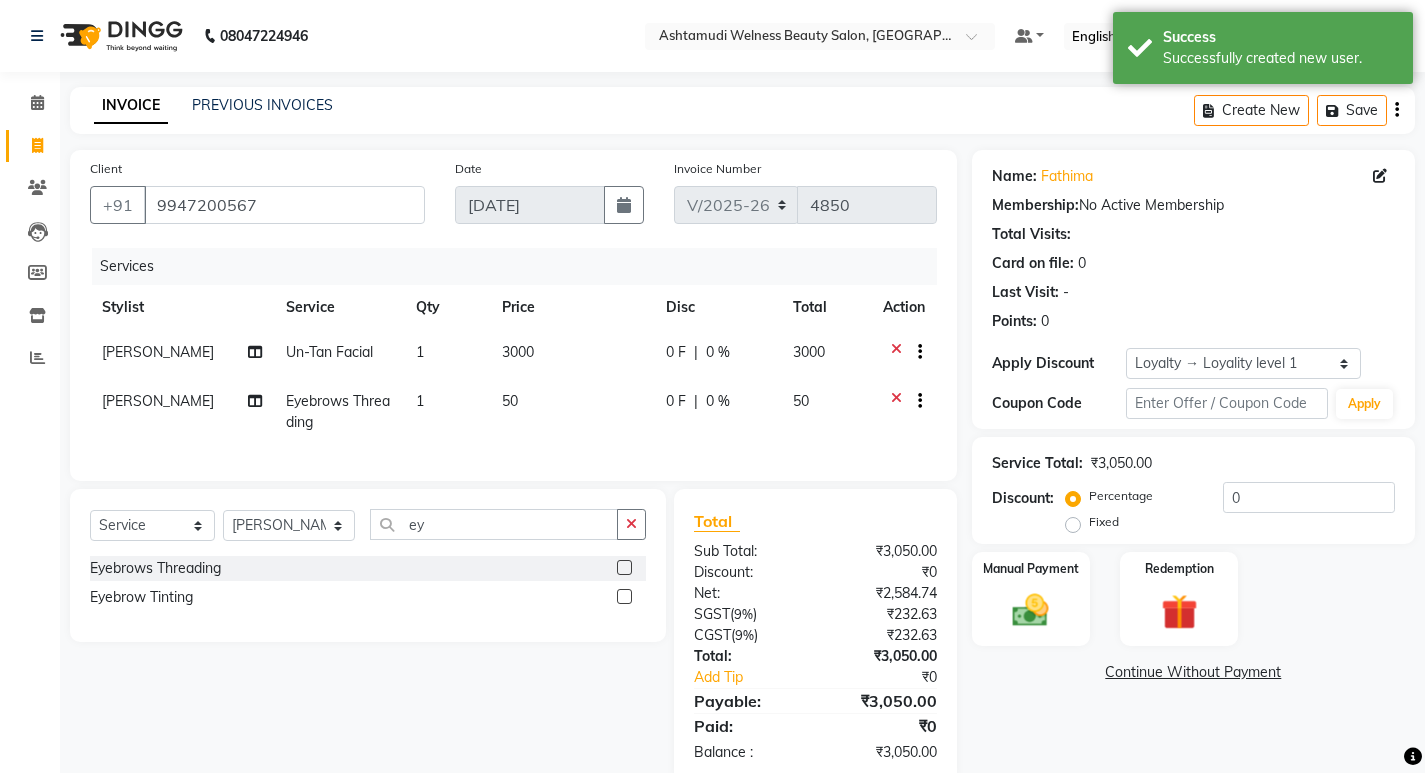 scroll, scrollTop: 55, scrollLeft: 0, axis: vertical 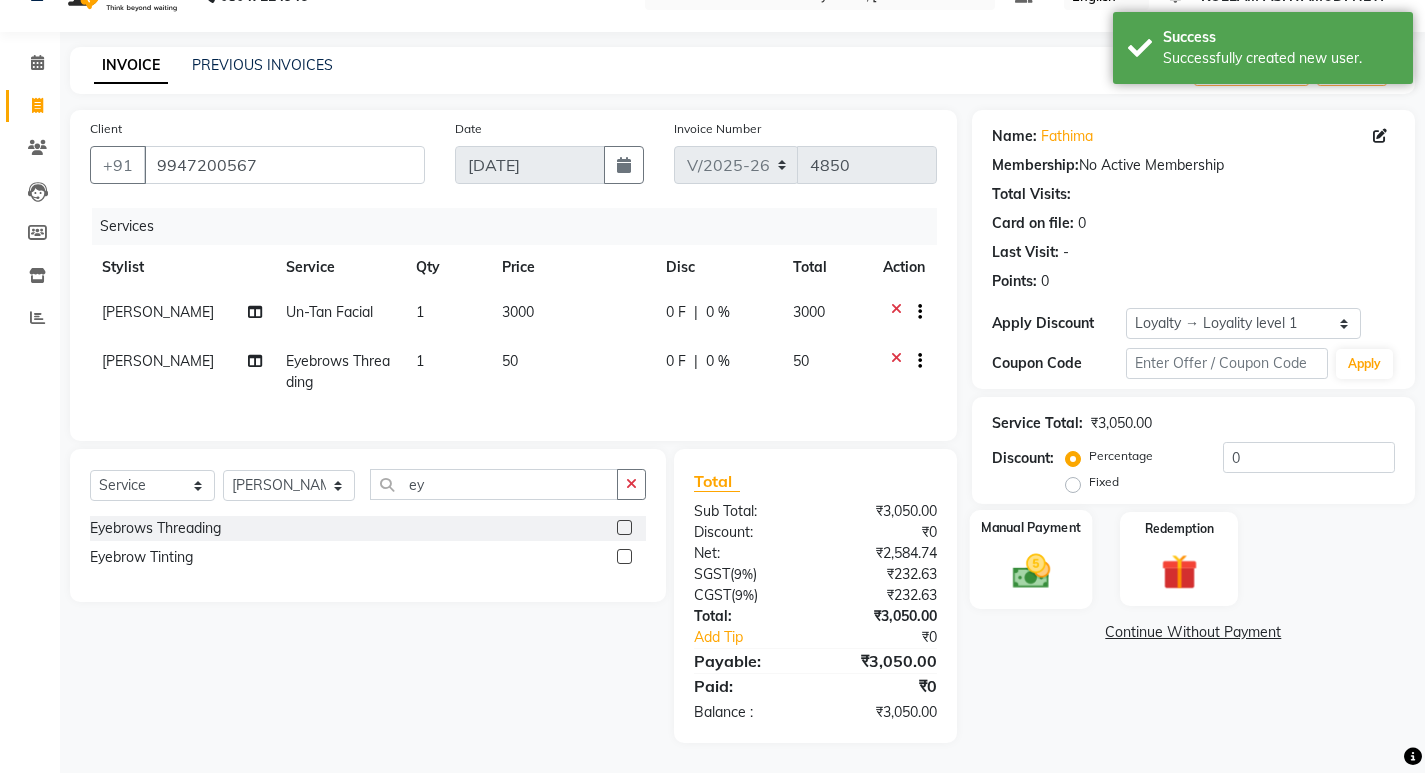 click 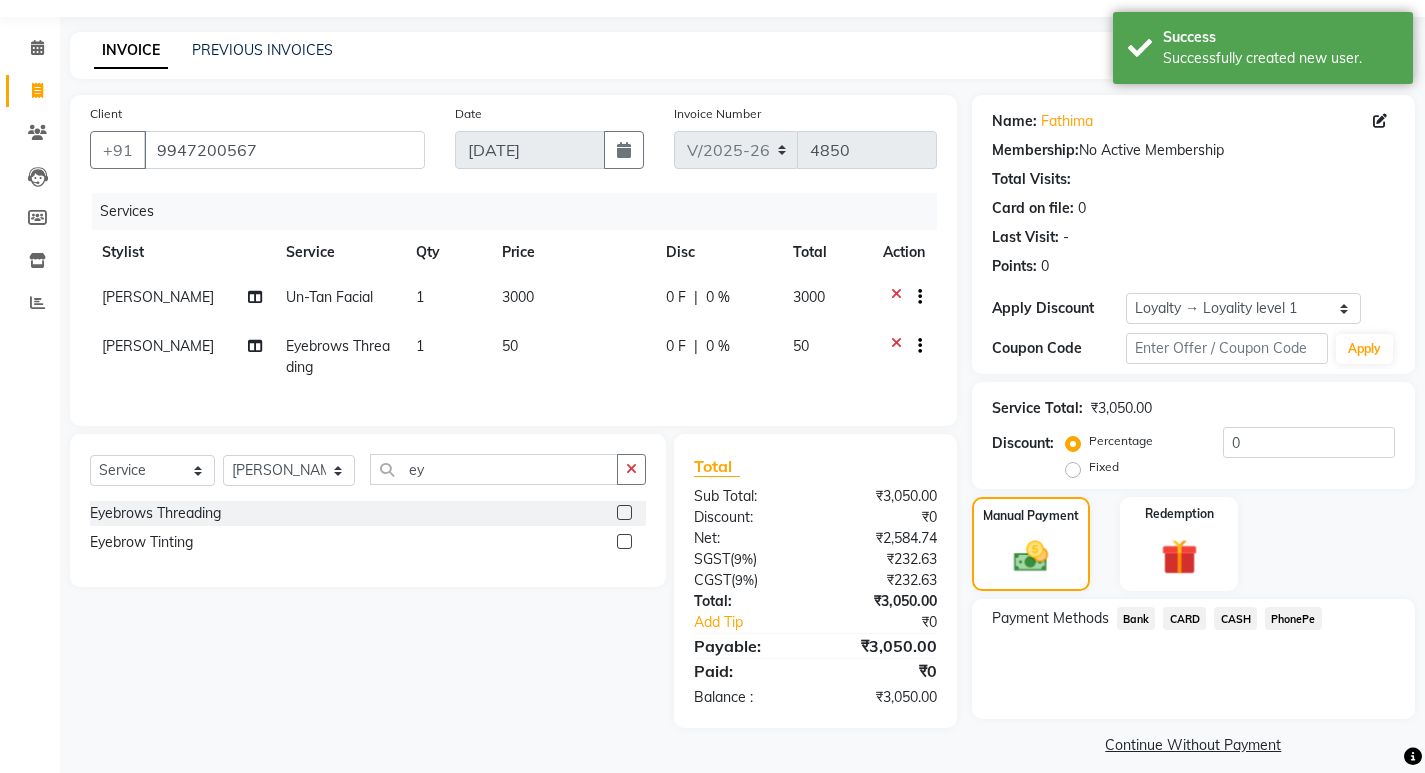 scroll, scrollTop: 72, scrollLeft: 0, axis: vertical 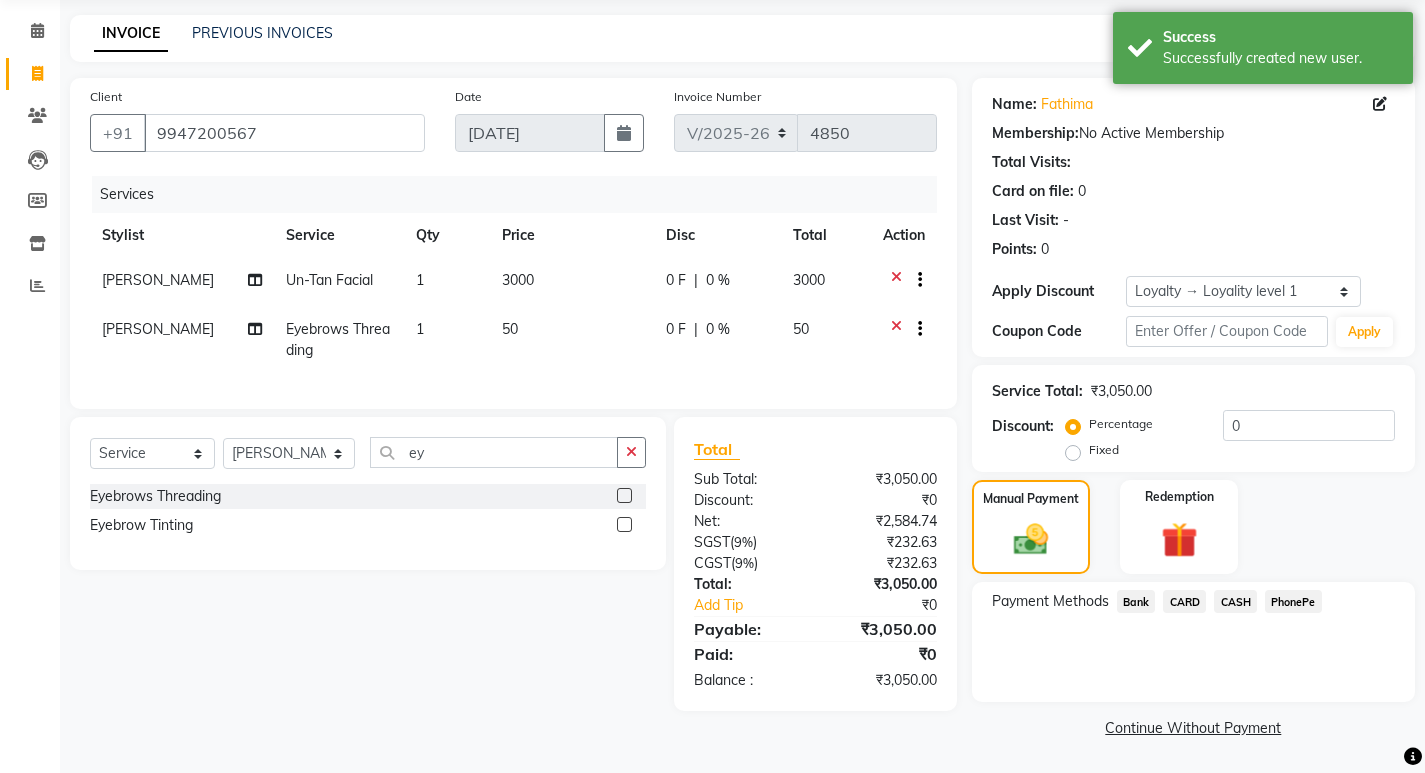 click on "PhonePe" 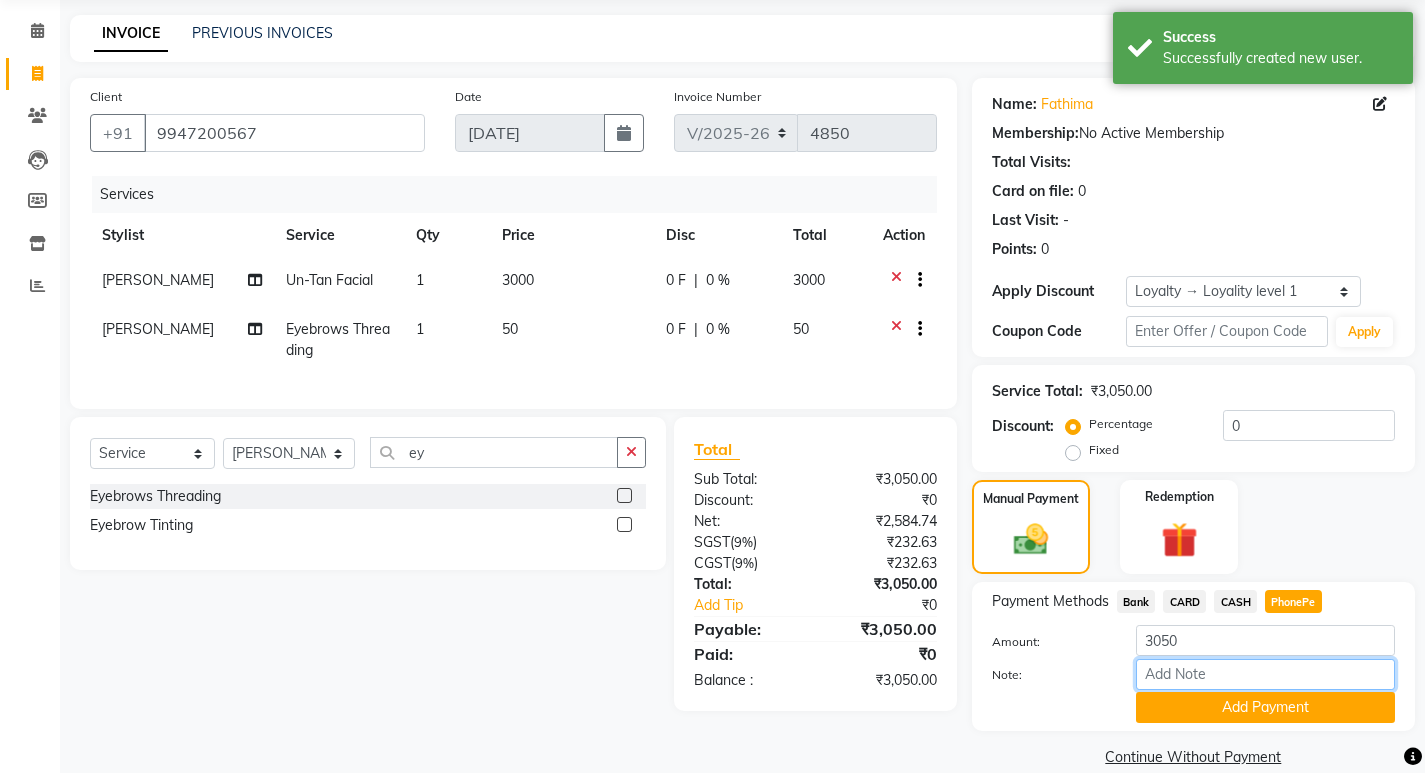 click on "Note:" at bounding box center [1265, 674] 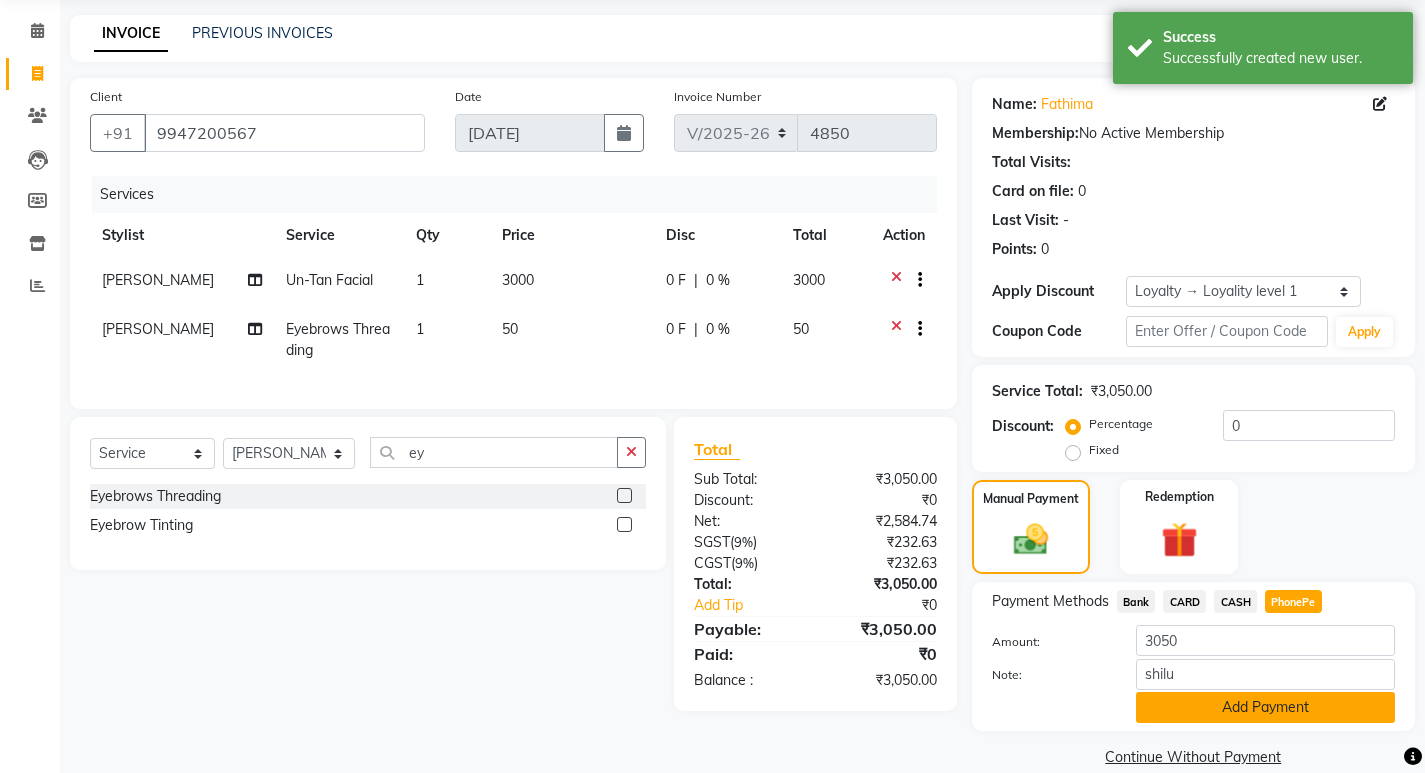 click on "Add Payment" 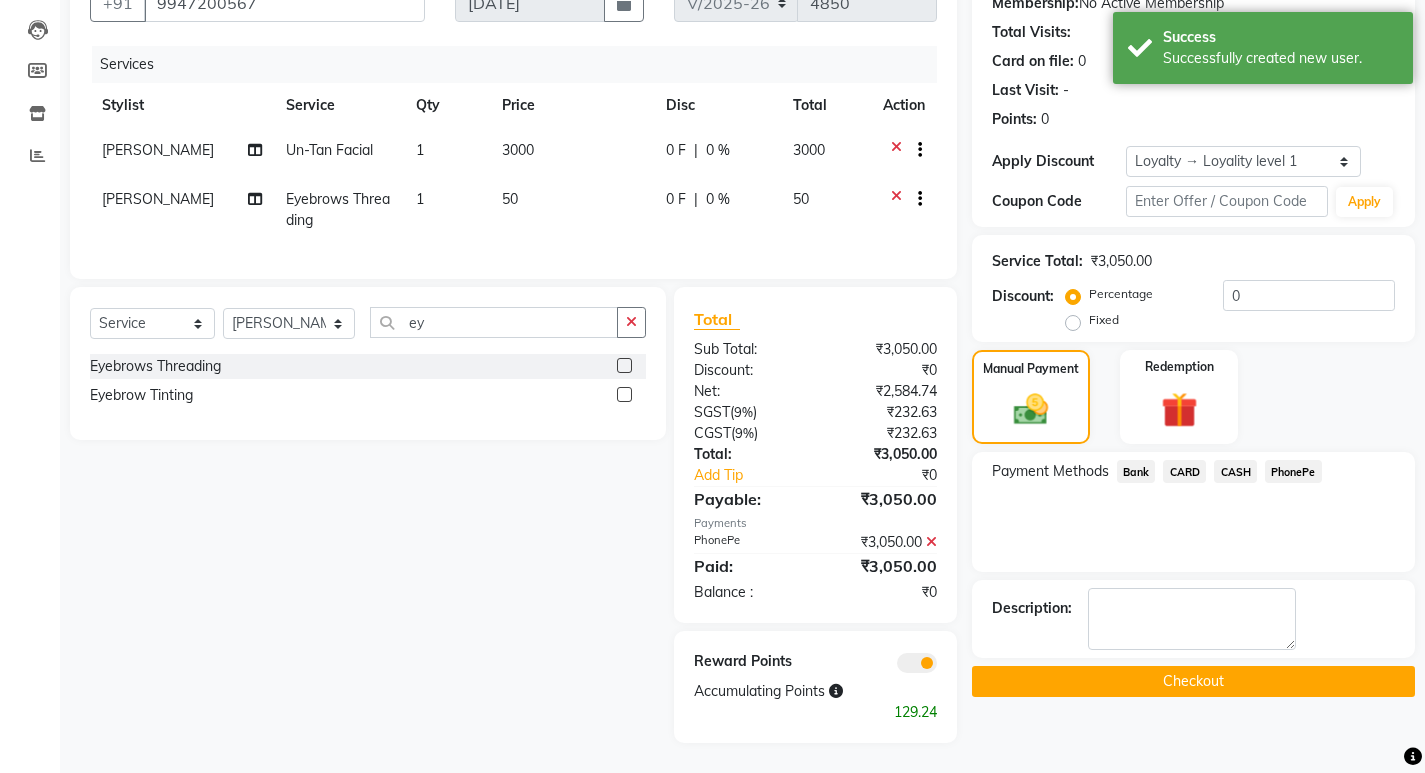 scroll, scrollTop: 217, scrollLeft: 0, axis: vertical 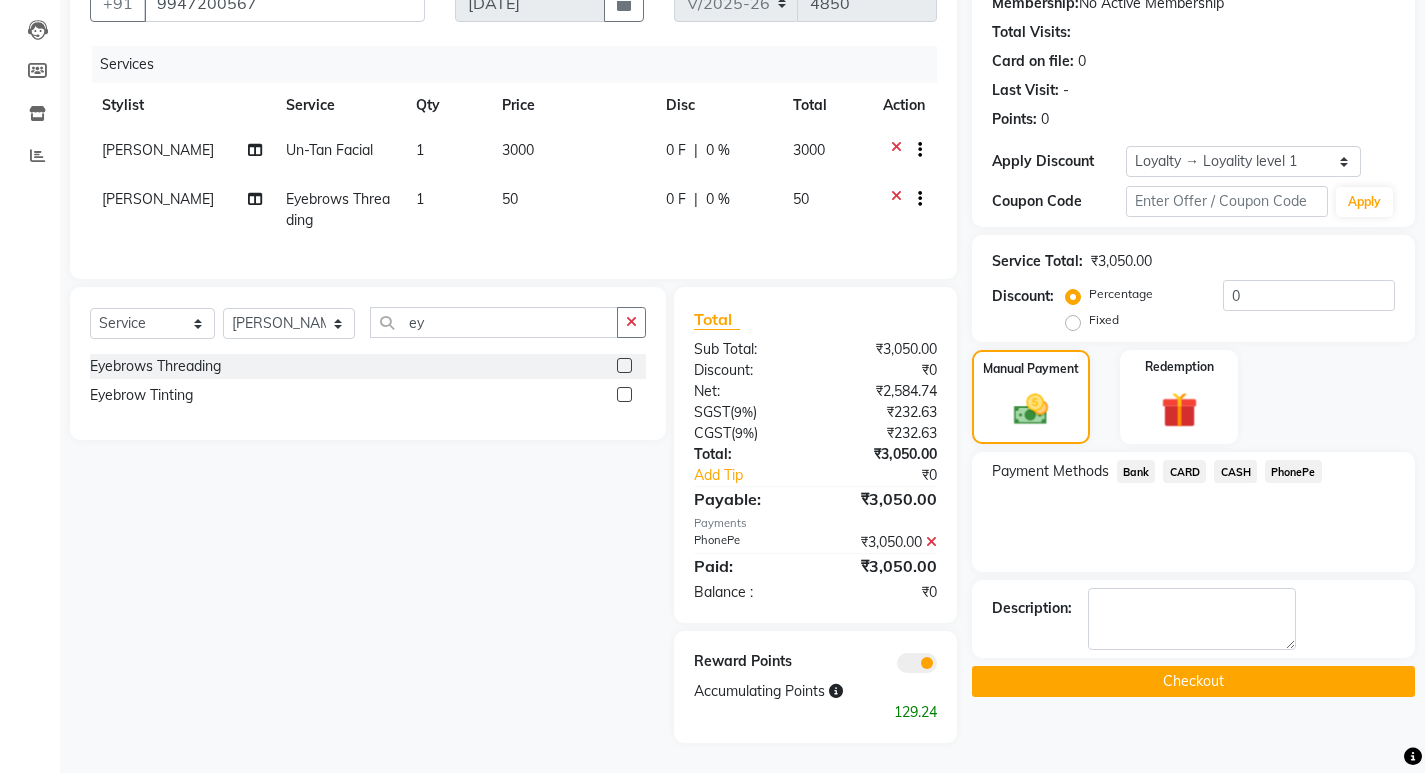 click on "Checkout" 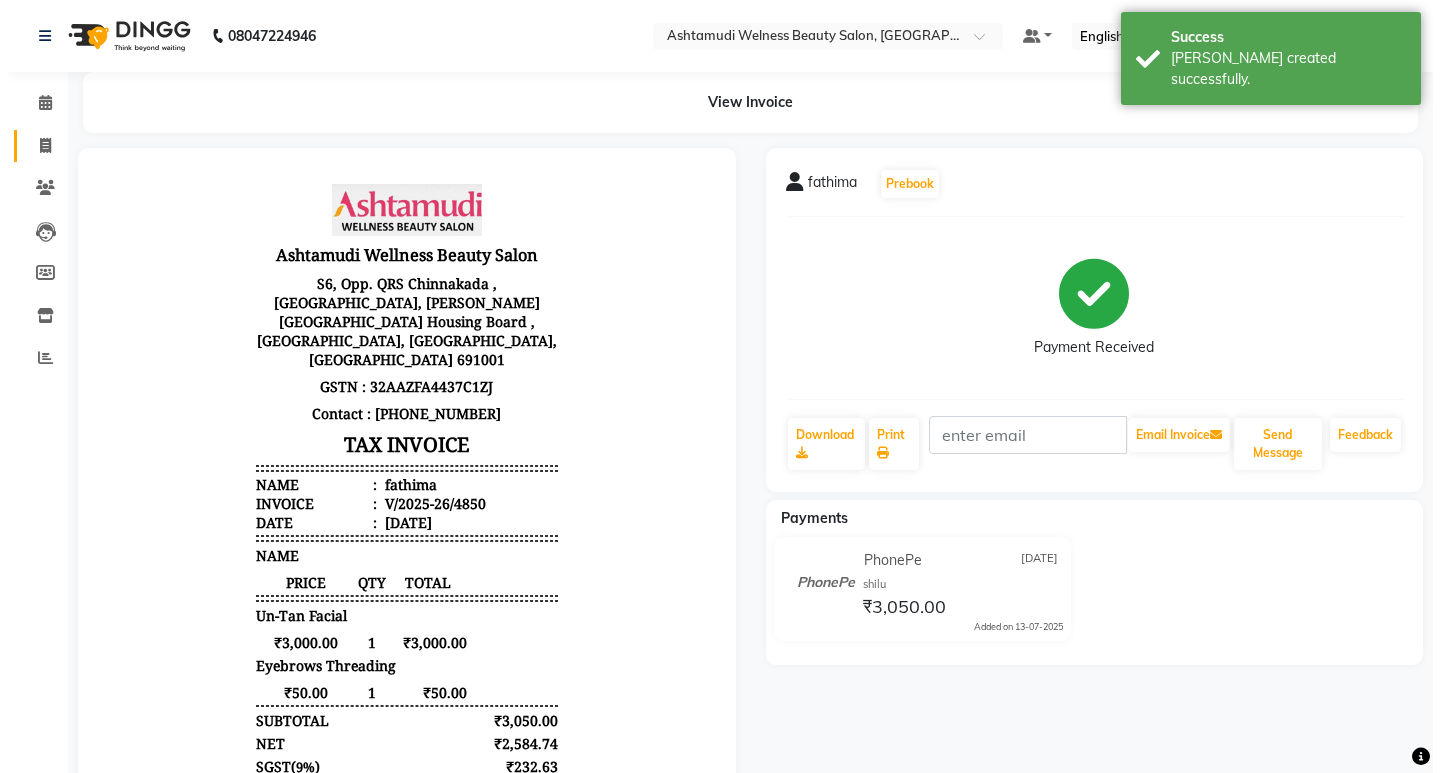 scroll, scrollTop: 0, scrollLeft: 0, axis: both 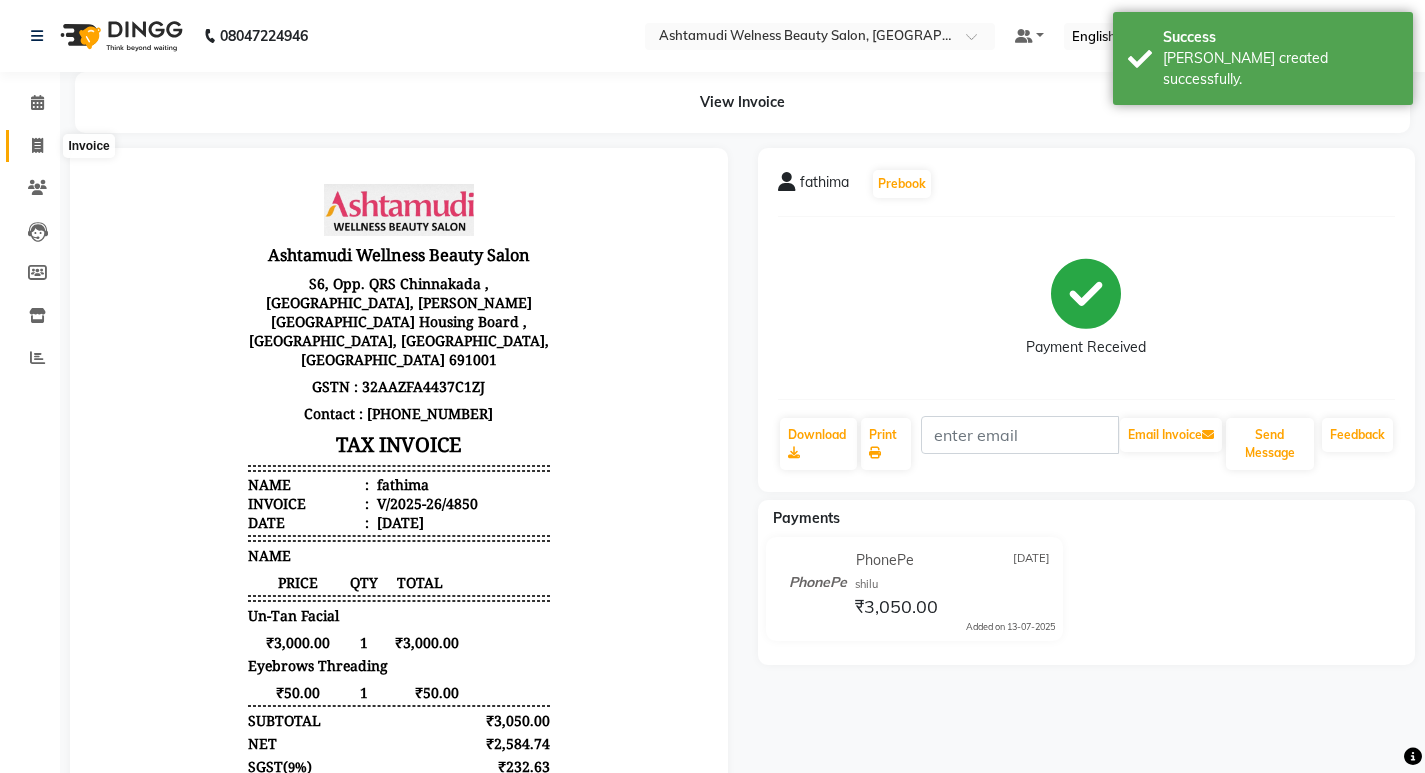 click 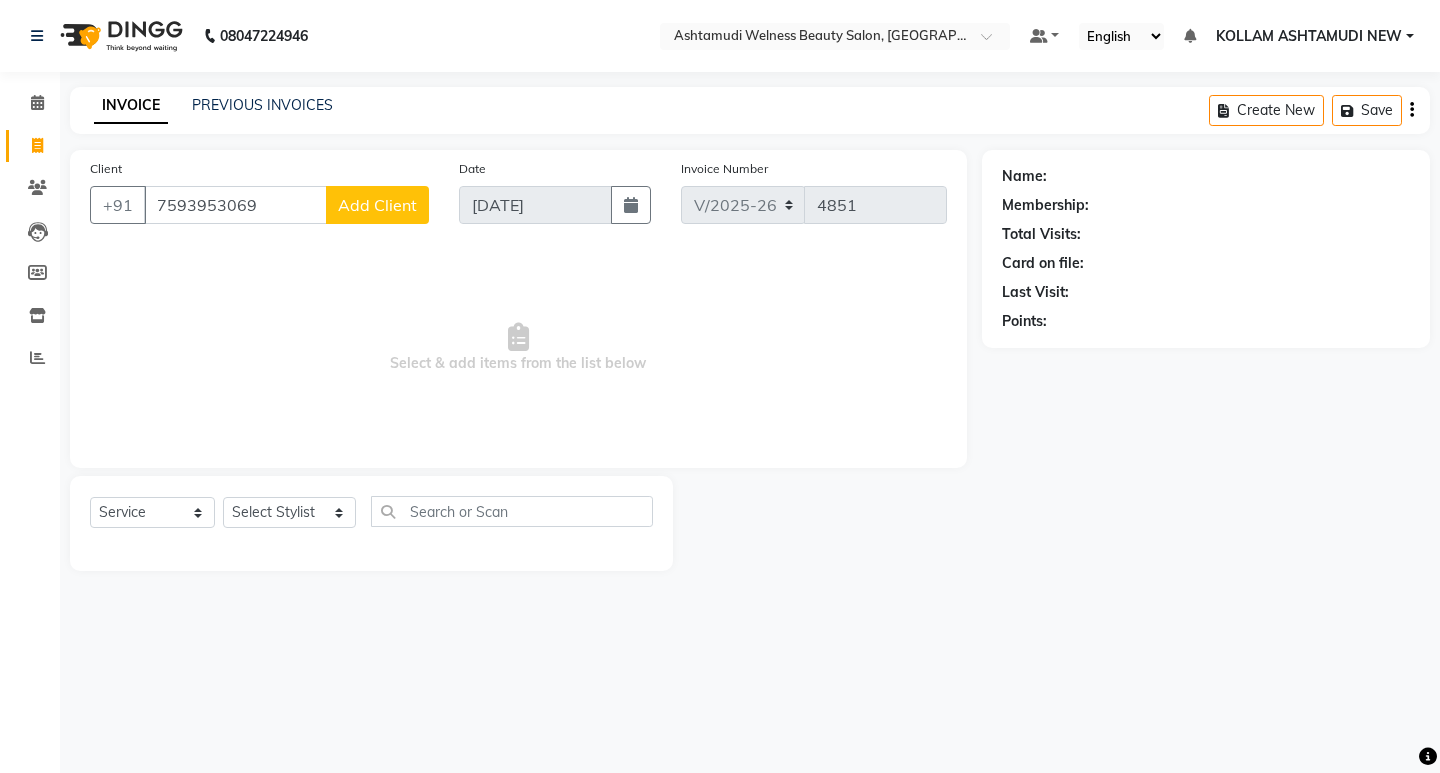 click on "Add Client" 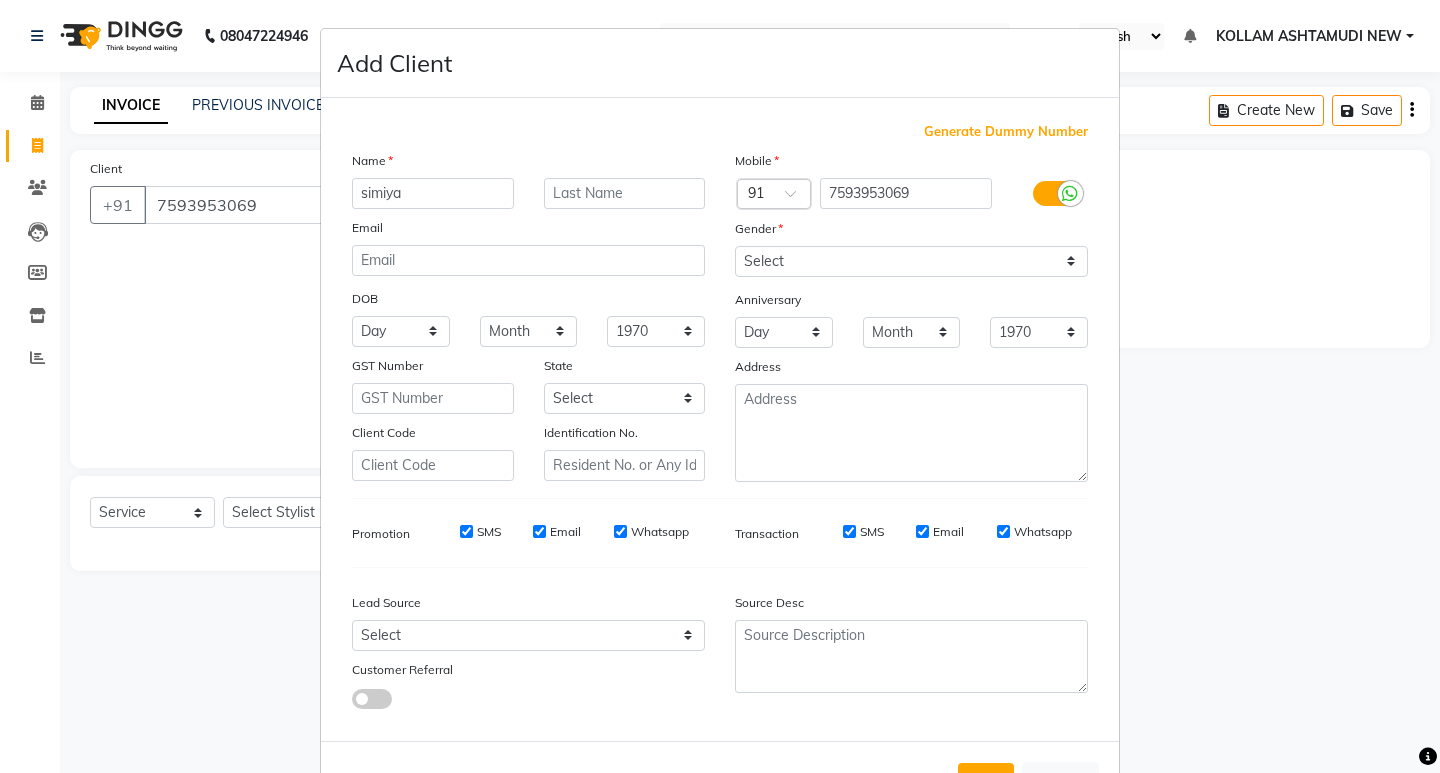 drag, startPoint x: 428, startPoint y: 657, endPoint x: 432, endPoint y: 636, distance: 21.377558 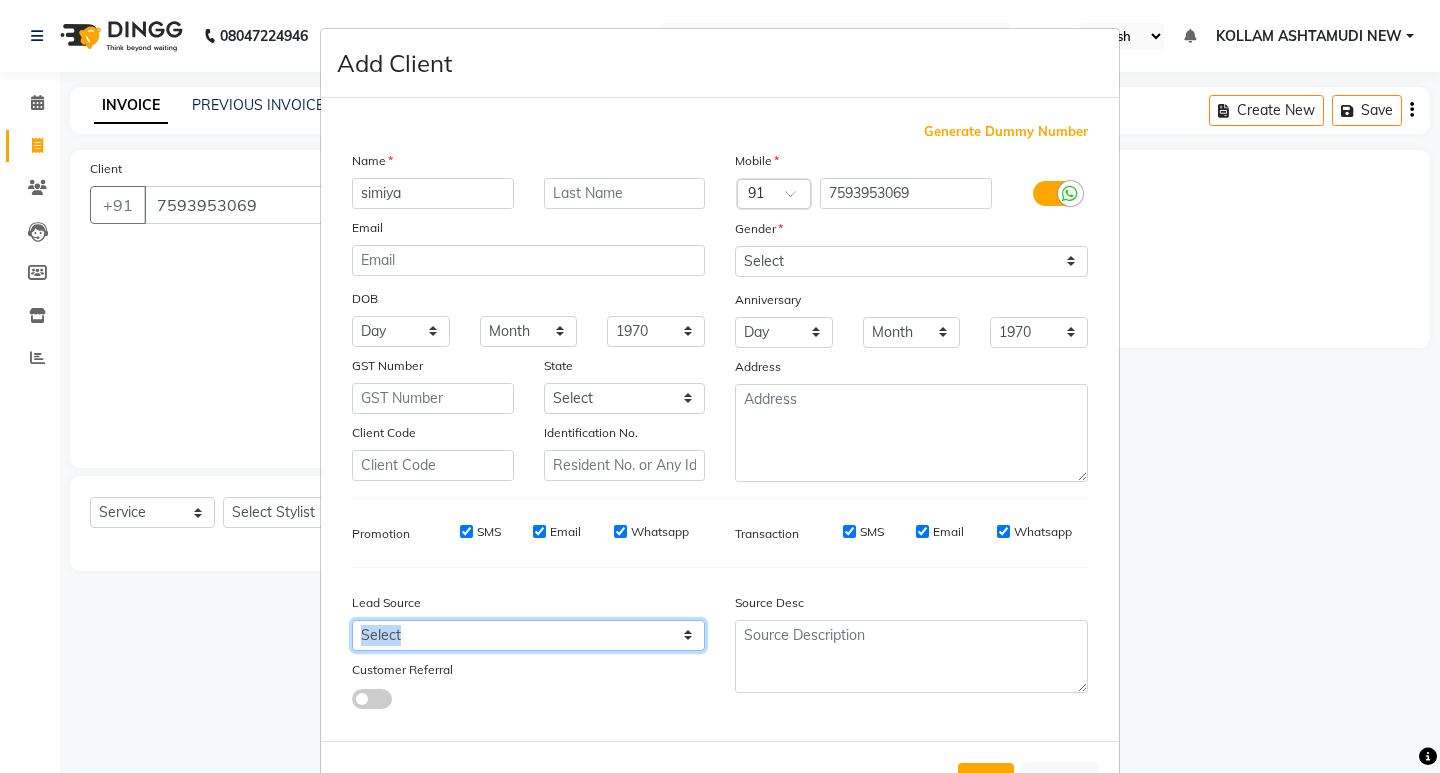click on "Select Walk-in Referral Internet Friend Word of Mouth Advertisement Facebook JustDial Google Other Instagram  YouTube  WhatsApp" at bounding box center [528, 635] 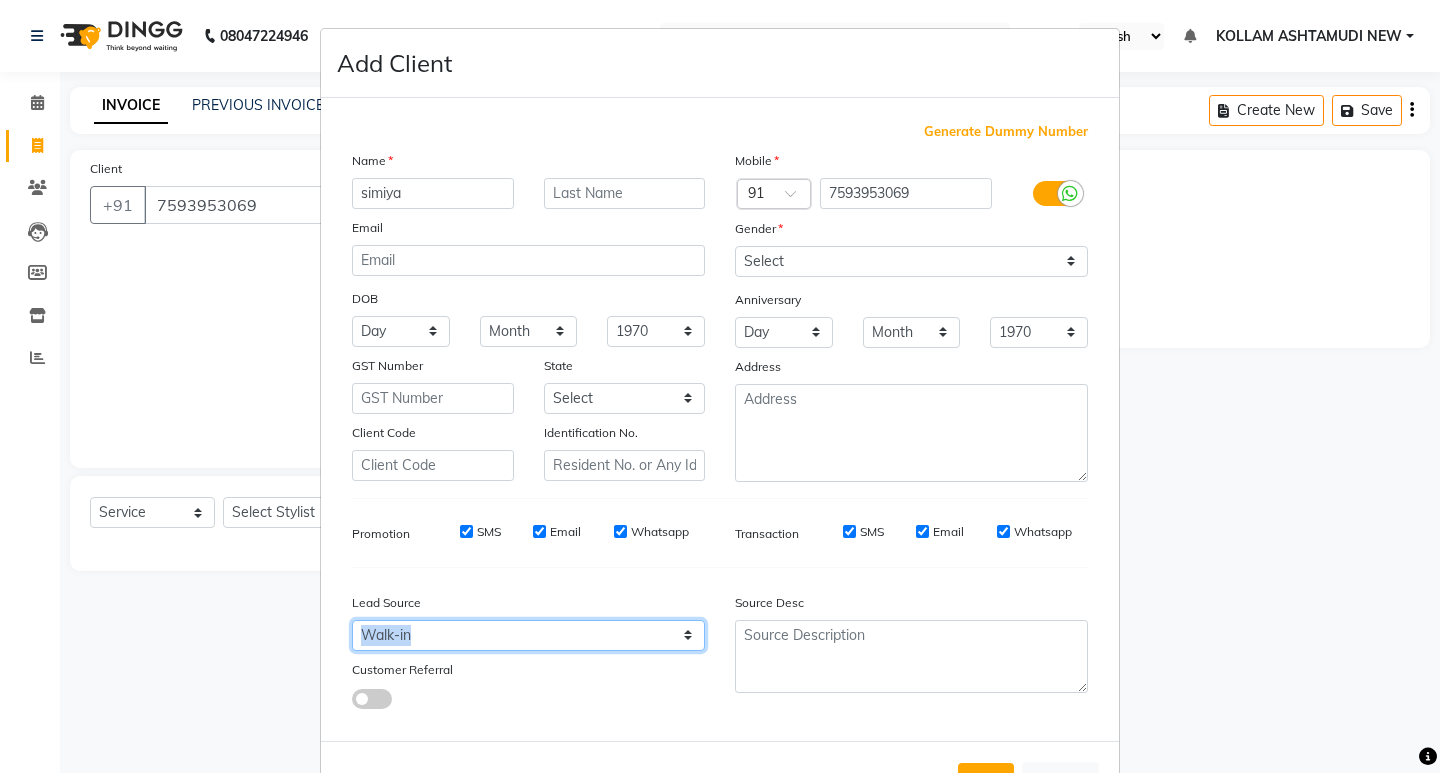 click on "Select Walk-in Referral Internet Friend Word of Mouth Advertisement Facebook JustDial Google Other Instagram  YouTube  WhatsApp" at bounding box center (528, 635) 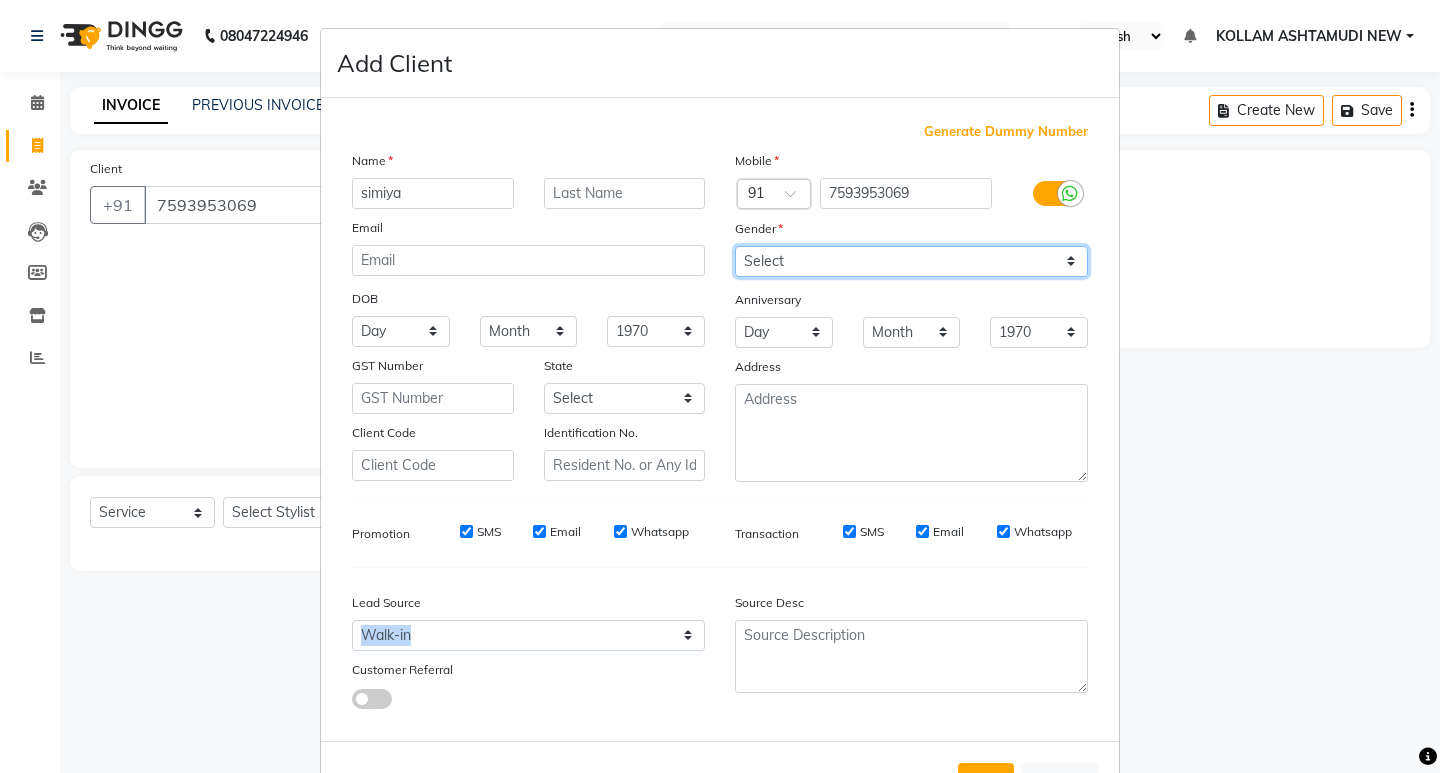 drag, startPoint x: 753, startPoint y: 269, endPoint x: 756, endPoint y: 286, distance: 17.262676 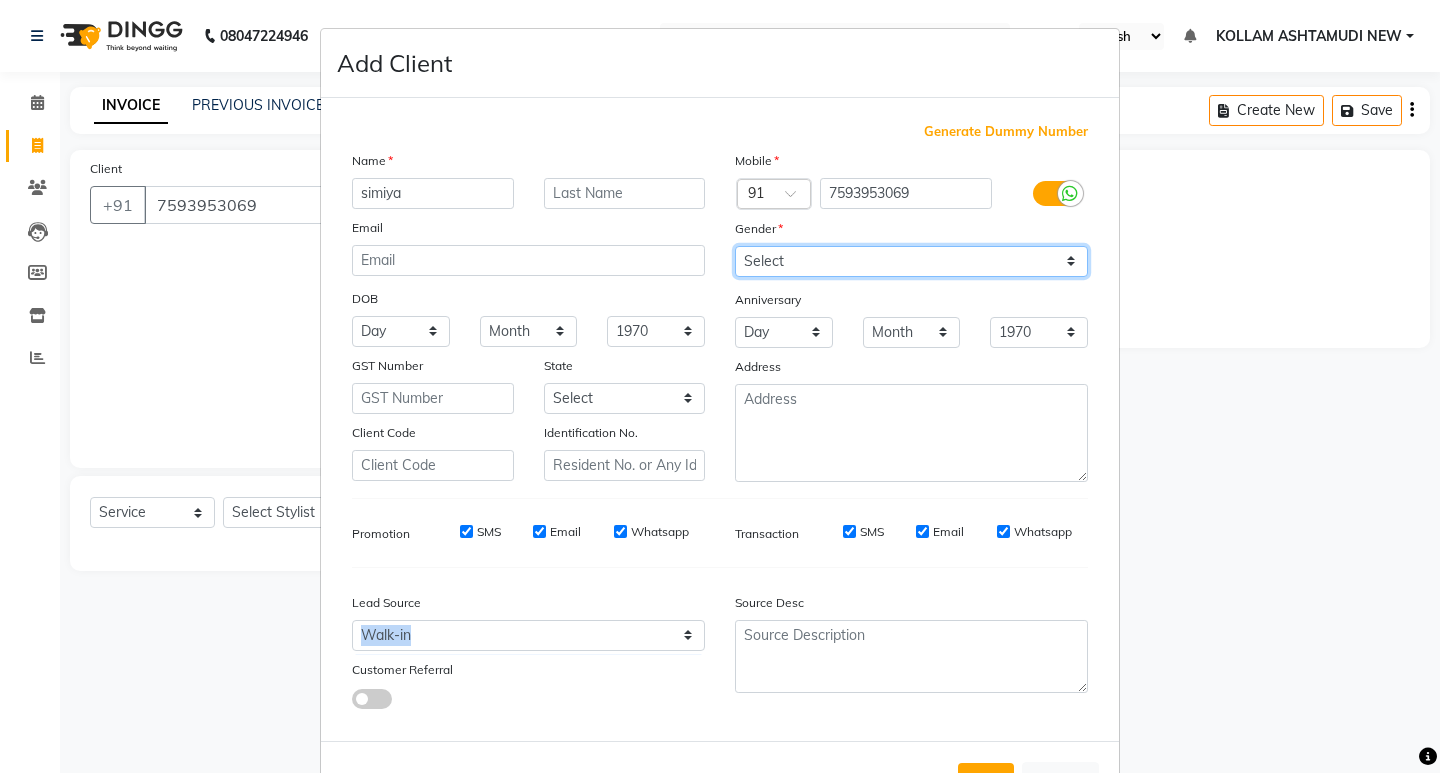 click on "Select [DEMOGRAPHIC_DATA] [DEMOGRAPHIC_DATA] Other Prefer Not To Say" at bounding box center (911, 261) 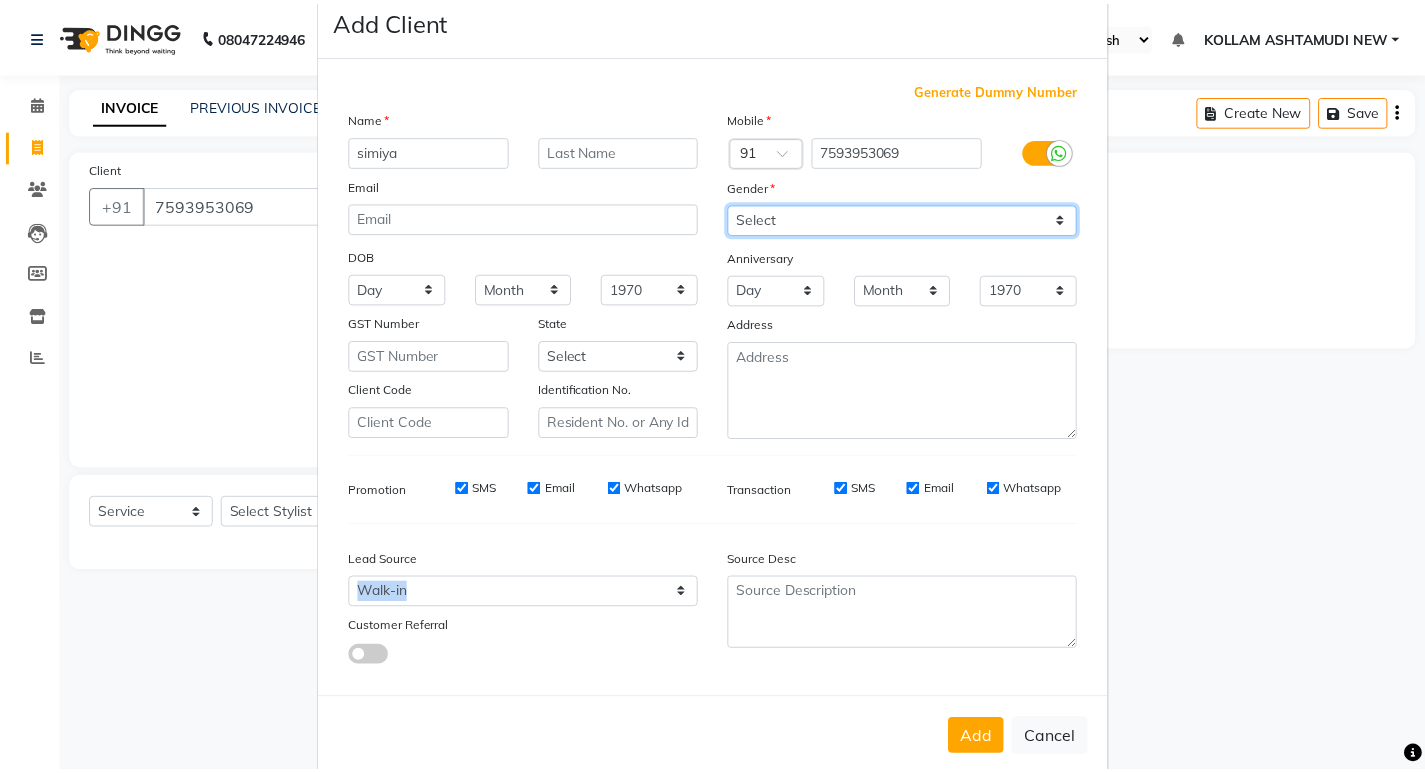 scroll, scrollTop: 76, scrollLeft: 0, axis: vertical 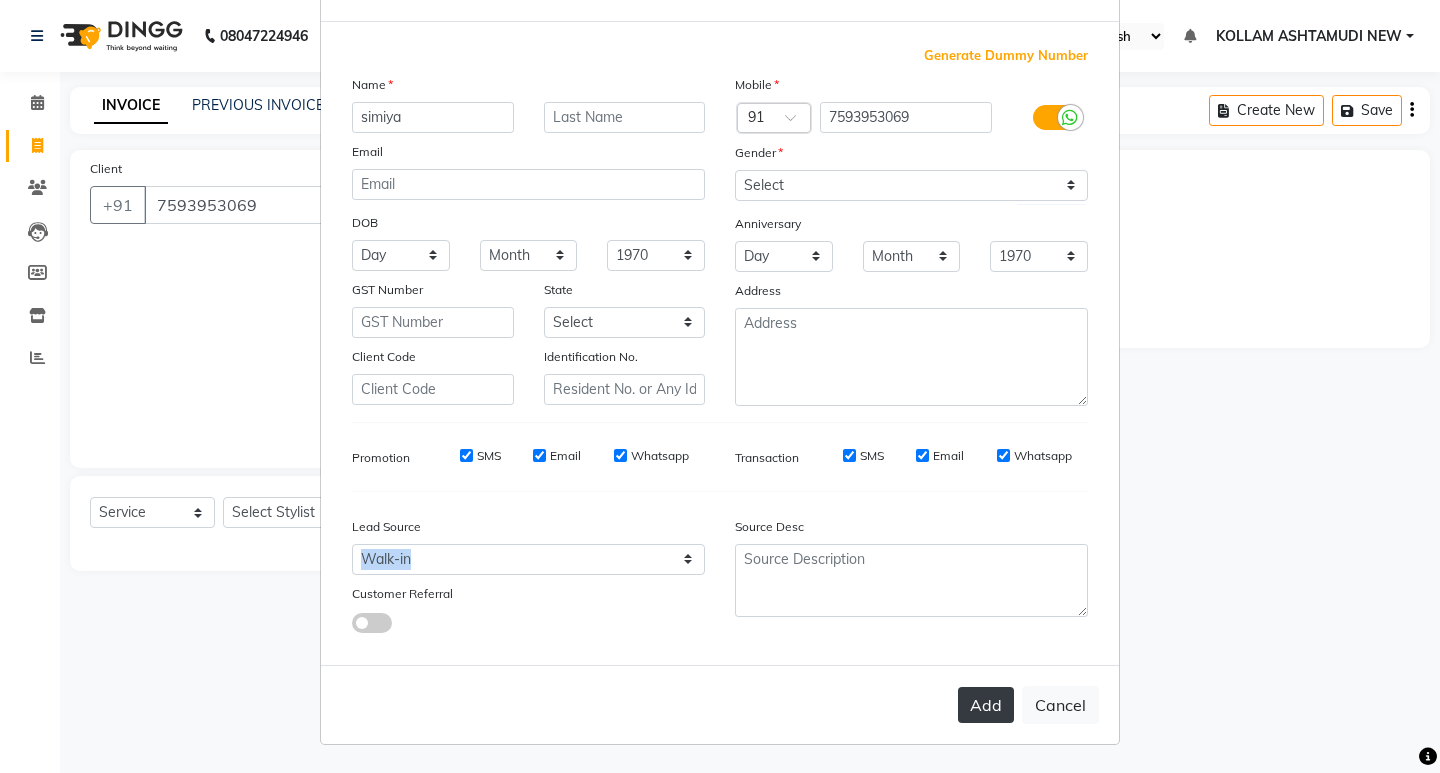 click on "Add" at bounding box center (986, 705) 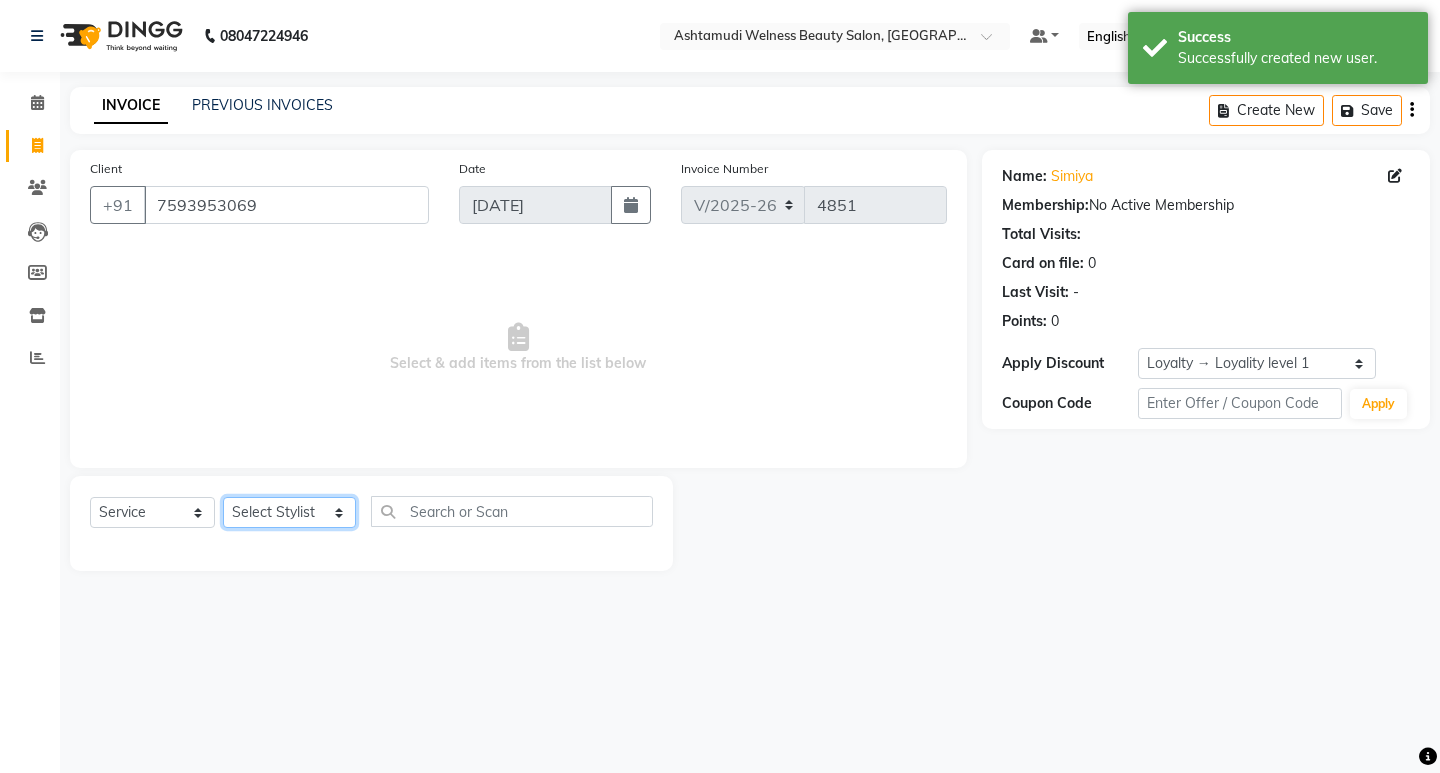 click on "Select Stylist [PERSON_NAME] Admin [PERSON_NAME]  [PERSON_NAME] [PERSON_NAME] [PERSON_NAME]  M [PERSON_NAME]  [PERSON_NAME]  P [PERSON_NAME] KOLLAM ASHTAMUDI NEW  [PERSON_NAME] [PERSON_NAME] [PERSON_NAME]  [PERSON_NAME] [PERSON_NAME] [PERSON_NAME] [PERSON_NAME] [PERSON_NAME] M [PERSON_NAME] SARIGA [PERSON_NAME] [PERSON_NAME] [PERSON_NAME] SIBI [PERSON_NAME] [PERSON_NAME] S" 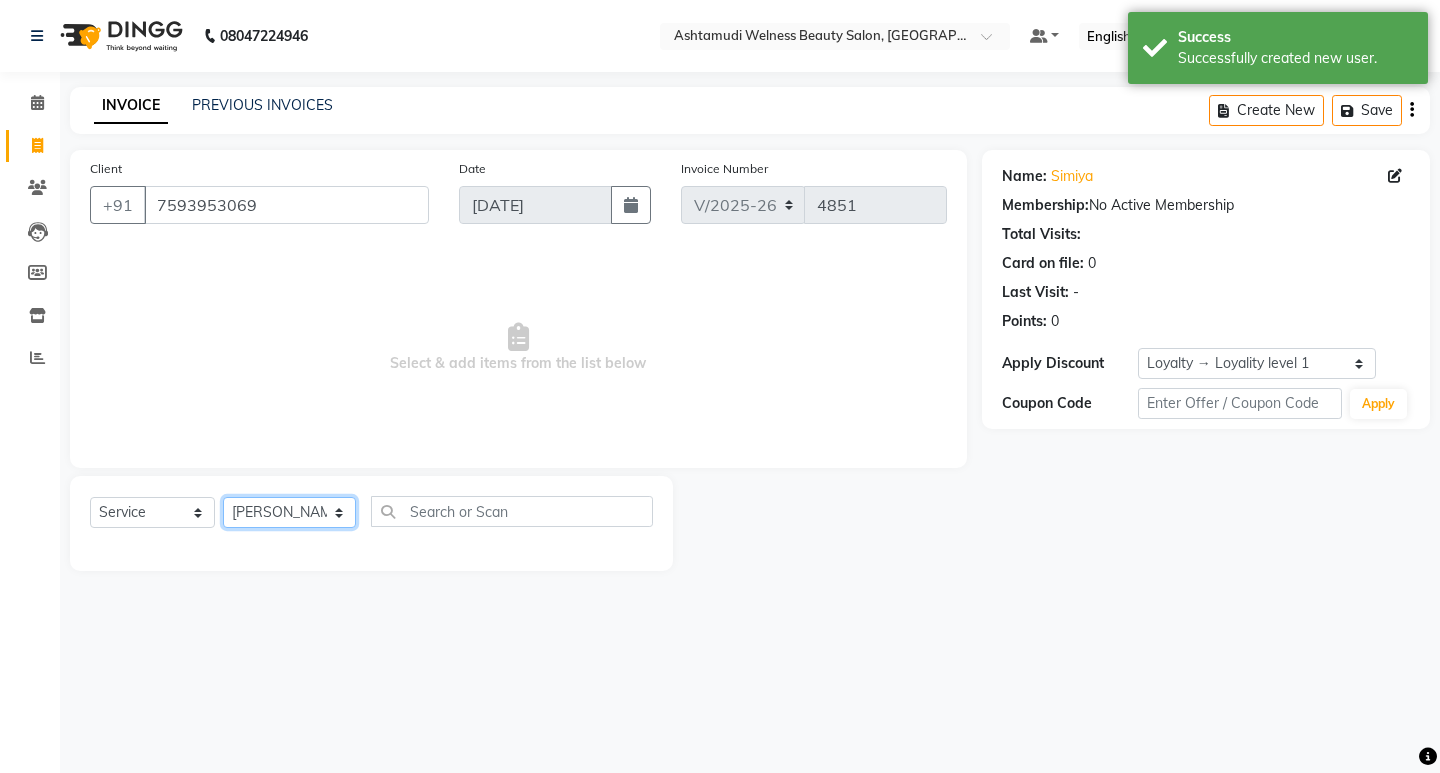 click on "Select Stylist [PERSON_NAME] Admin [PERSON_NAME]  [PERSON_NAME] [PERSON_NAME] [PERSON_NAME]  M [PERSON_NAME]  [PERSON_NAME]  P [PERSON_NAME] KOLLAM ASHTAMUDI NEW  [PERSON_NAME] [PERSON_NAME] [PERSON_NAME]  [PERSON_NAME] [PERSON_NAME] [PERSON_NAME] [PERSON_NAME] [PERSON_NAME] M [PERSON_NAME] SARIGA [PERSON_NAME] [PERSON_NAME] [PERSON_NAME] SIBI [PERSON_NAME] [PERSON_NAME] S" 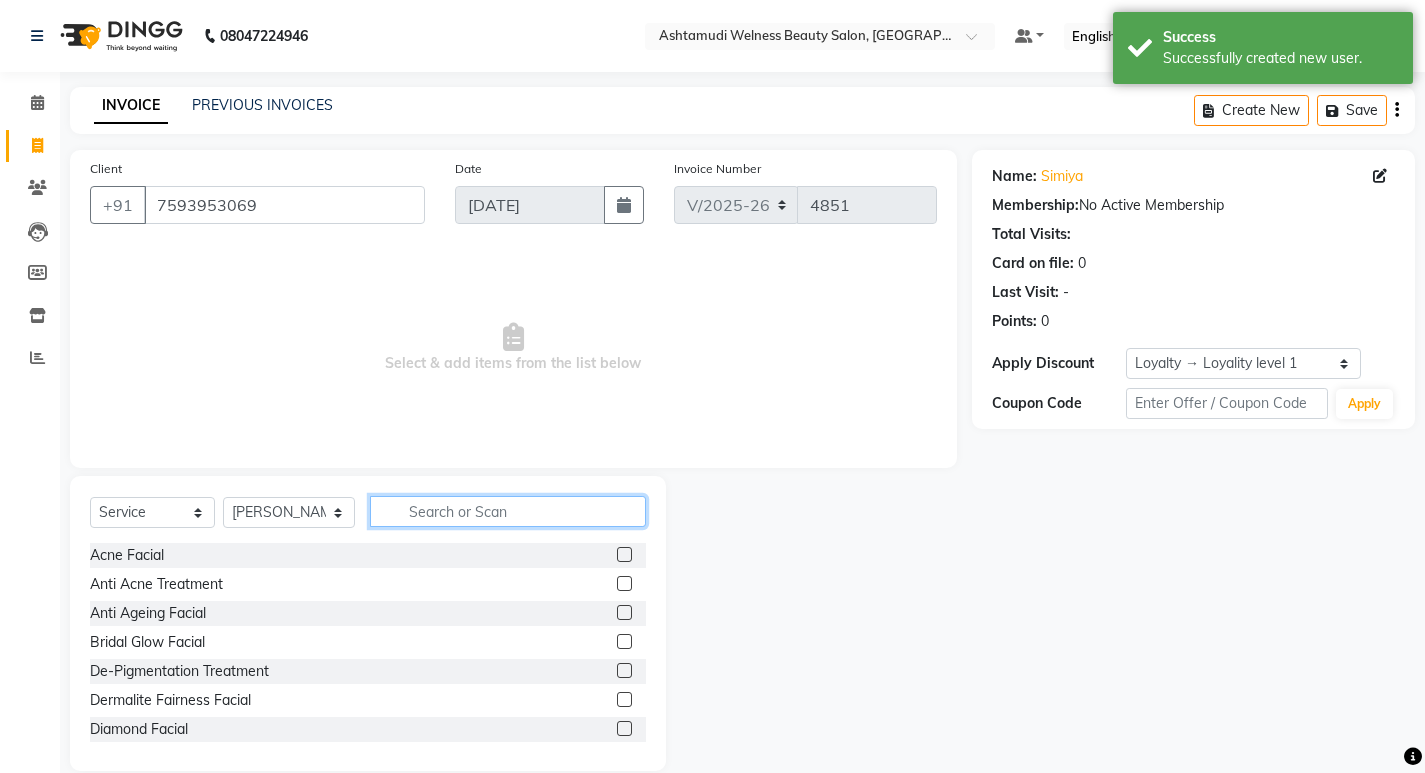 click 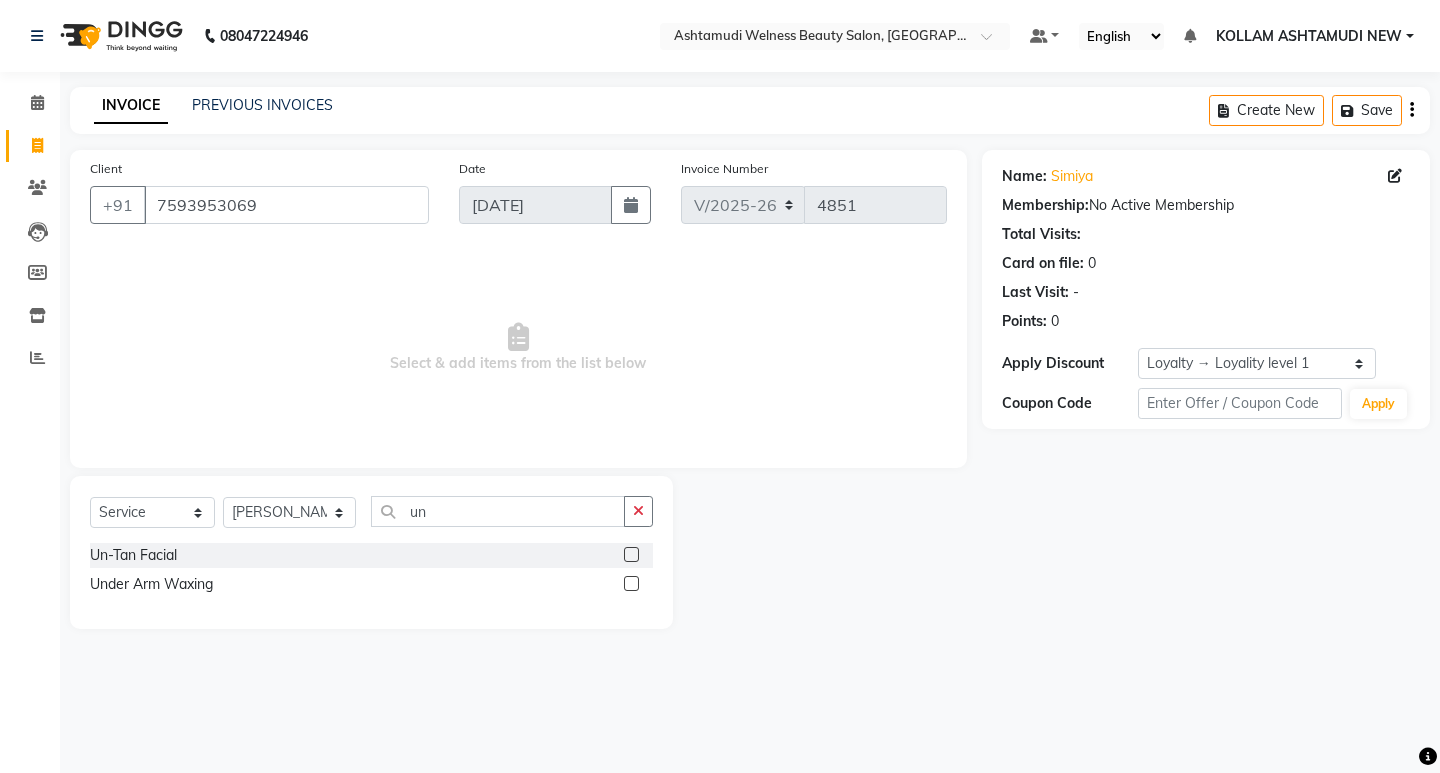 click 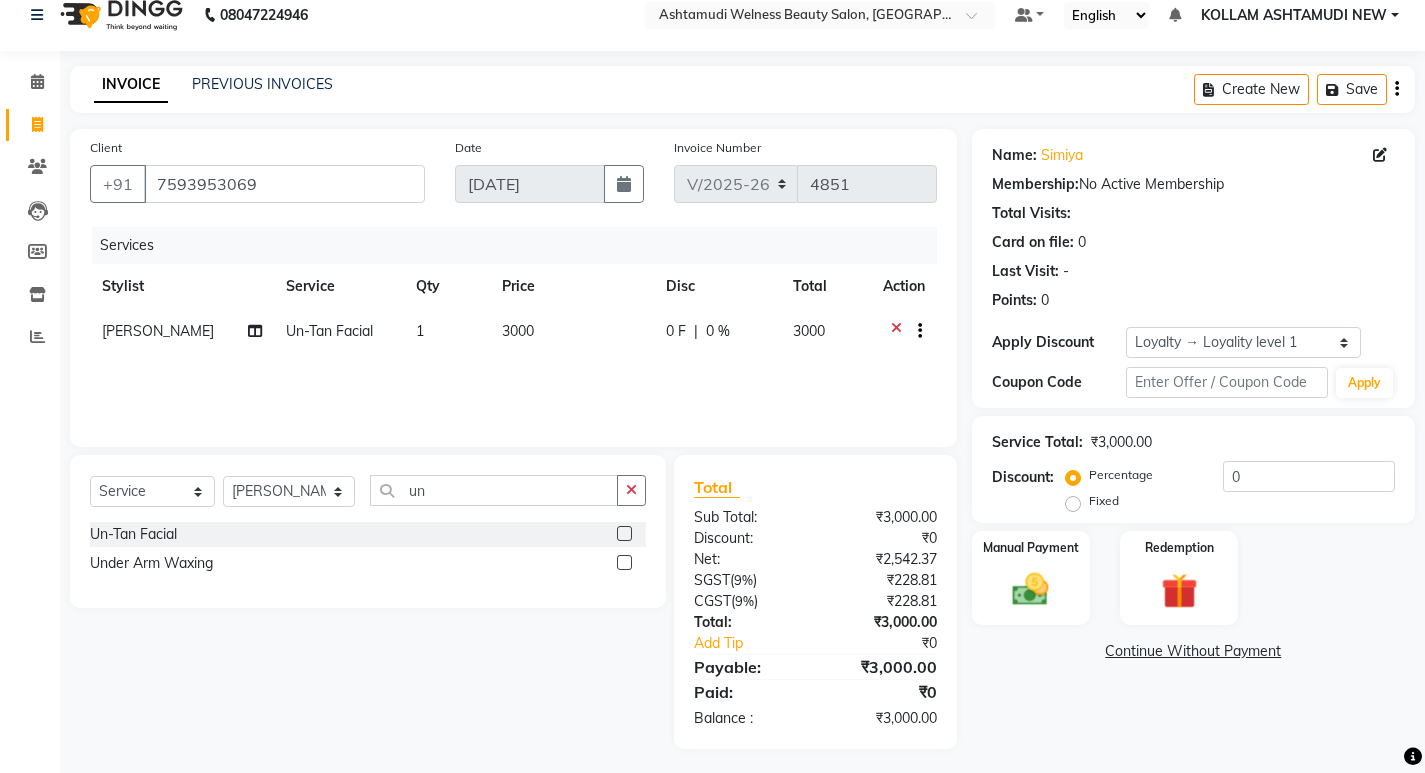 scroll, scrollTop: 27, scrollLeft: 0, axis: vertical 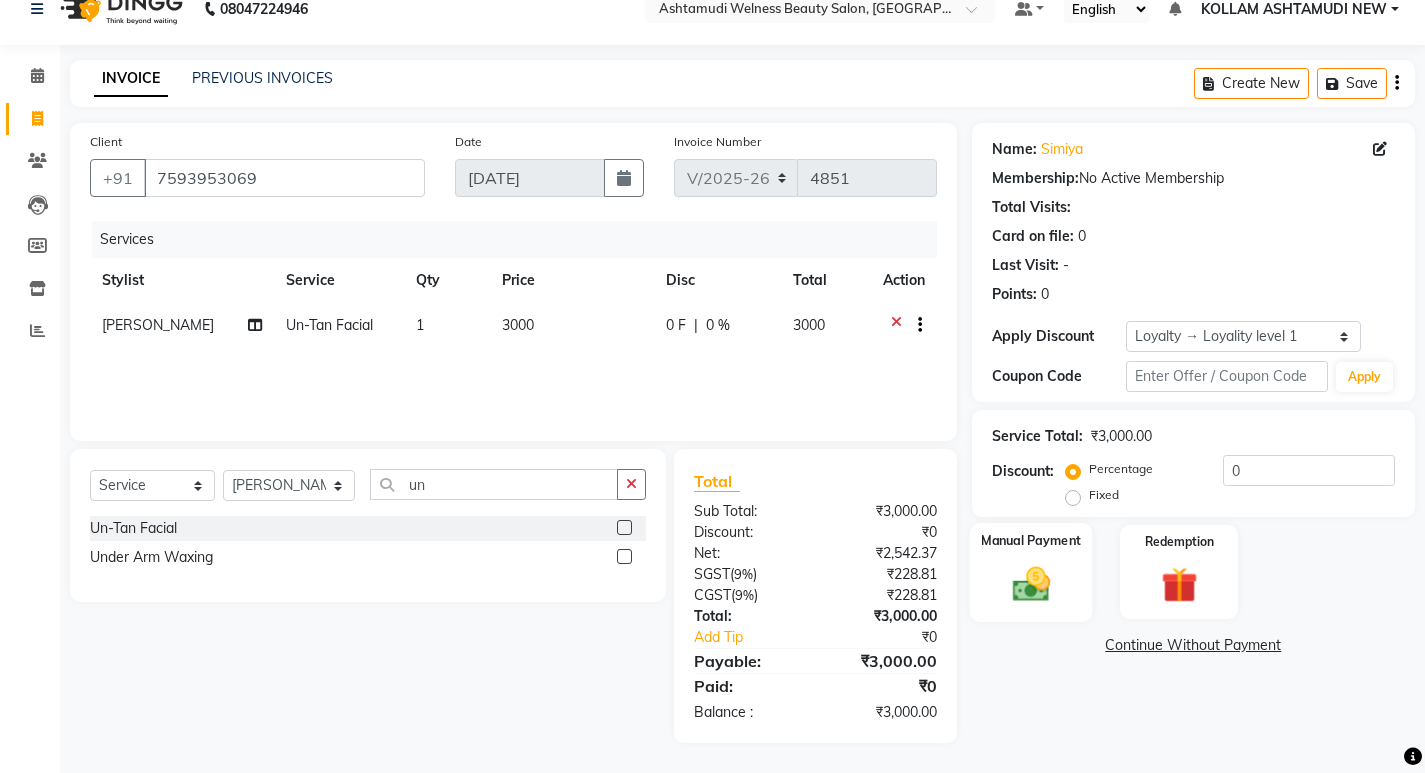 click 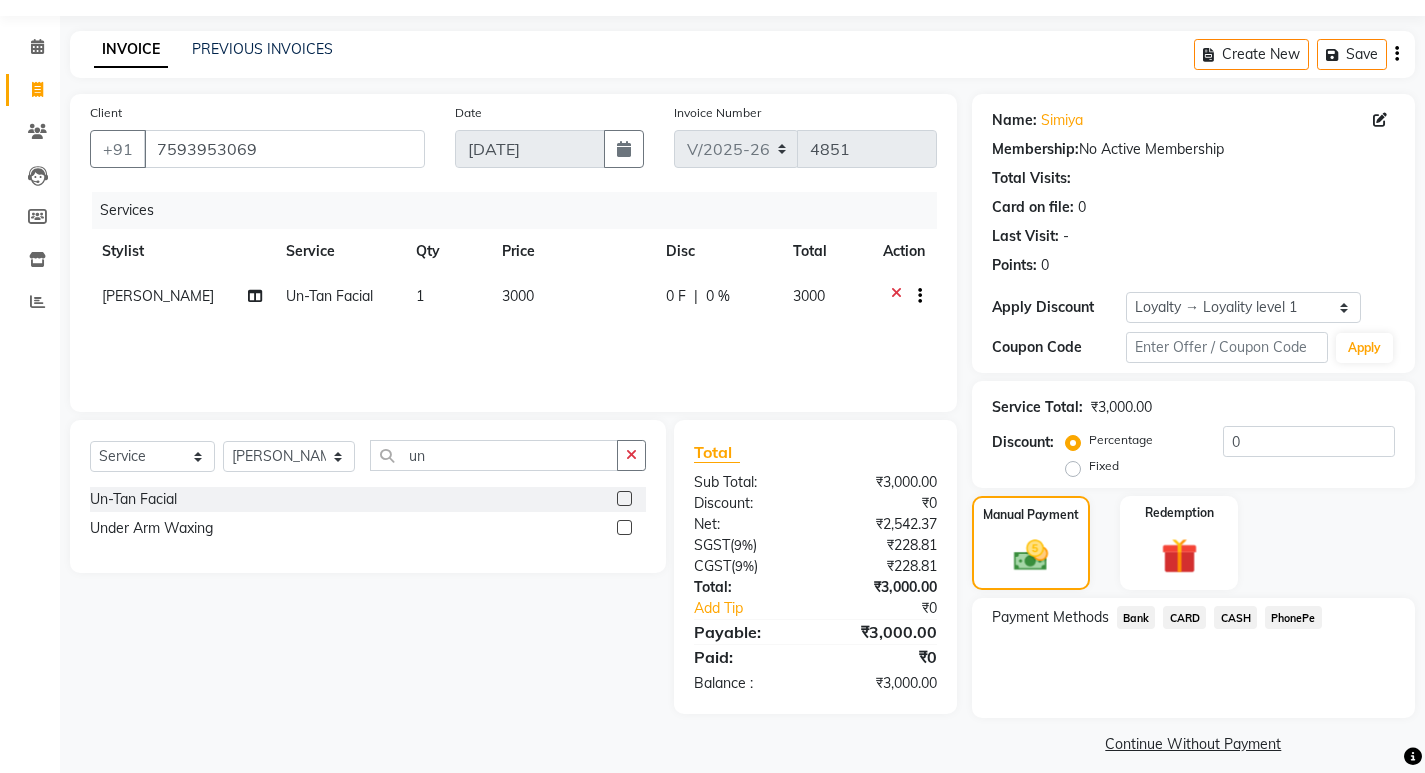 scroll, scrollTop: 72, scrollLeft: 0, axis: vertical 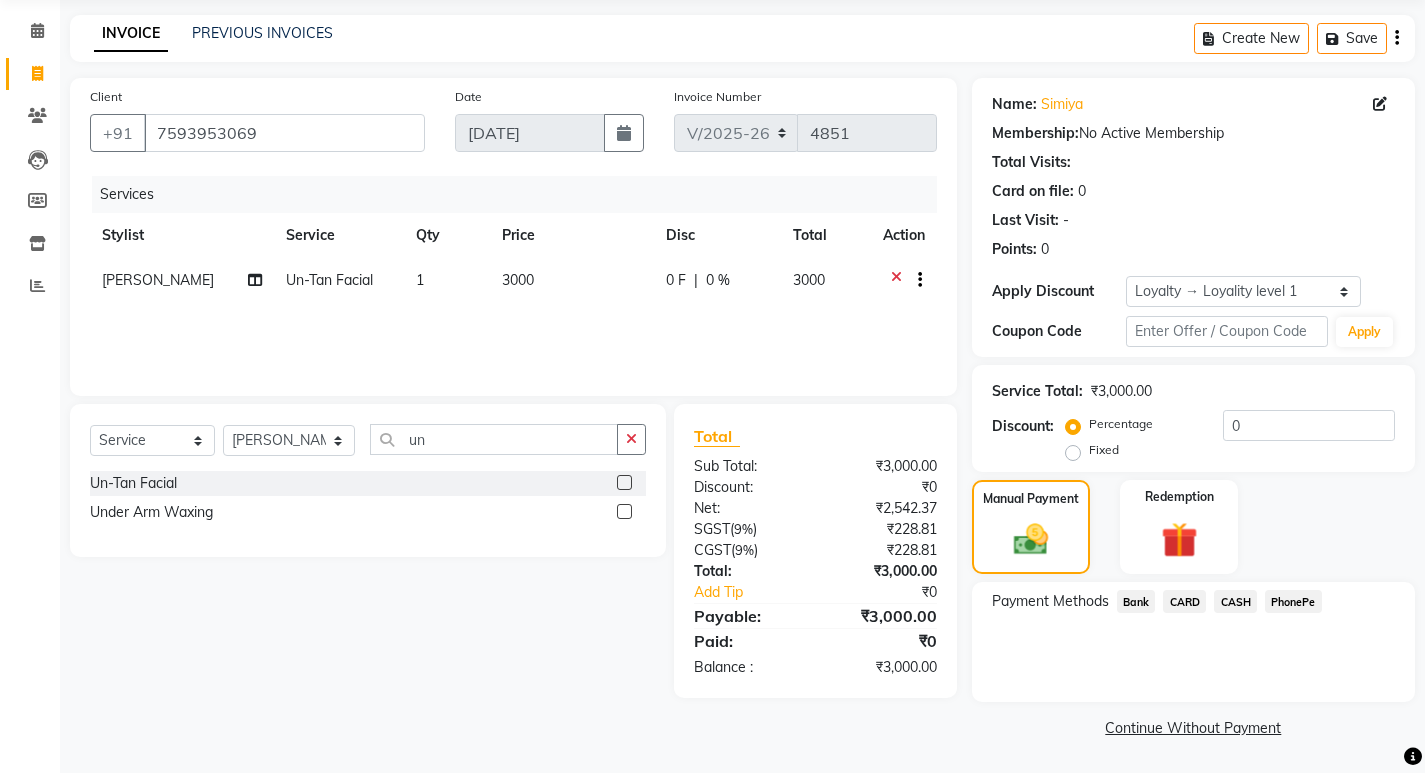 click on "PhonePe" 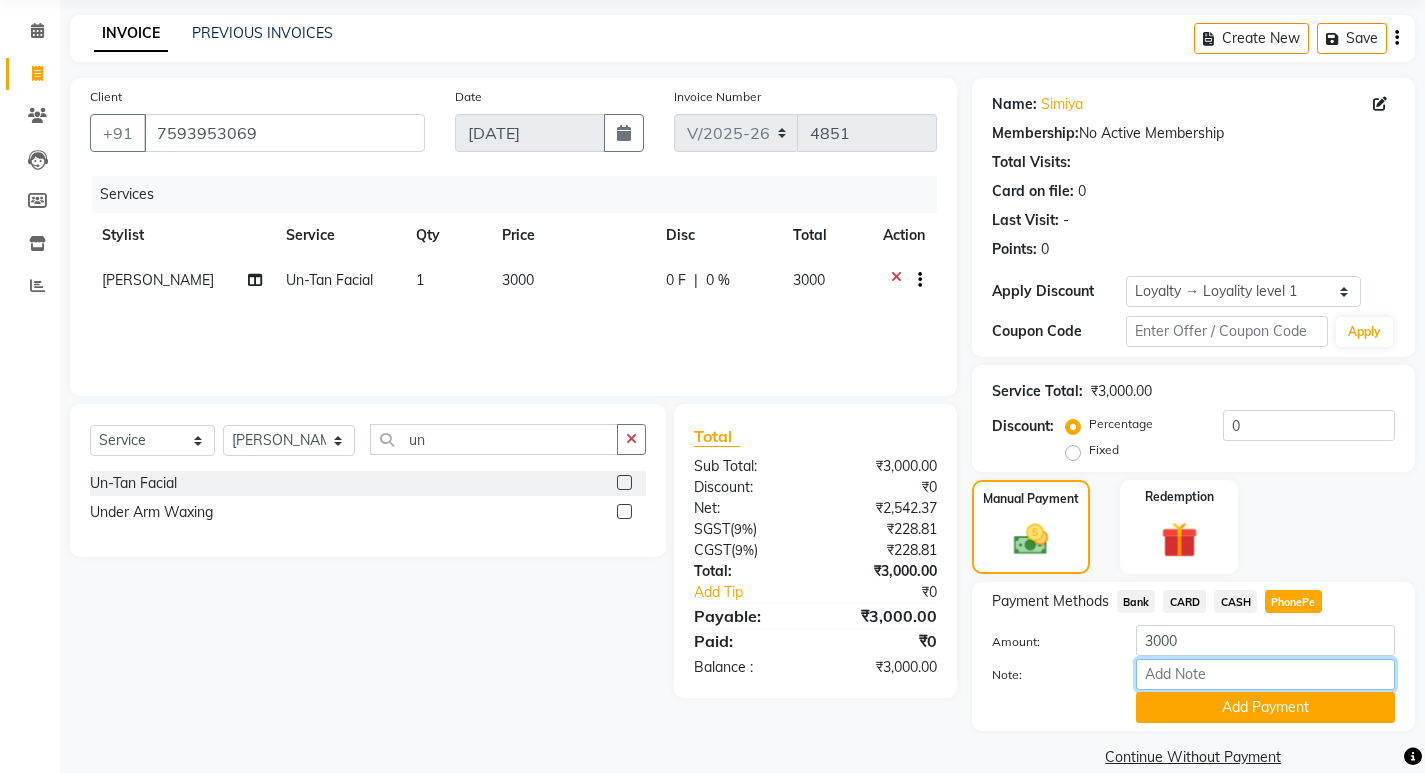 click on "Note:" at bounding box center (1265, 674) 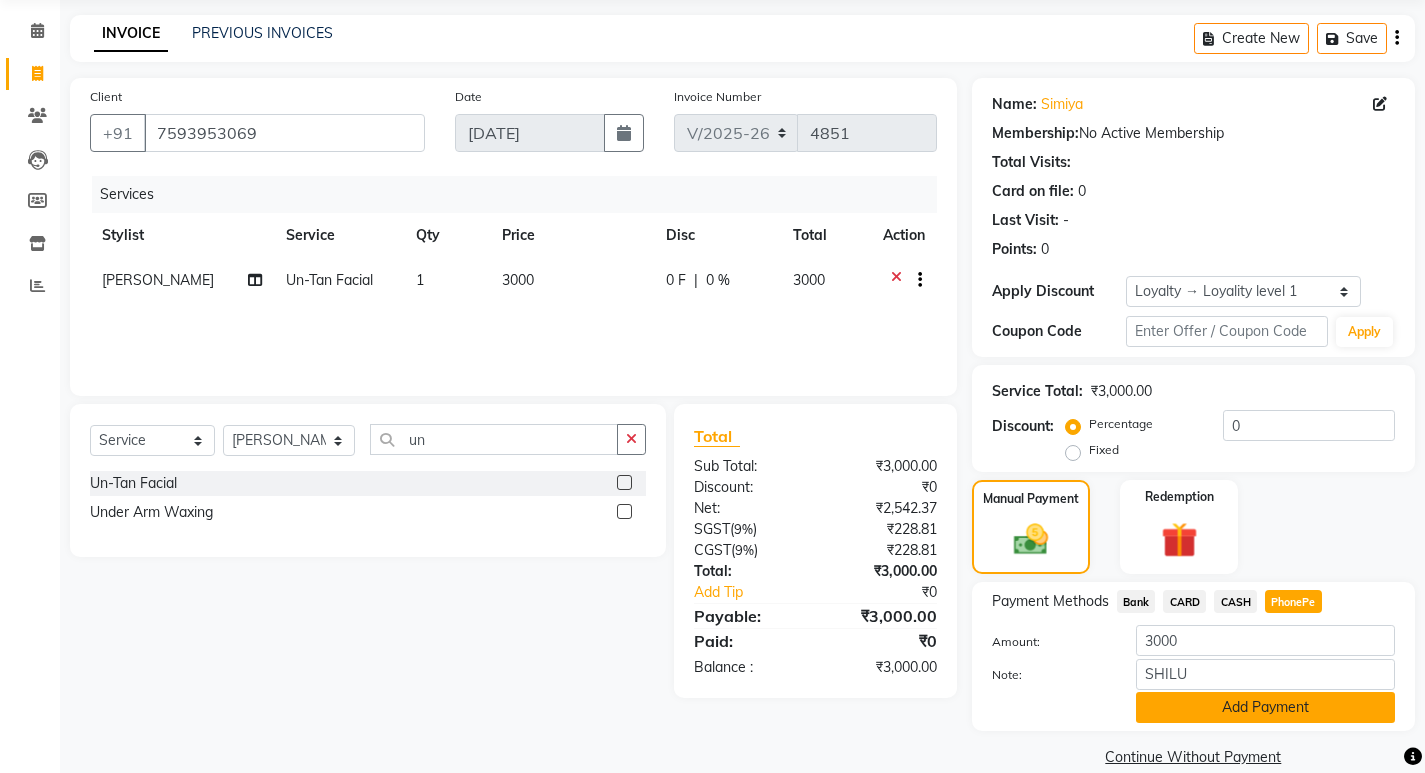 click on "Add Payment" 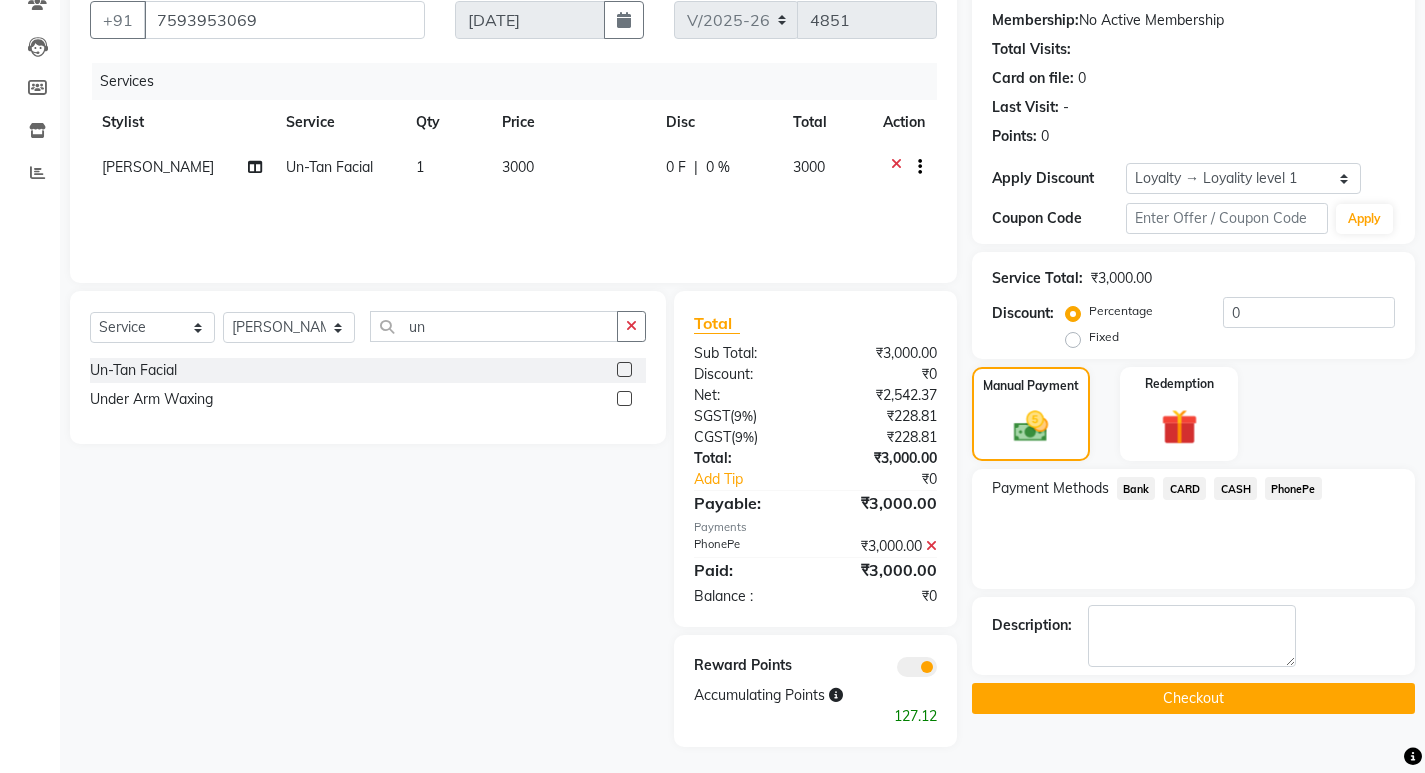 scroll, scrollTop: 189, scrollLeft: 0, axis: vertical 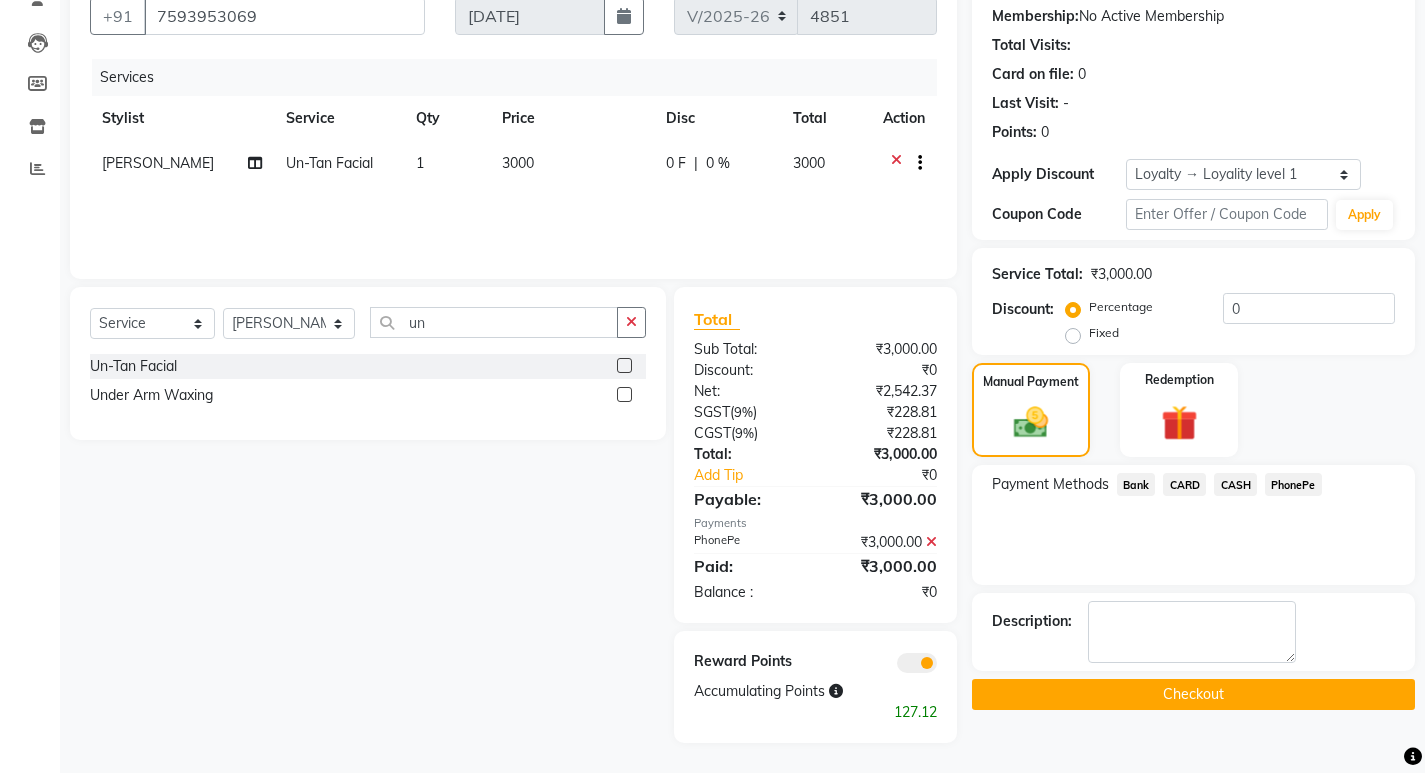 click on "Name: Simiya  Membership:  No Active Membership  Total Visits:   Card on file:  0 Last Visit:   - Points:   0  Apply Discount Select  Loyalty → Loyality level 1  Coupon Code Apply Service Total:  ₹3,000.00  Discount:  Percentage   Fixed  0 Manual Payment Redemption Payment Methods  Bank   CARD   CASH   PhonePe  Description:                   Checkout" 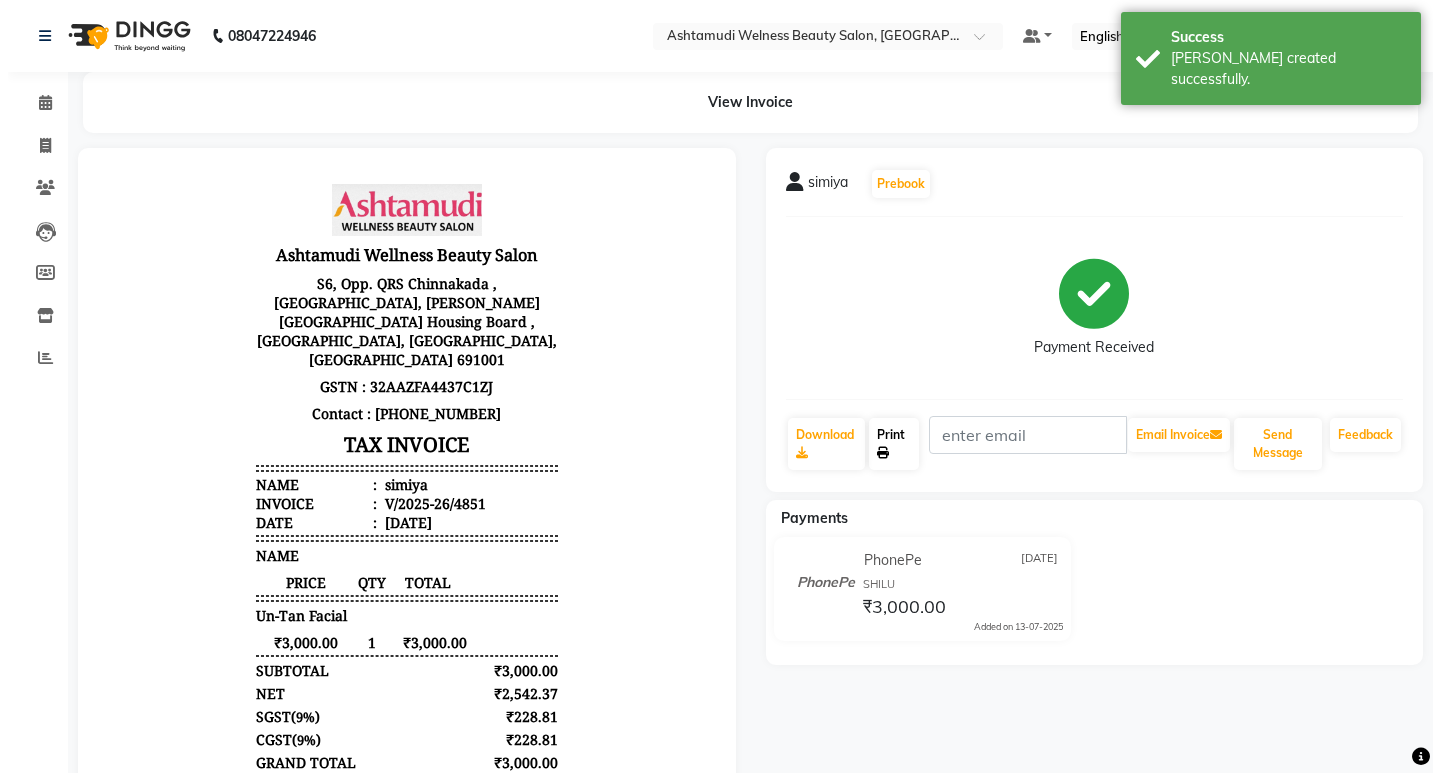 scroll, scrollTop: 0, scrollLeft: 0, axis: both 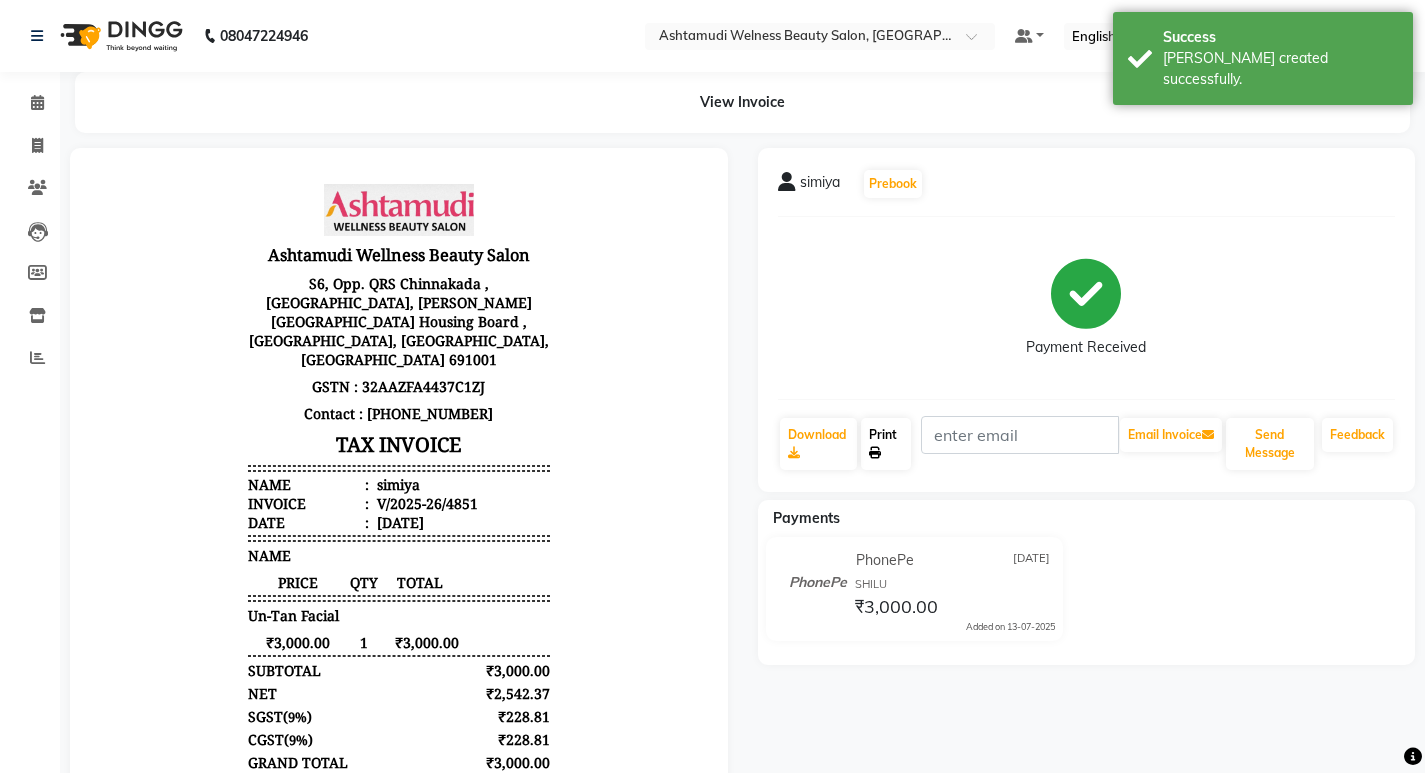 click 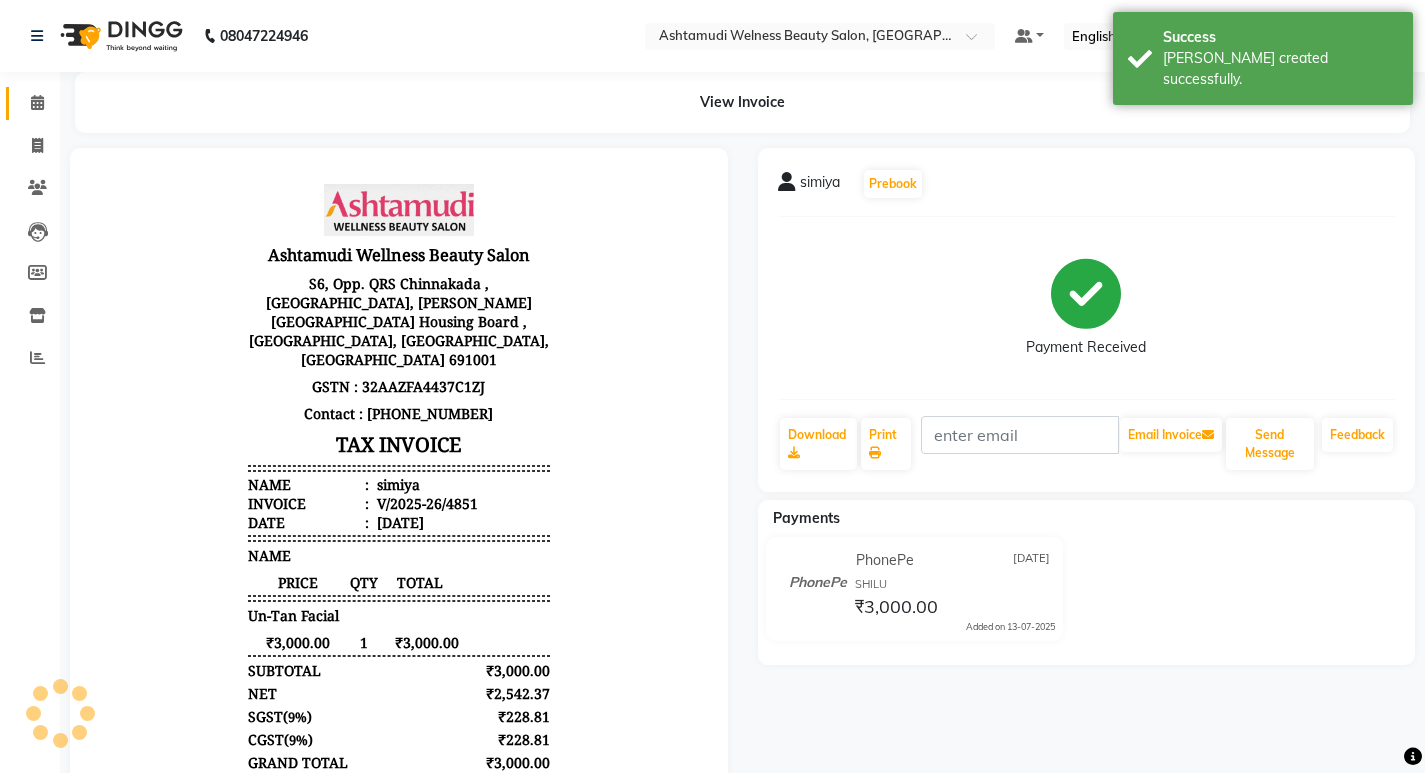 click on "Calendar" 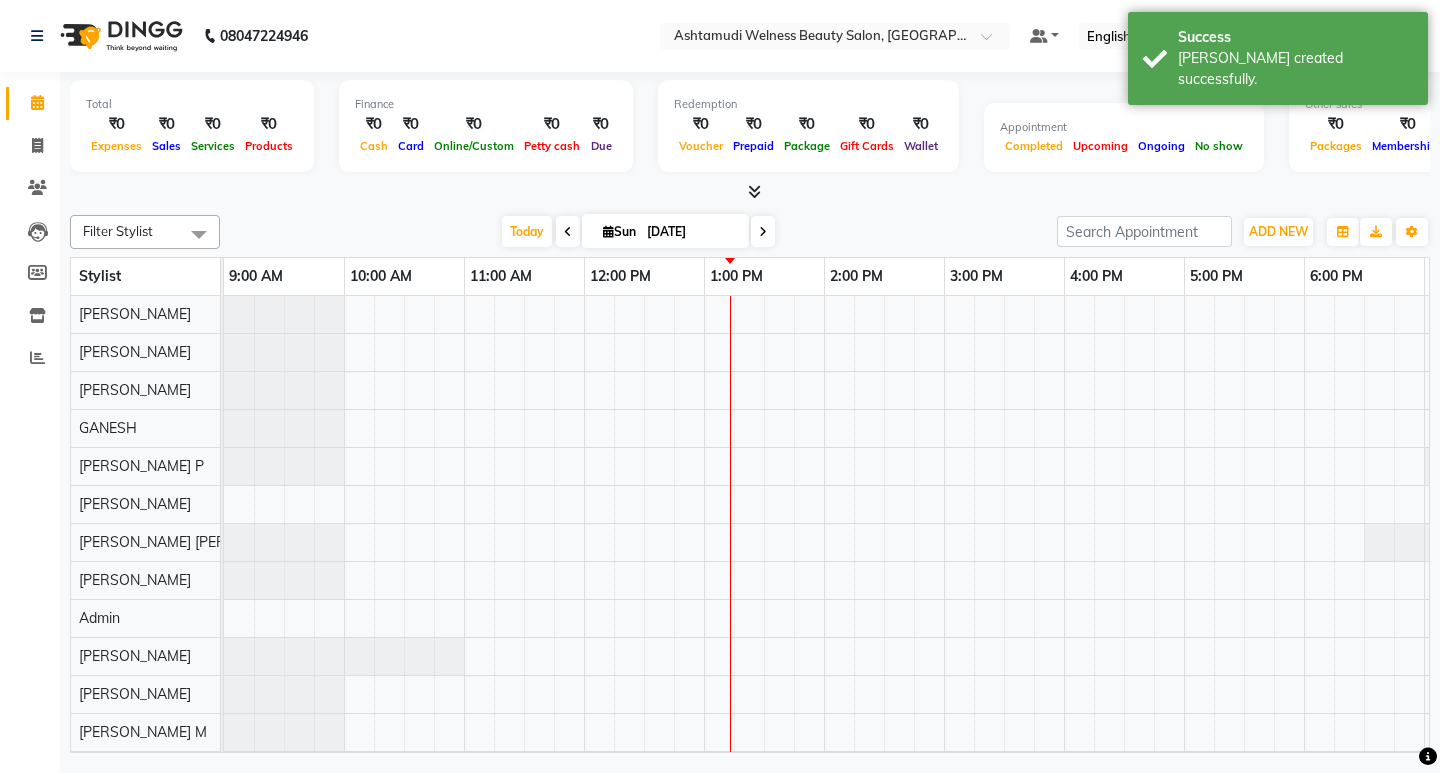 scroll, scrollTop: 0, scrollLeft: 0, axis: both 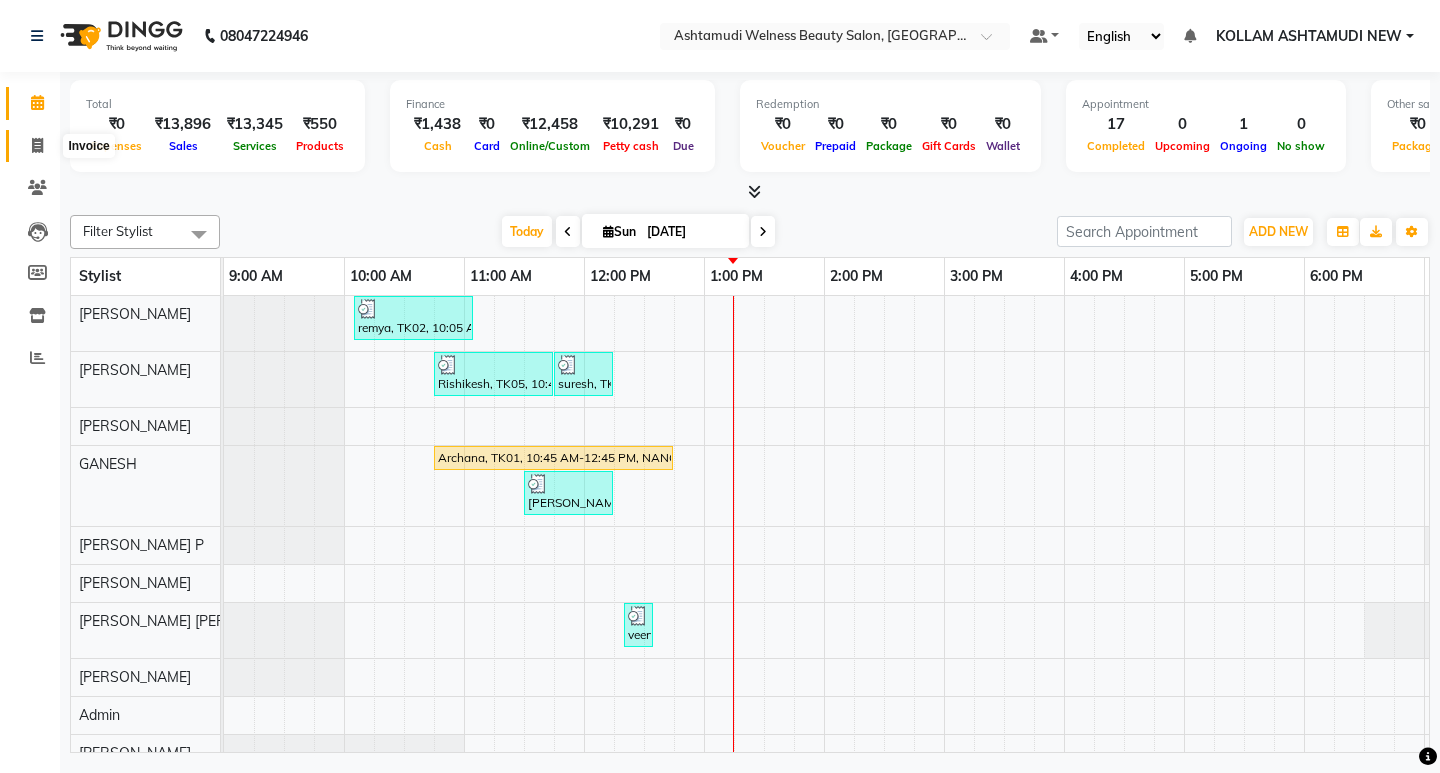 click 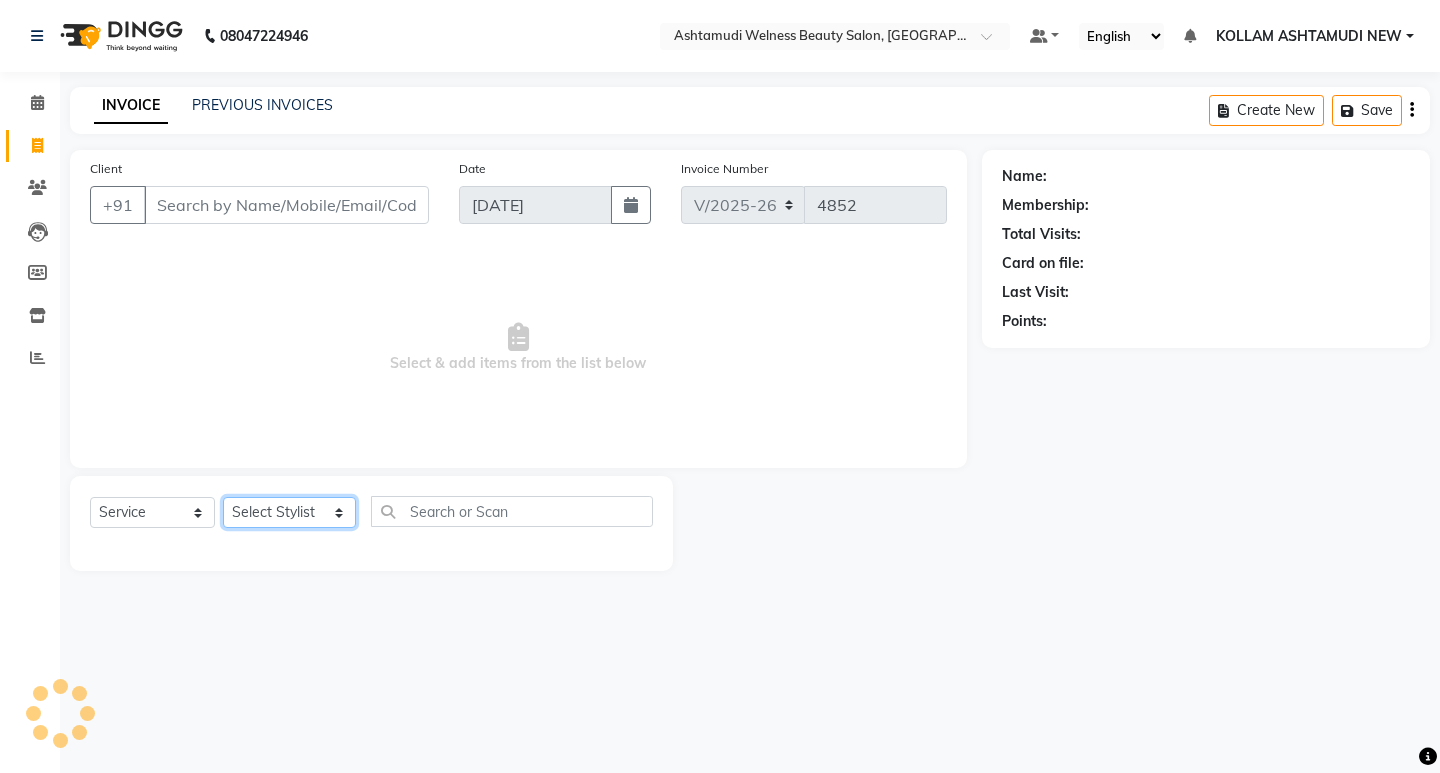 click on "Select Stylist [PERSON_NAME] Admin [PERSON_NAME]  [PERSON_NAME] [PERSON_NAME] [PERSON_NAME]  M [PERSON_NAME]  [PERSON_NAME]  P [PERSON_NAME] KOLLAM ASHTAMUDI NEW  [PERSON_NAME] [PERSON_NAME] [PERSON_NAME]  [PERSON_NAME] [PERSON_NAME] [PERSON_NAME] [PERSON_NAME] [PERSON_NAME] M [PERSON_NAME] SARIGA [PERSON_NAME] [PERSON_NAME] [PERSON_NAME] SIBI [PERSON_NAME] [PERSON_NAME] S" 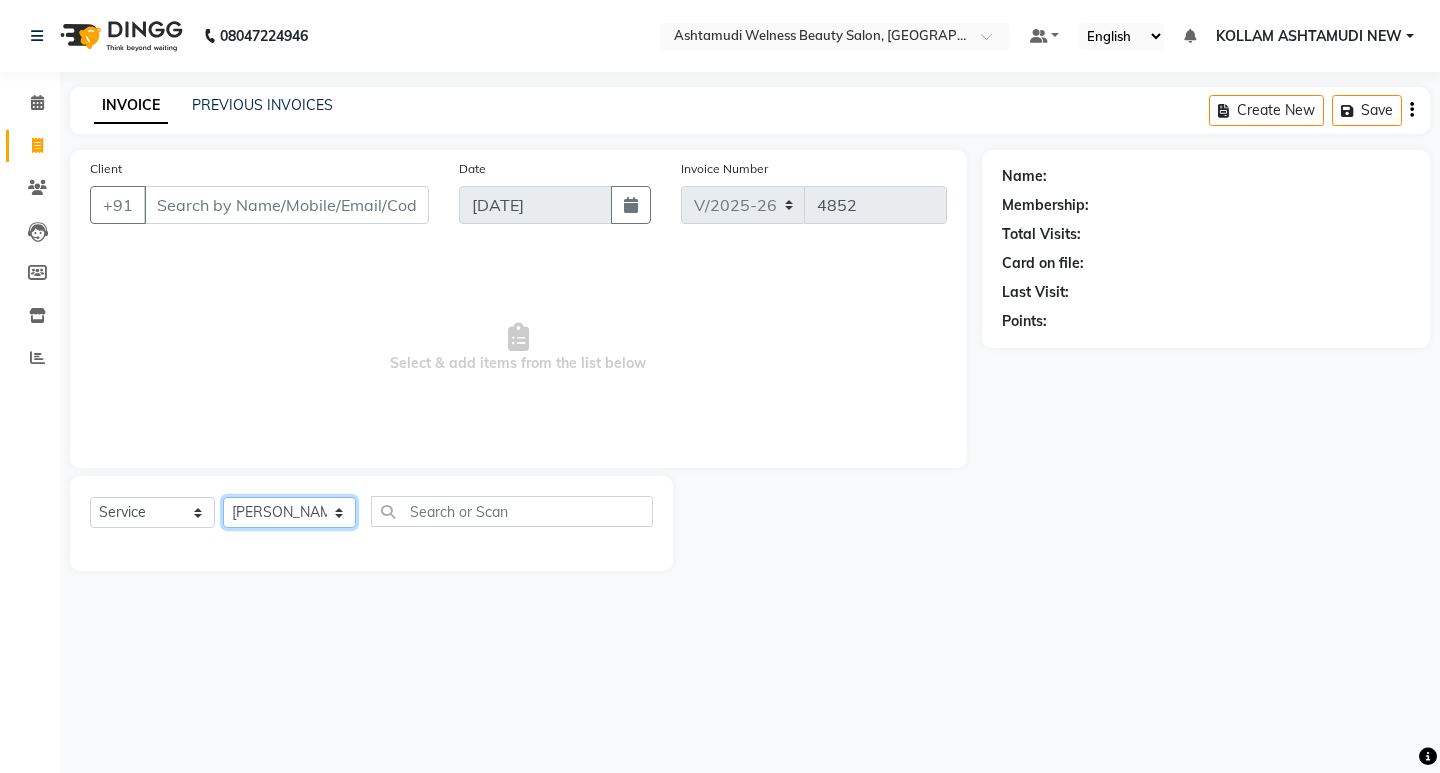 click on "Select Stylist [PERSON_NAME] Admin [PERSON_NAME]  [PERSON_NAME] [PERSON_NAME] [PERSON_NAME]  M [PERSON_NAME]  [PERSON_NAME]  P [PERSON_NAME] KOLLAM ASHTAMUDI NEW  [PERSON_NAME] [PERSON_NAME] [PERSON_NAME]  [PERSON_NAME] [PERSON_NAME] [PERSON_NAME] [PERSON_NAME] [PERSON_NAME] M [PERSON_NAME] SARIGA [PERSON_NAME] [PERSON_NAME] [PERSON_NAME] SIBI [PERSON_NAME] [PERSON_NAME] S" 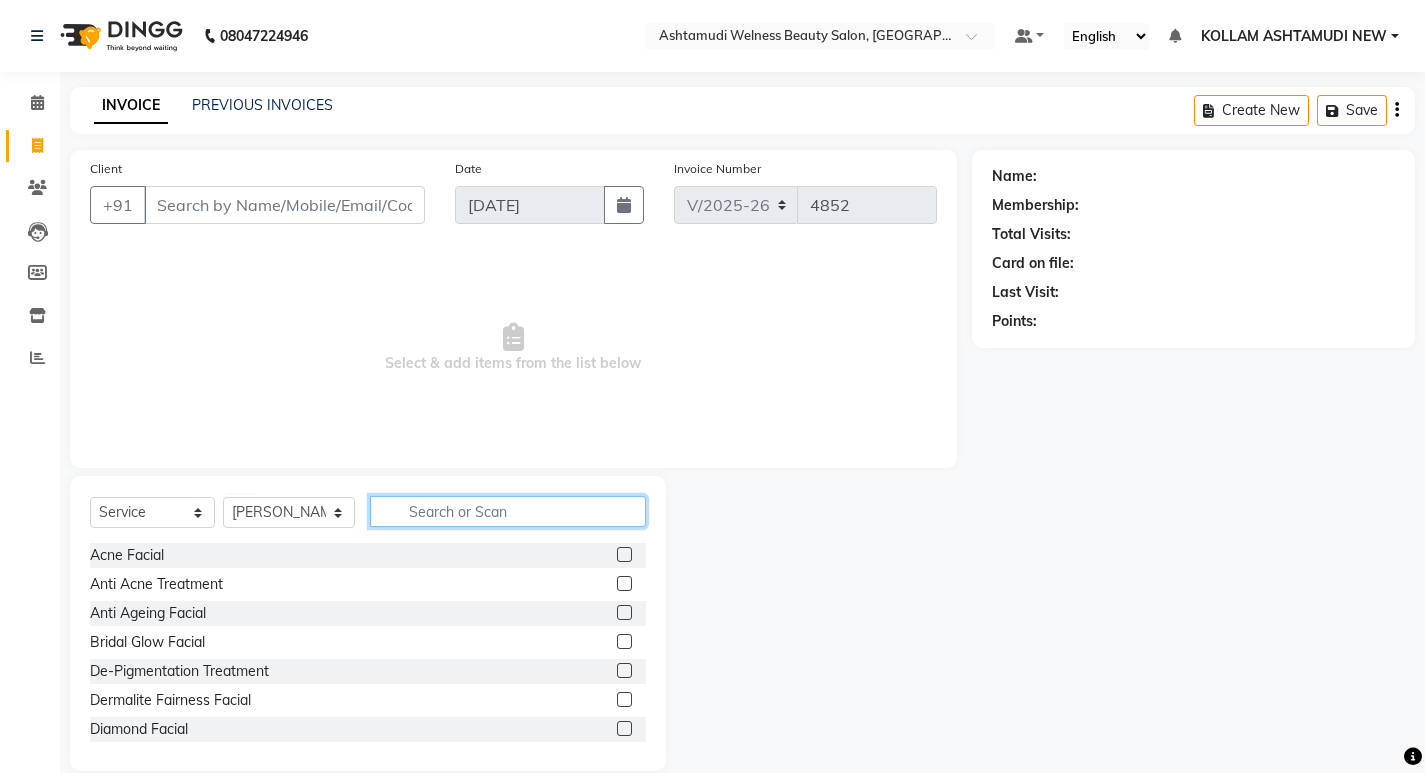 click 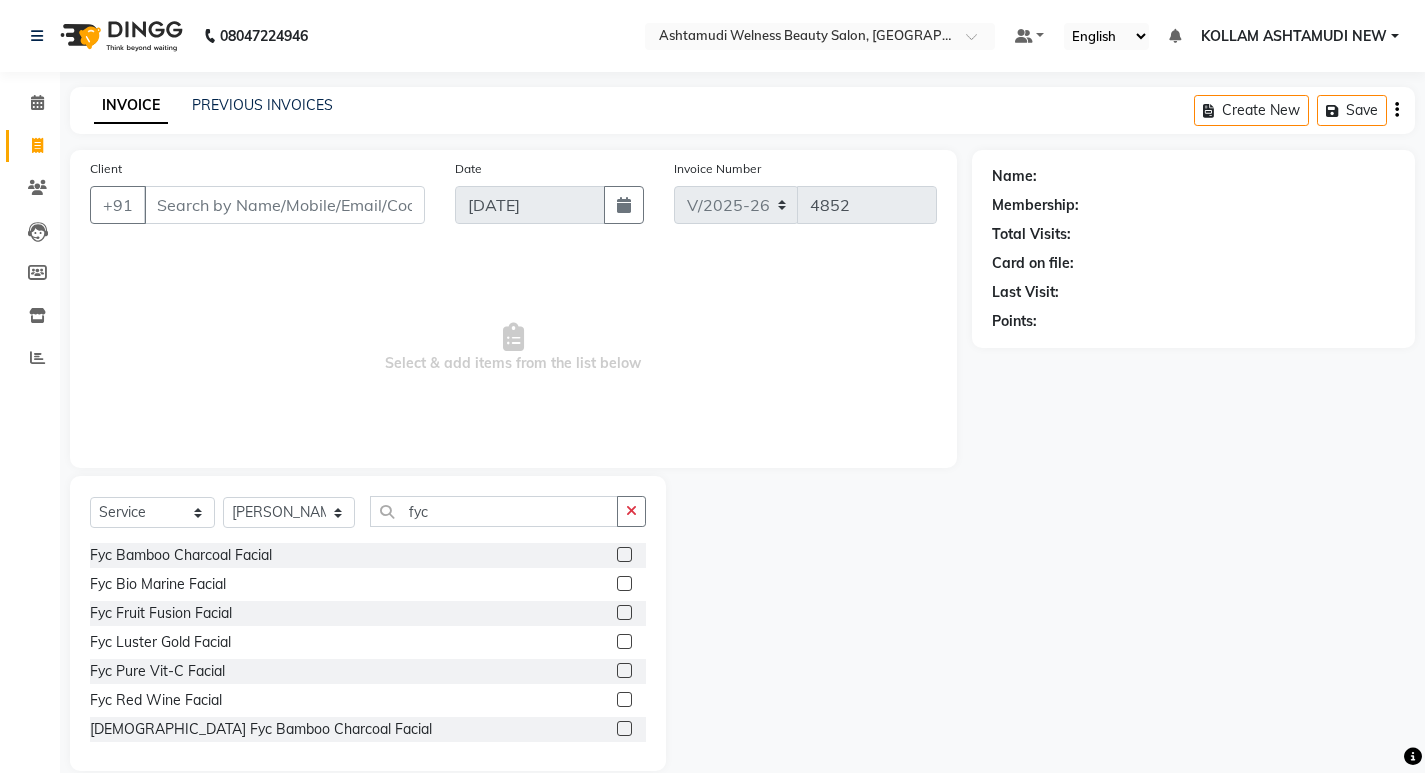click 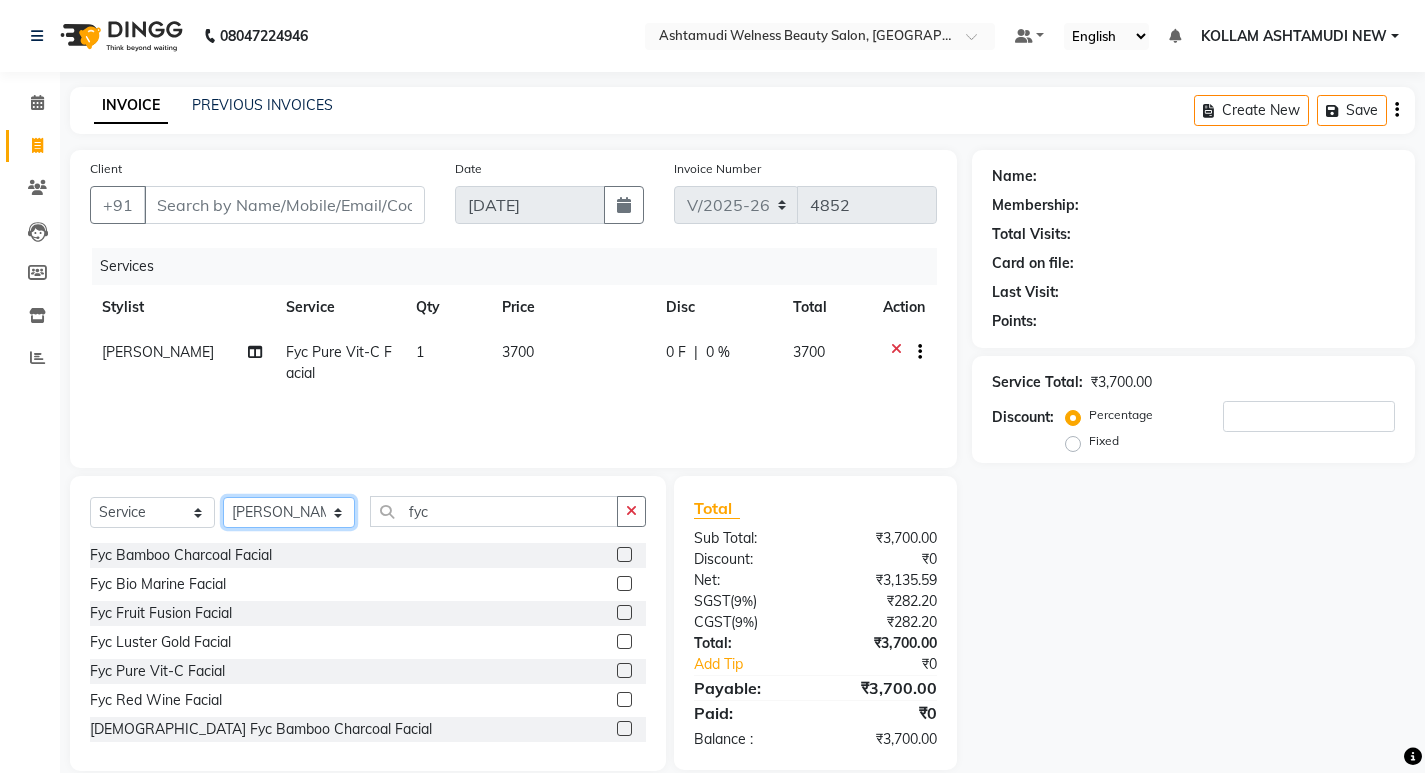 click on "Select Stylist [PERSON_NAME] Admin [PERSON_NAME]  [PERSON_NAME] [PERSON_NAME] [PERSON_NAME]  M [PERSON_NAME]  [PERSON_NAME]  P [PERSON_NAME] KOLLAM ASHTAMUDI NEW  [PERSON_NAME] [PERSON_NAME] [PERSON_NAME]  [PERSON_NAME] [PERSON_NAME] [PERSON_NAME] [PERSON_NAME] [PERSON_NAME] M [PERSON_NAME] SARIGA [PERSON_NAME] [PERSON_NAME] [PERSON_NAME] SIBI [PERSON_NAME] [PERSON_NAME] S" 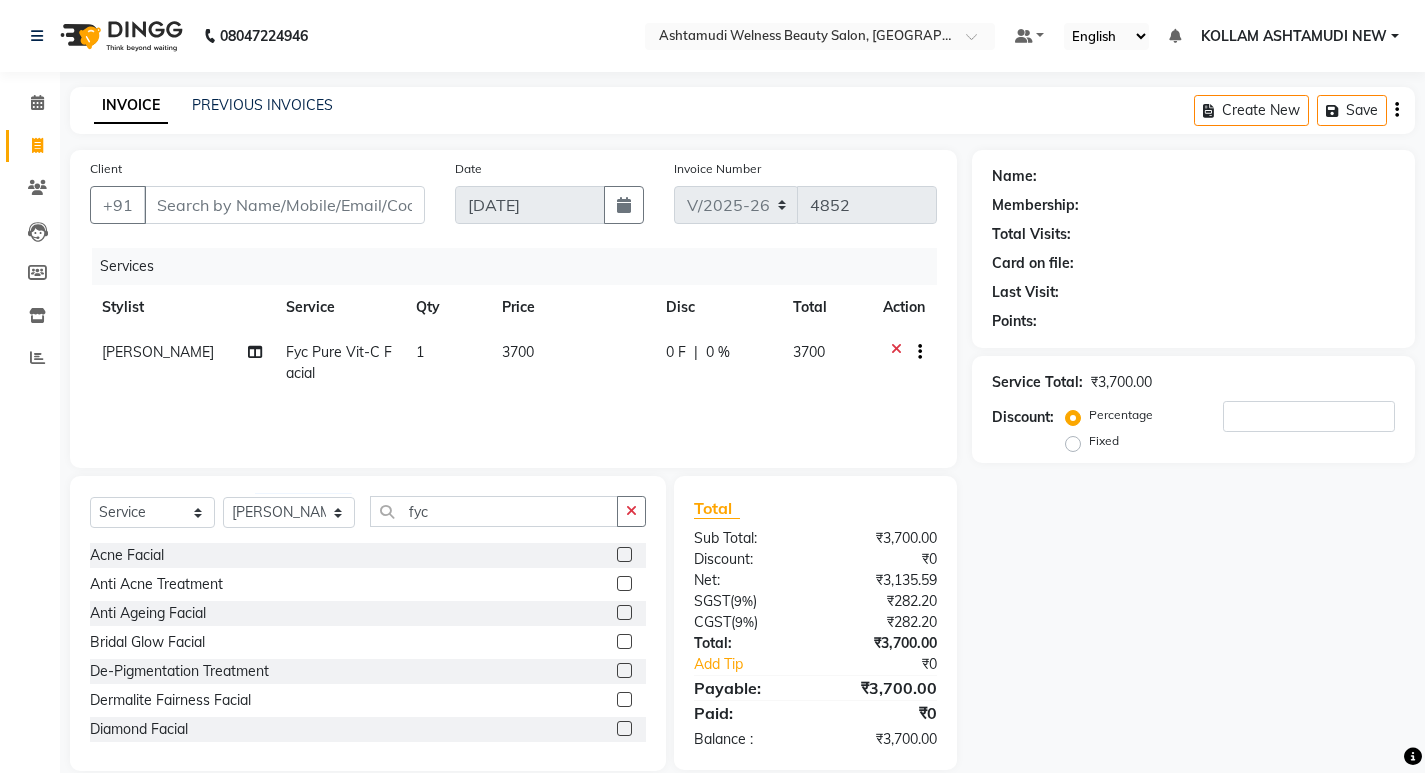 click on "Select  Service  Product  Membership  Package Voucher Prepaid Gift Card  Select Stylist [PERSON_NAME] Admin [PERSON_NAME]  [PERSON_NAME] [PERSON_NAME] [PERSON_NAME]  M [PERSON_NAME]  [PERSON_NAME]  P [PERSON_NAME] ASHTAMUDI KOLLAM ASHTAMUDI NEW  [PERSON_NAME] [PERSON_NAME] [PERSON_NAME]  [PERSON_NAME] [PERSON_NAME] [PERSON_NAME] [PERSON_NAME] [PERSON_NAME] M [PERSON_NAME] SARIGA [PERSON_NAME] [PERSON_NAME] [PERSON_NAME] SIBI [PERSON_NAME] [PERSON_NAME] S fyc Acne Facial  Anti Acne Treatment  Anti Ageing Facial  Bridal Glow Facial  De-Pigmentation Treatment  Dermalite Fairness Facial  Diamond Facial  D-Tan Cleanup  D-Tan Facial  D-Tan Pack  Fruit Facial  Fyc Bamboo Charcoal Facial  Fyc Bio Marine Facial  Fyc Fruit Fusion Facial  Fyc Luster Gold Facial  Fyc Pure Vit-C Facial  Fyc Red Wine Facial  [DEMOGRAPHIC_DATA] Bridal Glow Facial  [DEMOGRAPHIC_DATA] Dermalite Fairness Facial  [DEMOGRAPHIC_DATA] Diamond Facial  [DEMOGRAPHIC_DATA] D-Tan Cleanup  [DEMOGRAPHIC_DATA] D-Tan Facial  [DEMOGRAPHIC_DATA] Fruit Facial  [DEMOGRAPHIC_DATA] Fyc Bamboo Charcoal Facial  [DEMOGRAPHIC_DATA] Fyc Bio Marine Facial  [DEMOGRAPHIC_DATA] Fyc Fruit Fusion Facial  [DEMOGRAPHIC_DATA] Fyc Luster Gold Facial  Oxy Bleach" 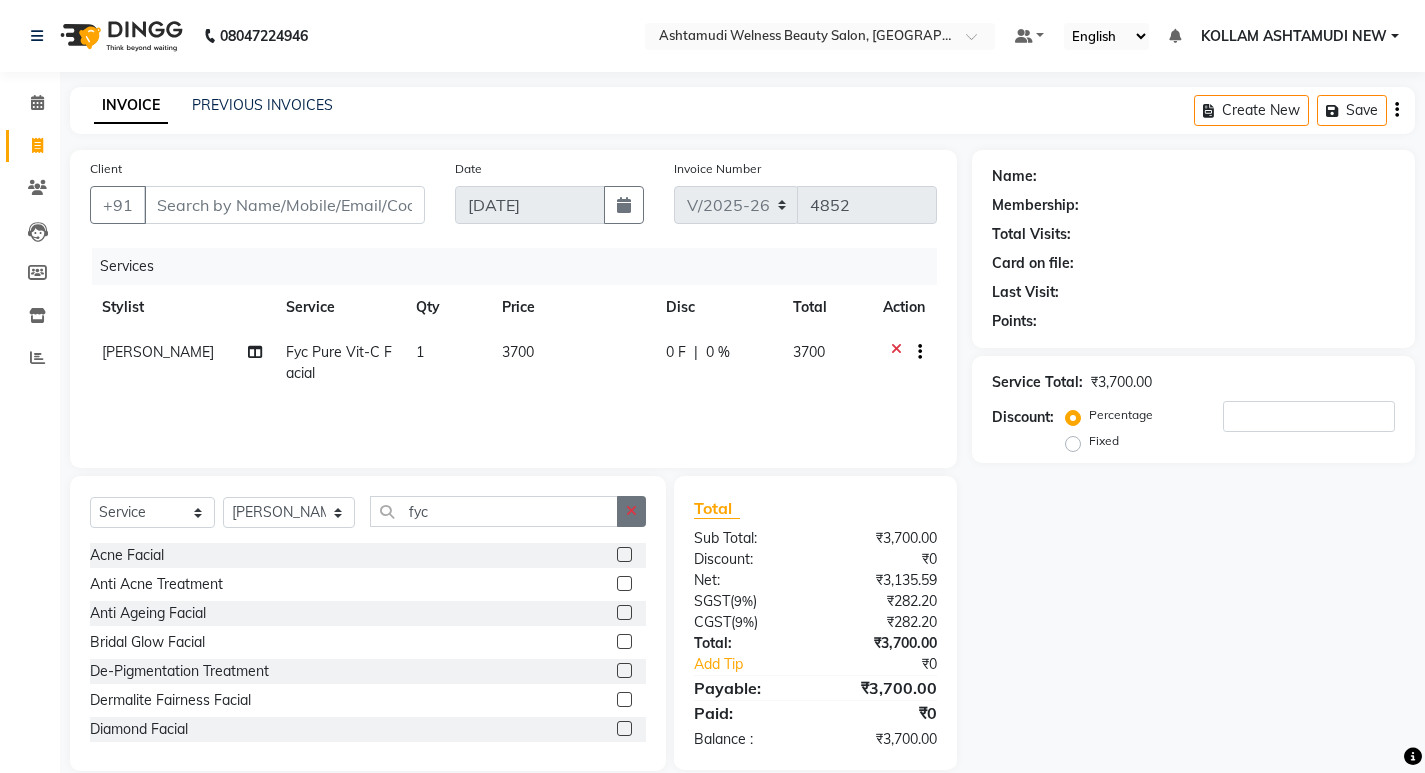click 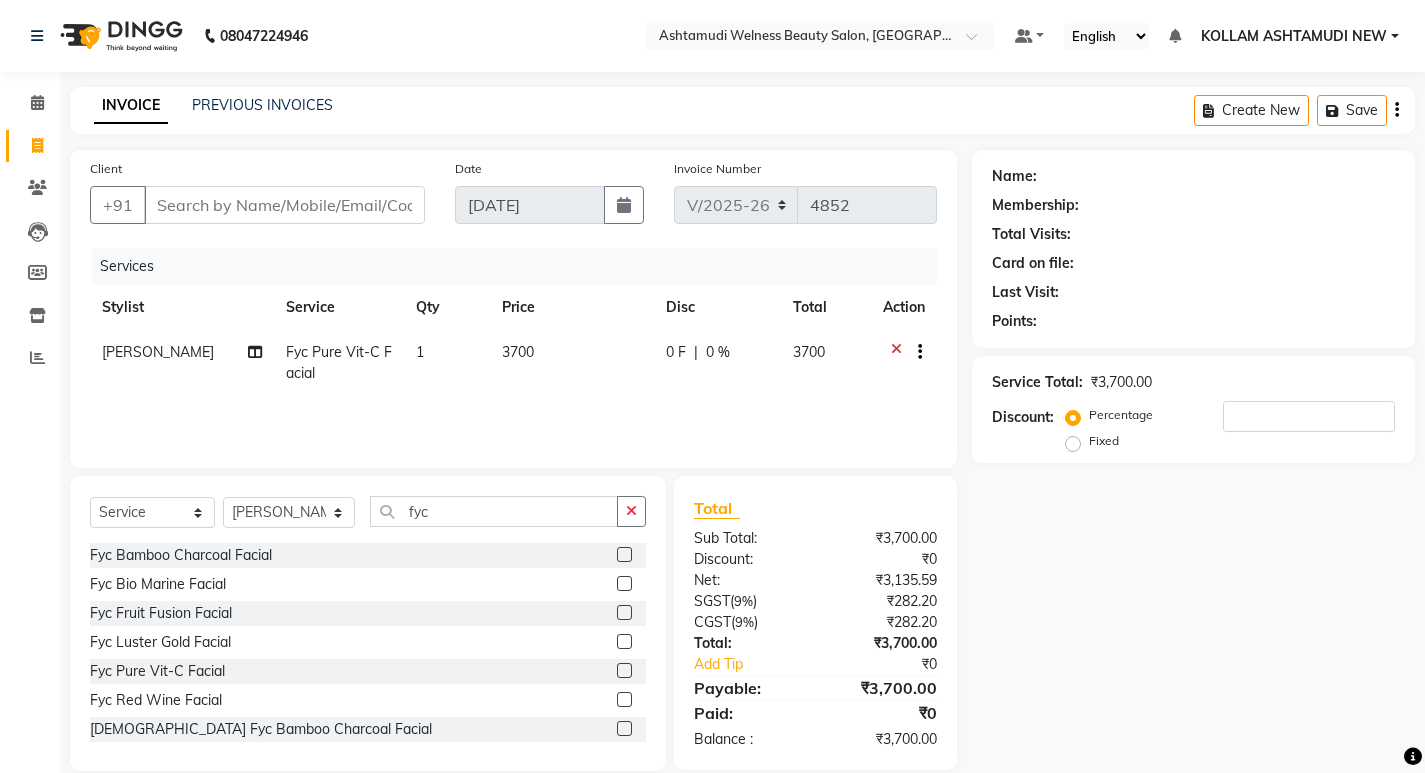 click 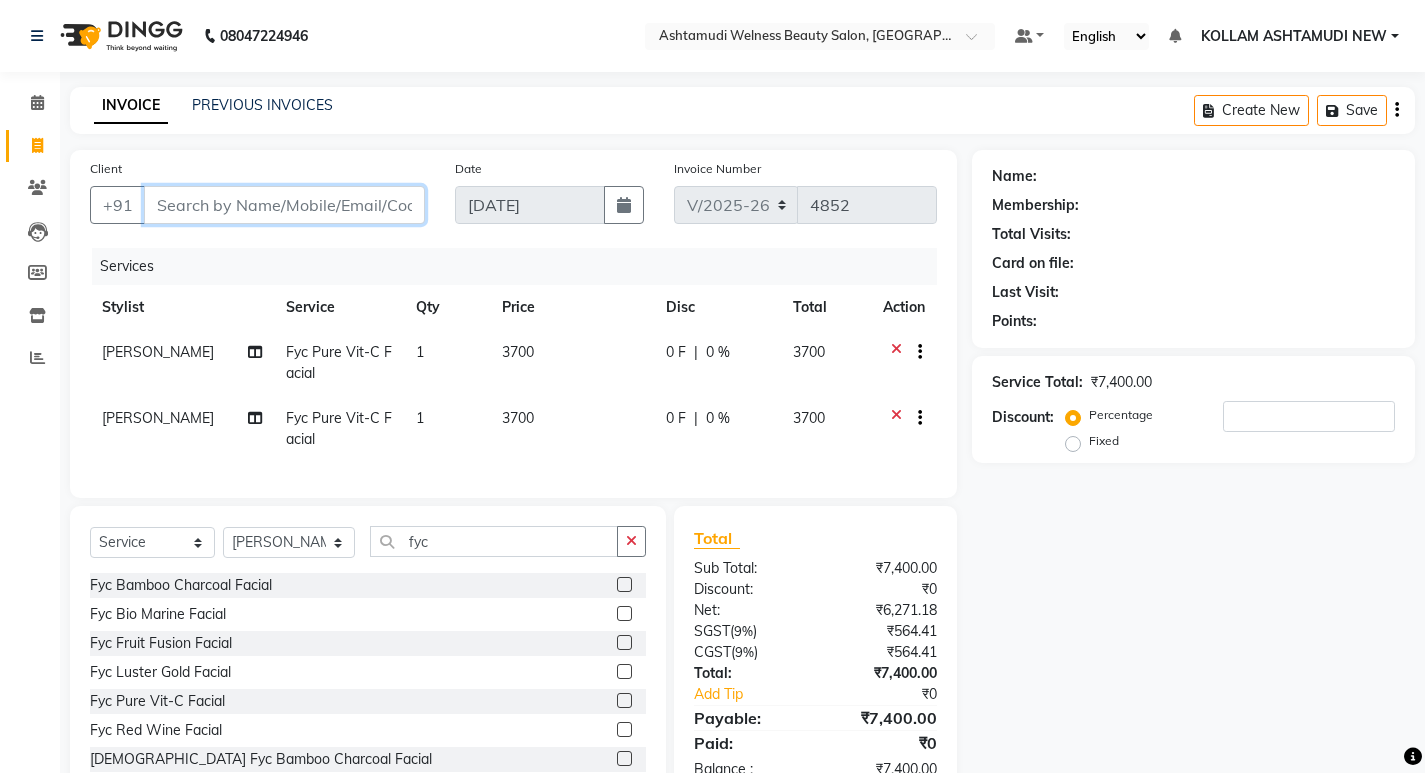 click on "Client" at bounding box center [284, 205] 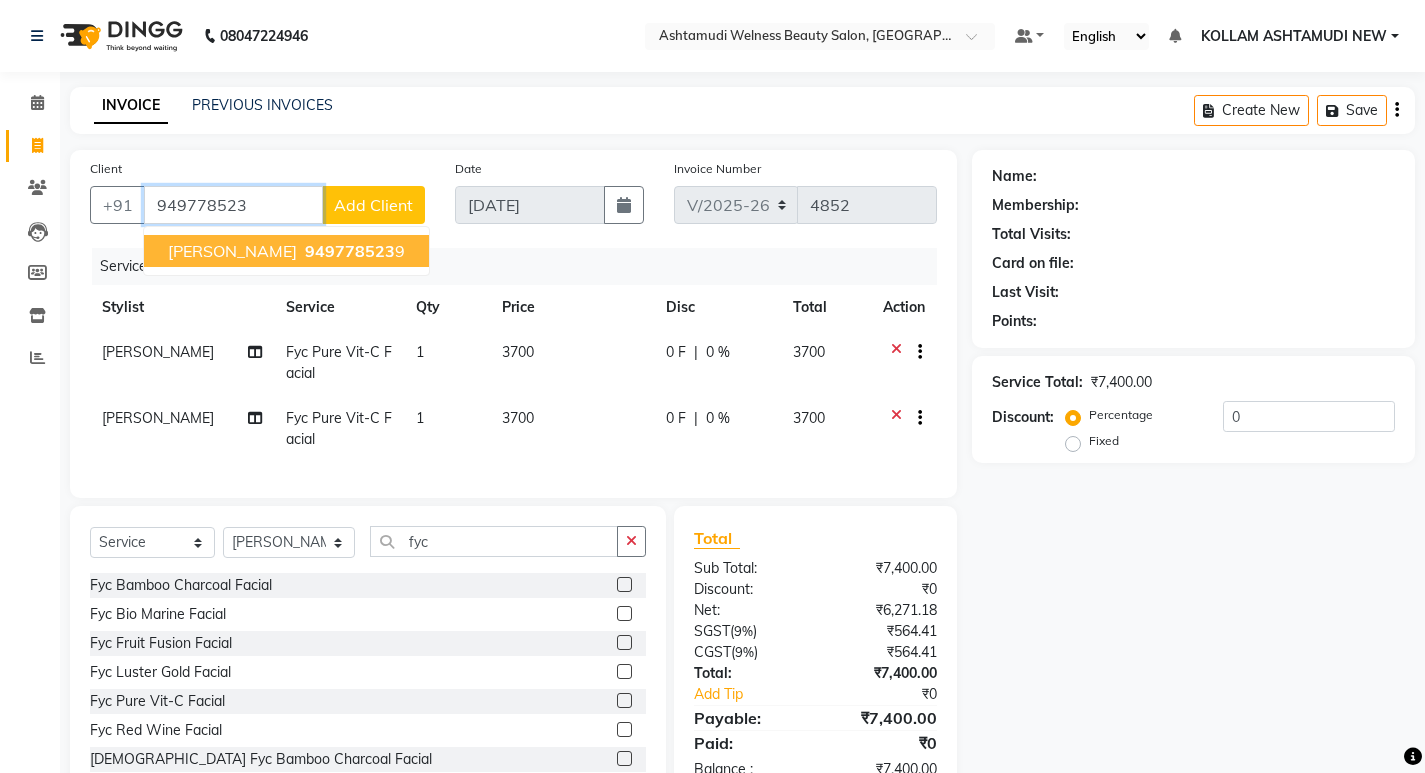 click on "949778523" at bounding box center [350, 251] 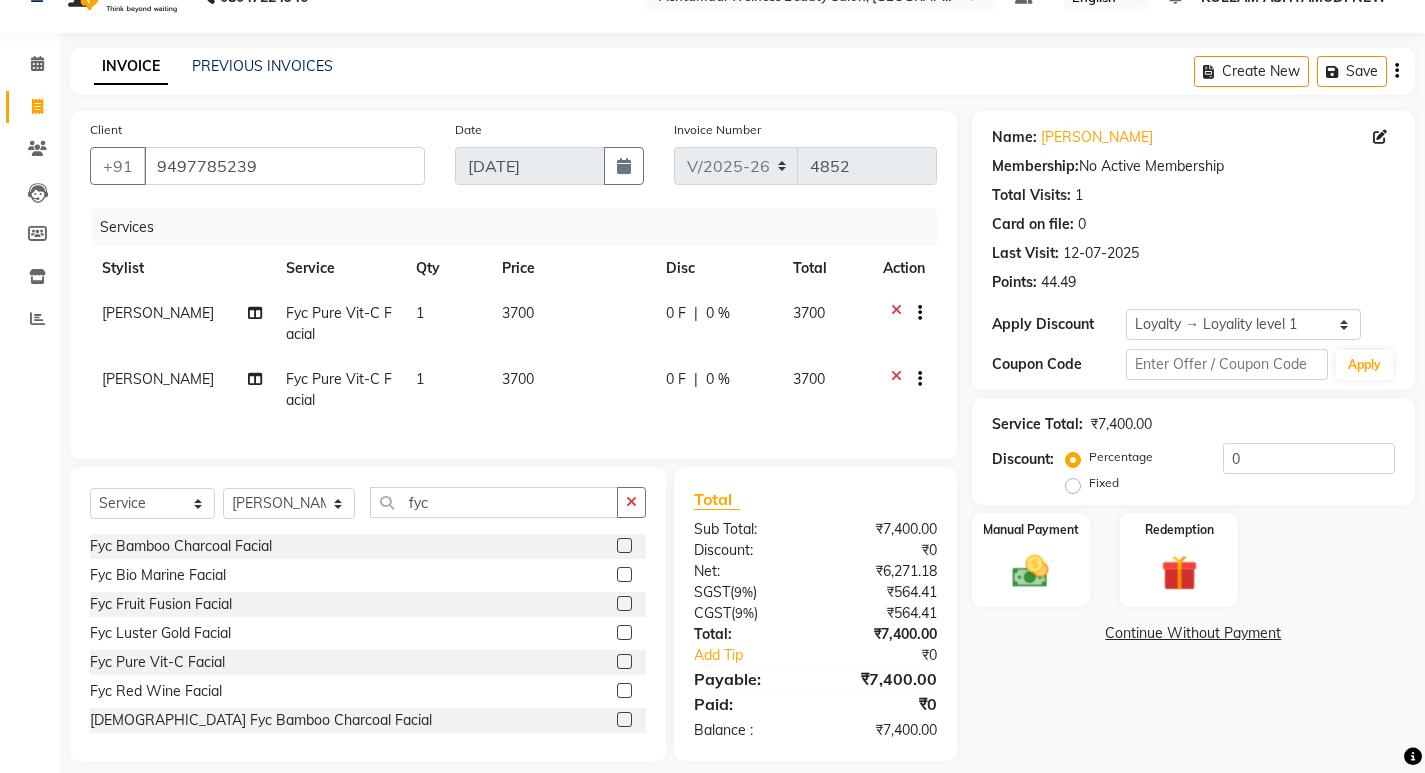 scroll, scrollTop: 73, scrollLeft: 0, axis: vertical 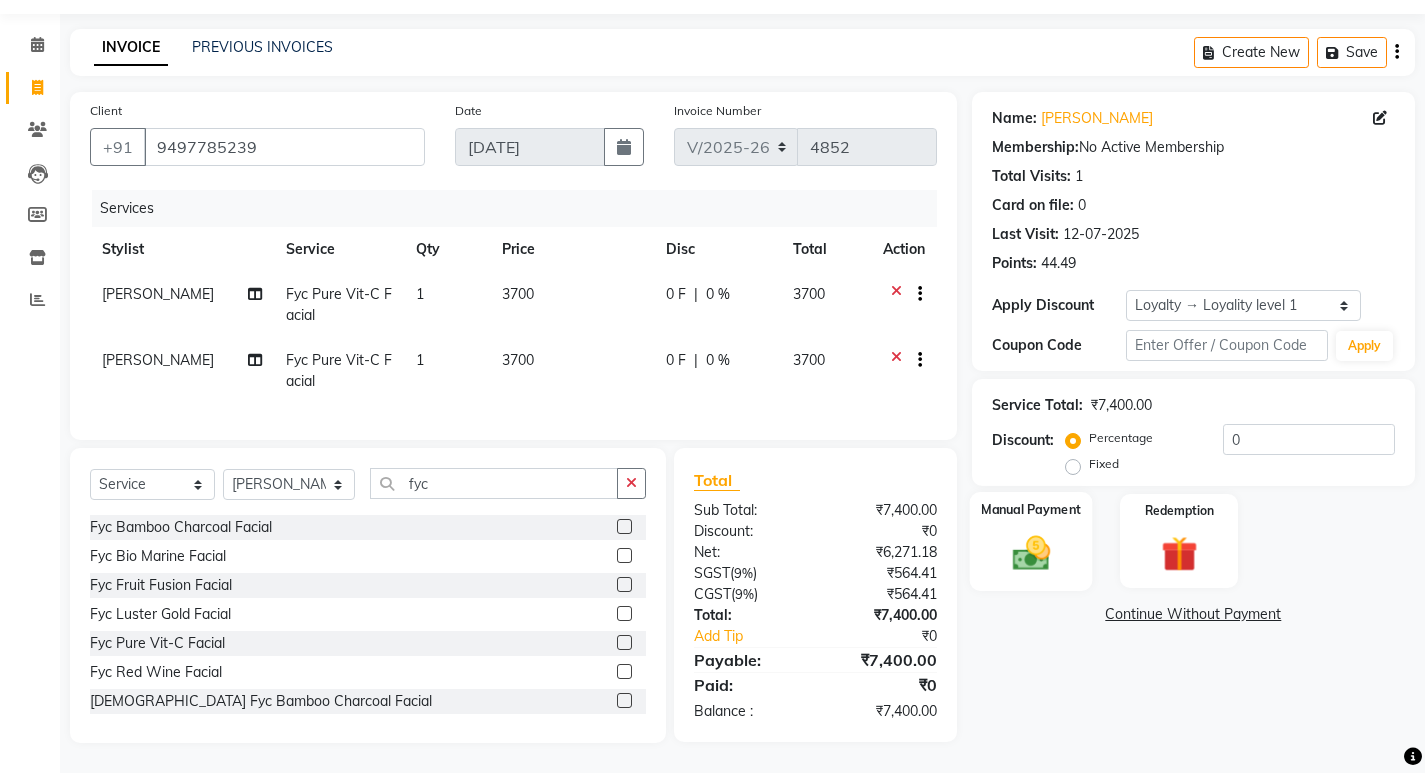 click 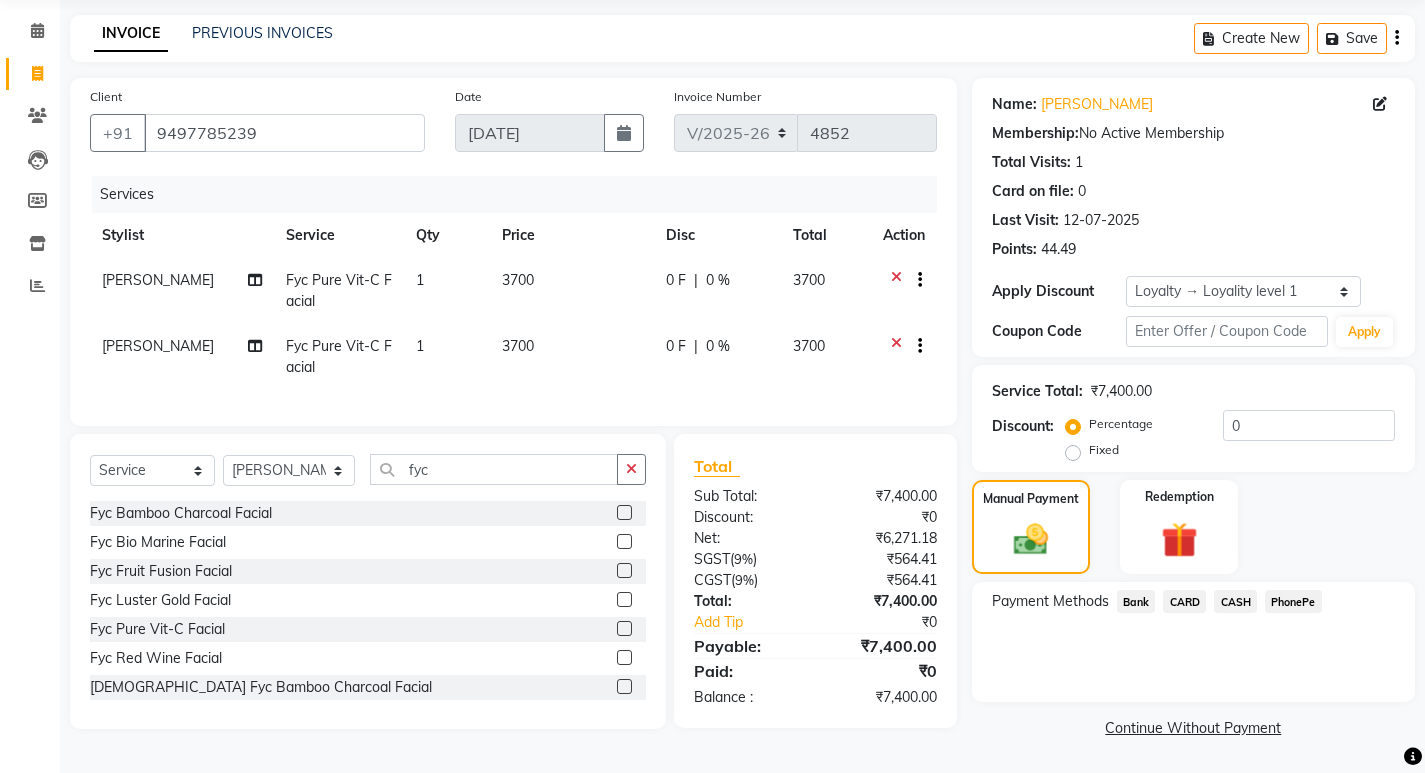 click on "CARD" 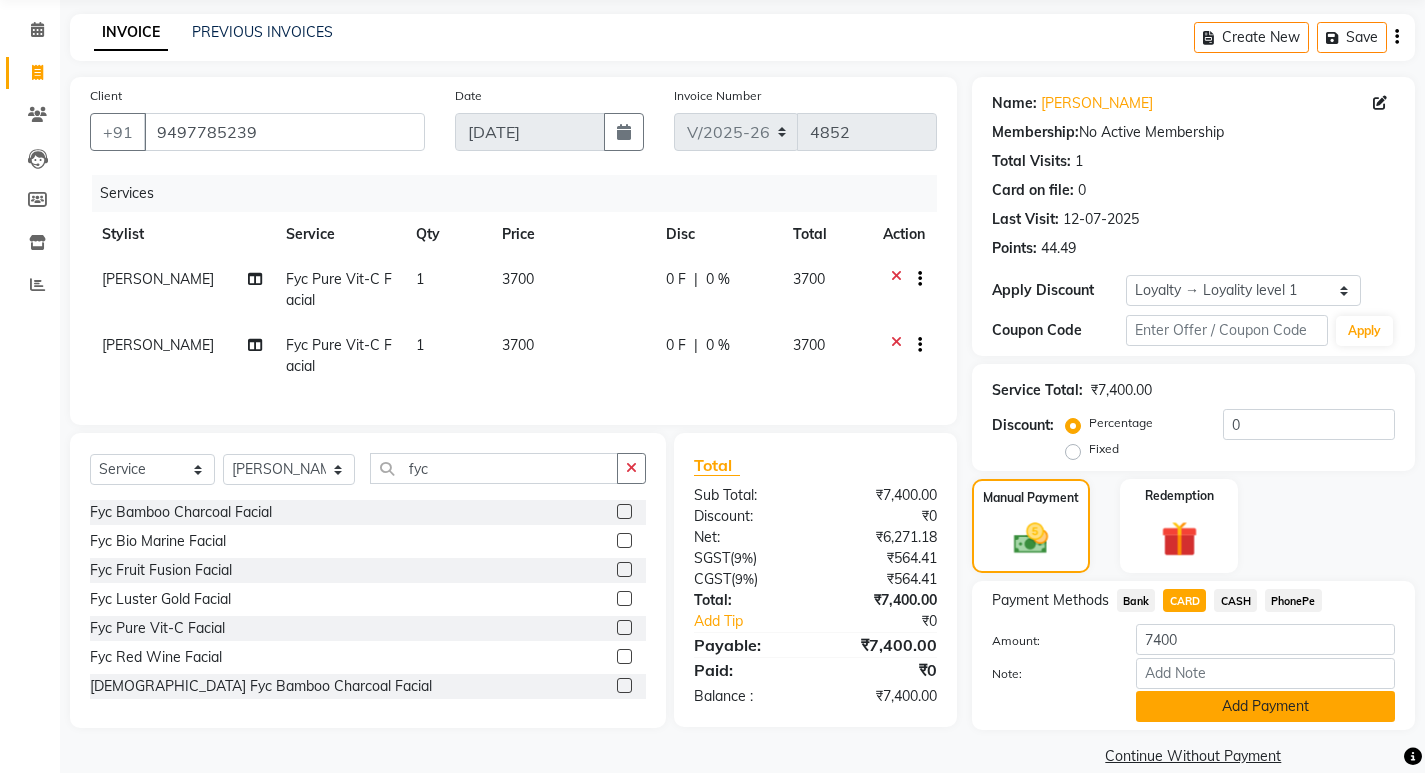 click on "Add Payment" 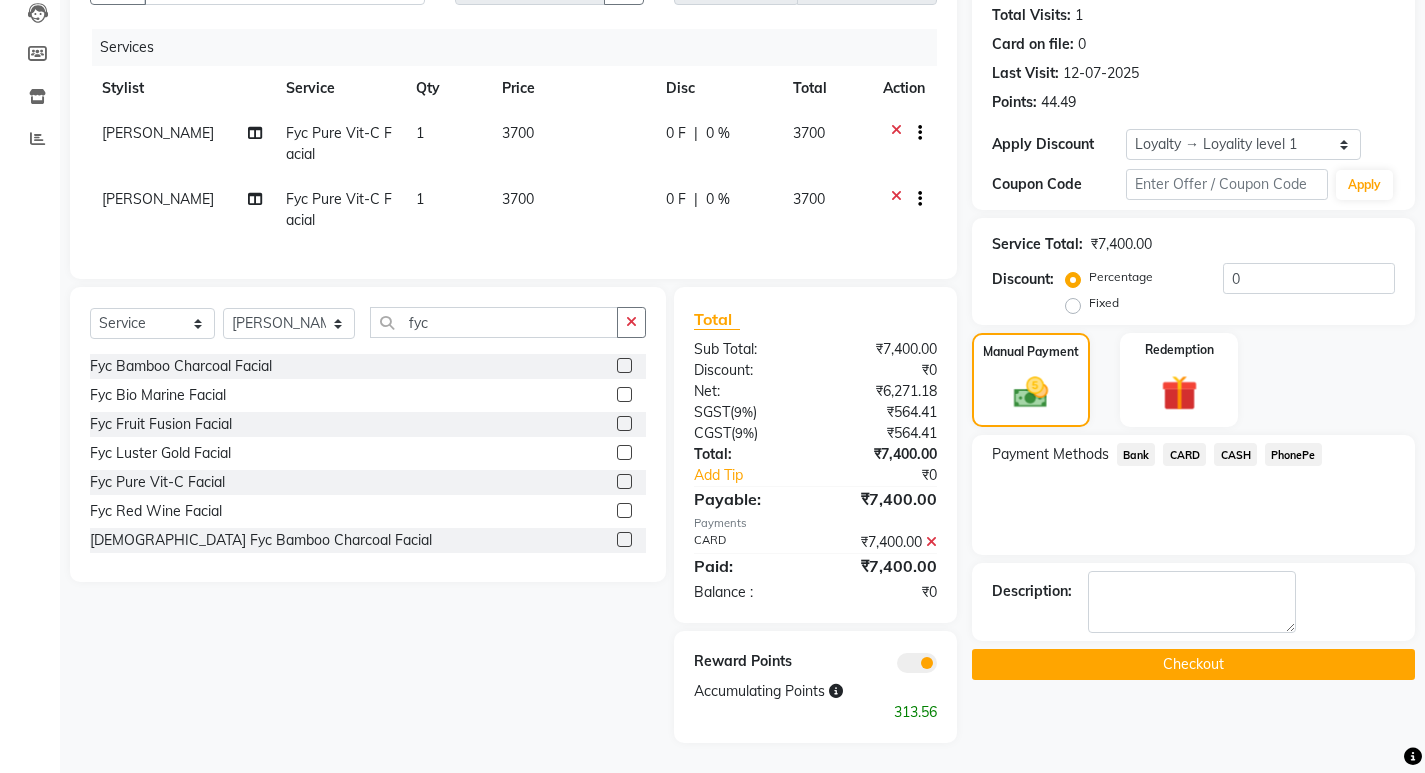scroll, scrollTop: 234, scrollLeft: 0, axis: vertical 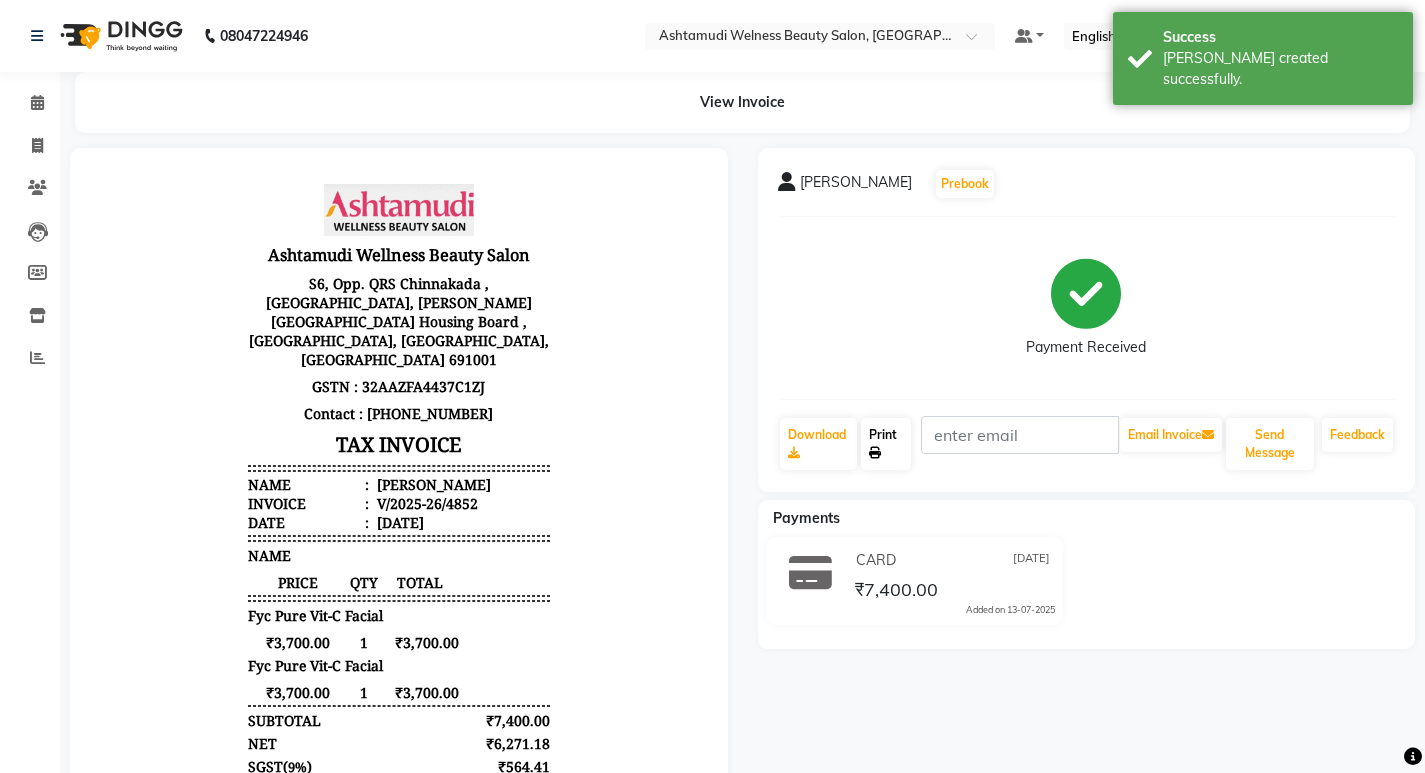 click on "Print" 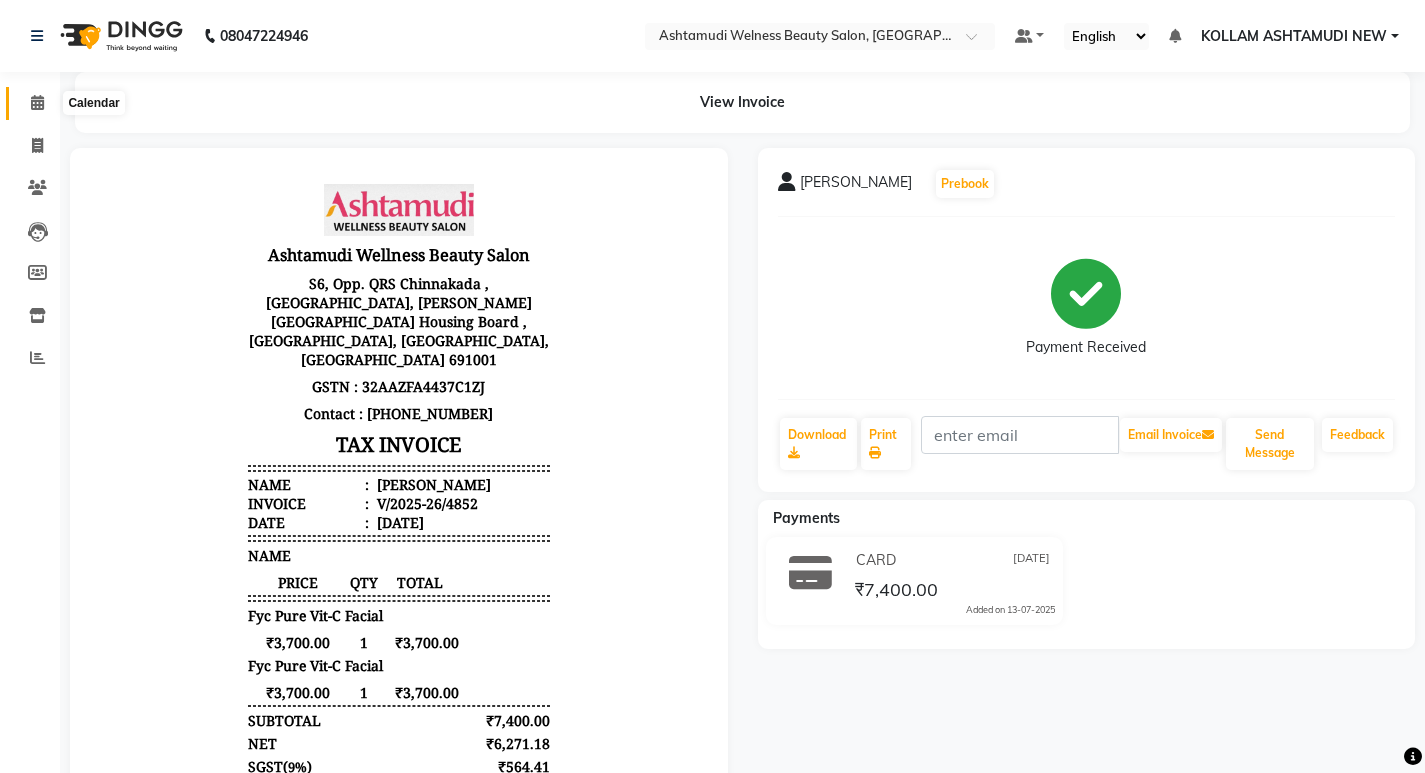 click 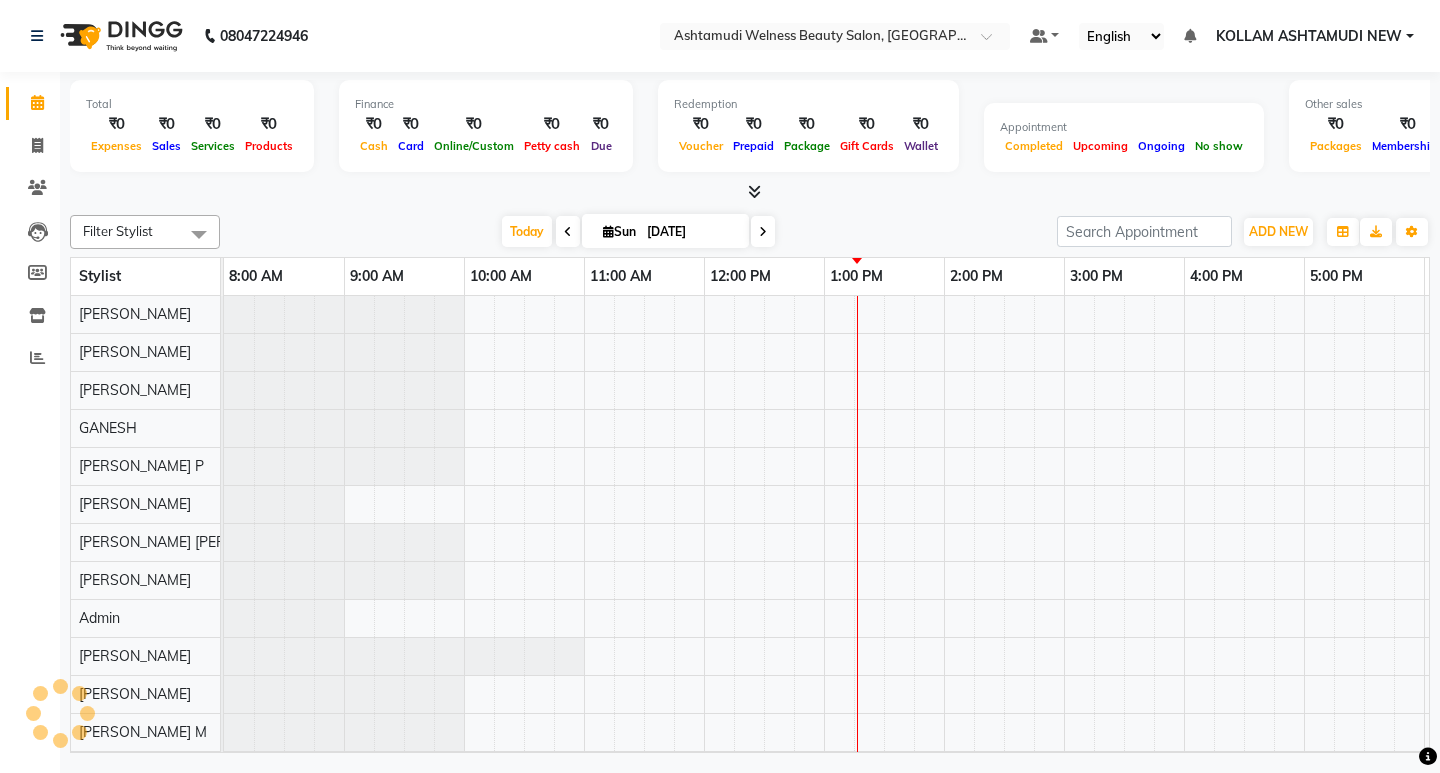 scroll, scrollTop: 0, scrollLeft: 235, axis: horizontal 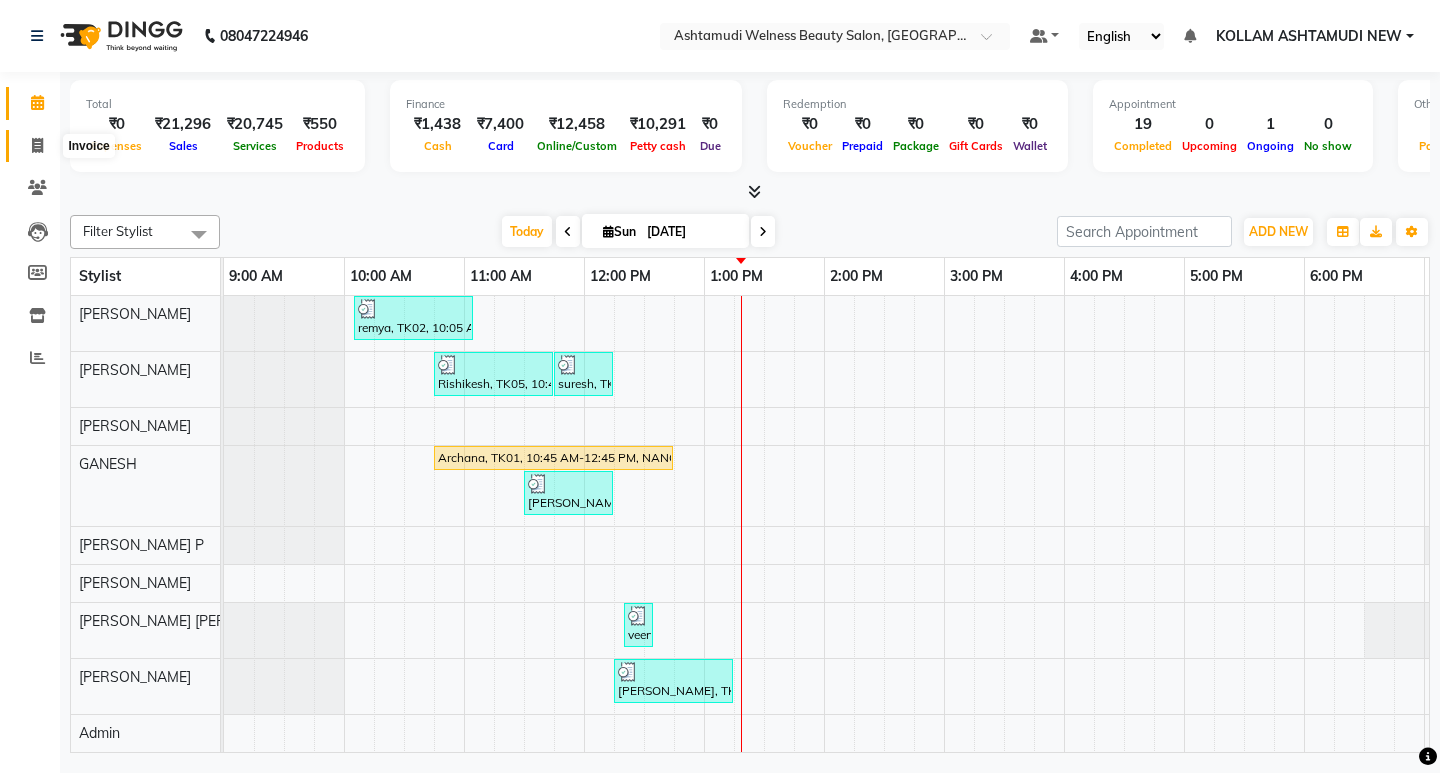 click 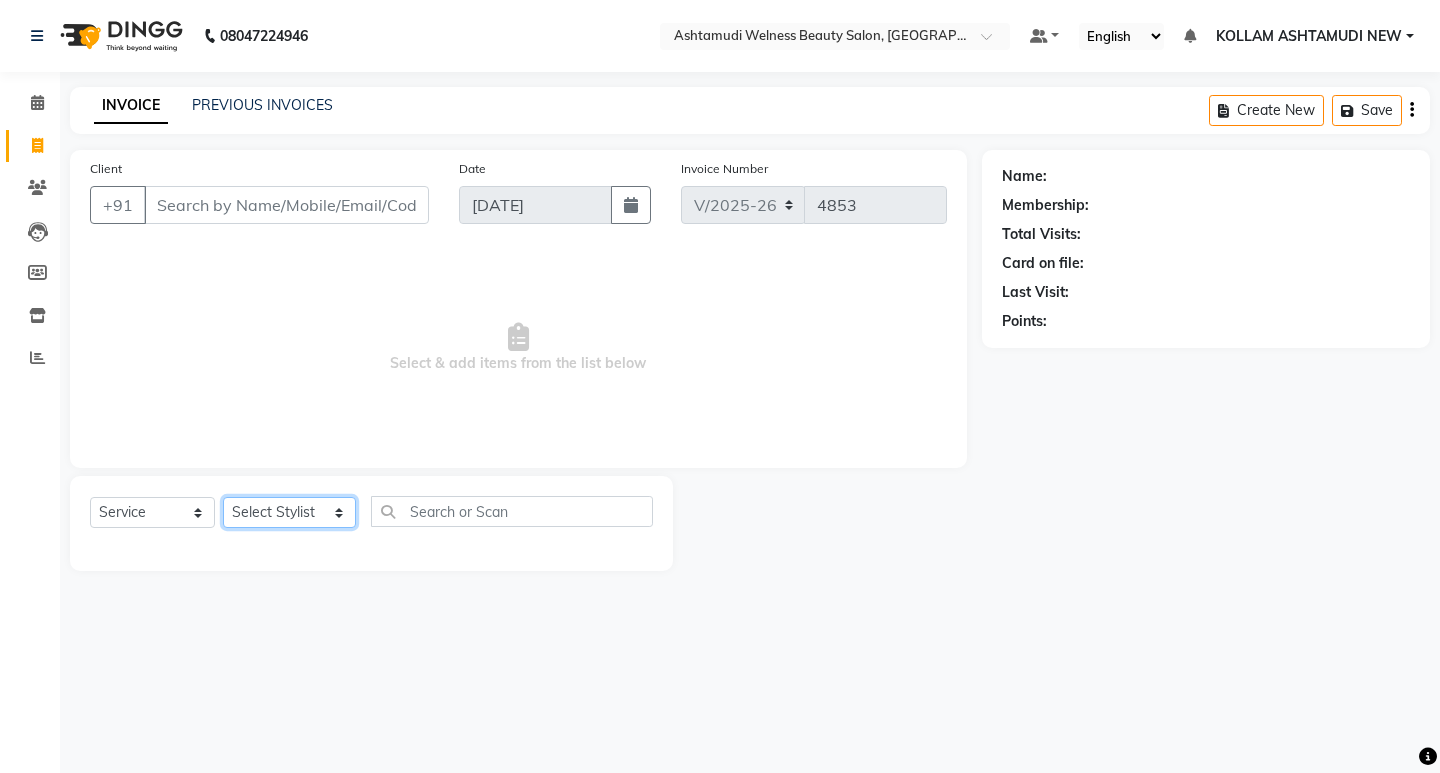 click on "Select Stylist [PERSON_NAME] Admin [PERSON_NAME]  [PERSON_NAME] [PERSON_NAME] [PERSON_NAME]  M [PERSON_NAME]  [PERSON_NAME]  P [PERSON_NAME] KOLLAM ASHTAMUDI NEW  [PERSON_NAME] [PERSON_NAME] [PERSON_NAME]  [PERSON_NAME] [PERSON_NAME] [PERSON_NAME] [PERSON_NAME] [PERSON_NAME] M [PERSON_NAME] SARIGA [PERSON_NAME] [PERSON_NAME] [PERSON_NAME] SIBI [PERSON_NAME] [PERSON_NAME] S" 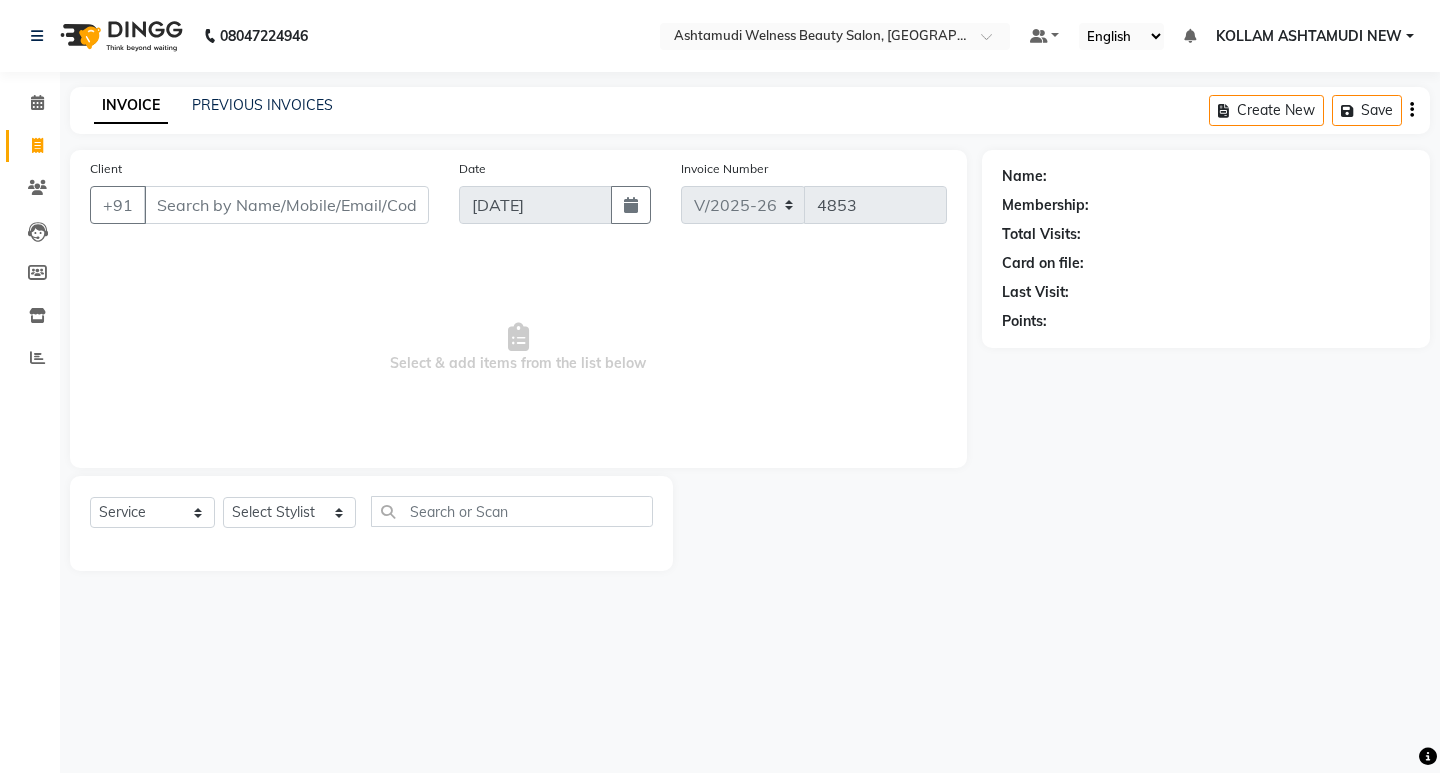 drag, startPoint x: 783, startPoint y: 474, endPoint x: 714, endPoint y: 403, distance: 99.00505 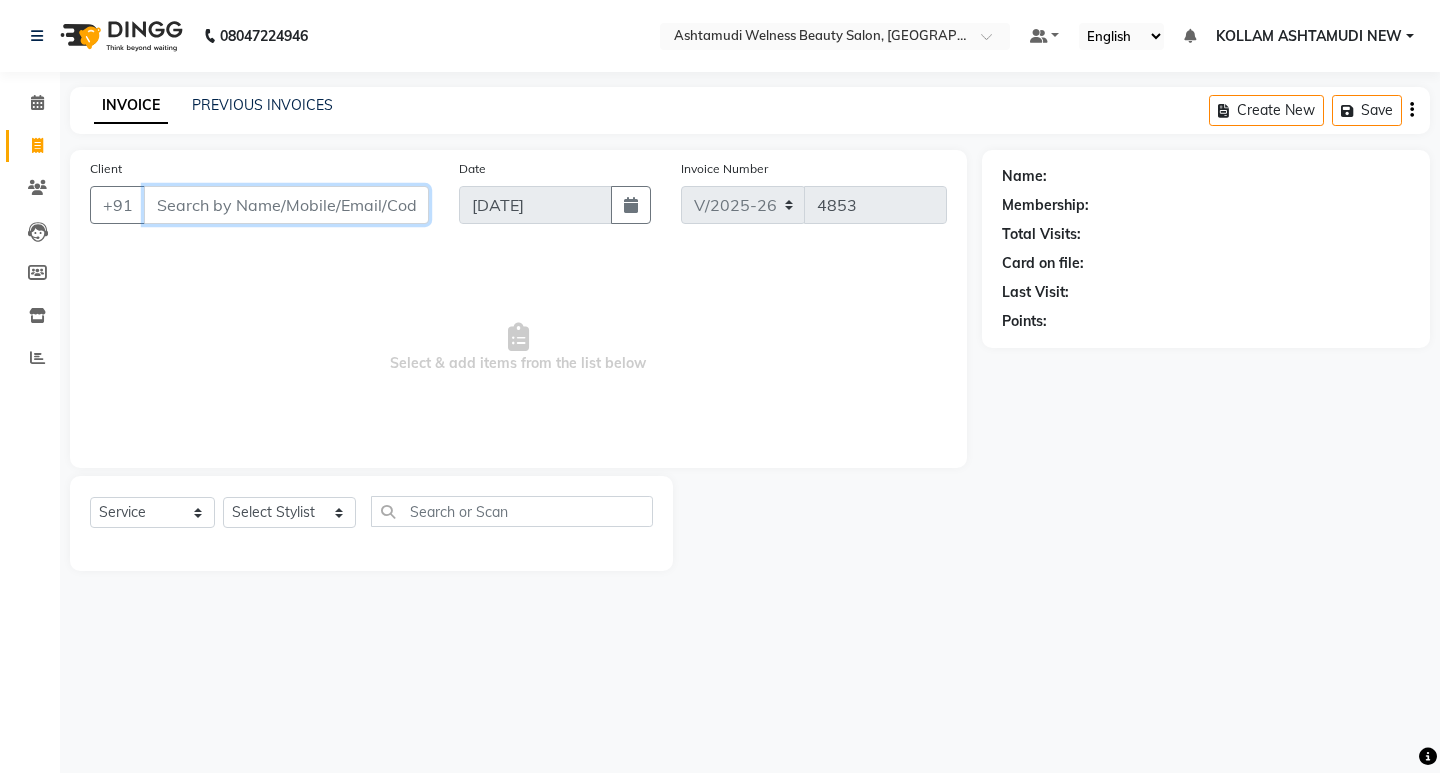 click on "Client" at bounding box center [286, 205] 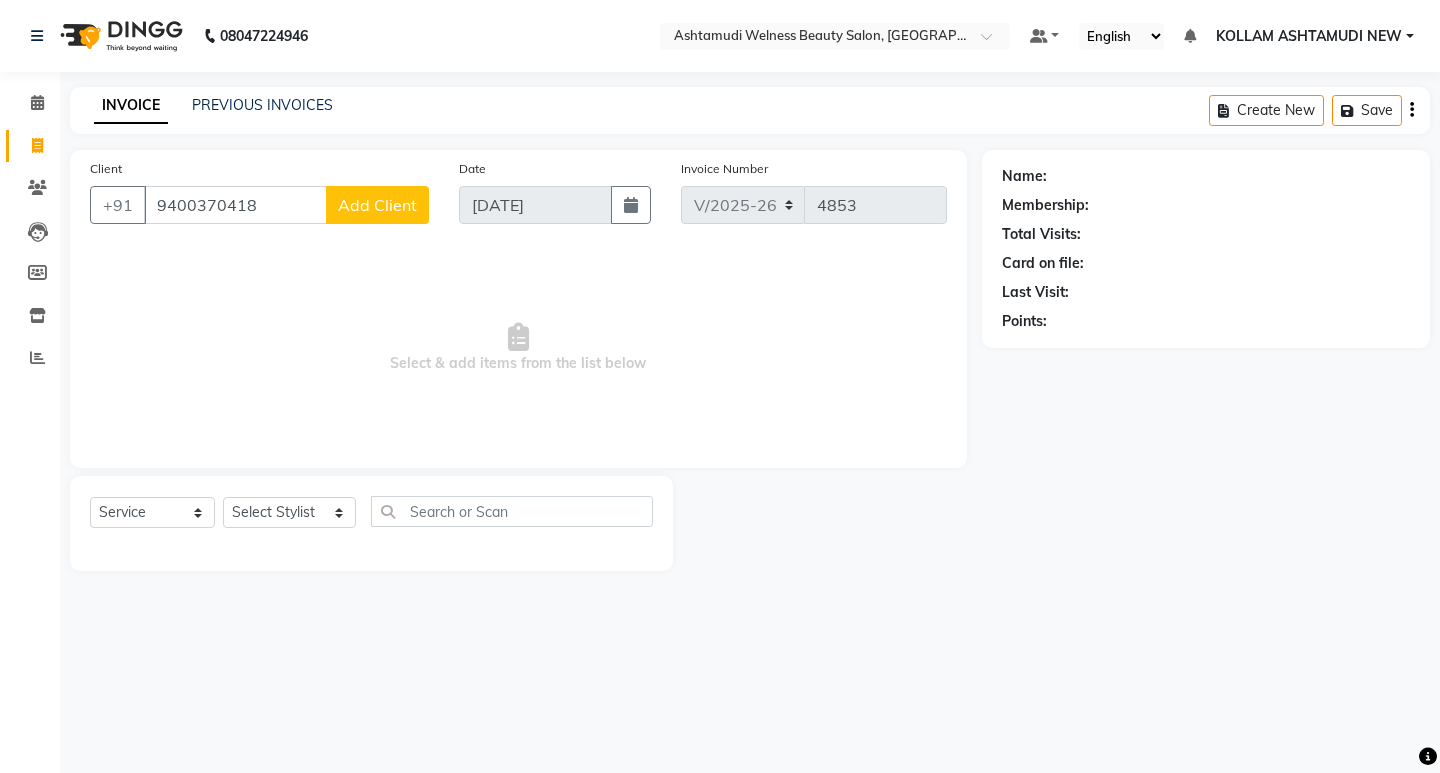 click on "Add Client" 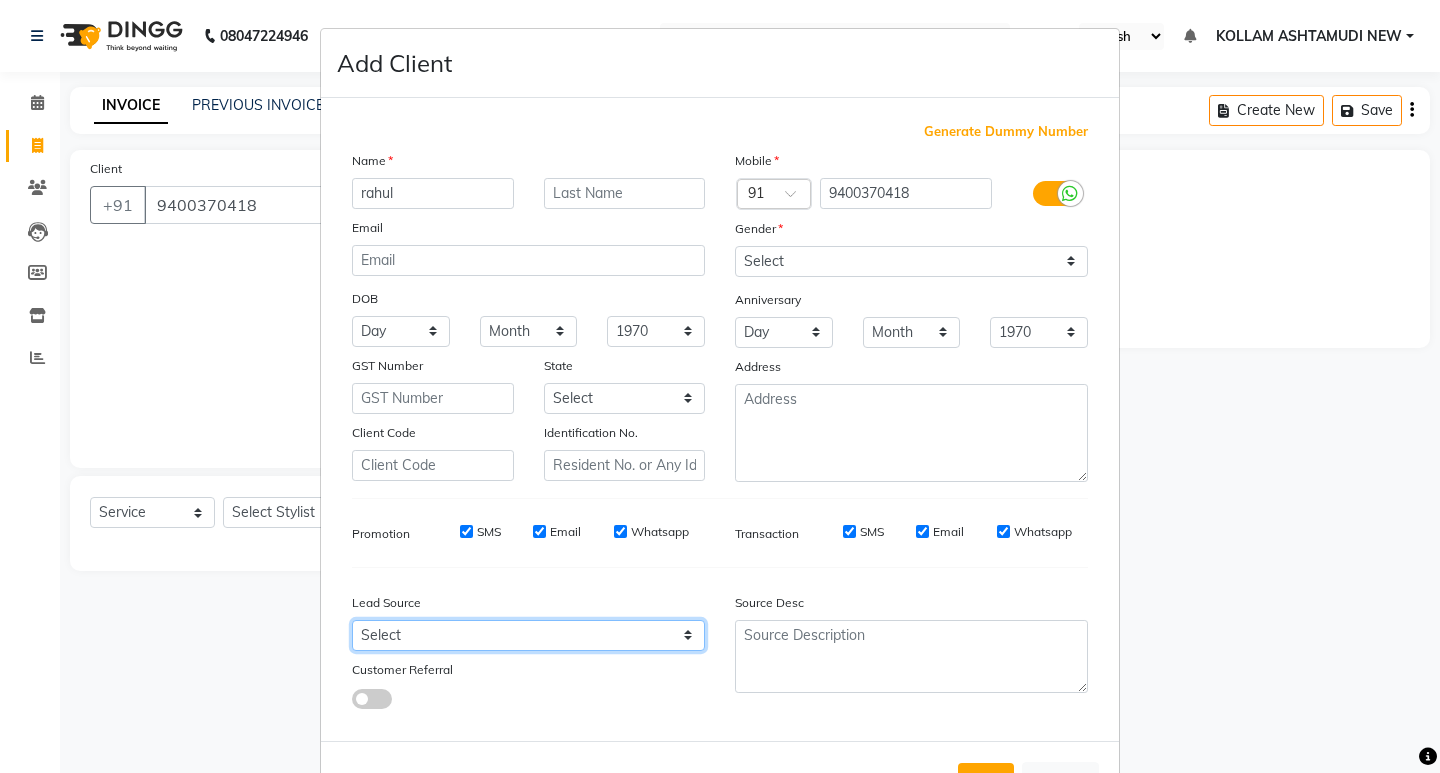 drag, startPoint x: 530, startPoint y: 640, endPoint x: 526, endPoint y: 595, distance: 45.17743 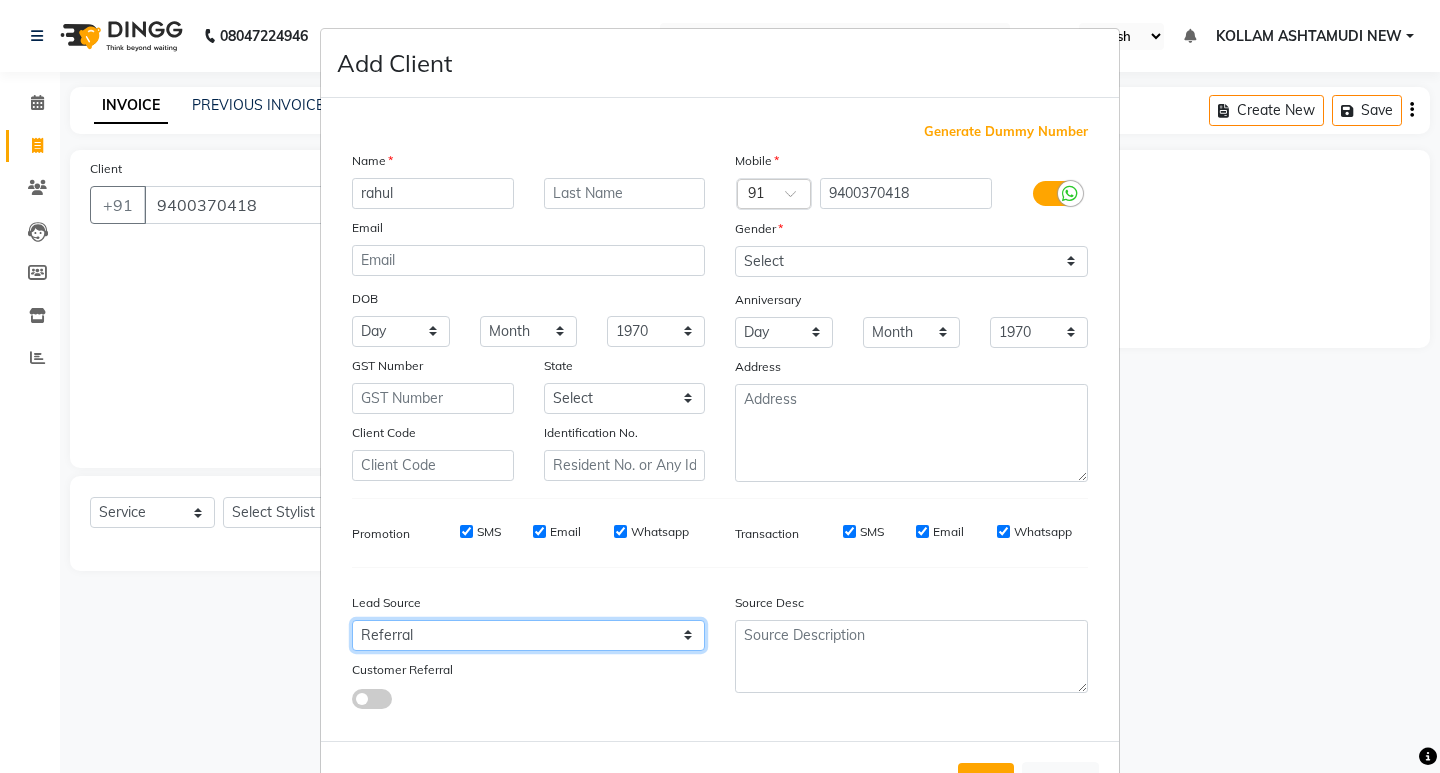click on "Select Walk-in Referral Internet Friend Word of Mouth Advertisement Facebook JustDial Google Other Instagram  YouTube  WhatsApp" at bounding box center [528, 635] 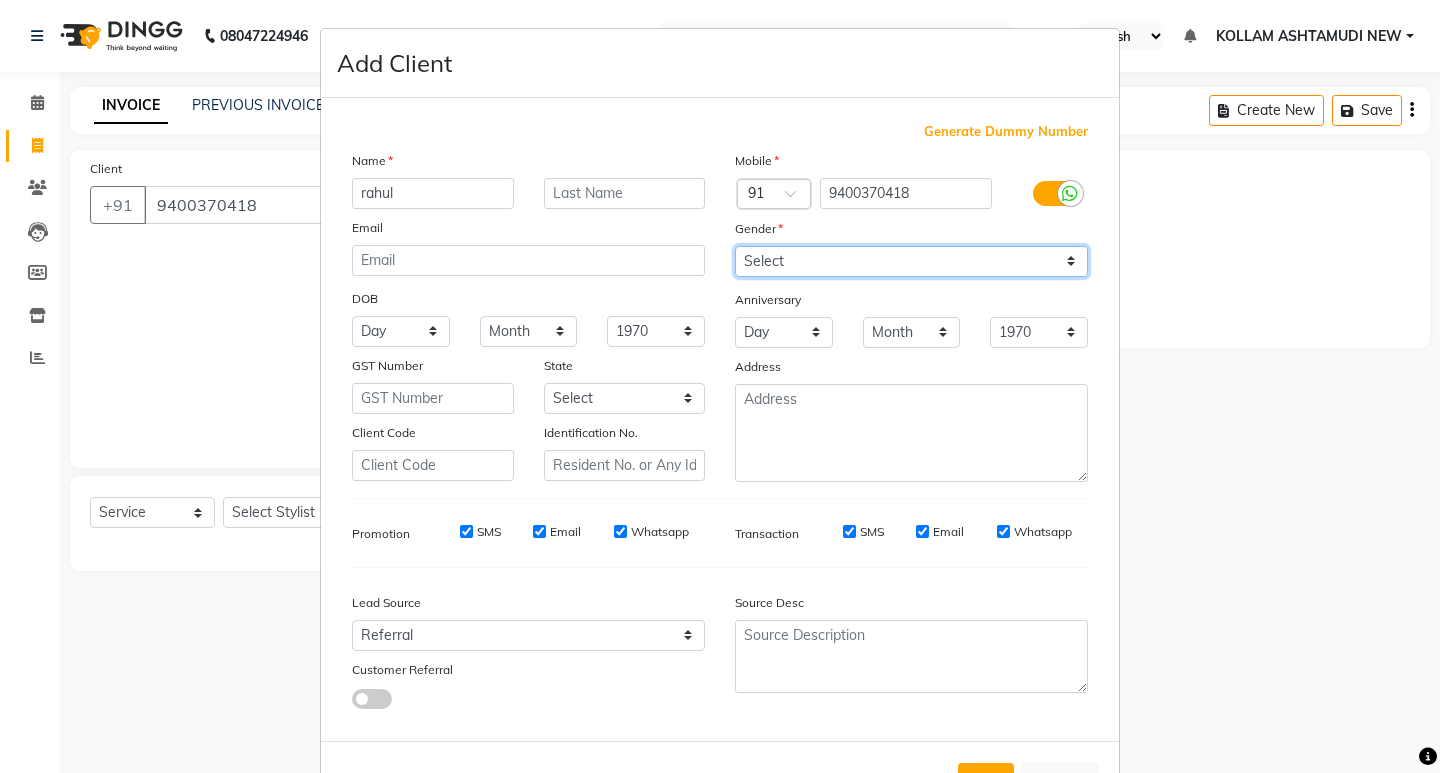 drag, startPoint x: 749, startPoint y: 262, endPoint x: 758, endPoint y: 282, distance: 21.931713 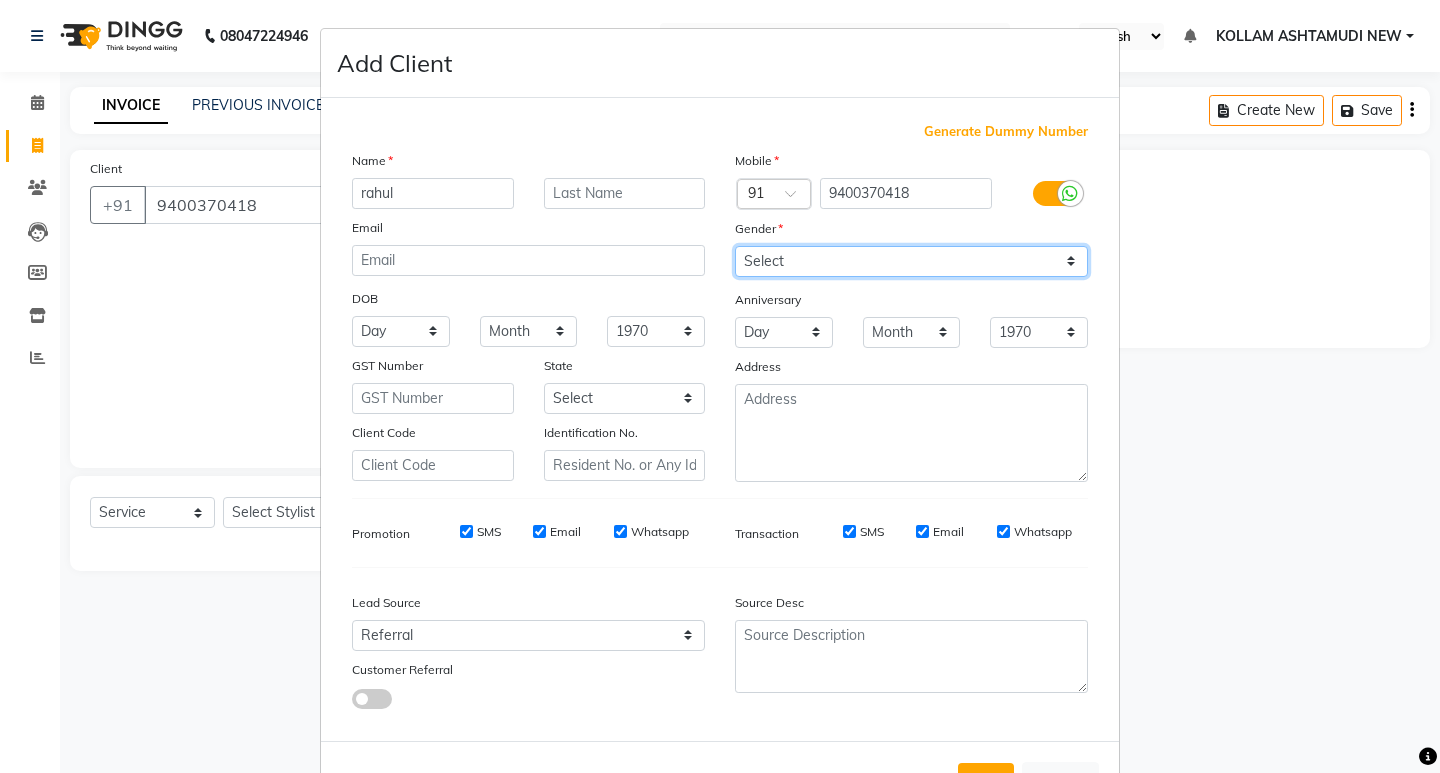 click on "Select [DEMOGRAPHIC_DATA] [DEMOGRAPHIC_DATA] Other Prefer Not To Say" at bounding box center [911, 261] 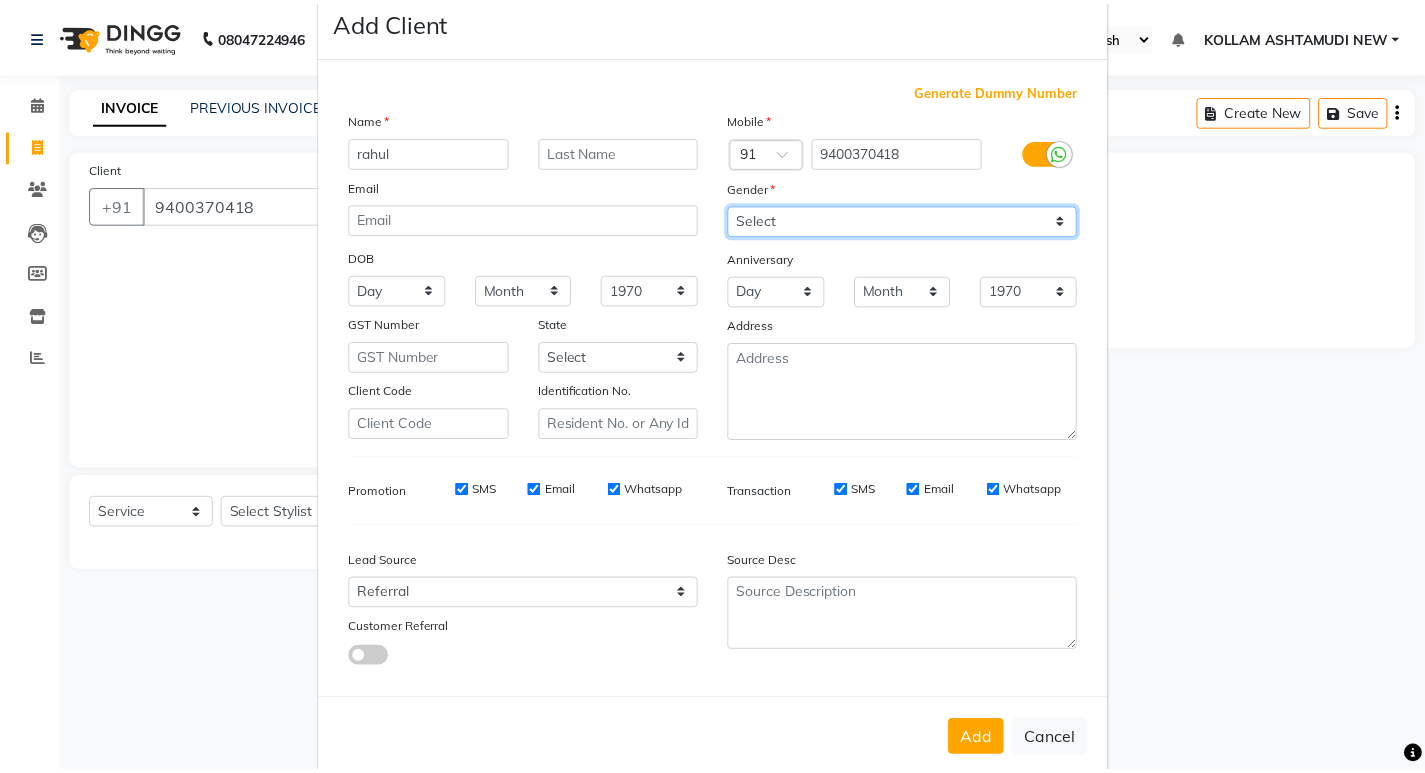 scroll, scrollTop: 76, scrollLeft: 0, axis: vertical 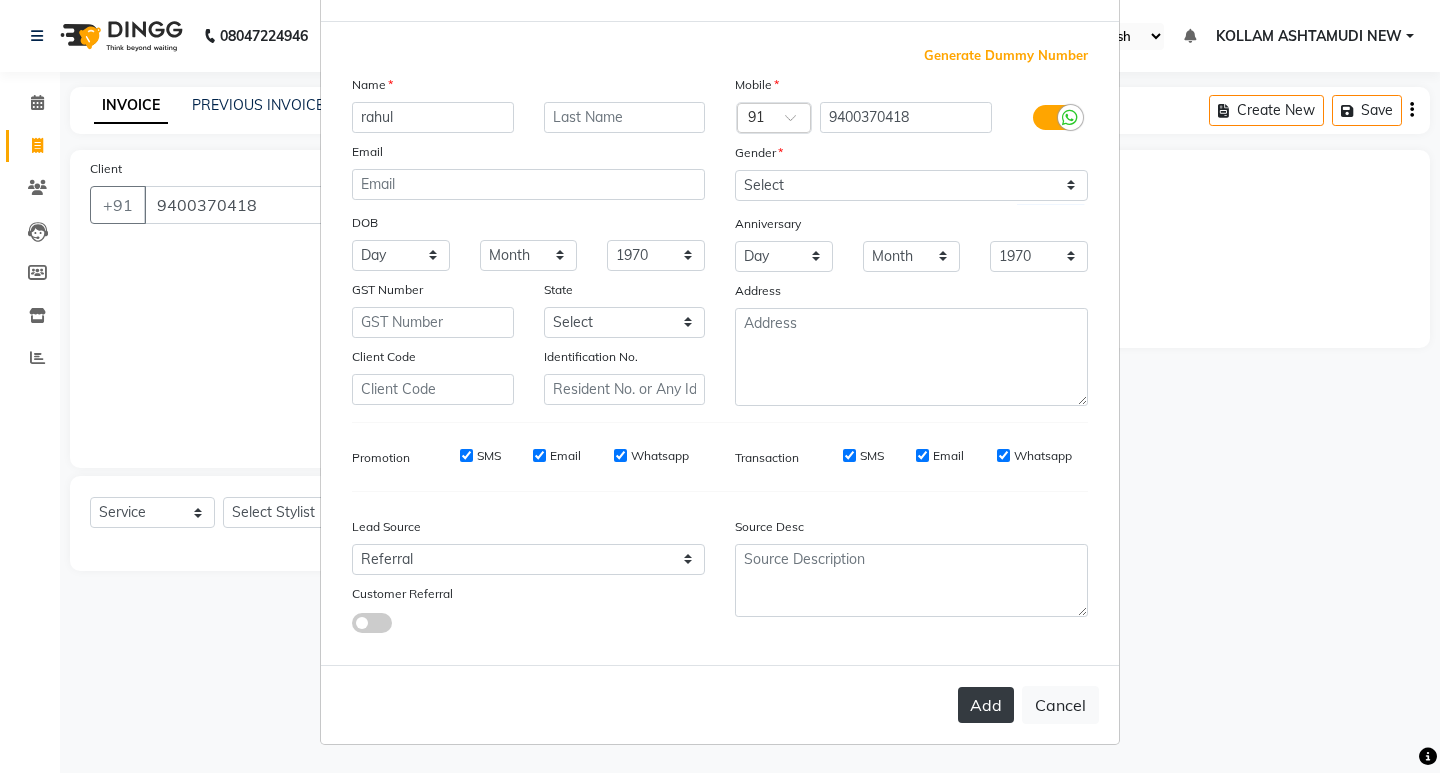 click on "Add" at bounding box center [986, 705] 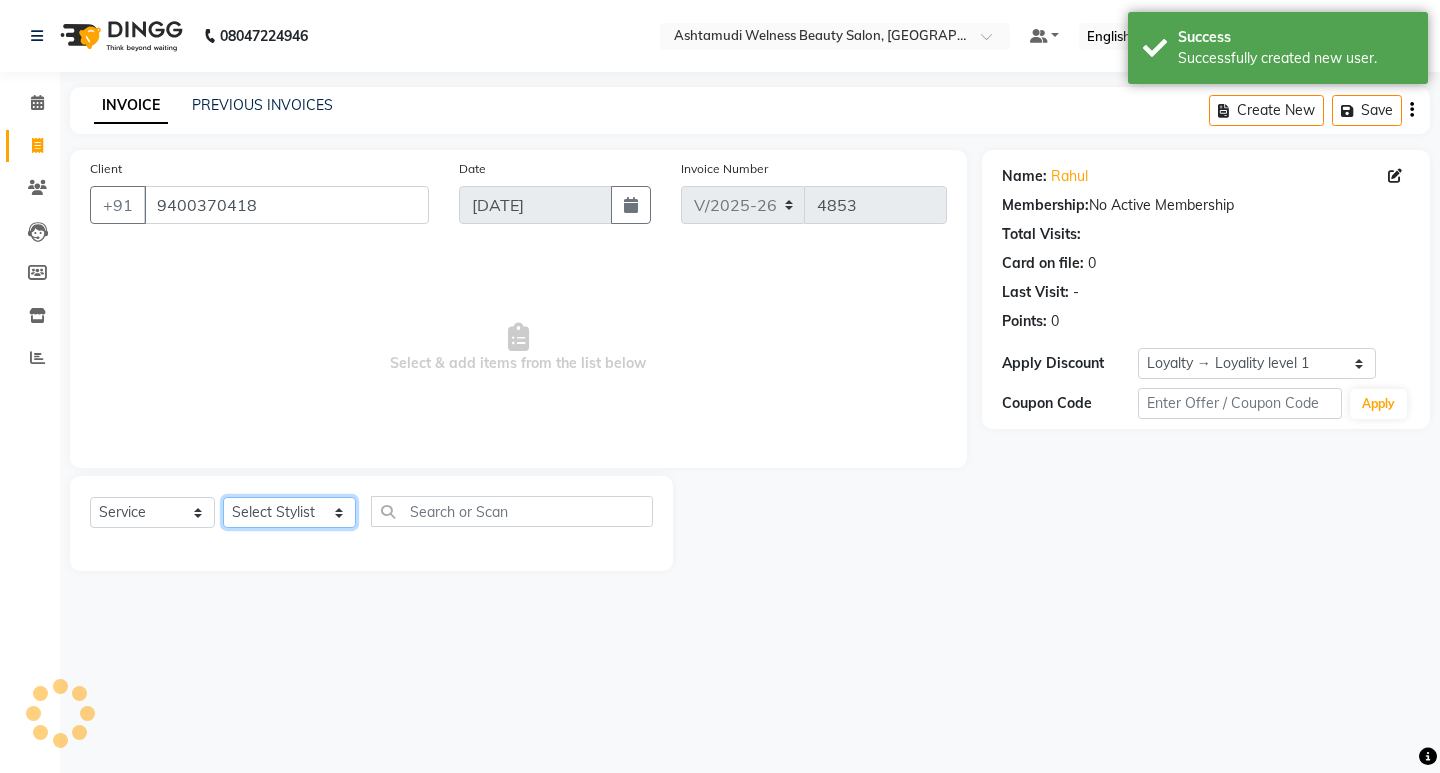 drag, startPoint x: 268, startPoint y: 517, endPoint x: 273, endPoint y: 505, distance: 13 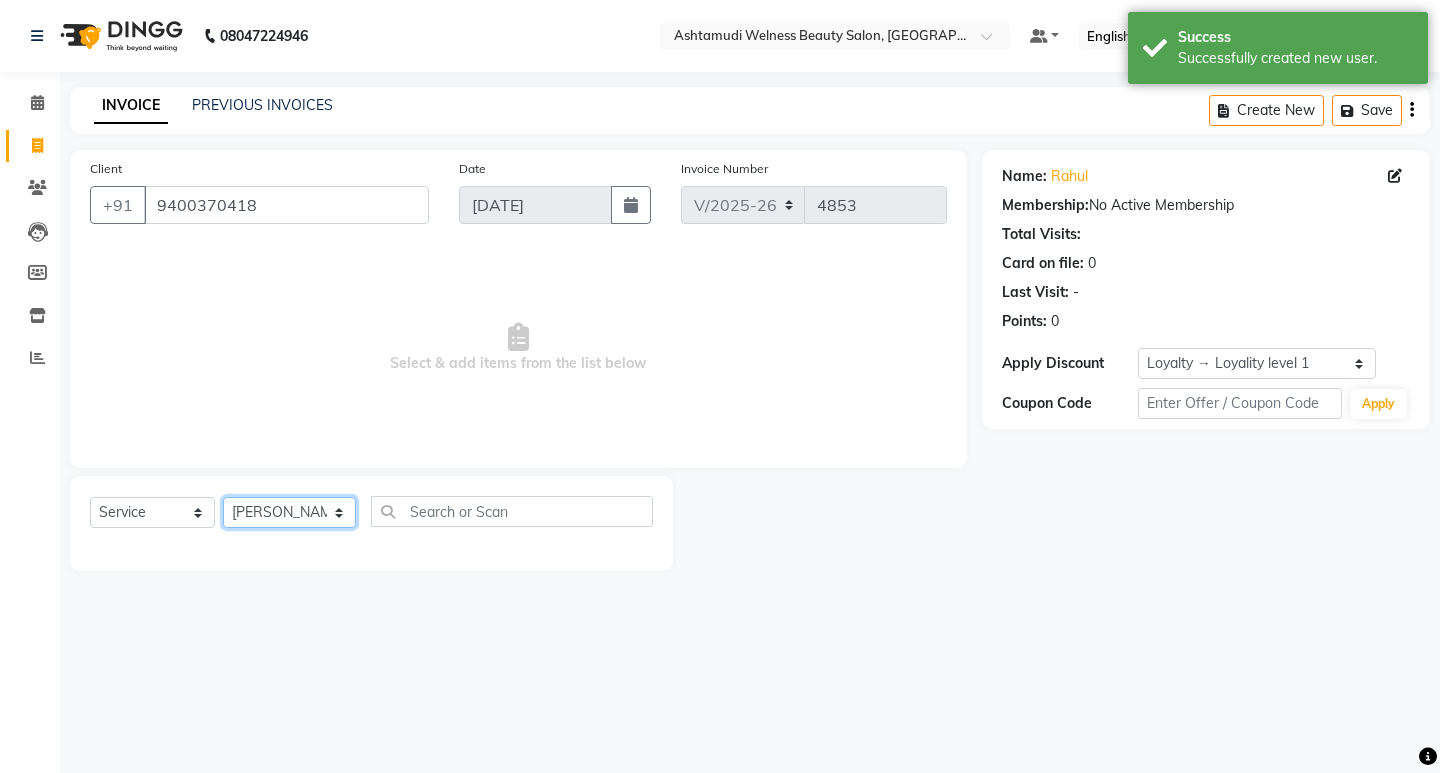 click on "Select Stylist [PERSON_NAME] Admin [PERSON_NAME]  [PERSON_NAME] [PERSON_NAME] [PERSON_NAME]  M [PERSON_NAME]  [PERSON_NAME]  P [PERSON_NAME] KOLLAM ASHTAMUDI NEW  [PERSON_NAME] [PERSON_NAME] [PERSON_NAME]  [PERSON_NAME] [PERSON_NAME] [PERSON_NAME] [PERSON_NAME] [PERSON_NAME] M [PERSON_NAME] SARIGA [PERSON_NAME] [PERSON_NAME] [PERSON_NAME] SIBI [PERSON_NAME] [PERSON_NAME] S" 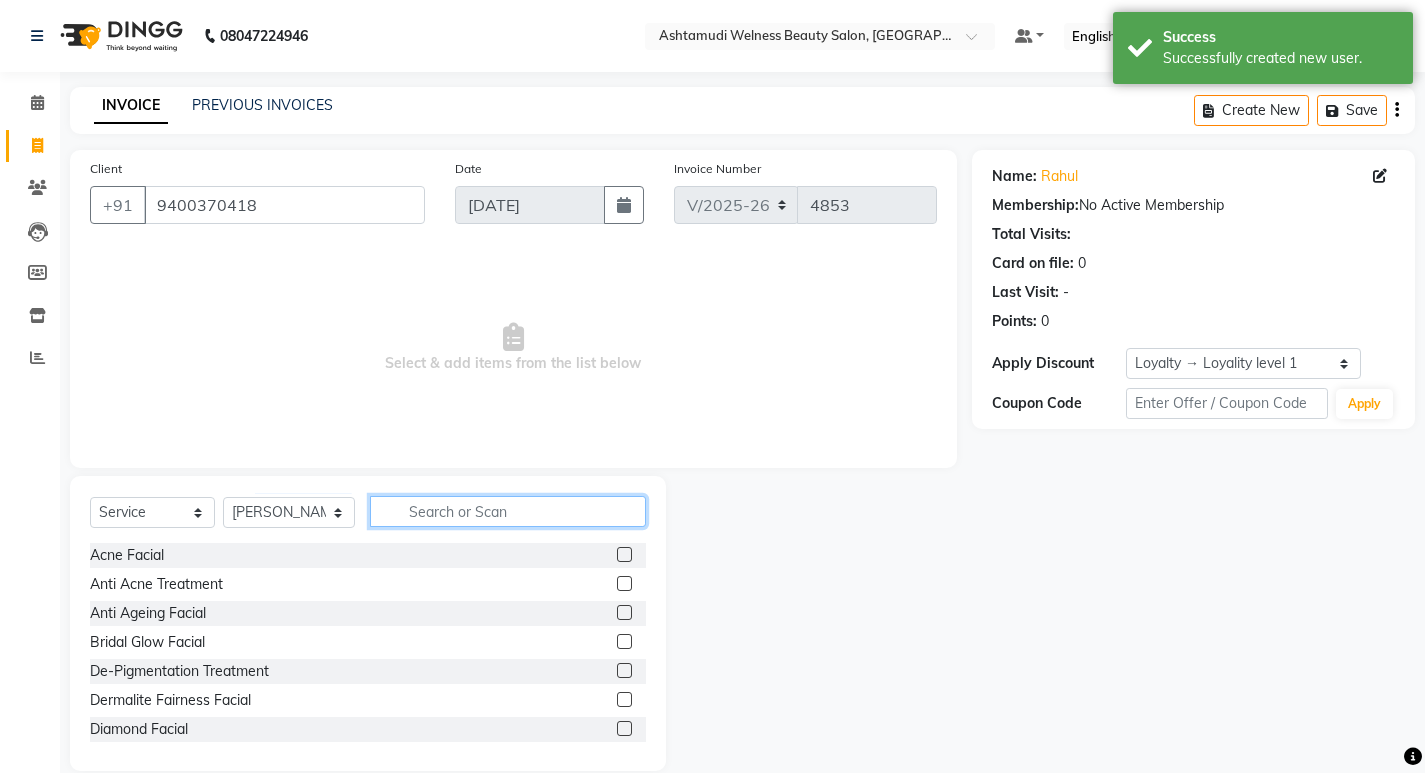 click 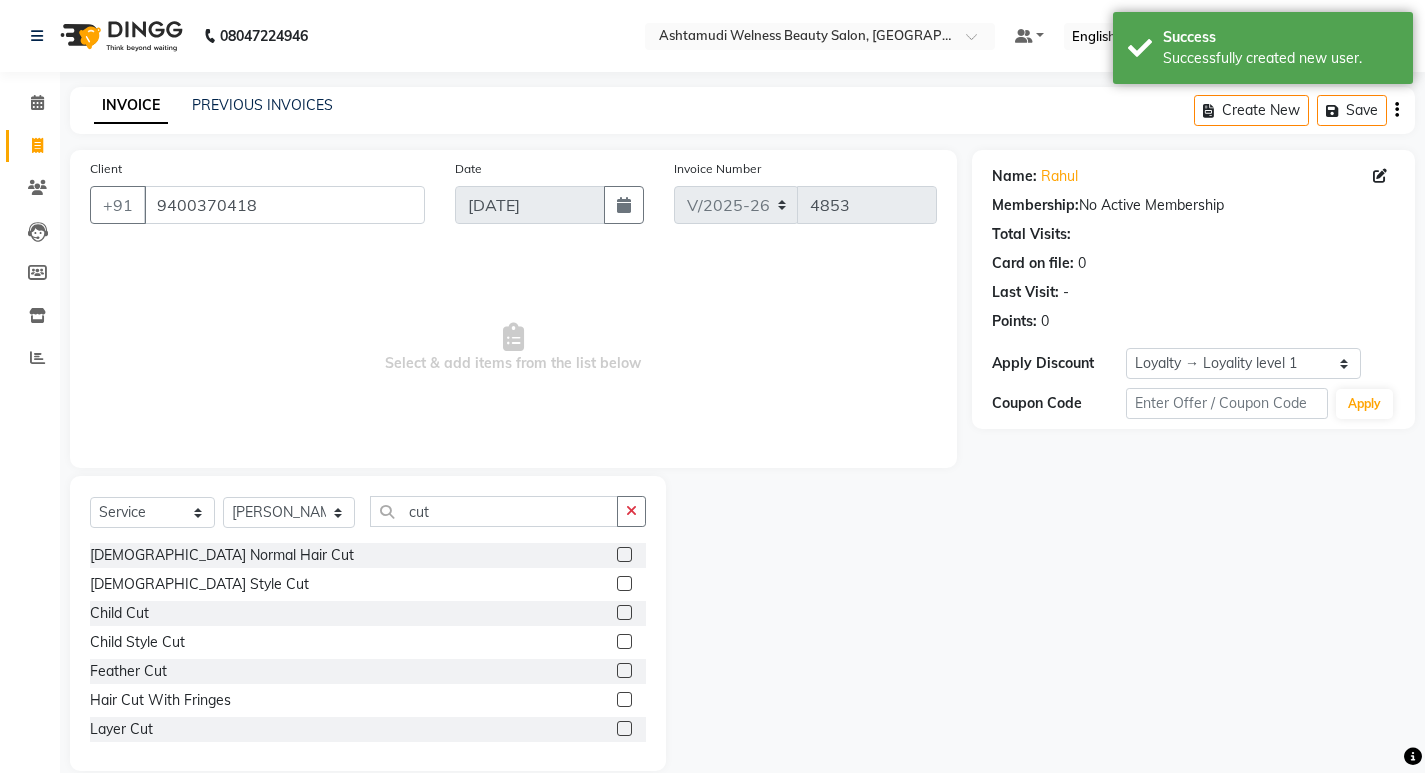 click 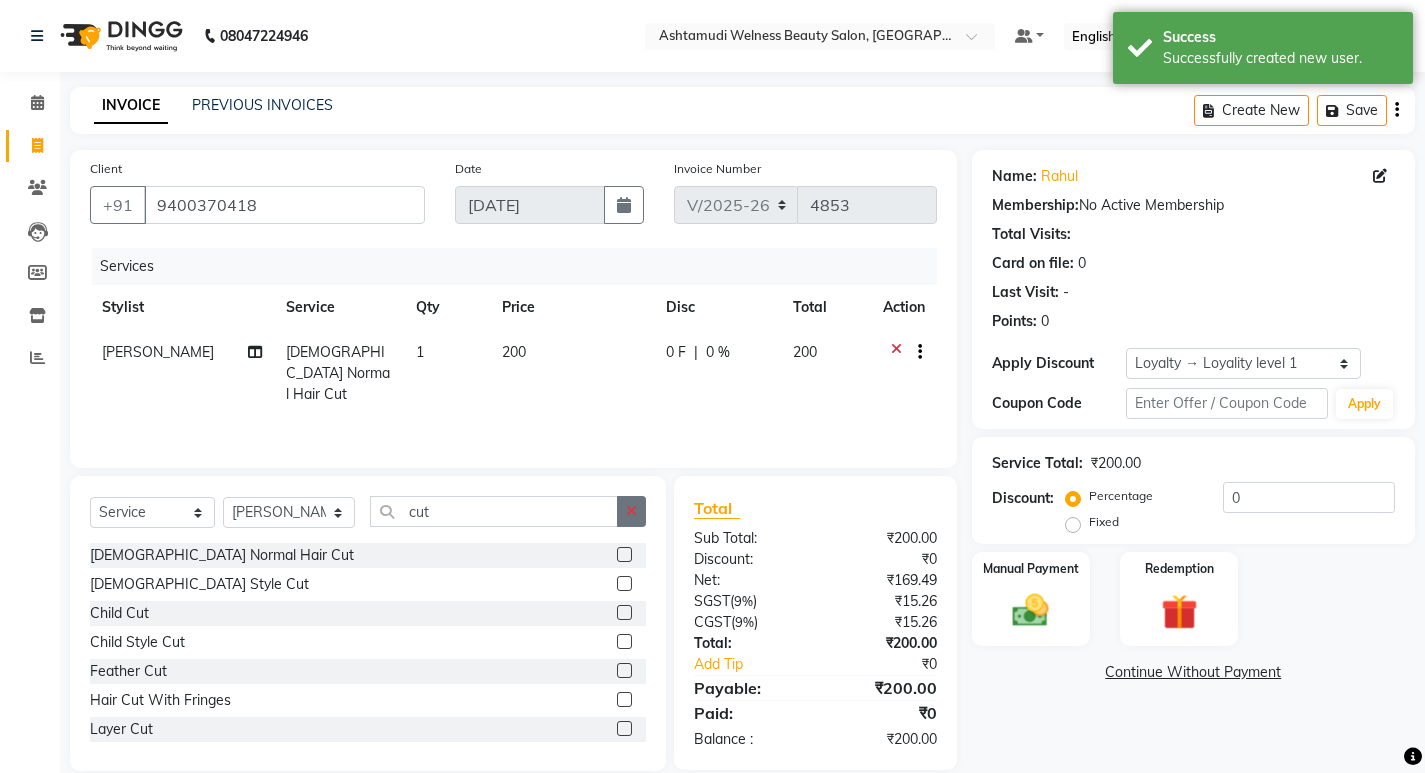 click 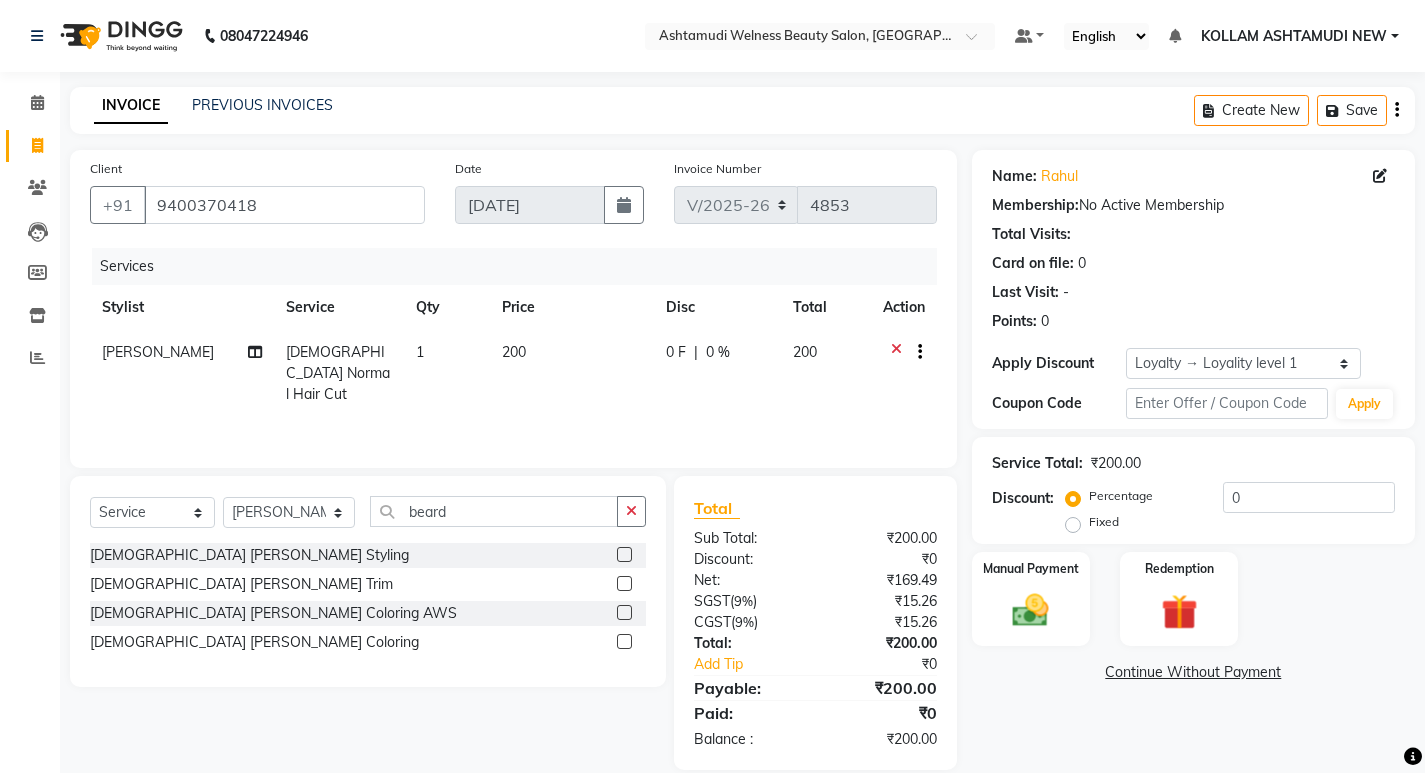 click 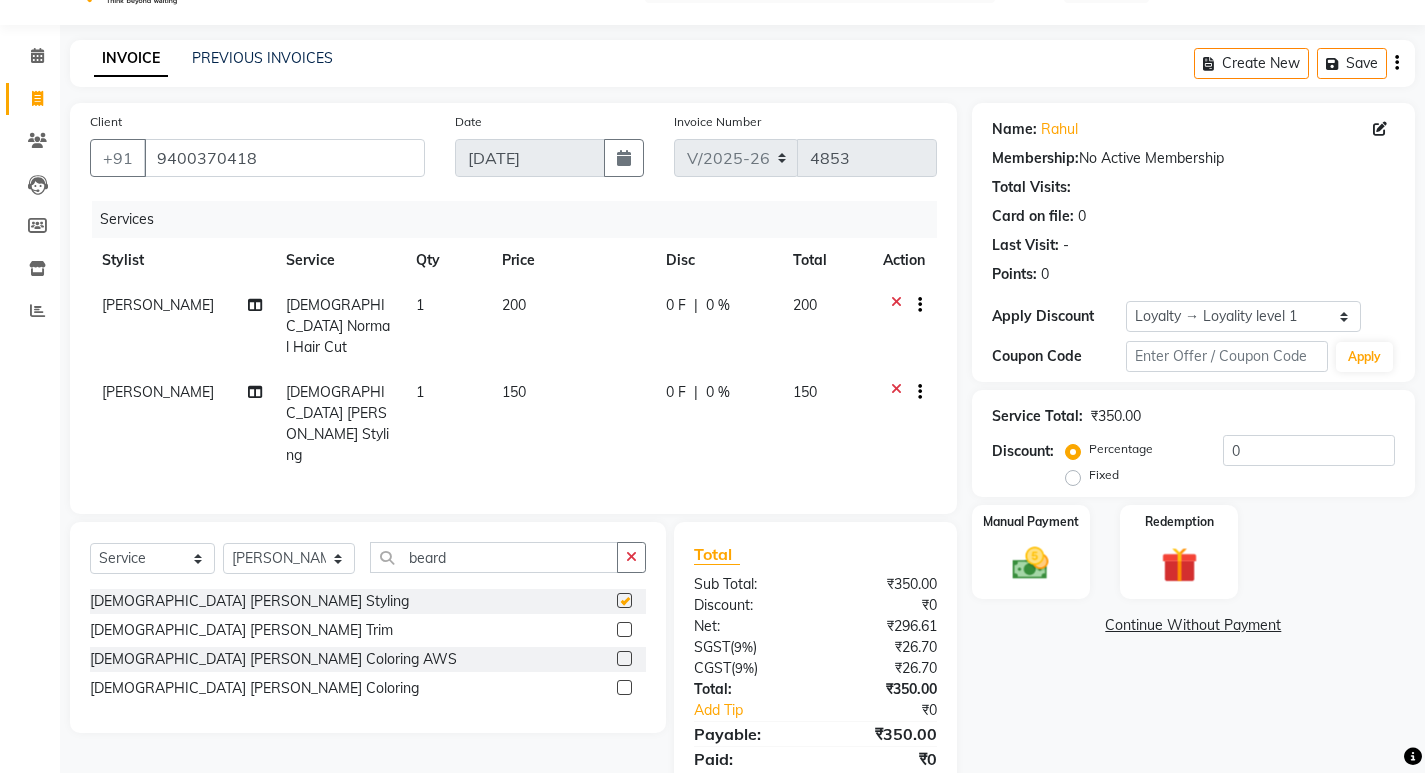 scroll, scrollTop: 72, scrollLeft: 0, axis: vertical 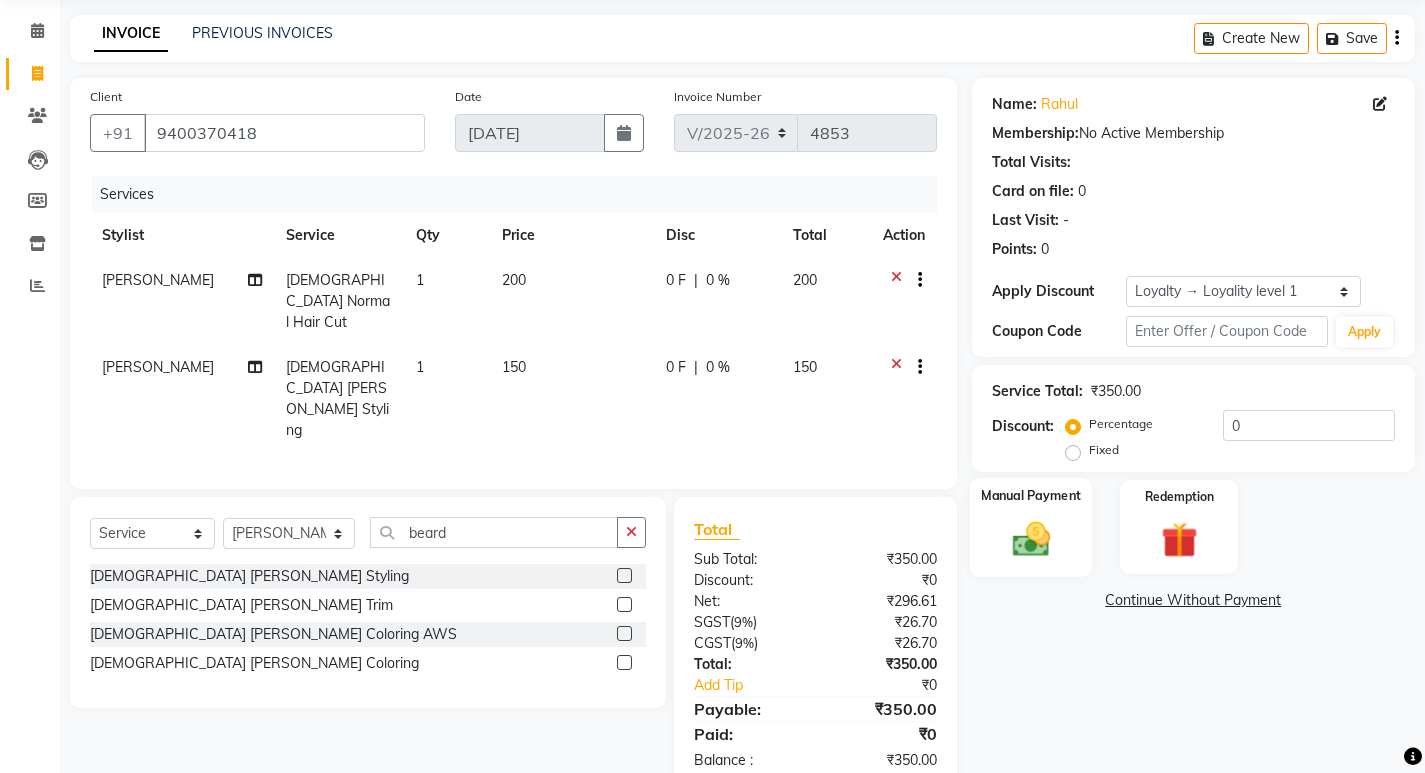 click 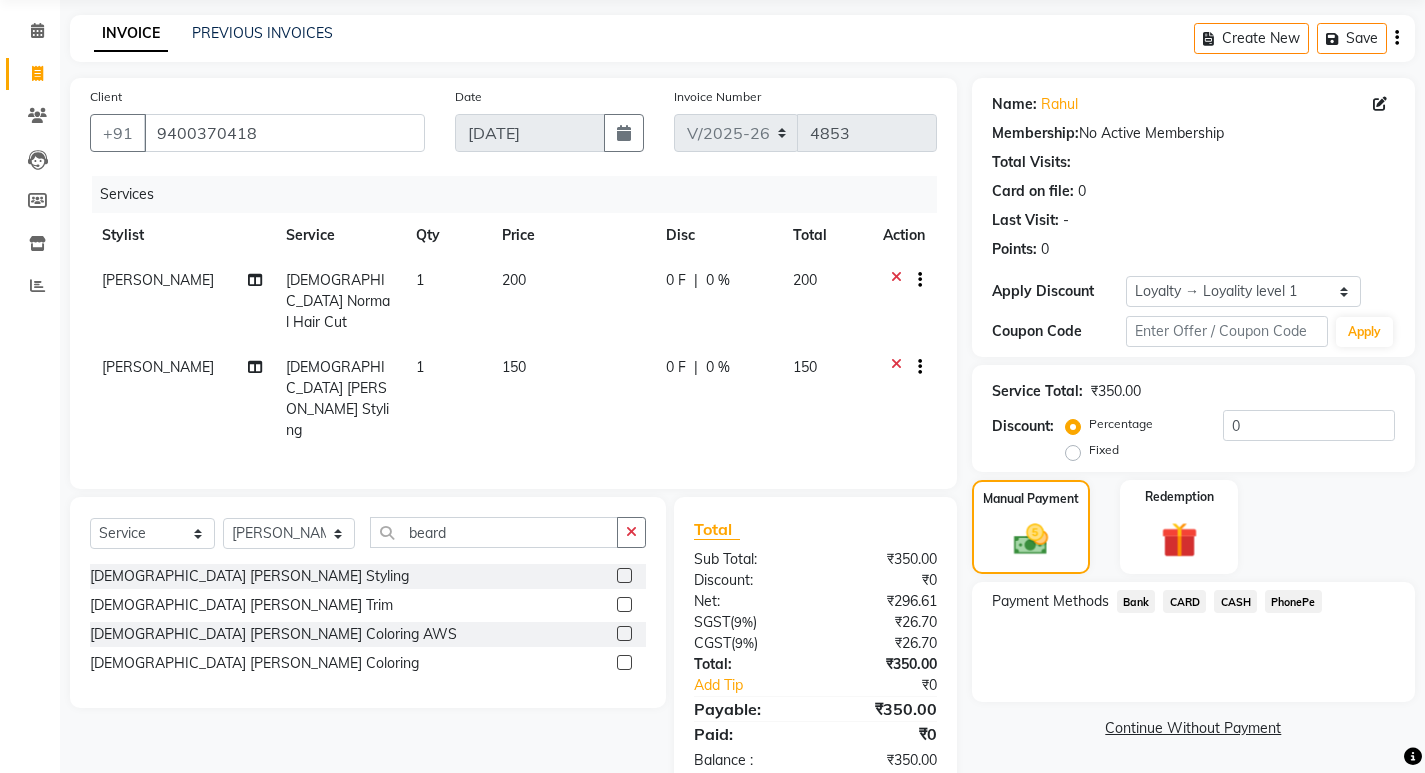 click on "PhonePe" 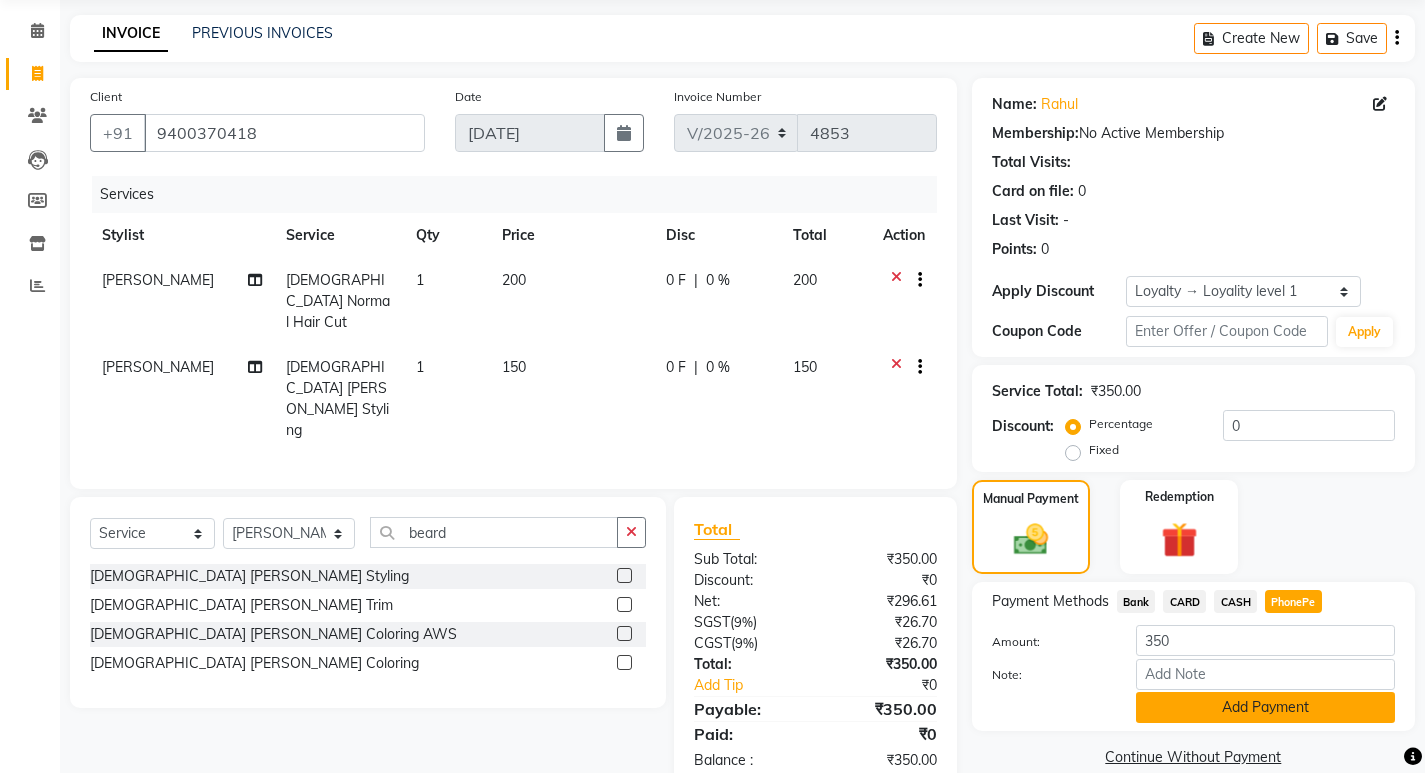 click on "Add Payment" 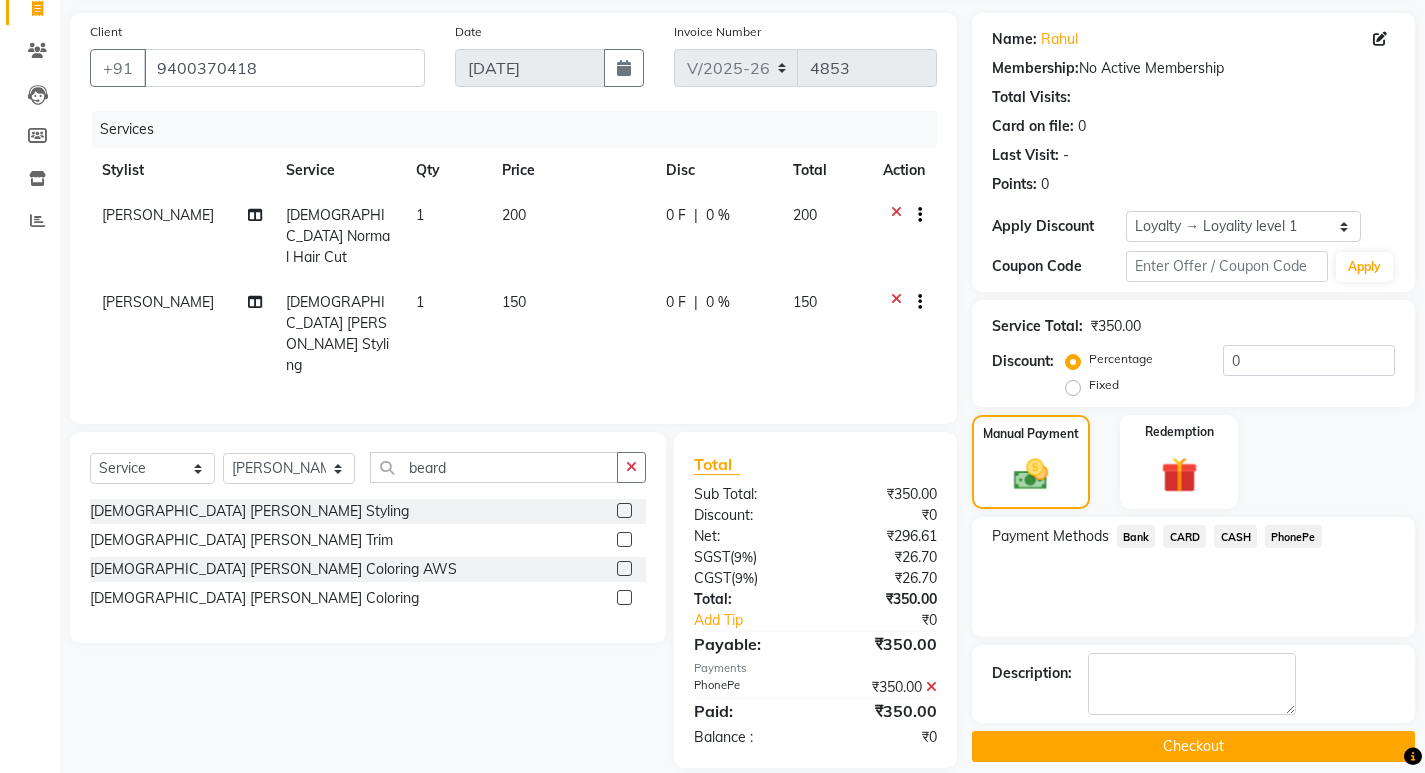 scroll, scrollTop: 172, scrollLeft: 0, axis: vertical 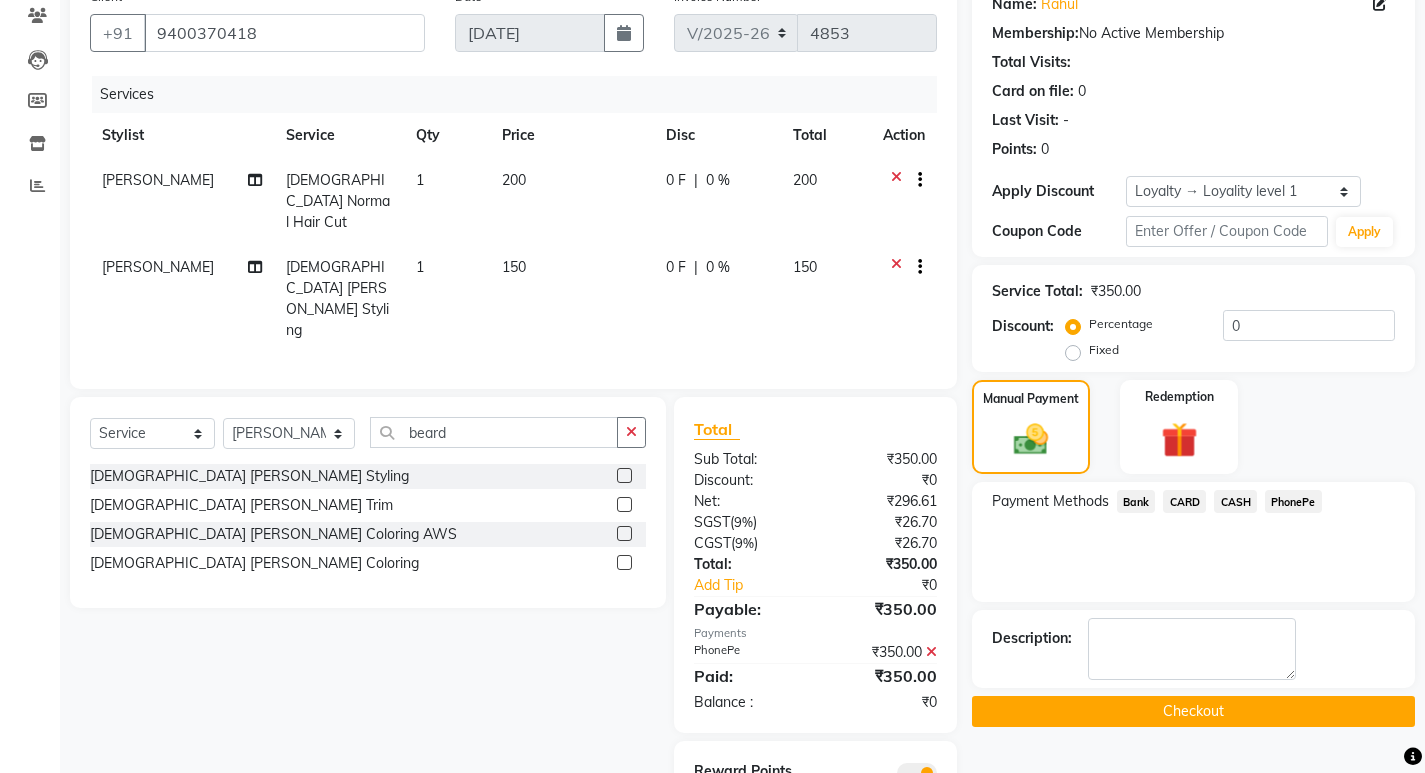 click on "Checkout" 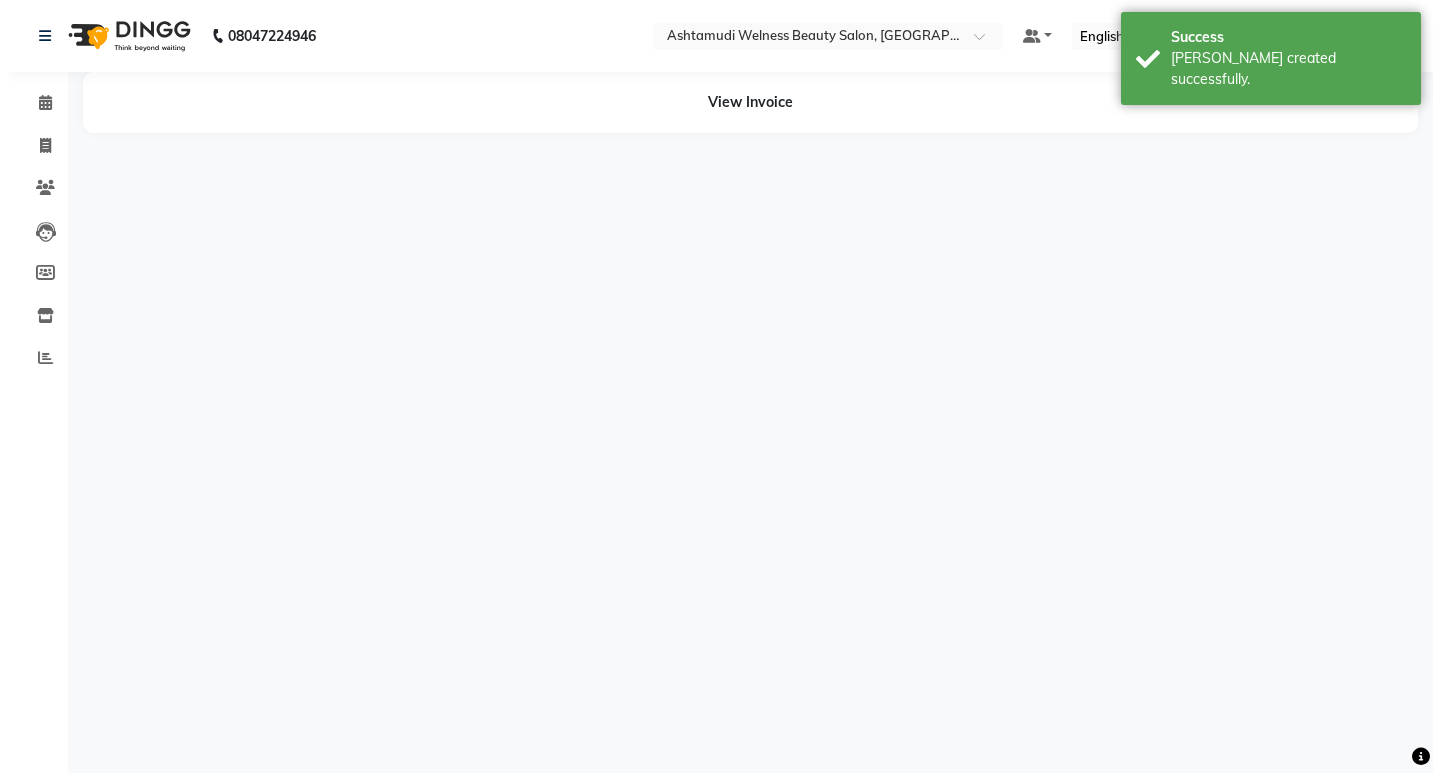 scroll, scrollTop: 0, scrollLeft: 0, axis: both 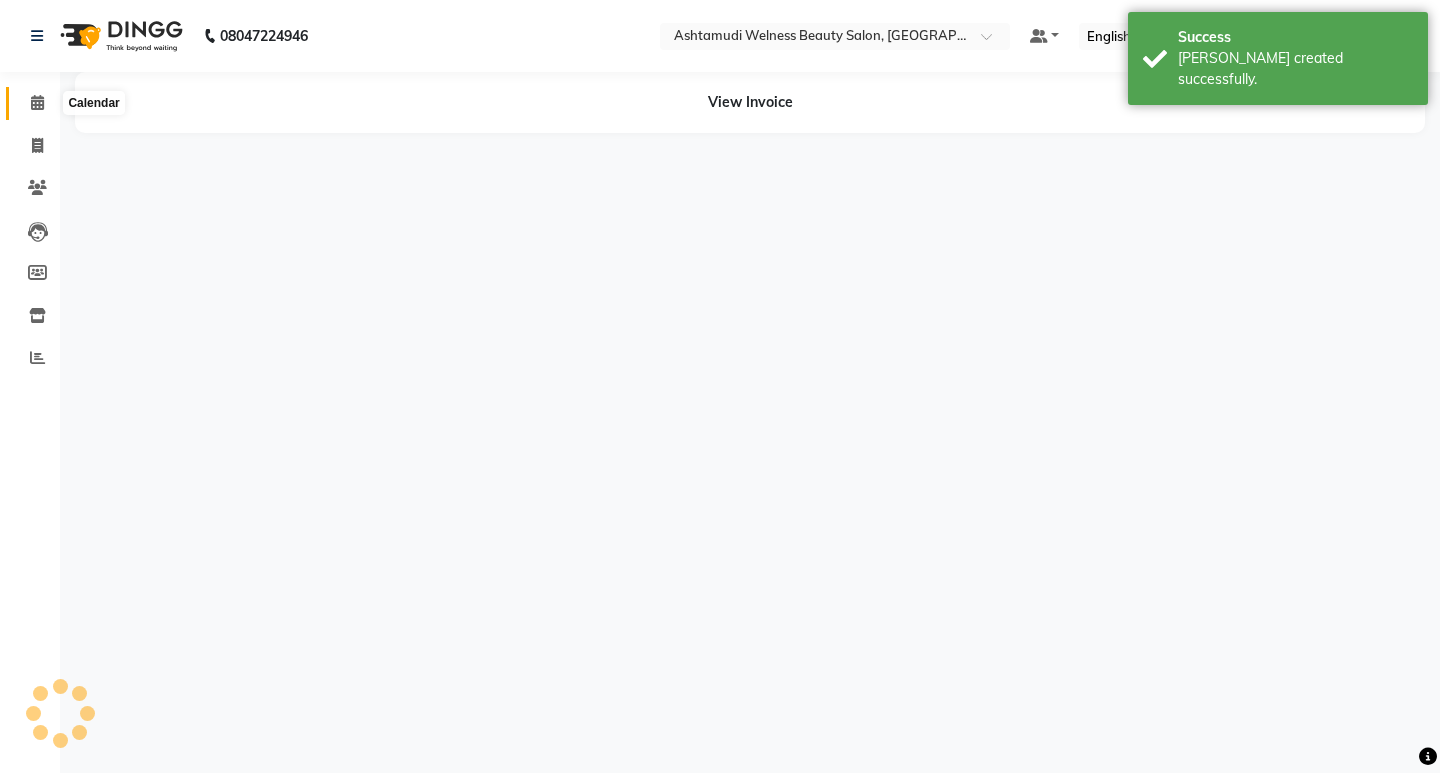 click 